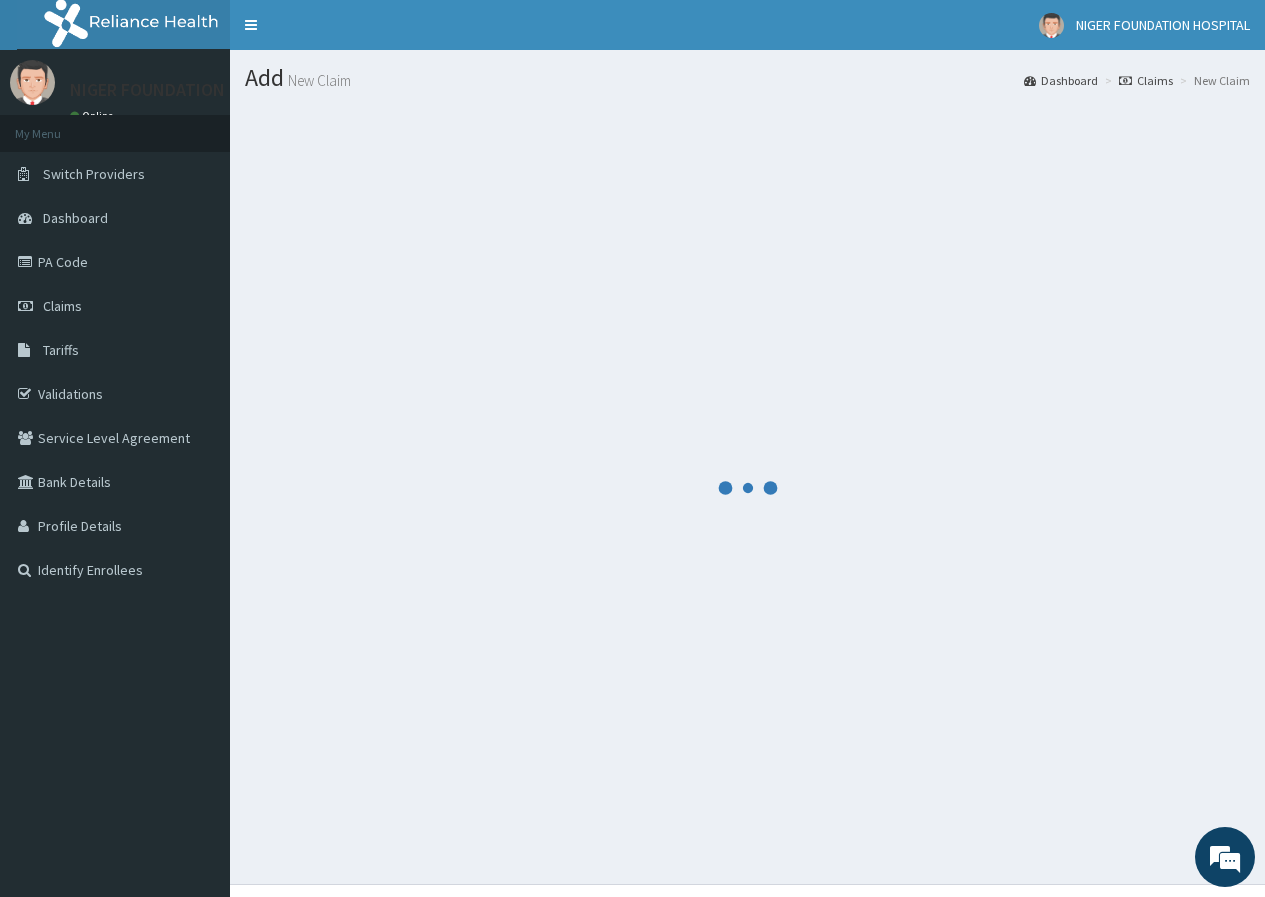 scroll, scrollTop: 38, scrollLeft: 0, axis: vertical 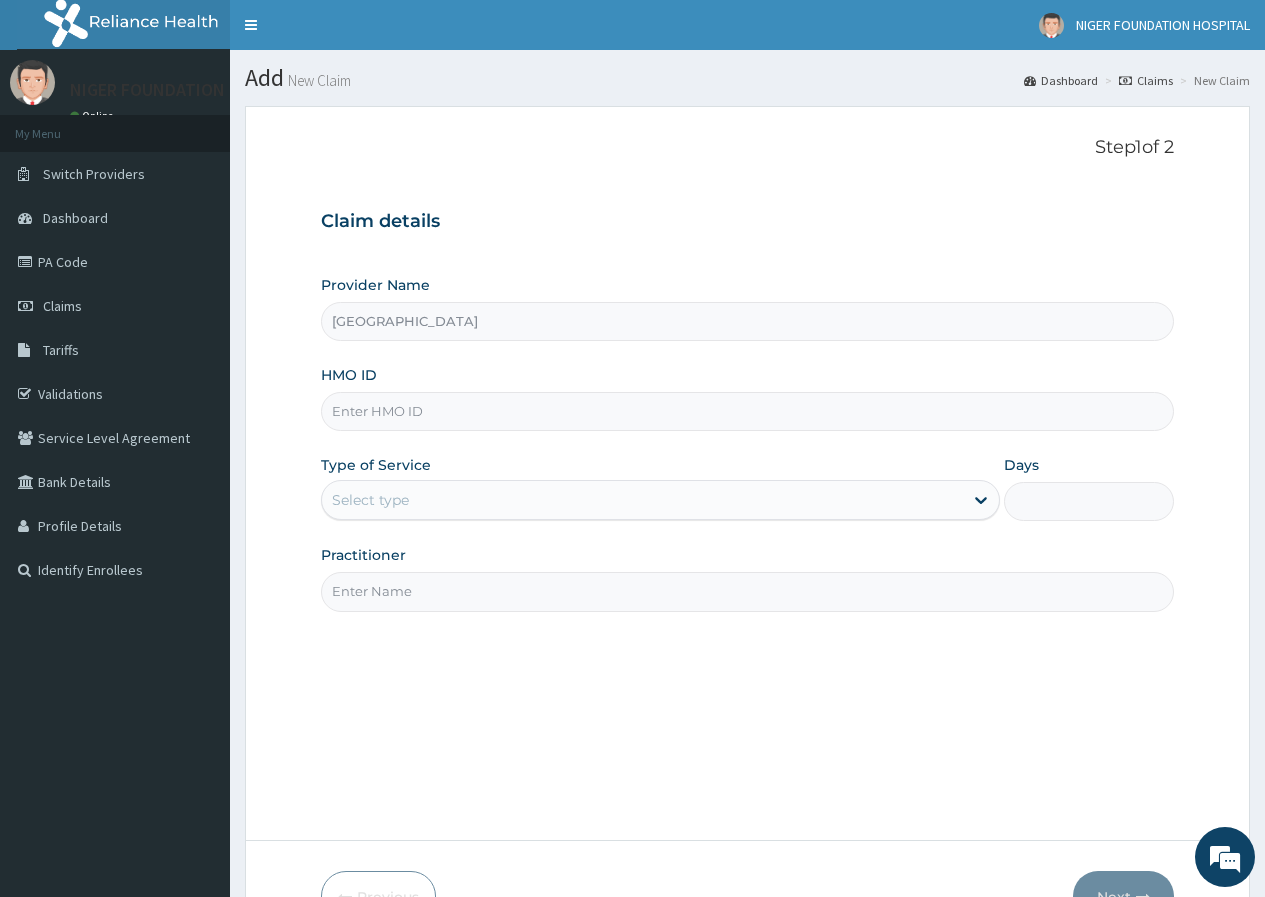 click on "Niger Foundation Hospital" at bounding box center [747, 321] 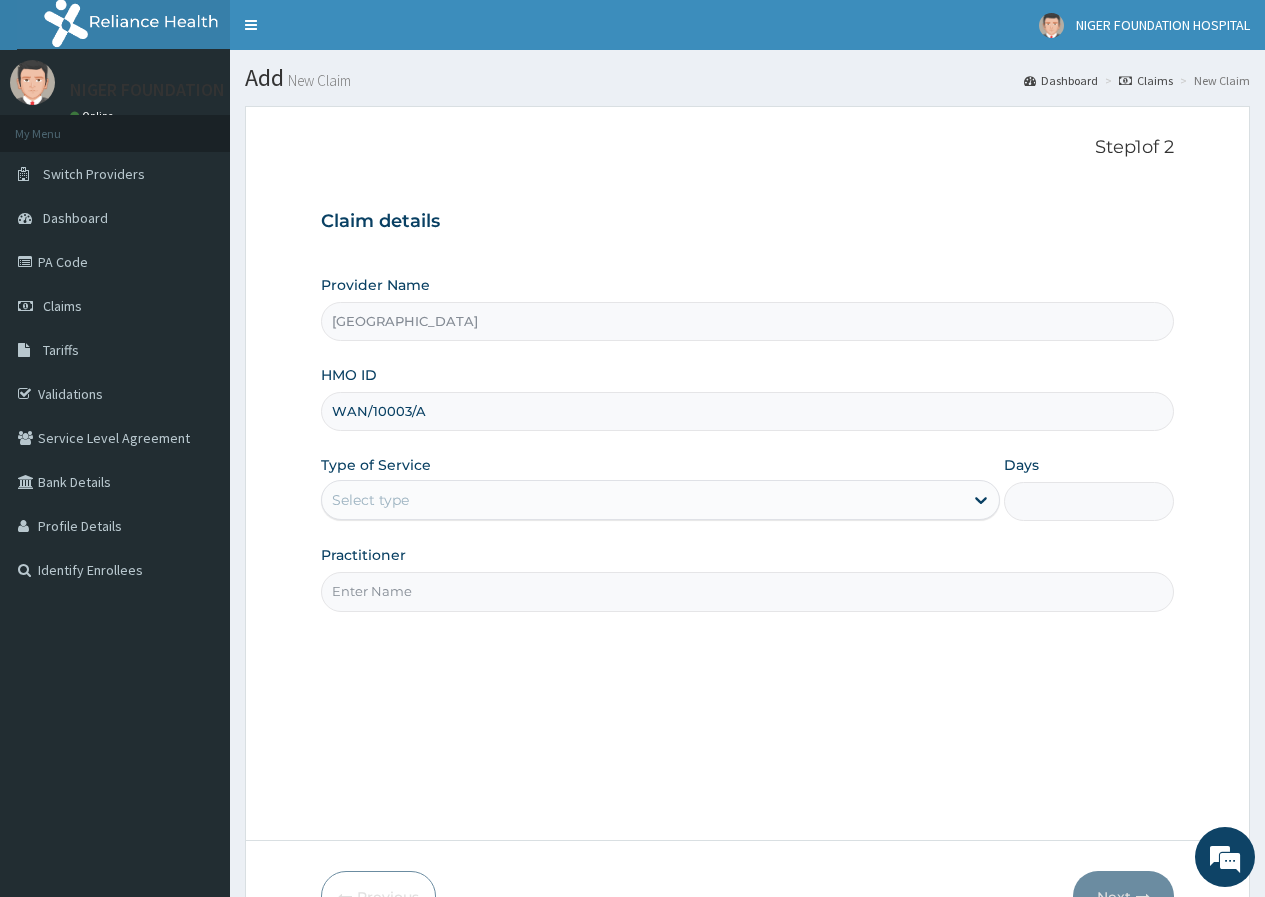 click on "Select type" at bounding box center [642, 500] 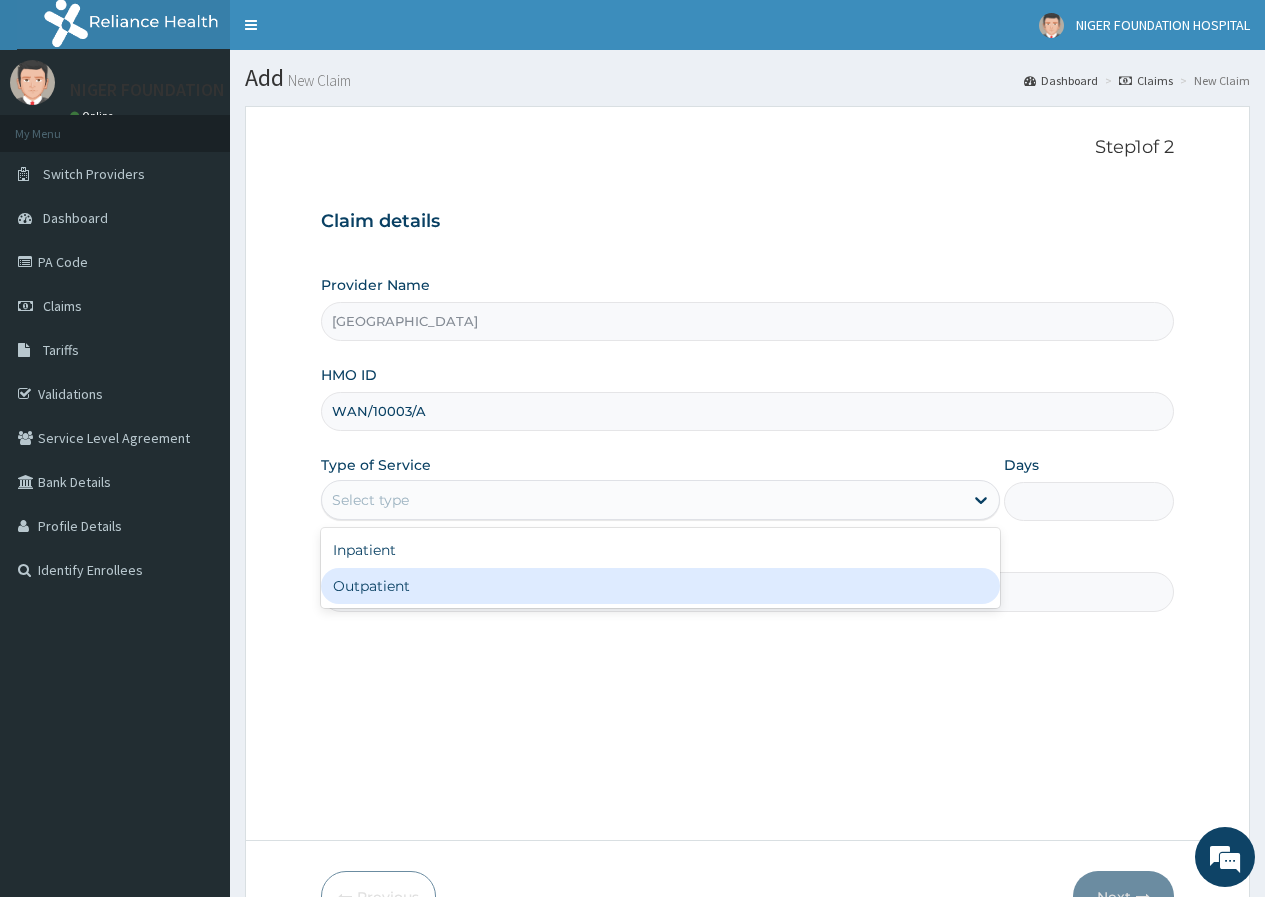 click on "Outpatient" at bounding box center [660, 586] 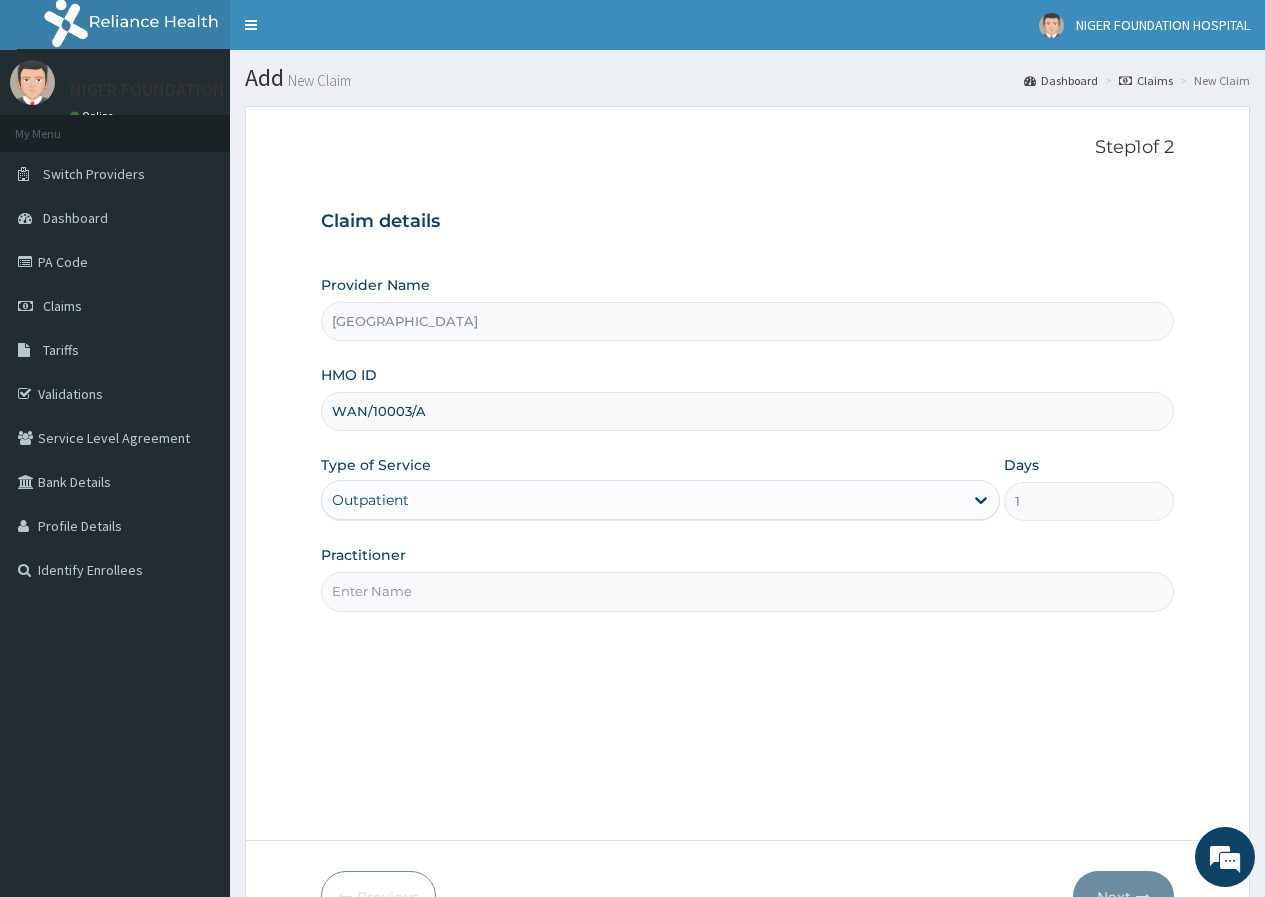 click on "Practitioner" at bounding box center [747, 591] 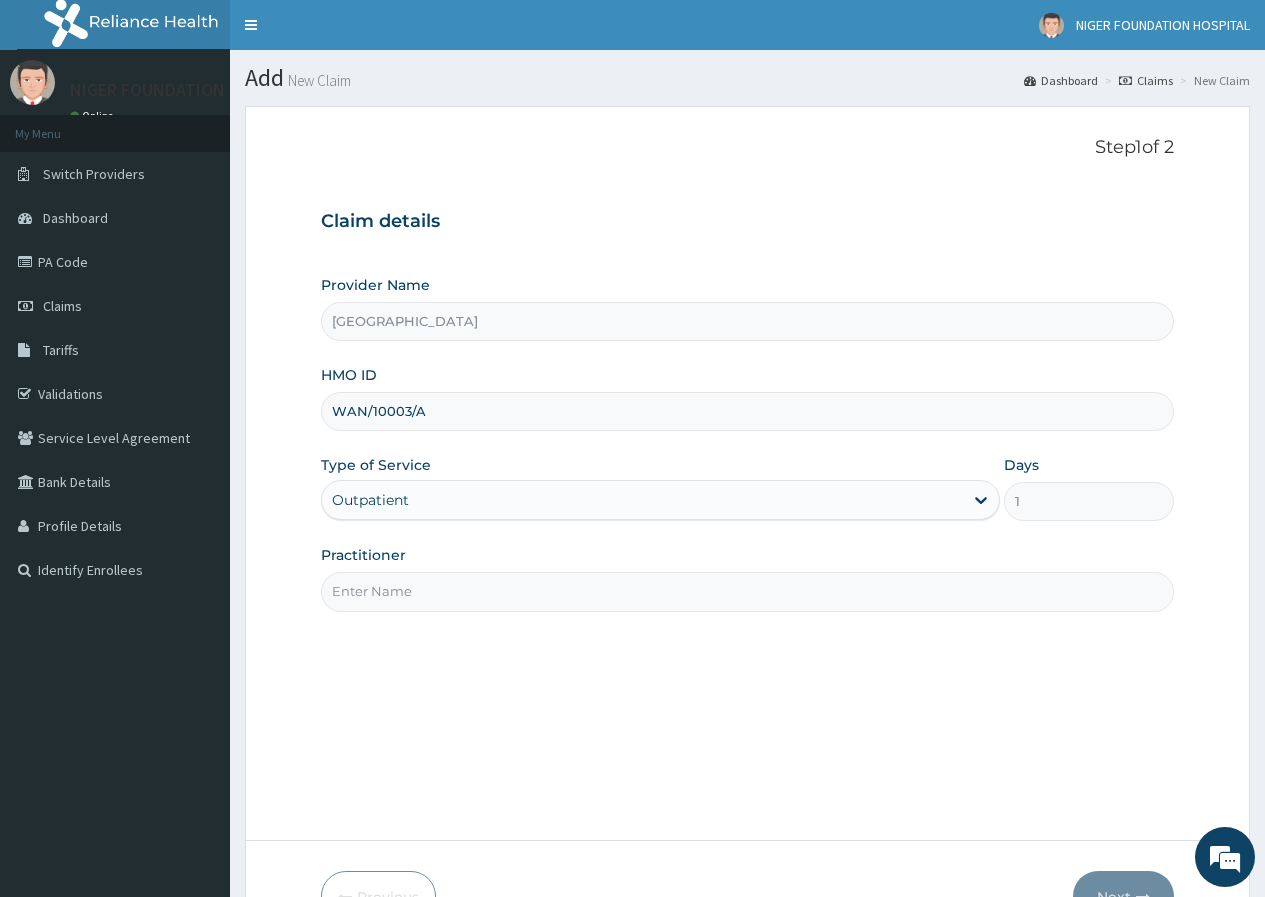 click on "Practitioner" at bounding box center (747, 591) 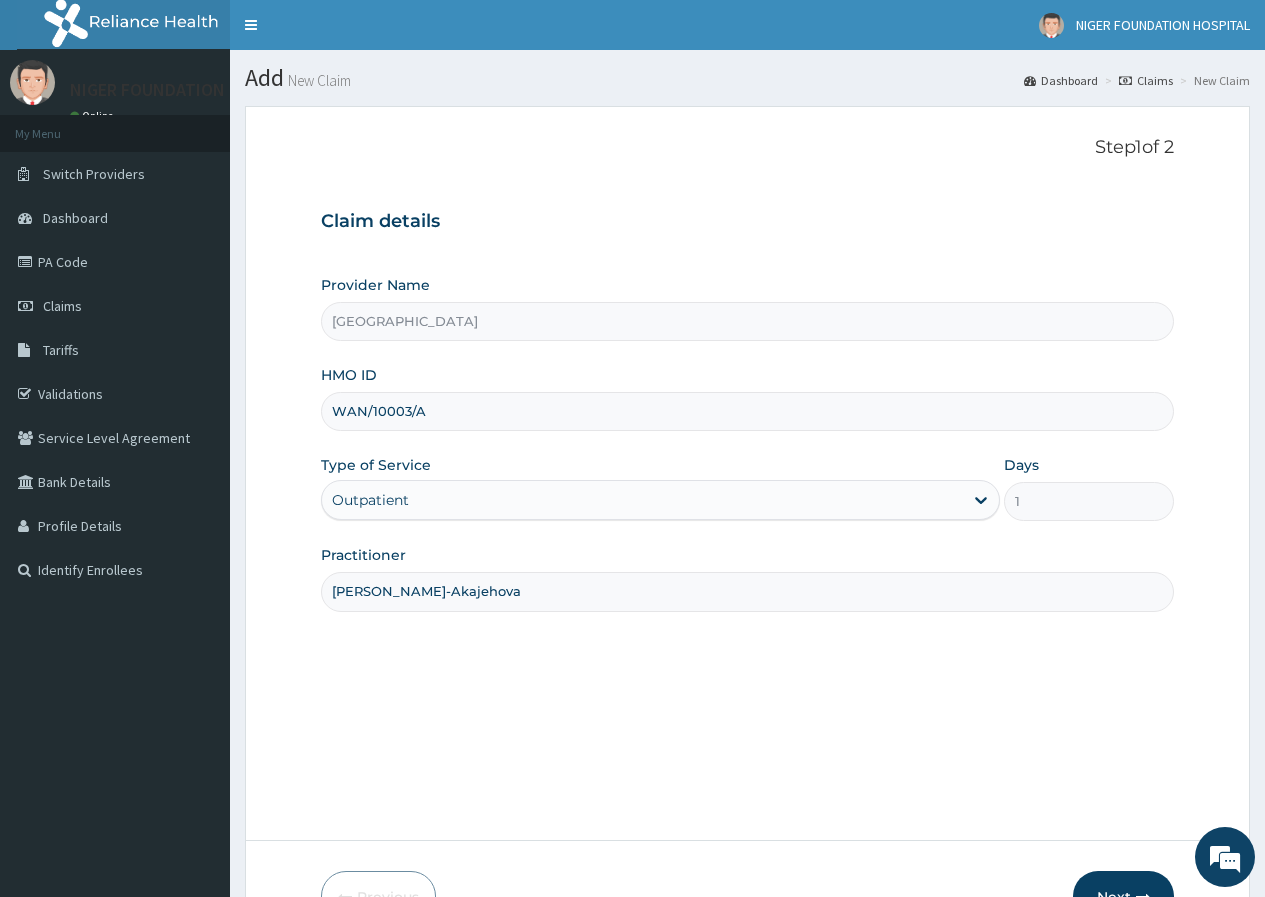 type on "Dr. Amarachi Emeribe-Akajehova" 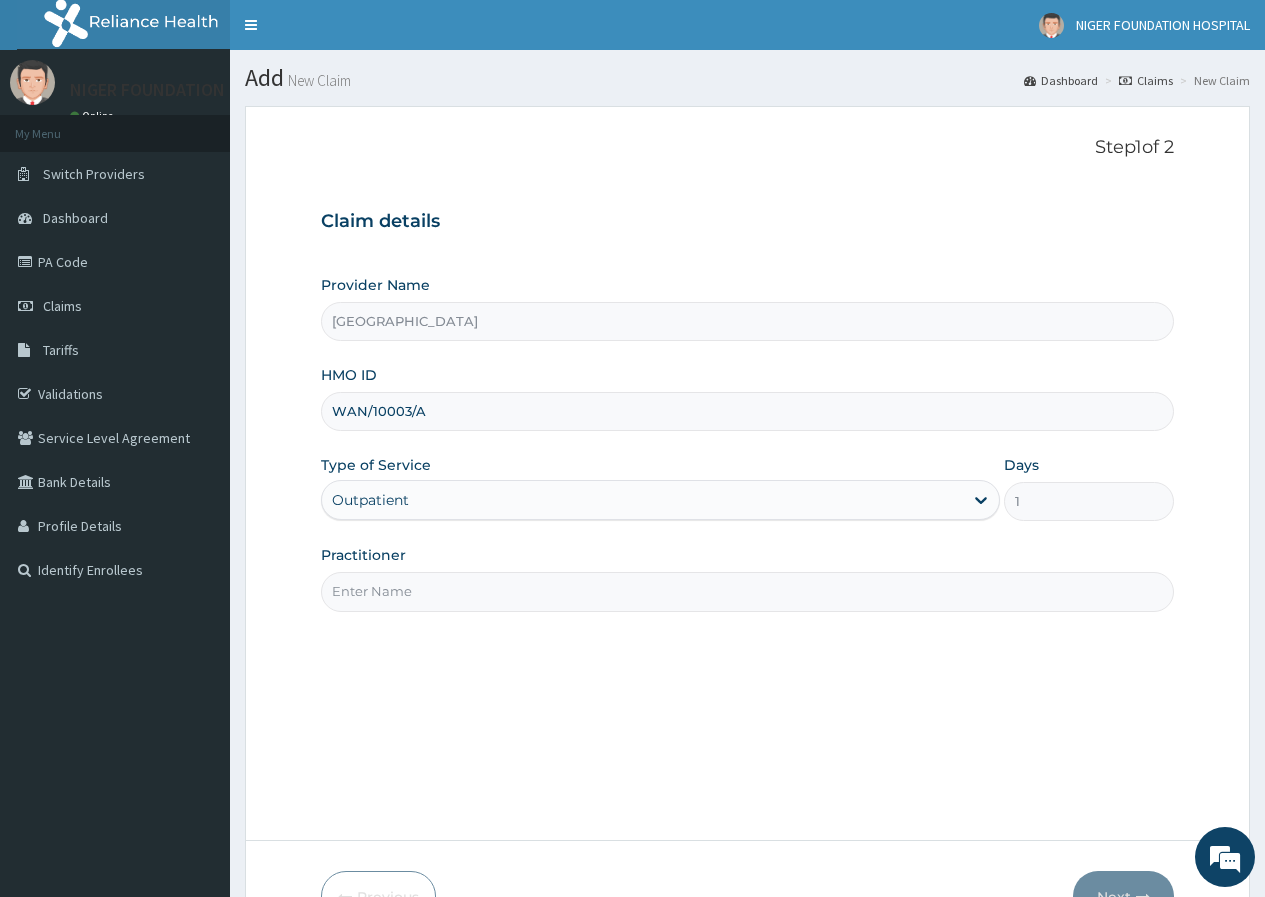 drag, startPoint x: 325, startPoint y: 3, endPoint x: 1279, endPoint y: 331, distance: 1008.81116 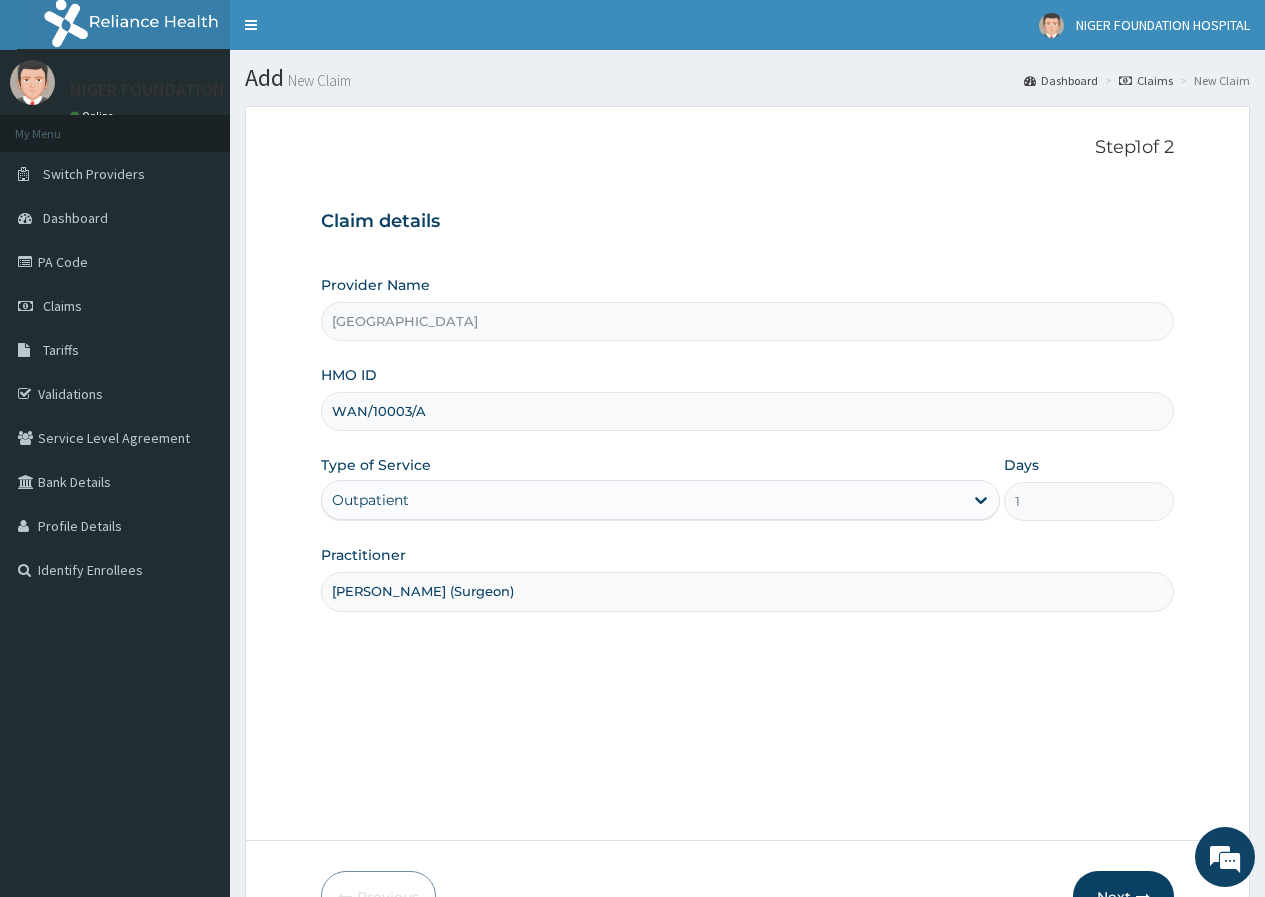 type on "Dr. Chidi Enemuo (Surgeon)" 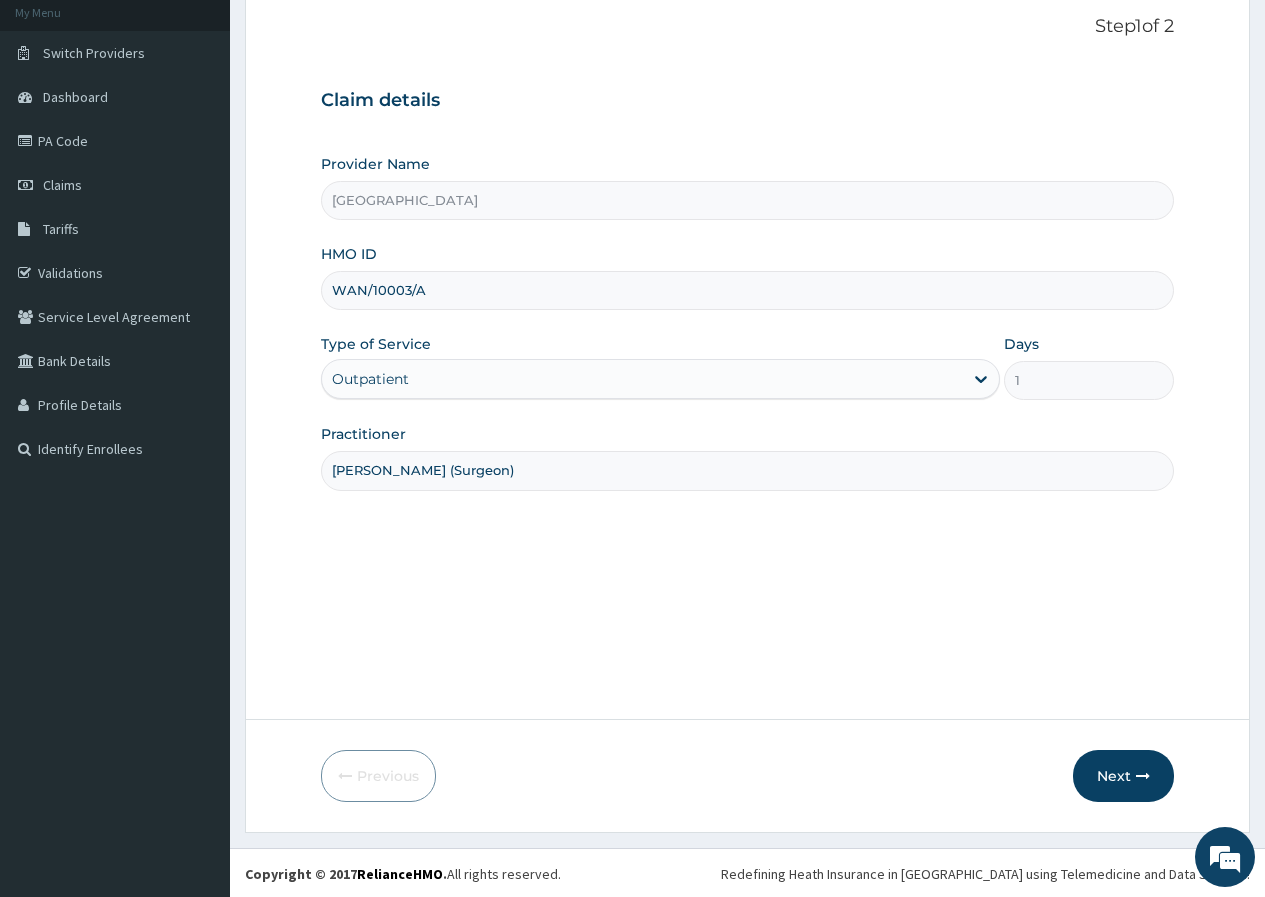 scroll, scrollTop: 123, scrollLeft: 0, axis: vertical 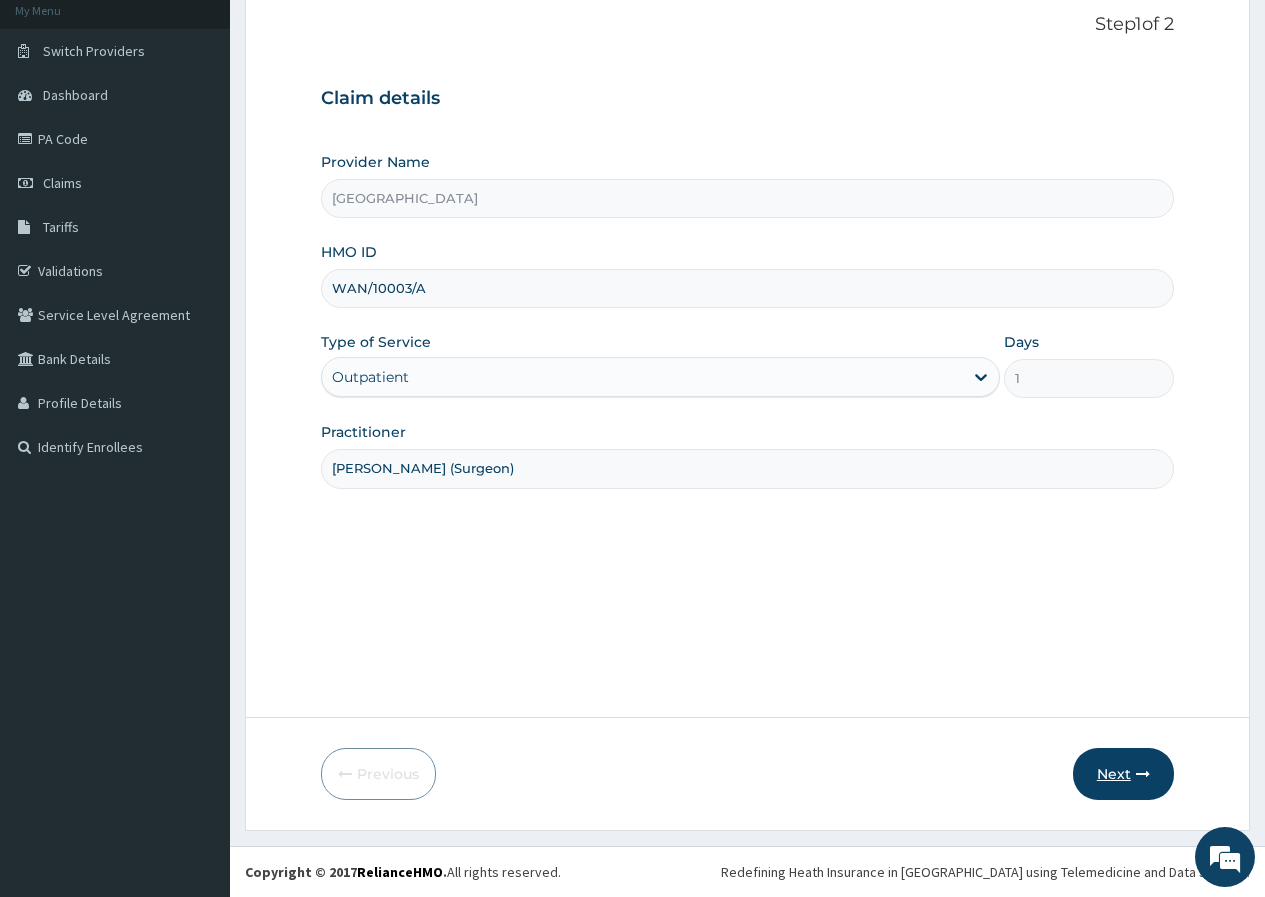 click on "Next" at bounding box center [1123, 774] 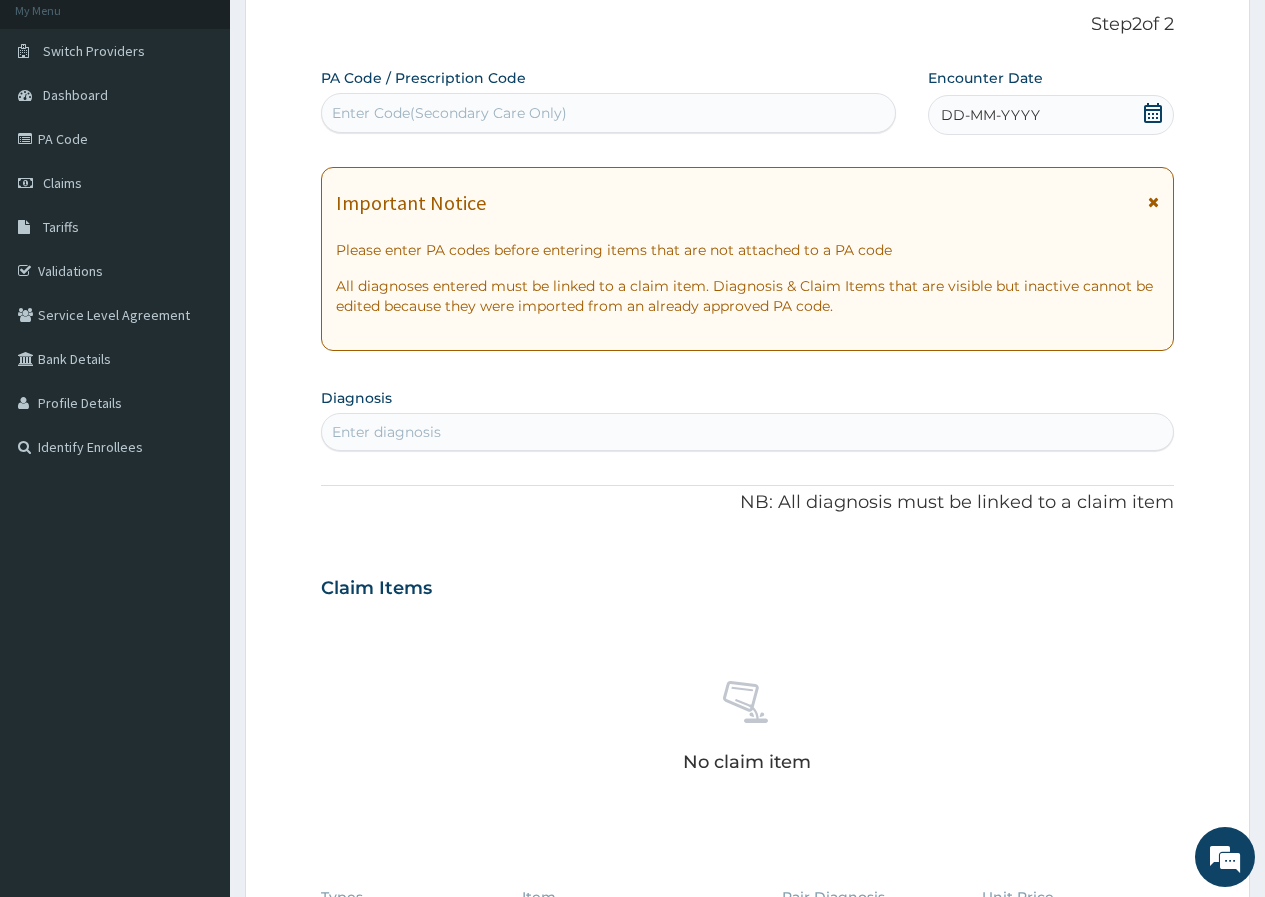 click on "Enter Code(Secondary Care Only)" at bounding box center [608, 113] 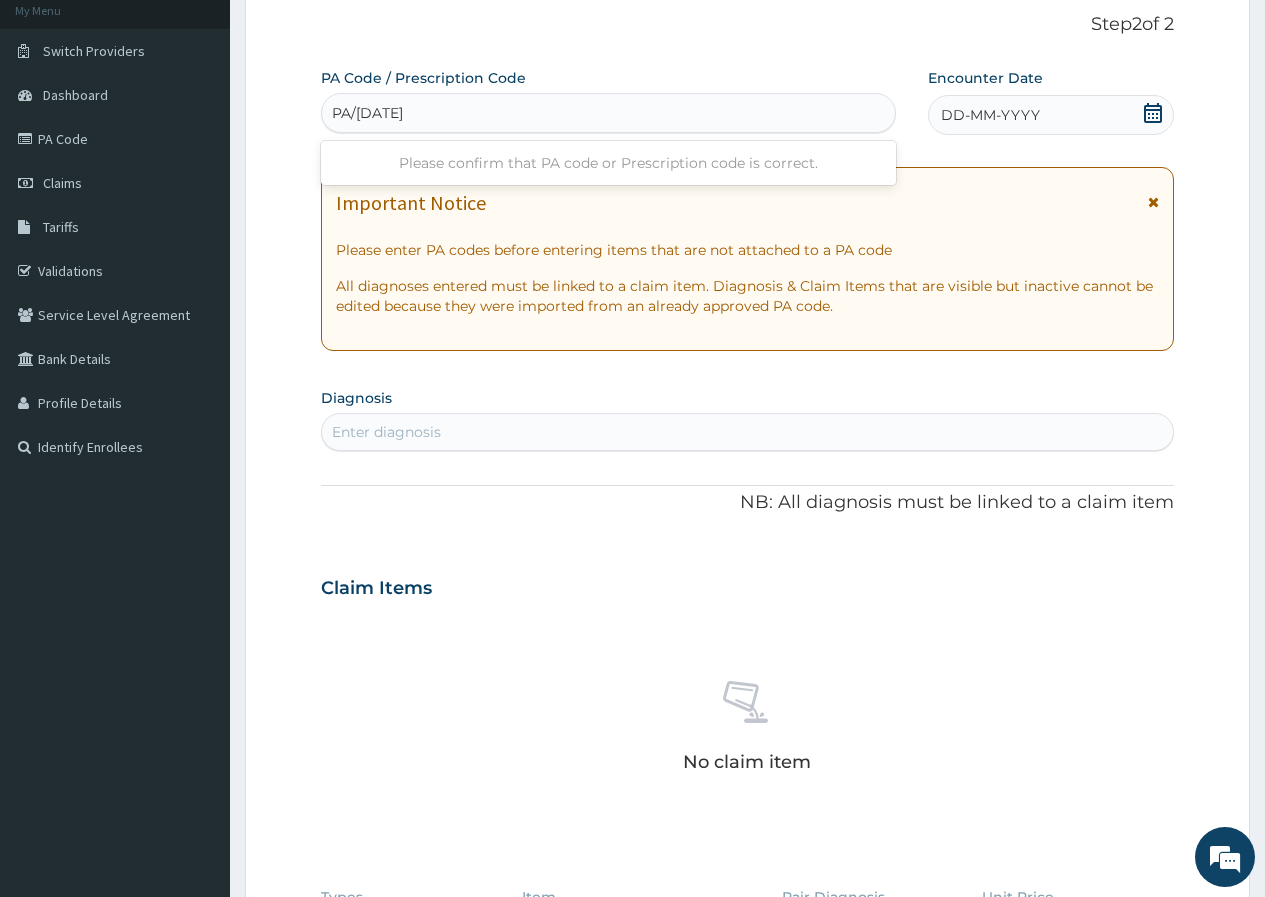 type on "PA/AD7167" 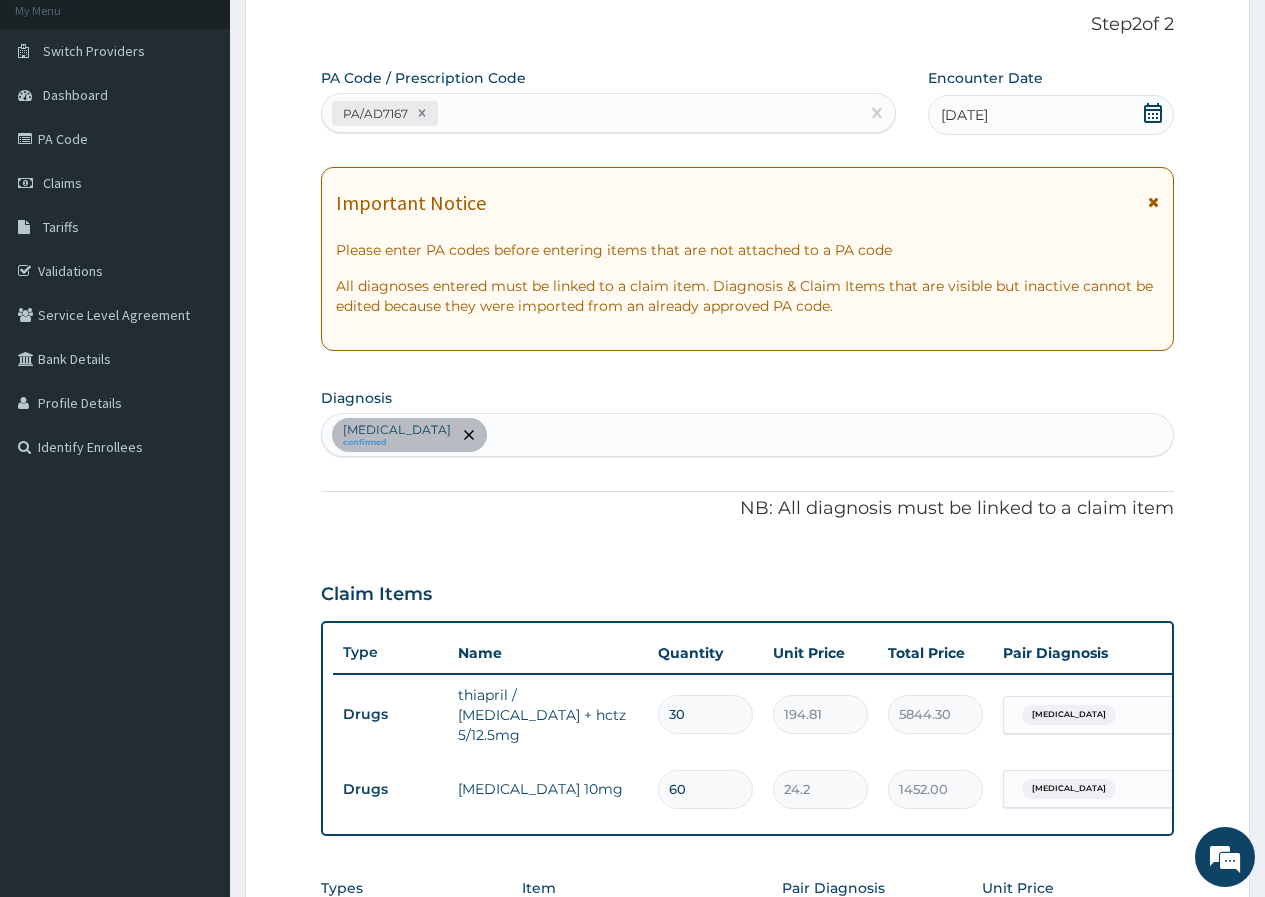 click 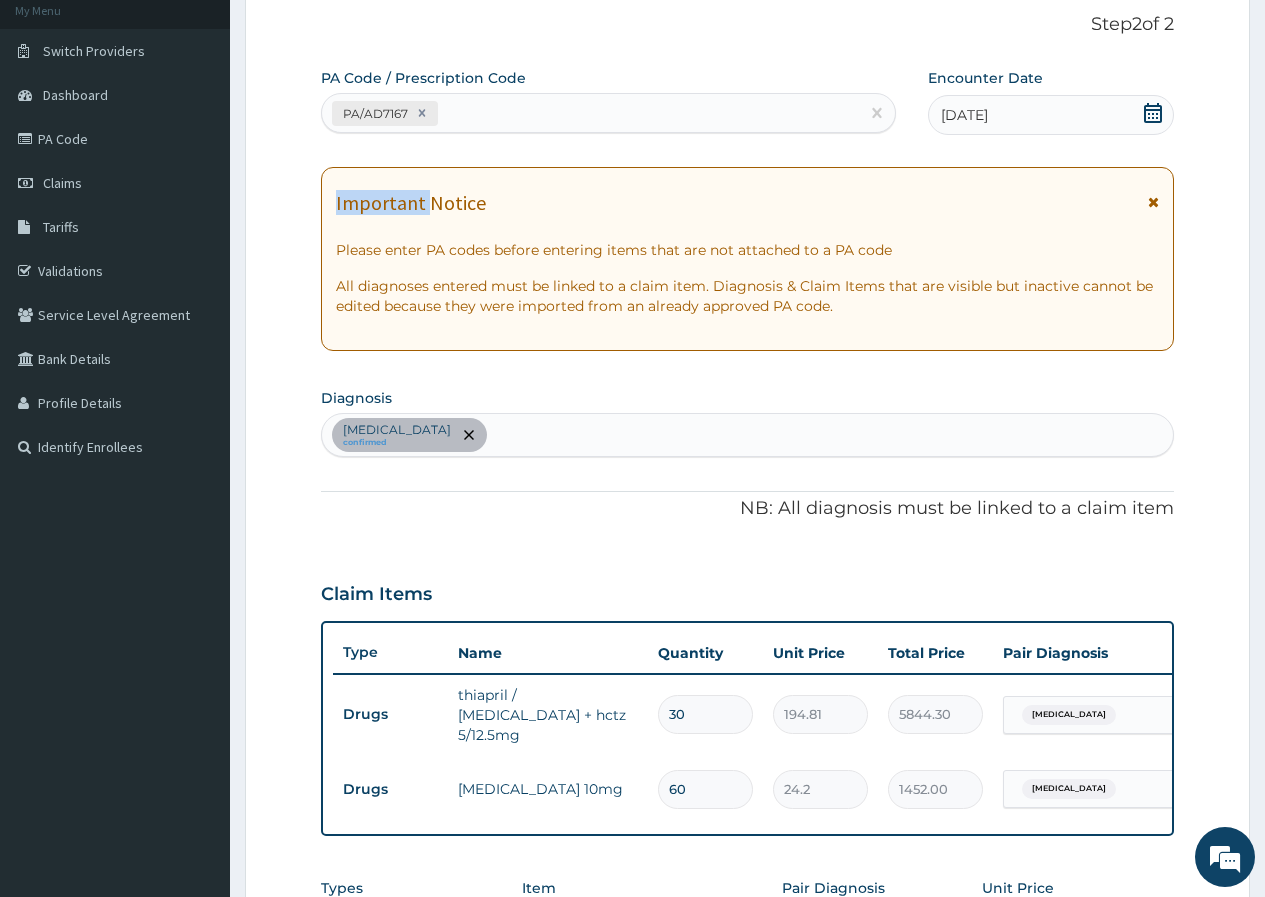 click 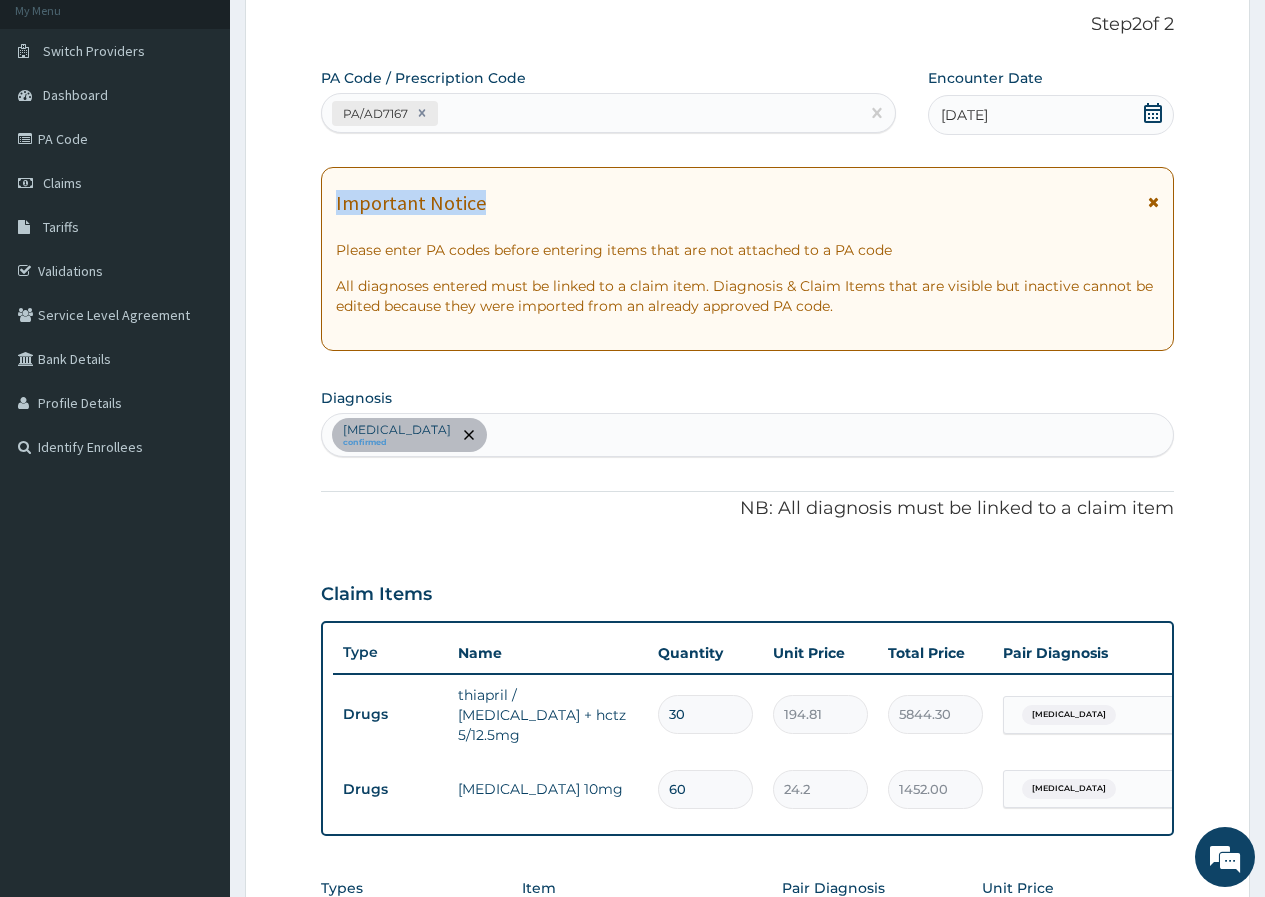 click 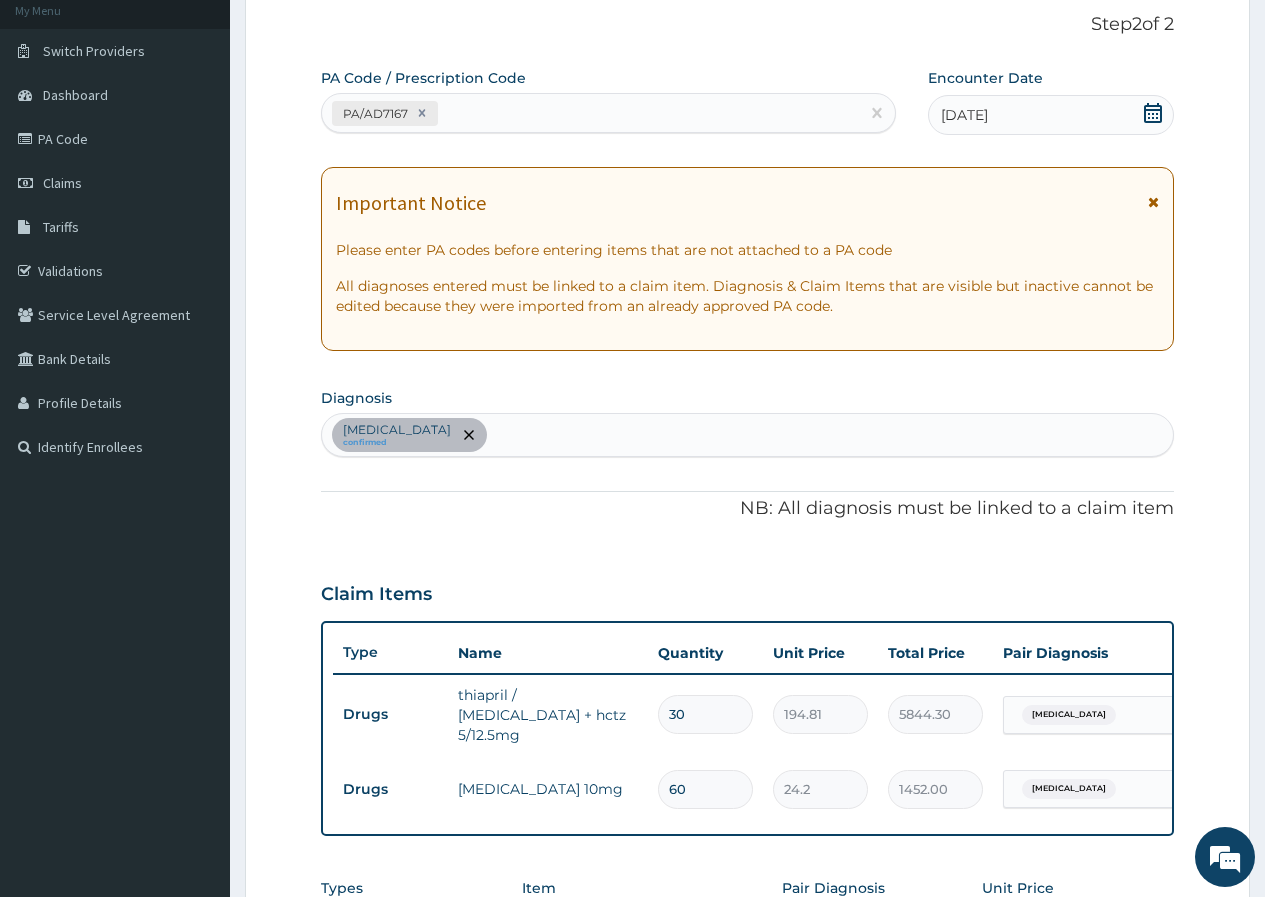click 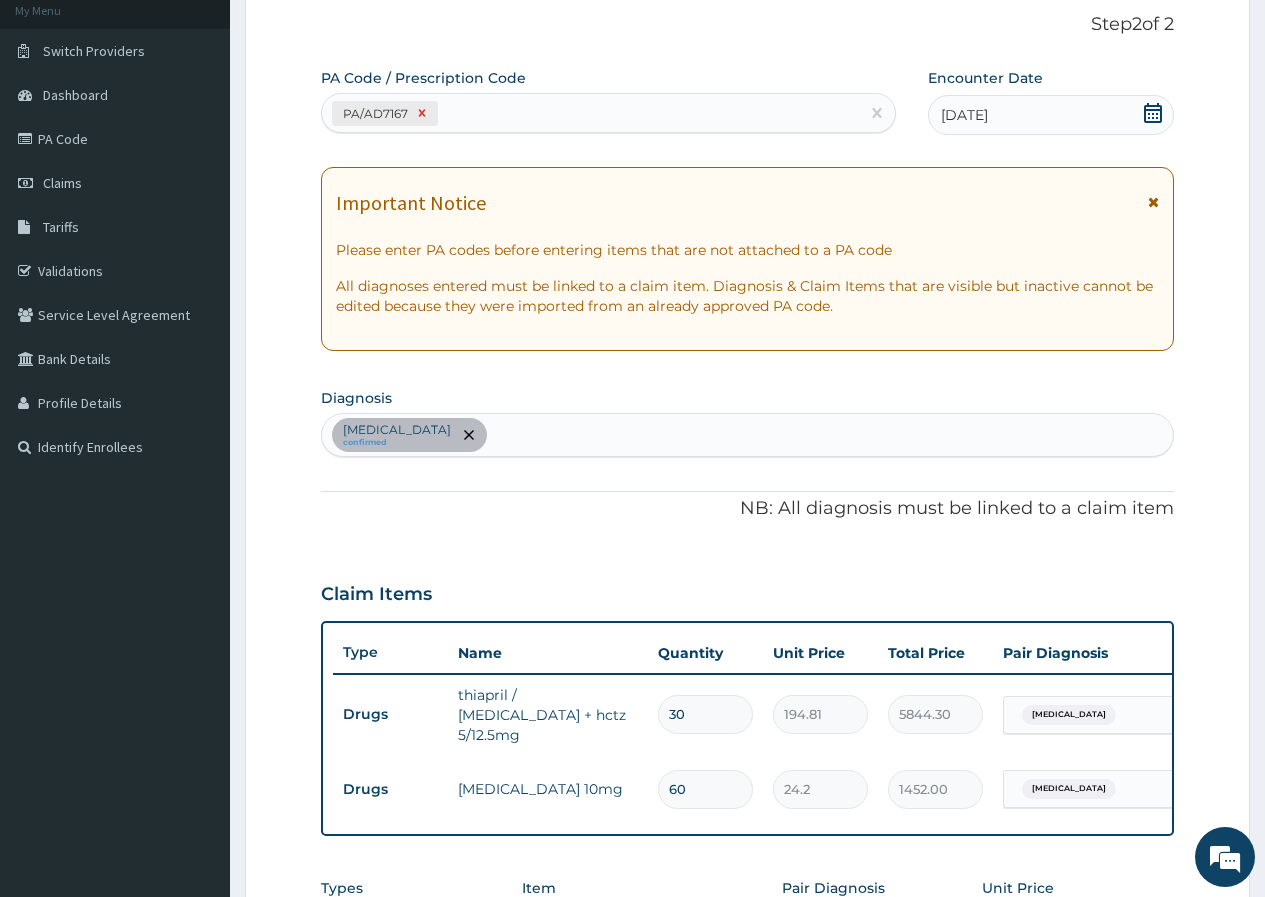 click 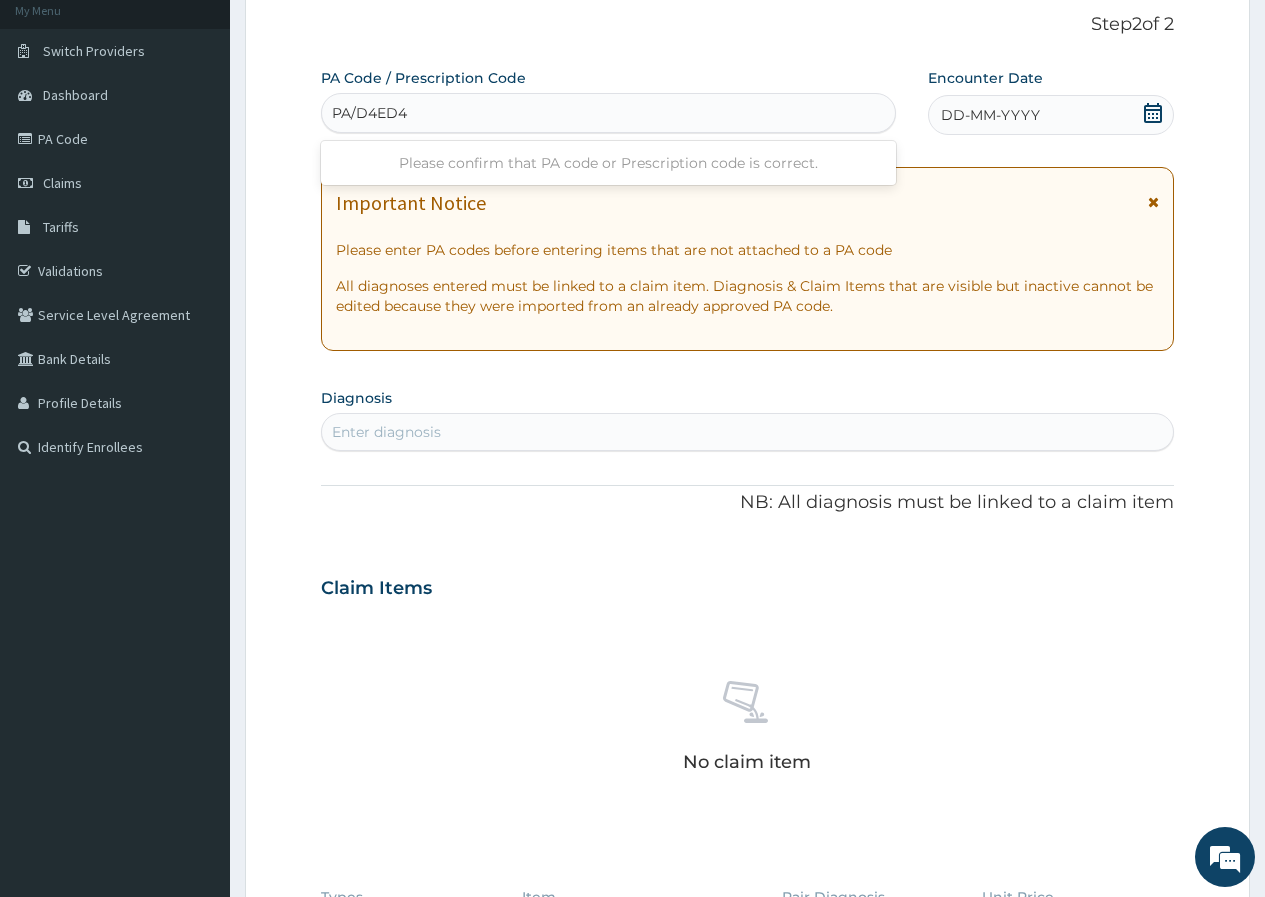 type on "PA/D4ED49" 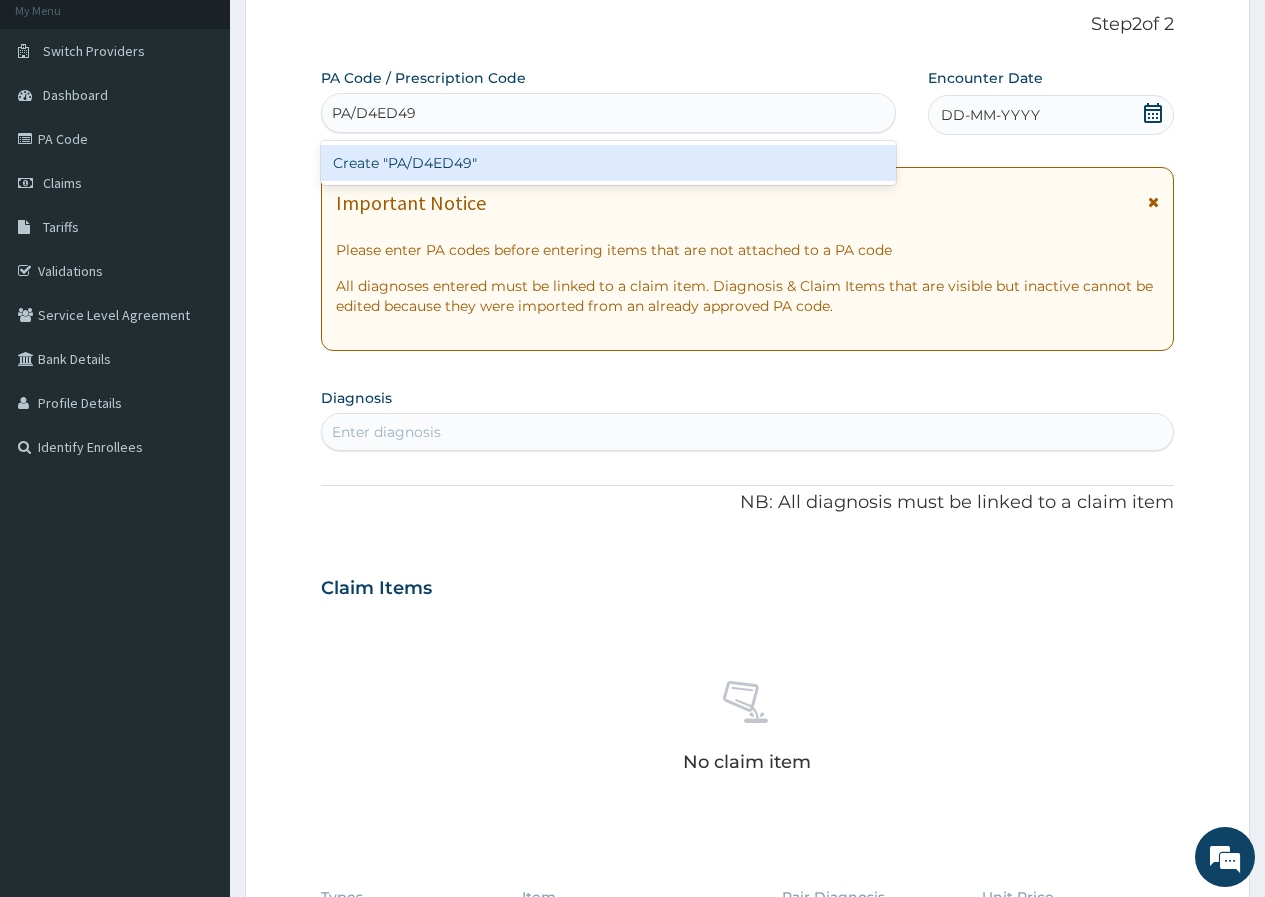type 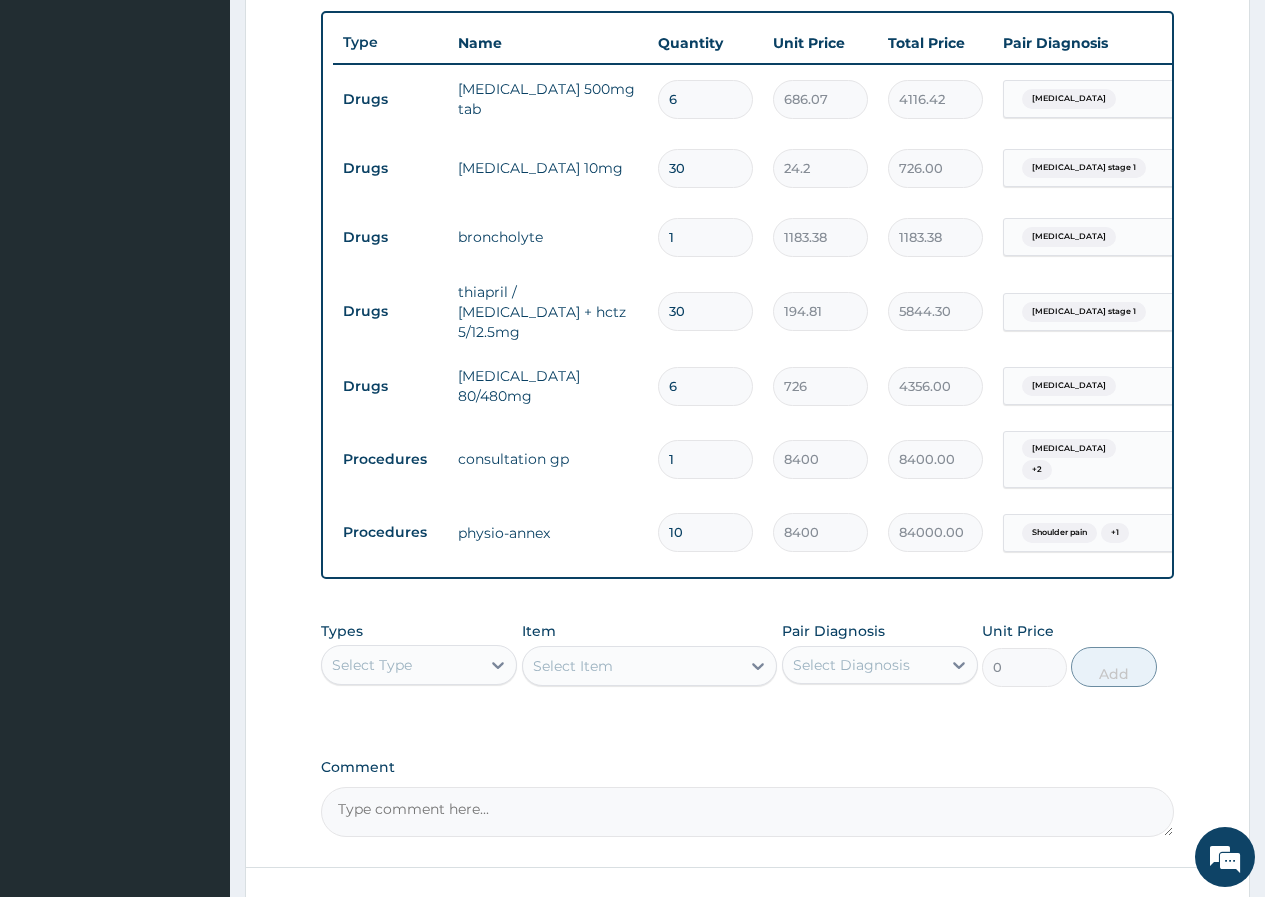scroll, scrollTop: 879, scrollLeft: 0, axis: vertical 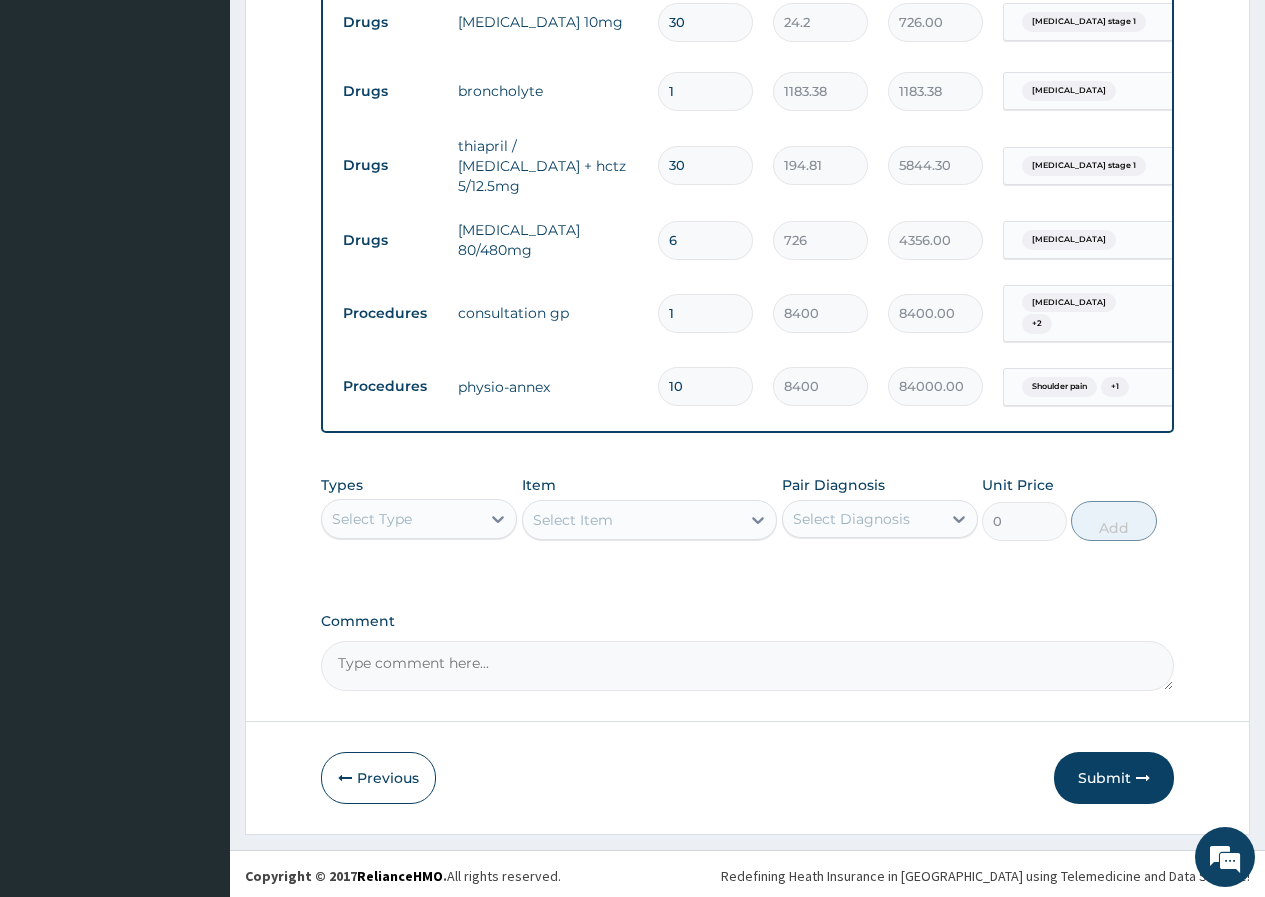 click on "Select Type" at bounding box center (401, 519) 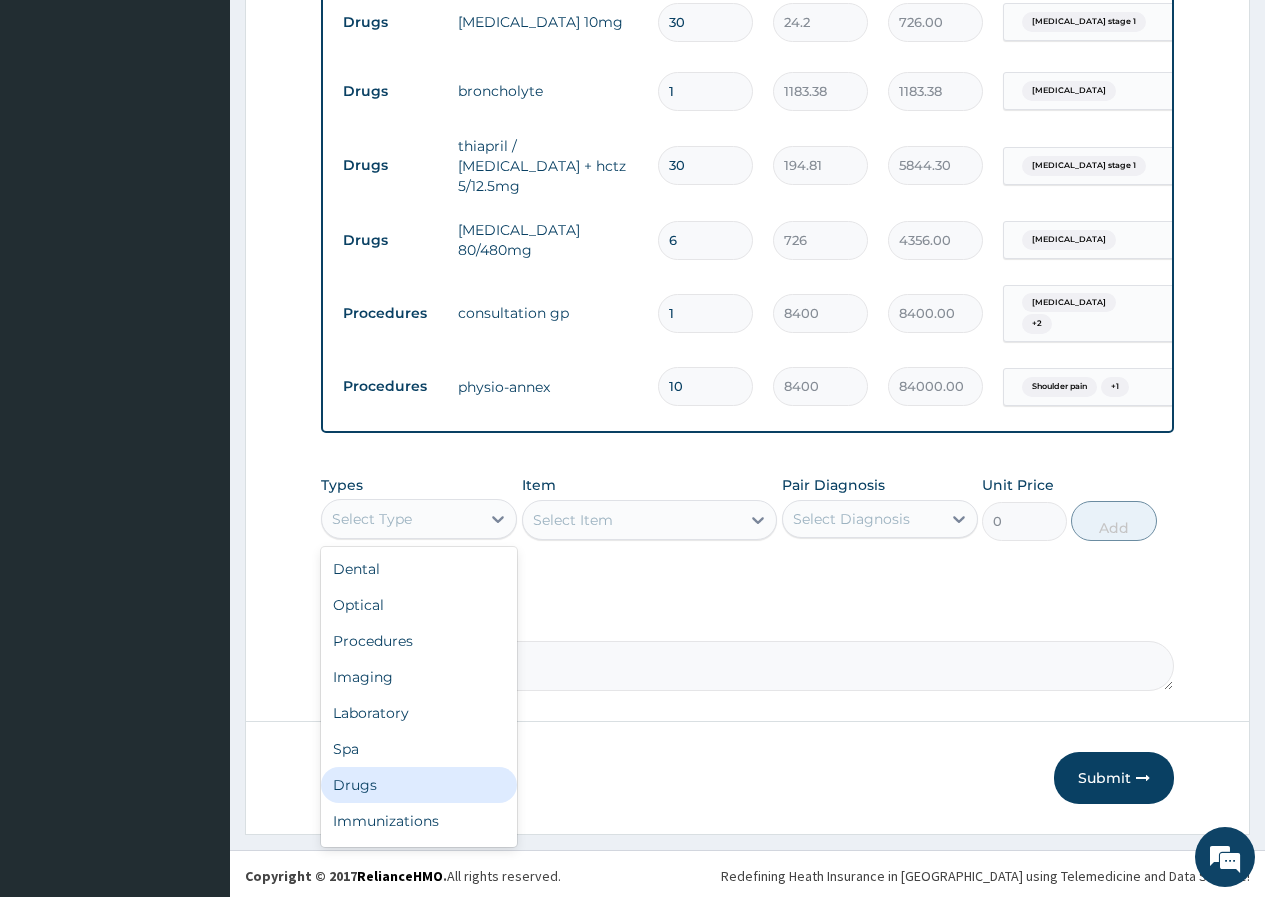 click on "Drugs" at bounding box center (419, 785) 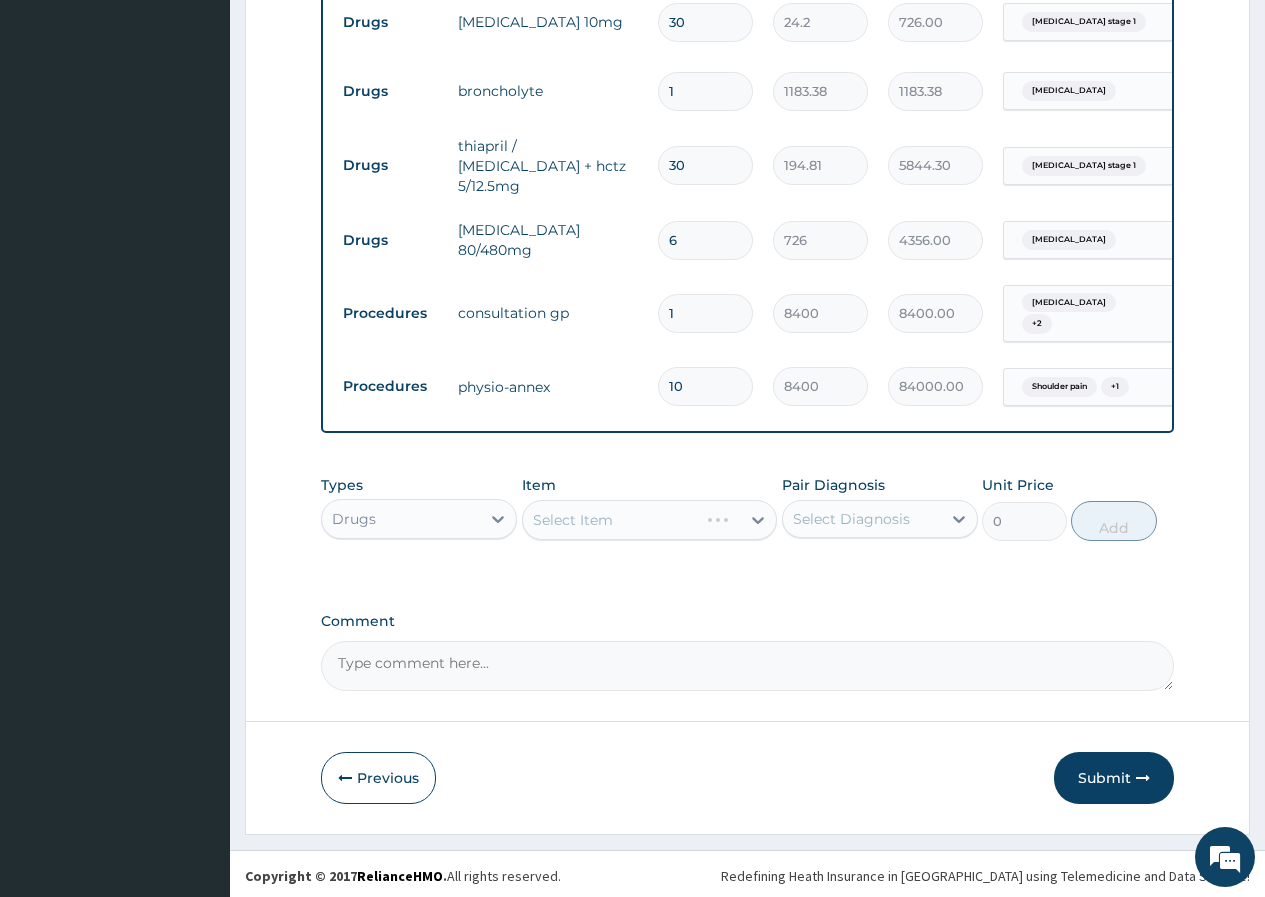 click on "Select Item" at bounding box center [650, 520] 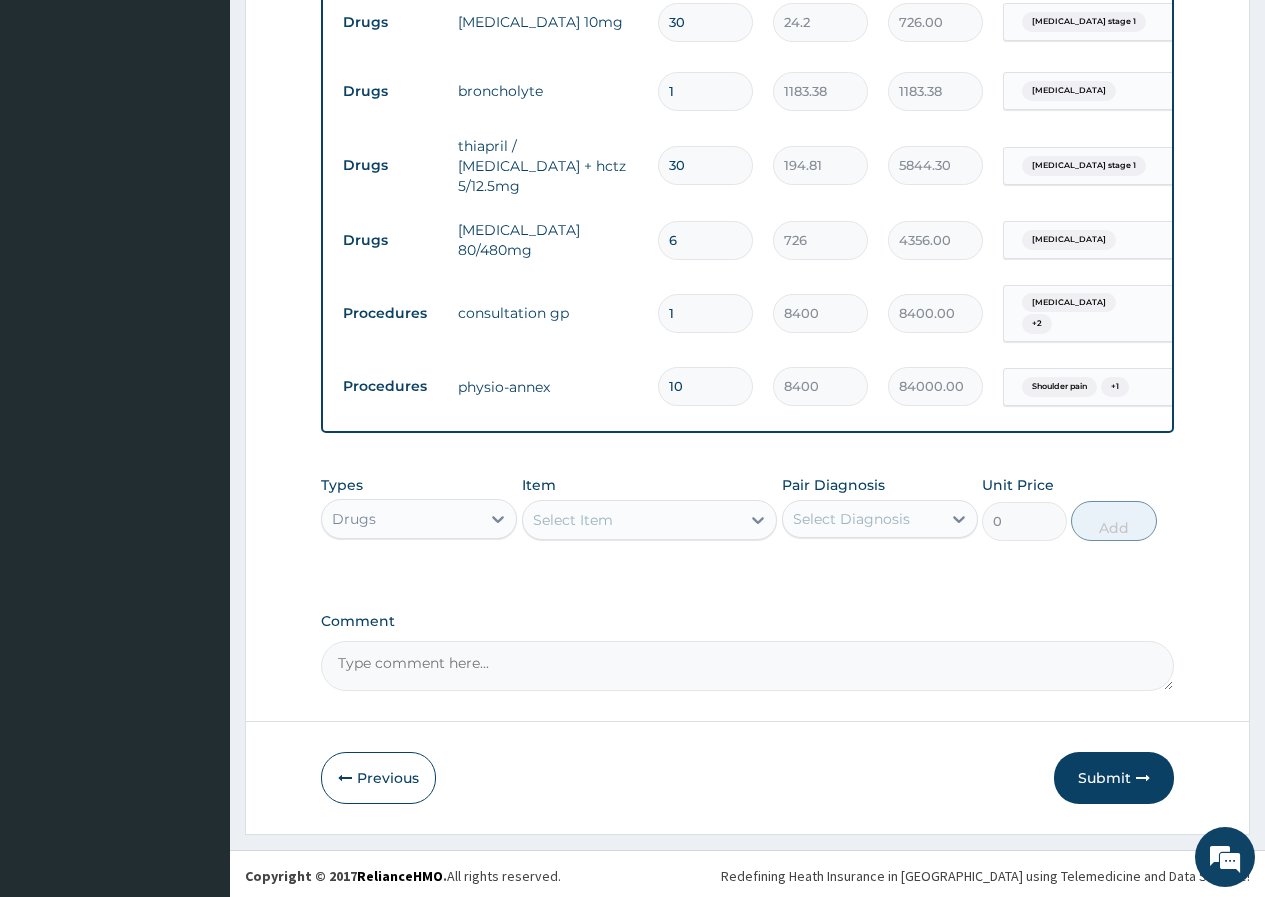 click on "Select Item" at bounding box center [573, 520] 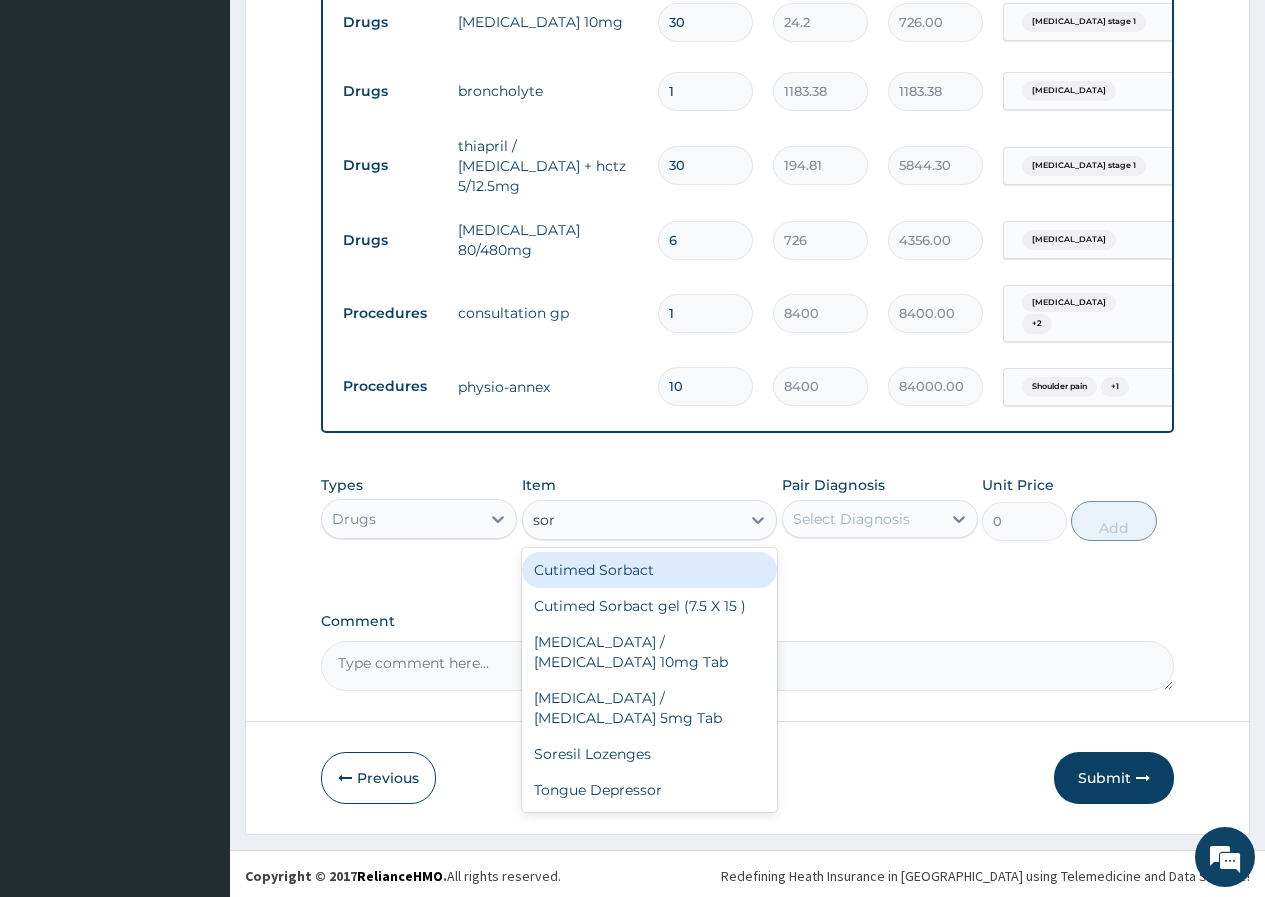 type on "sore" 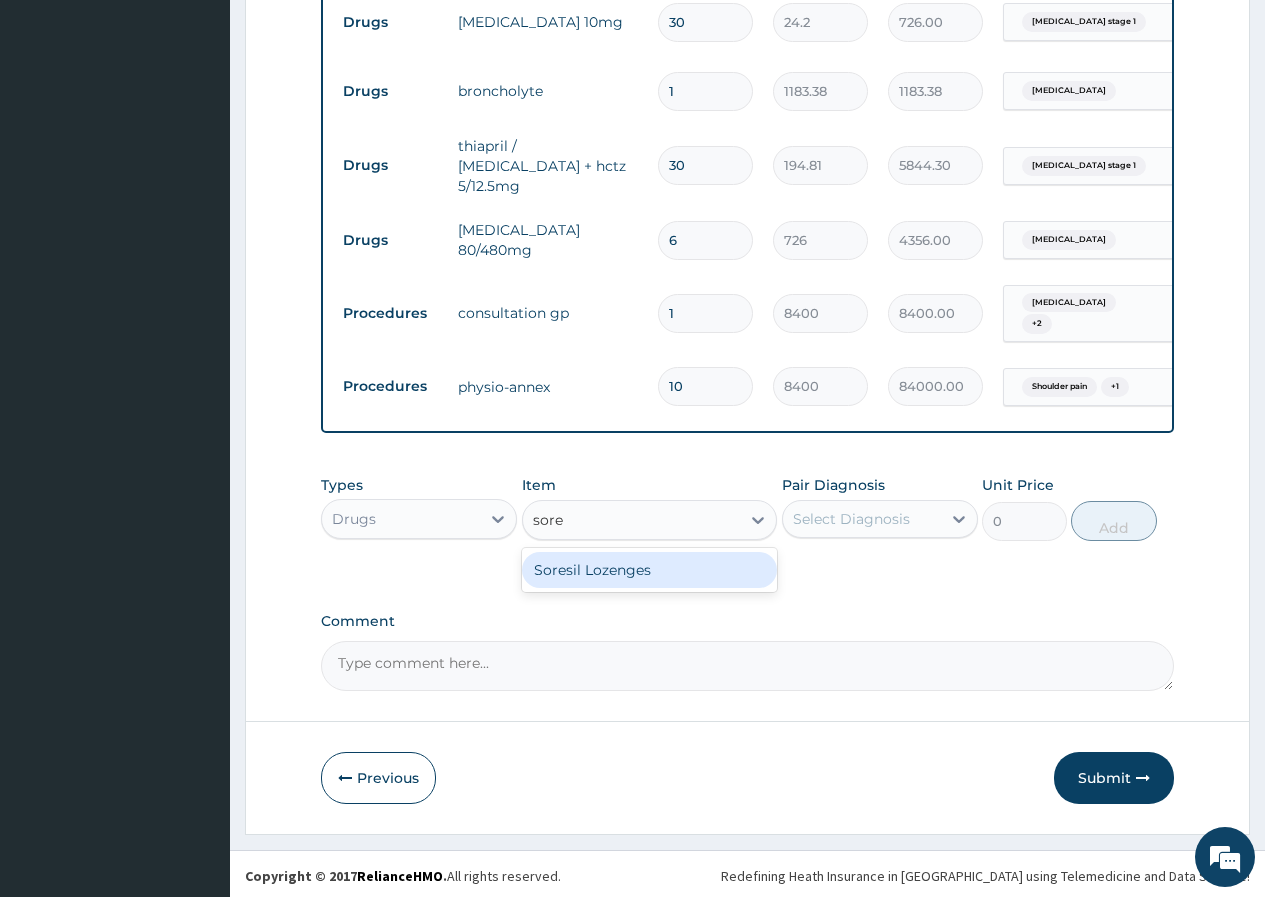 click on "Soresil Lozenges" at bounding box center [650, 570] 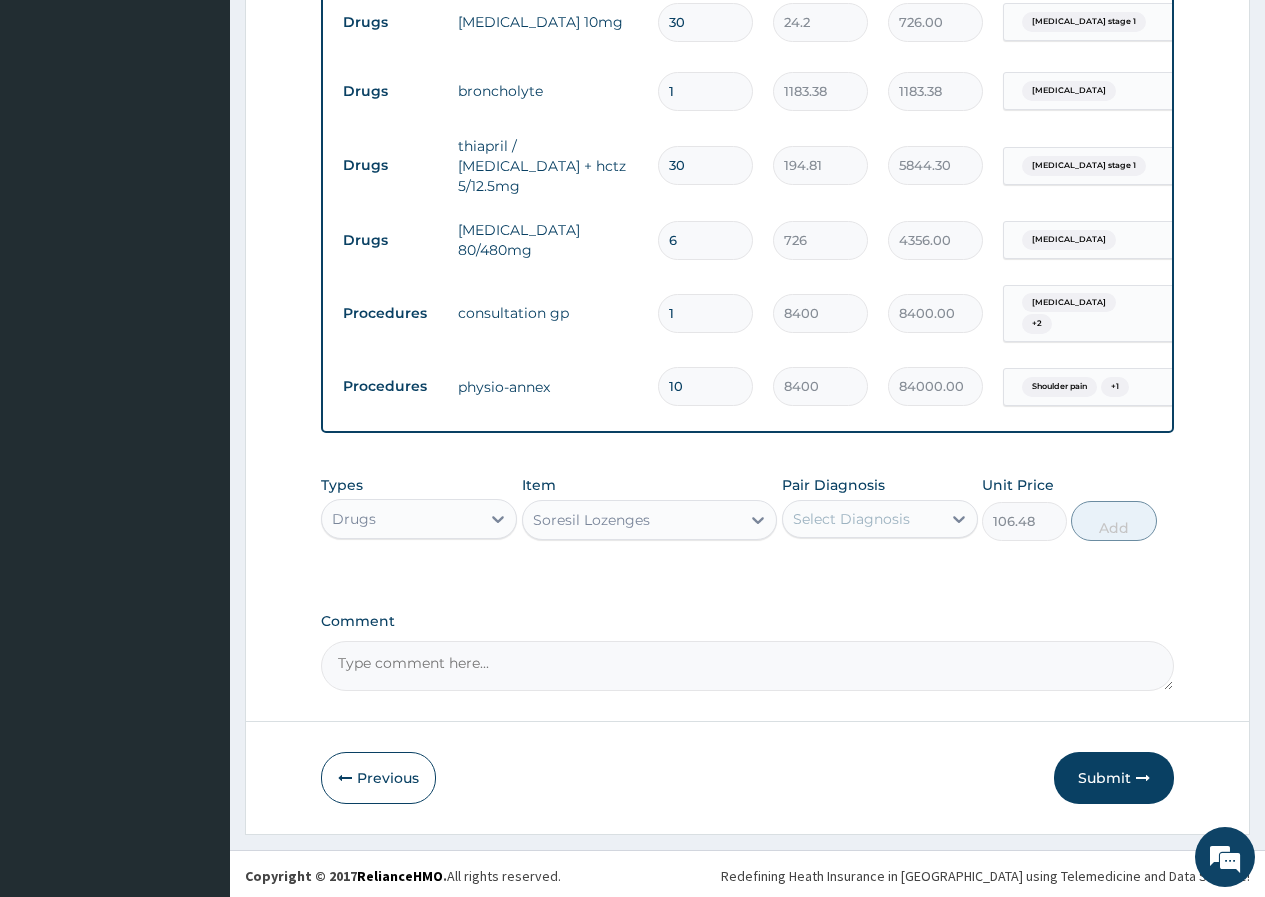 click on "Pair Diagnosis Select Diagnosis" at bounding box center (880, 508) 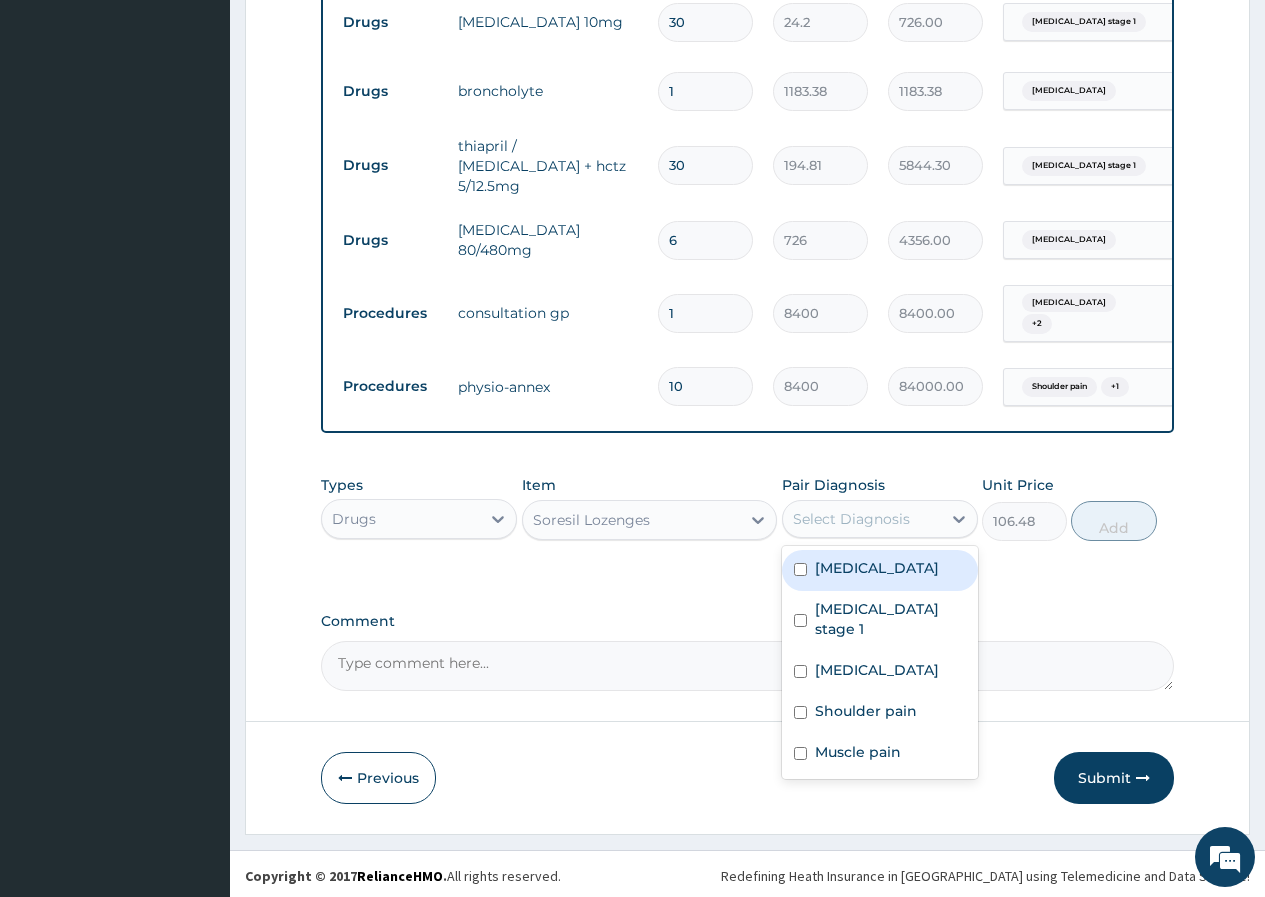 click on "Upper respiratory infection" at bounding box center [877, 568] 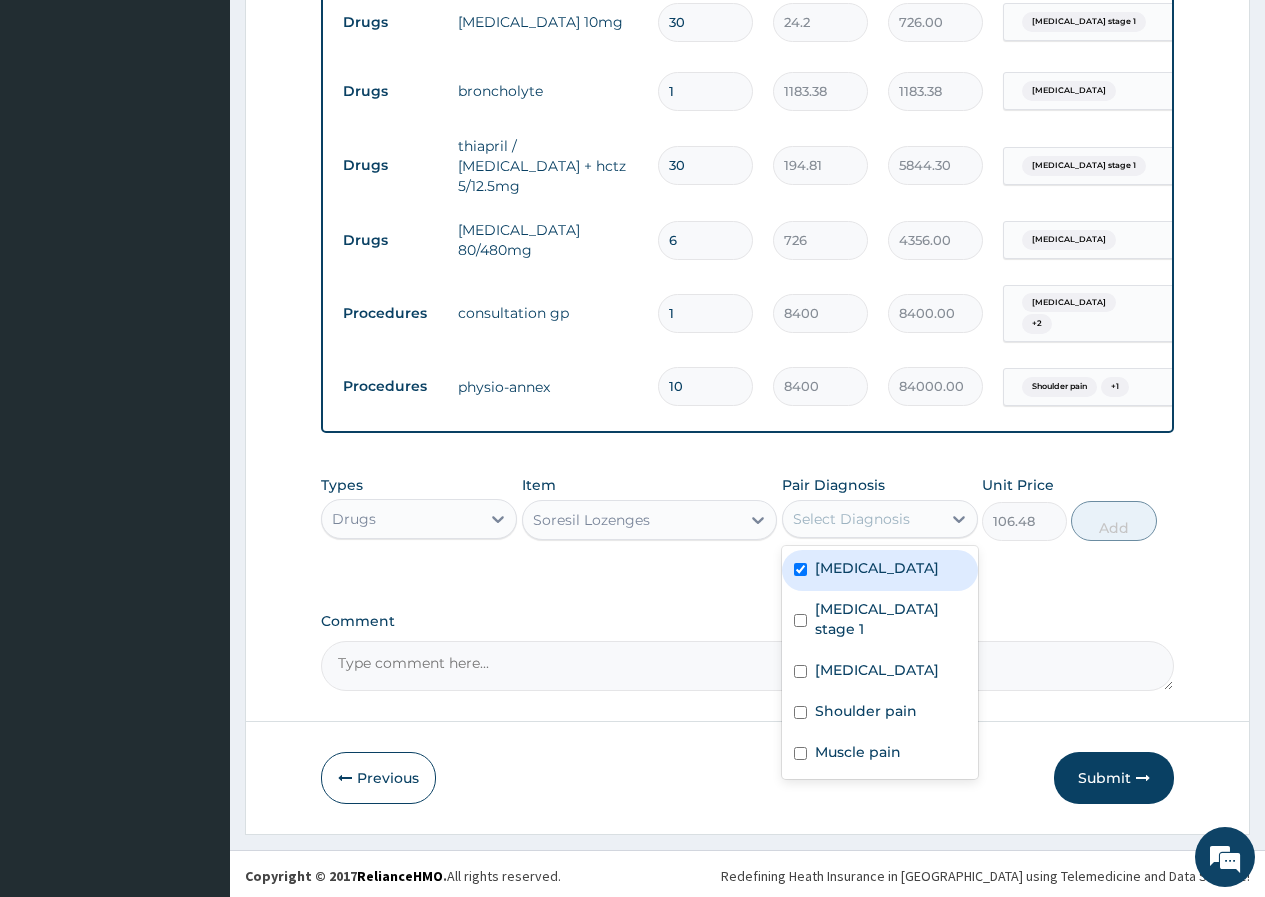 checkbox on "true" 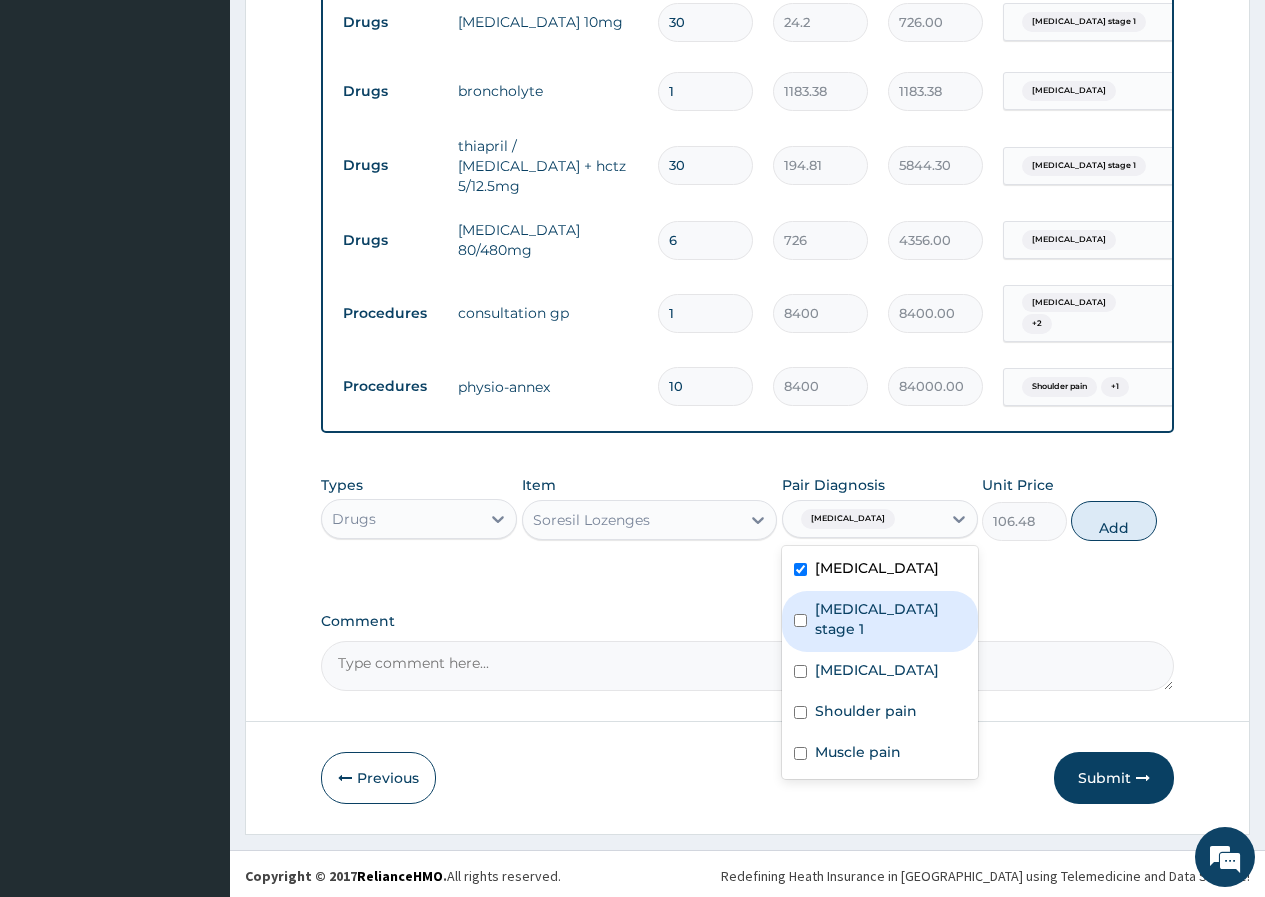 click on "Comment" at bounding box center [747, 621] 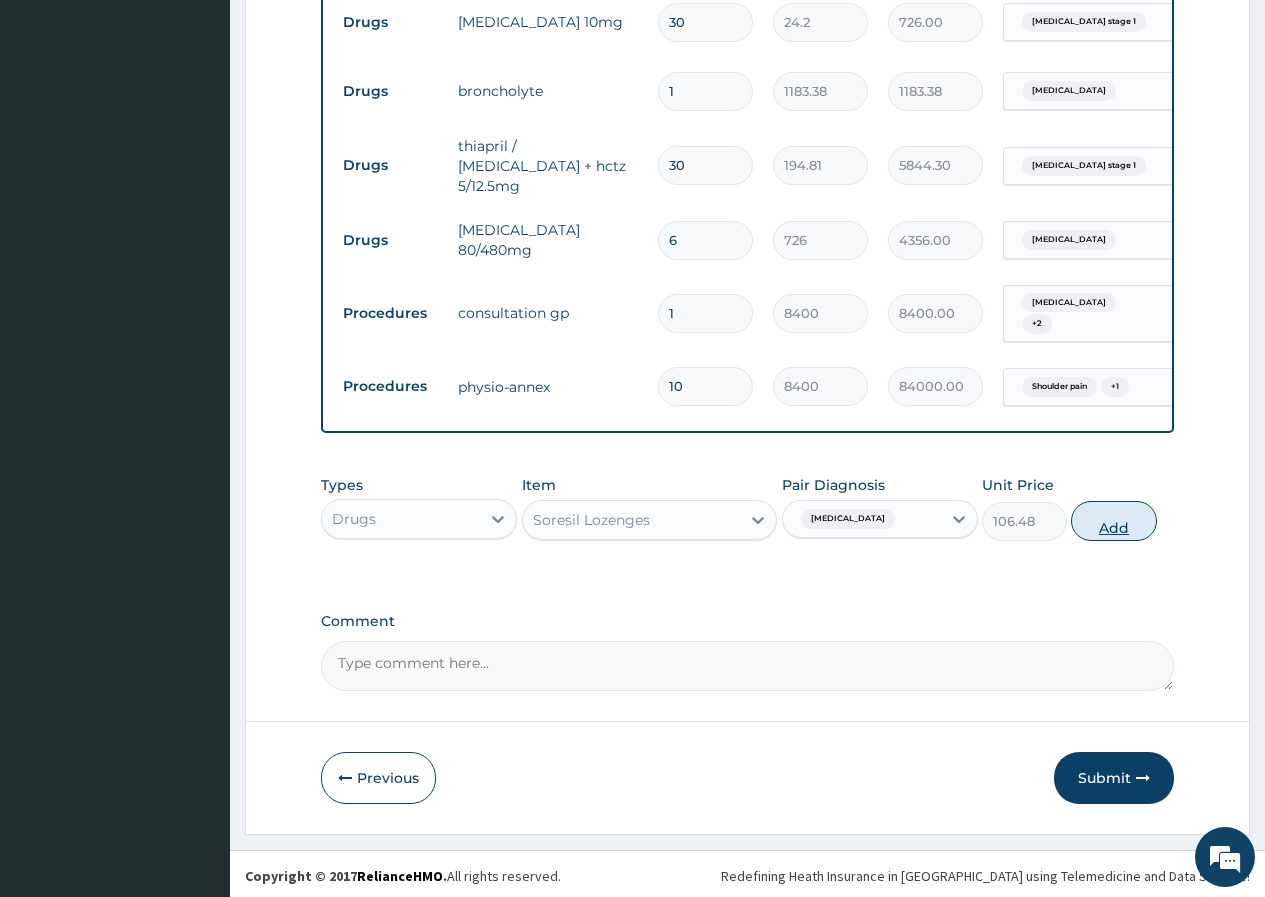 click on "Add" at bounding box center [1113, 521] 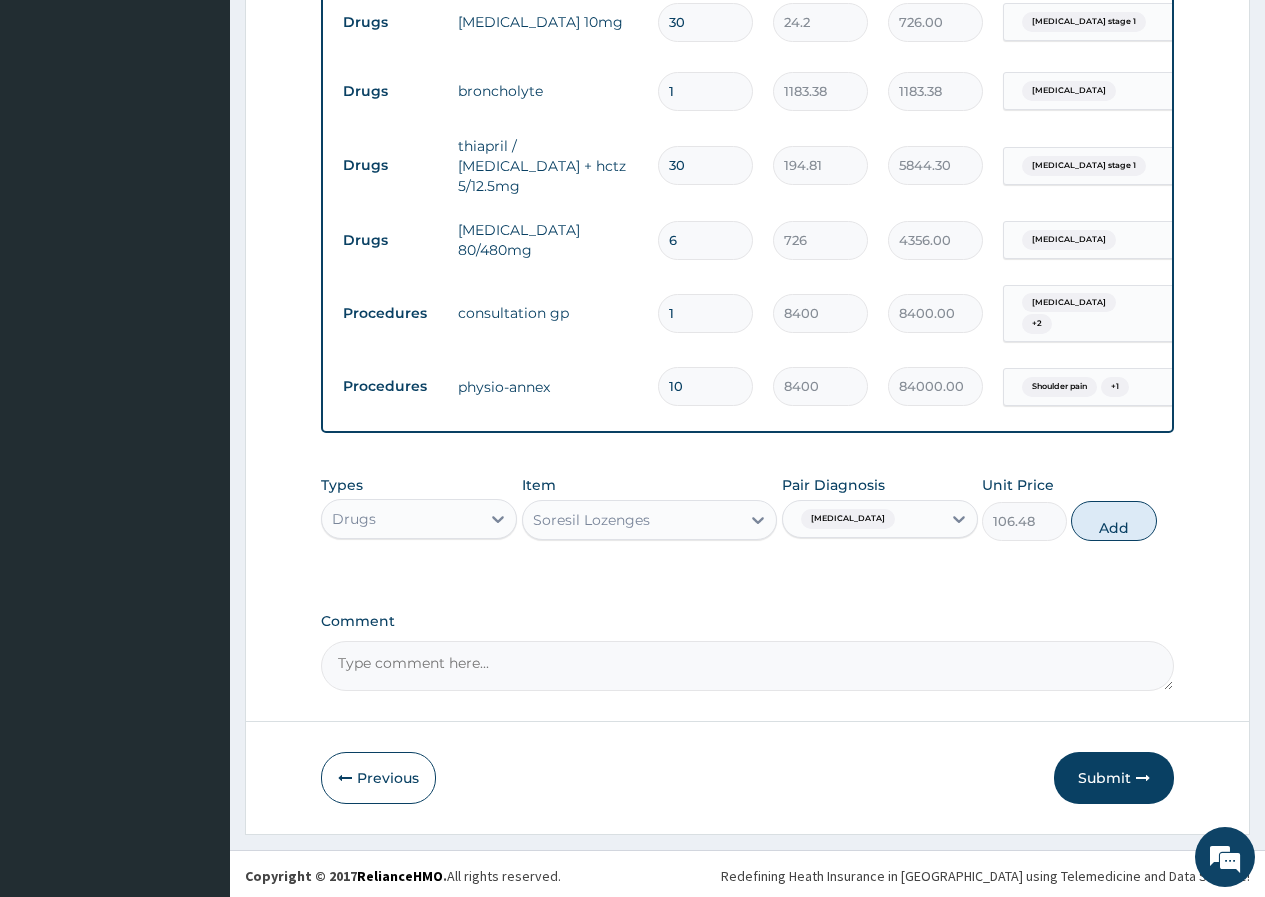 type on "0" 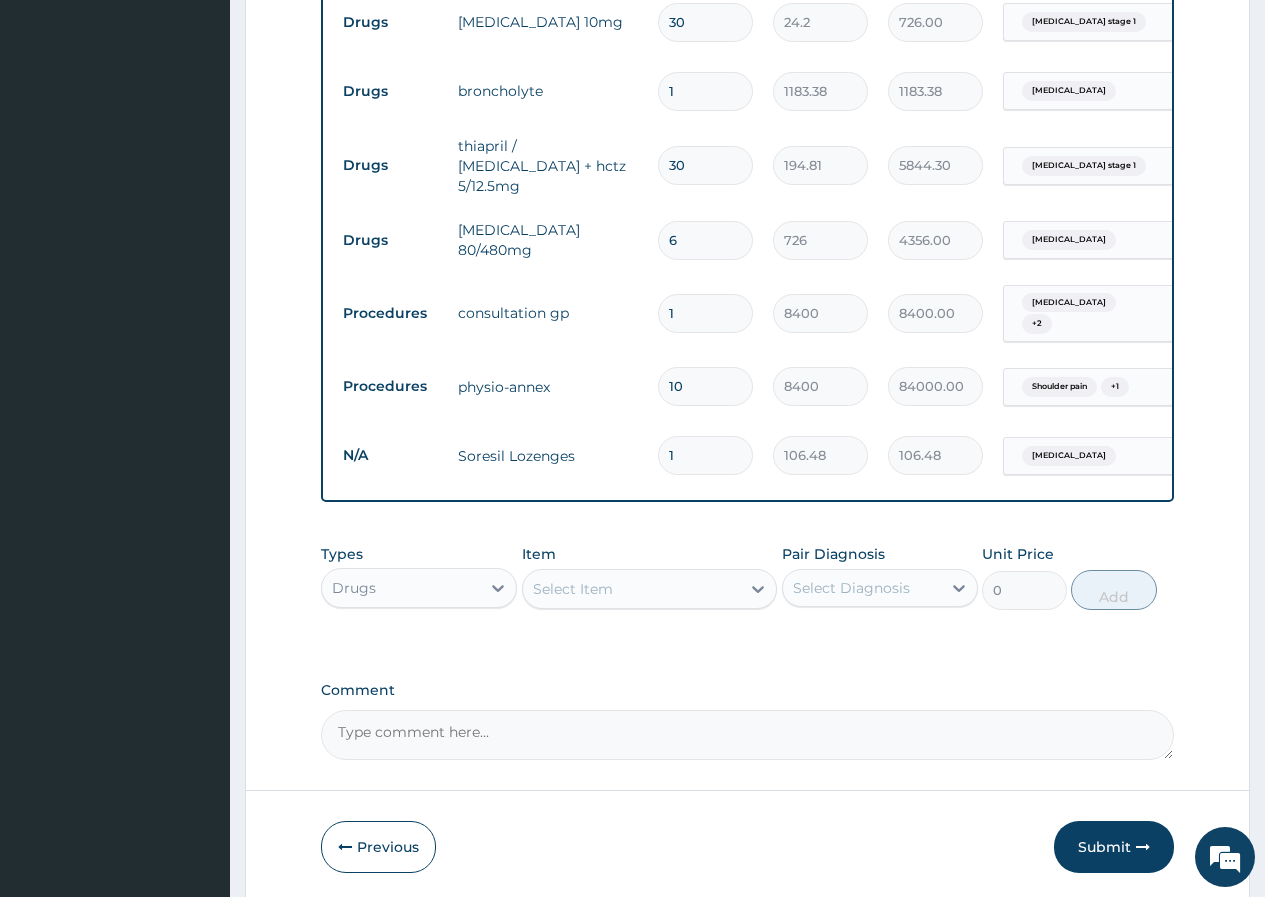 type on "10" 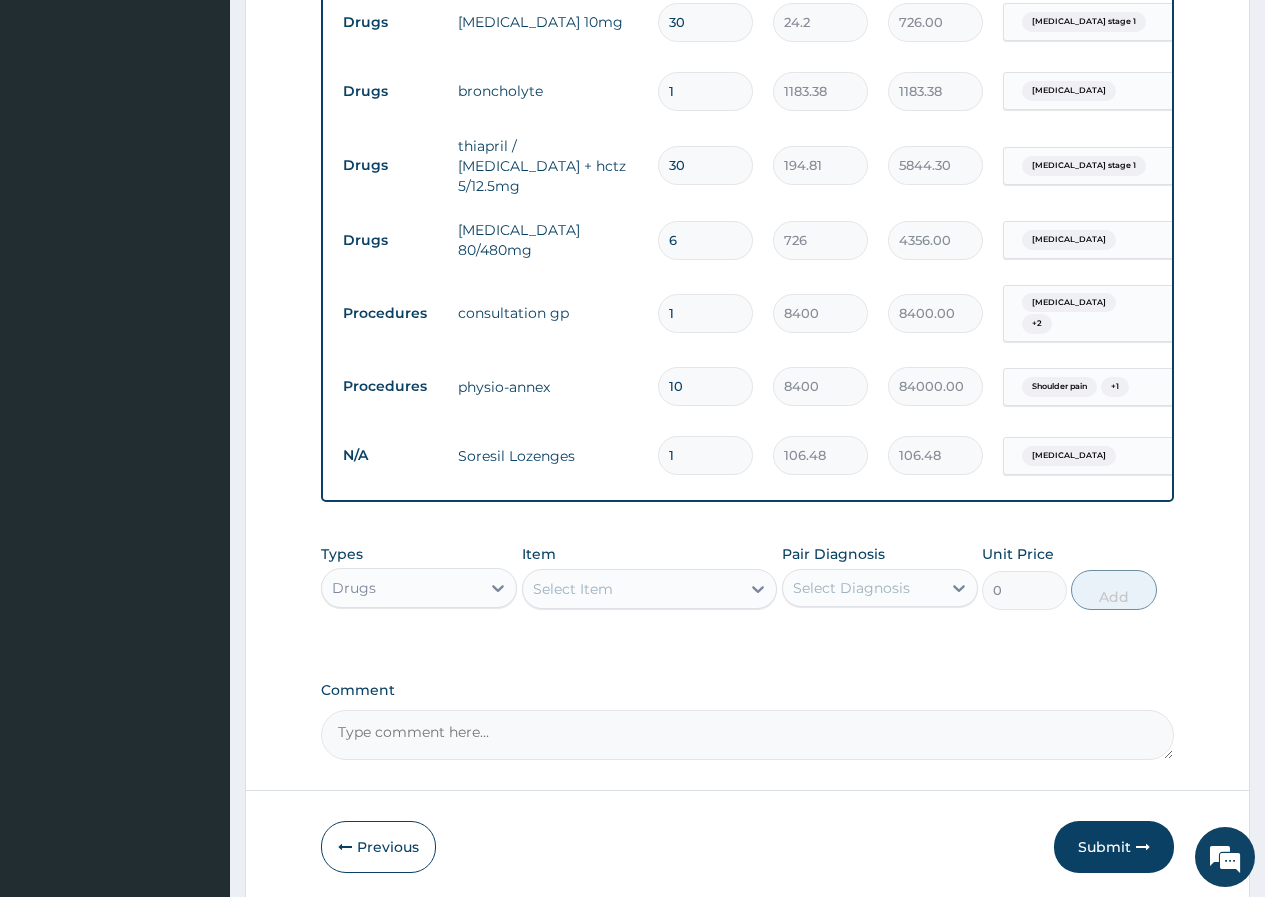 type on "1064.80" 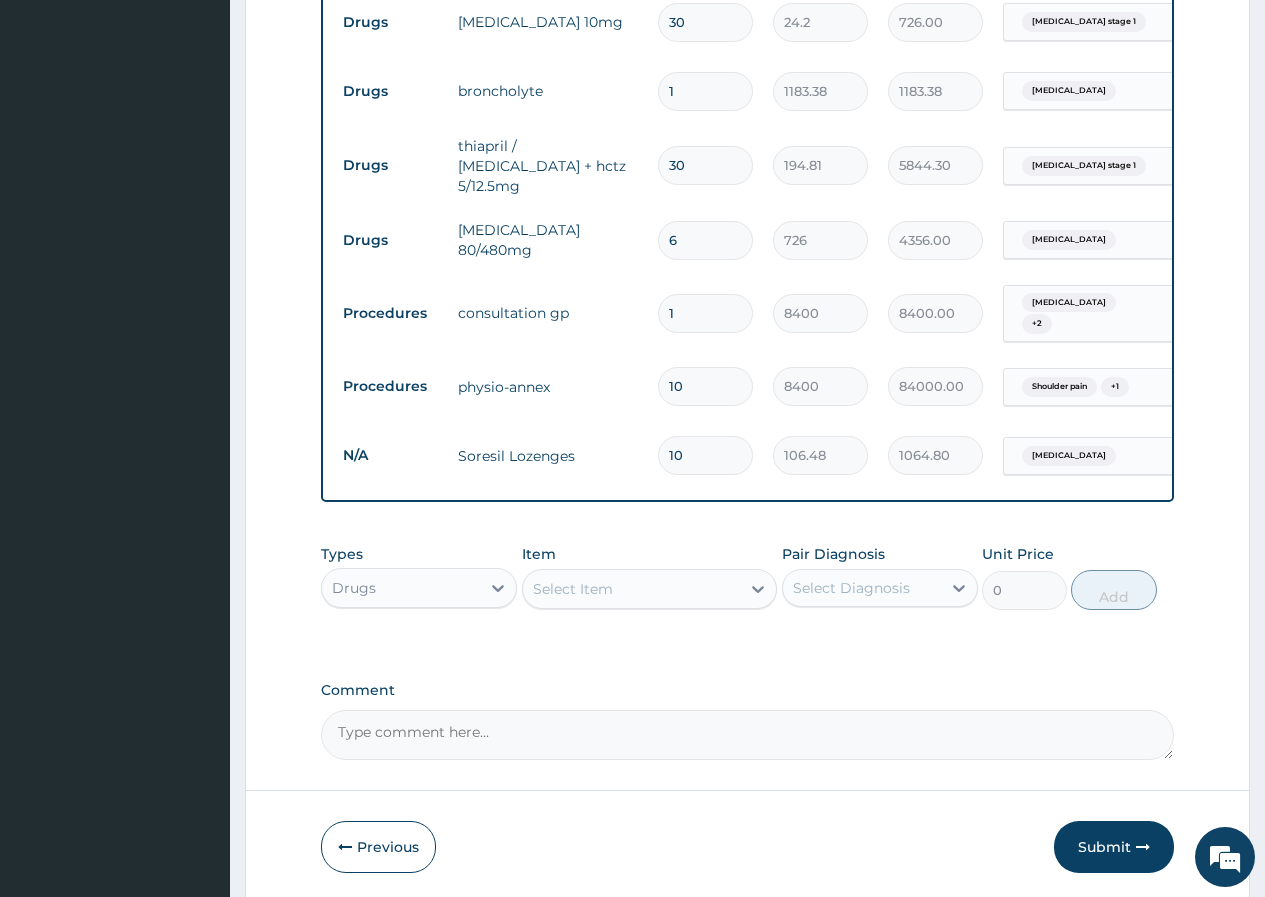 type on "10" 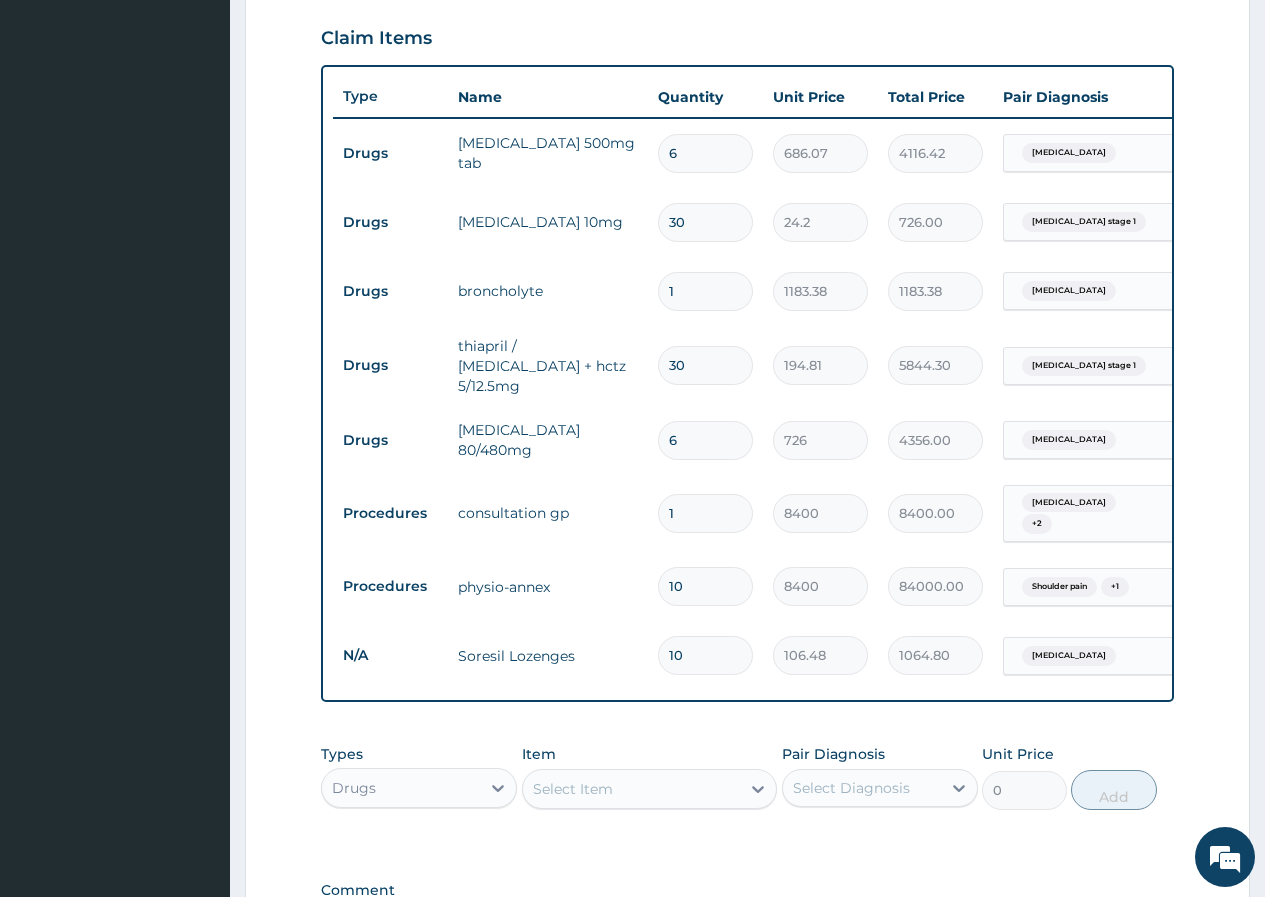 scroll, scrollTop: 948, scrollLeft: 0, axis: vertical 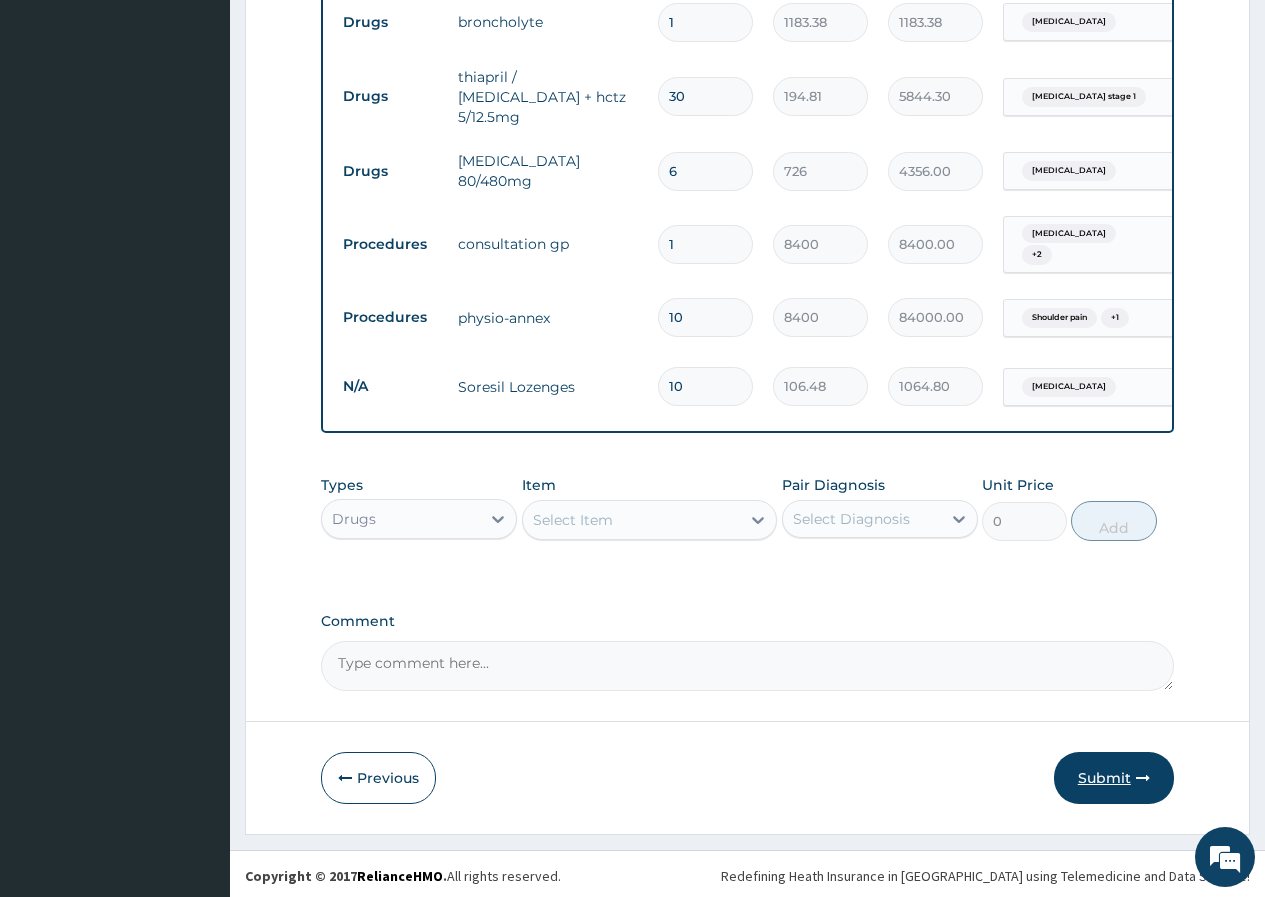 click on "Submit" at bounding box center [1114, 778] 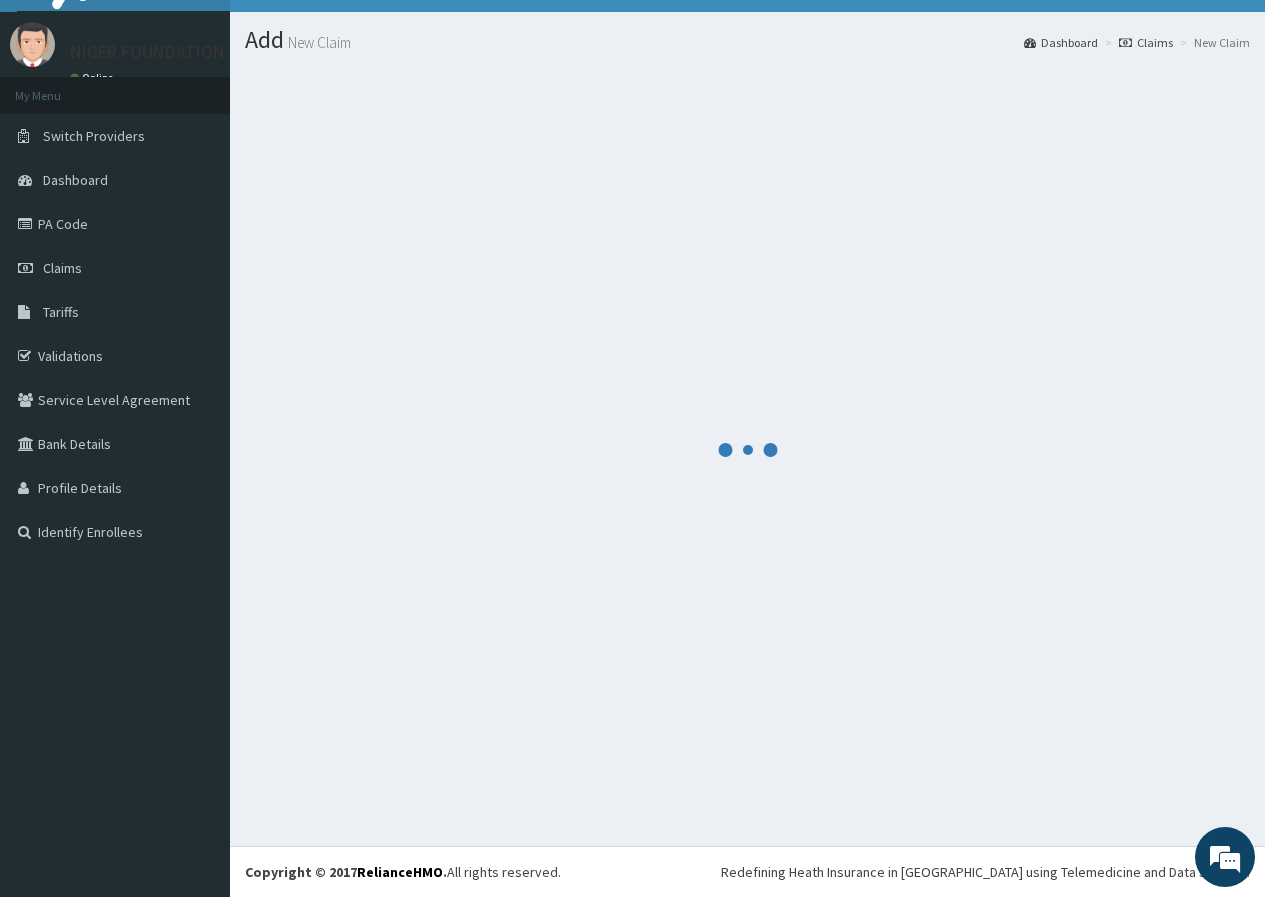 scroll, scrollTop: 948, scrollLeft: 0, axis: vertical 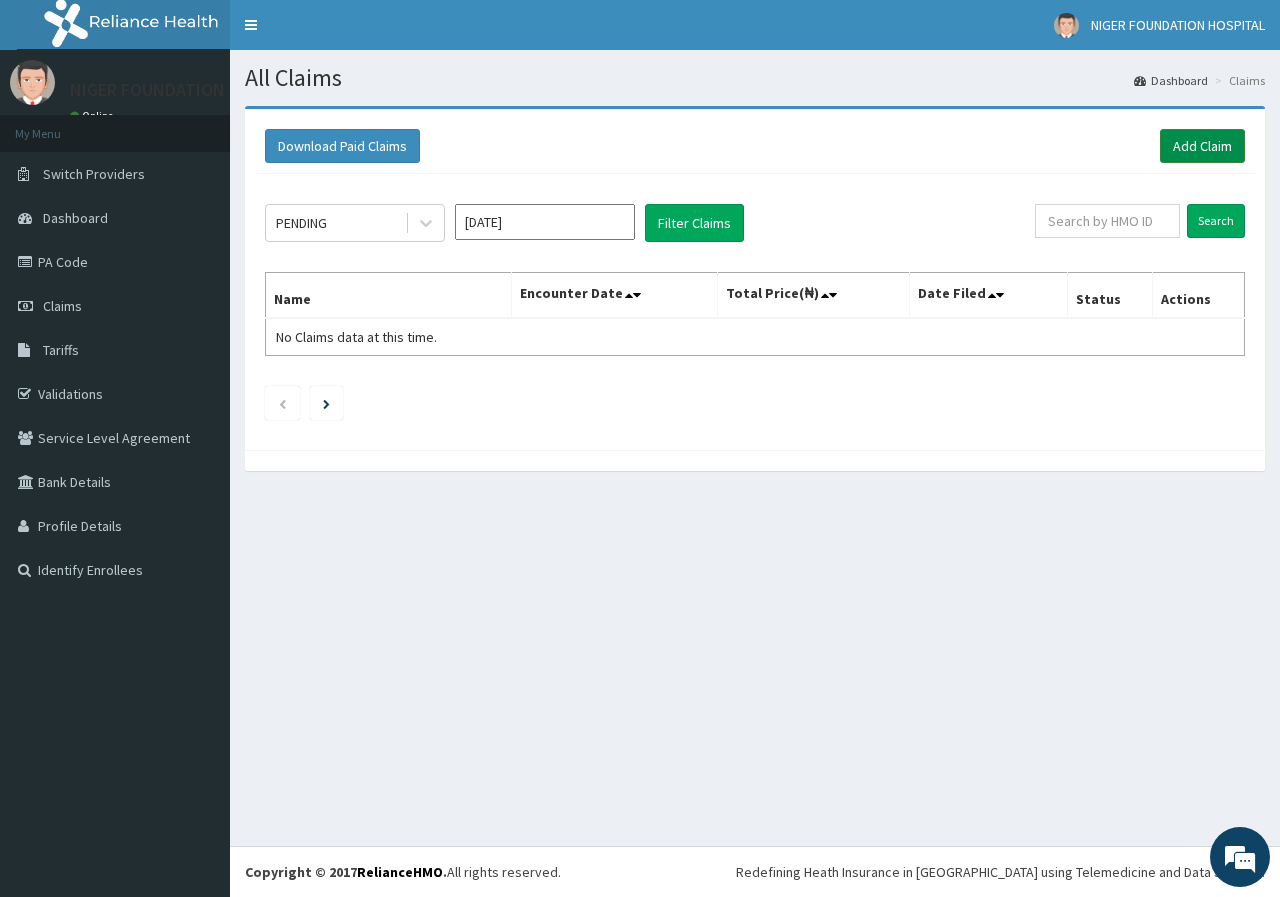 click on "Add Claim" at bounding box center (1202, 146) 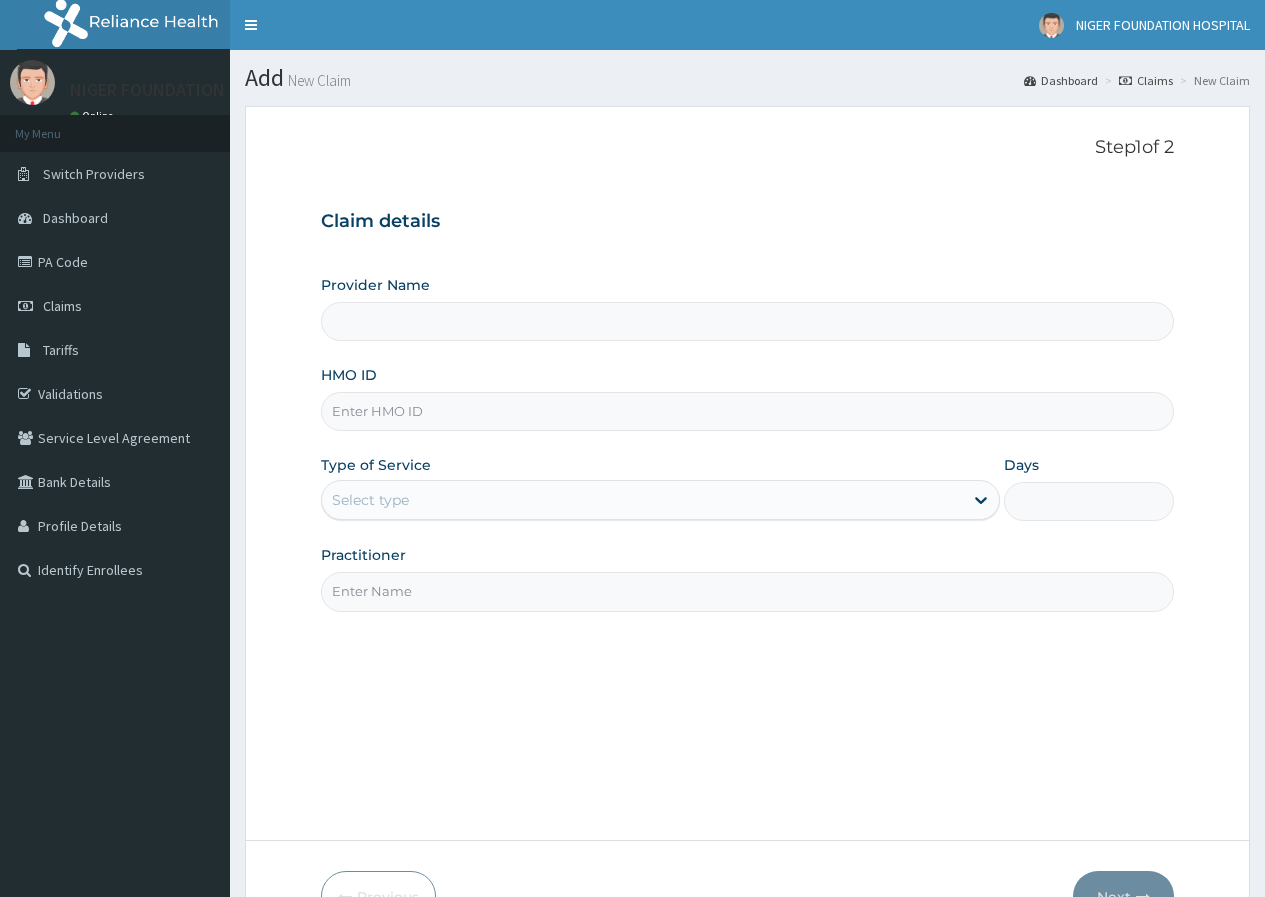 scroll, scrollTop: 0, scrollLeft: 0, axis: both 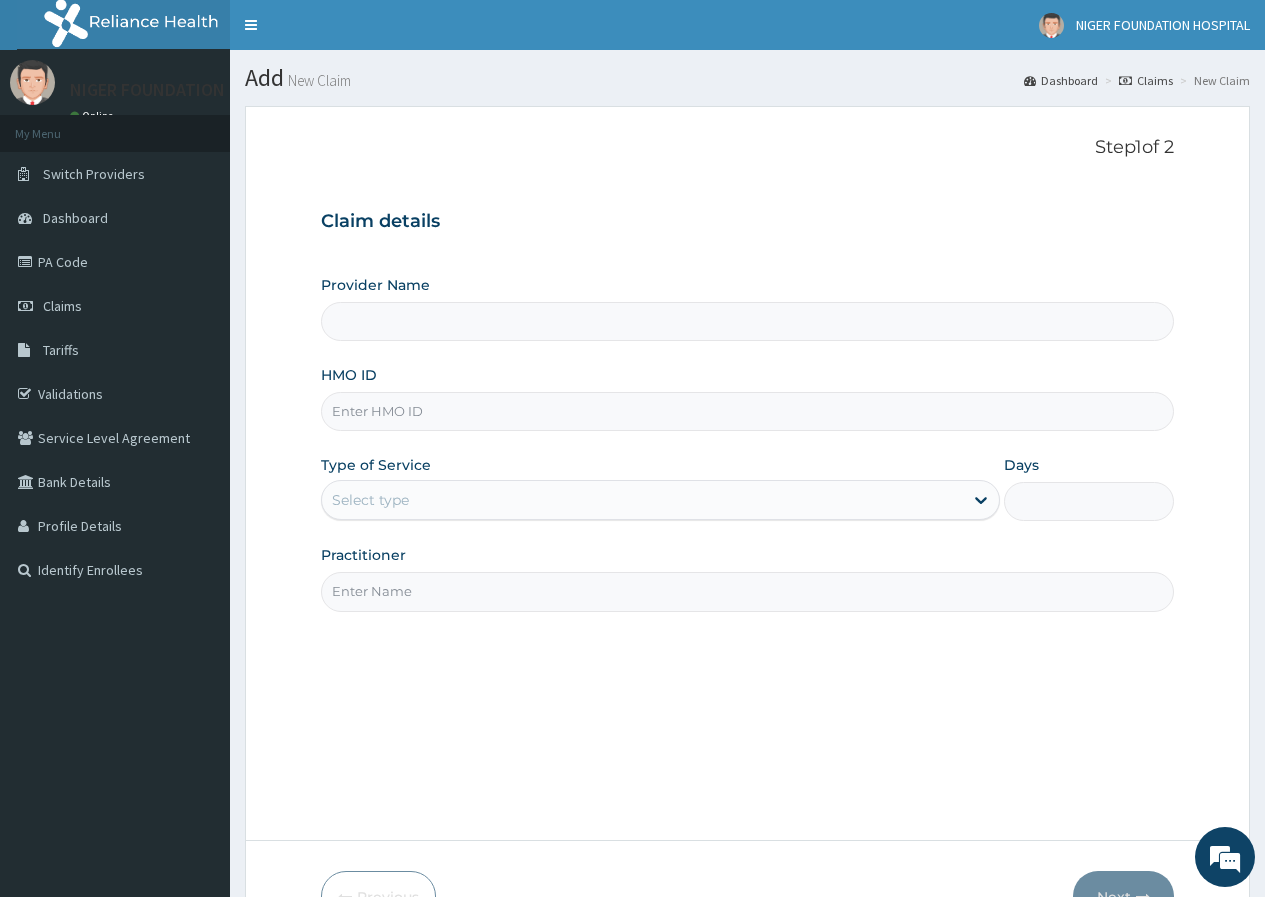 type on "[GEOGRAPHIC_DATA]" 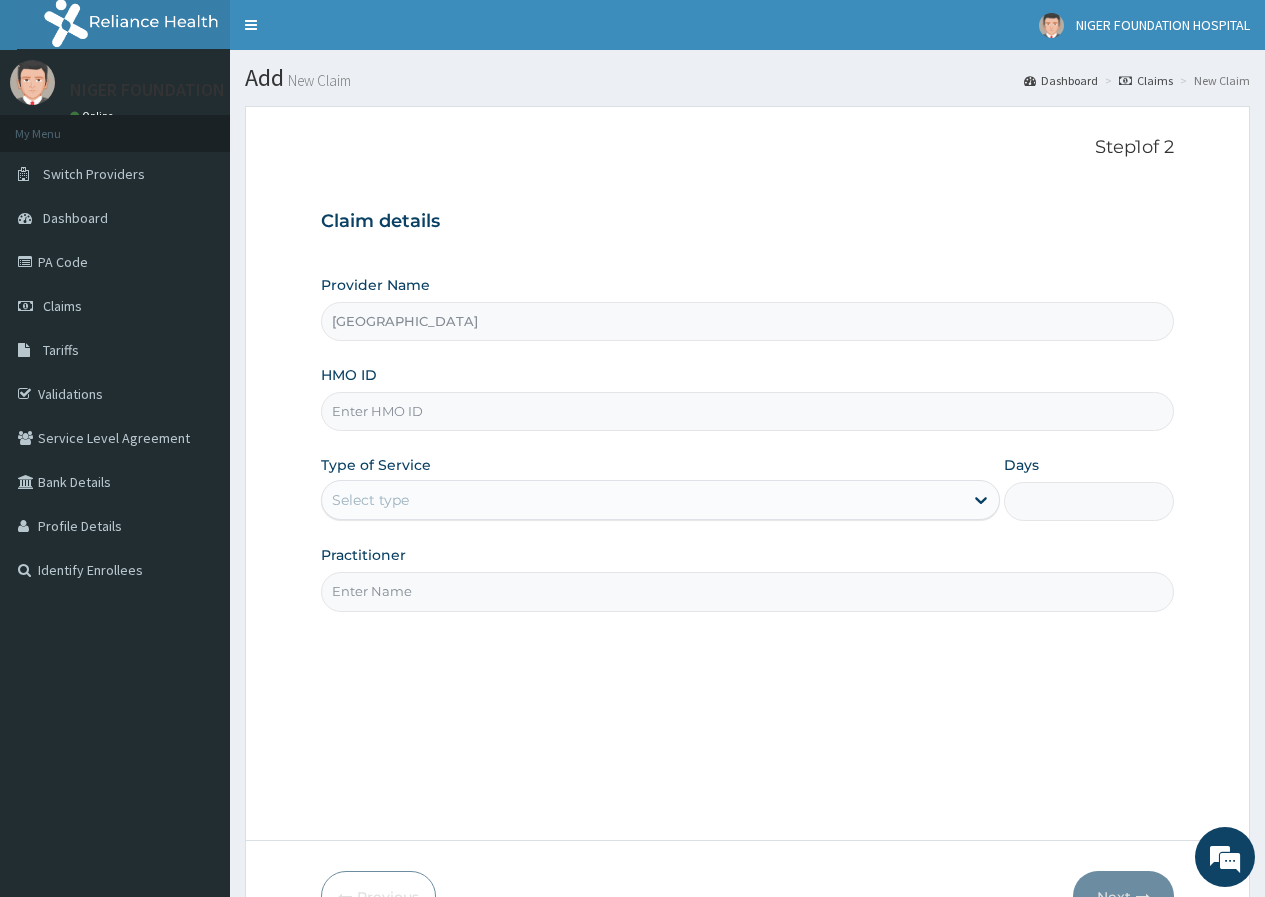 scroll, scrollTop: 0, scrollLeft: 0, axis: both 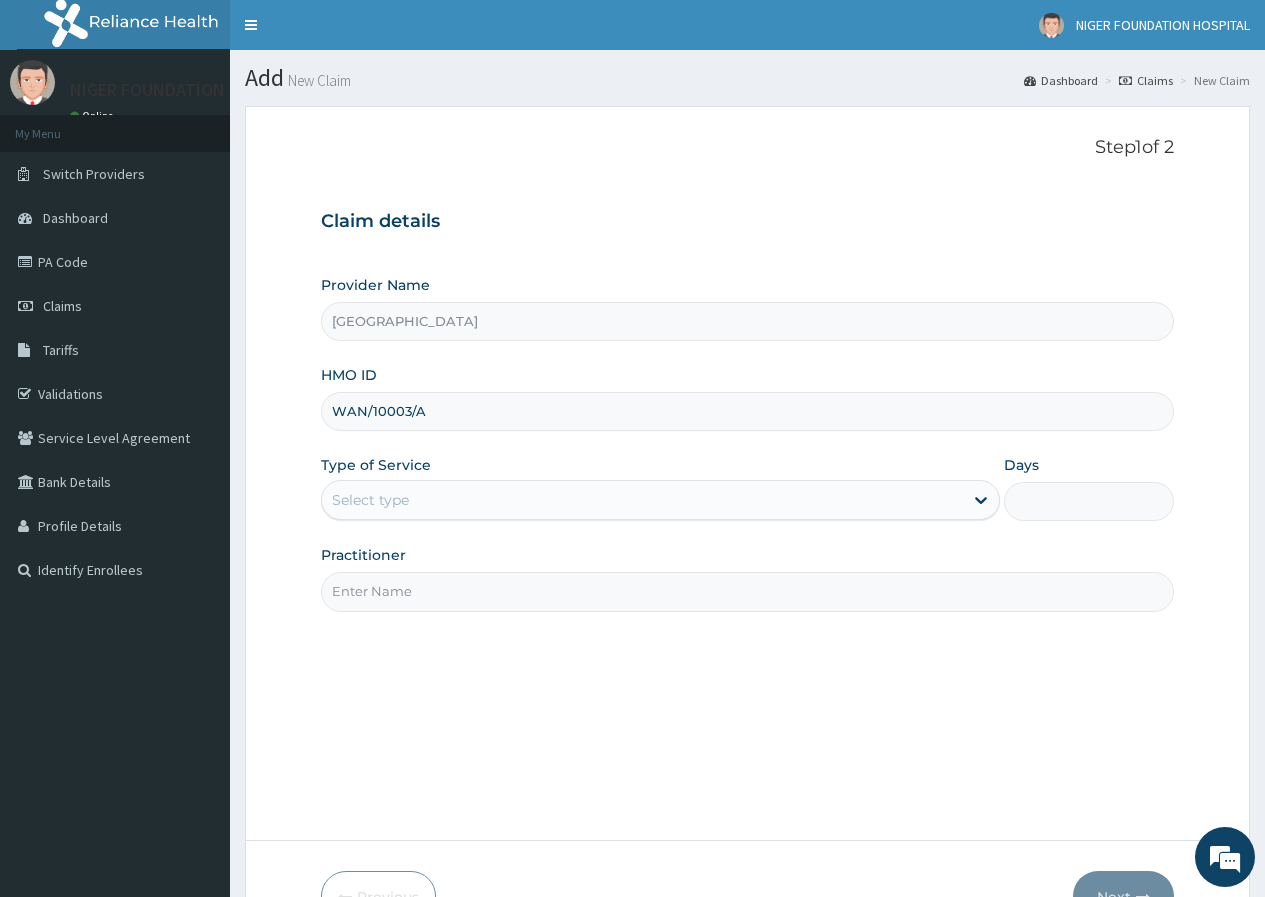click on "Select type" at bounding box center (642, 500) 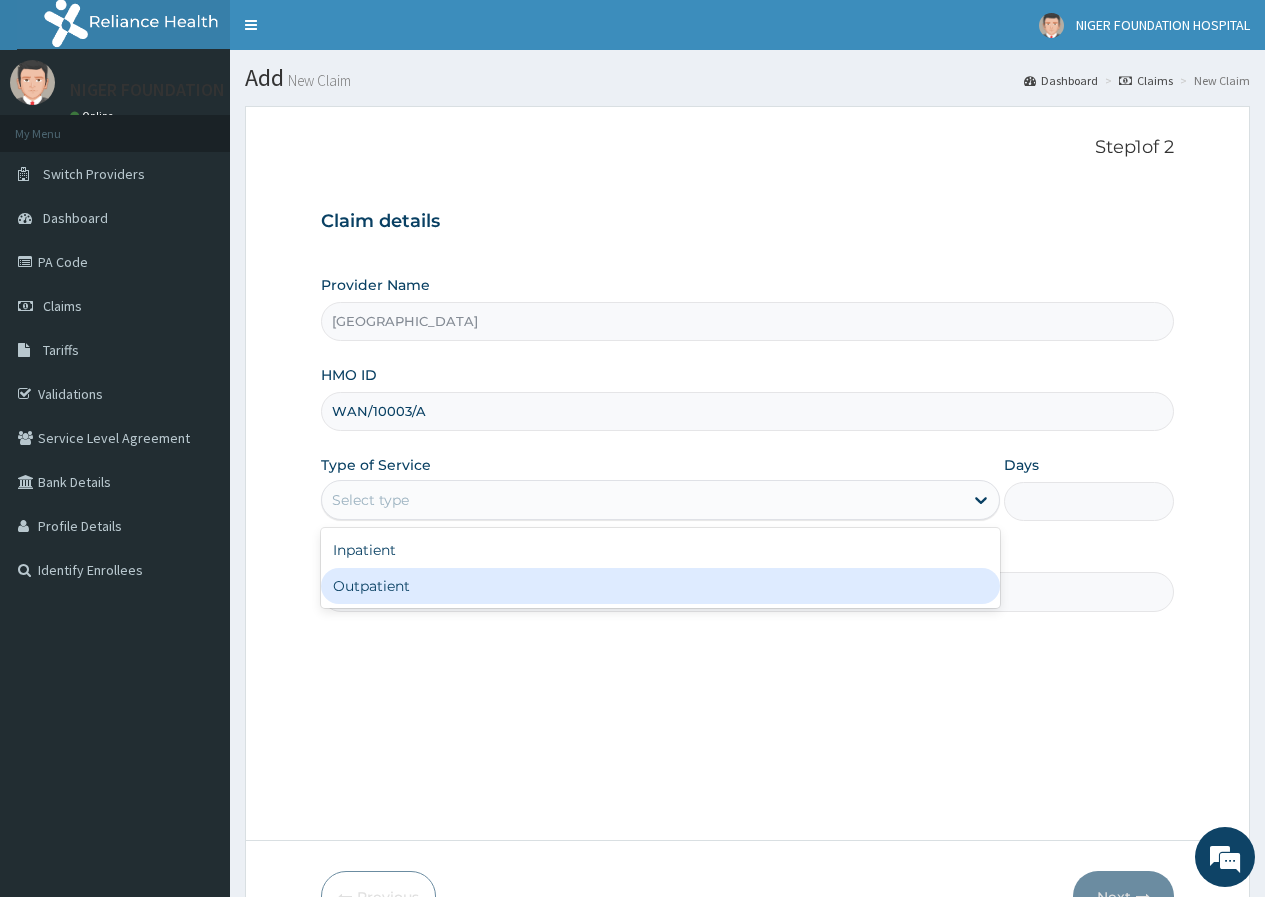 click on "Outpatient" at bounding box center (660, 586) 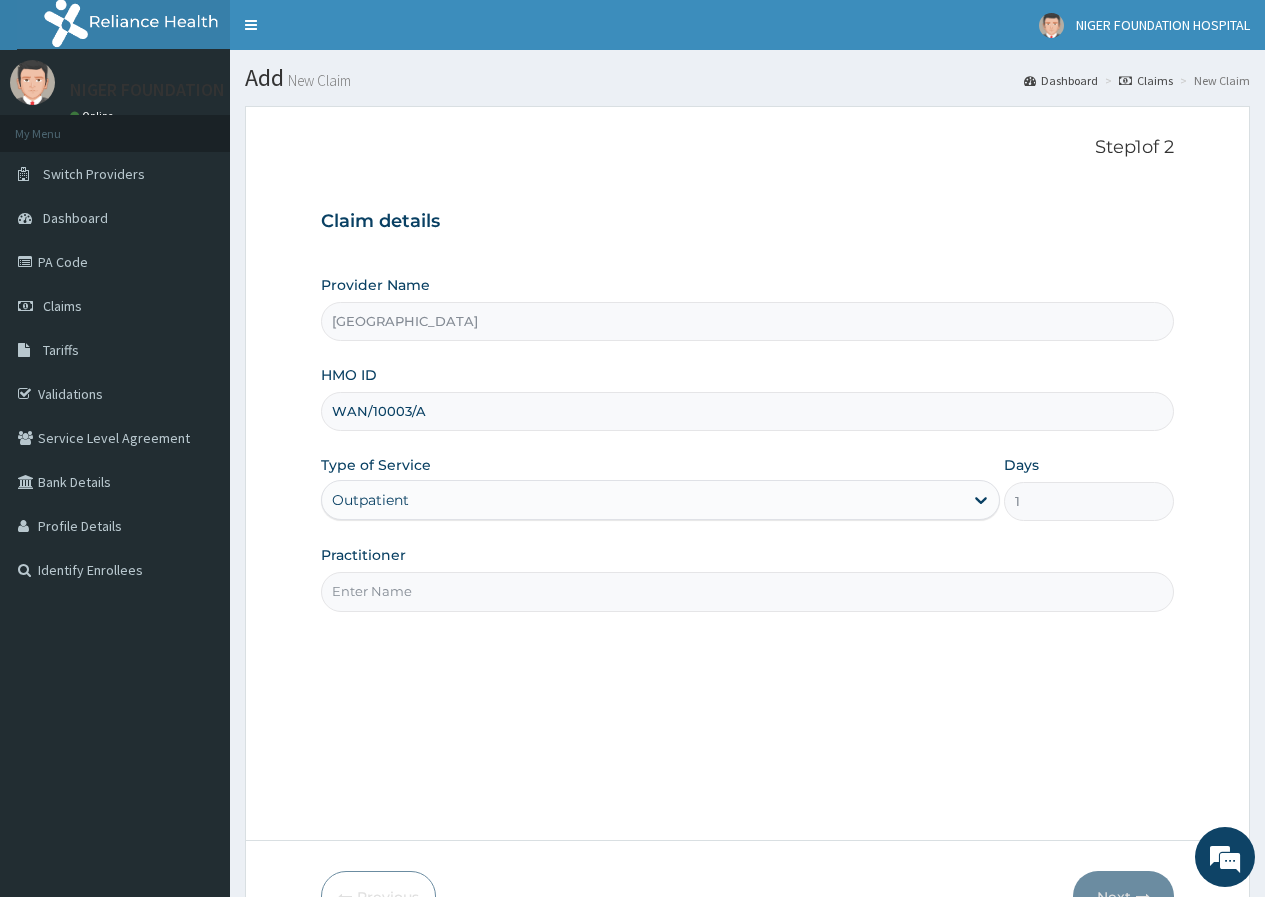 click on "Practitioner" at bounding box center [747, 591] 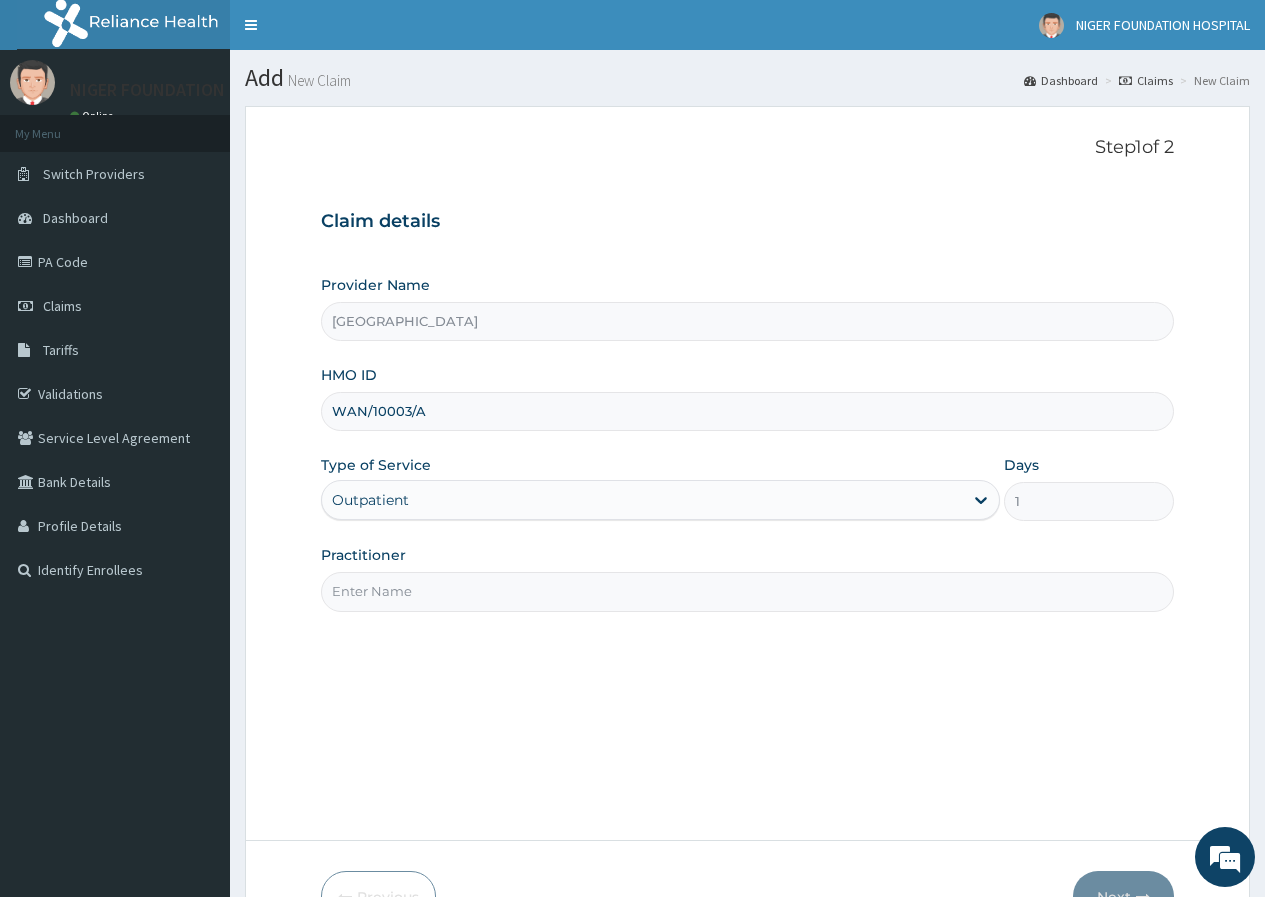 paste on "Dr. Chisom Mbaeze" 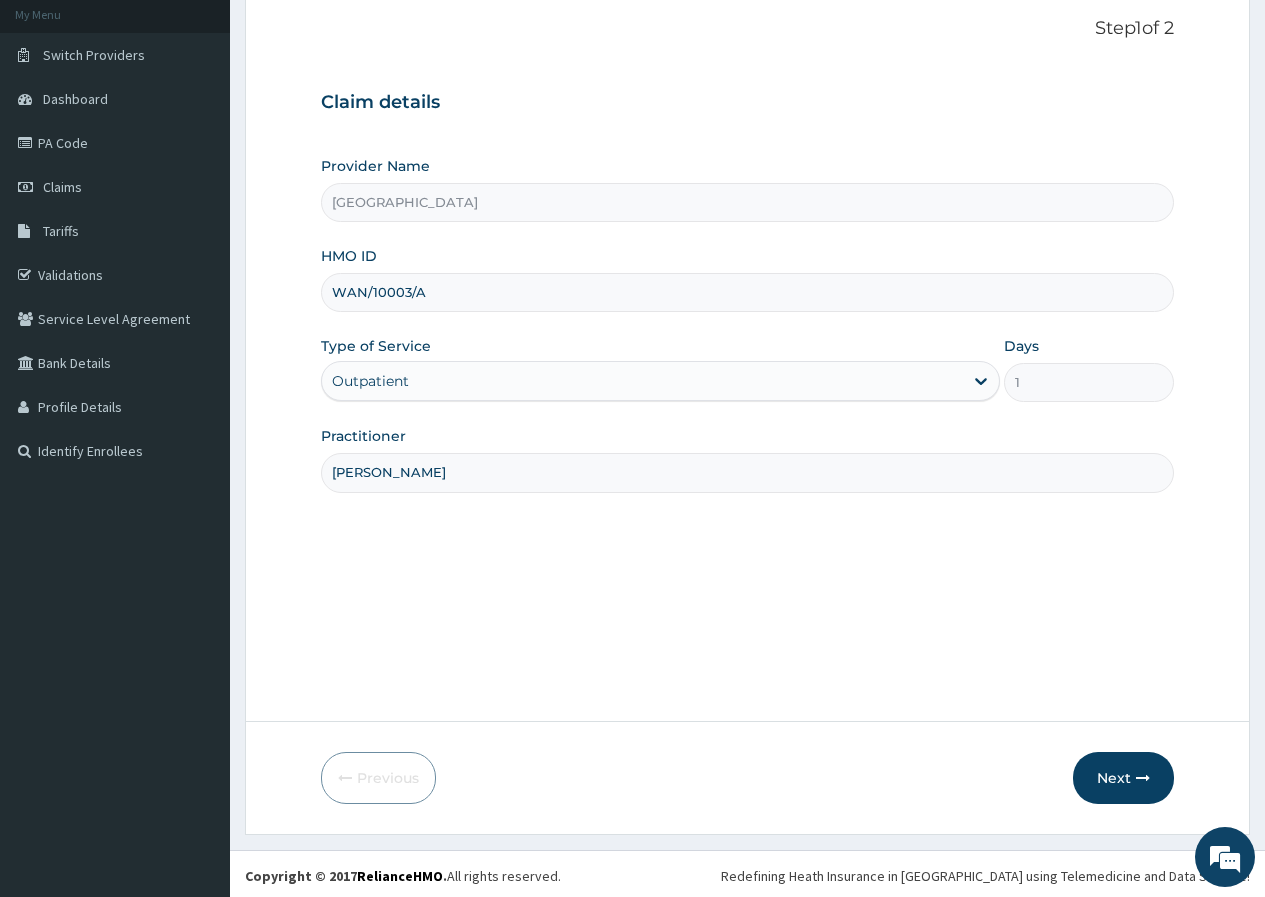 scroll, scrollTop: 123, scrollLeft: 0, axis: vertical 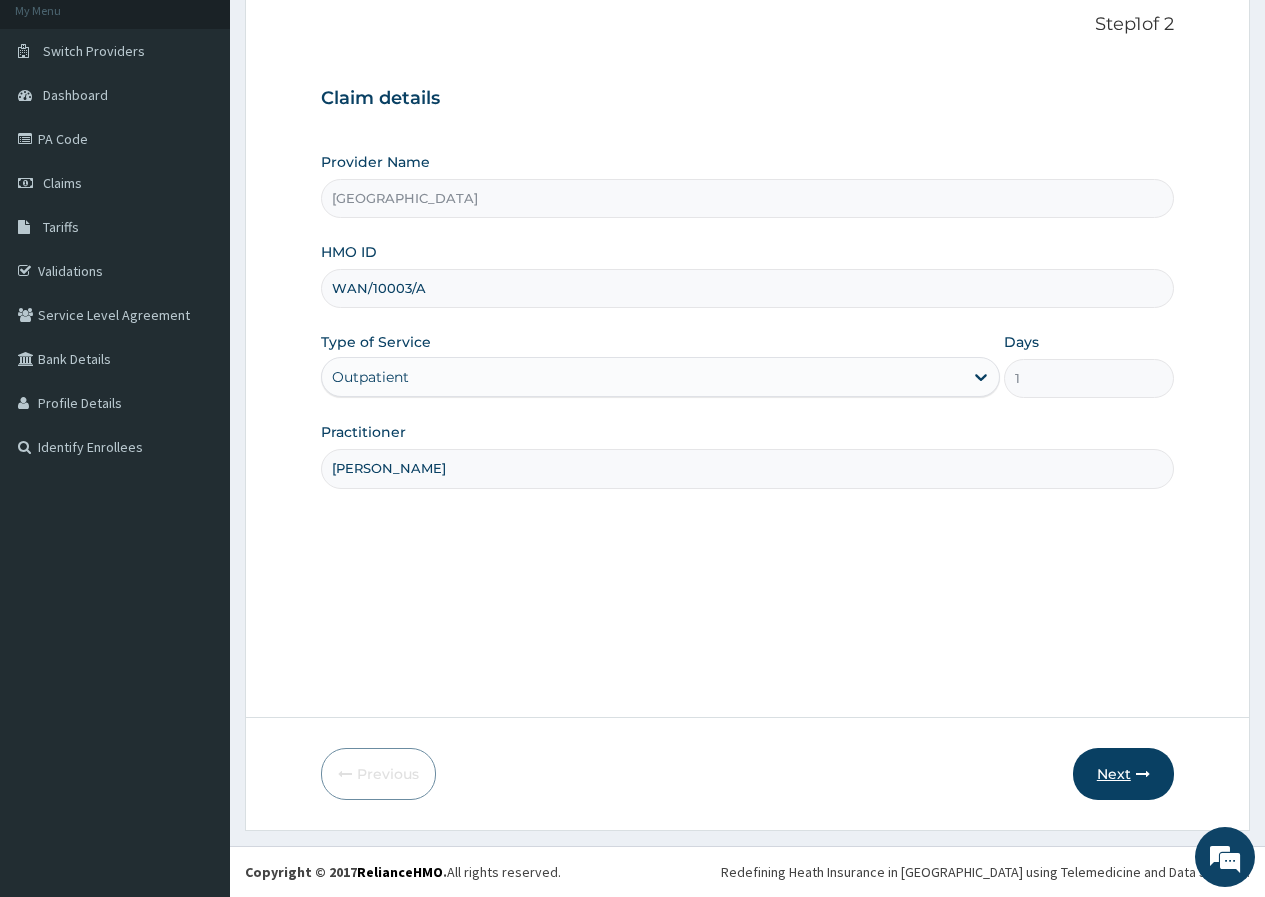 type on "Dr. Chisom Mbaeze" 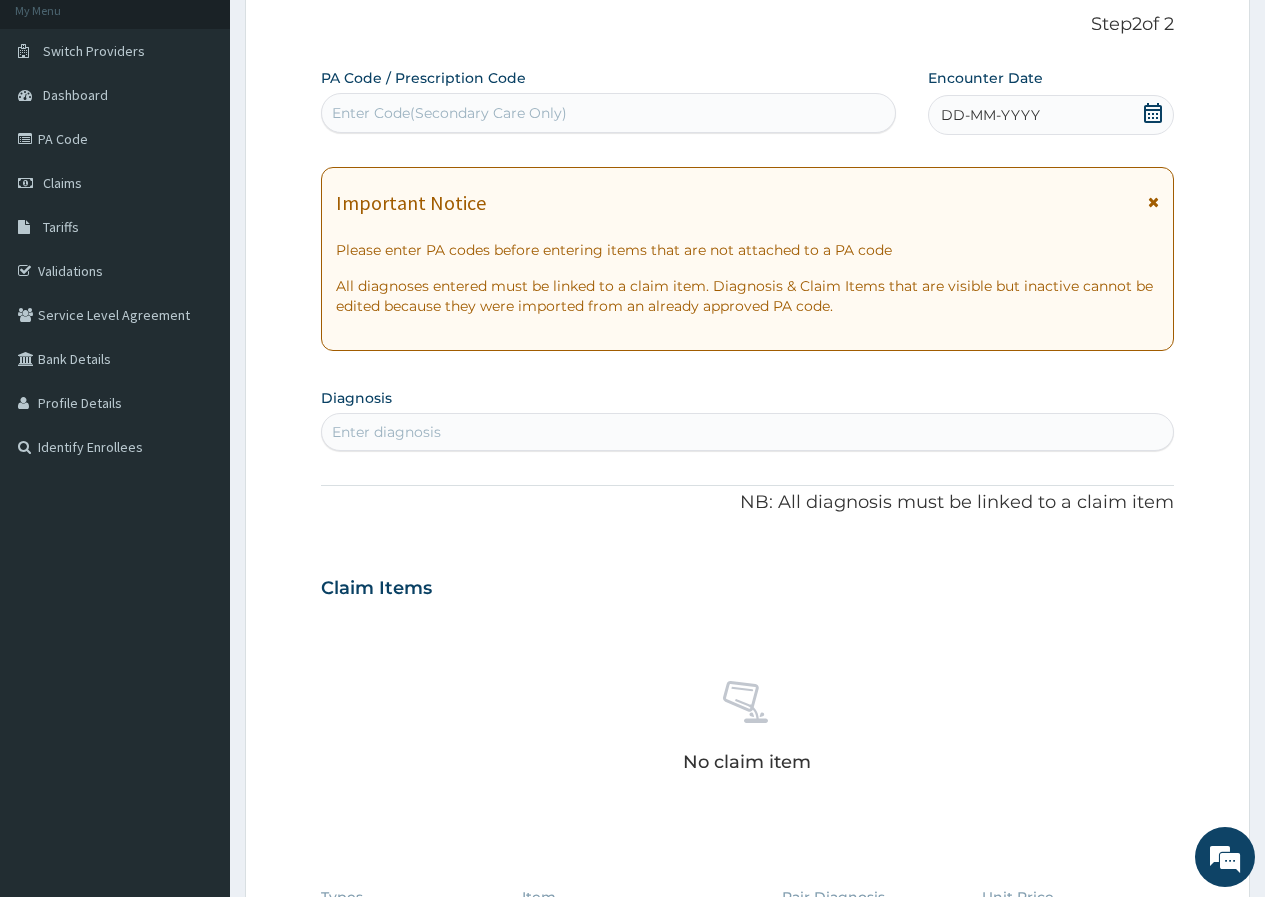 click on "DD-MM-YYYY" at bounding box center (1051, 115) 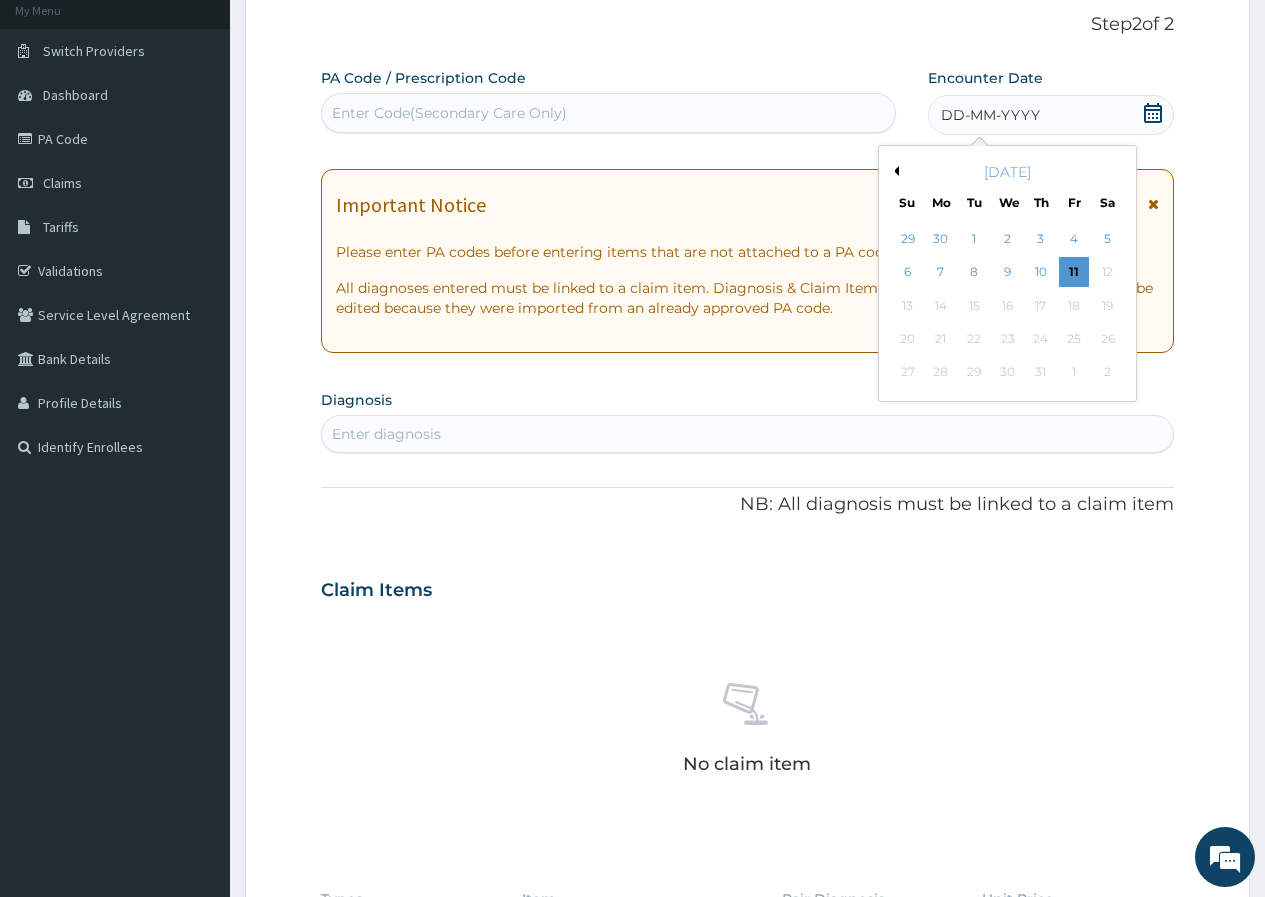 click on "July 2025" at bounding box center [1007, 172] 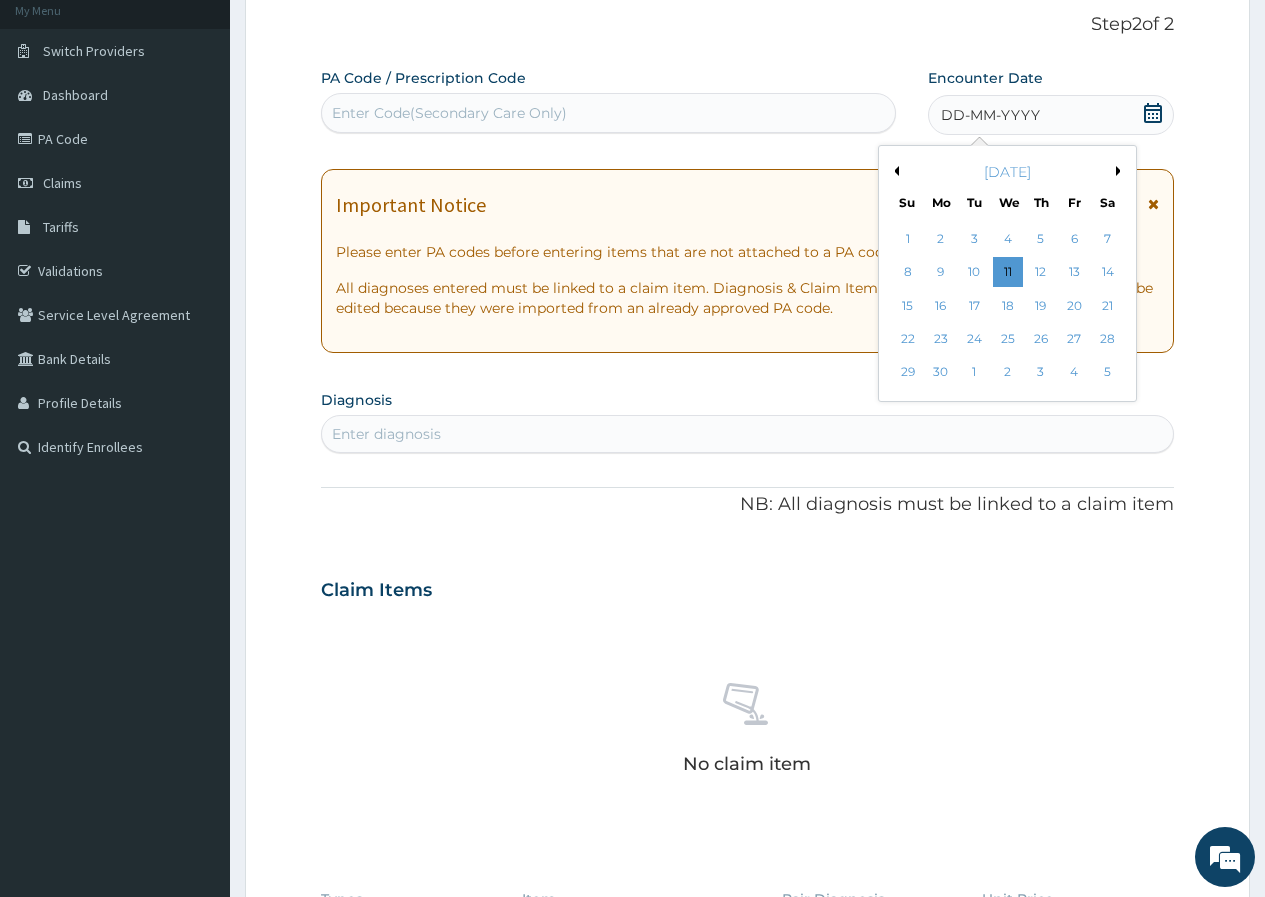 click on "Previous Month" at bounding box center (894, 171) 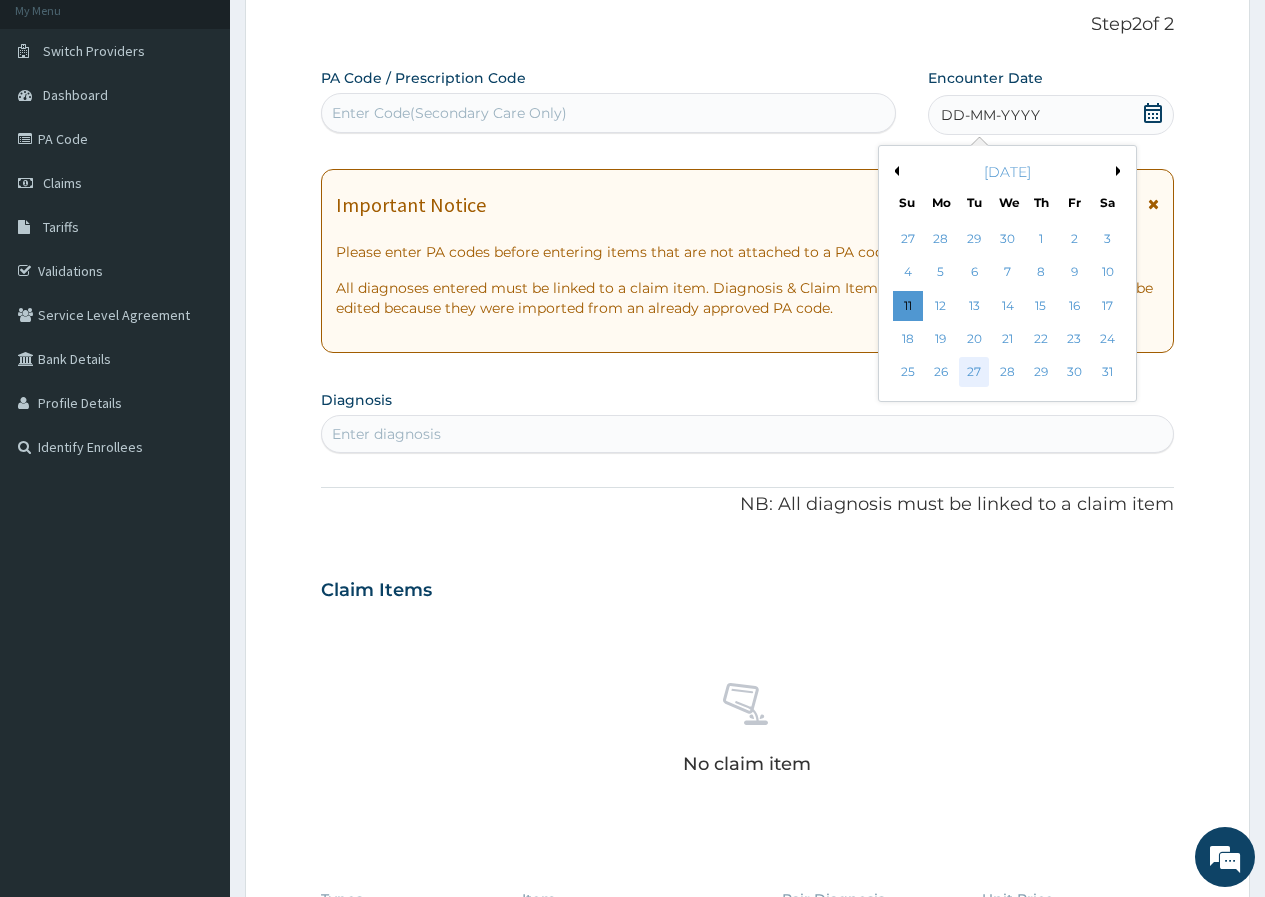 click on "27" at bounding box center [974, 373] 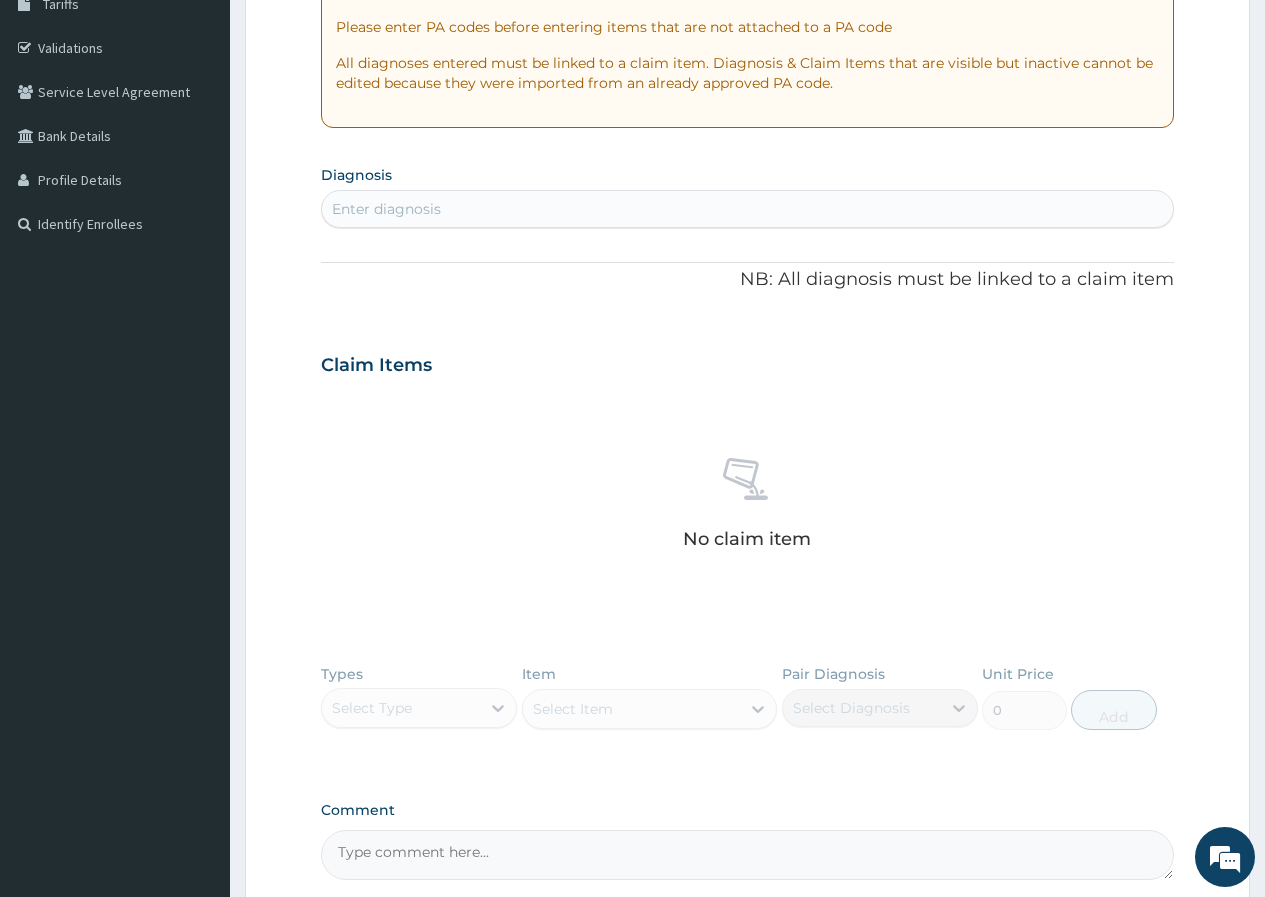scroll, scrollTop: 223, scrollLeft: 0, axis: vertical 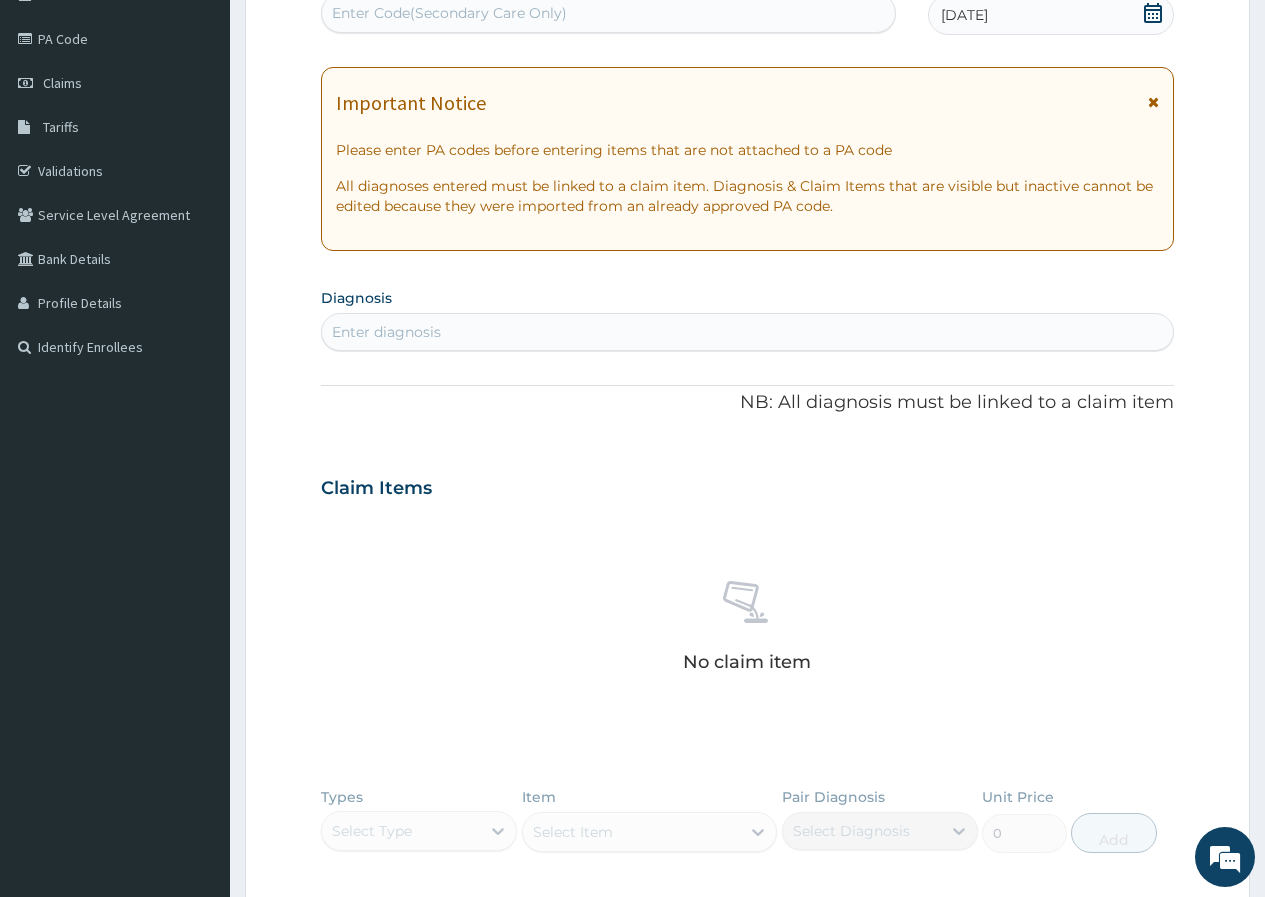 click on "Enter diagnosis" at bounding box center [747, 332] 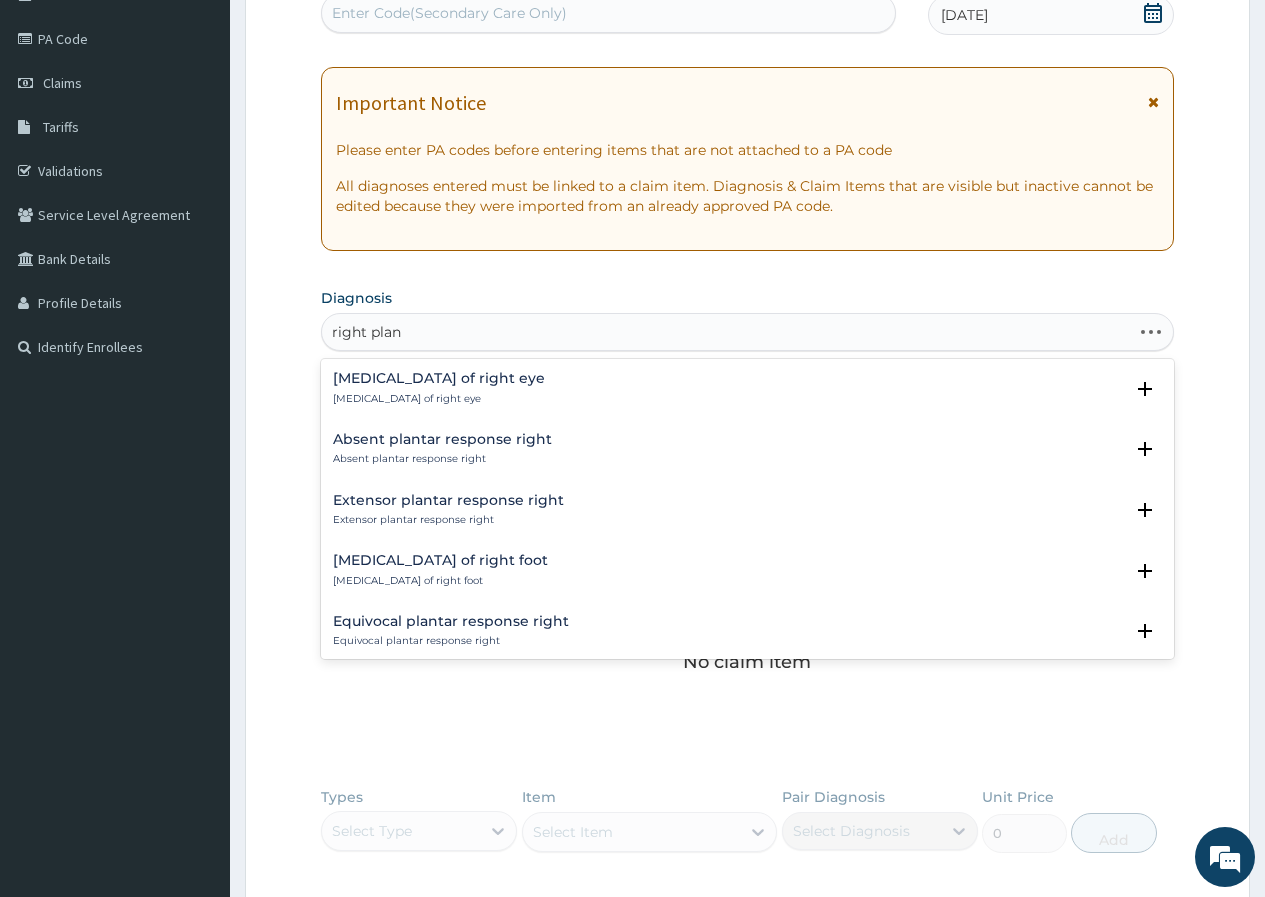 type on "right plant" 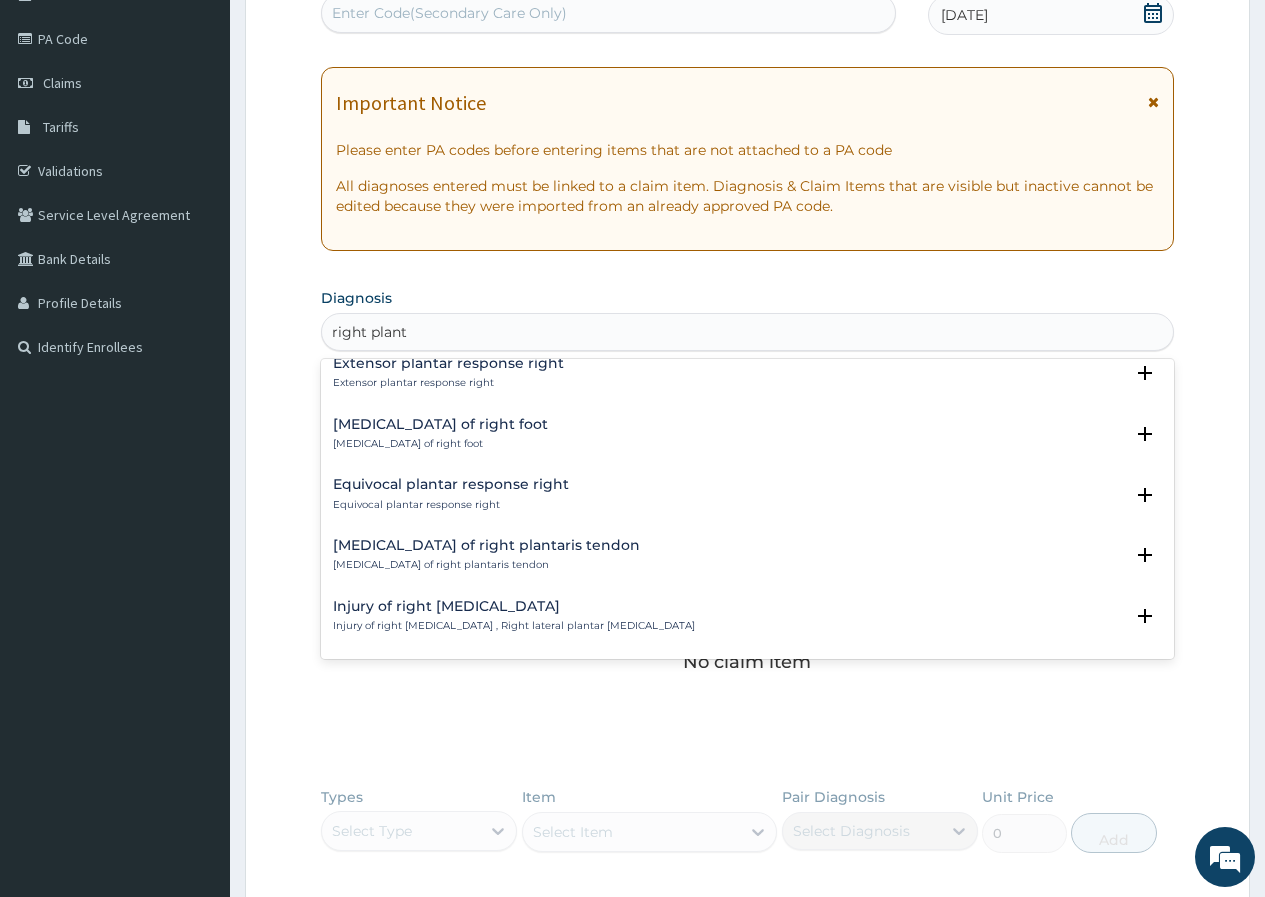 scroll, scrollTop: 0, scrollLeft: 0, axis: both 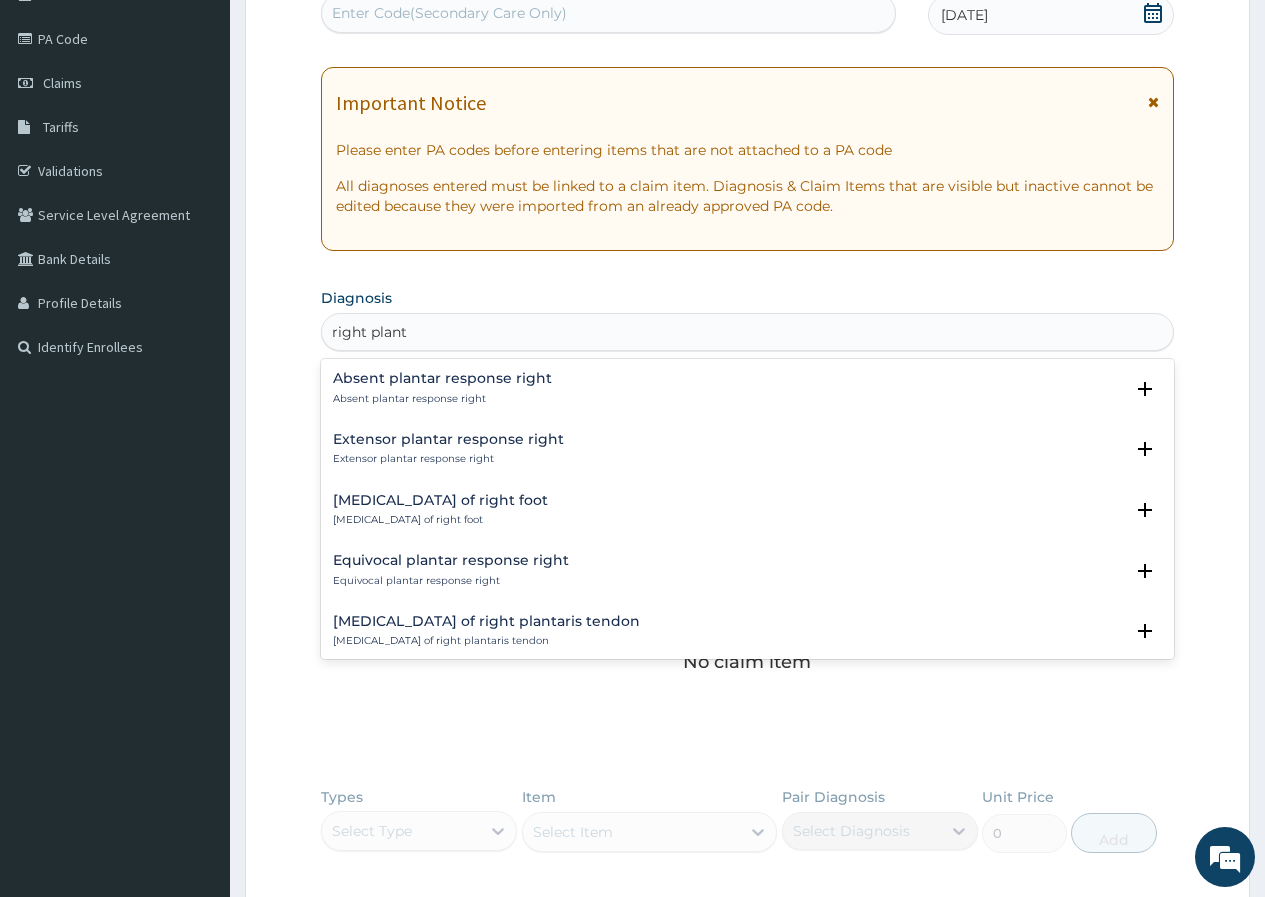 click on "Plantar fasciitis of right foot" at bounding box center (440, 500) 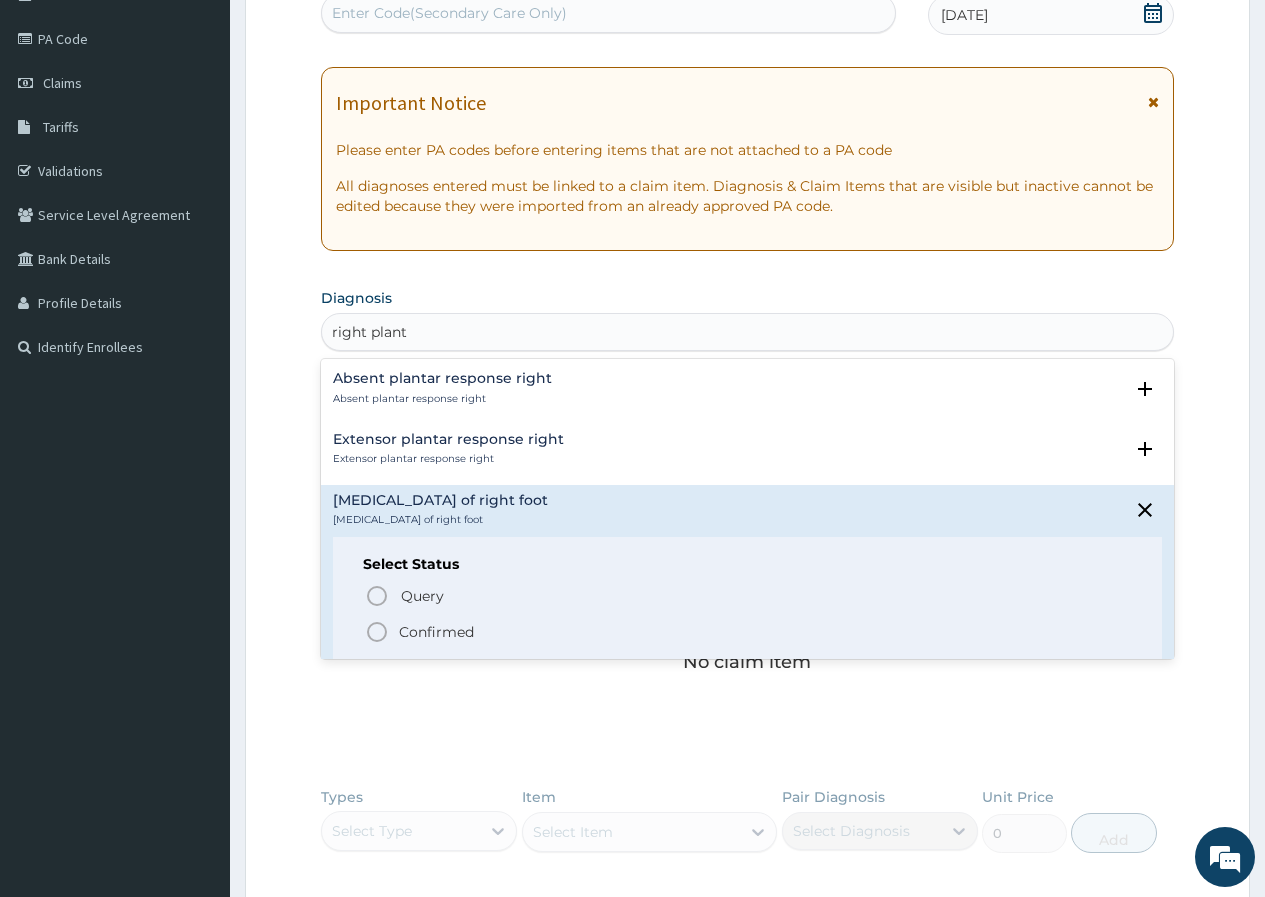 click 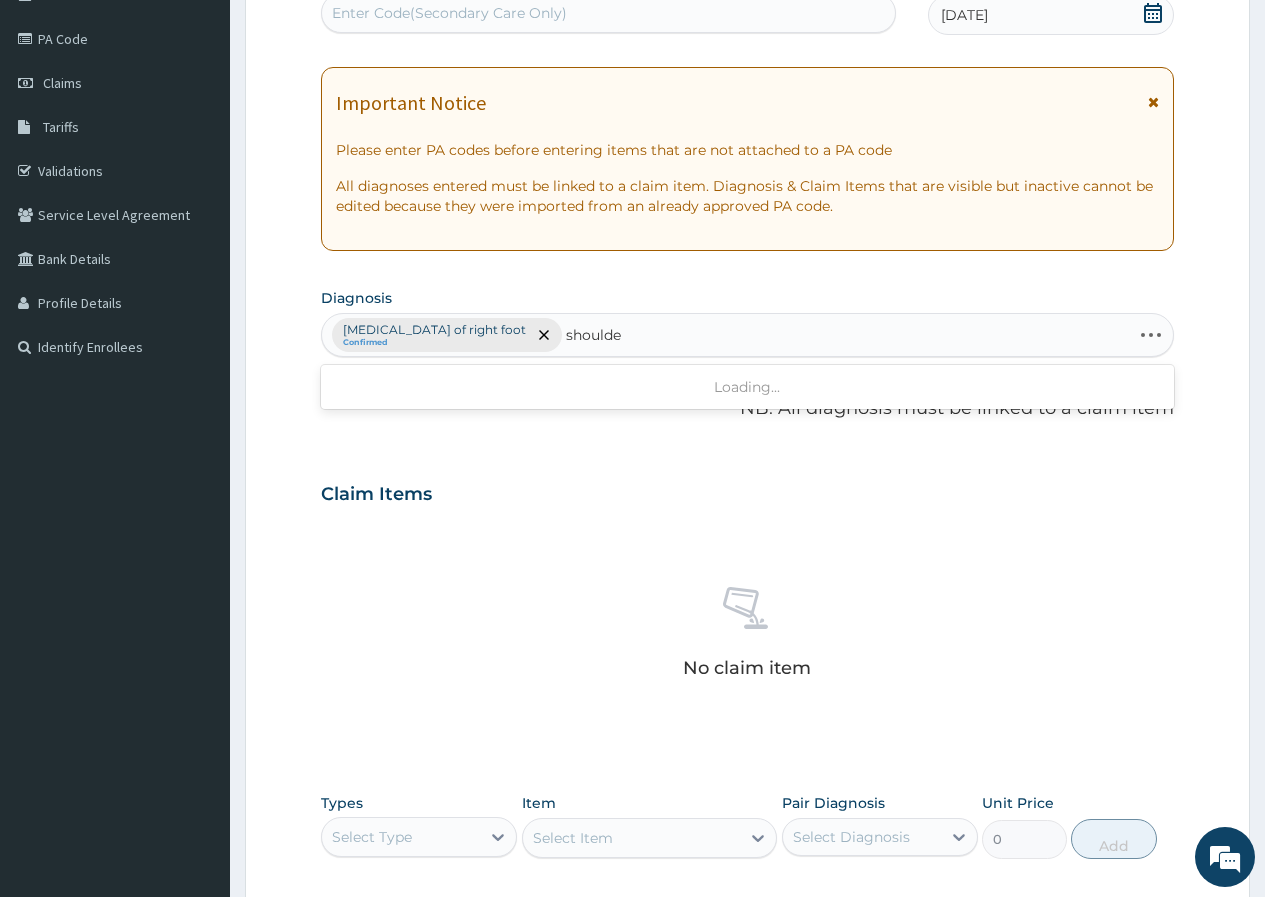 type on "shoulder" 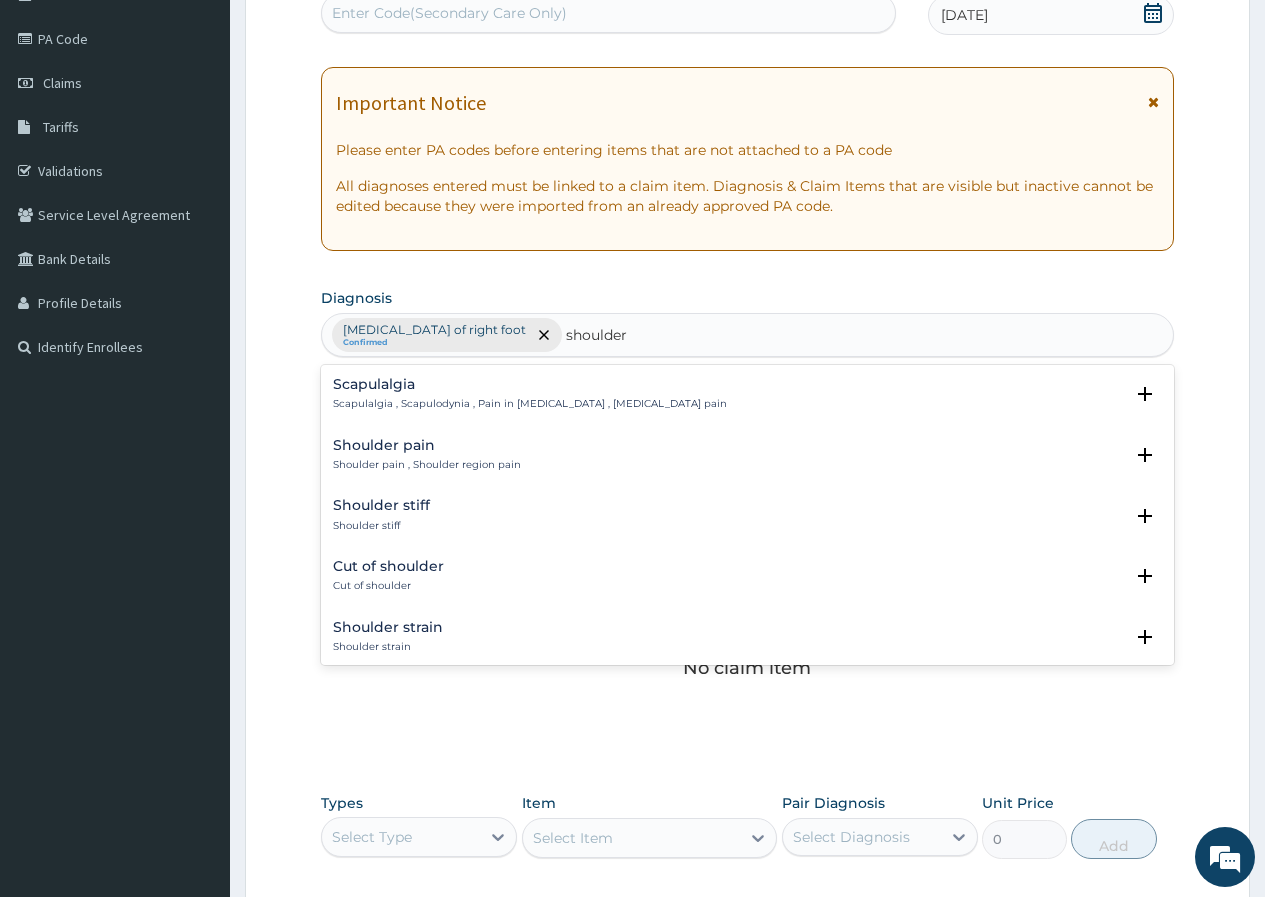 click on "Shoulder pain , Shoulder region pain" at bounding box center [427, 465] 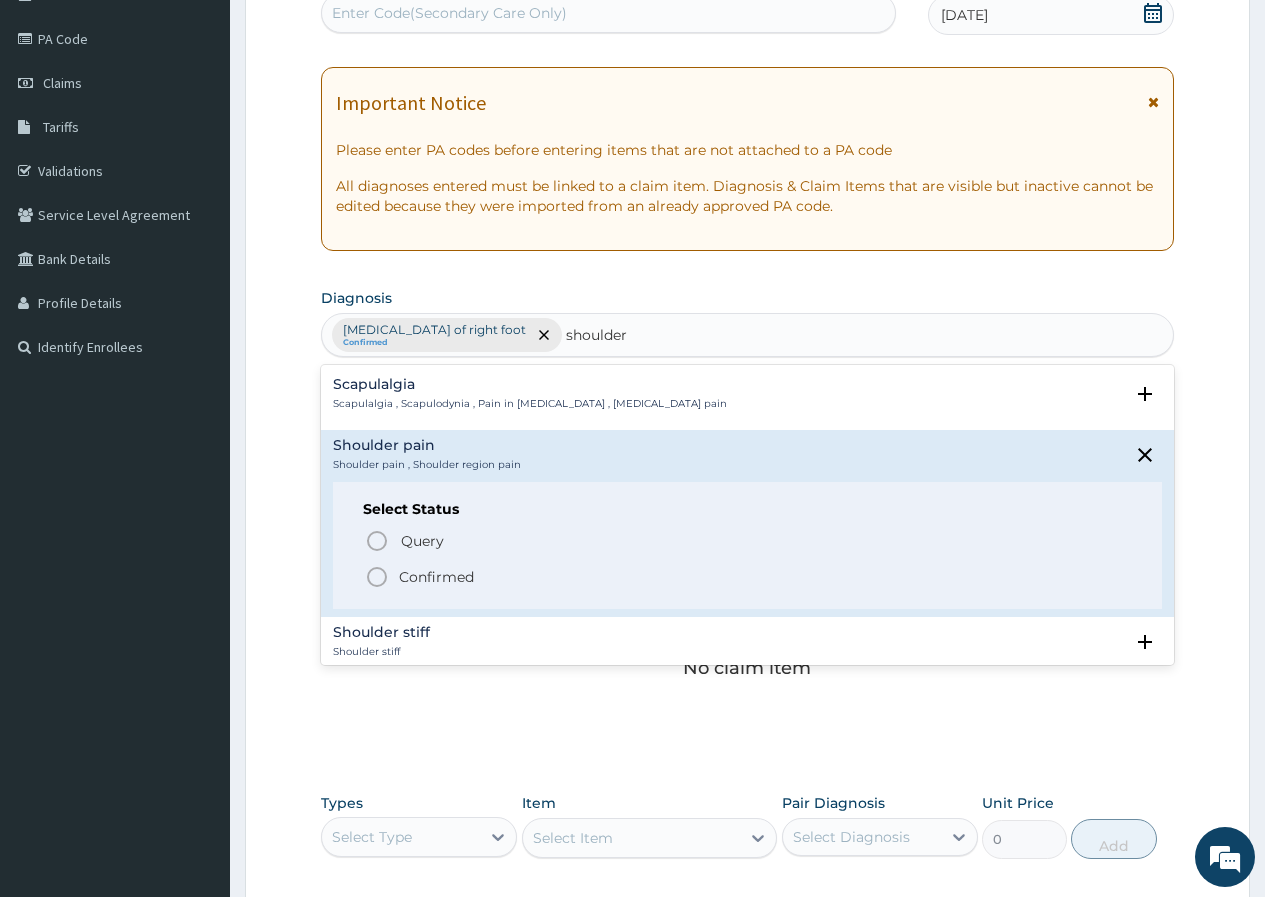 click 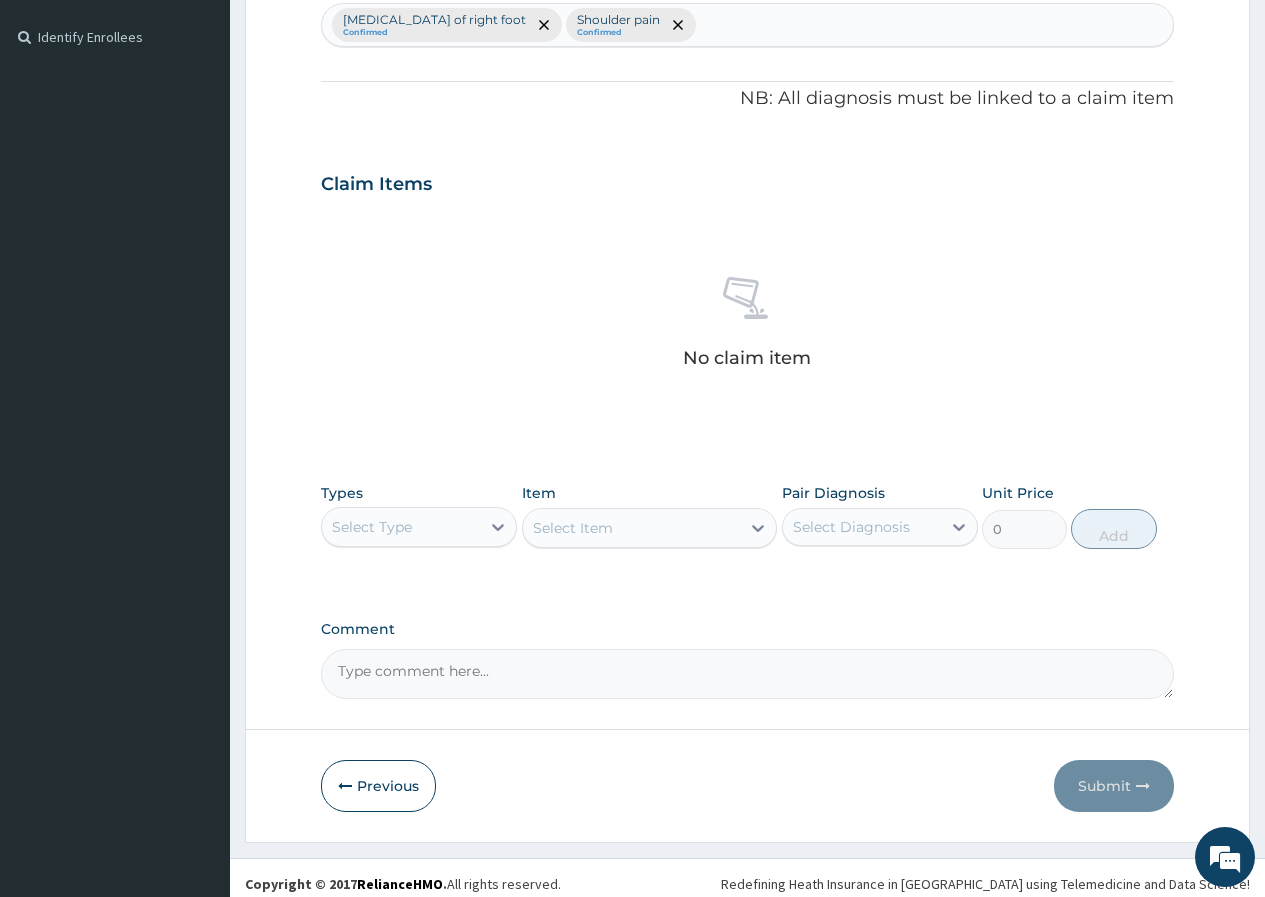 scroll, scrollTop: 545, scrollLeft: 0, axis: vertical 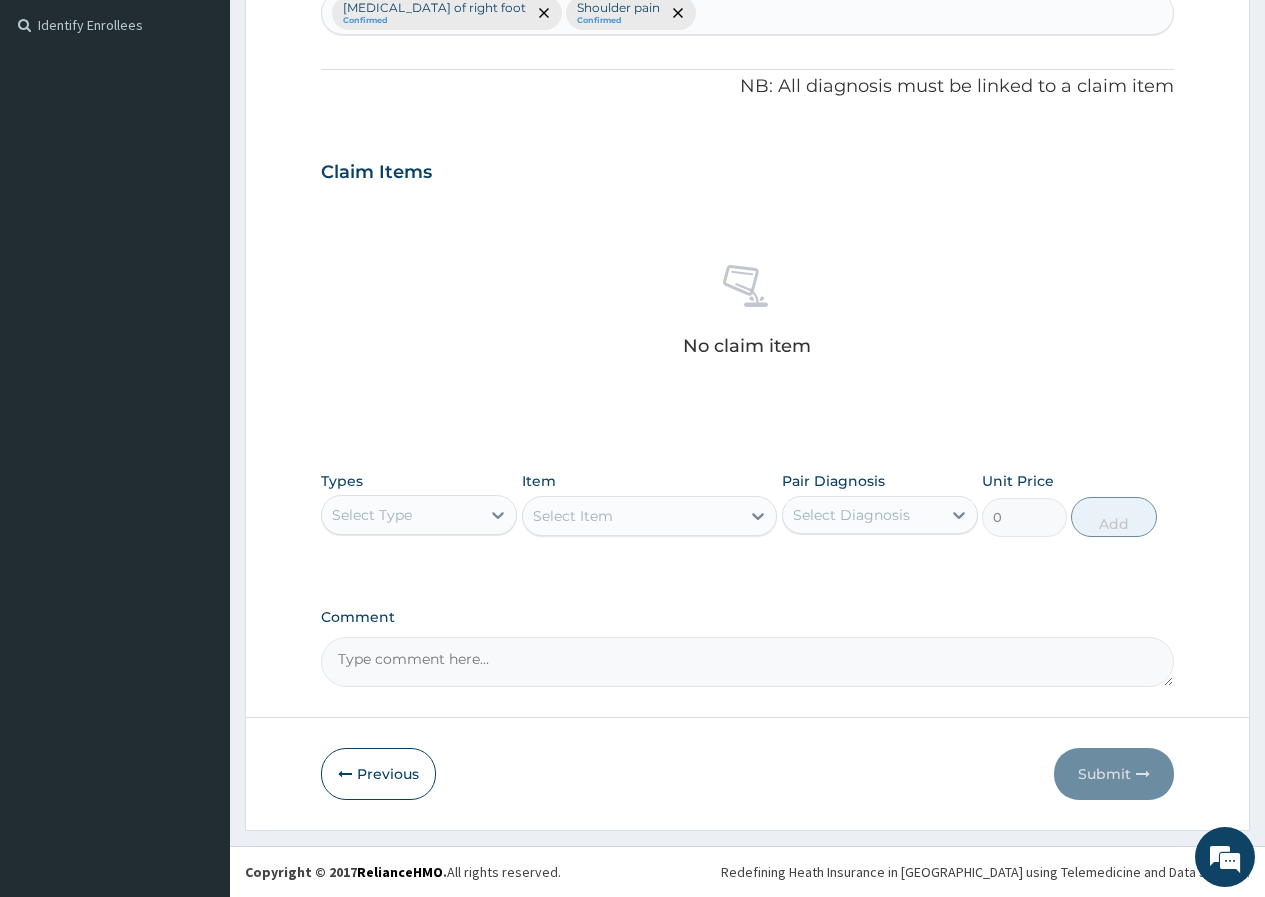 click on "Select Type" at bounding box center [401, 515] 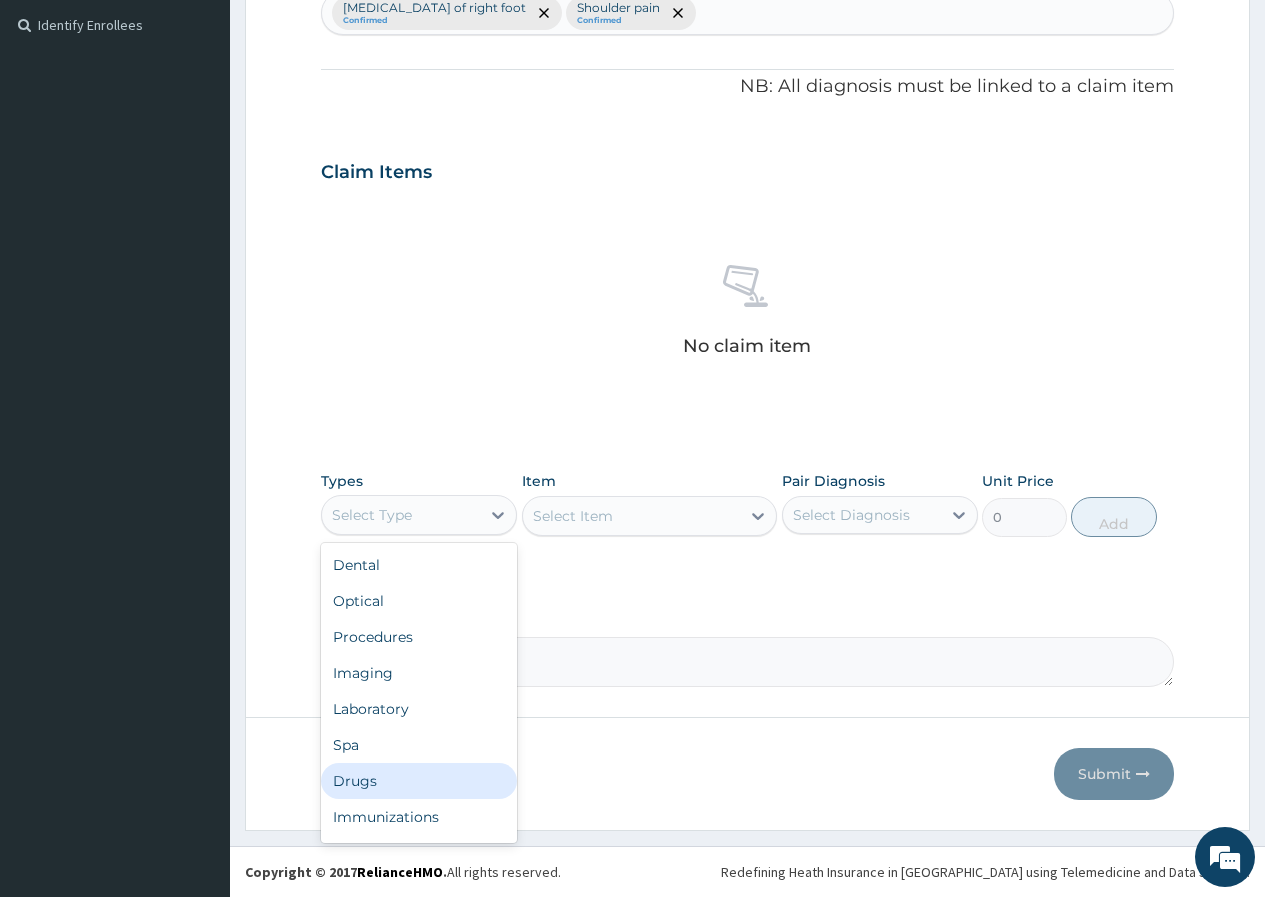 click on "Drugs" at bounding box center [419, 781] 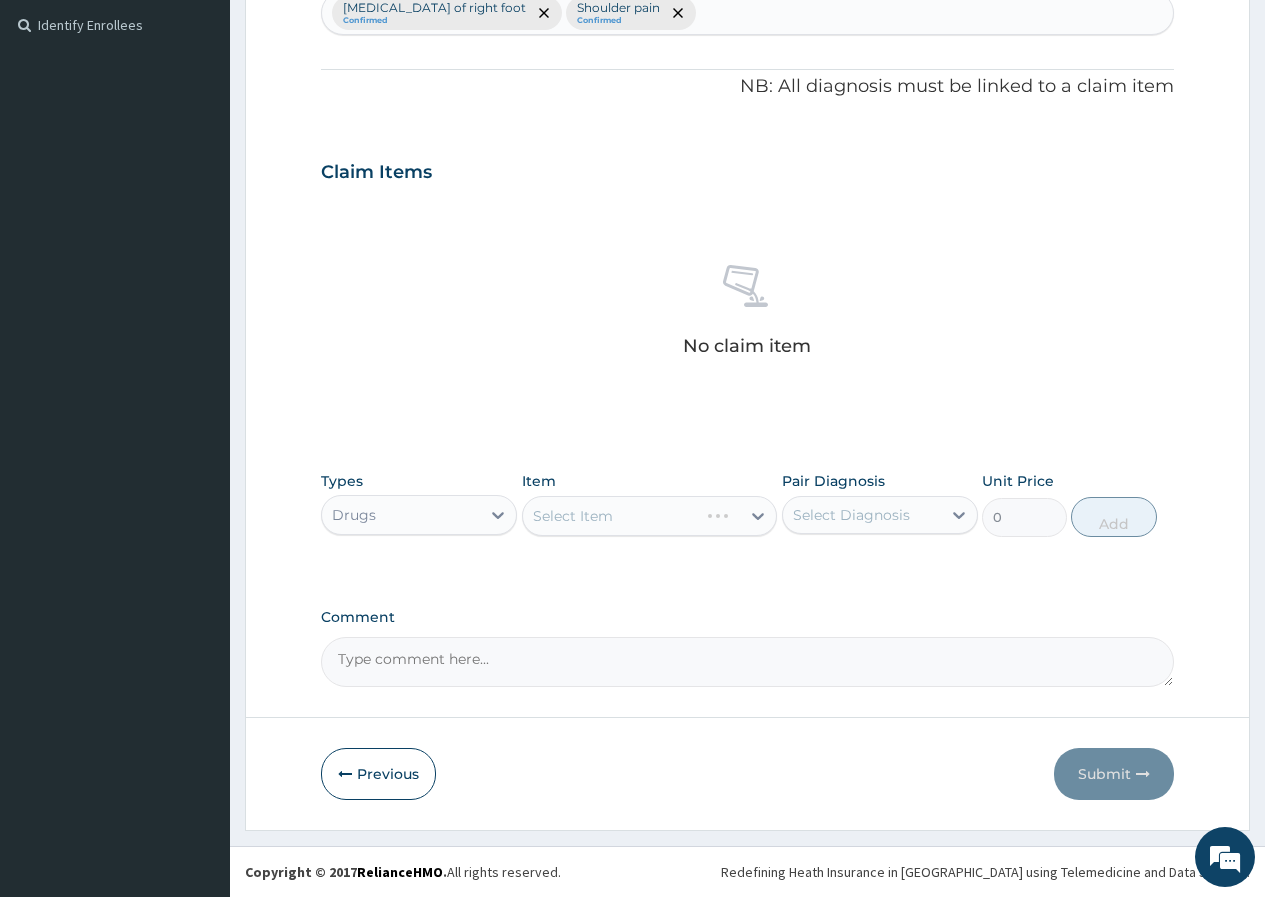 click on "Select Item" at bounding box center (650, 516) 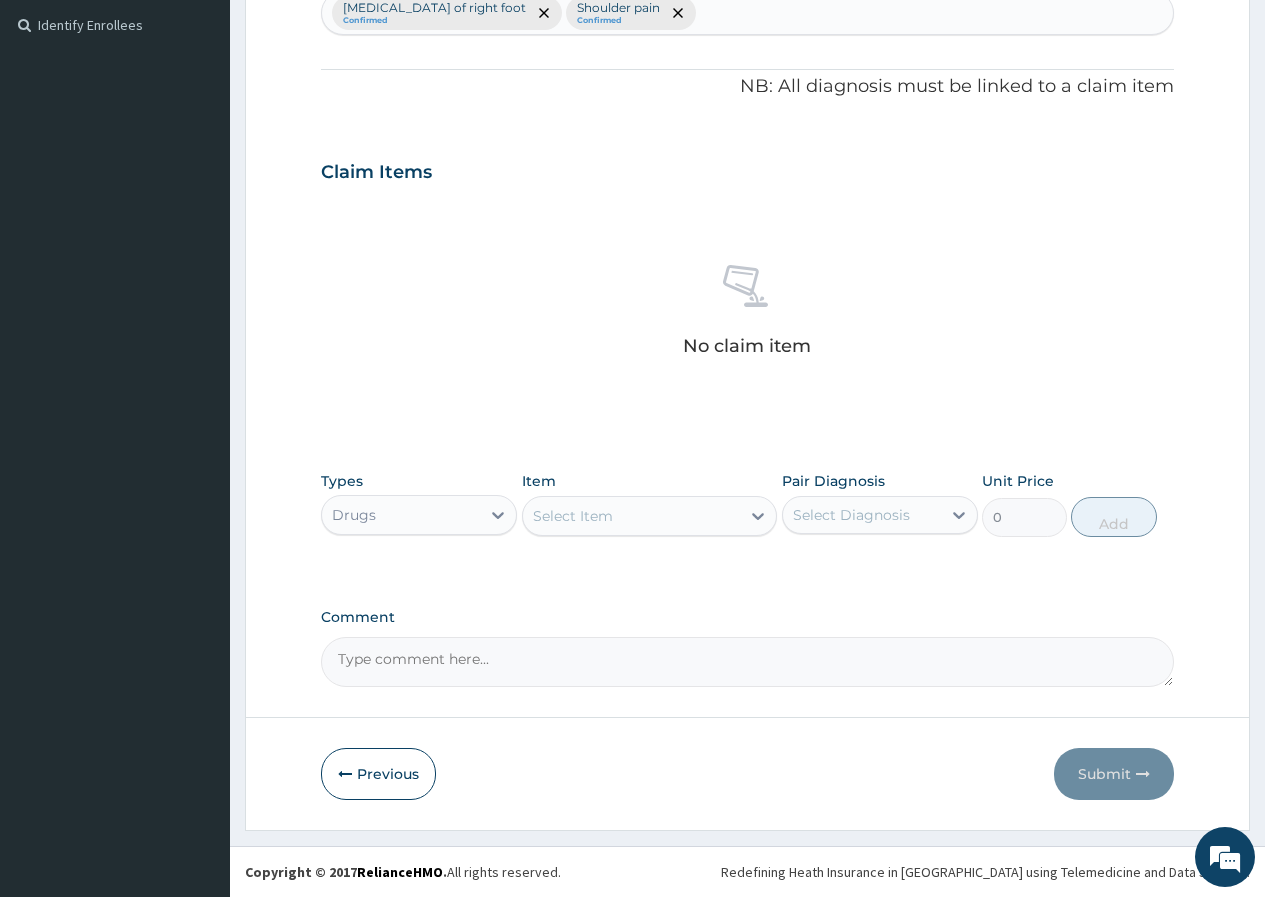 click on "Select Item" at bounding box center [573, 516] 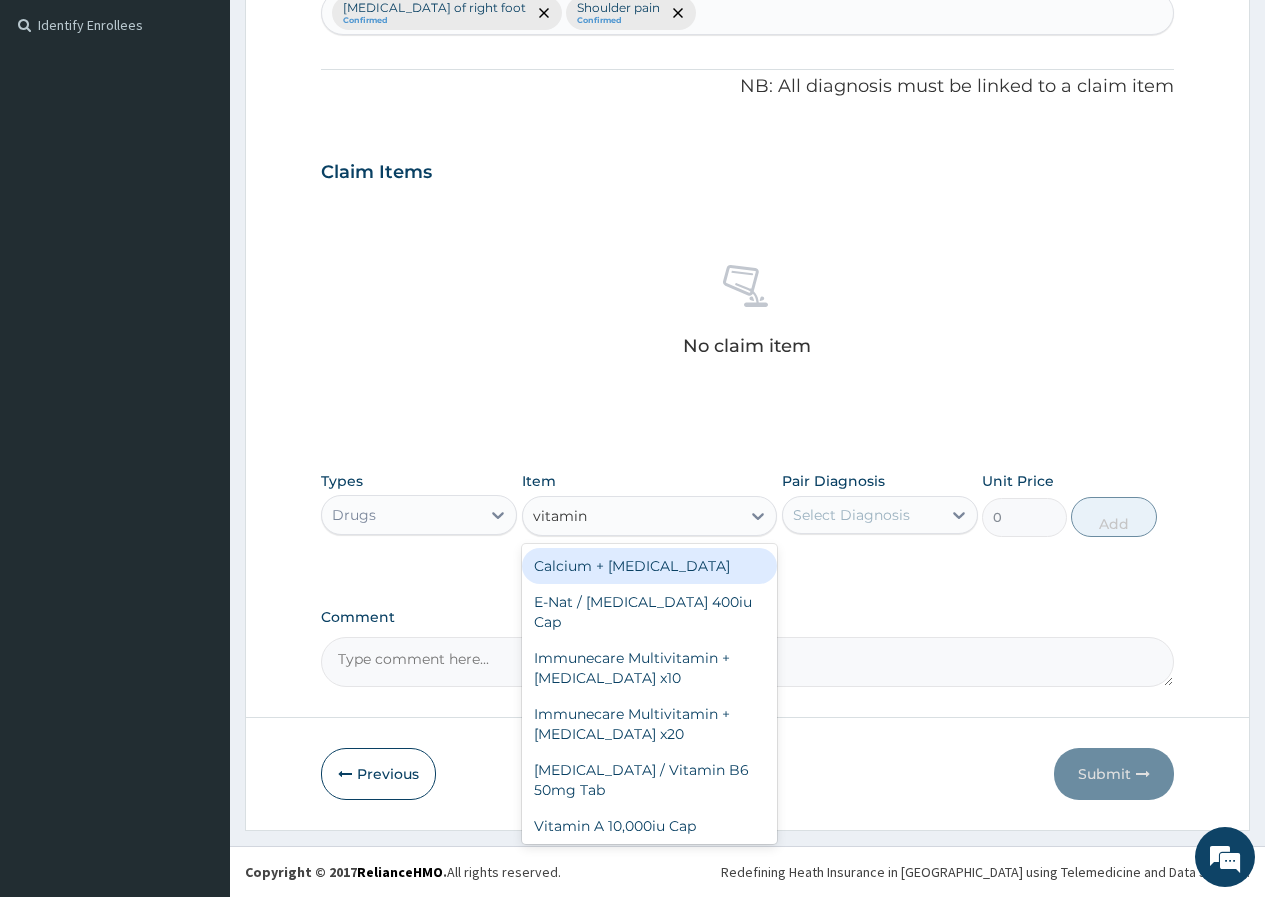 type on "vitamin c" 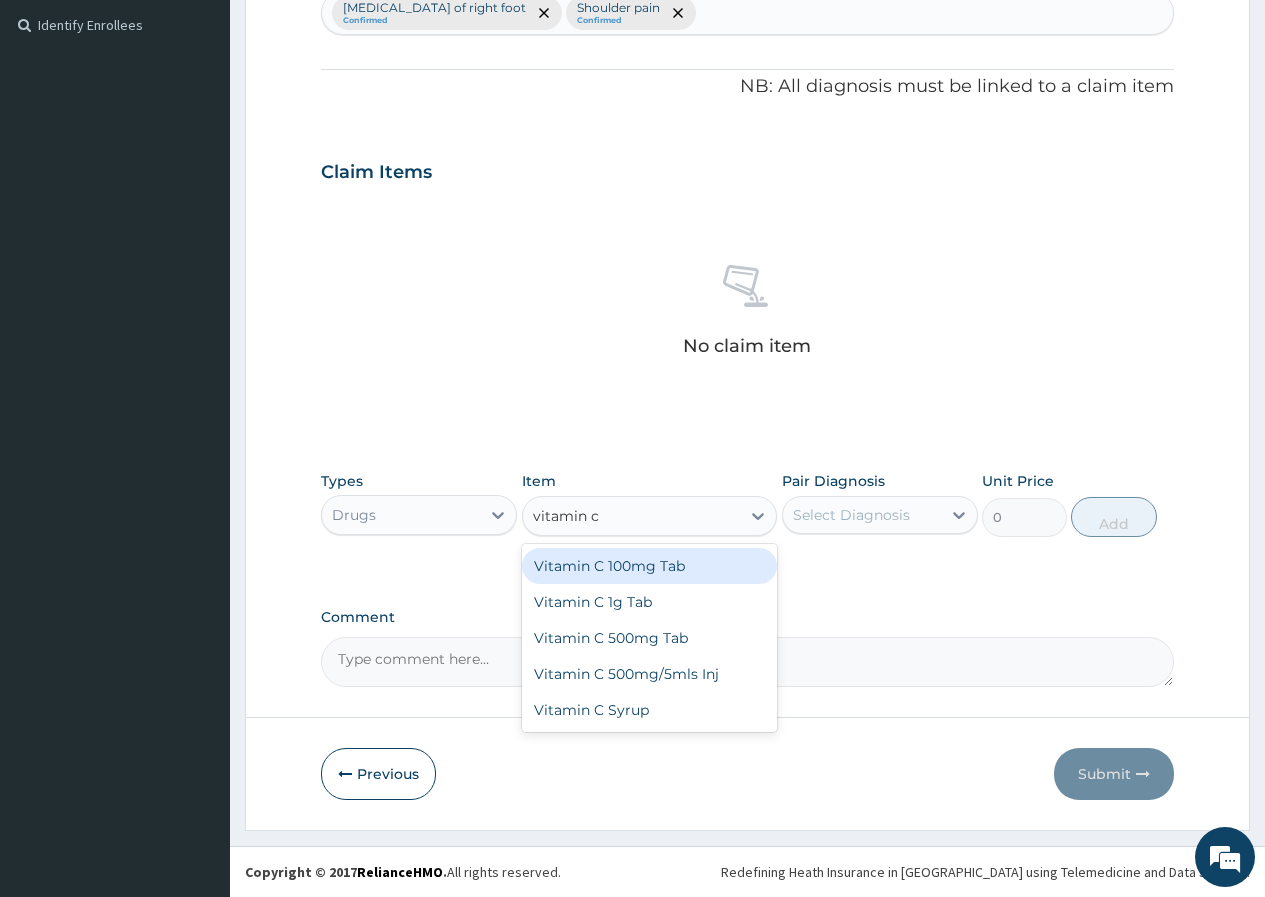click on "Vitamin C 100mg Tab" at bounding box center (650, 566) 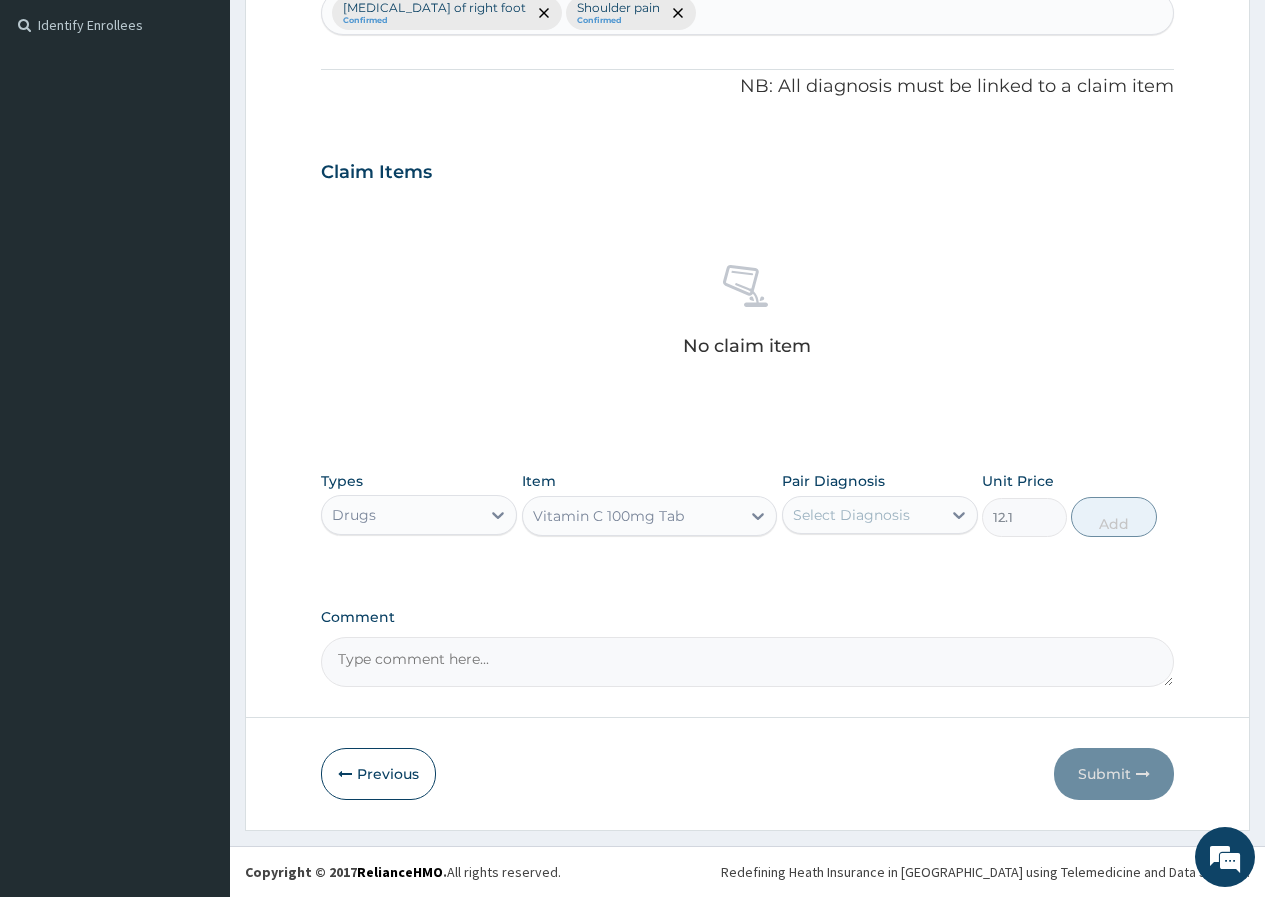 click on "Select Diagnosis" at bounding box center (862, 515) 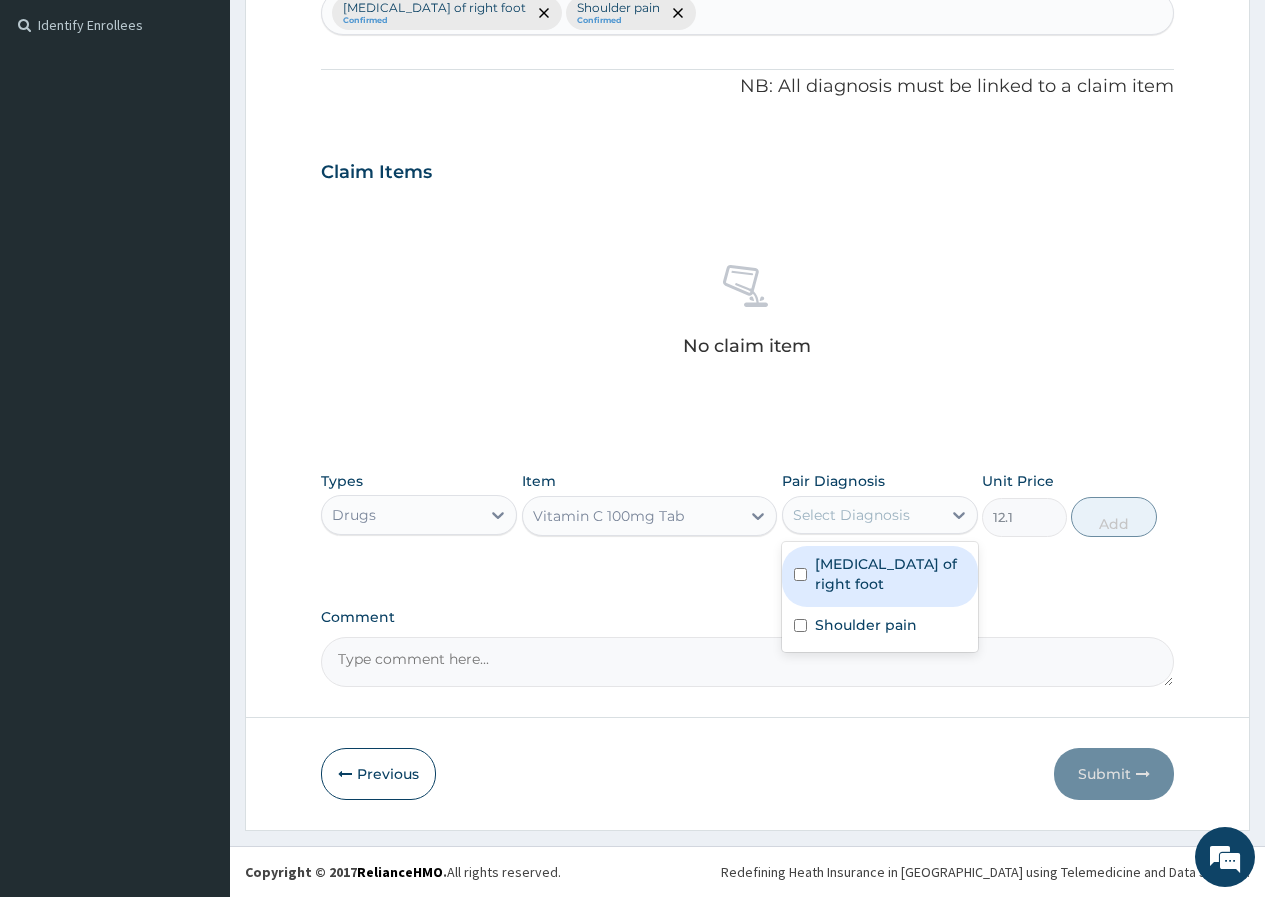 click on "Plantar fasciitis of right foot" at bounding box center [890, 574] 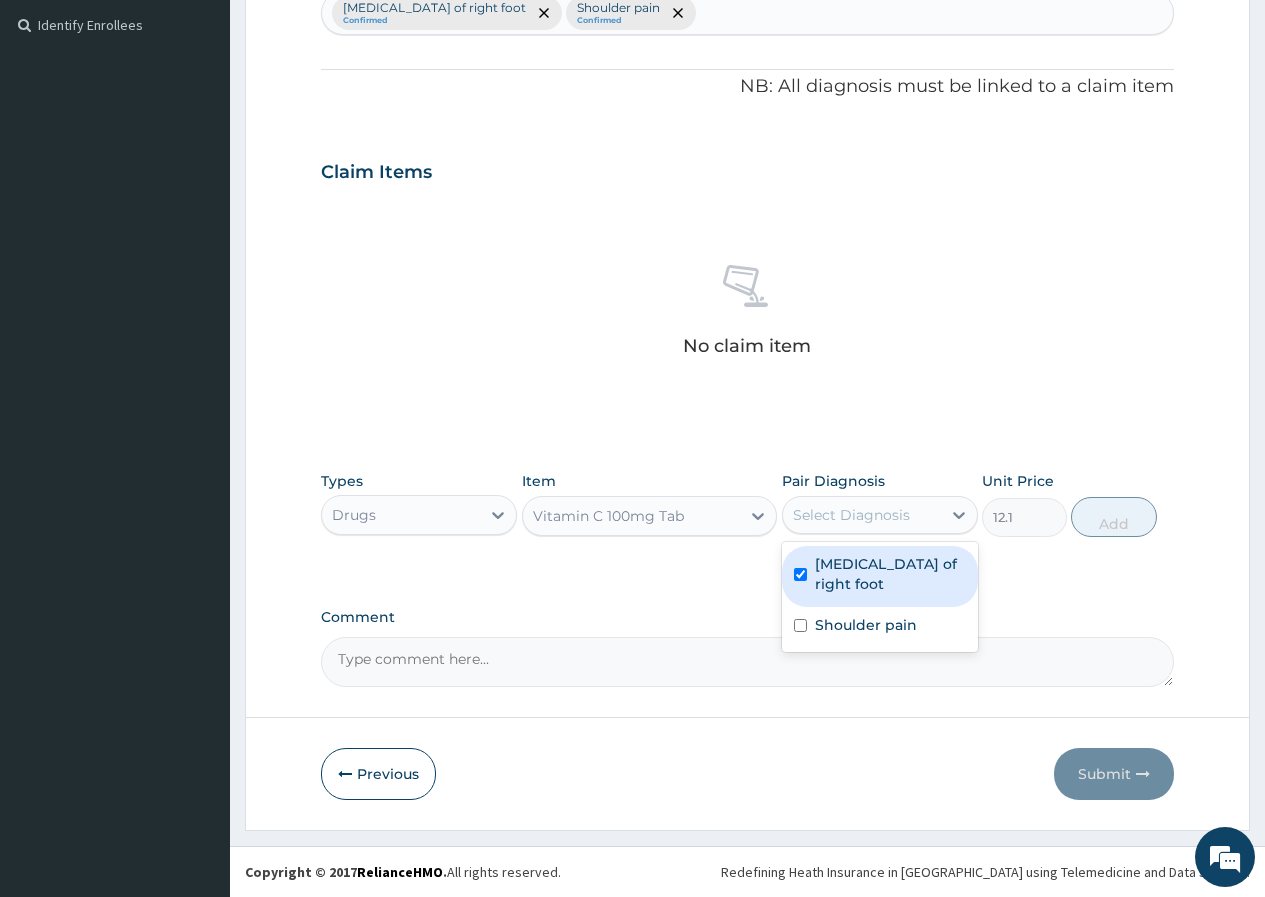 checkbox on "true" 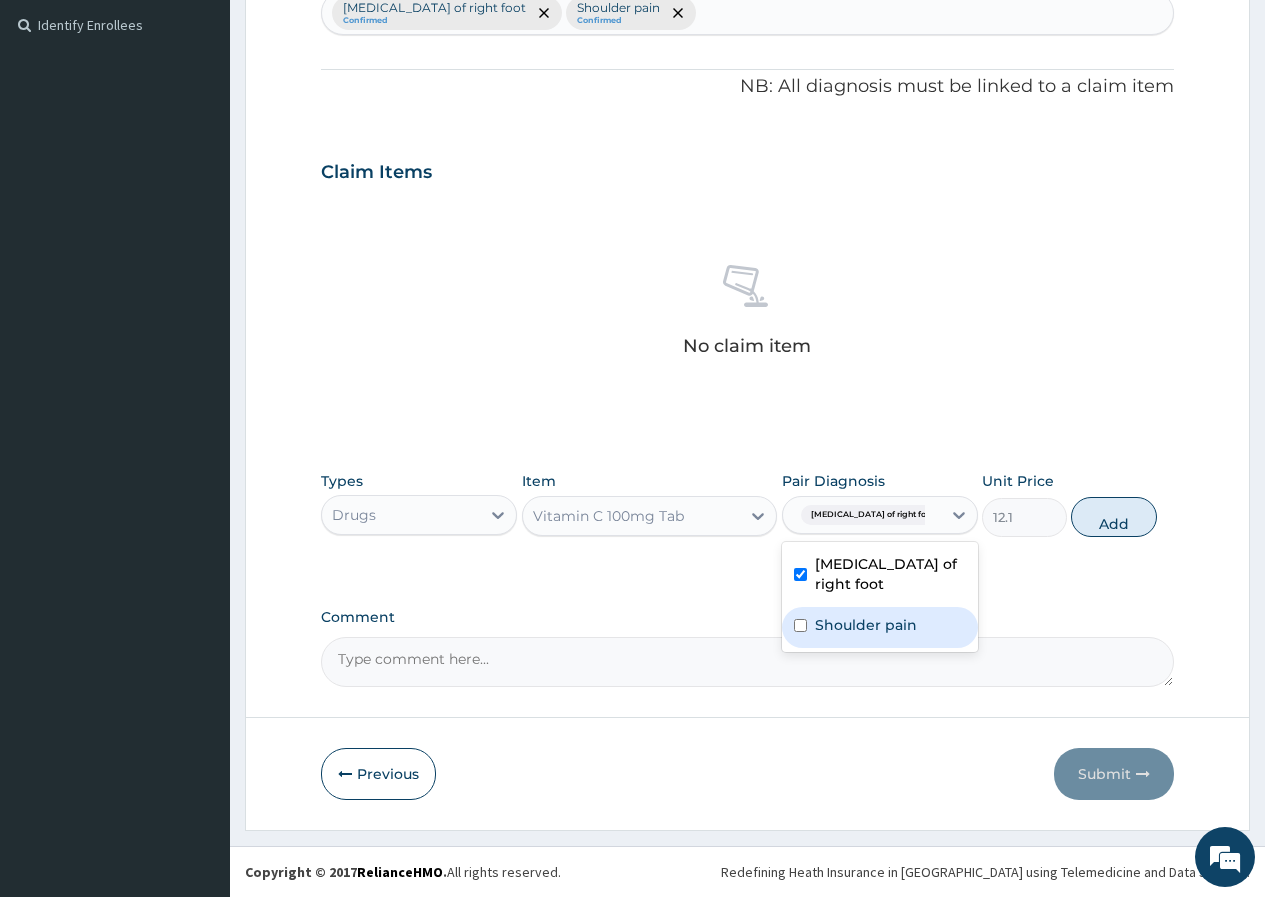 click on "Shoulder pain" at bounding box center [866, 625] 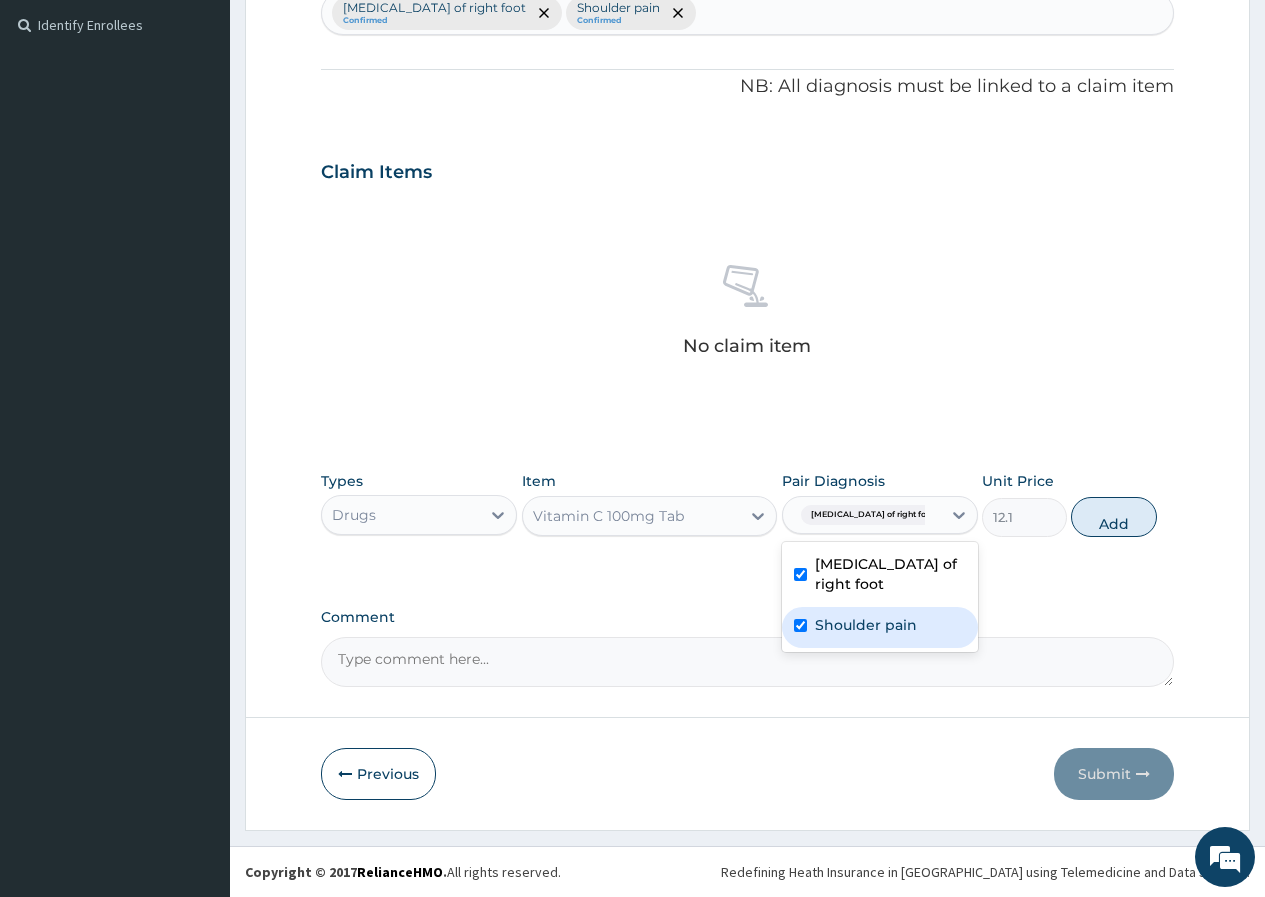 checkbox on "true" 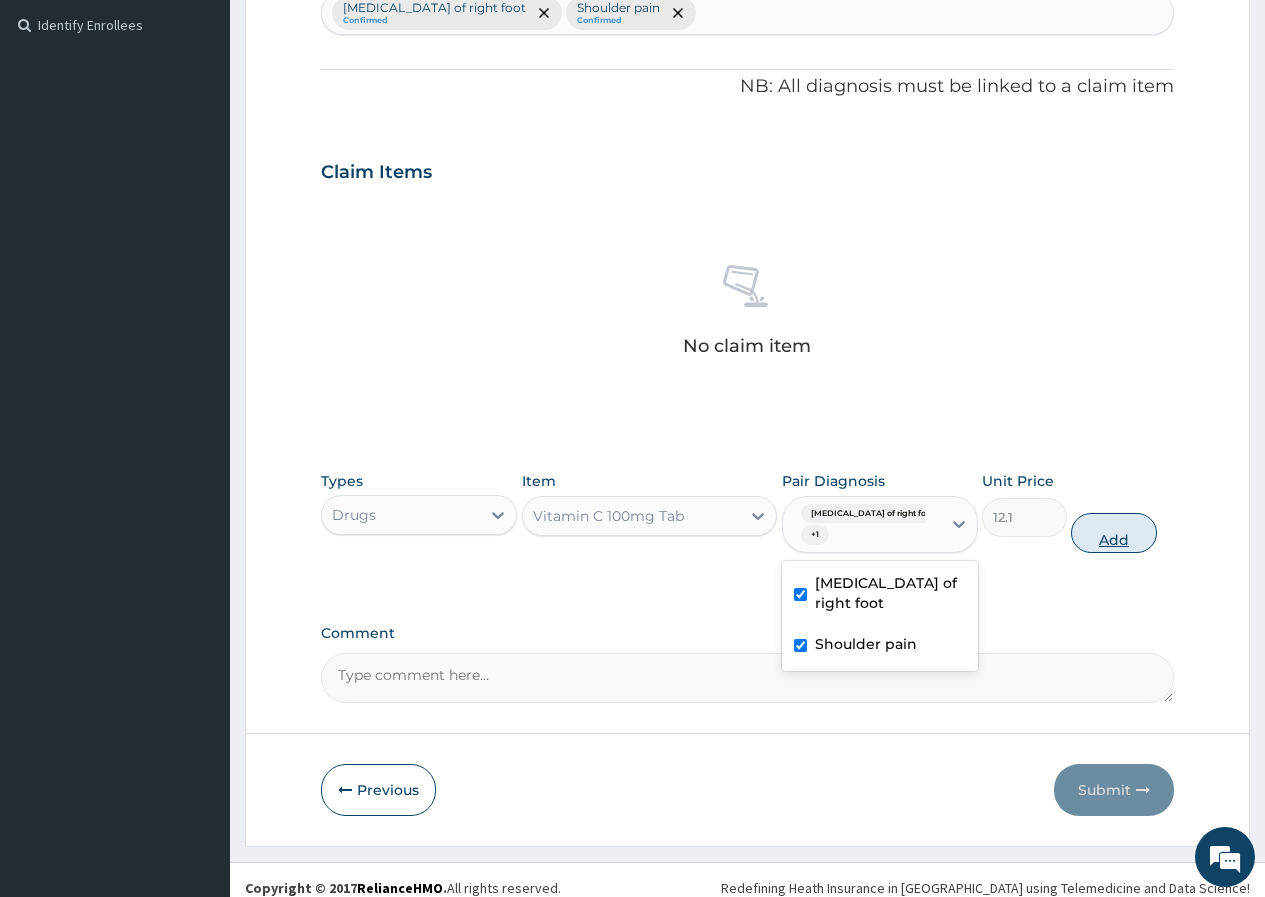 click on "Add" at bounding box center [1113, 533] 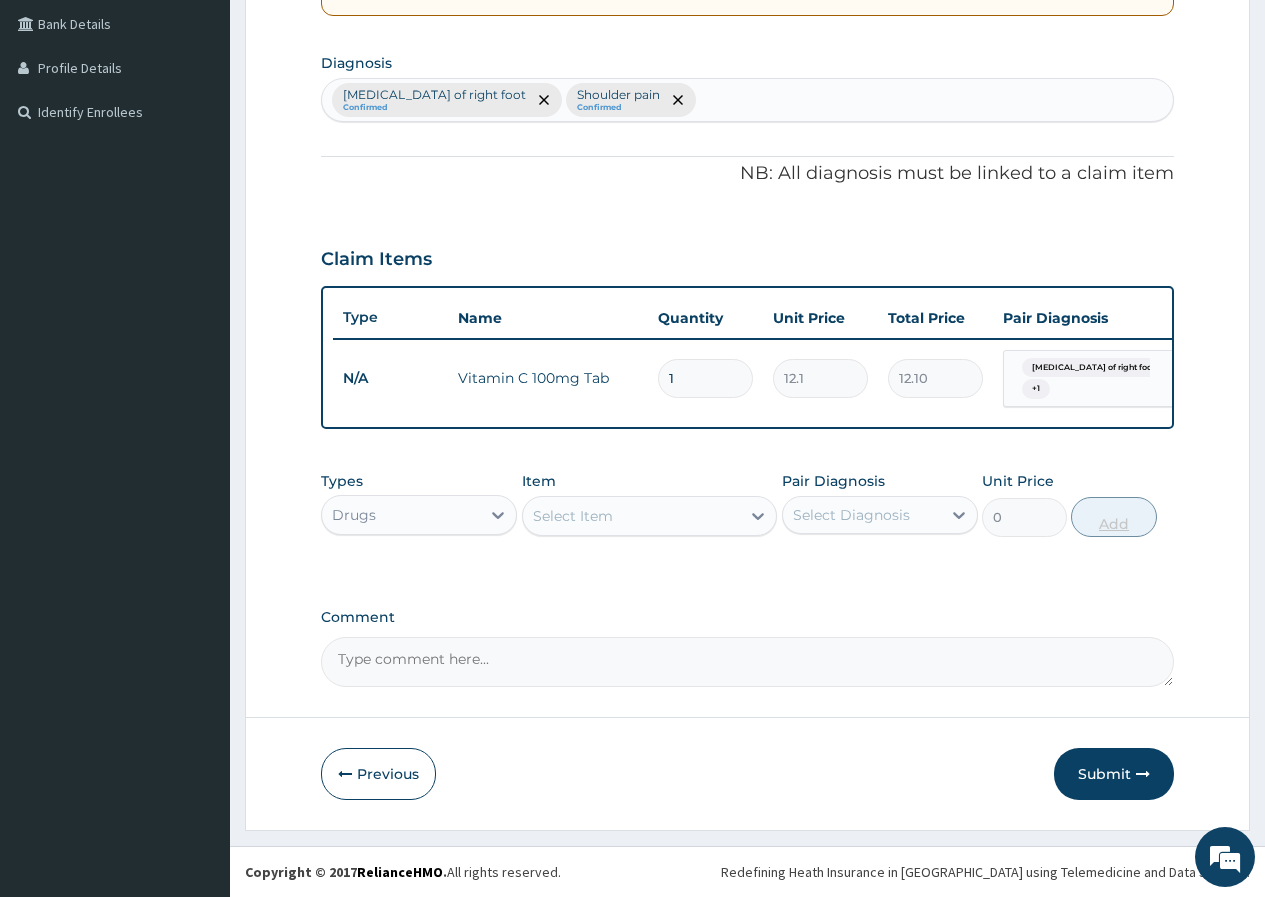 scroll, scrollTop: 473, scrollLeft: 0, axis: vertical 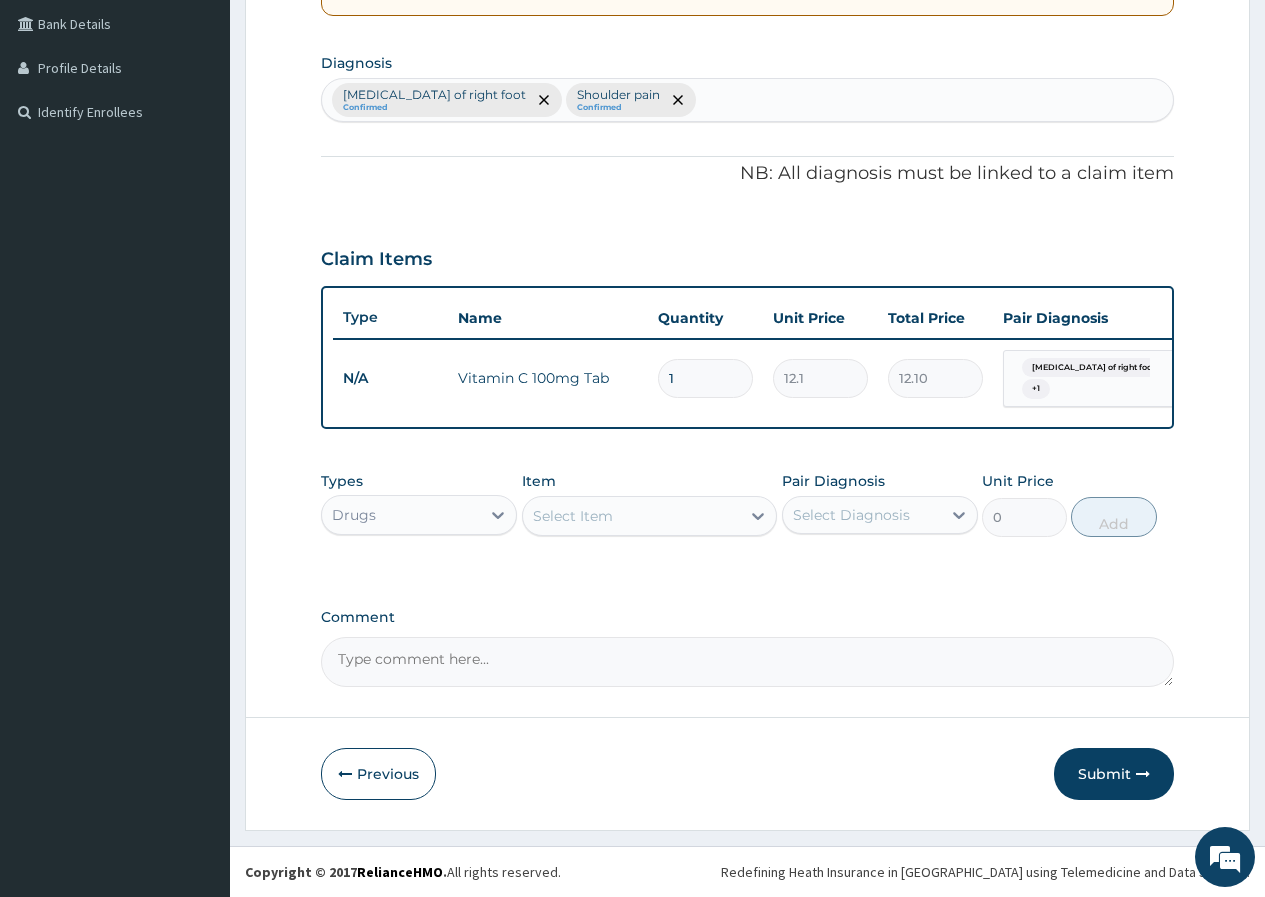 drag, startPoint x: 679, startPoint y: 372, endPoint x: 667, endPoint y: 370, distance: 12.165525 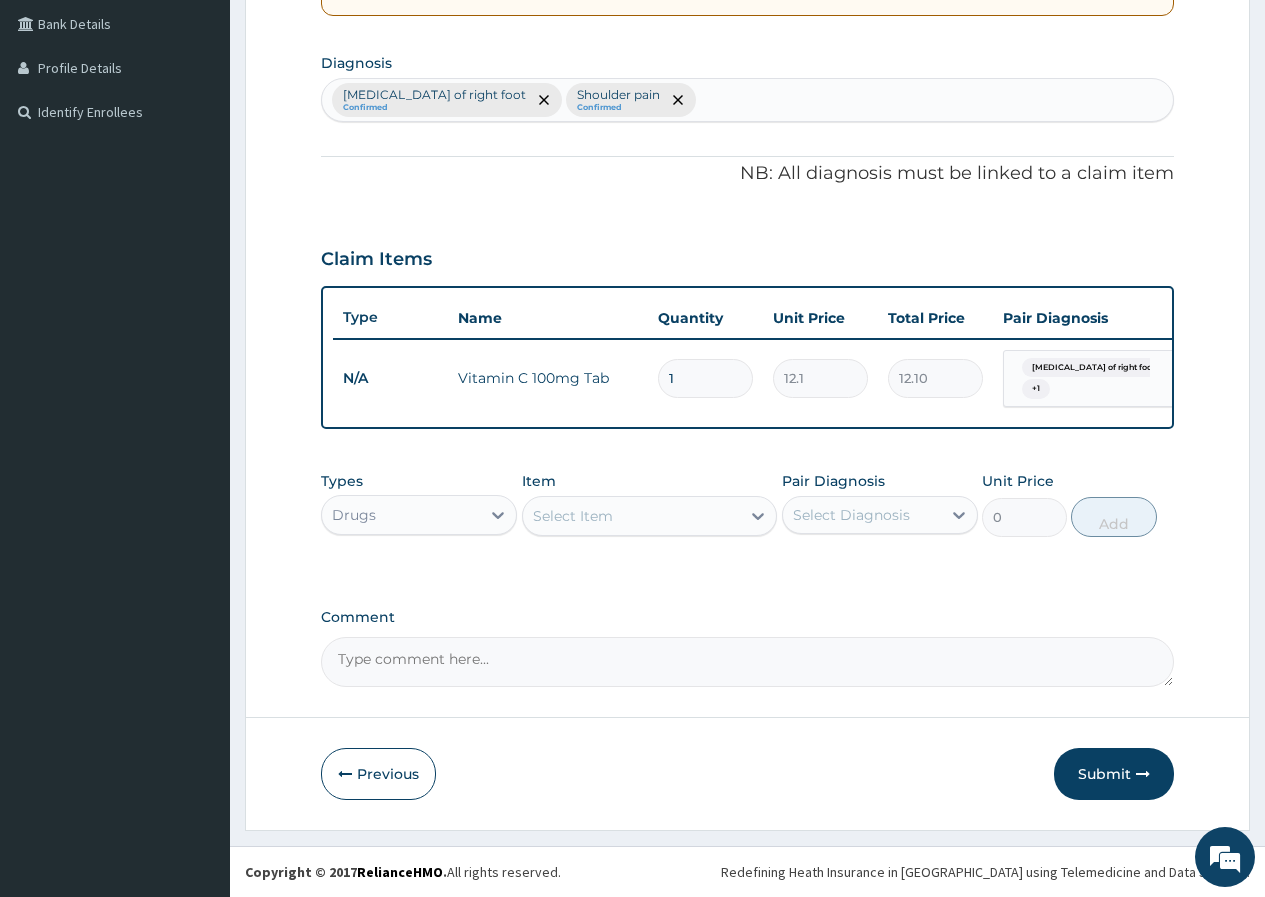 click on "1" at bounding box center [705, 378] 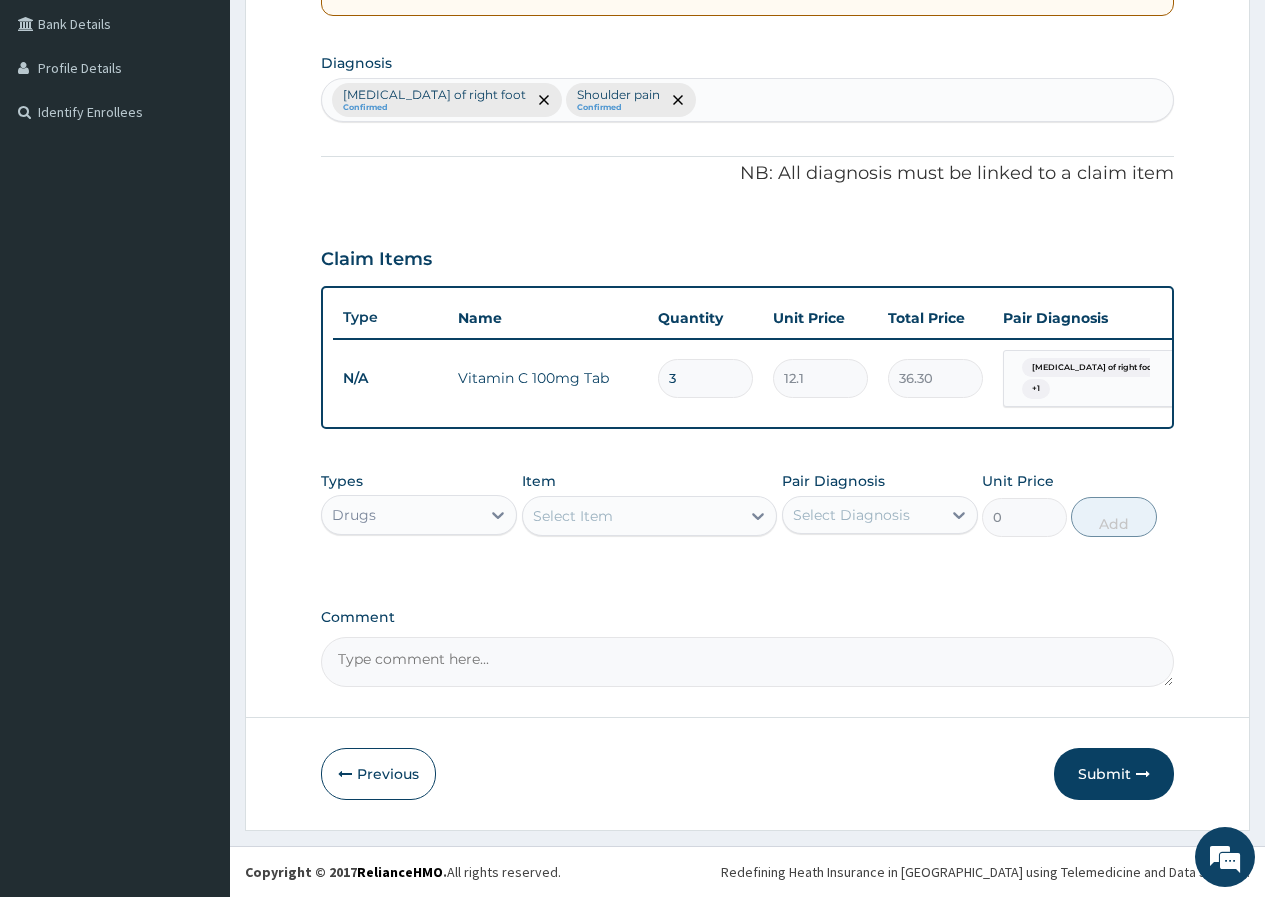 type on "30" 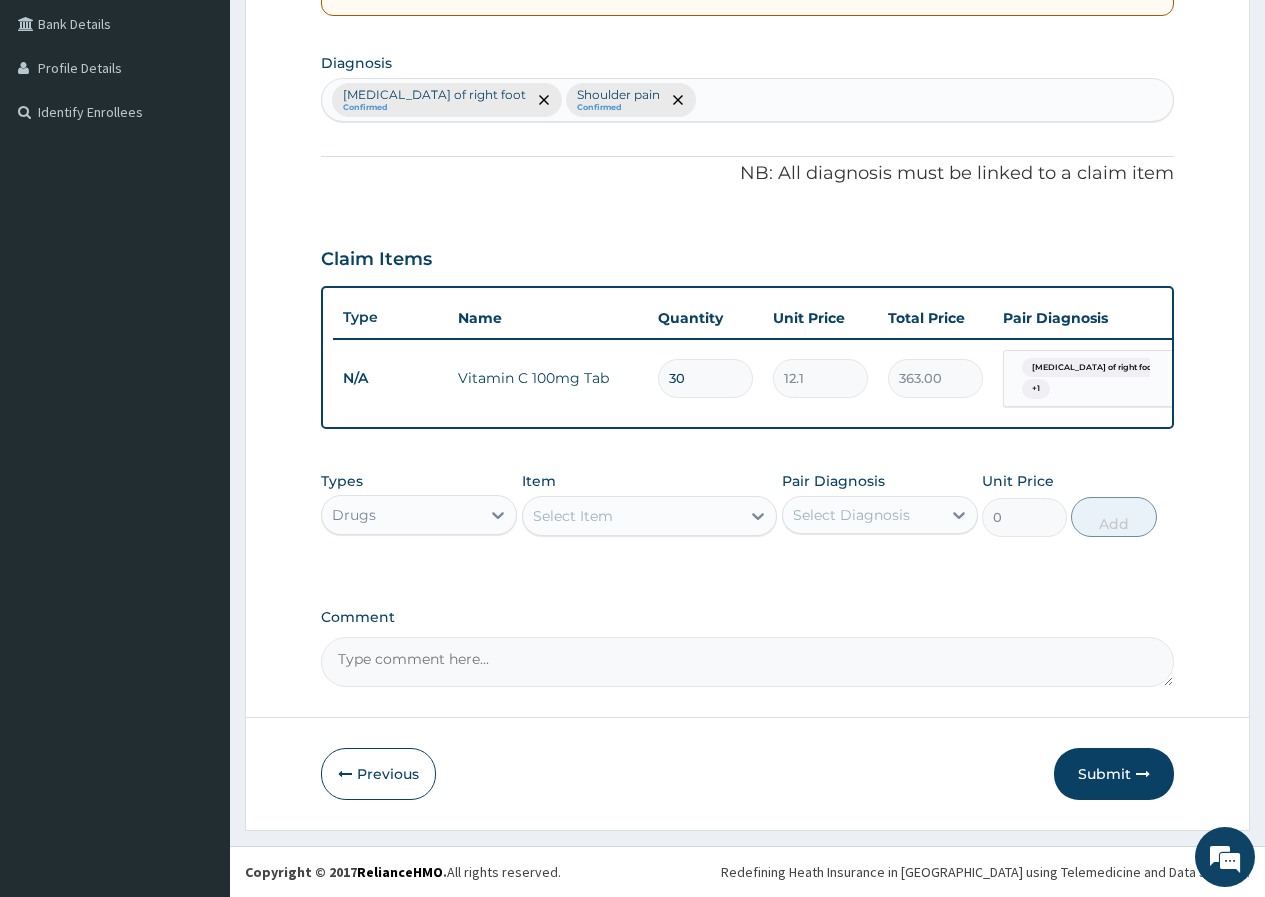 type on "30" 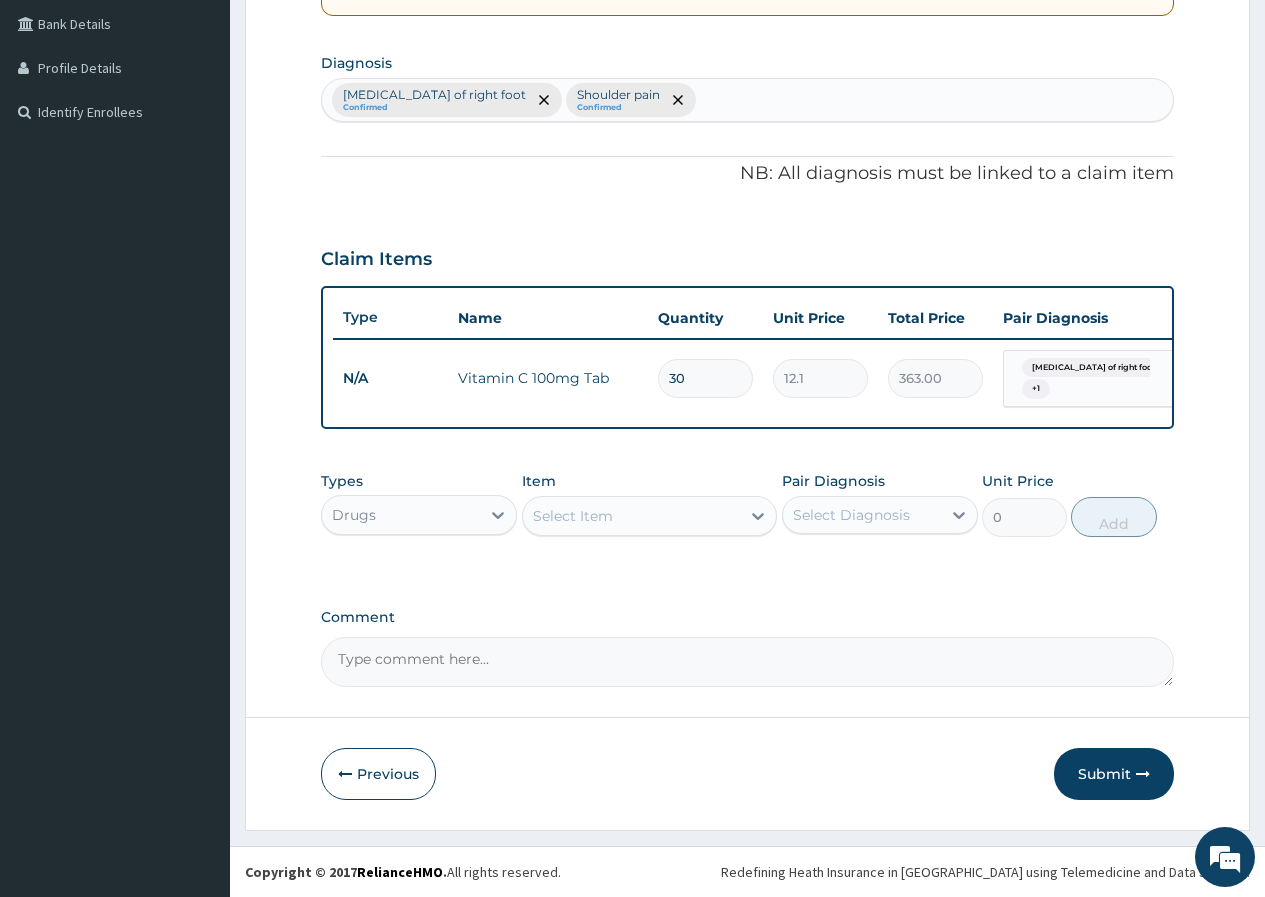 click on "Select Item" at bounding box center (632, 516) 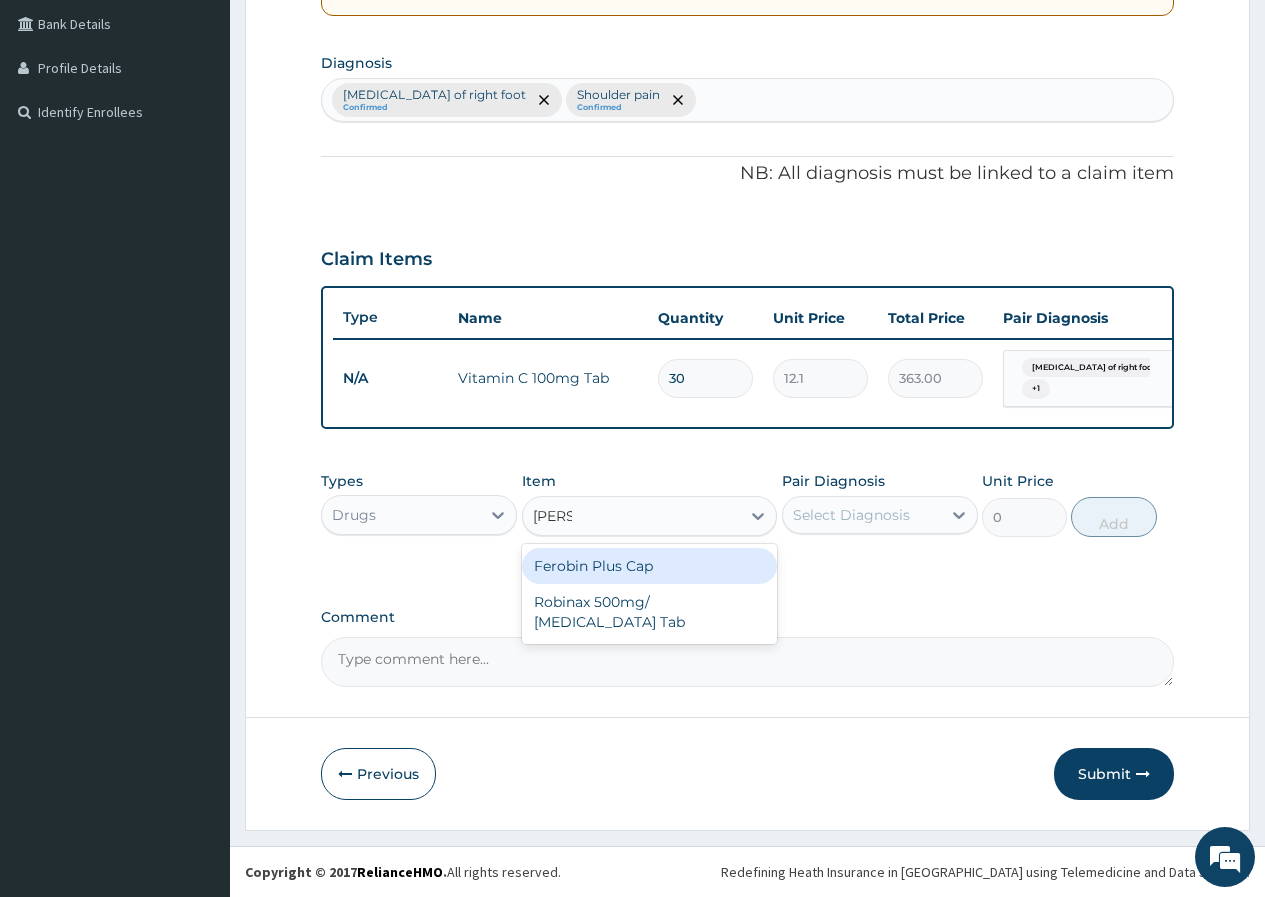 type on "robina" 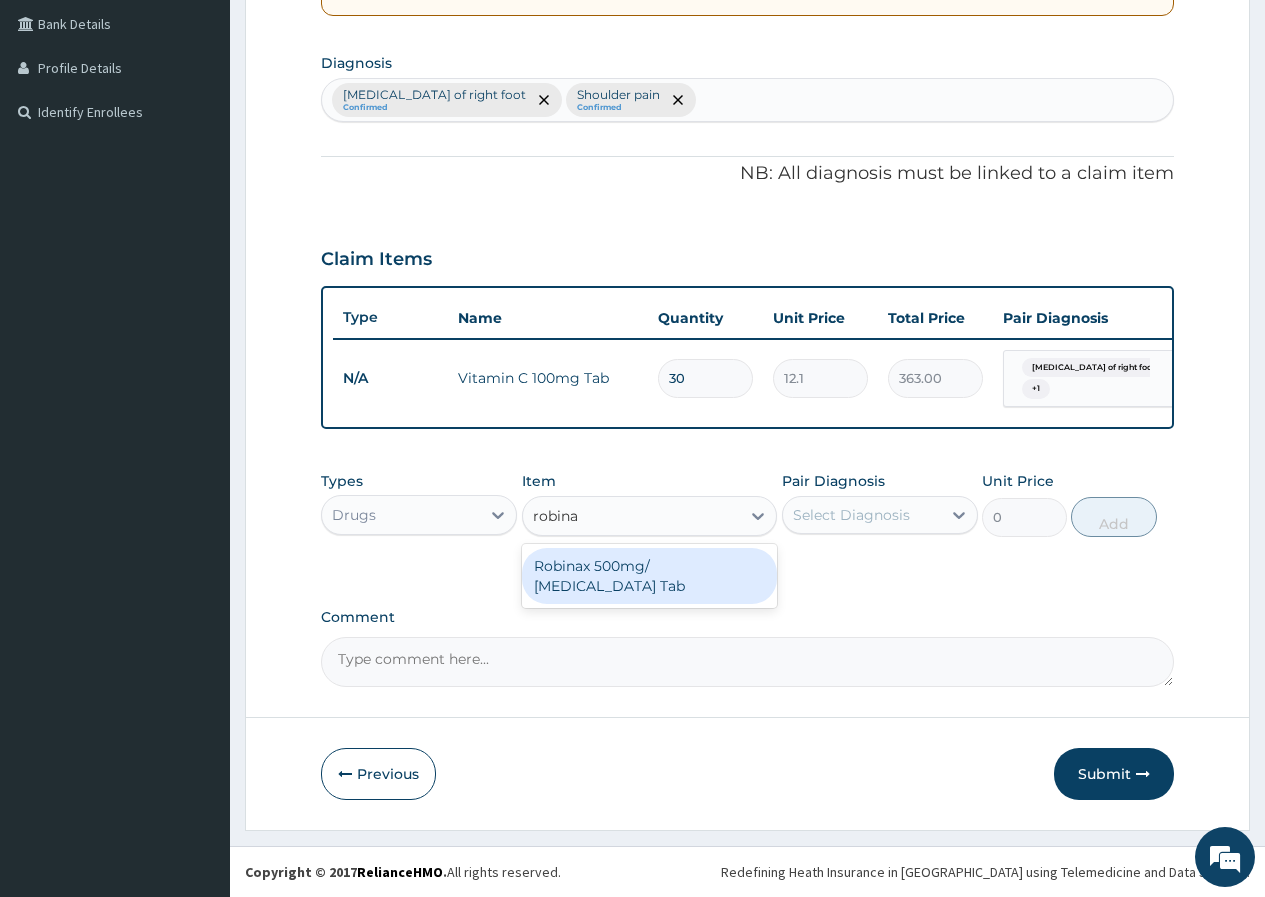 click on "Robinax 500mg/ Methocarbamol Tab" at bounding box center [650, 576] 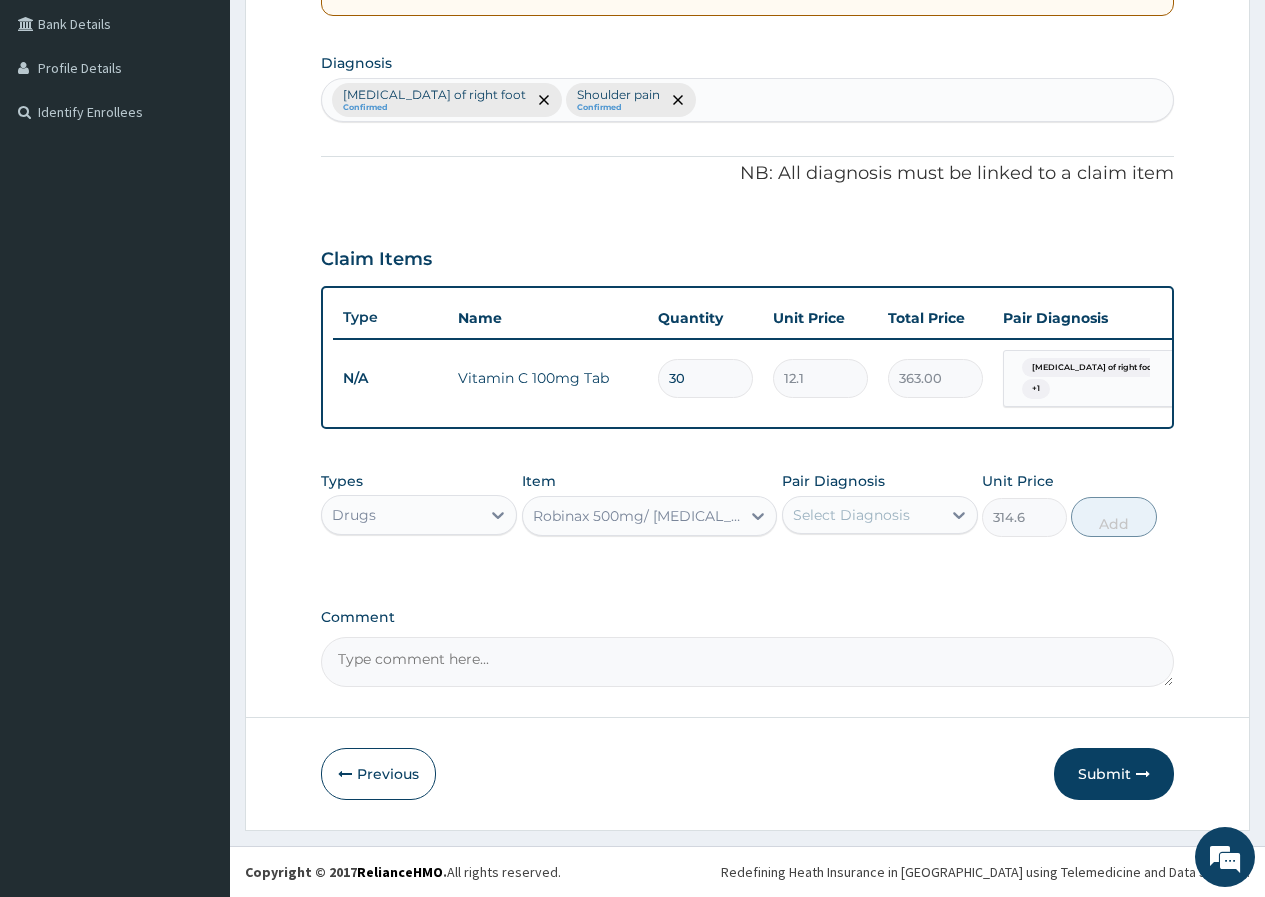 click on "Select Diagnosis" at bounding box center [862, 515] 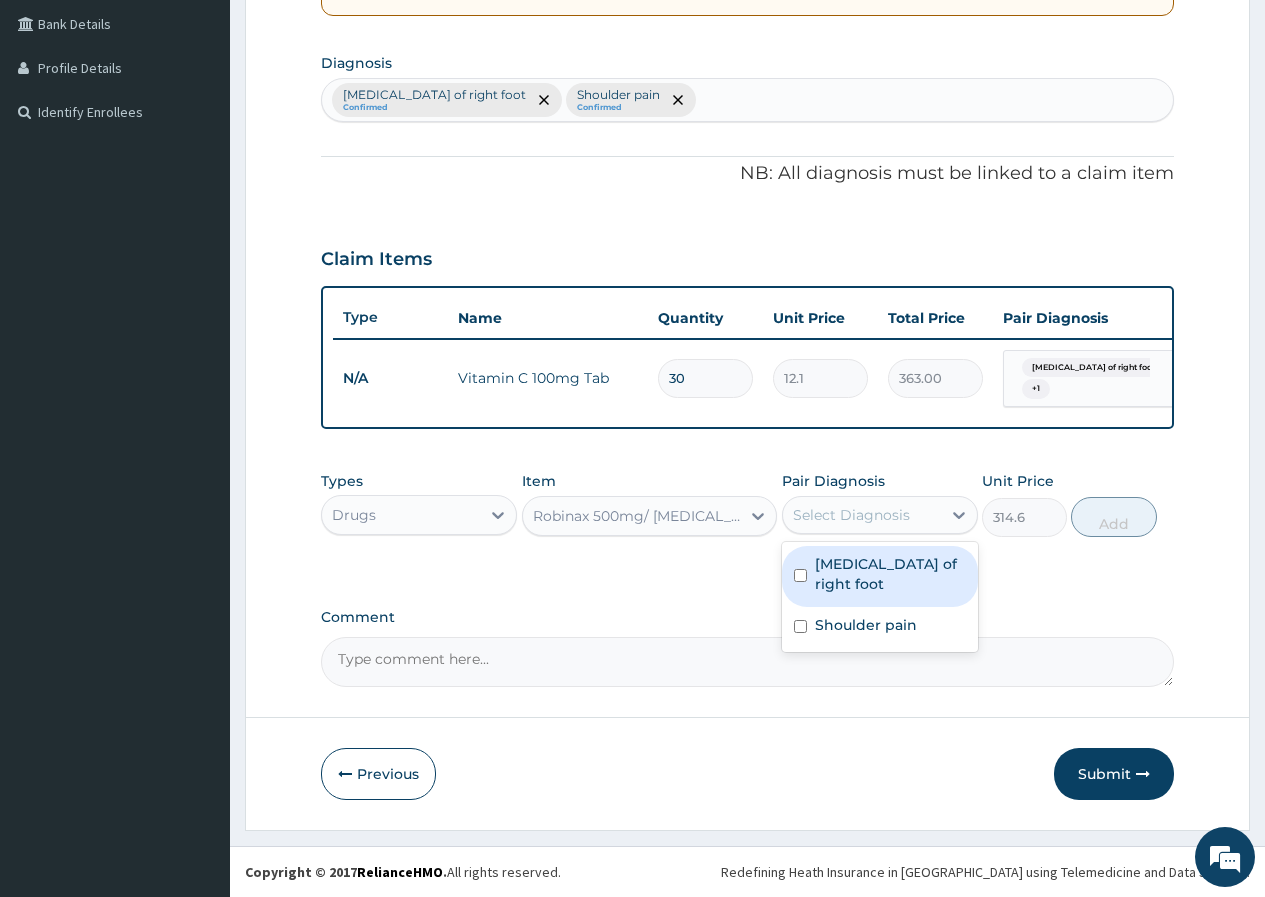 click on "Plantar fasciitis of right foot" at bounding box center [890, 574] 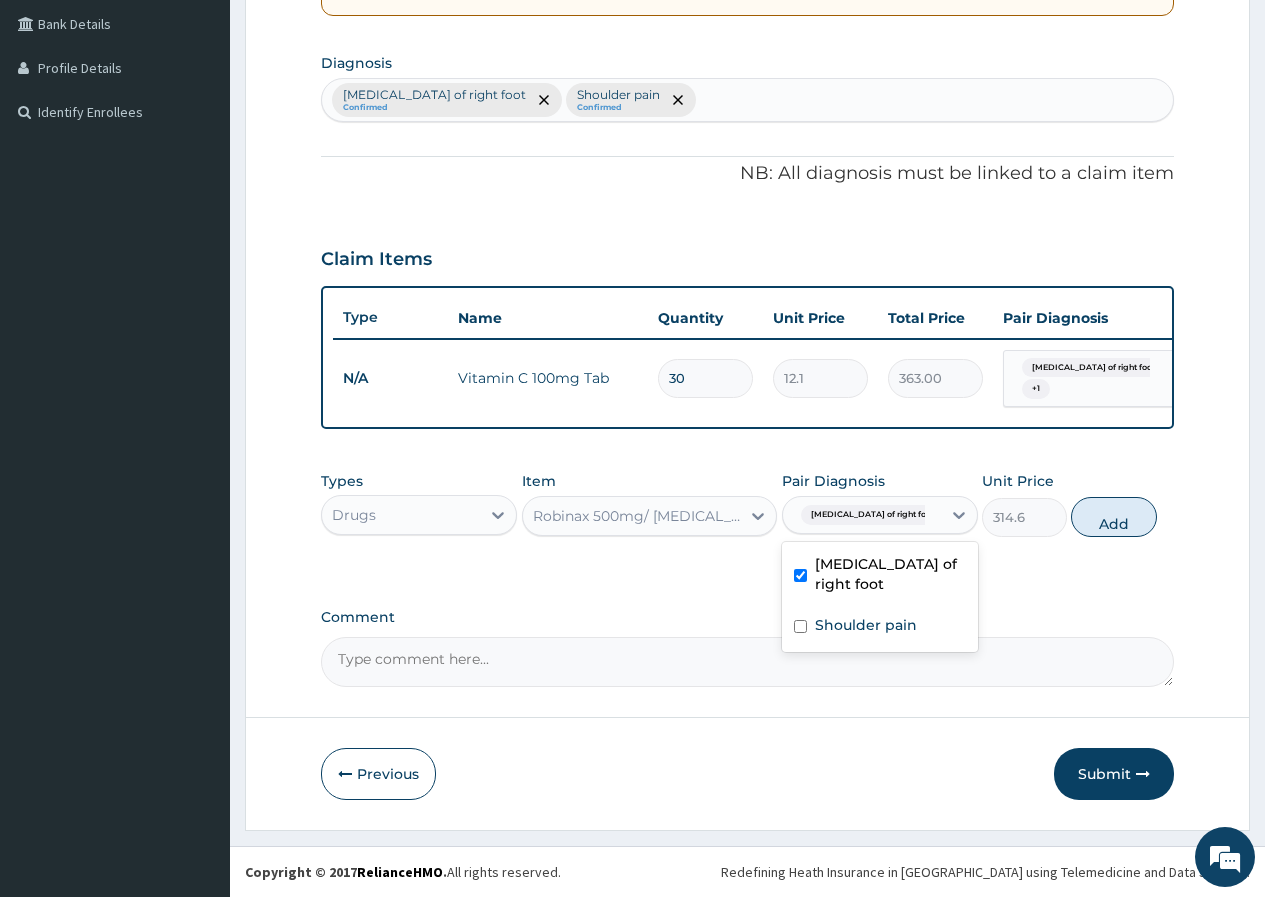 checkbox on "true" 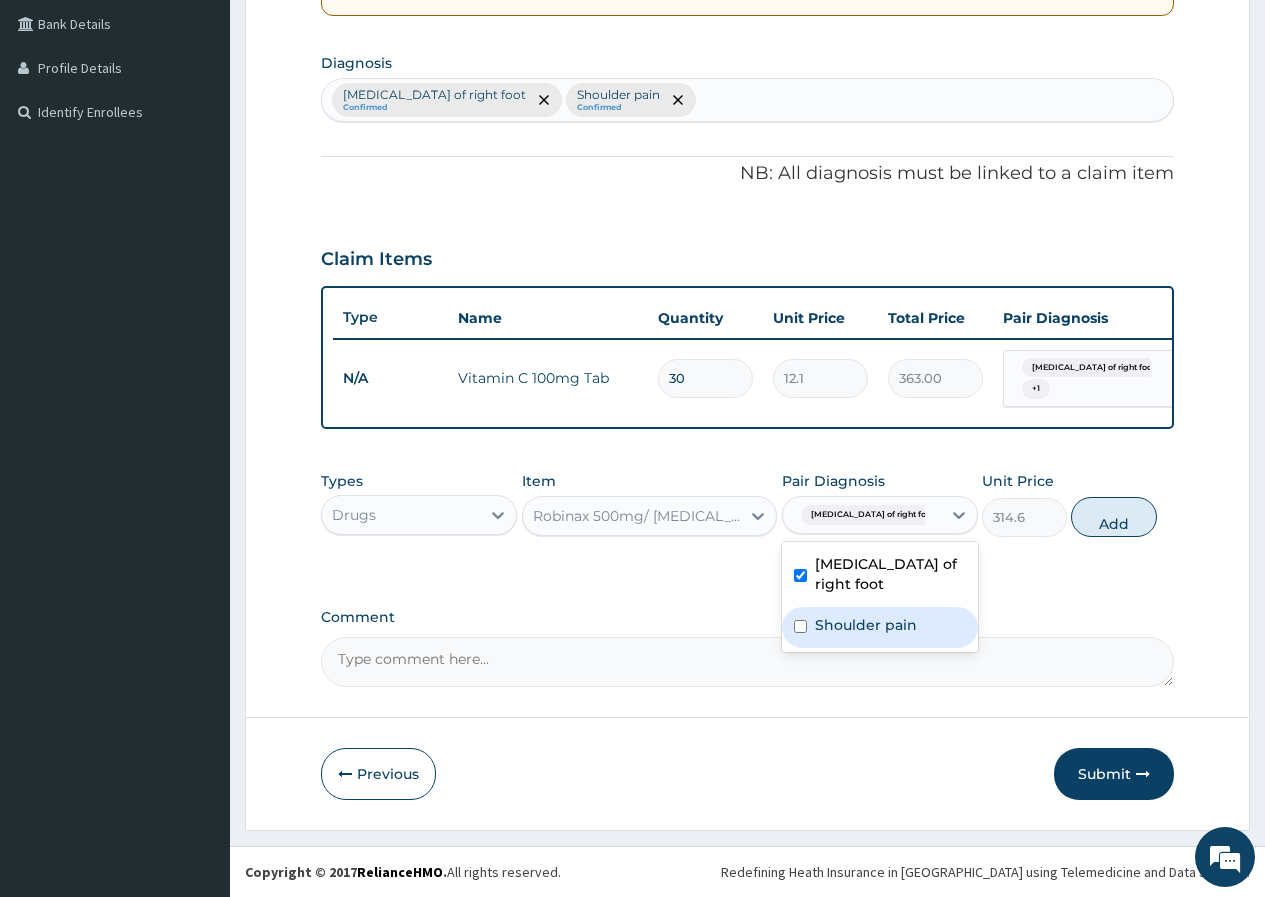 click on "Shoulder pain" at bounding box center [866, 625] 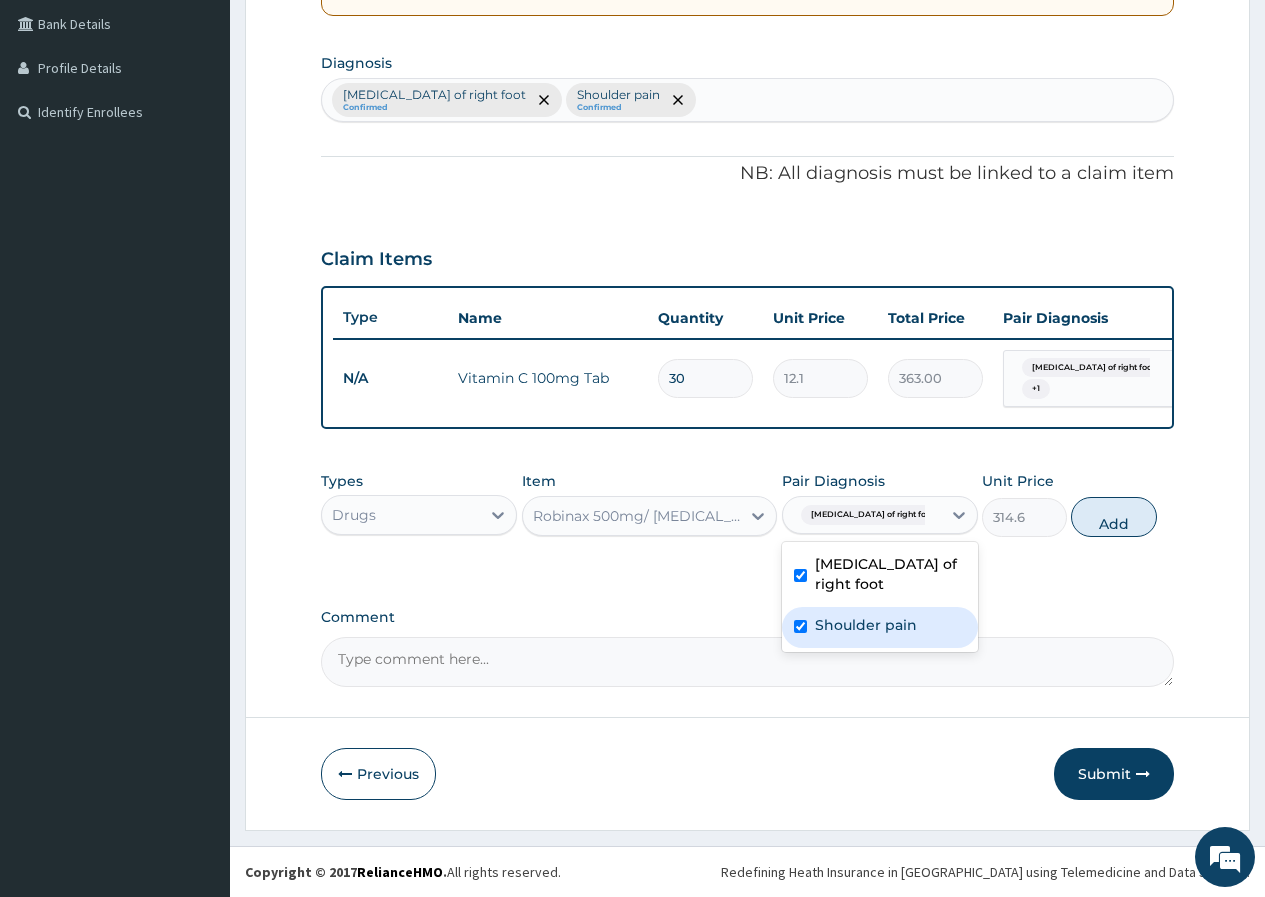 checkbox on "true" 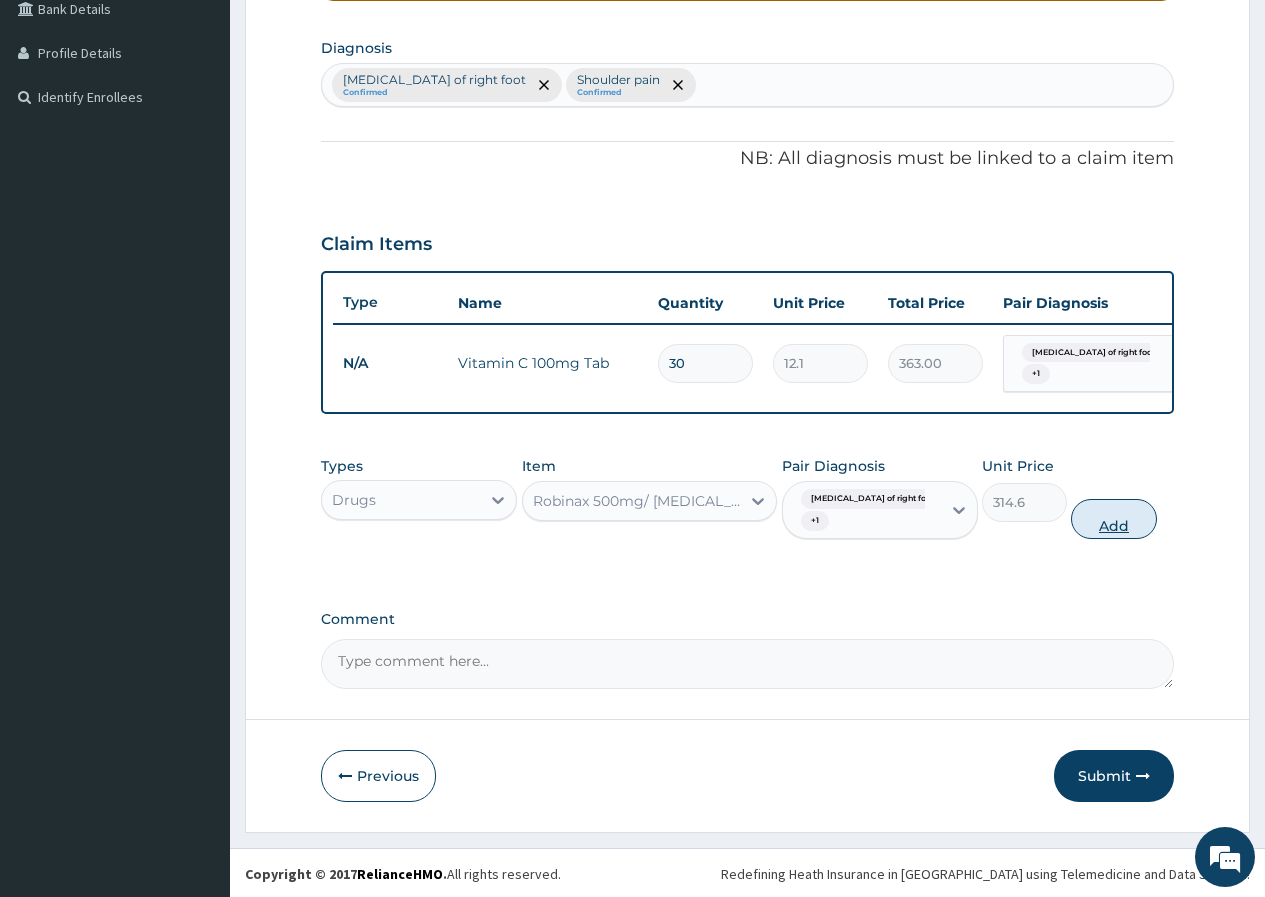 click on "Add" at bounding box center [1113, 519] 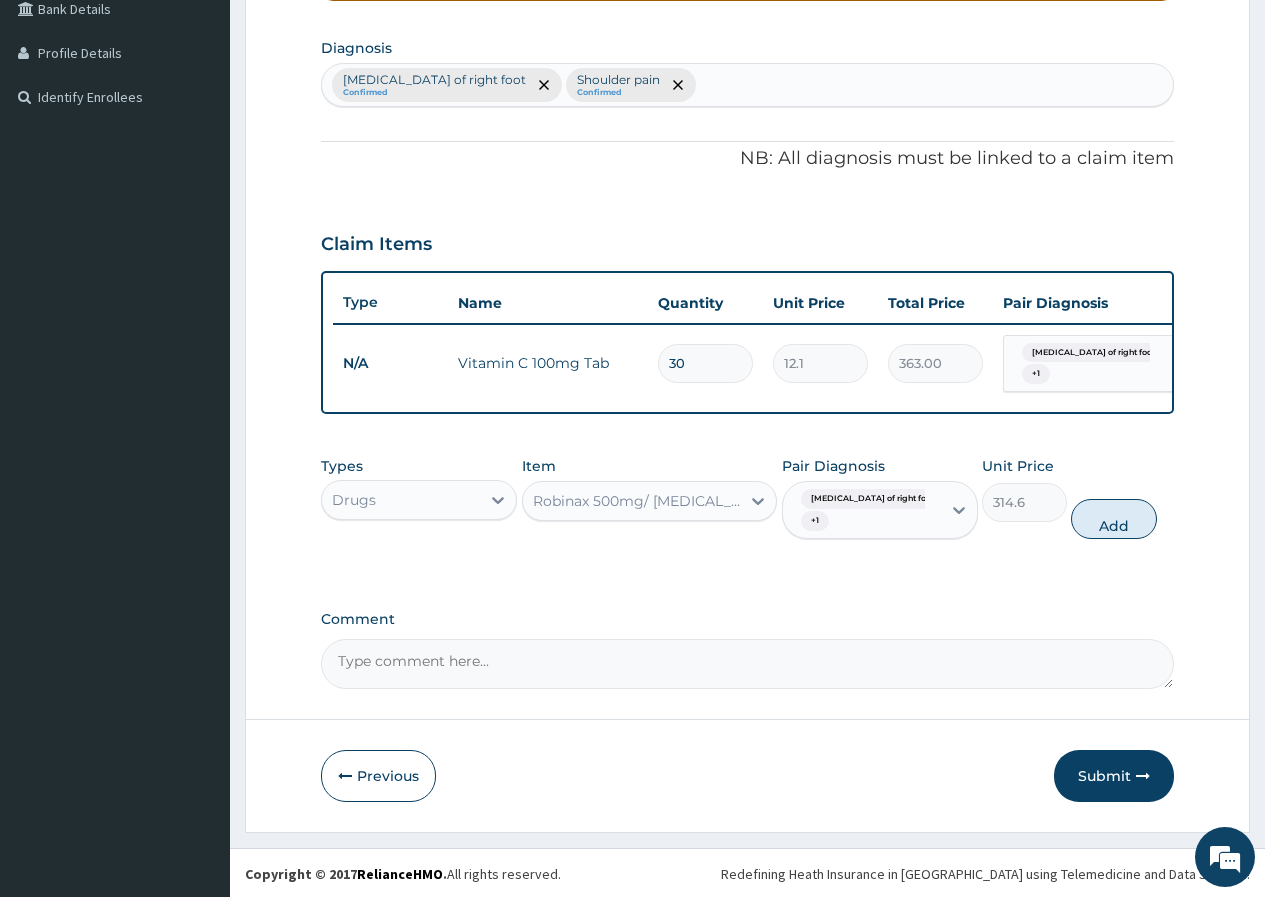 type on "0" 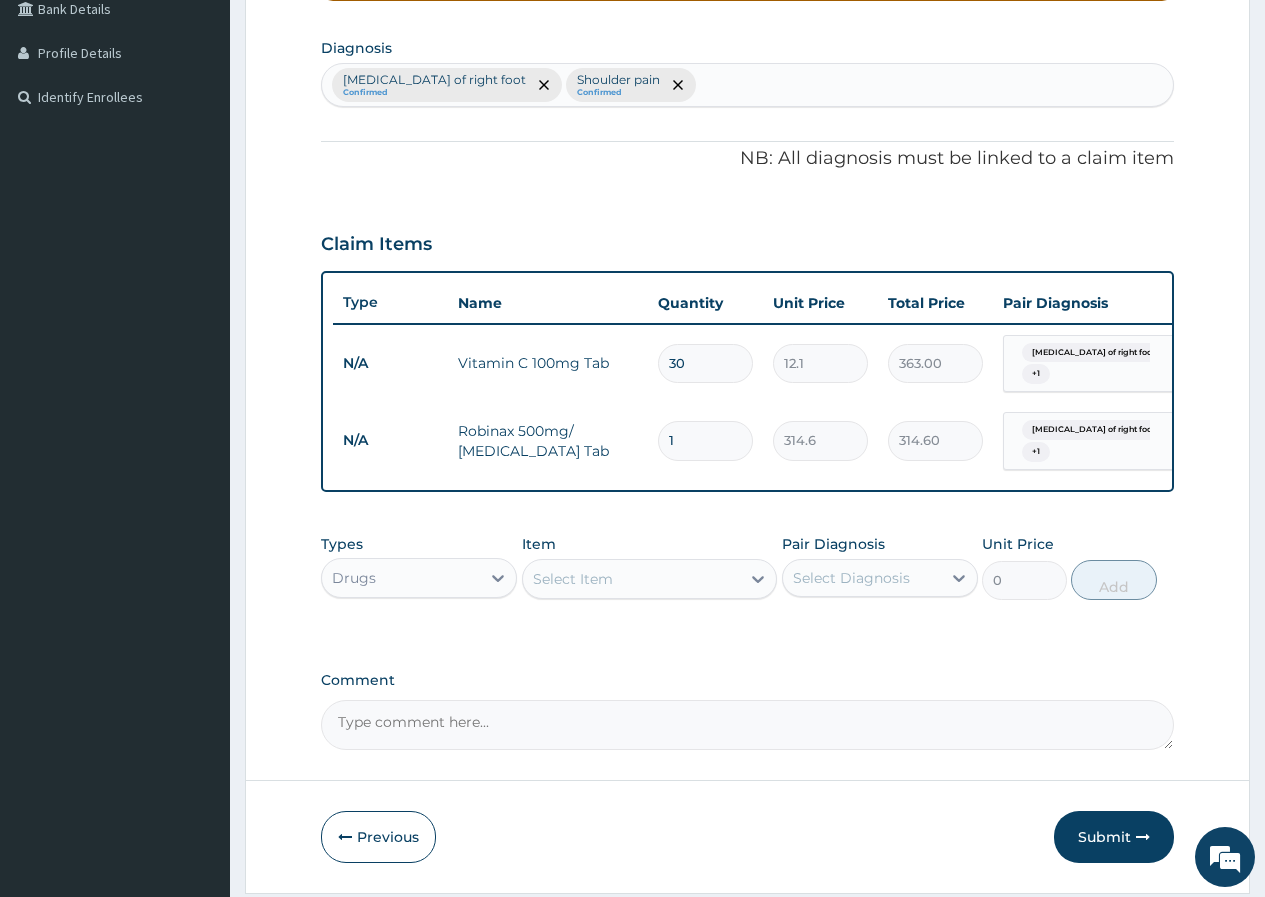 drag, startPoint x: 696, startPoint y: 436, endPoint x: 655, endPoint y: 435, distance: 41.01219 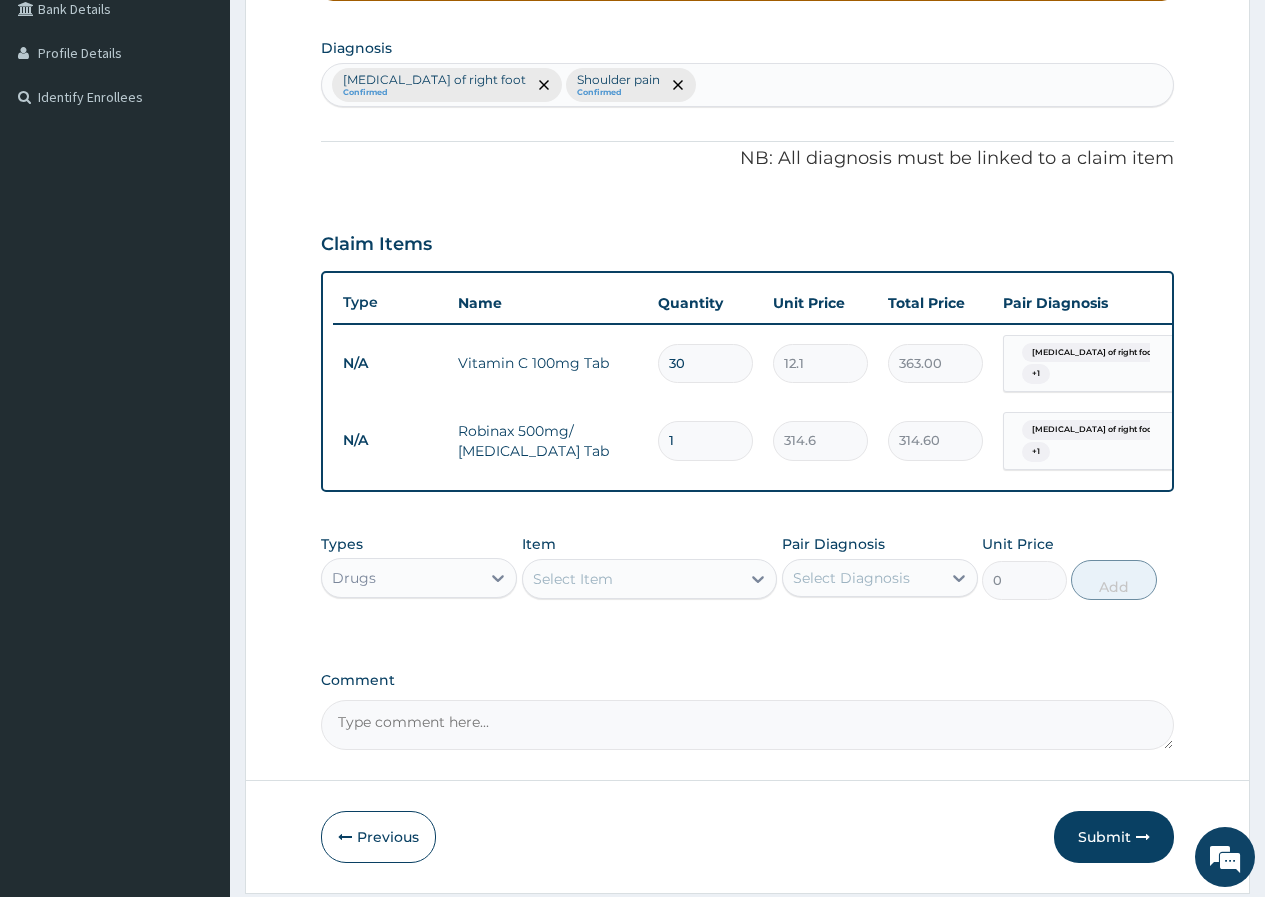 click on "1" at bounding box center (705, 440) 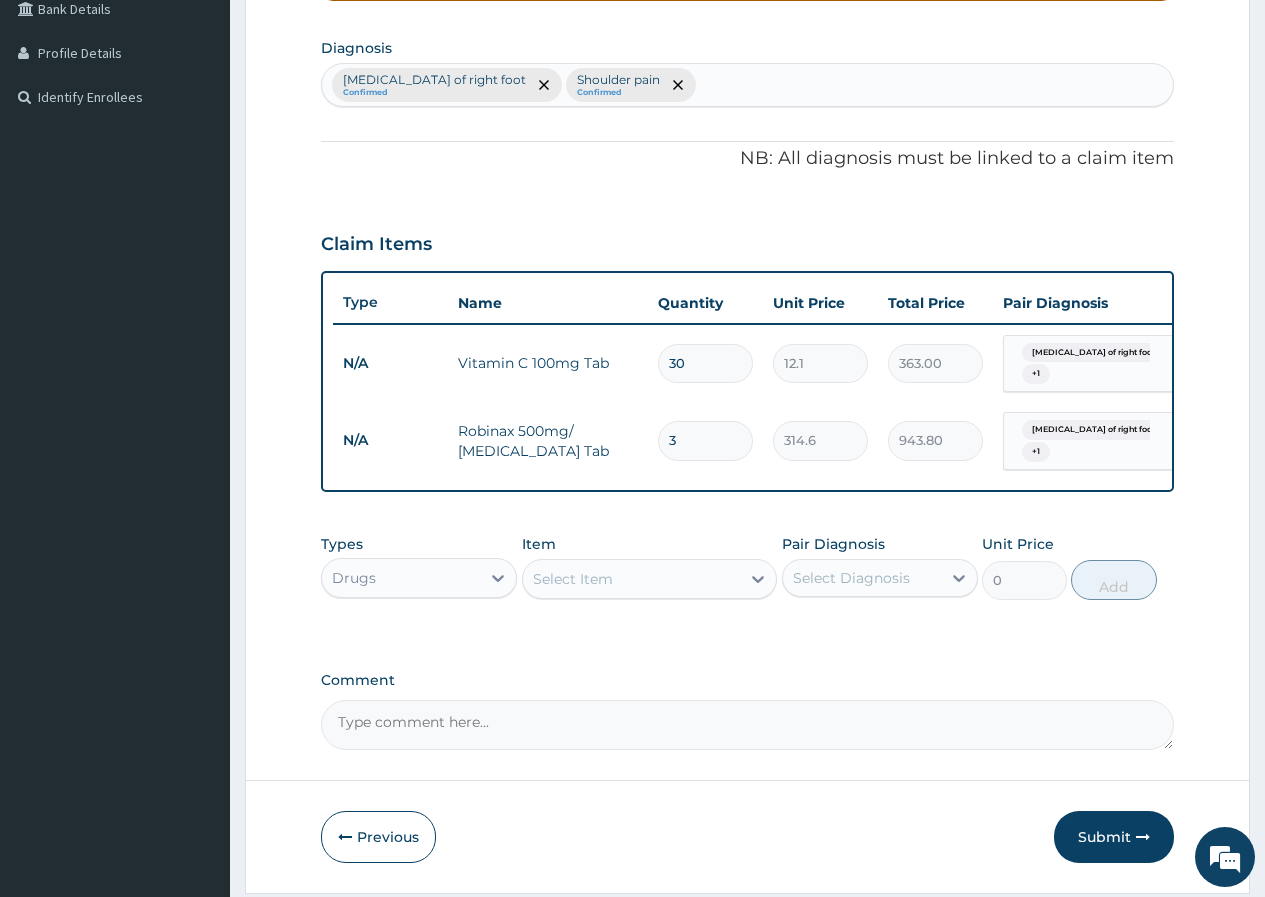 type on "30" 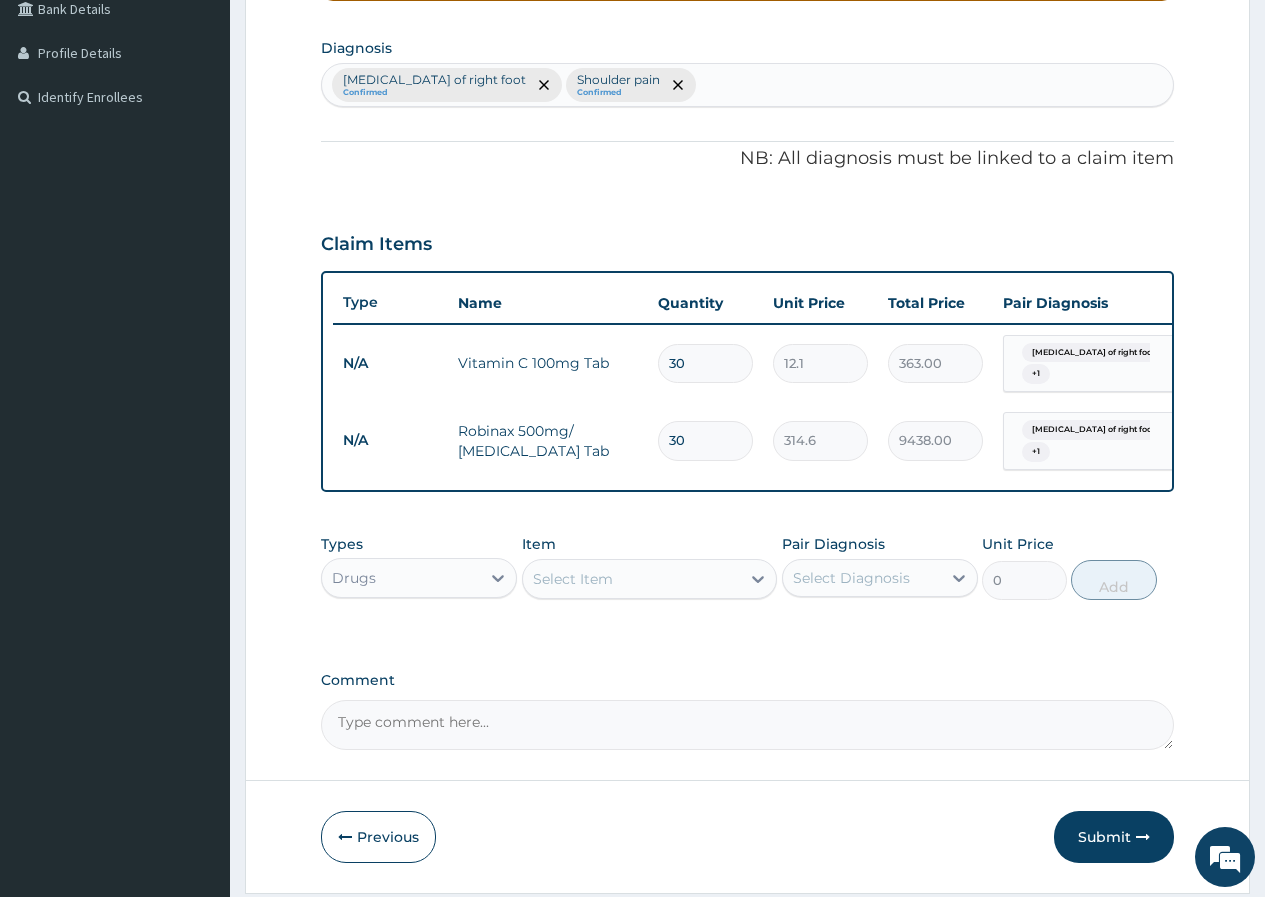 type on "30" 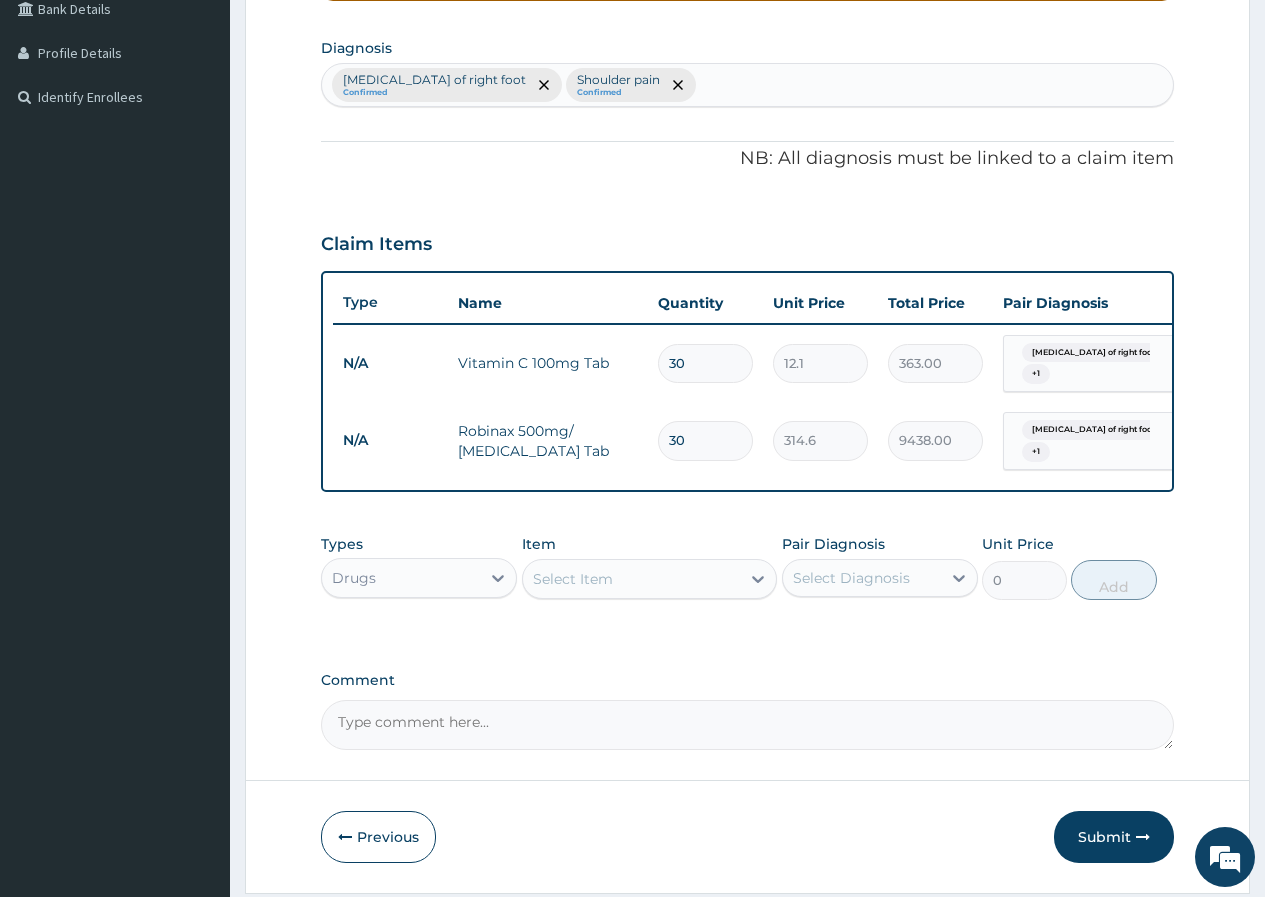 scroll, scrollTop: 551, scrollLeft: 0, axis: vertical 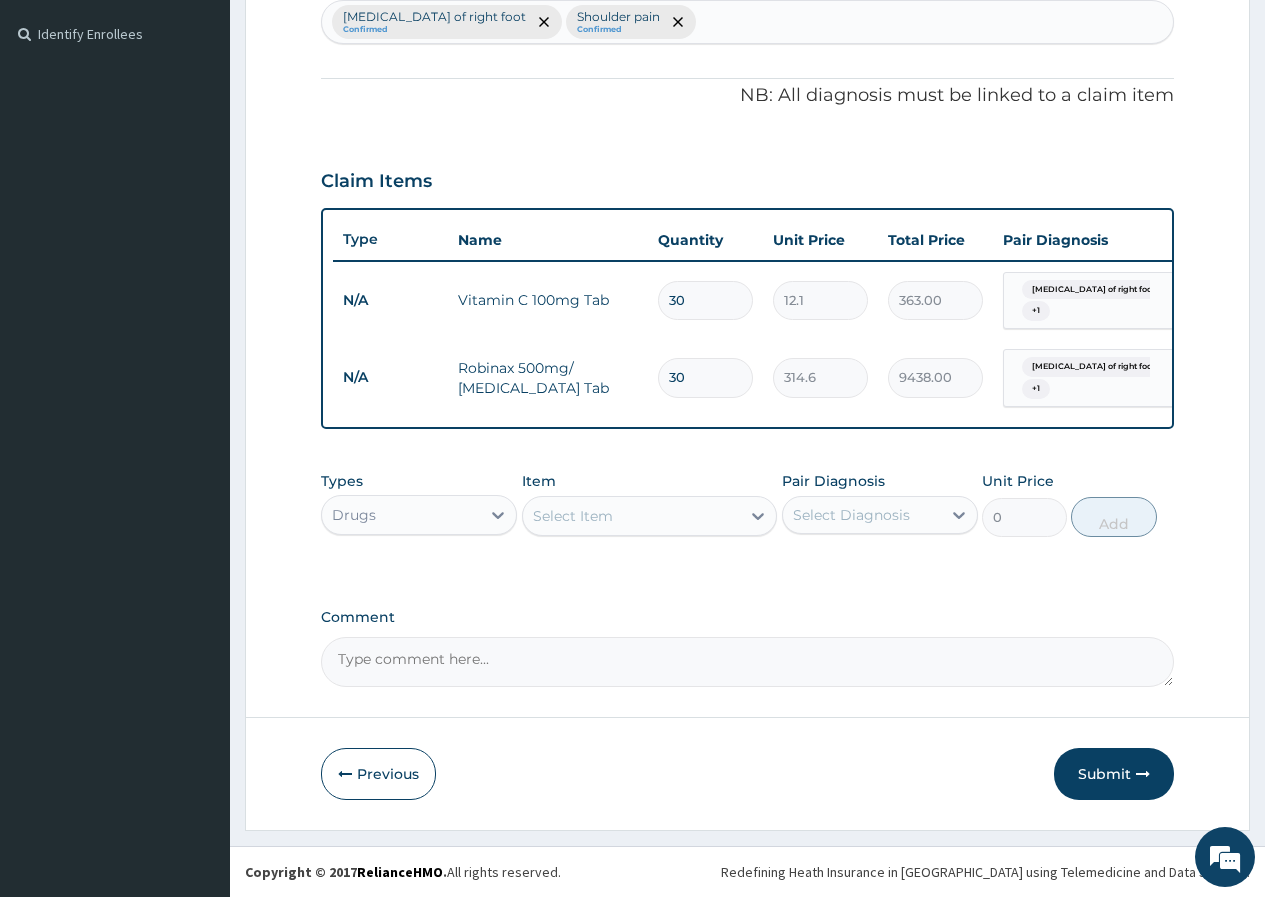 click on "Select Item" at bounding box center (632, 516) 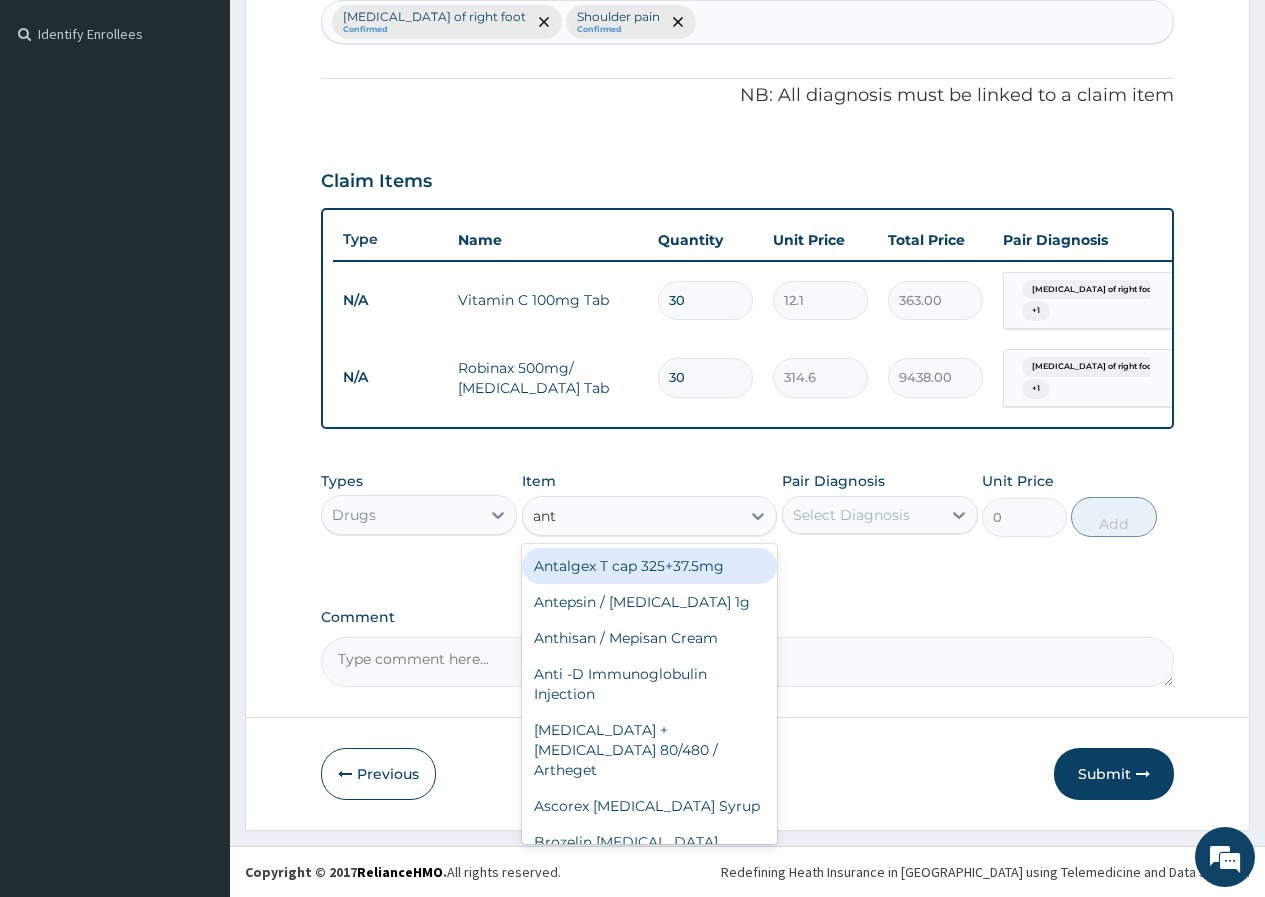 type on "anta" 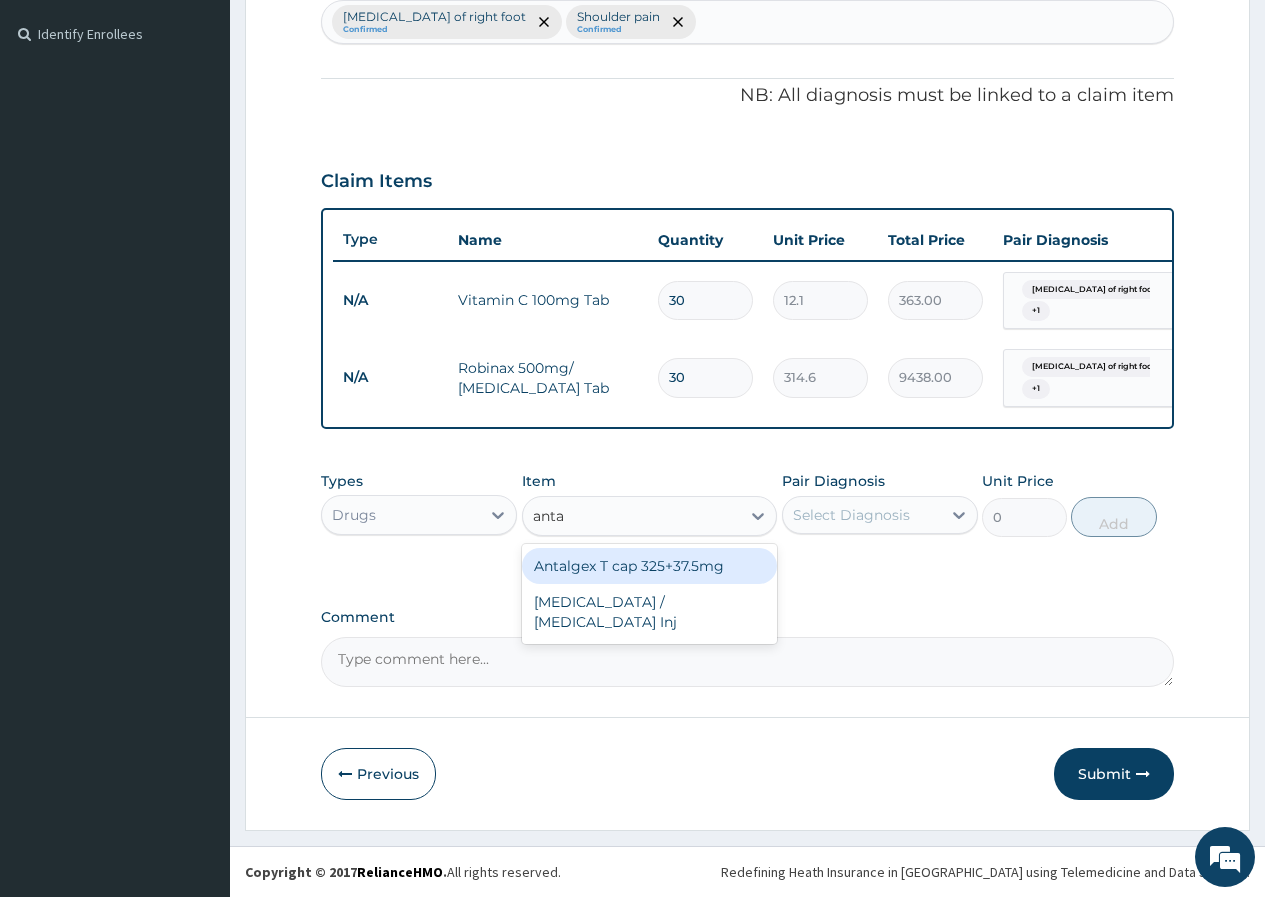 click on "Antalgex T cap 325+37.5mg" at bounding box center [650, 566] 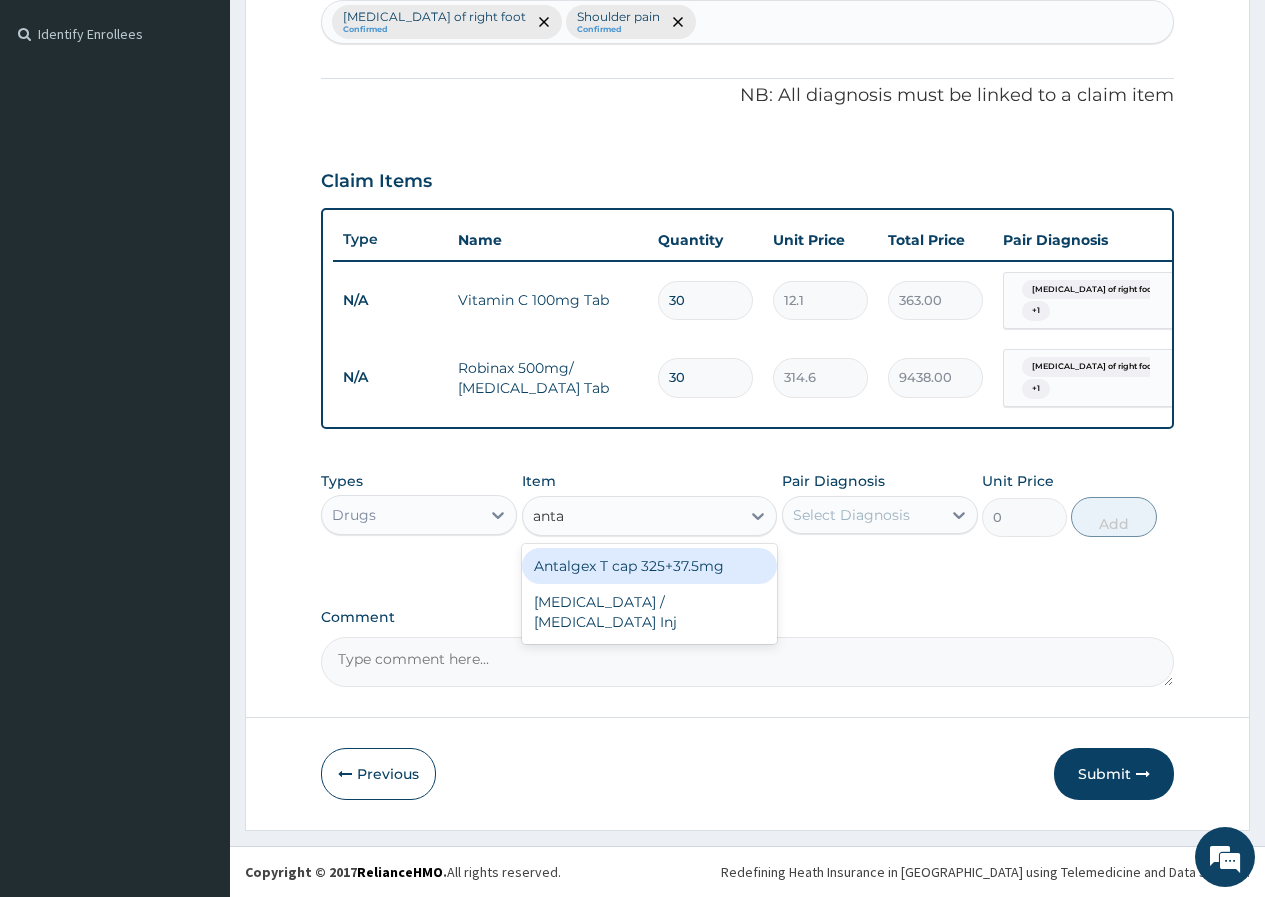 type 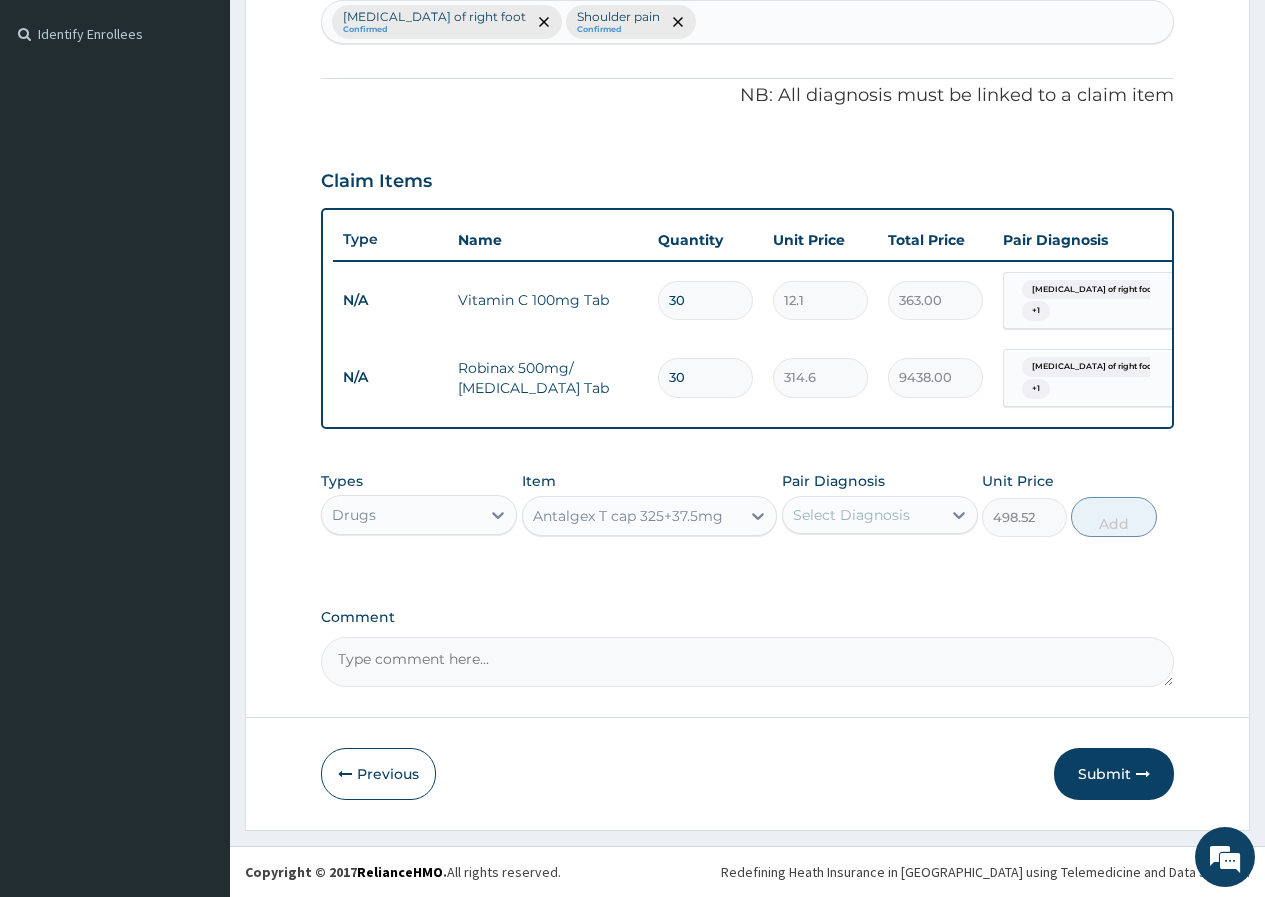 click on "Select Diagnosis" at bounding box center (851, 515) 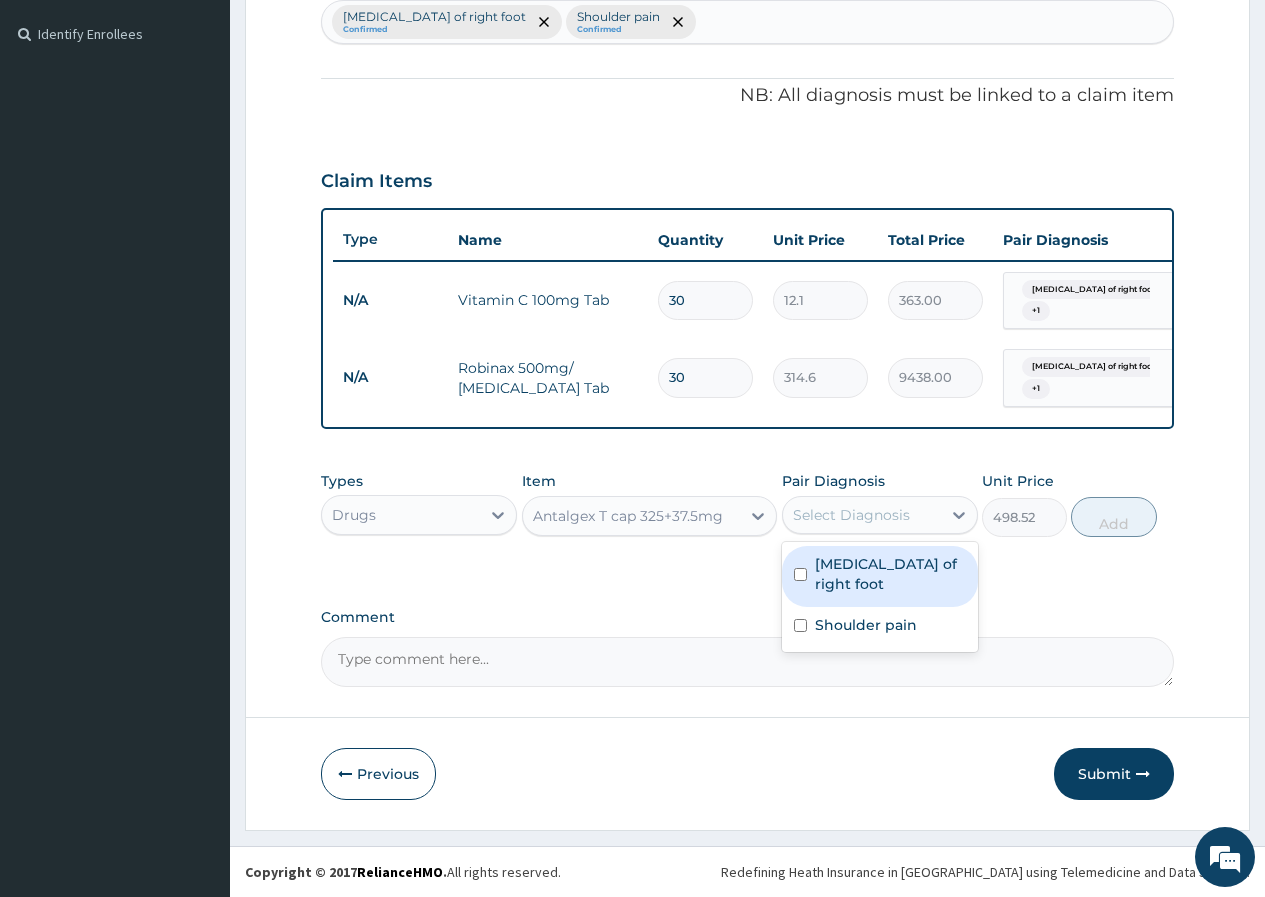 click on "Plantar fasciitis of right foot" at bounding box center (890, 574) 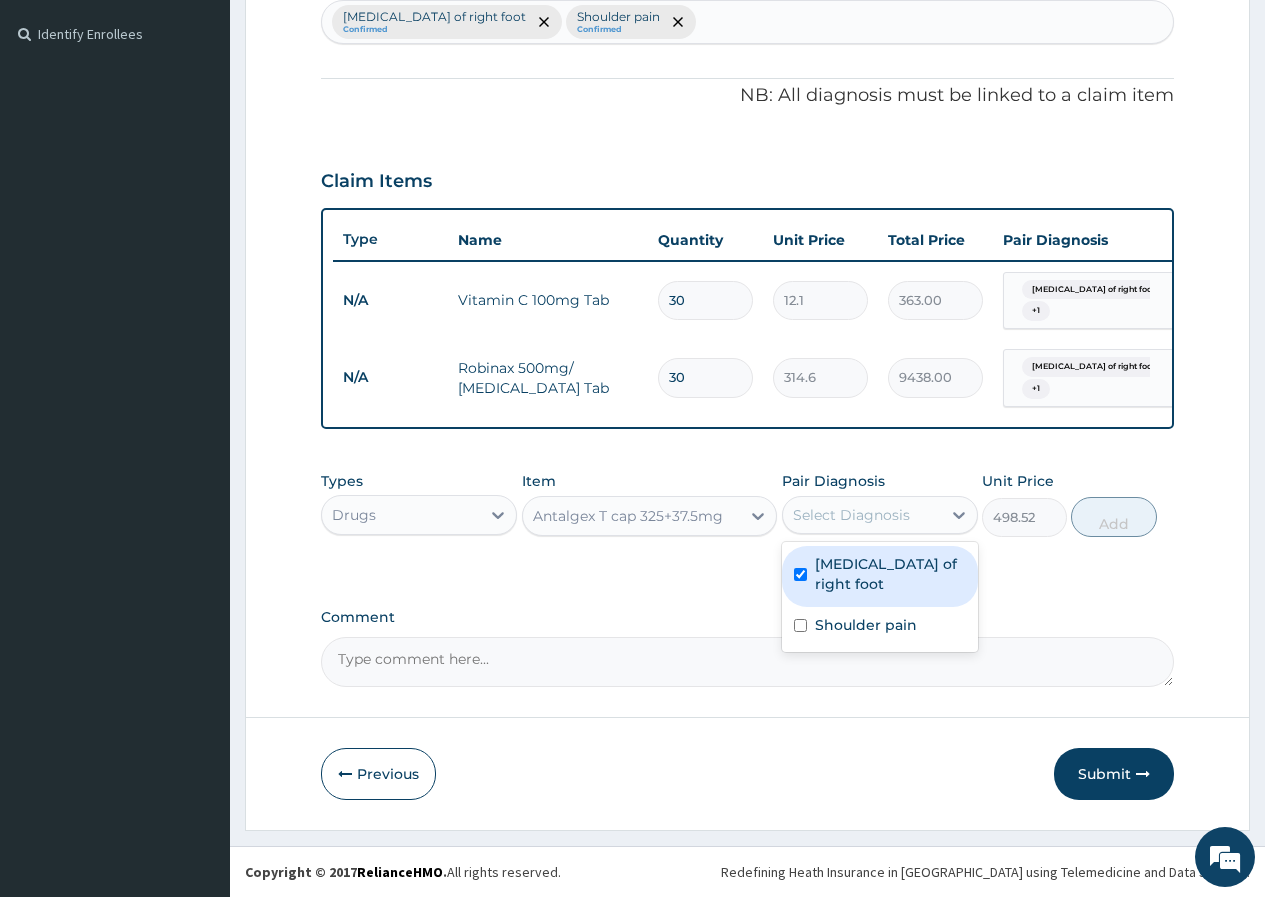 checkbox on "true" 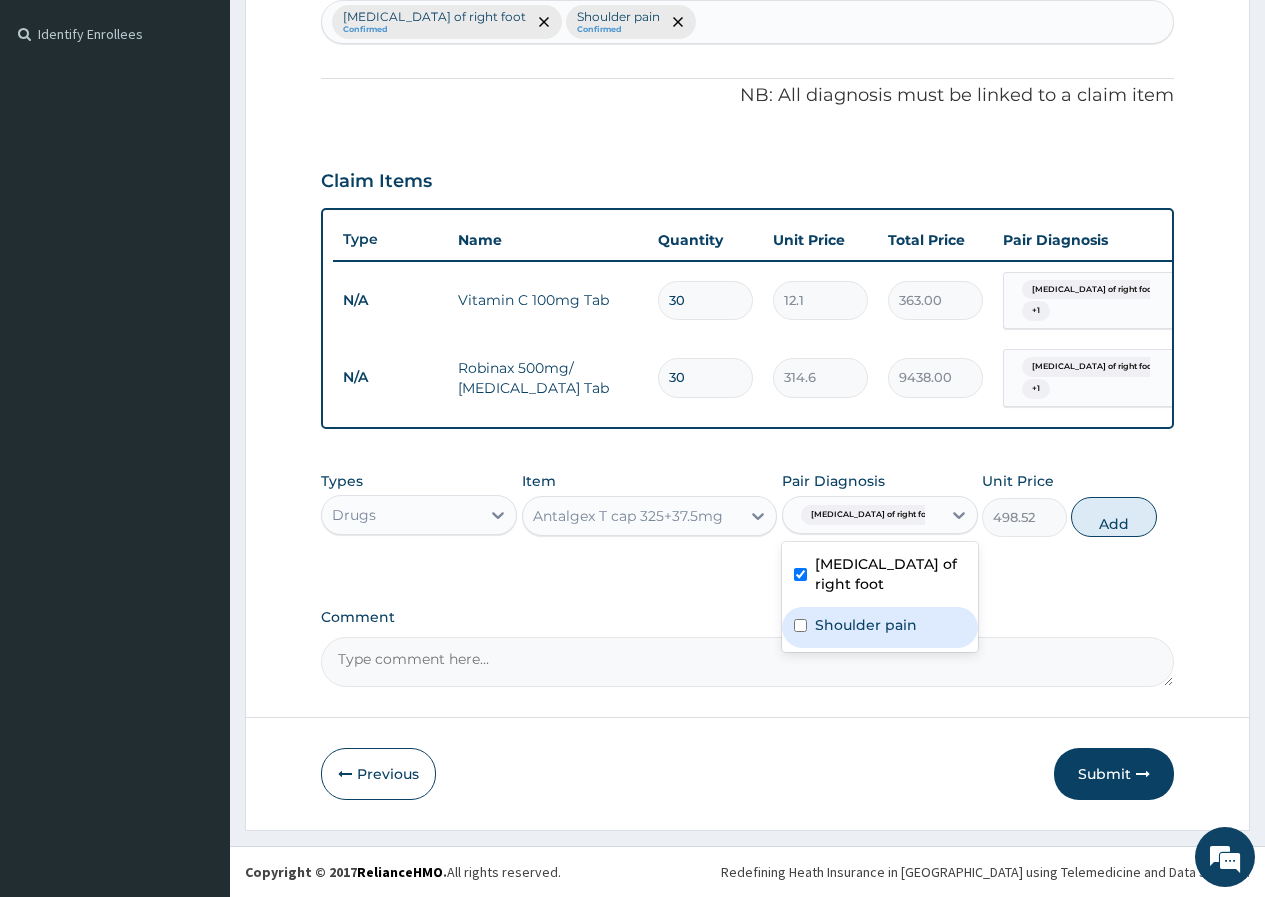 click on "Shoulder pain" at bounding box center [880, 627] 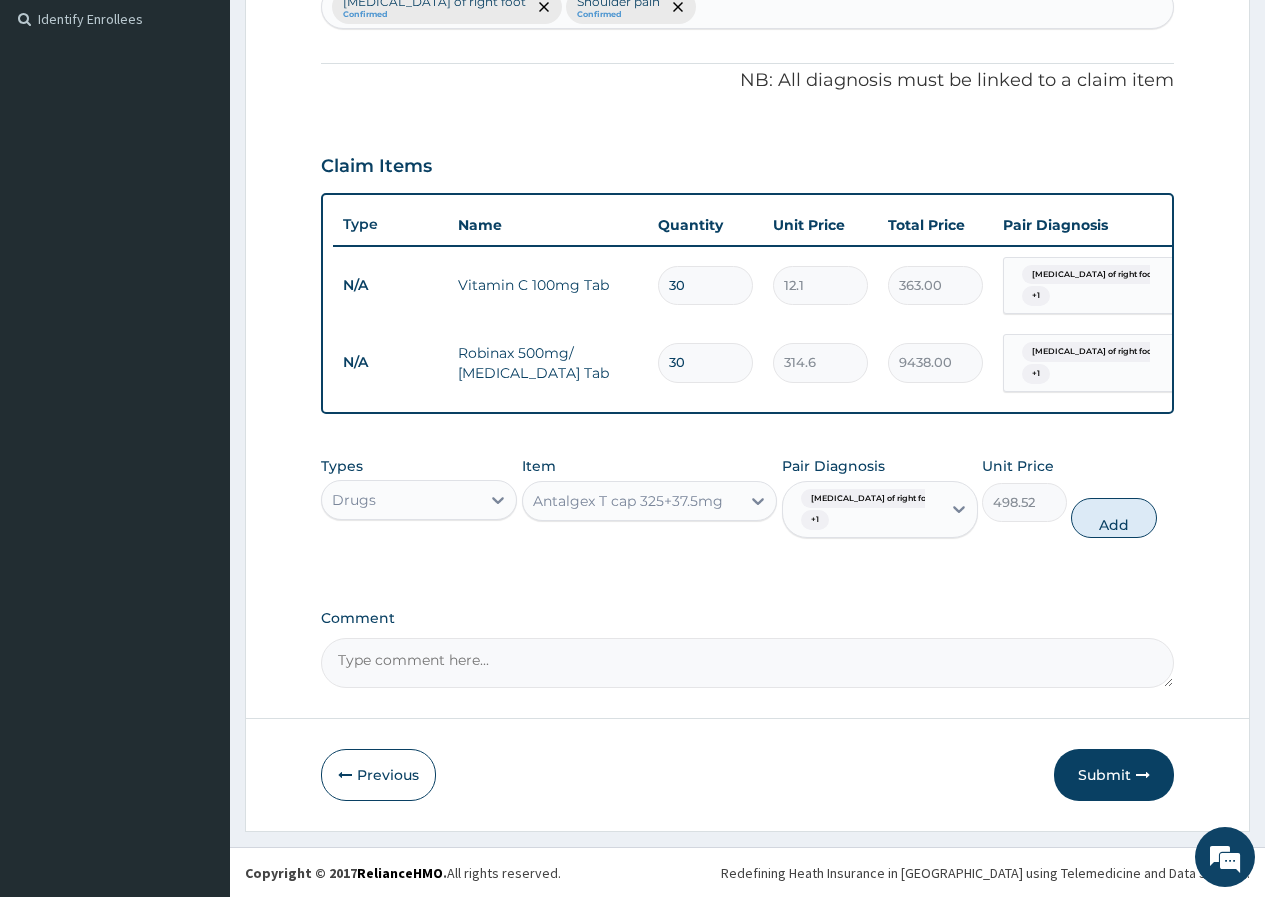 click on "Add" at bounding box center (1113, 518) 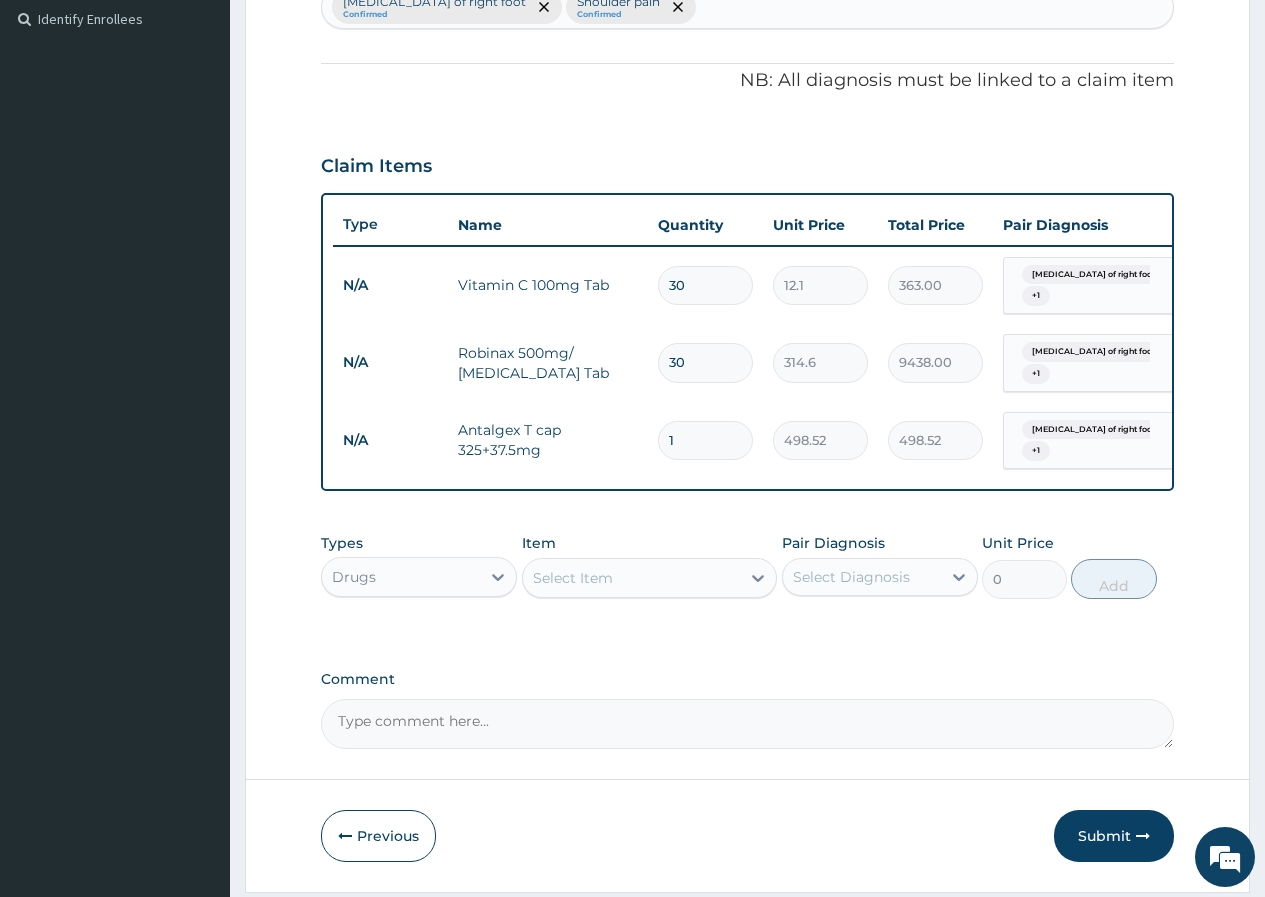 drag, startPoint x: 711, startPoint y: 446, endPoint x: 656, endPoint y: 438, distance: 55.578773 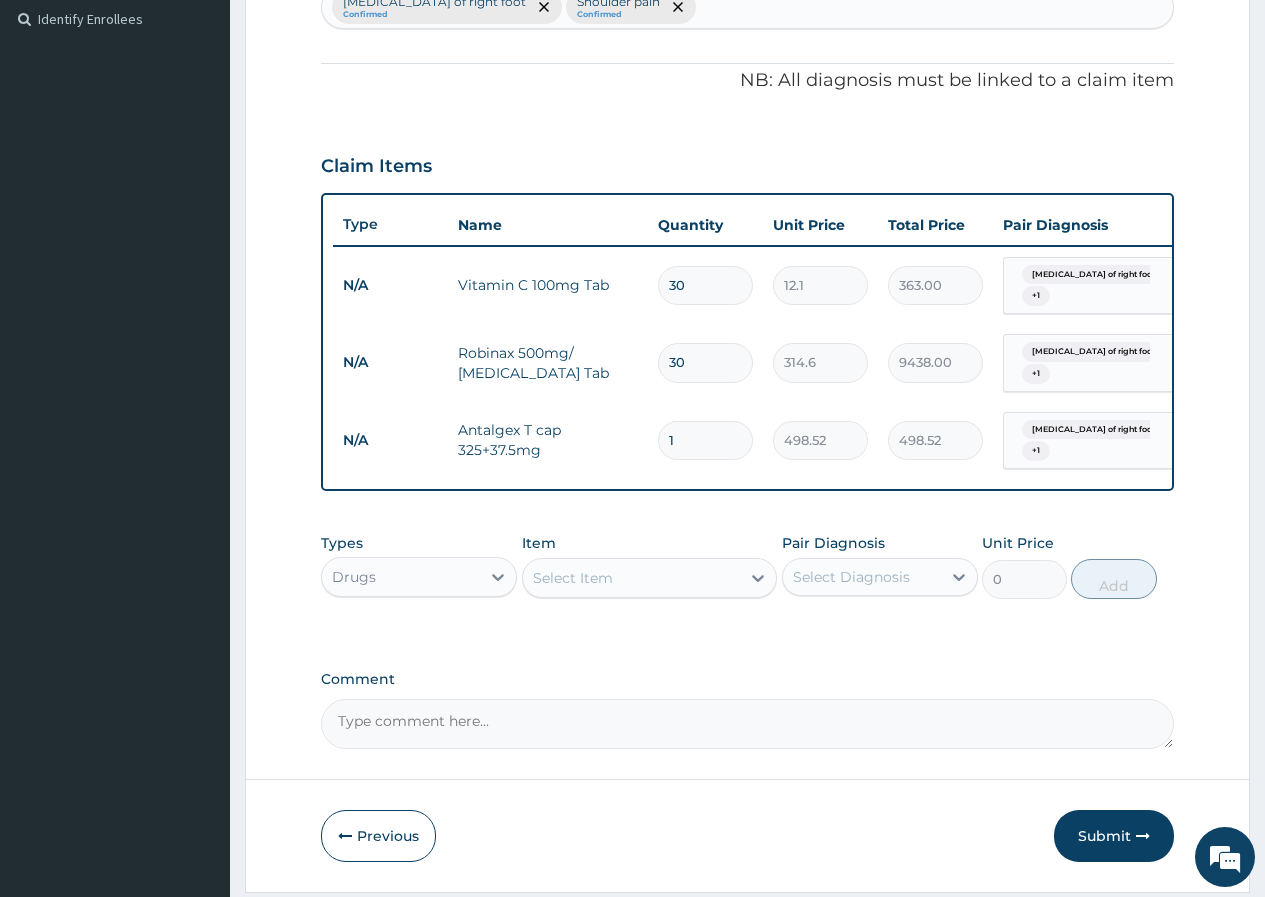click on "1" at bounding box center [705, 440] 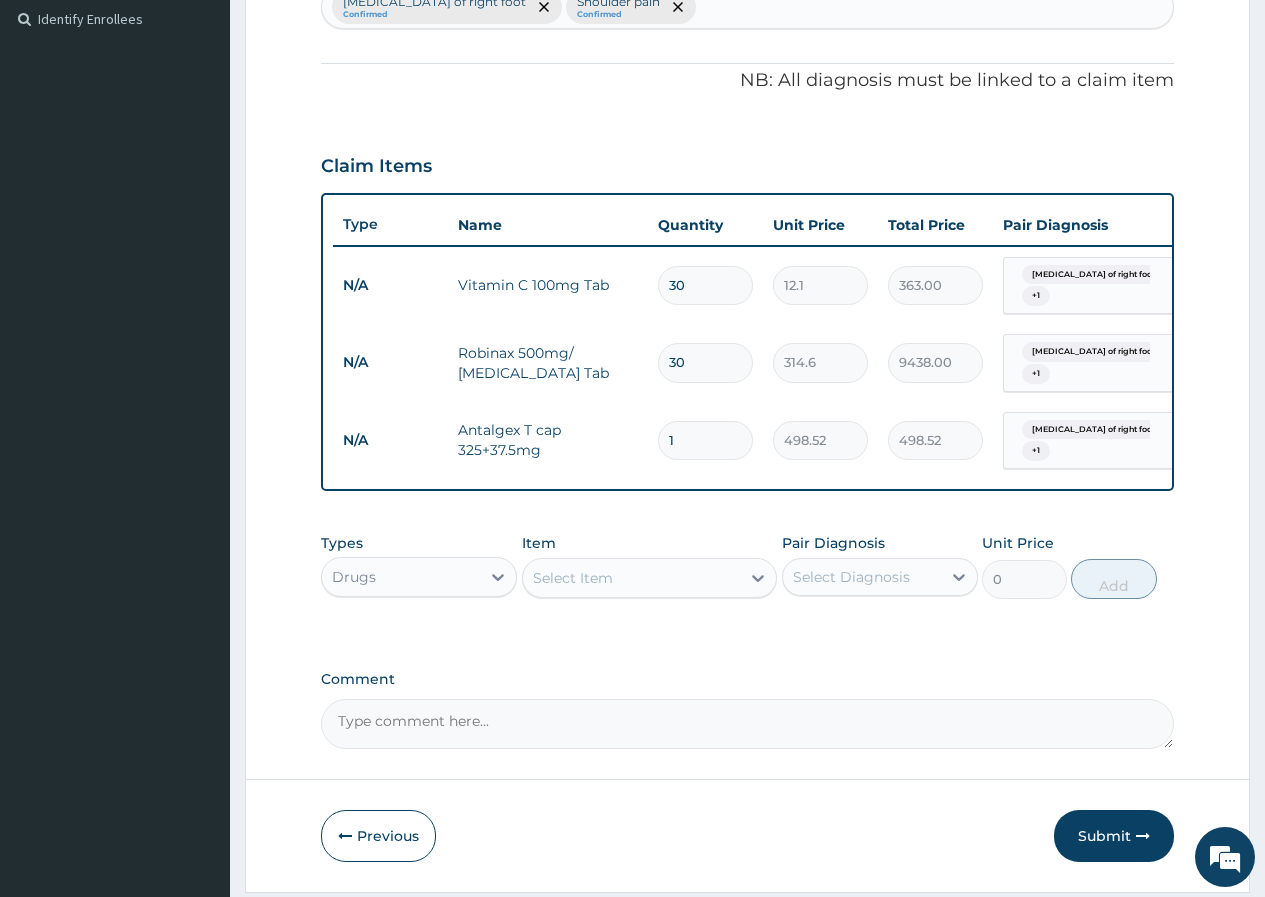 type on "3" 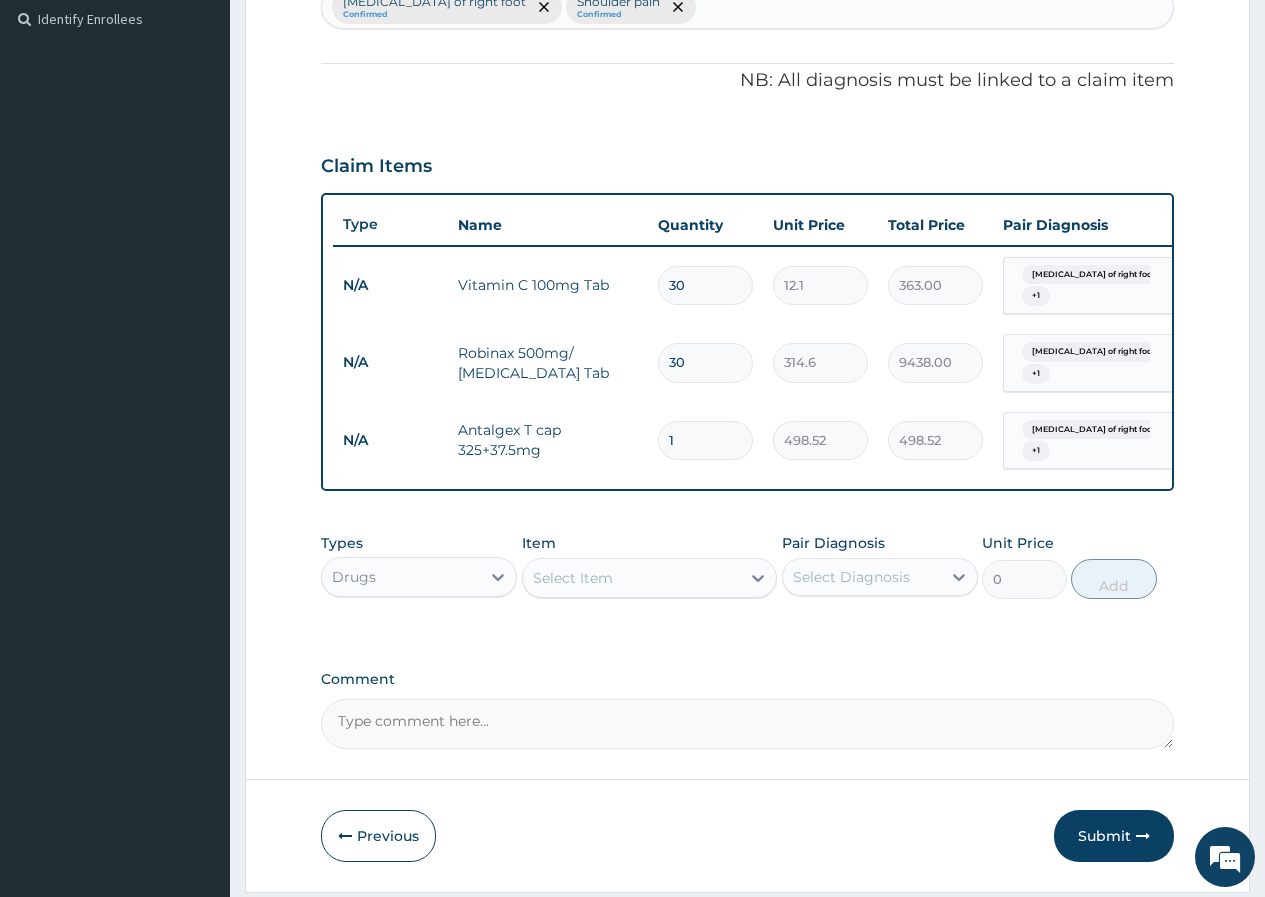 type on "1495.56" 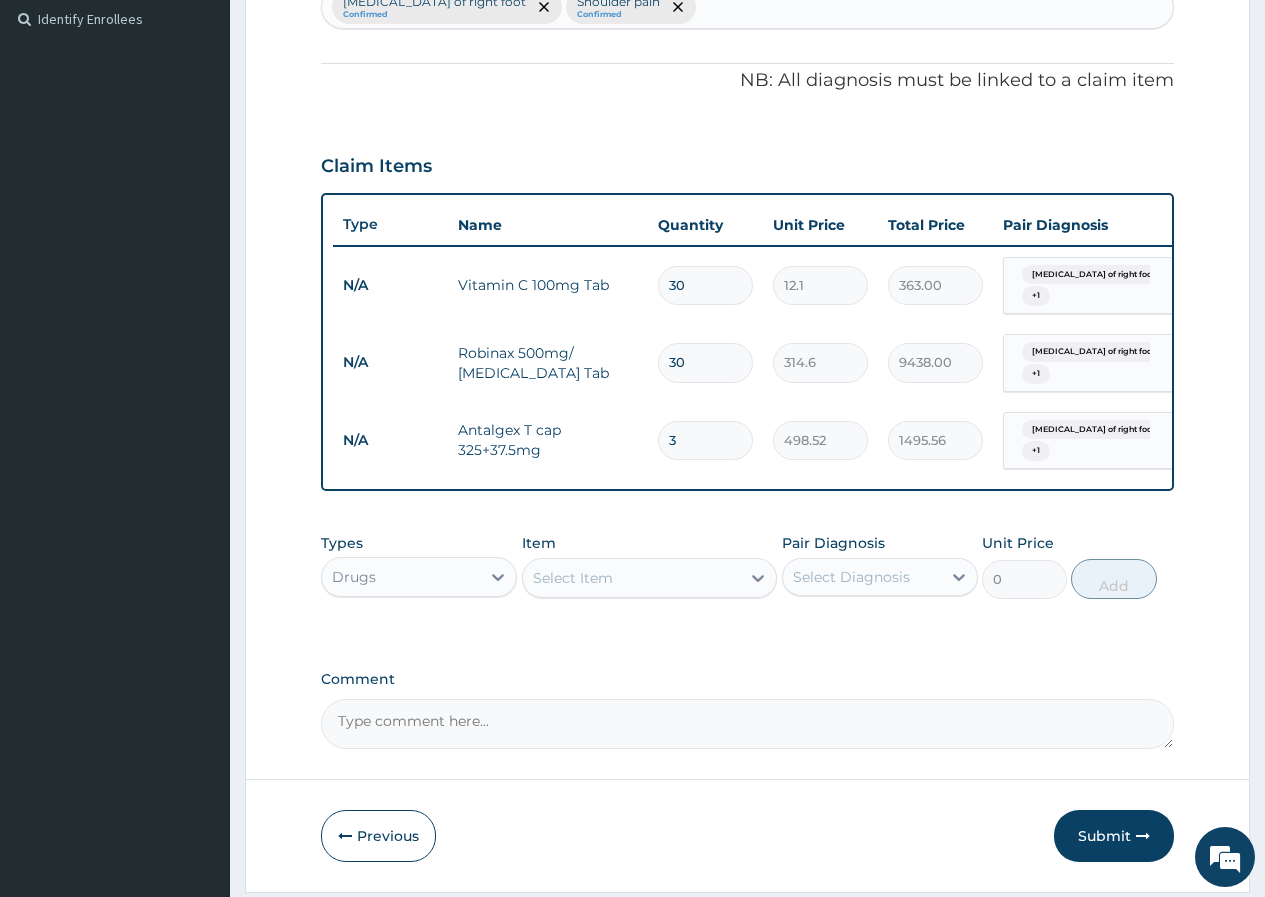 type on "30" 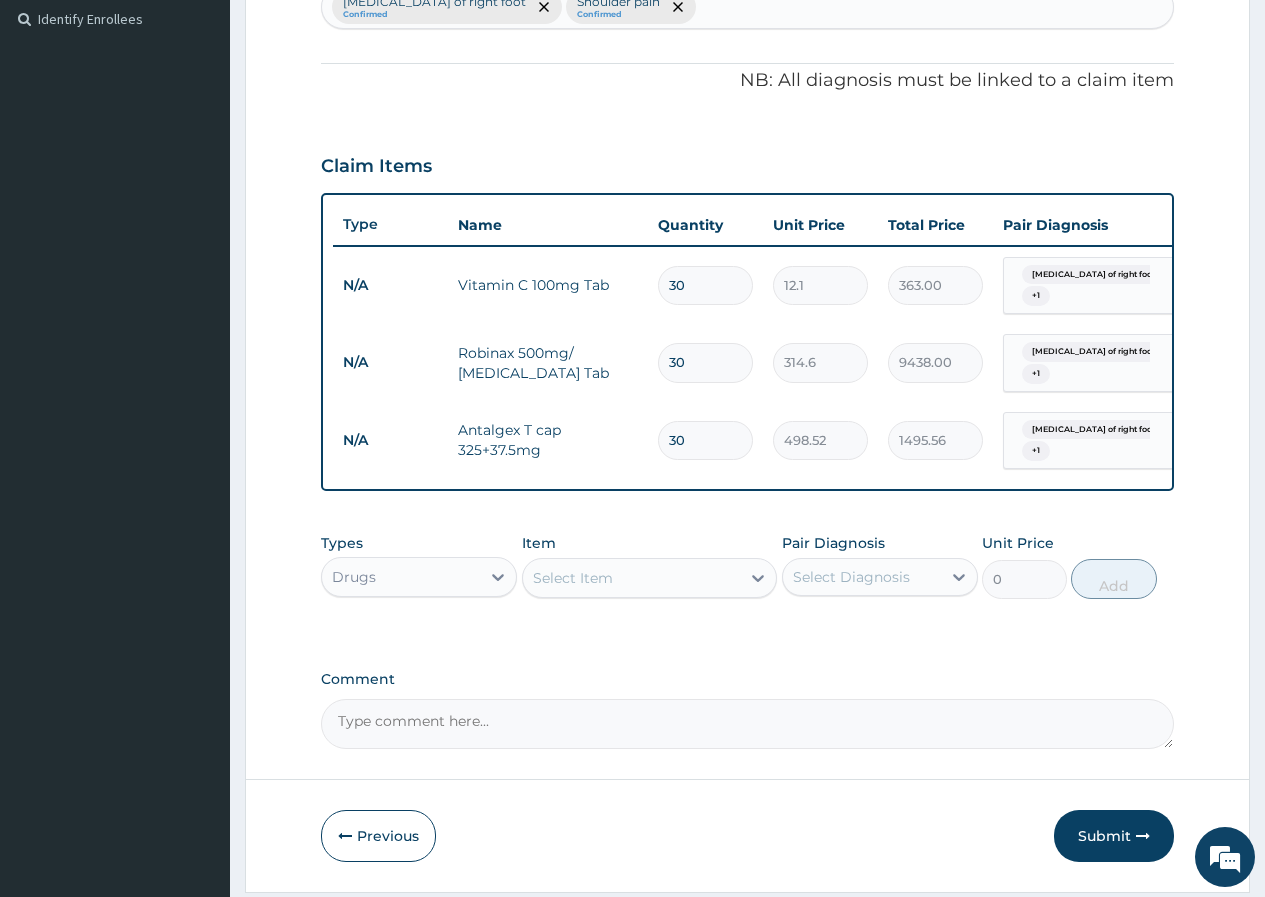 type on "14955.60" 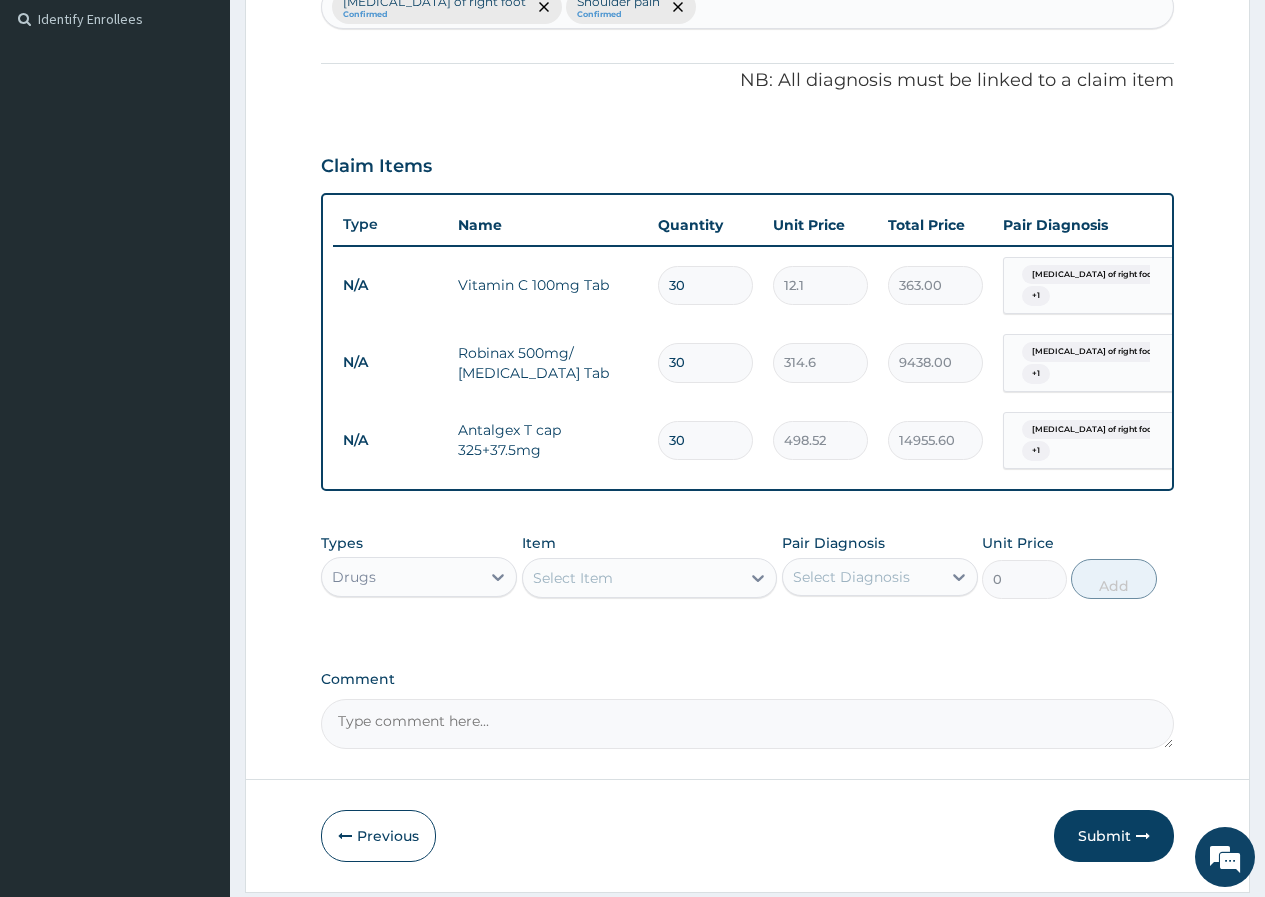 type on "30" 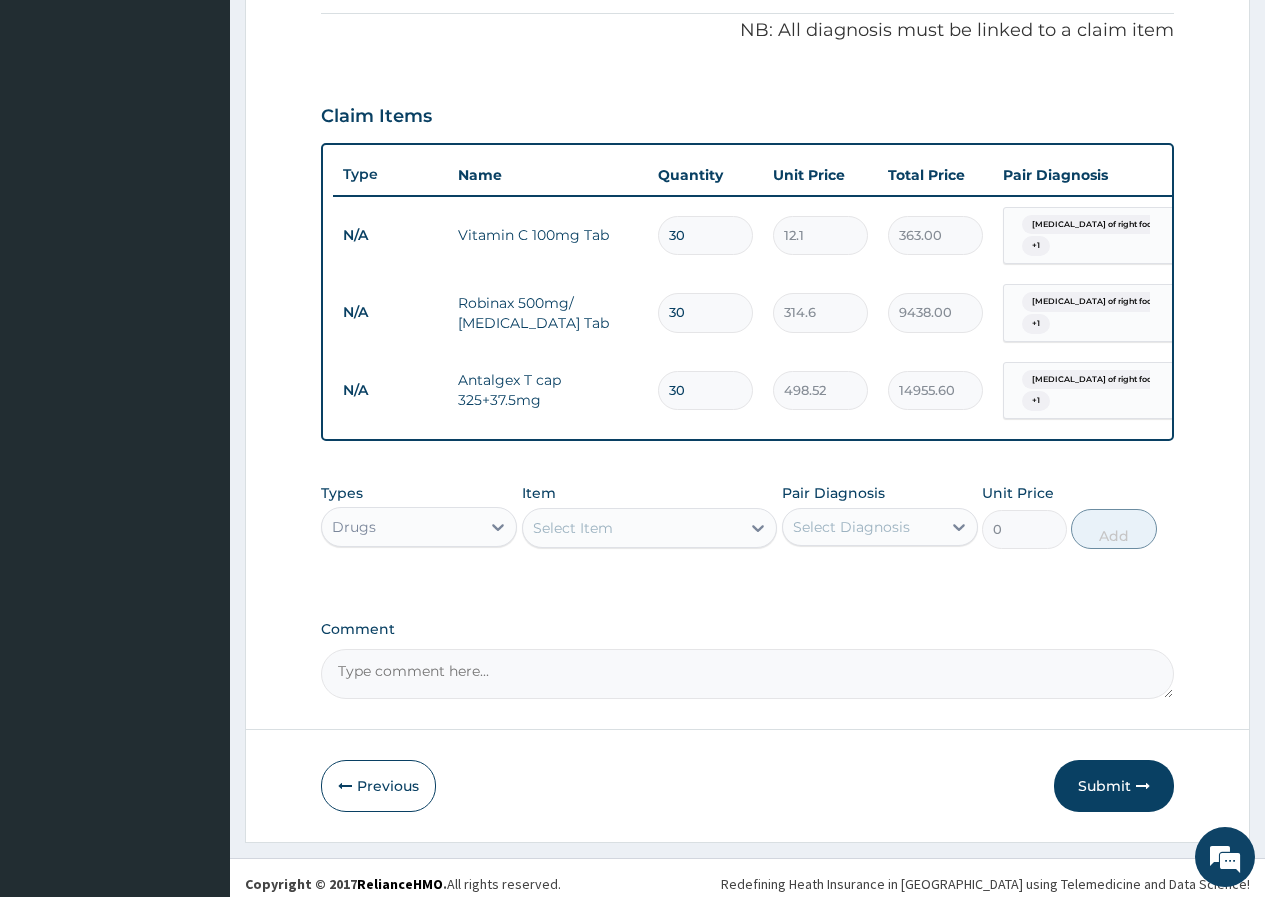 scroll, scrollTop: 628, scrollLeft: 0, axis: vertical 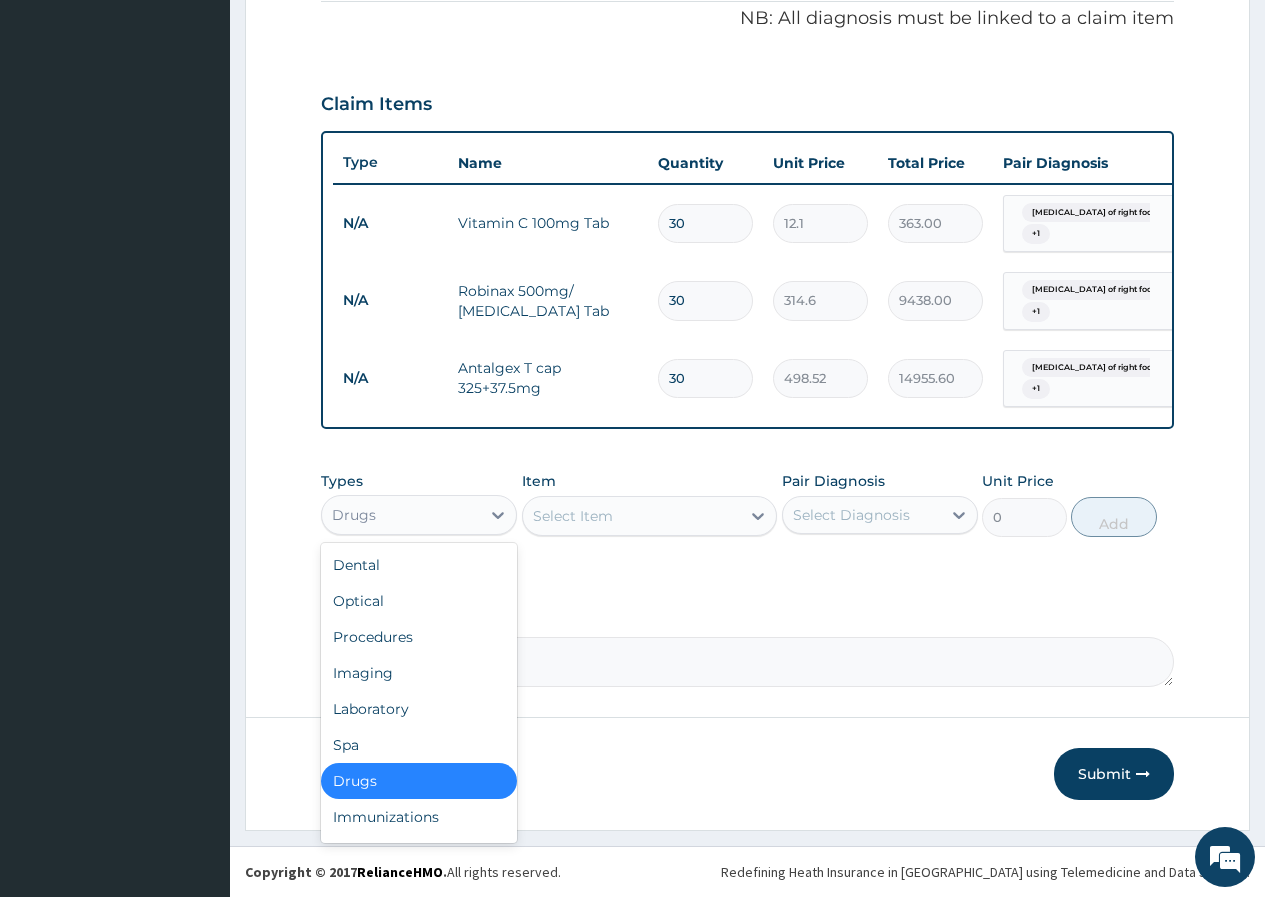 click on "Drugs" at bounding box center (401, 515) 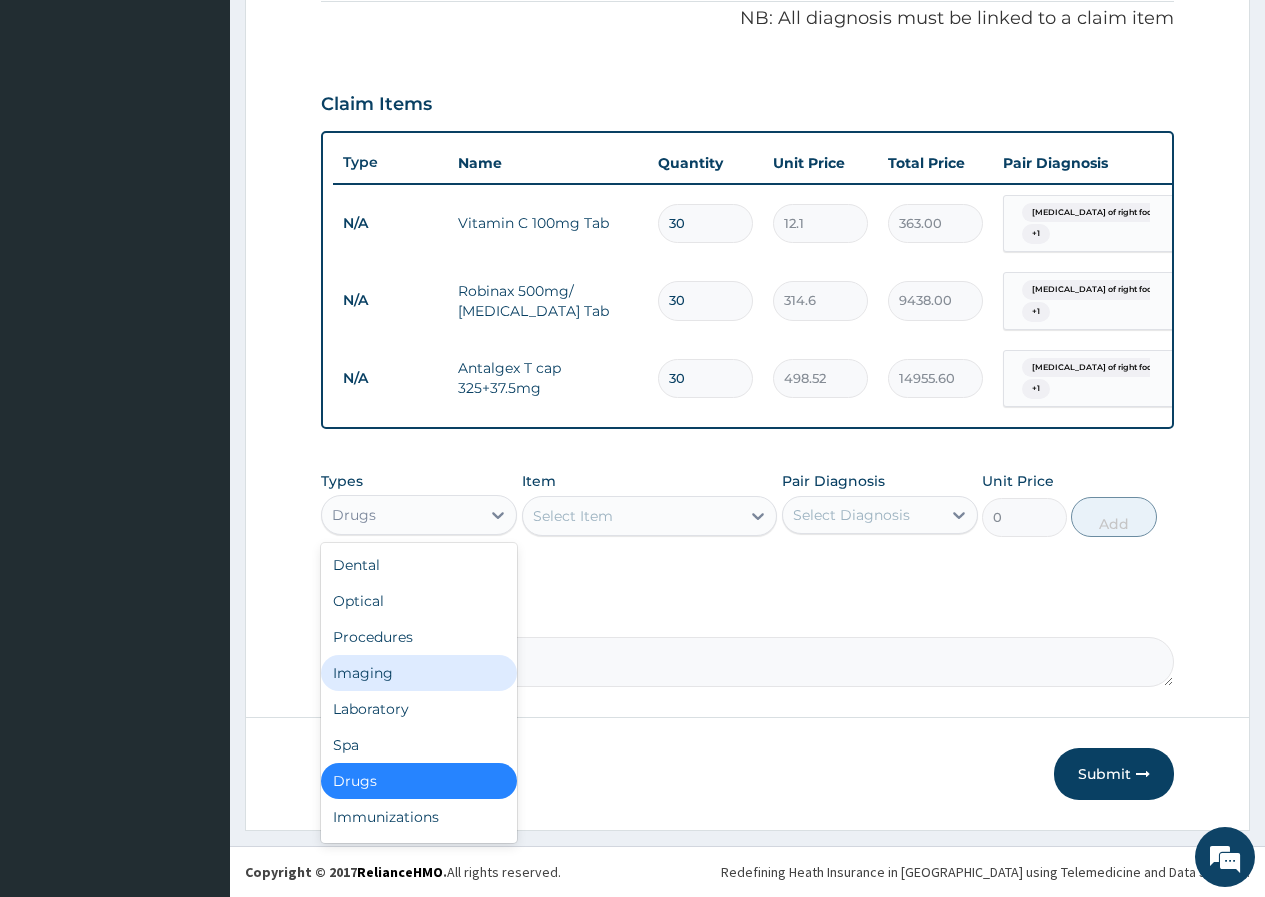 scroll, scrollTop: 68, scrollLeft: 0, axis: vertical 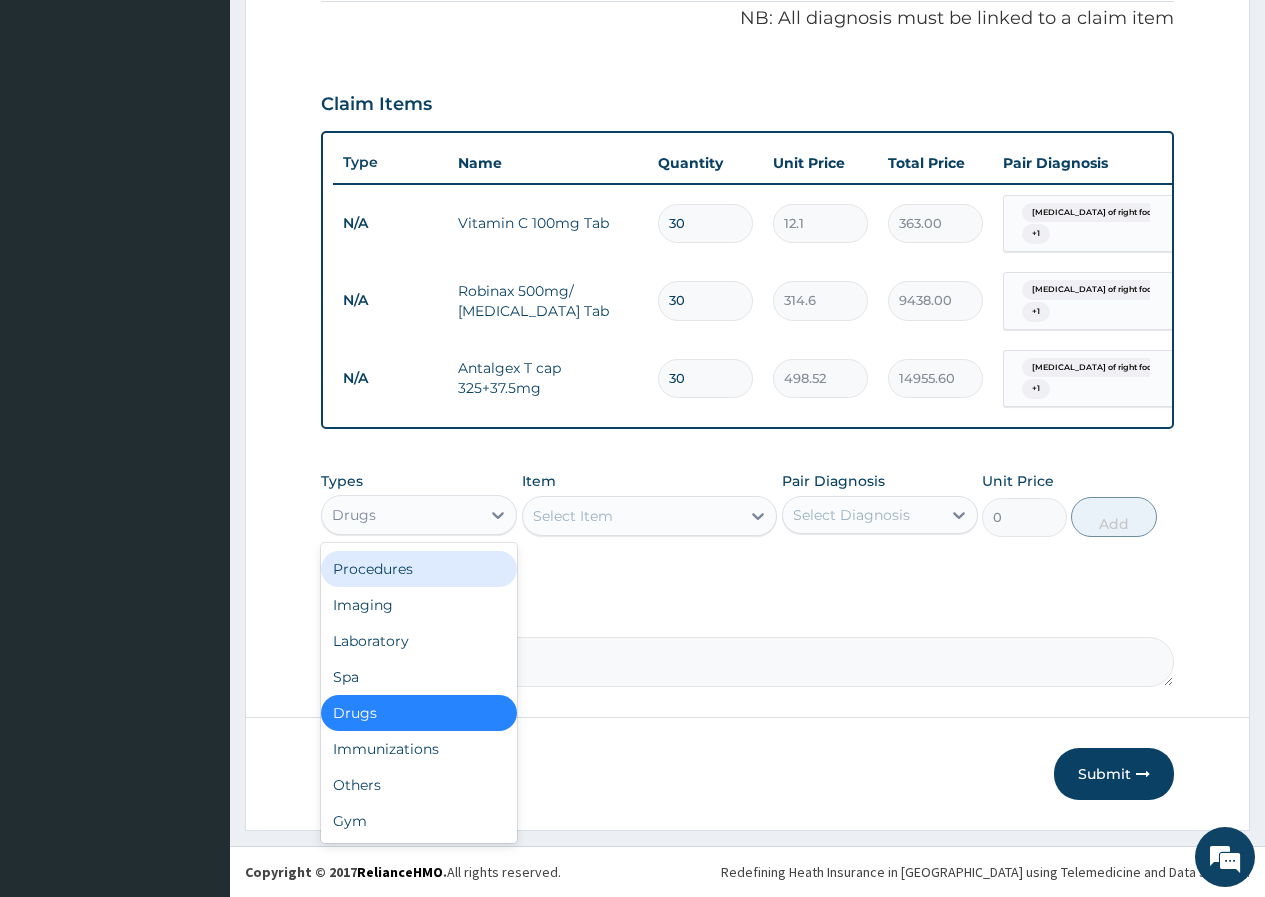 click on "Procedures" at bounding box center (419, 569) 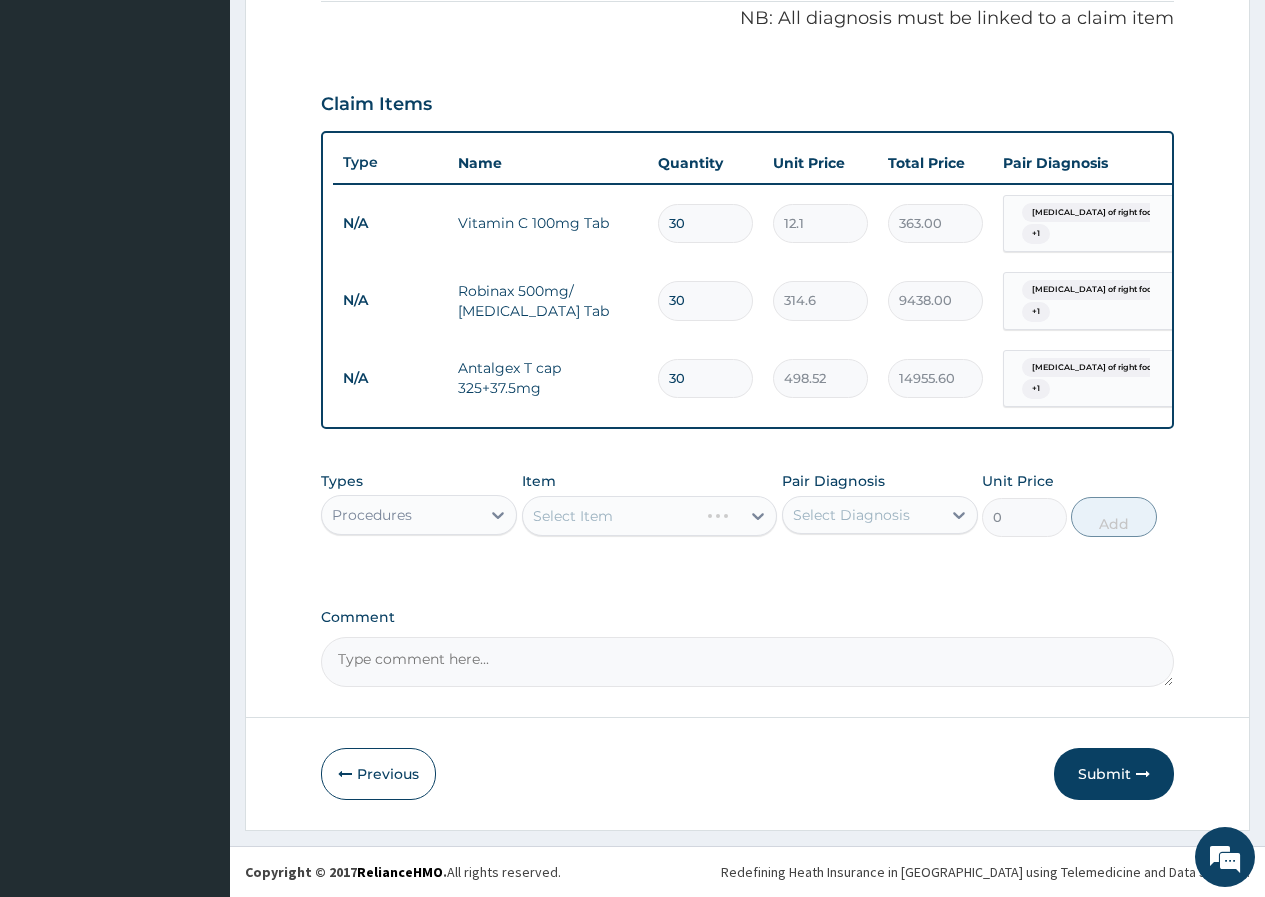 click on "Select Item" at bounding box center [650, 516] 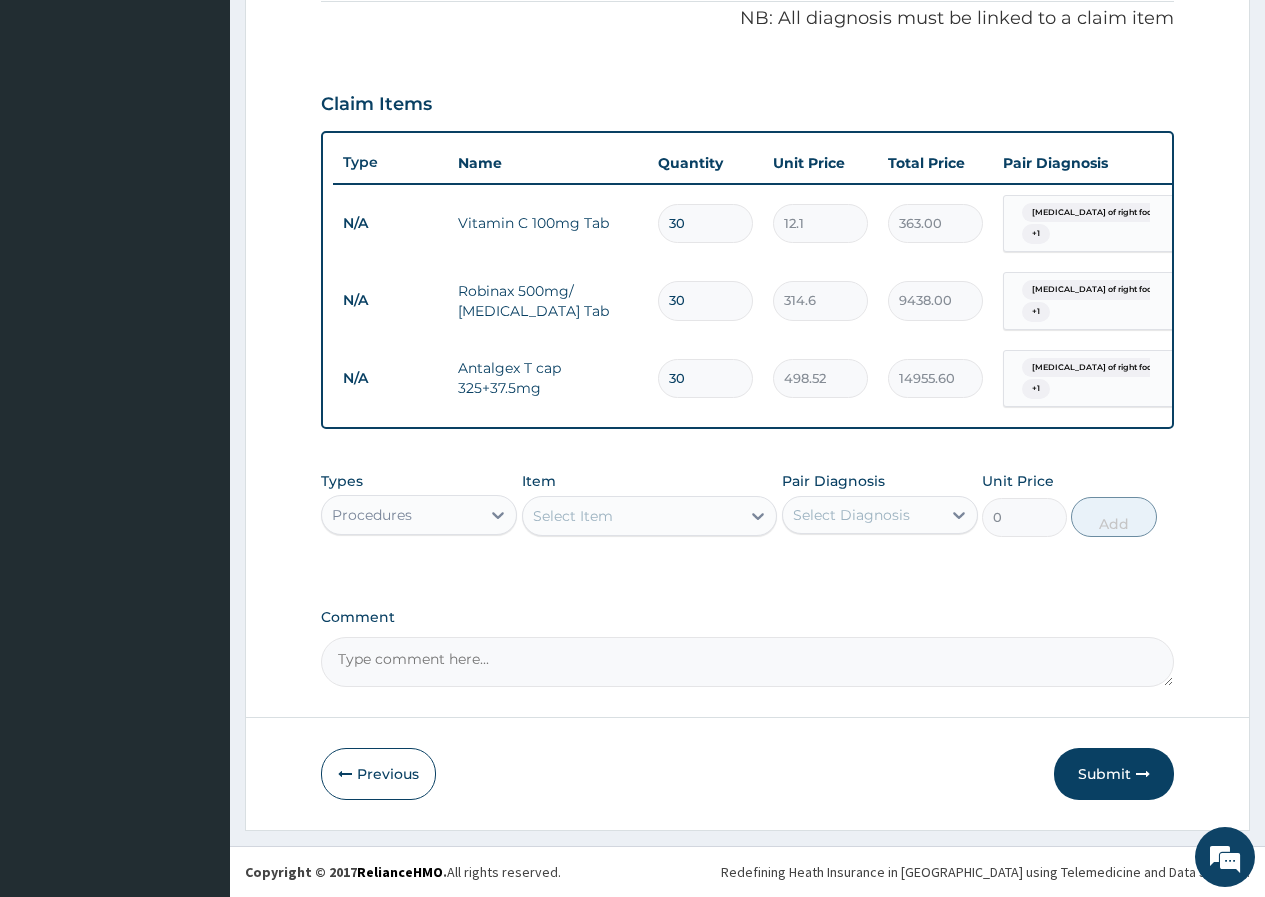 click on "Select Item" at bounding box center [632, 516] 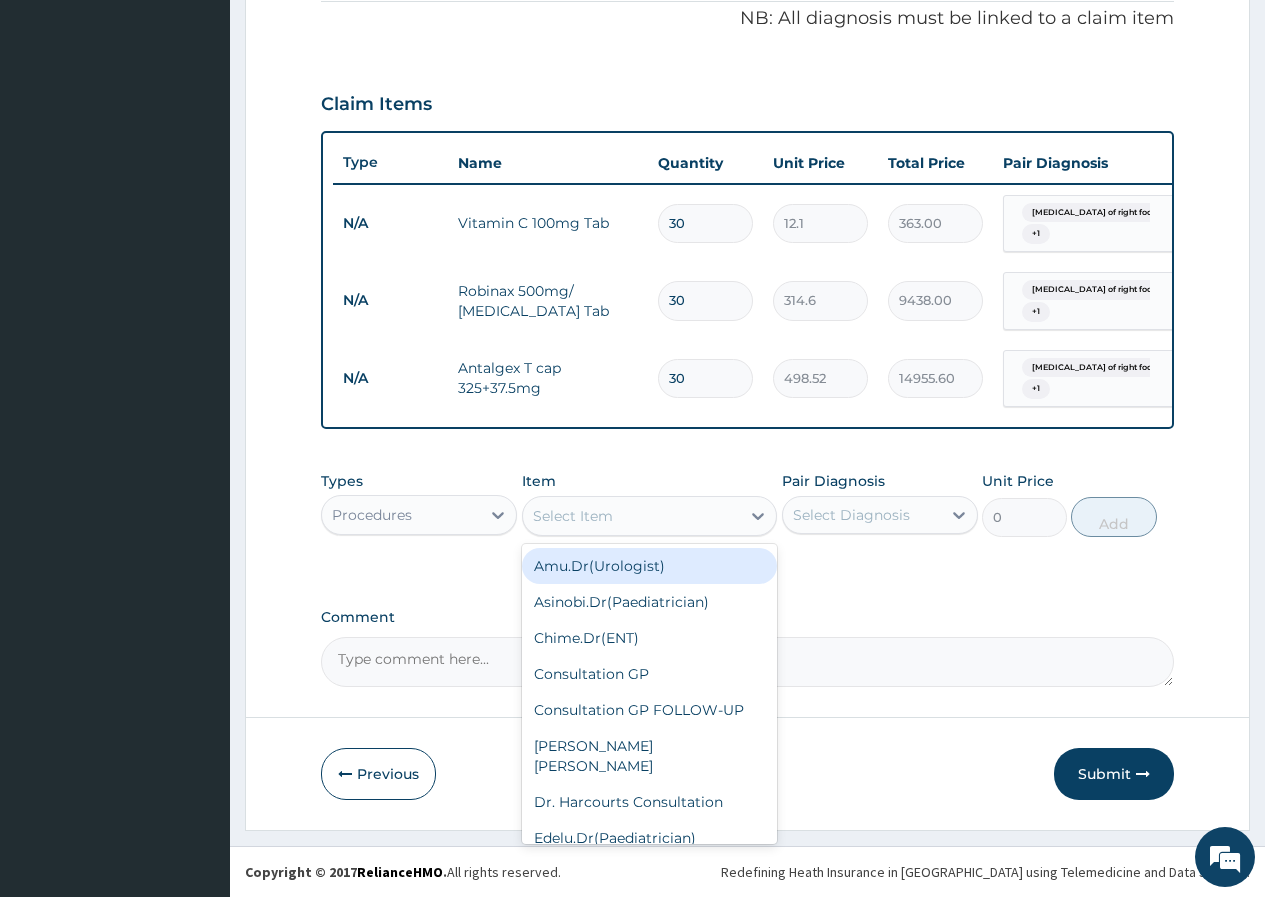 type on "p" 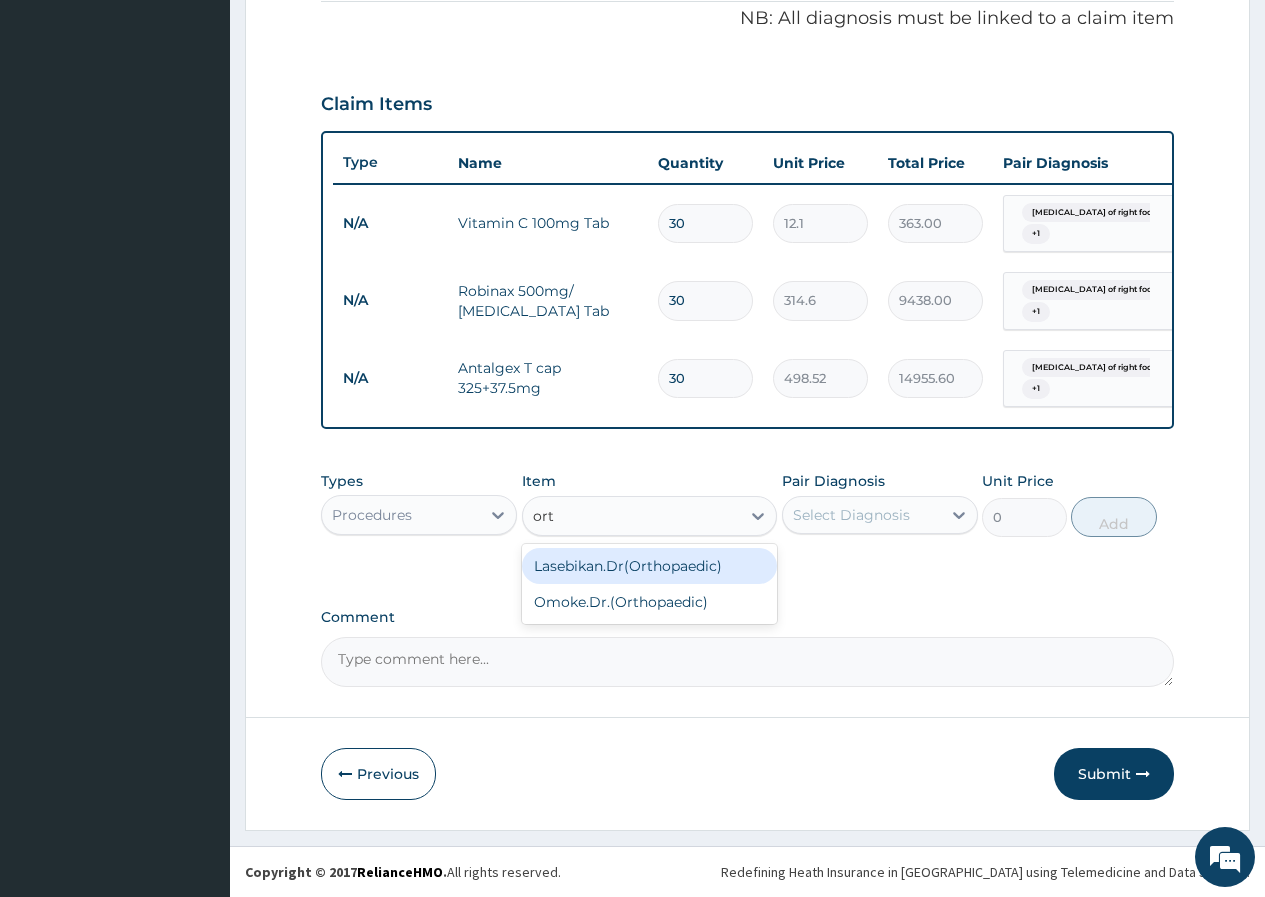 type on "orth" 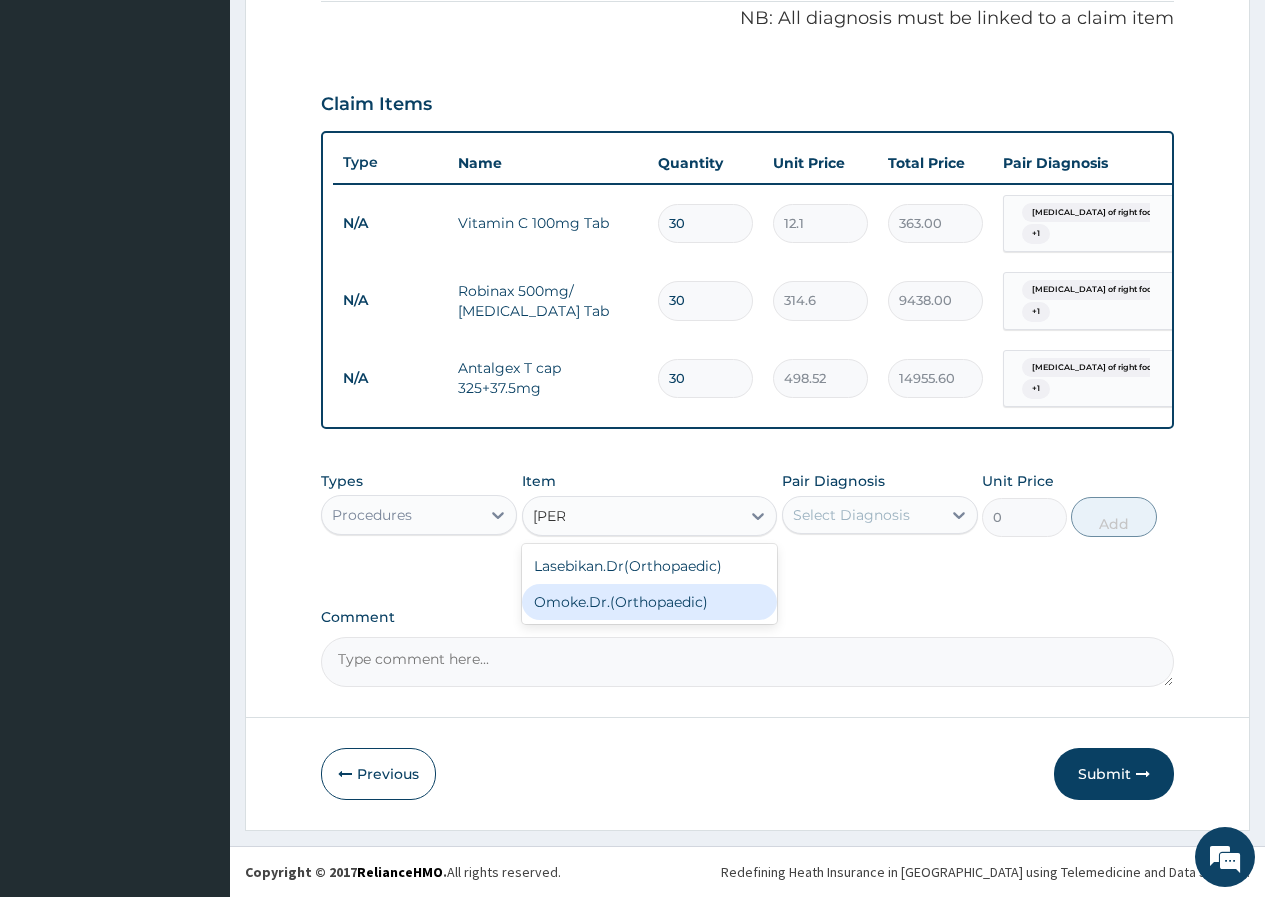 click on "Omoke.Dr.(Orthopaedic)" at bounding box center [650, 602] 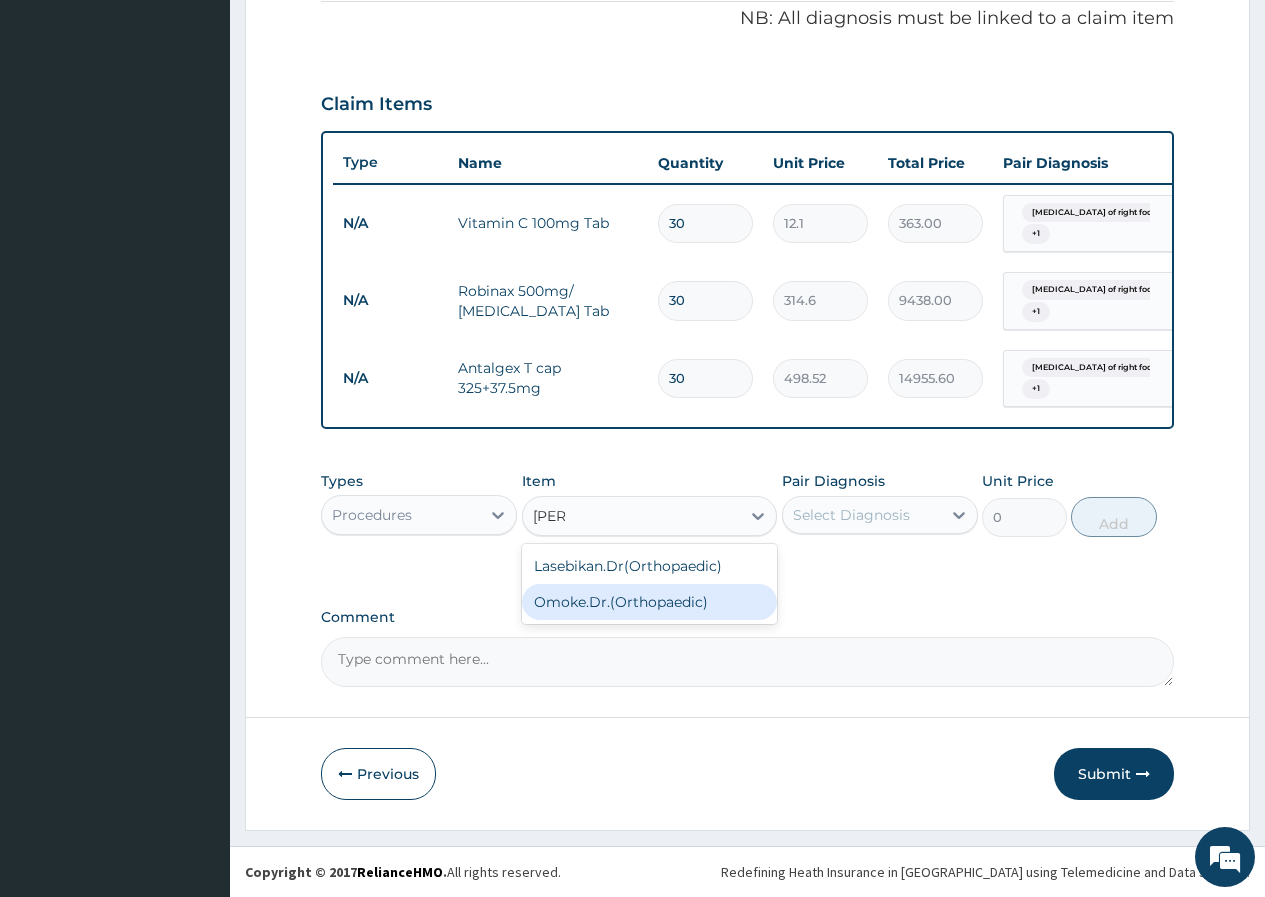 type 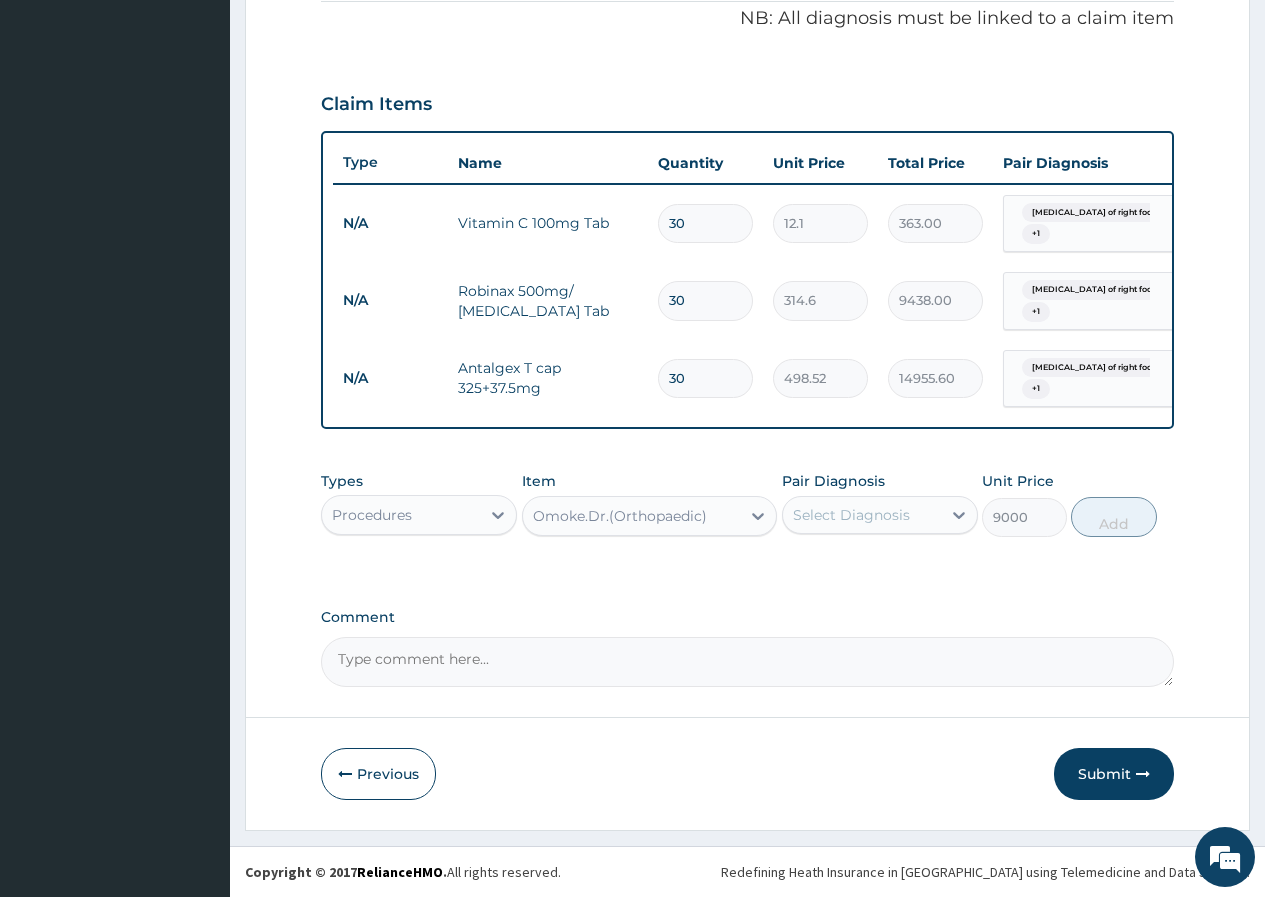 click on "Select Diagnosis" at bounding box center (862, 515) 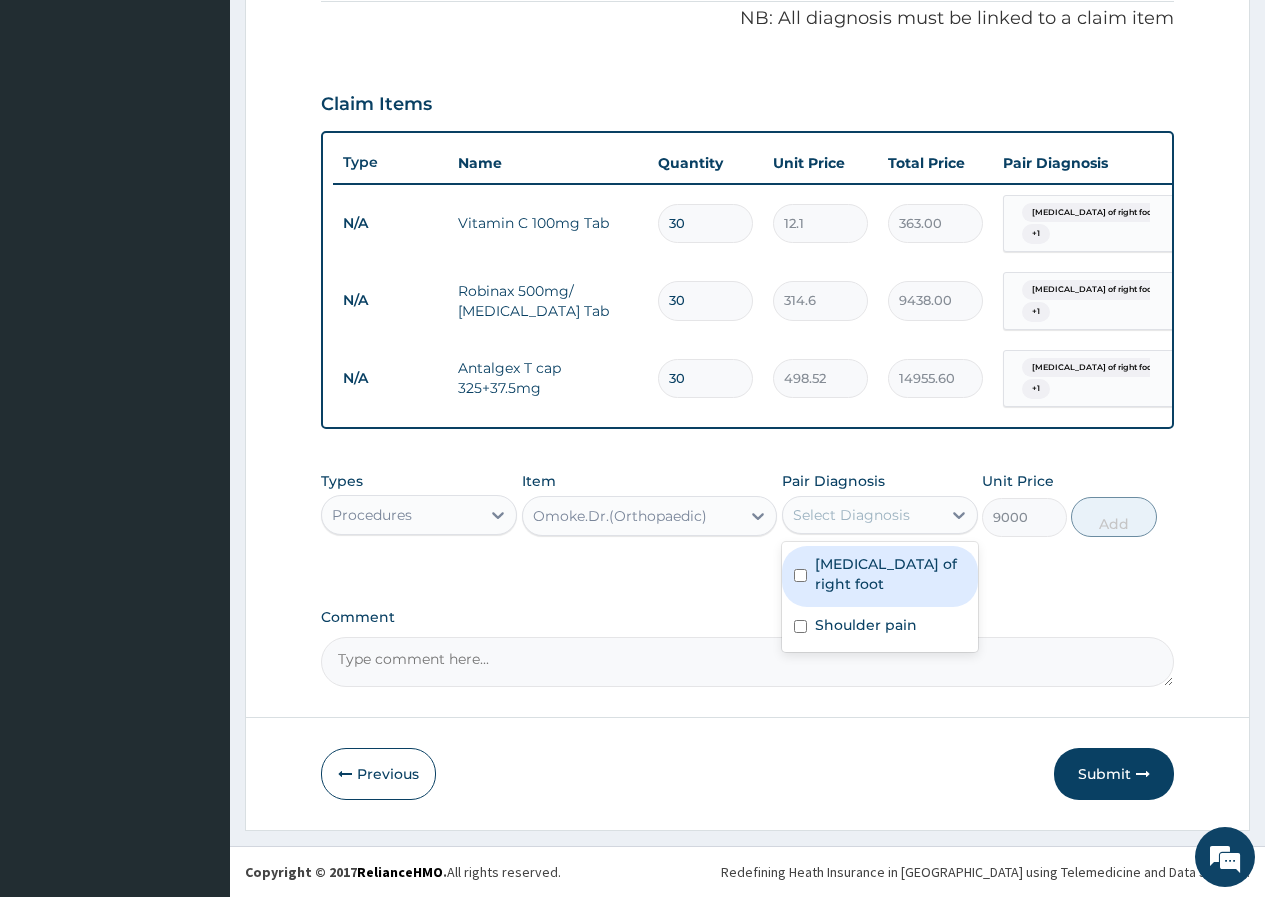 click on "Plantar fasciitis of right foot" at bounding box center [890, 574] 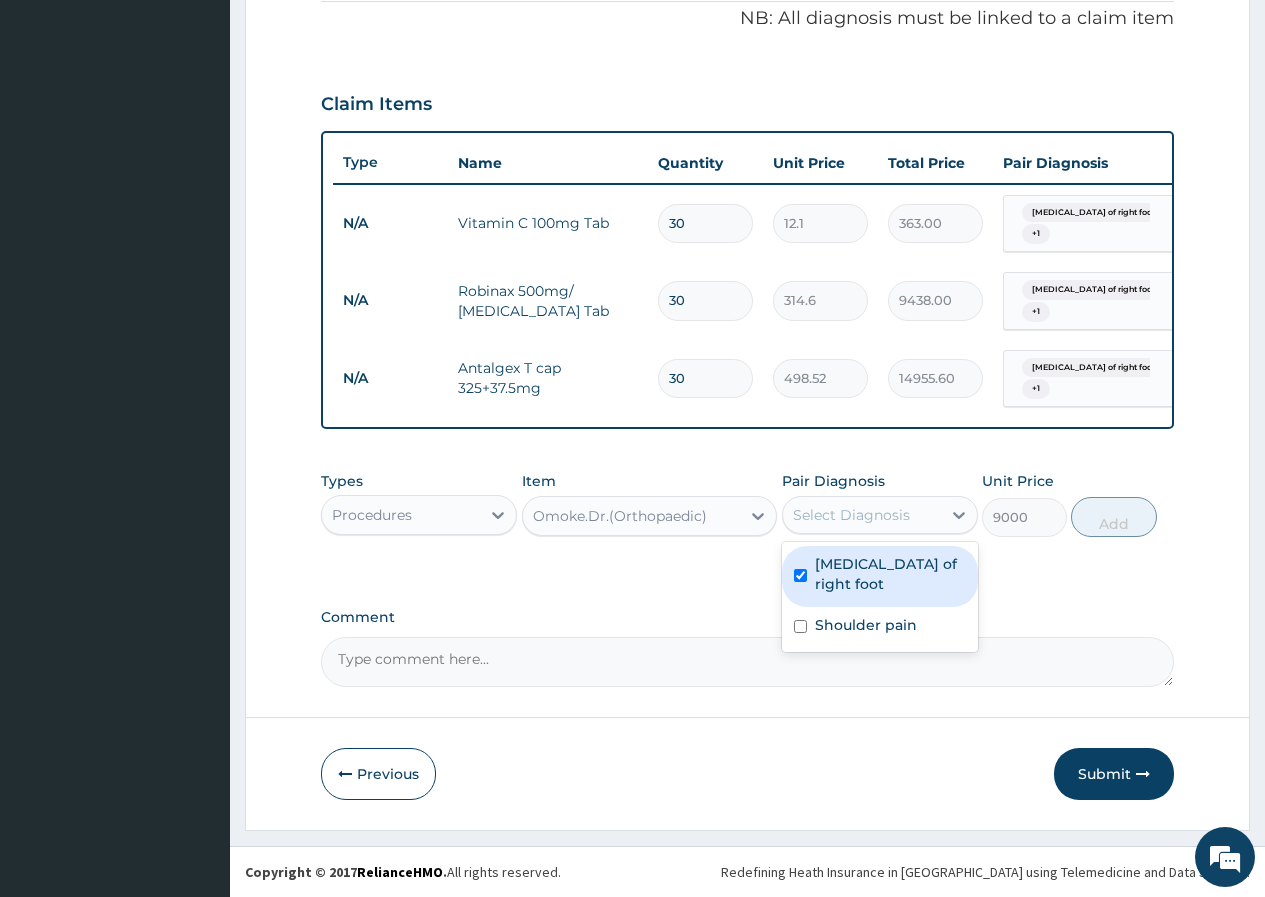 checkbox on "true" 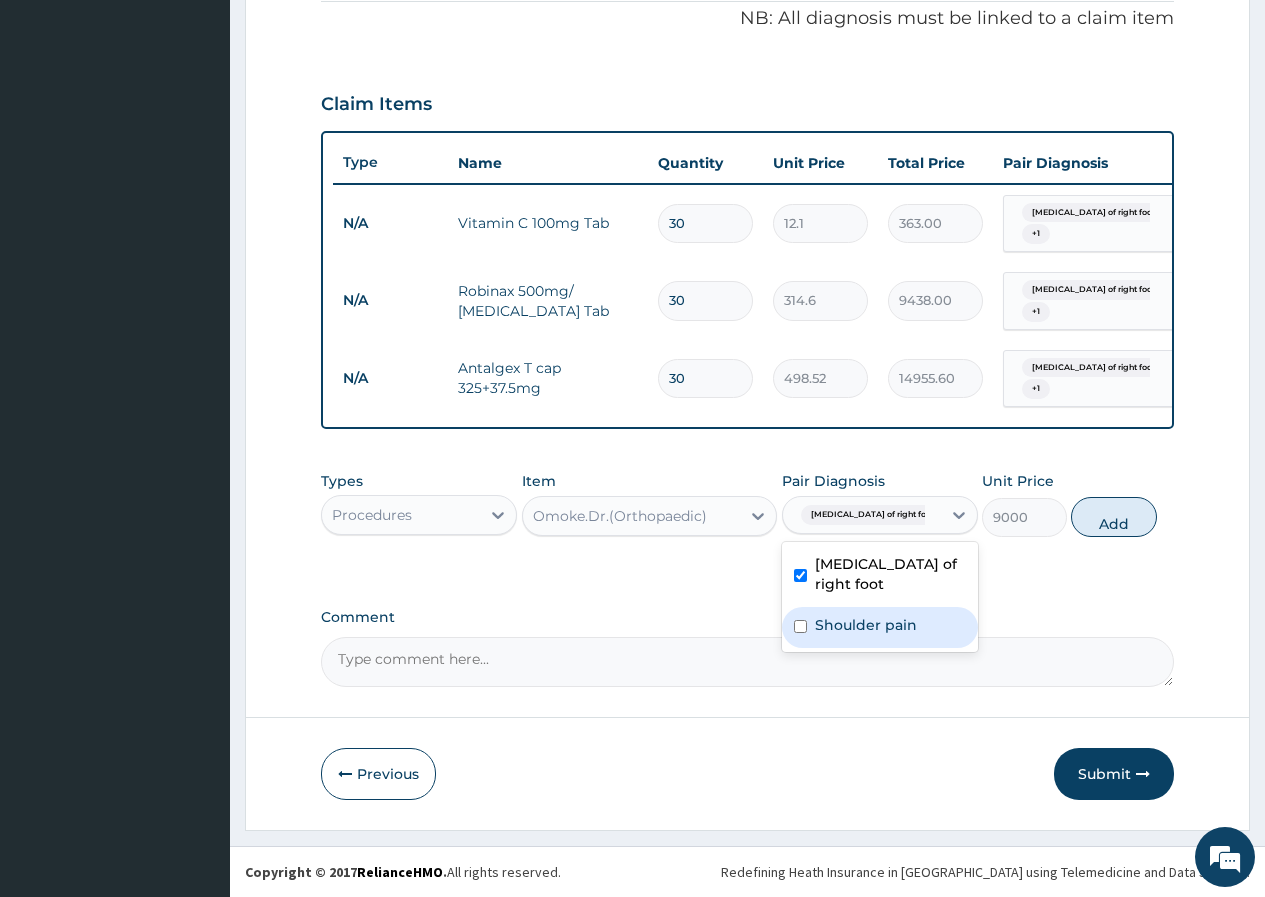 drag, startPoint x: 847, startPoint y: 636, endPoint x: 1016, endPoint y: 579, distance: 178.35358 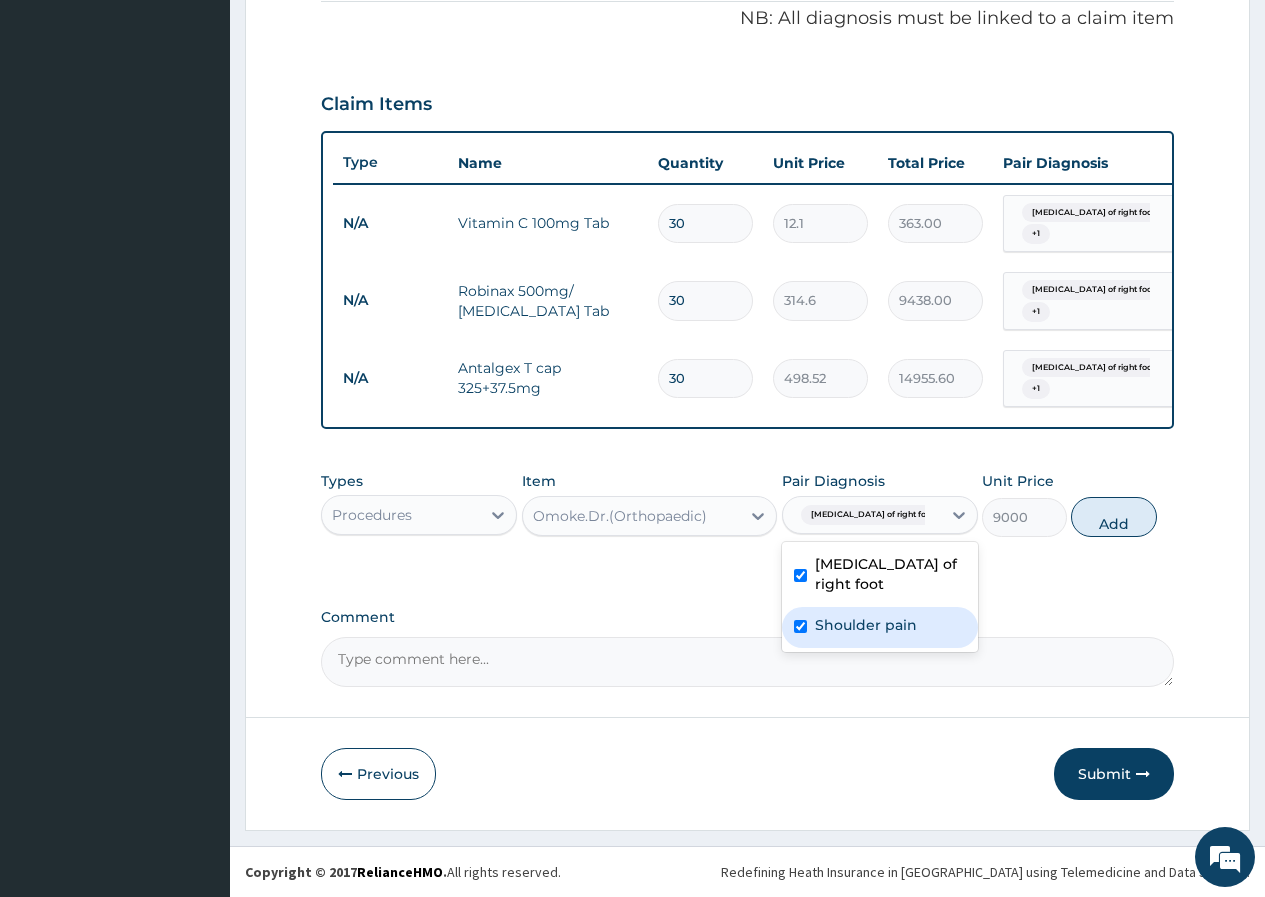 checkbox on "true" 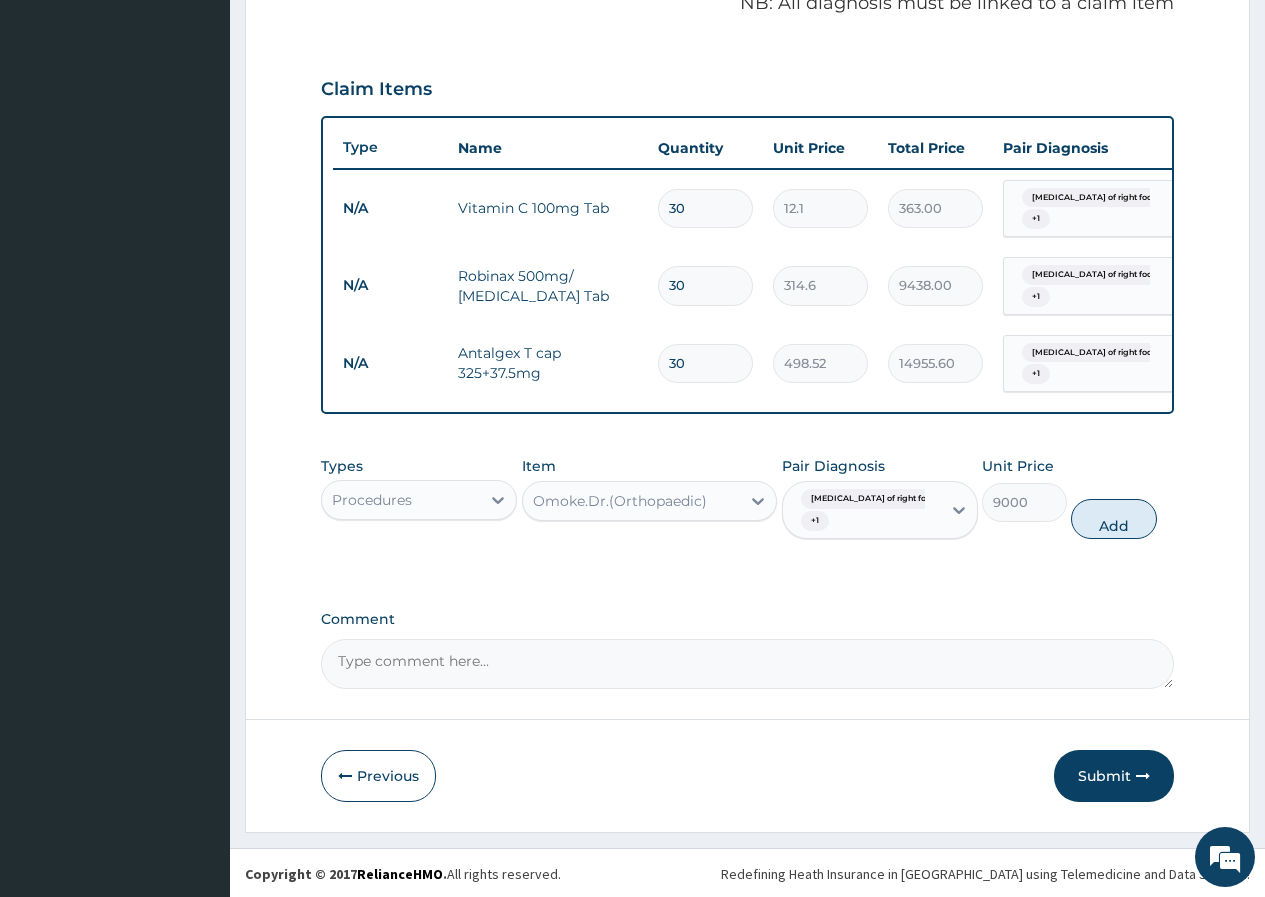 click on "Add" at bounding box center (1113, 519) 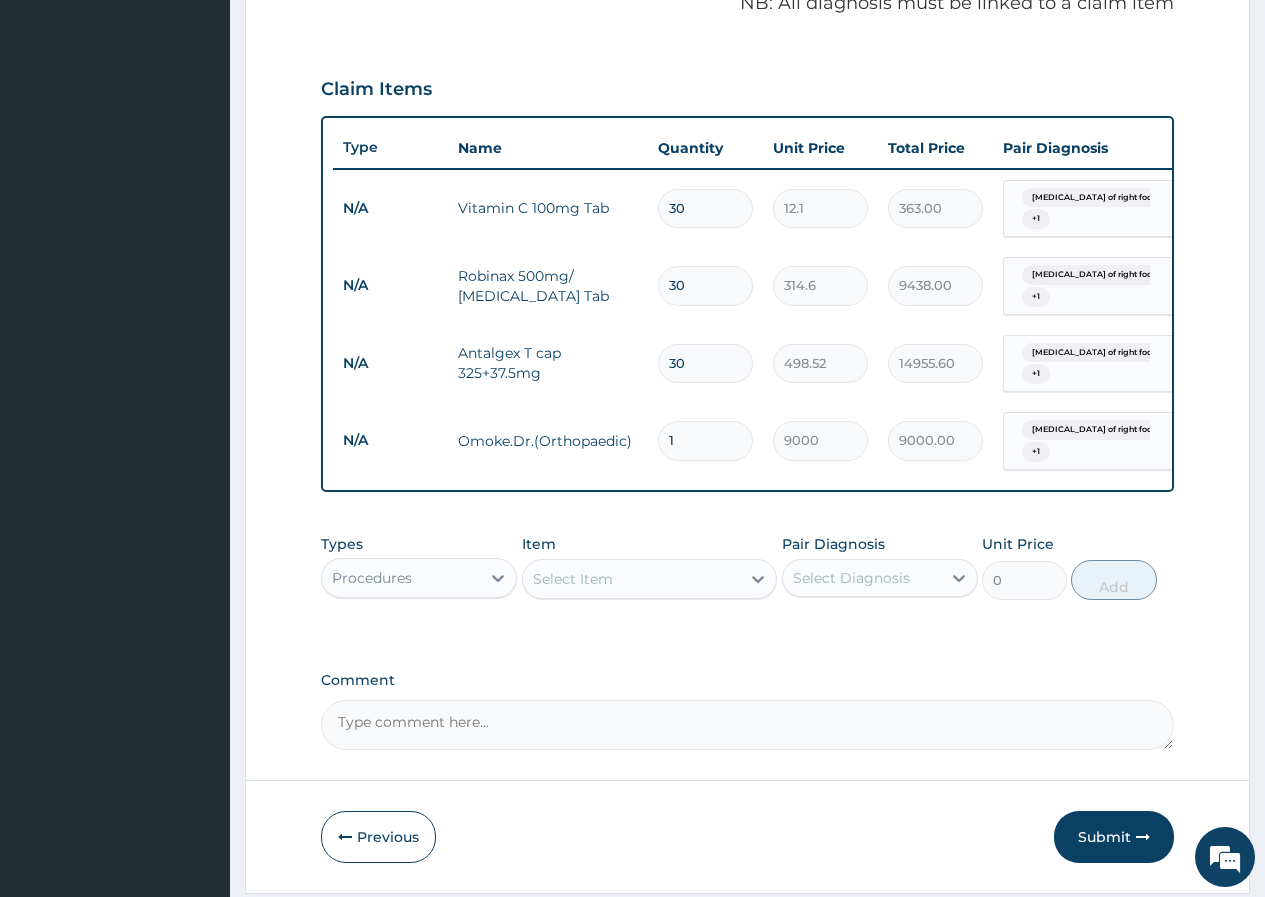 click on "Select Item" at bounding box center [632, 579] 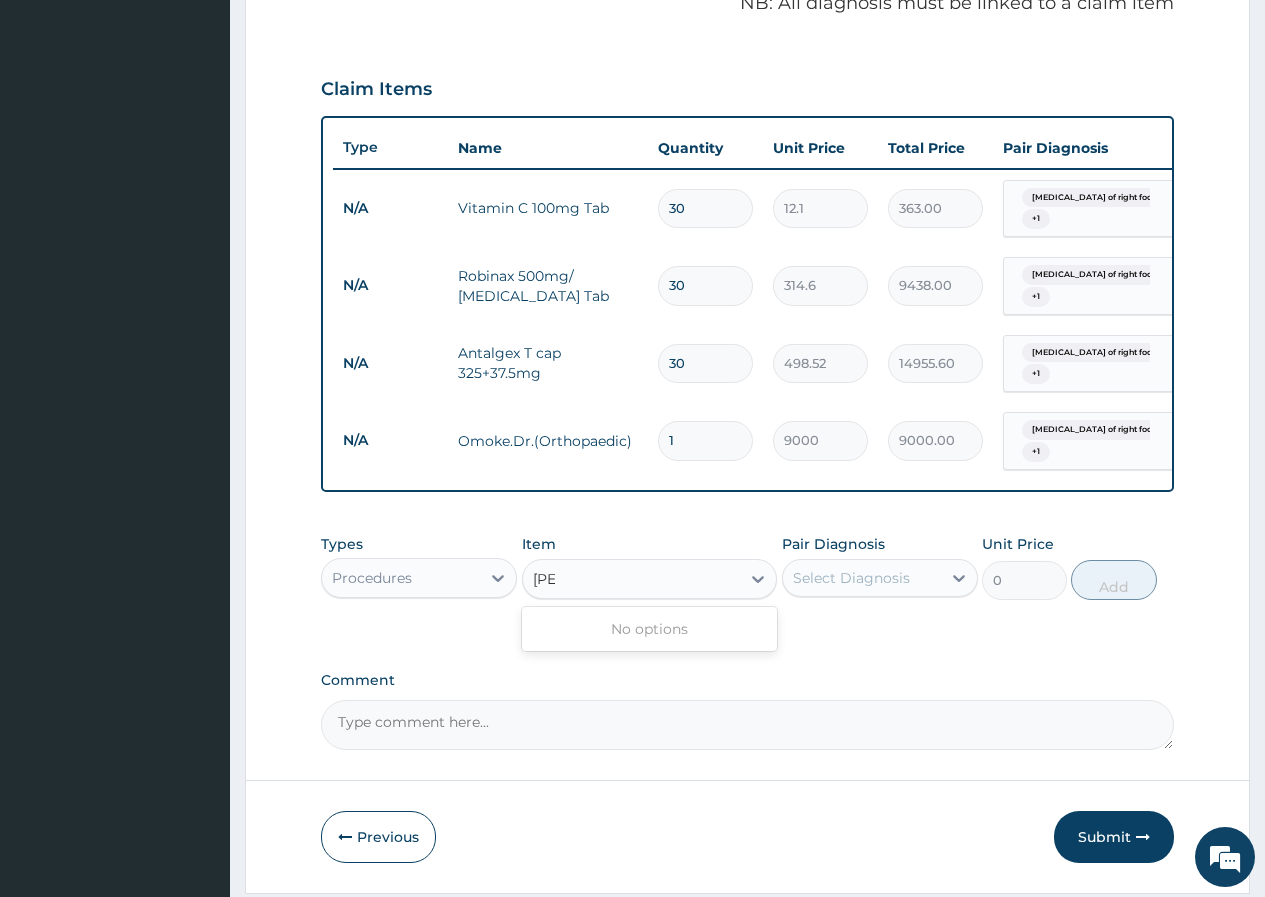 type on "or" 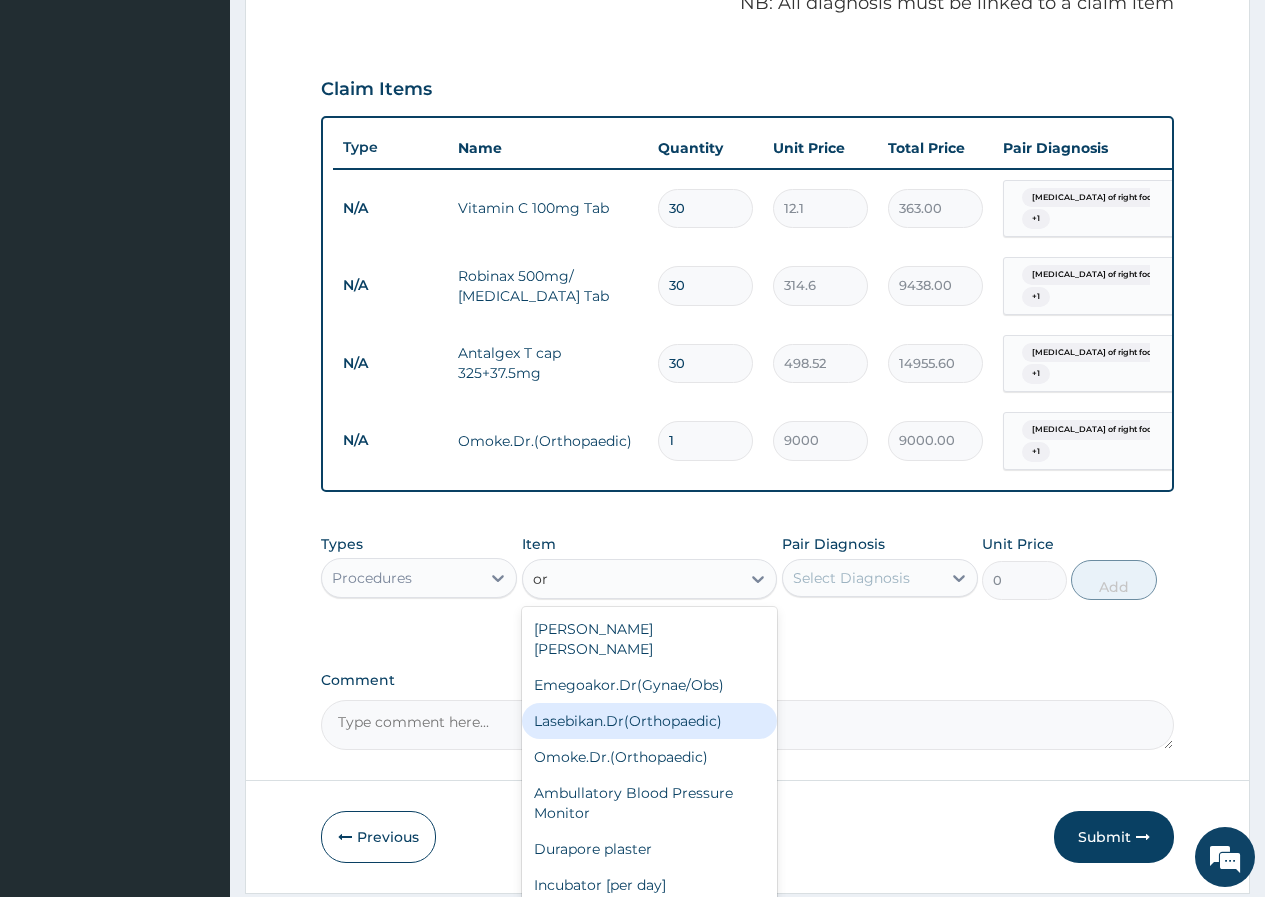 click on "Lasebikan.Dr(Orthopaedic)" at bounding box center (650, 721) 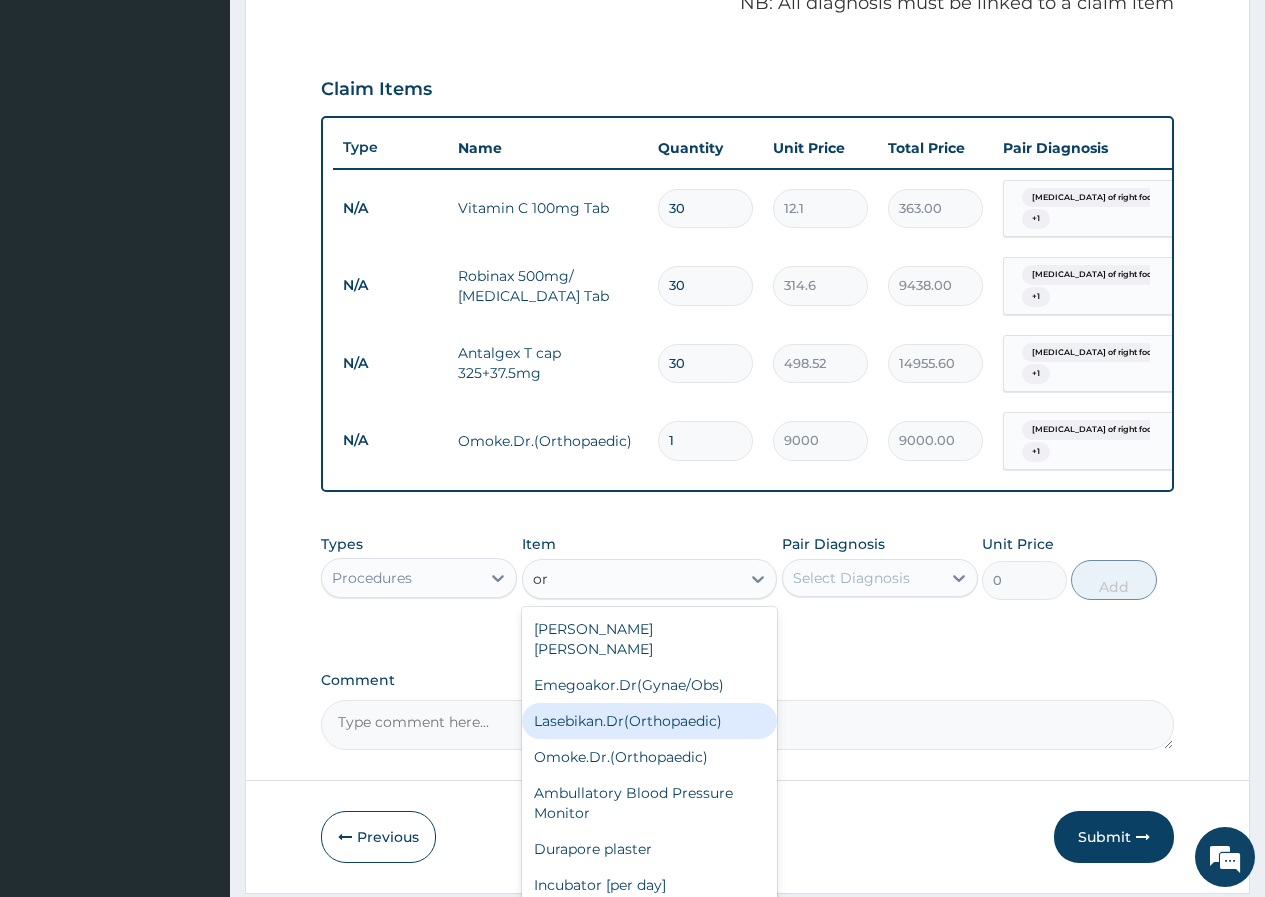 type 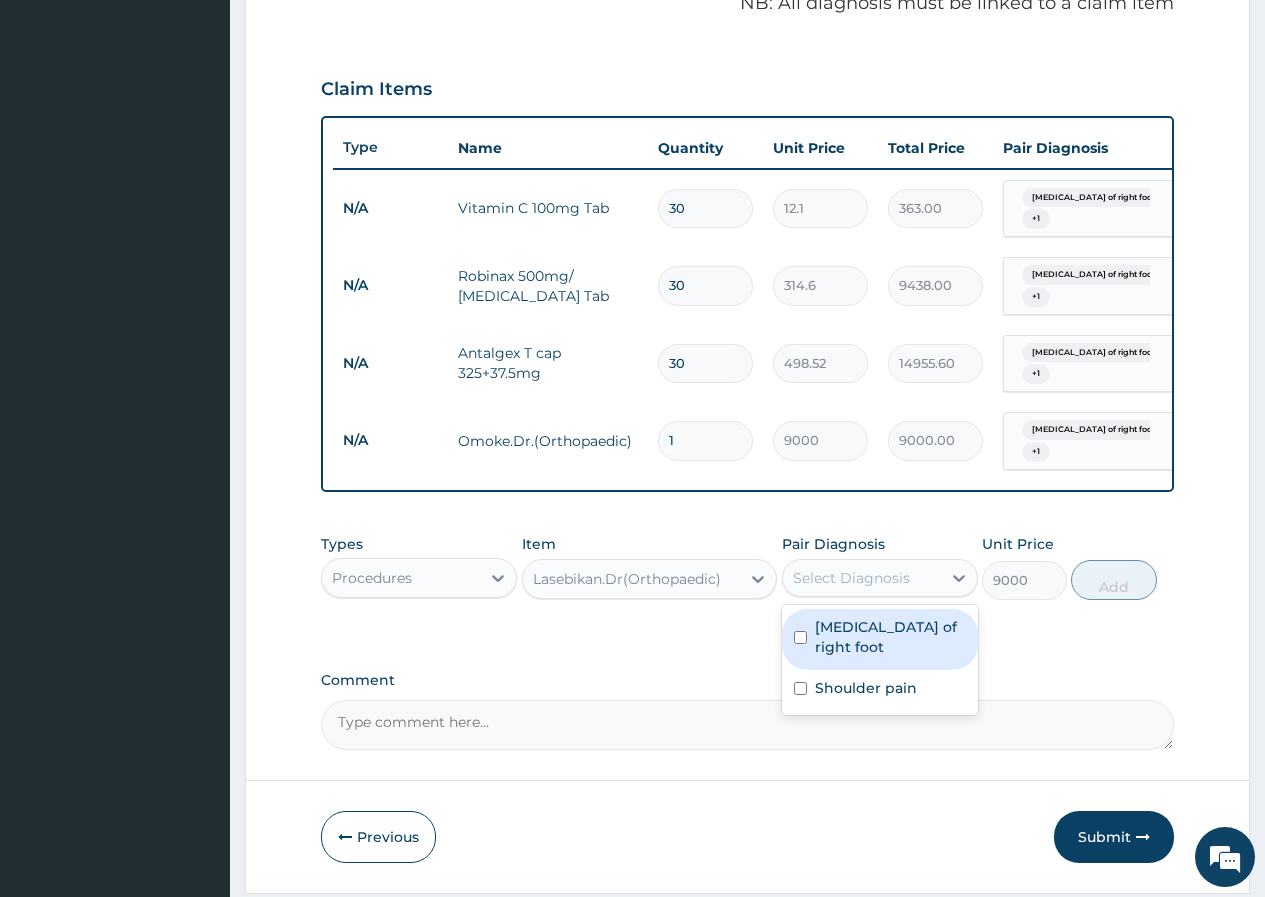 click on "Select Diagnosis" at bounding box center [851, 578] 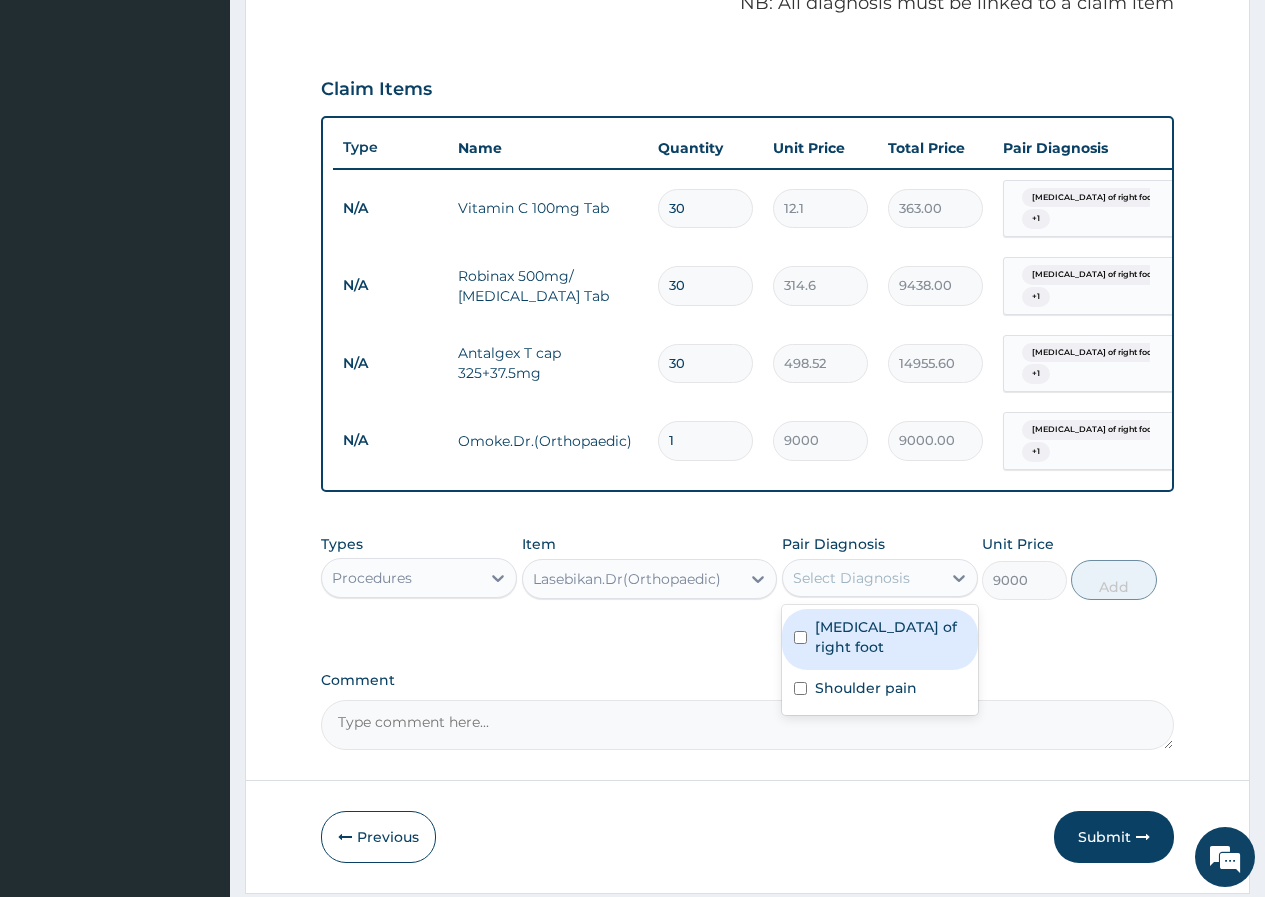 click on "Plantar fasciitis of right foot" at bounding box center (880, 639) 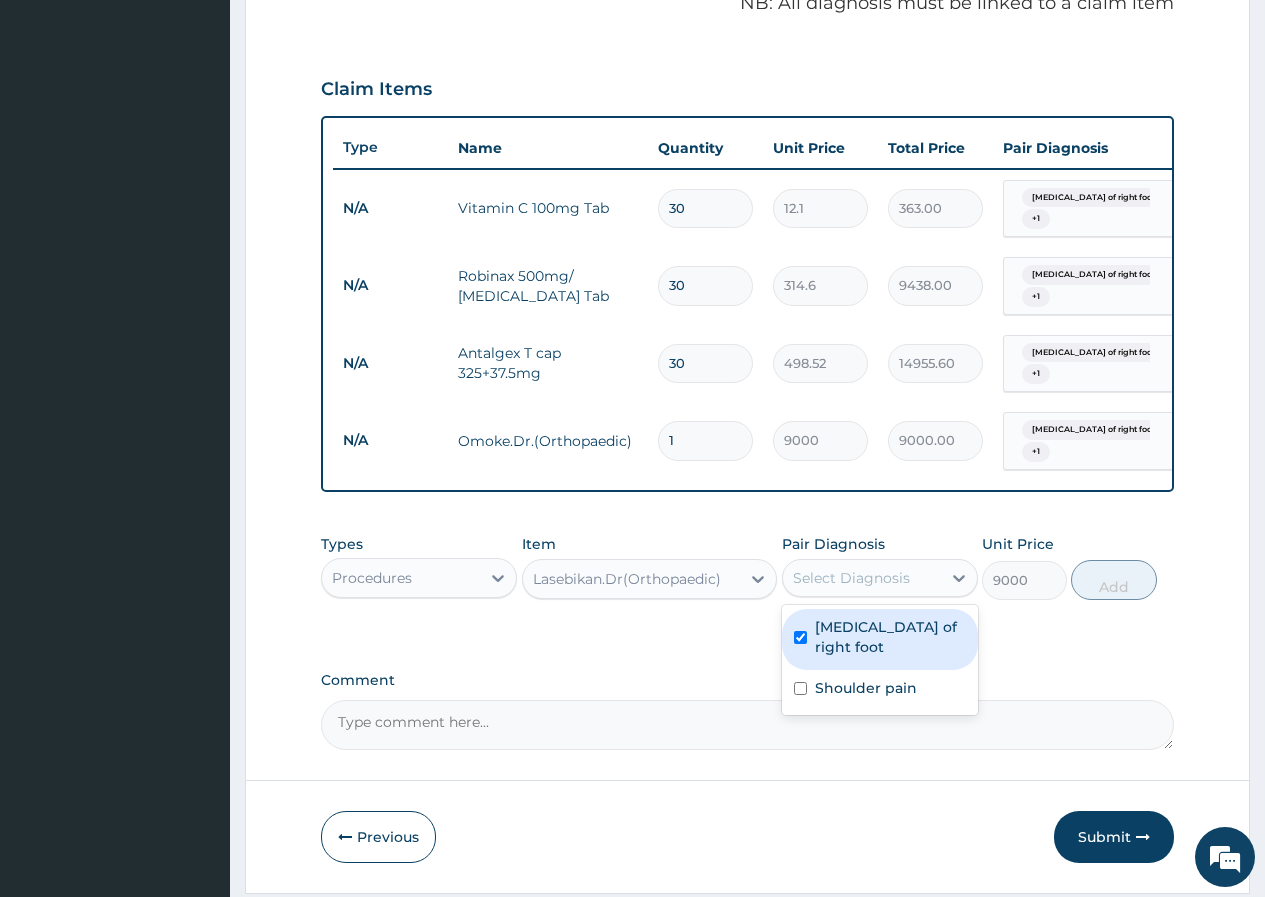 checkbox on "true" 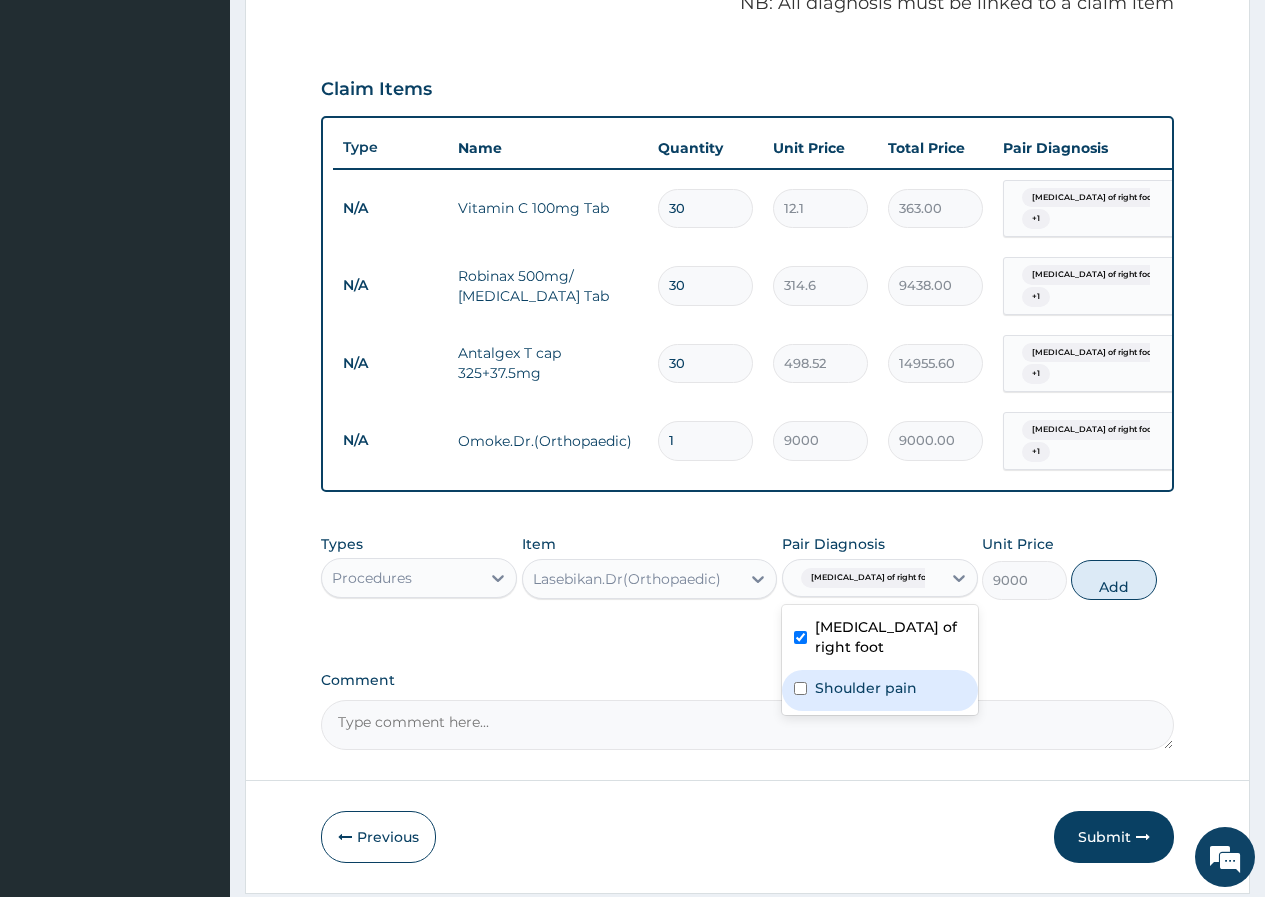 click on "Shoulder pain" at bounding box center (866, 688) 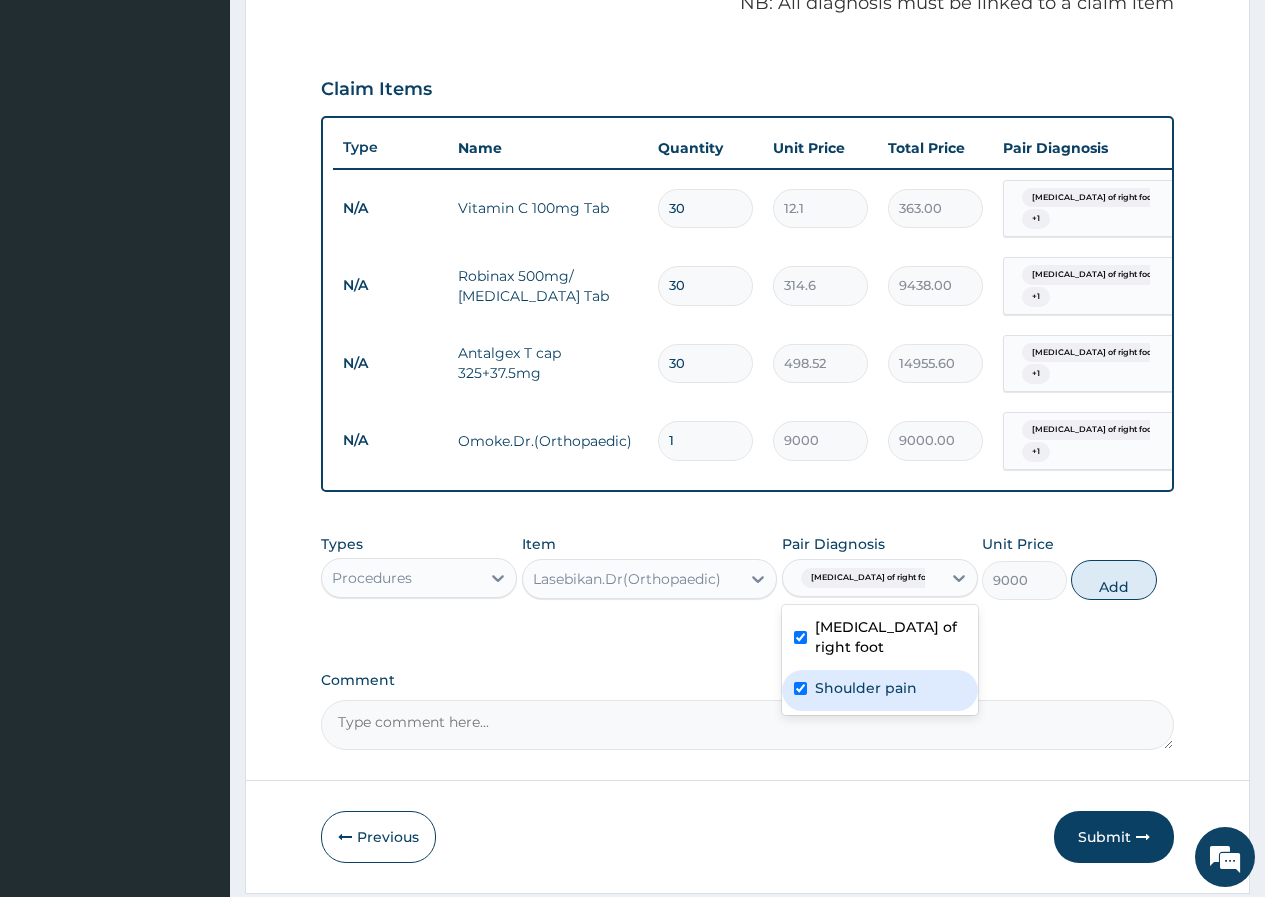 checkbox on "true" 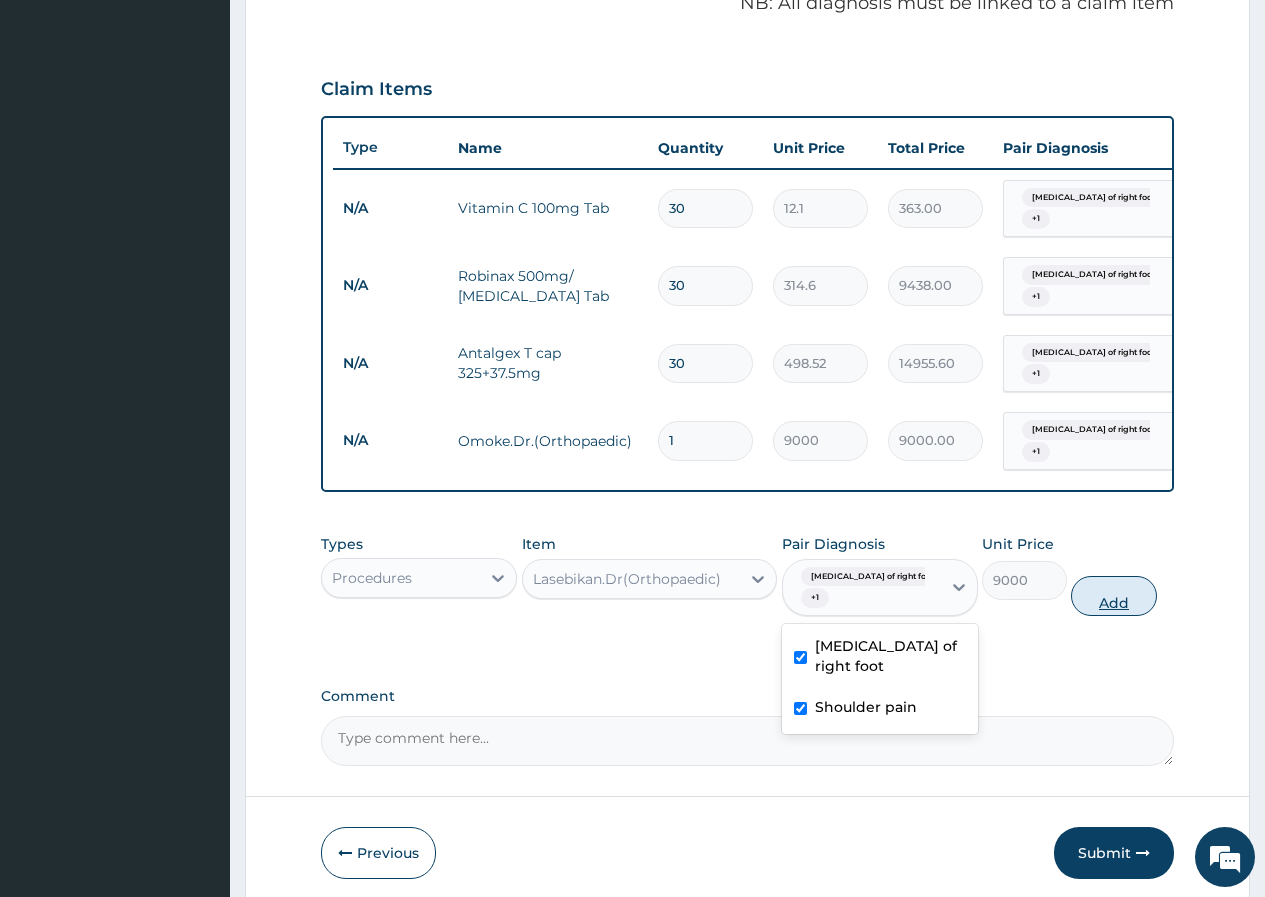 click on "Add" at bounding box center (1113, 596) 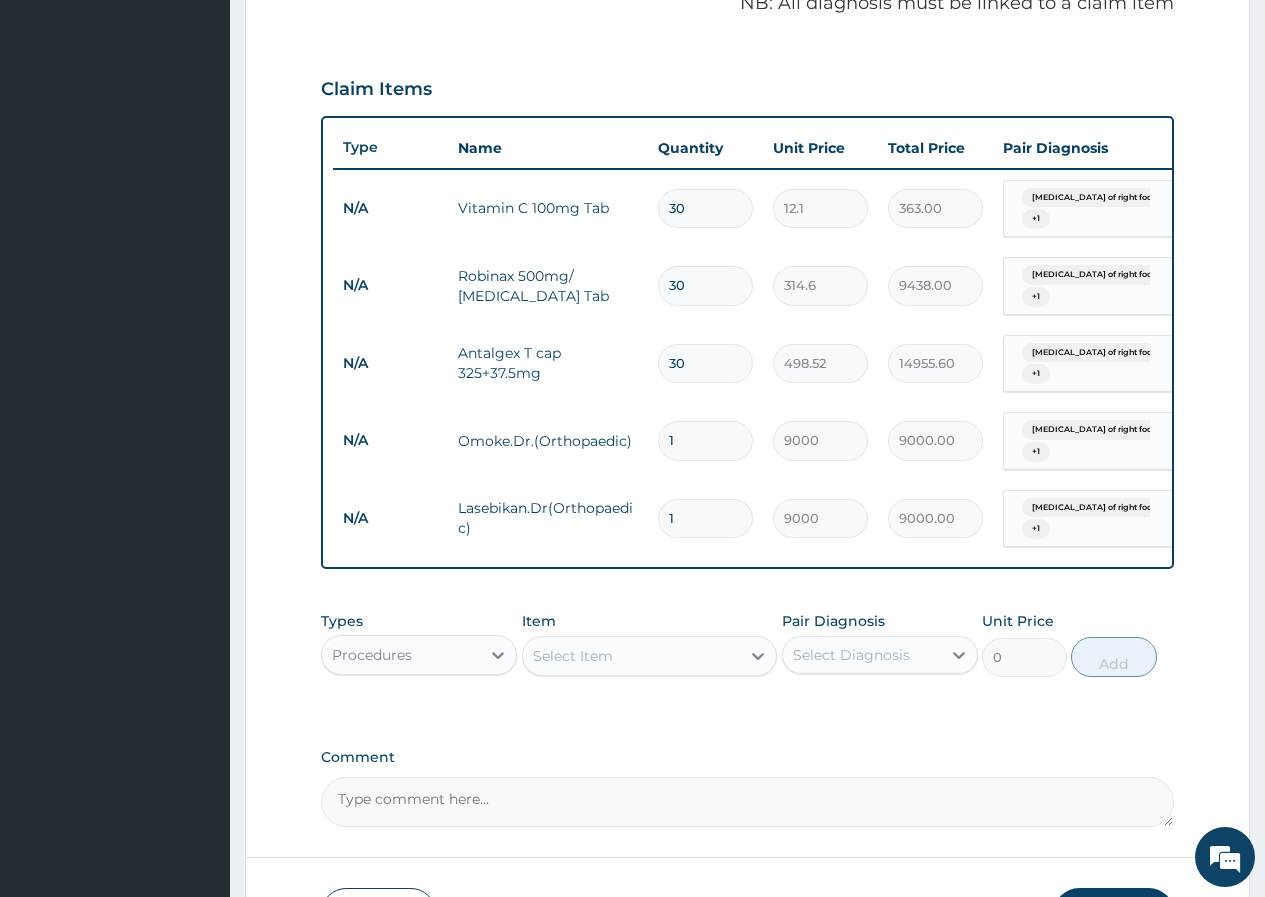 scroll, scrollTop: 0, scrollLeft: 151, axis: horizontal 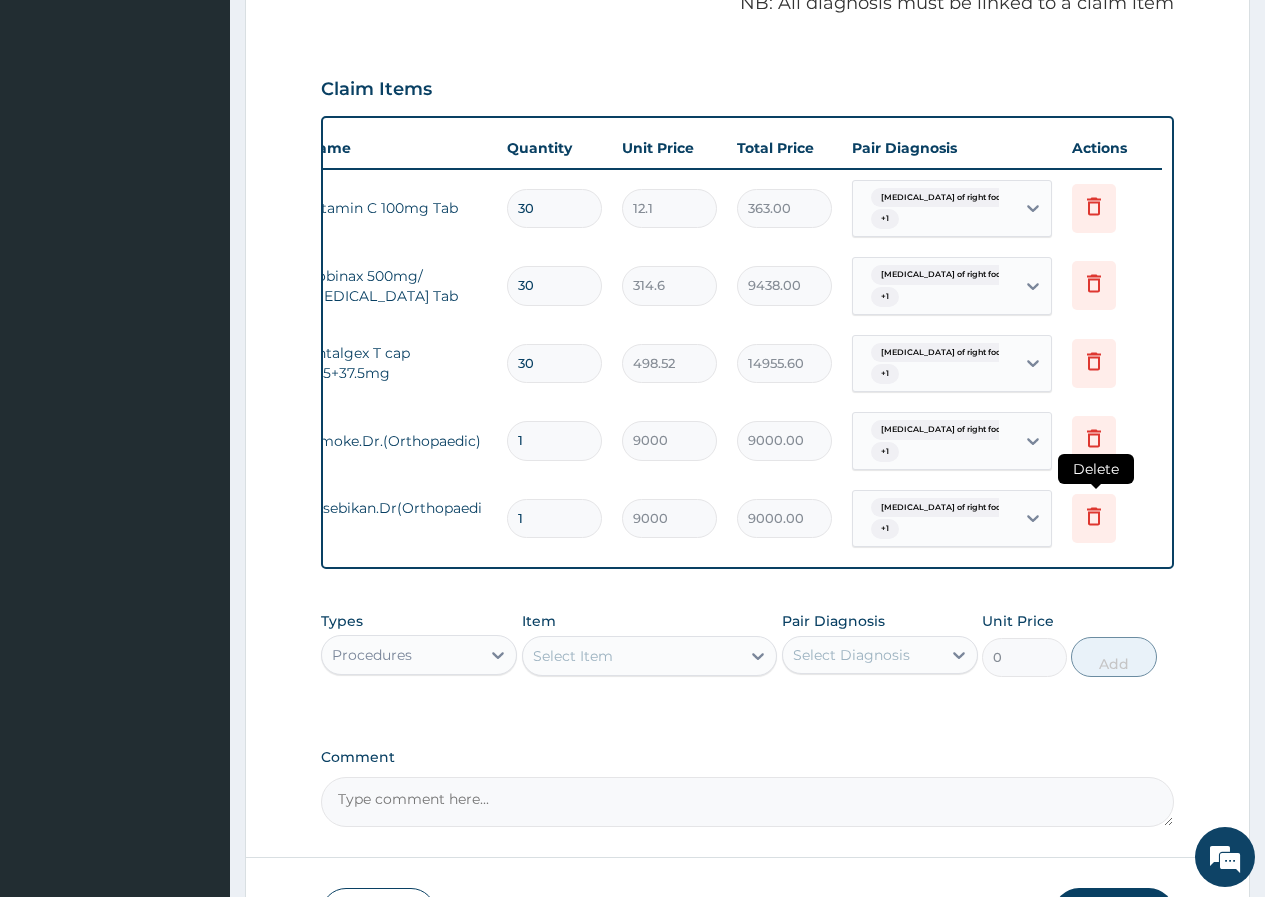 click 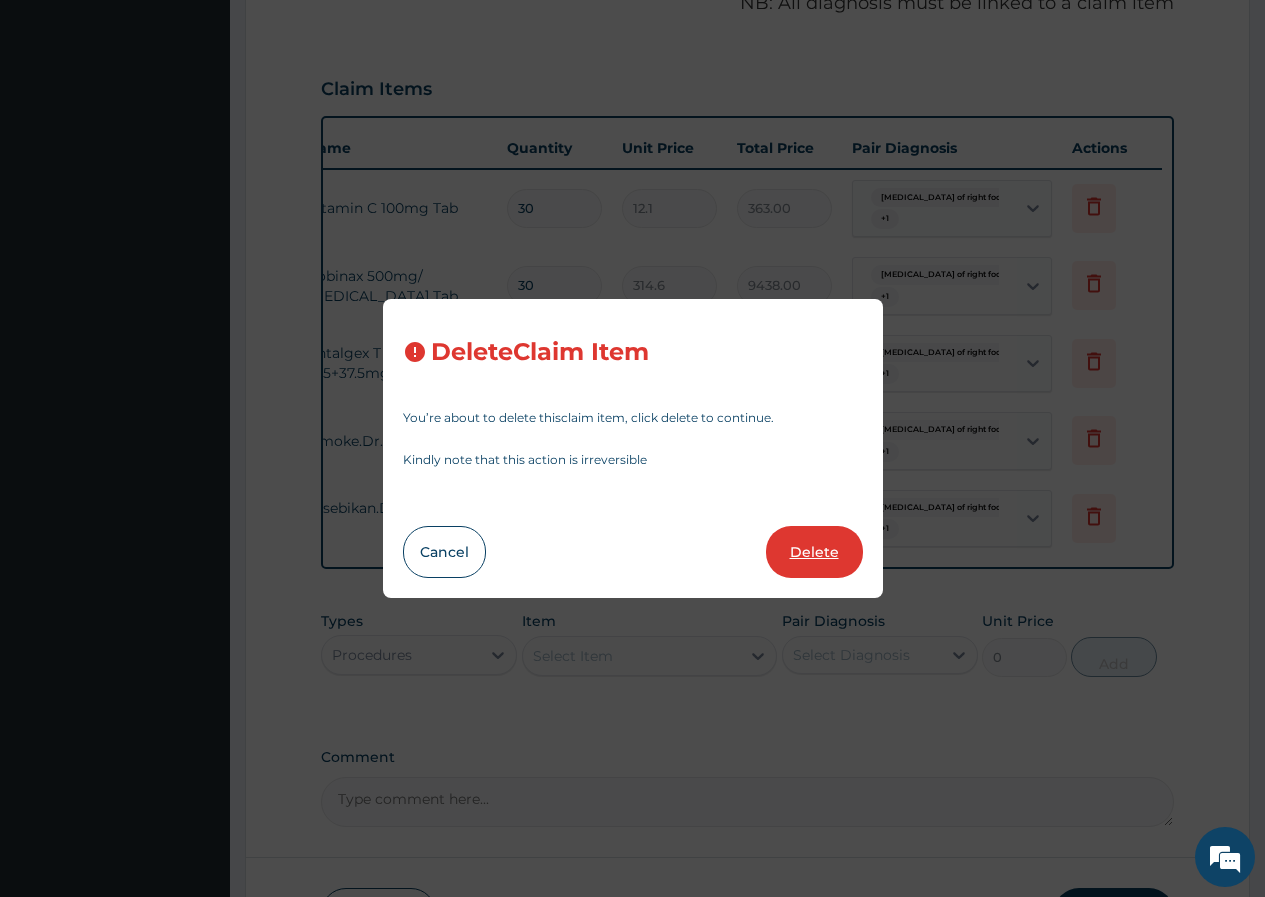 click on "Delete" at bounding box center (814, 552) 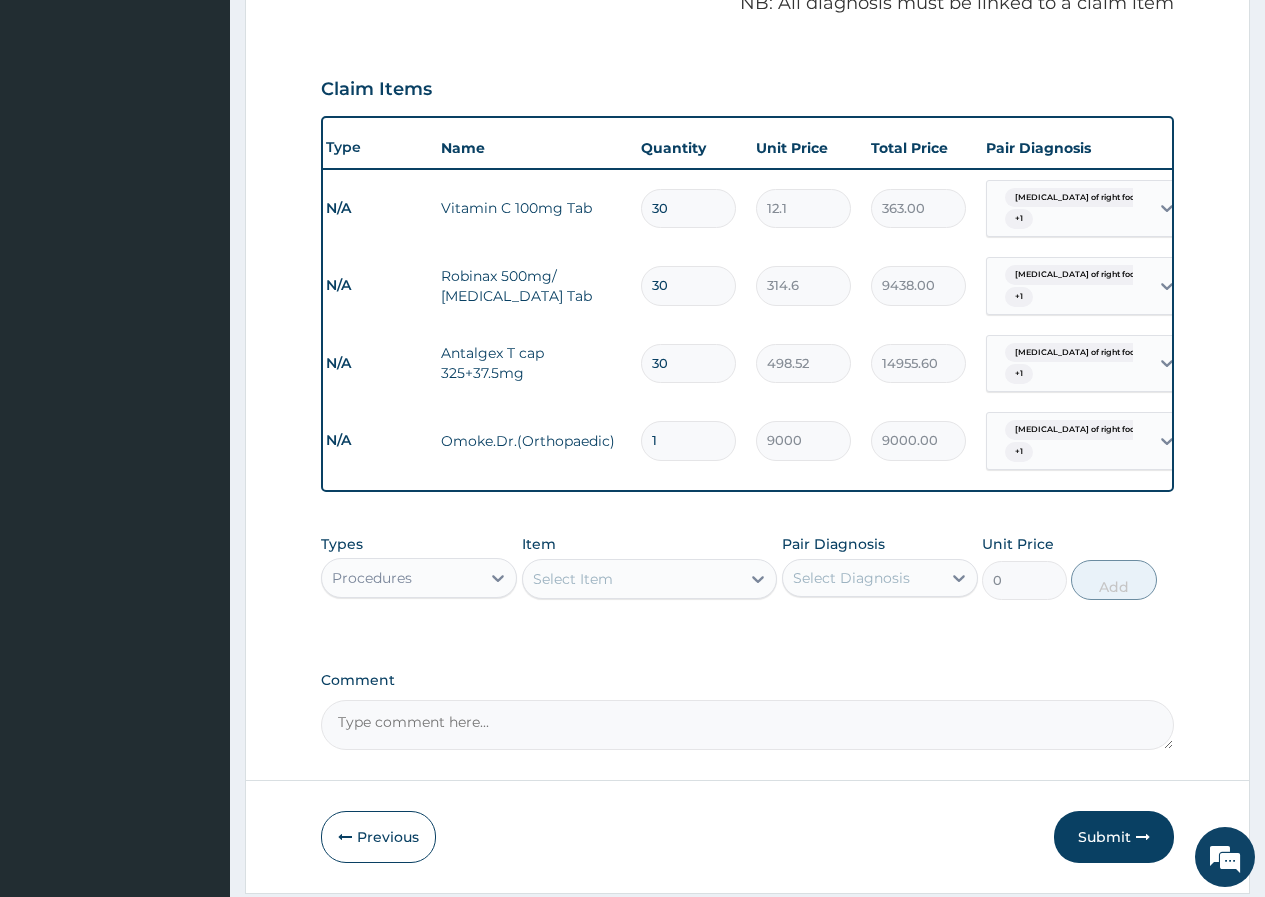 scroll, scrollTop: 0, scrollLeft: 0, axis: both 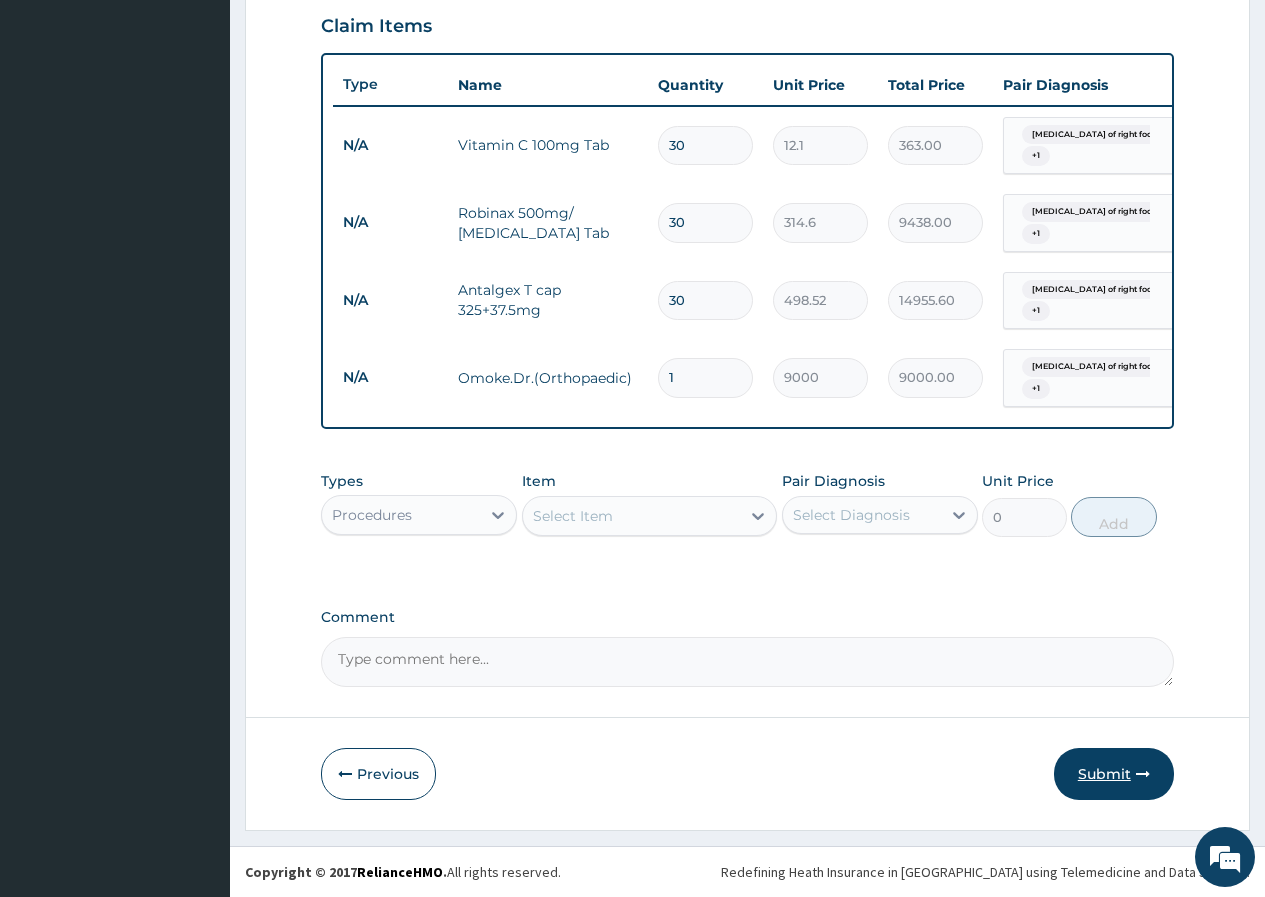 click on "Submit" at bounding box center (1114, 774) 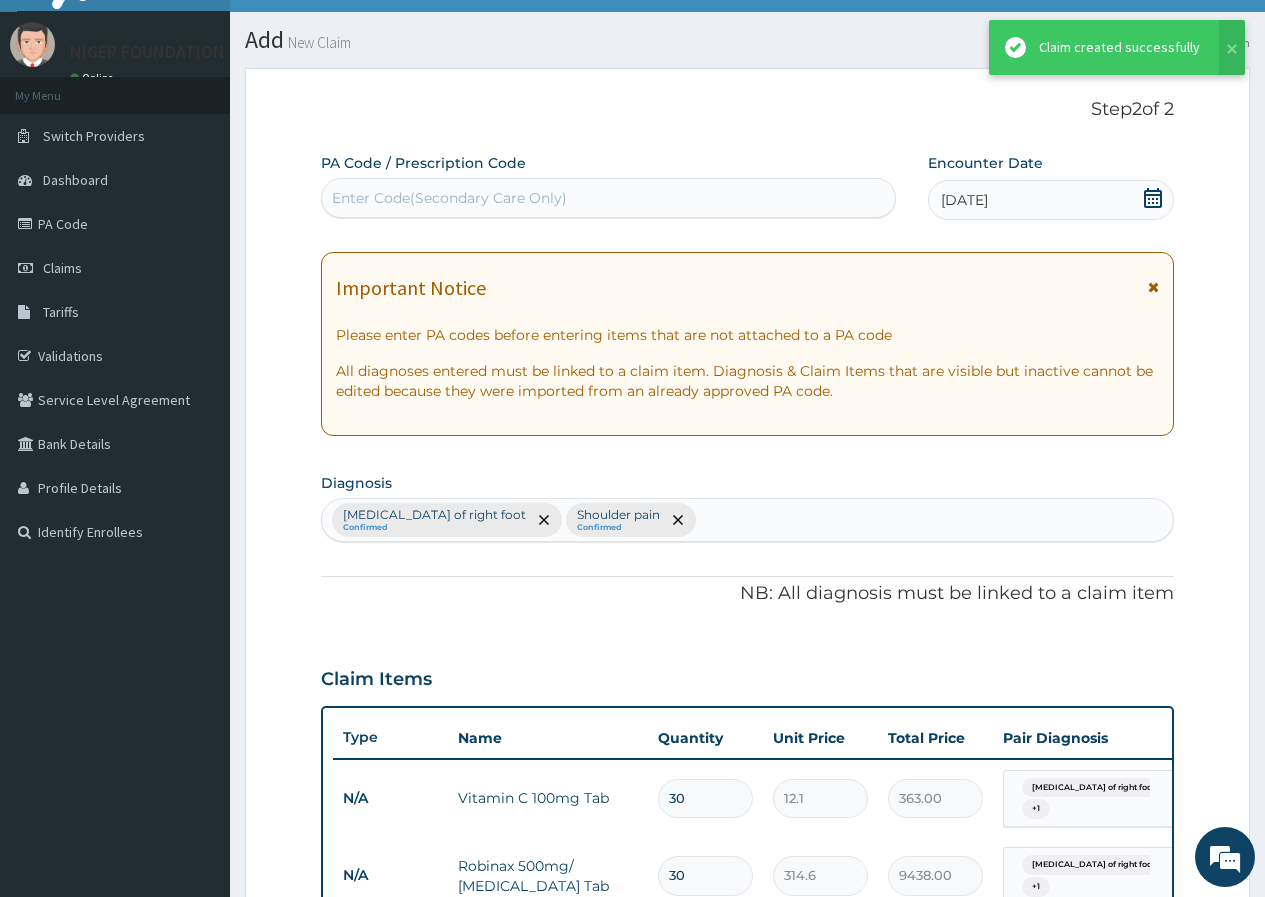 scroll, scrollTop: 706, scrollLeft: 0, axis: vertical 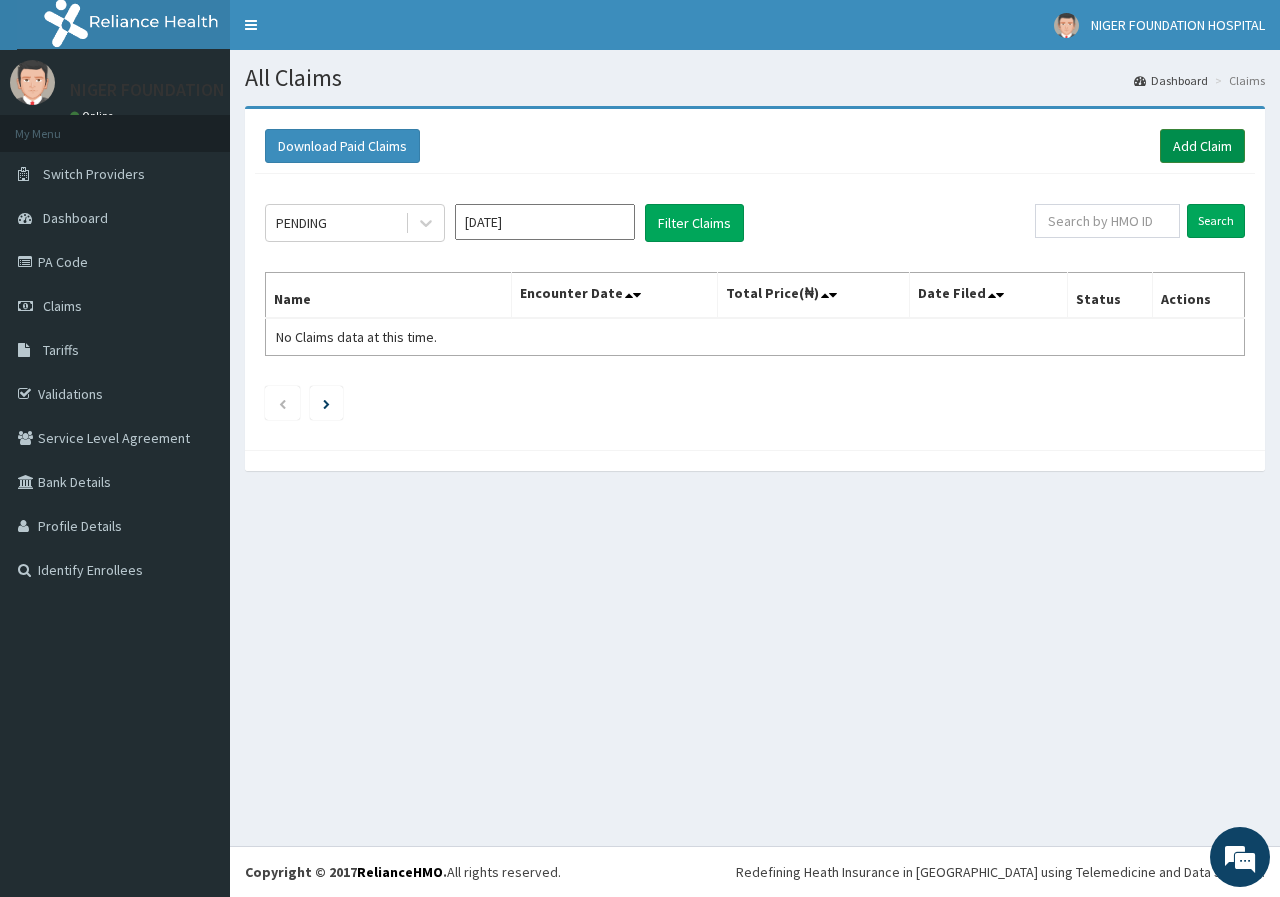 click on "Add Claim" at bounding box center (1202, 146) 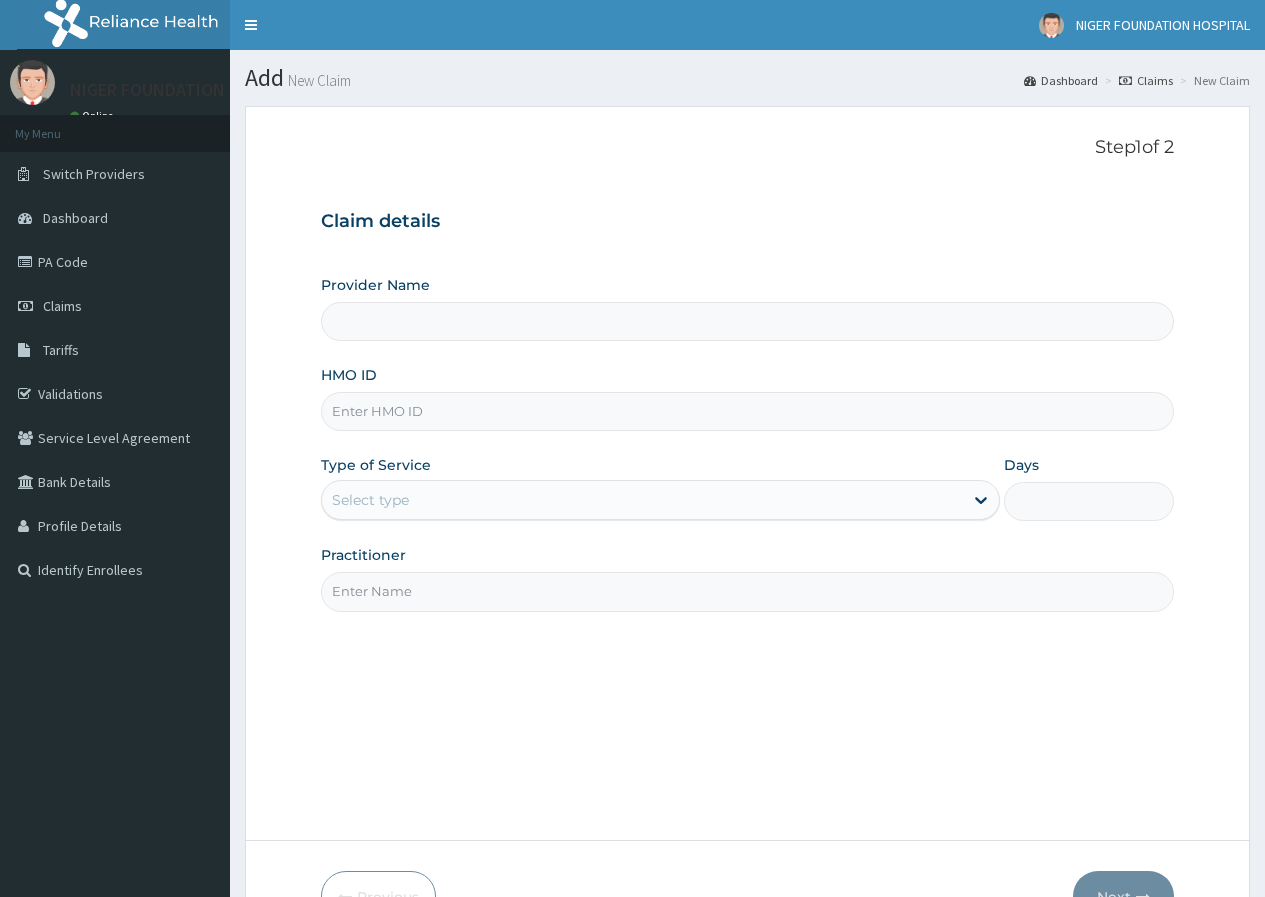 scroll, scrollTop: 0, scrollLeft: 0, axis: both 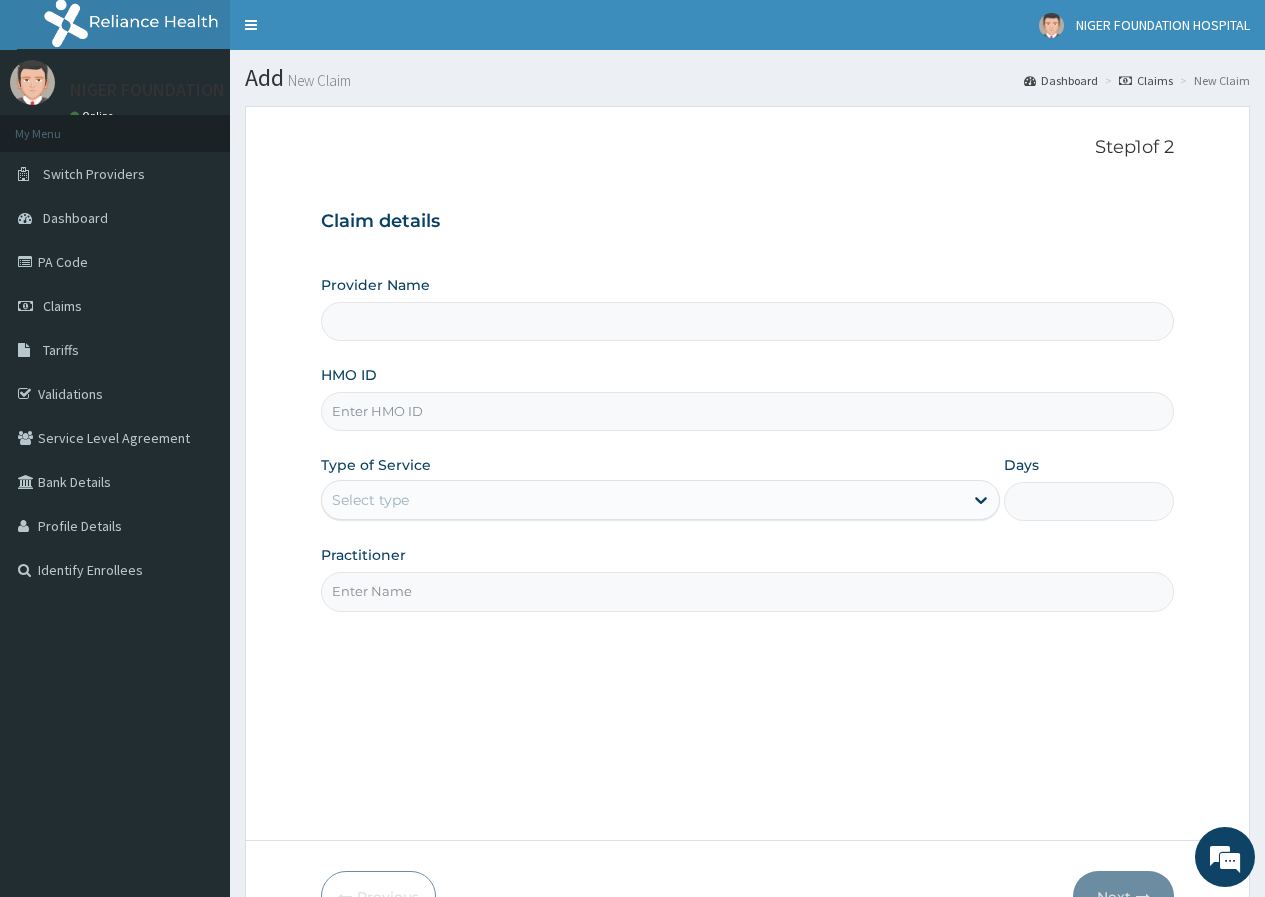 type on "Niger Foundation Hospital" 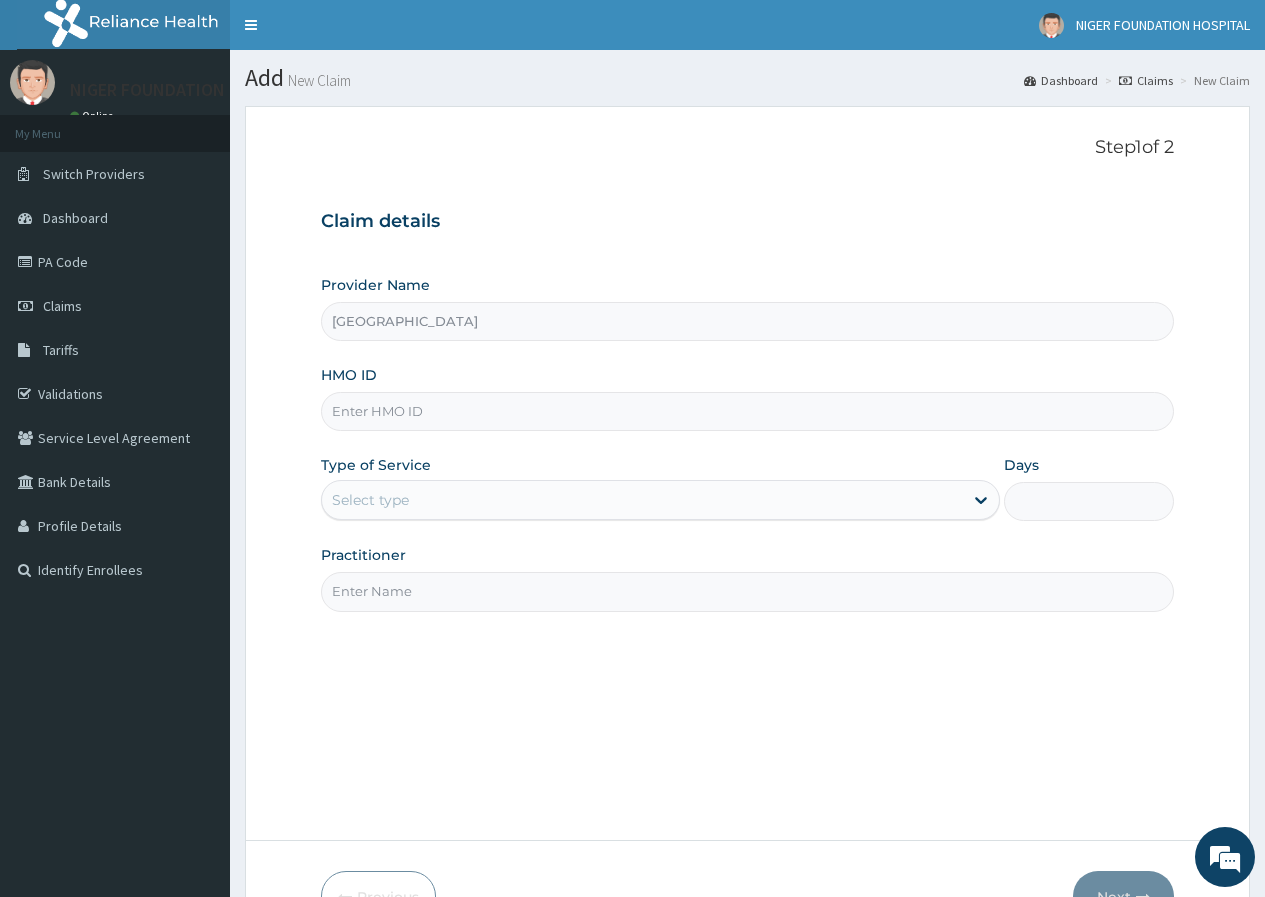 click on "HMO ID" at bounding box center (747, 411) 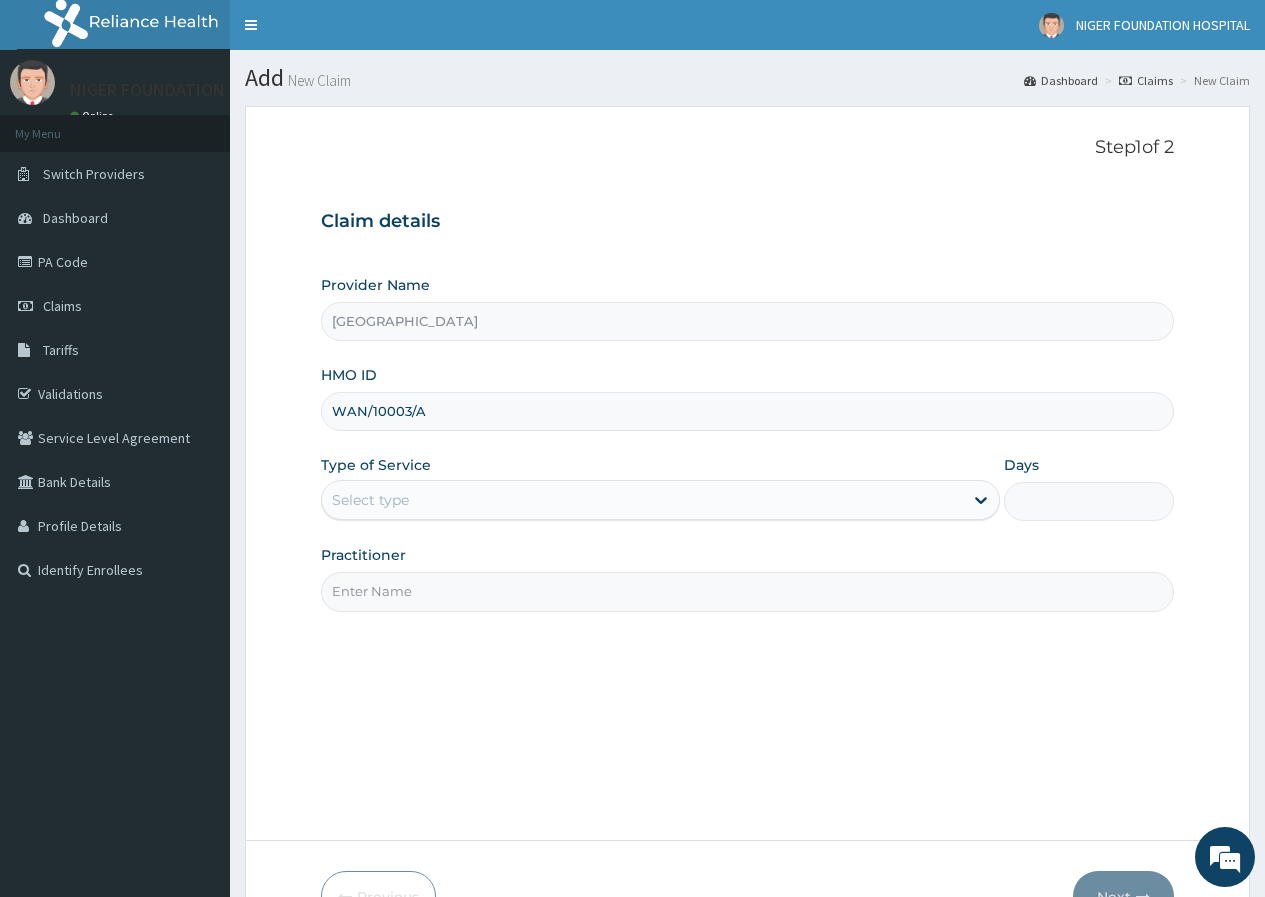 drag, startPoint x: 464, startPoint y: 406, endPoint x: 336, endPoint y: 411, distance: 128.09763 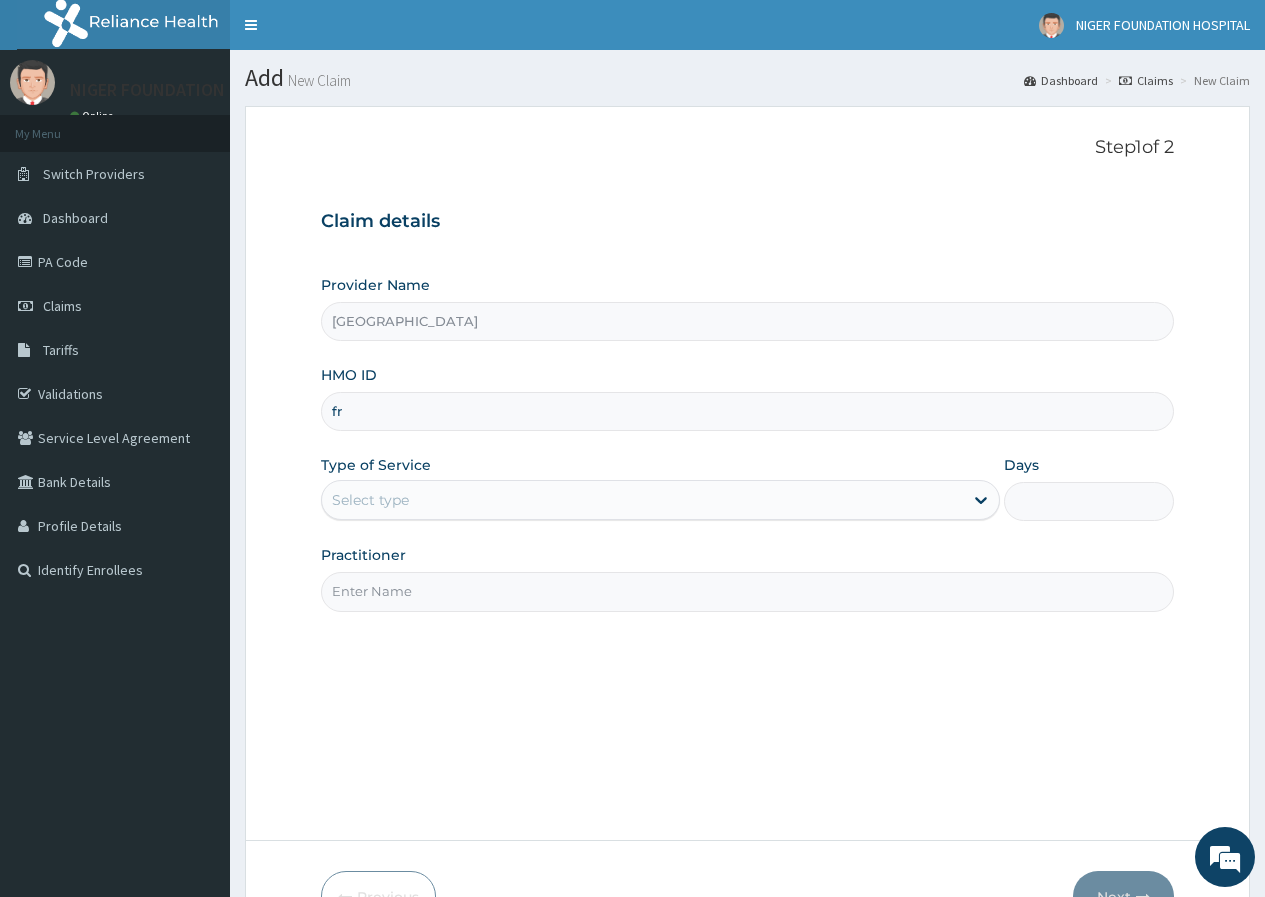 type on "f" 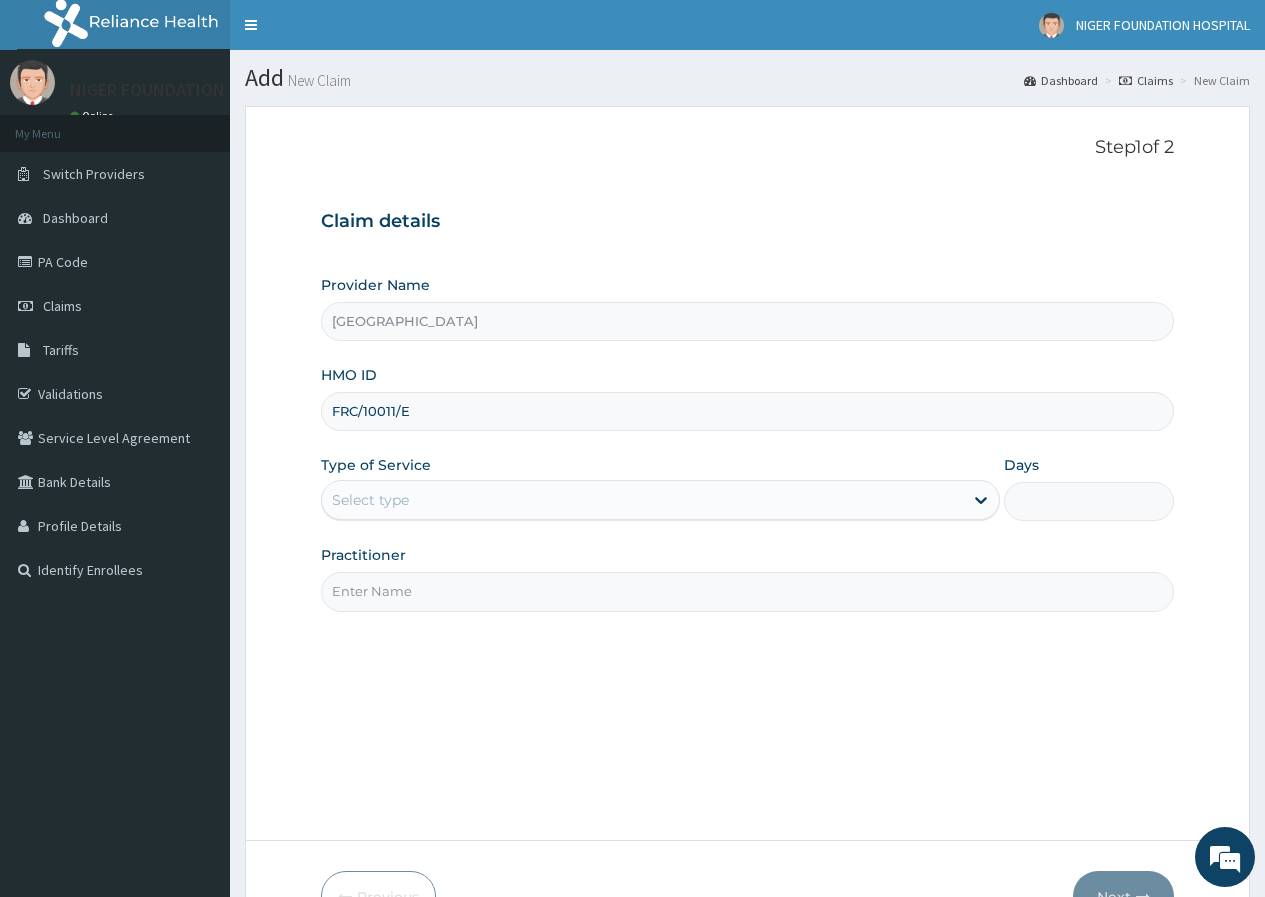 type on "FRC/10011/E" 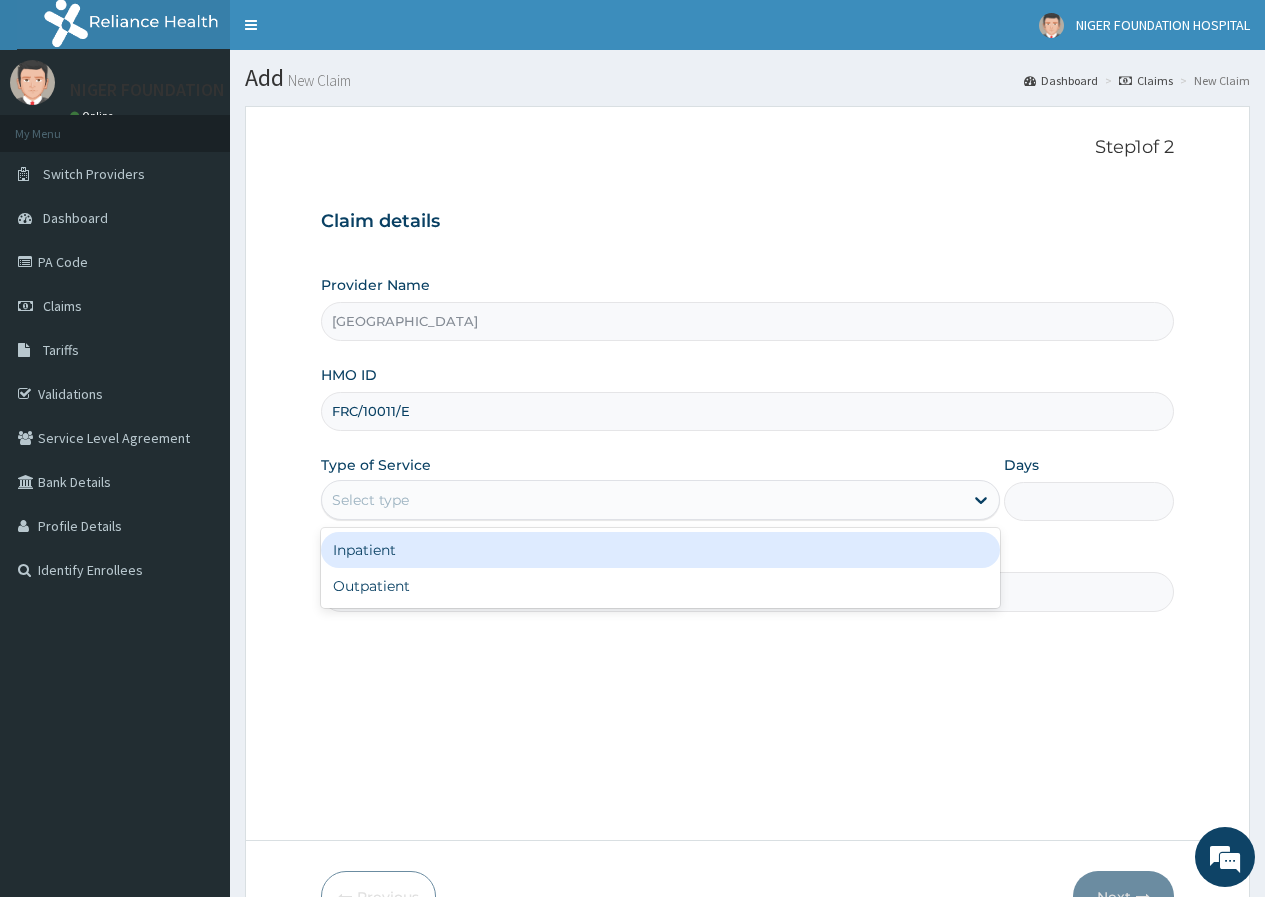 click on "Select type" at bounding box center (642, 500) 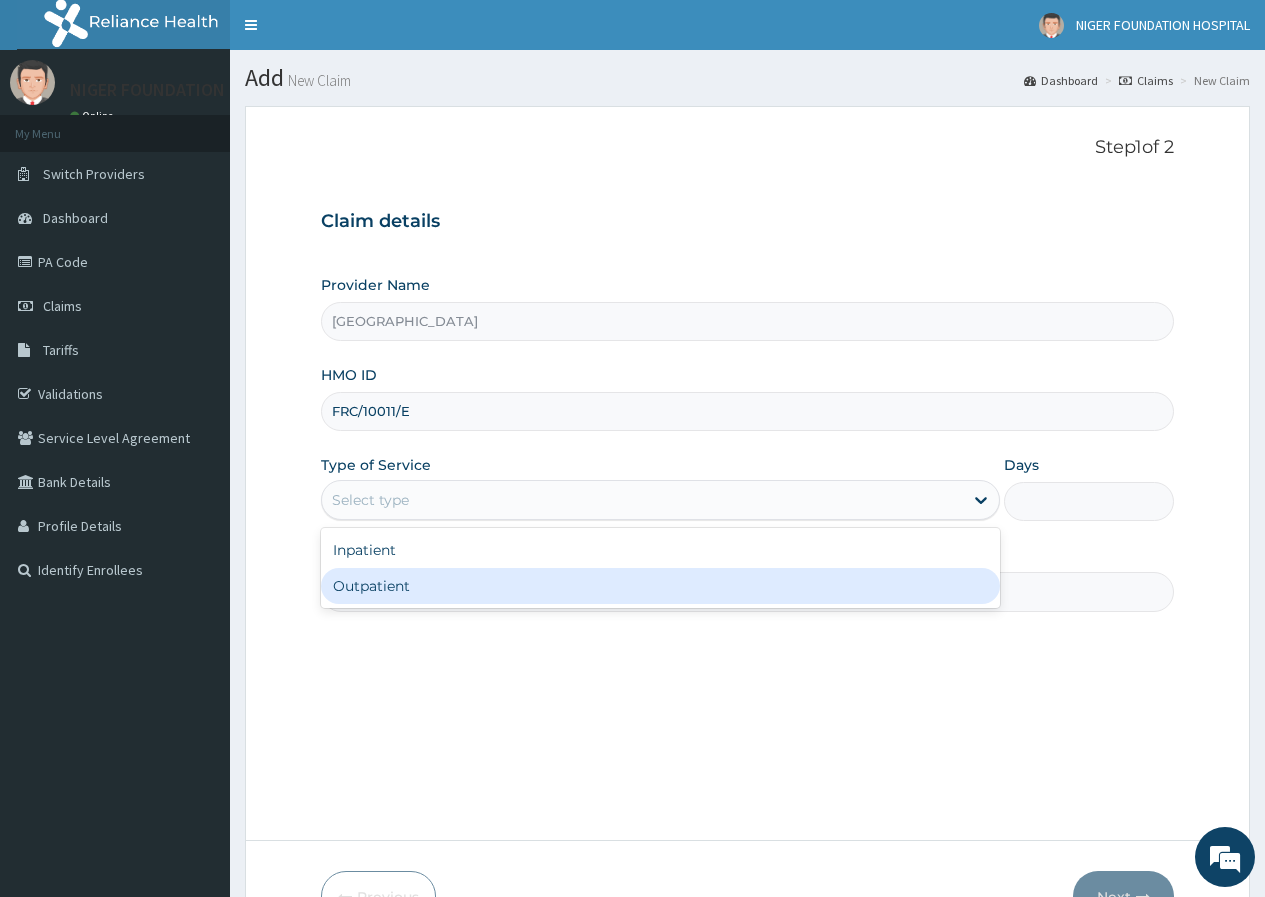 click on "Outpatient" at bounding box center (660, 586) 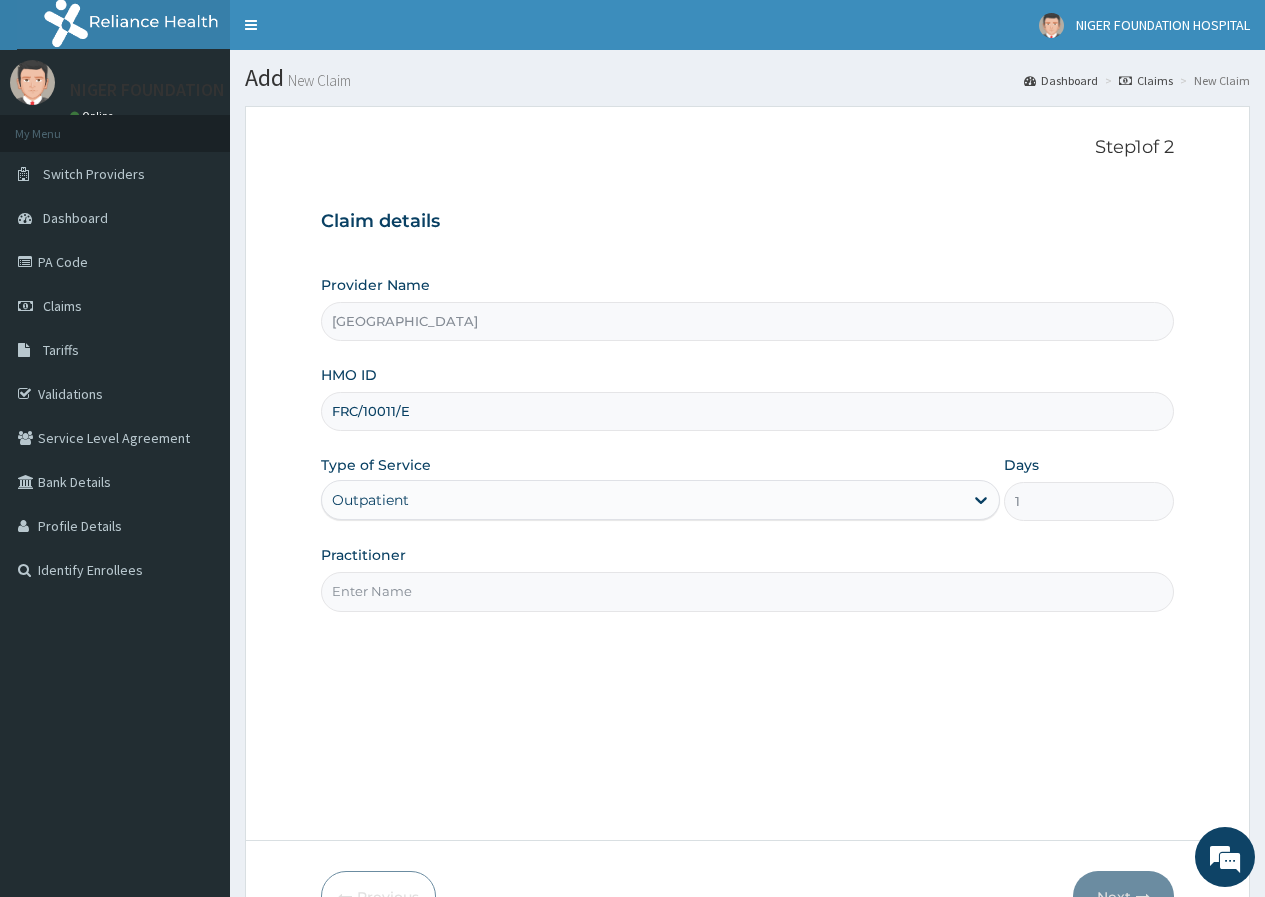 click on "Practitioner" at bounding box center (747, 591) 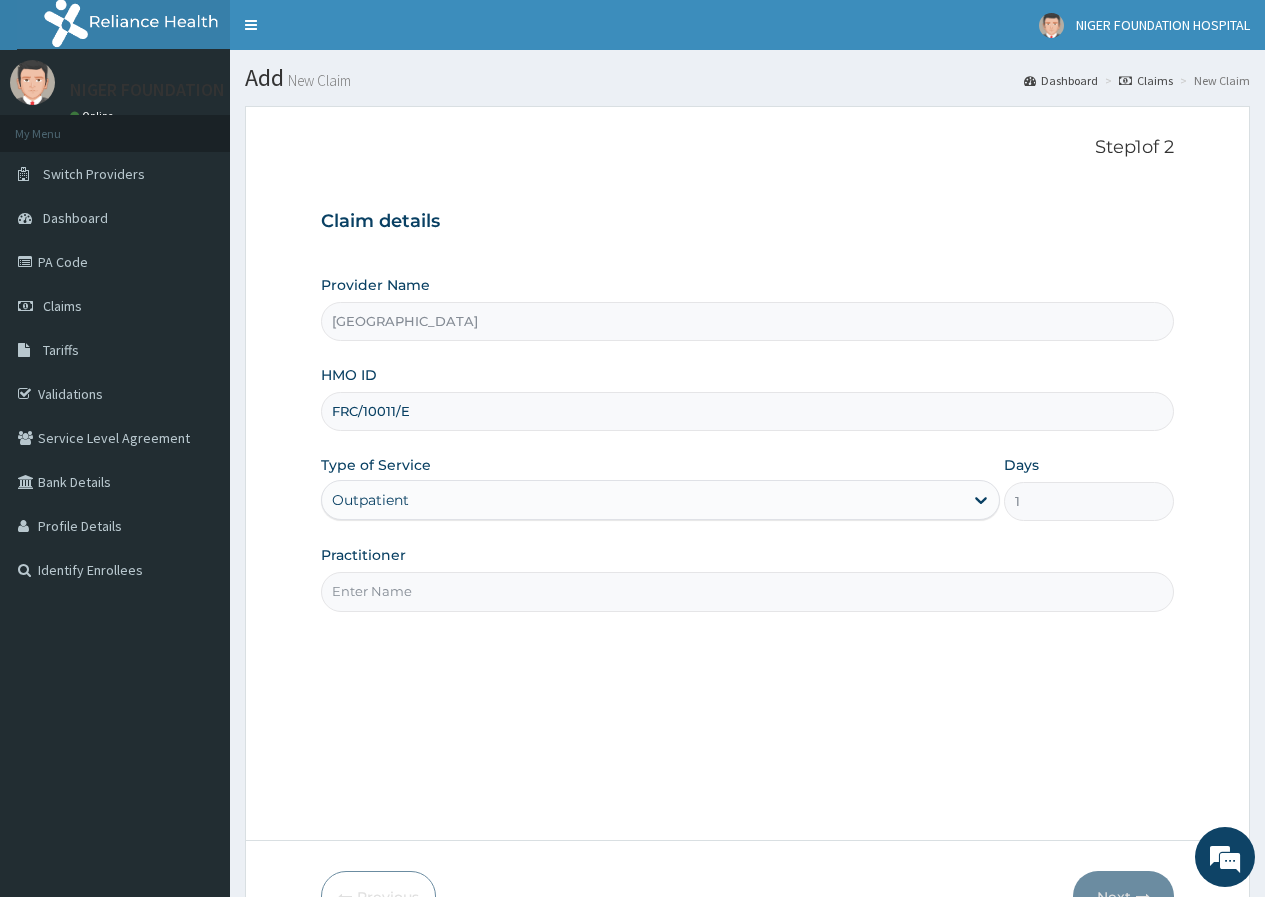 click on "Practitioner" at bounding box center [747, 591] 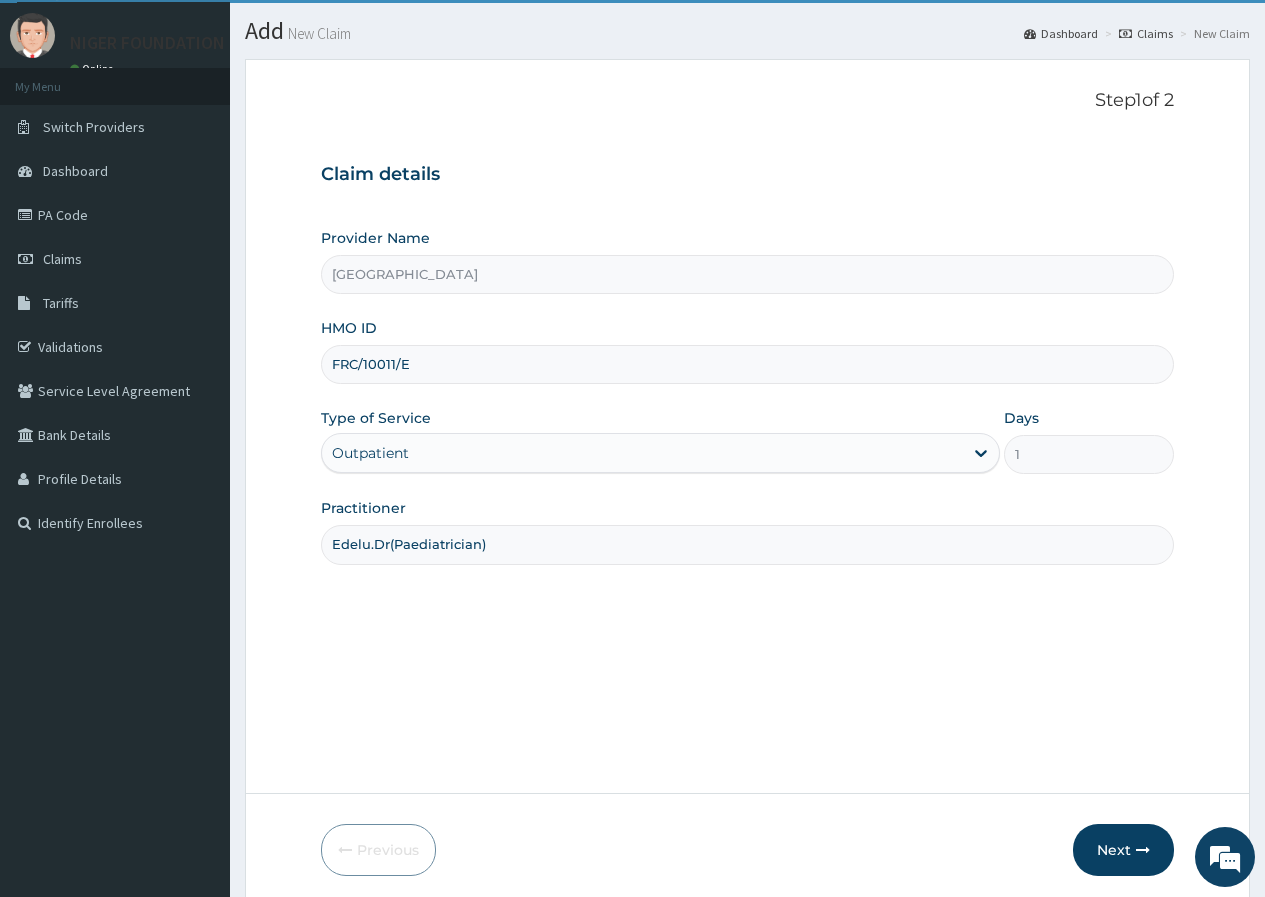 scroll, scrollTop: 123, scrollLeft: 0, axis: vertical 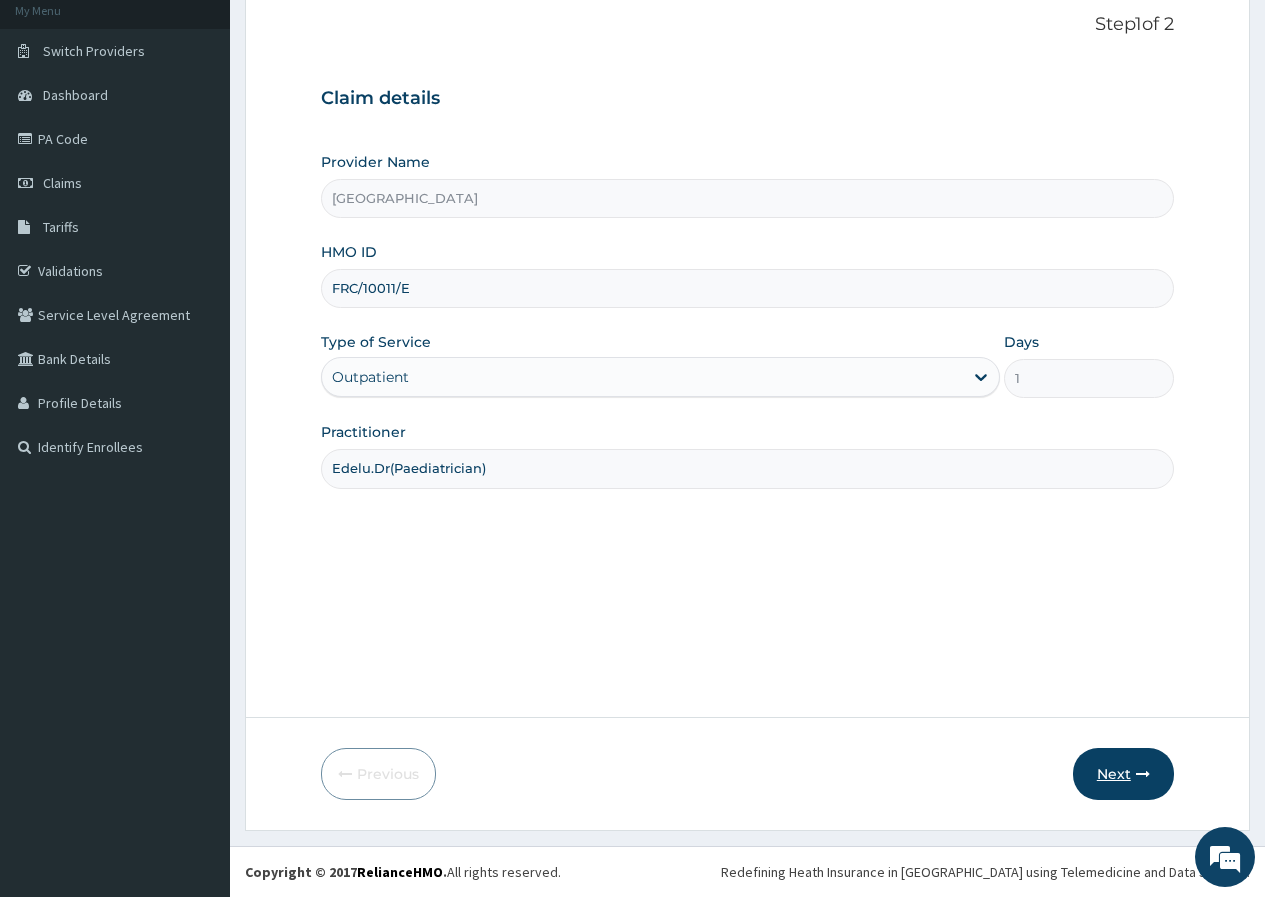 click on "Next" at bounding box center (1123, 774) 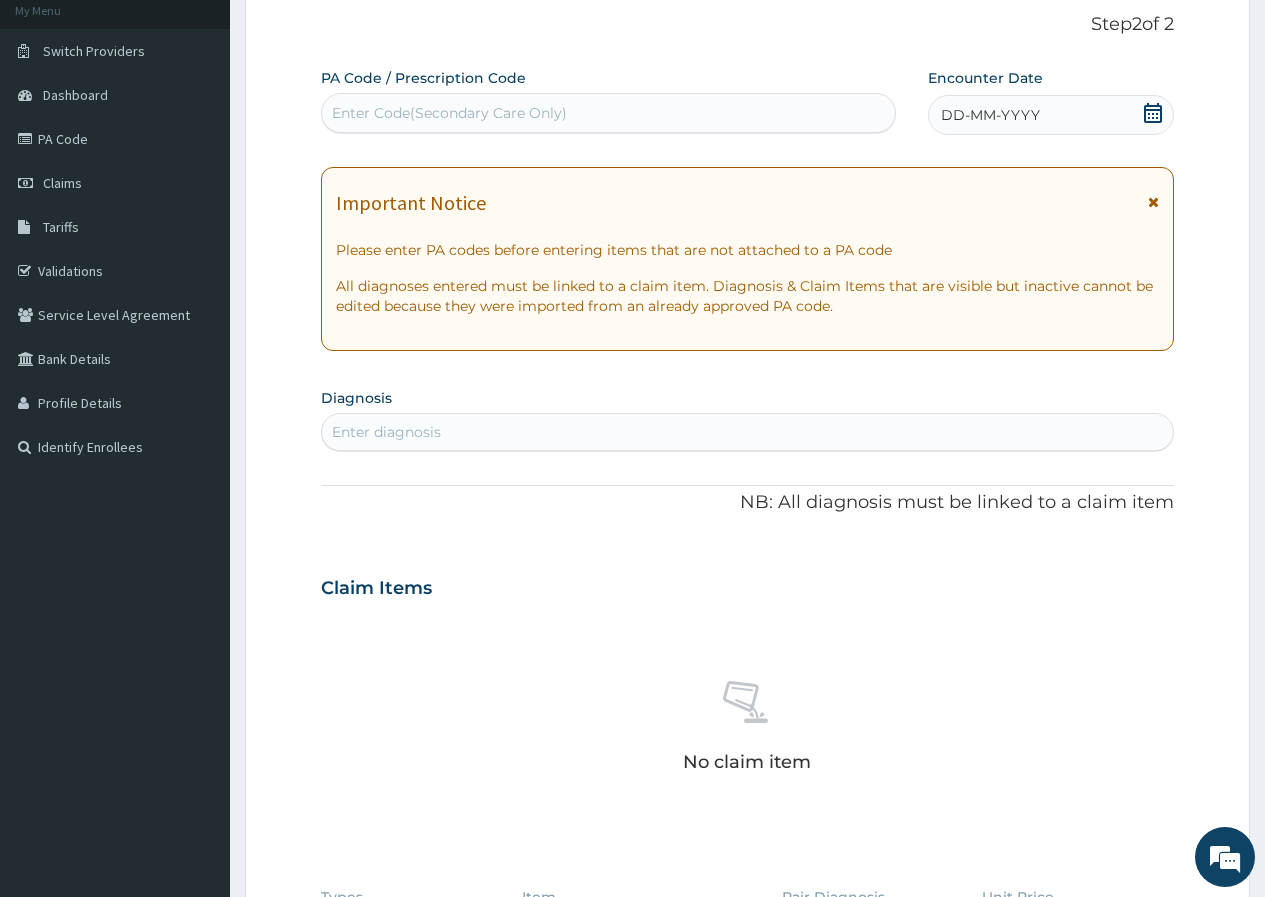 click on "Enter Code(Secondary Care Only)" at bounding box center (449, 113) 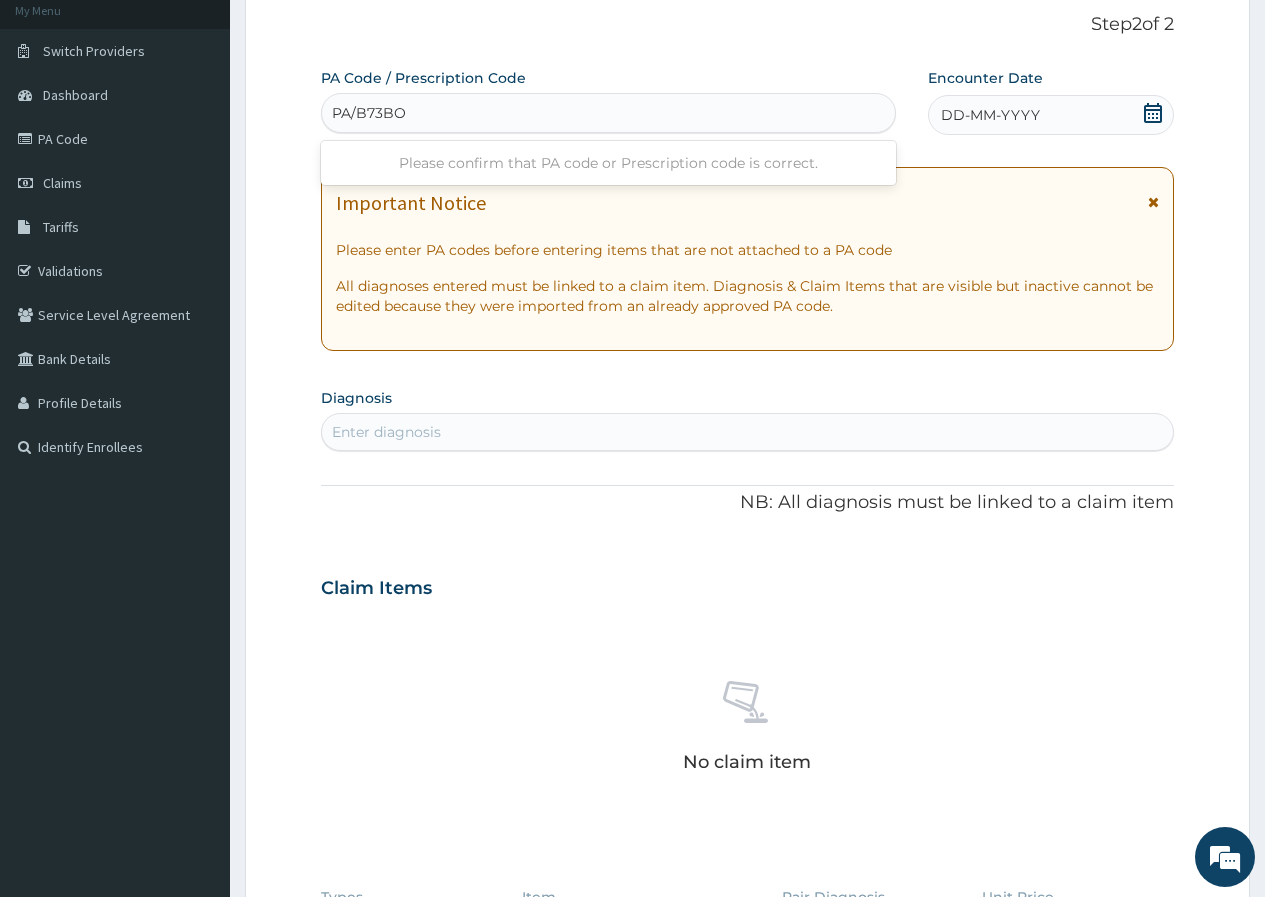 type on "PA/B73BOO" 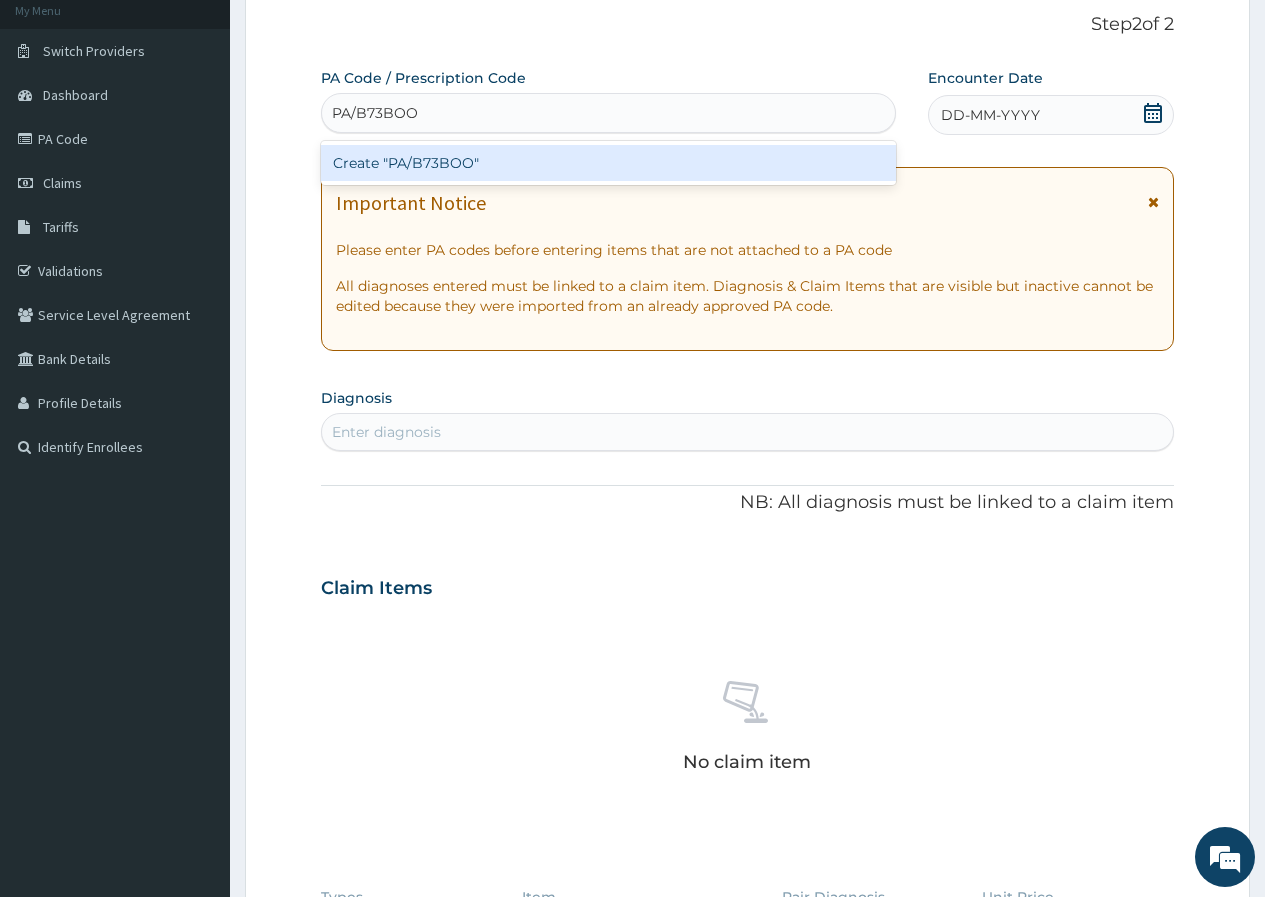 click on "Create "PA/B73BOO"" at bounding box center [608, 163] 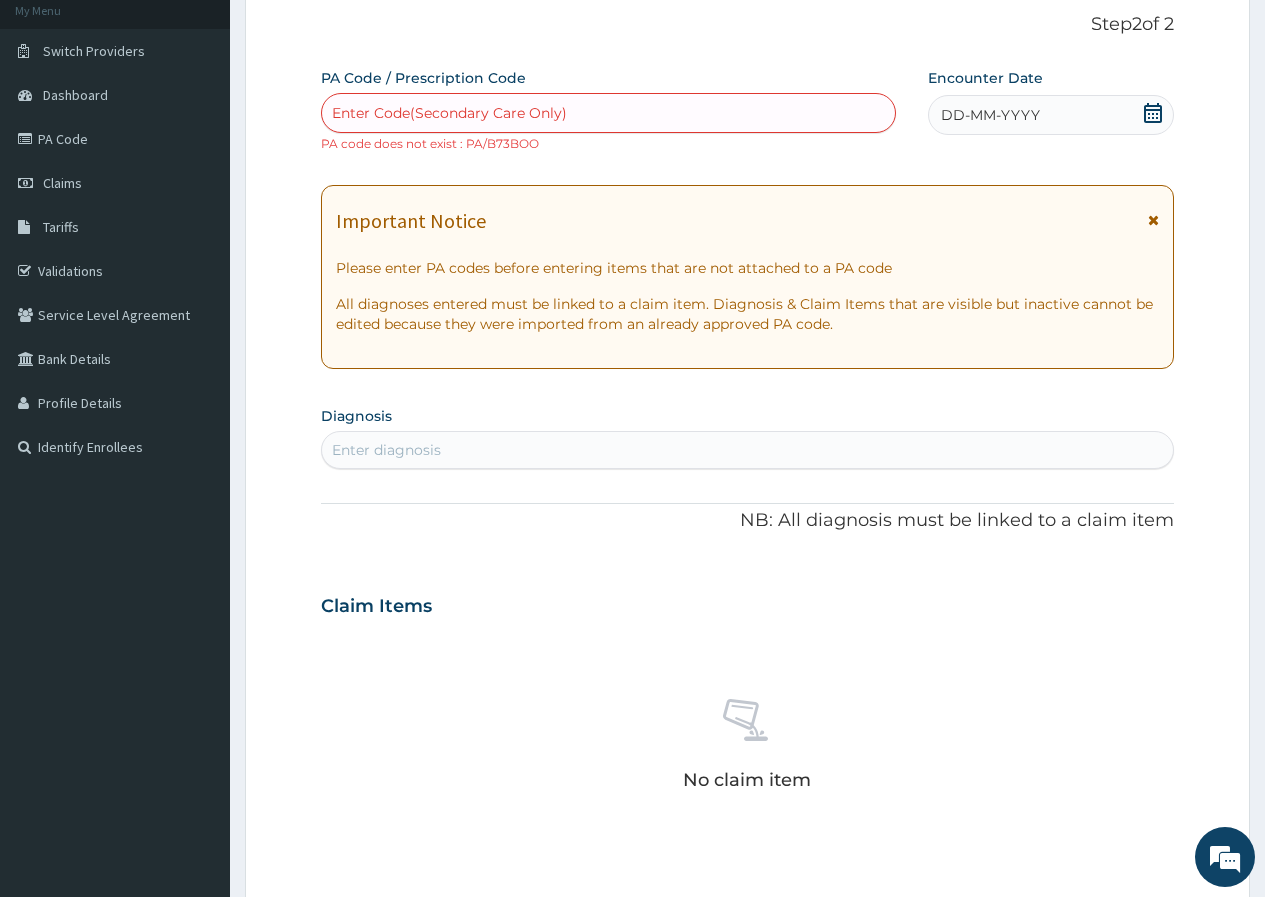 click on "Enter Code(Secondary Care Only)" at bounding box center [449, 113] 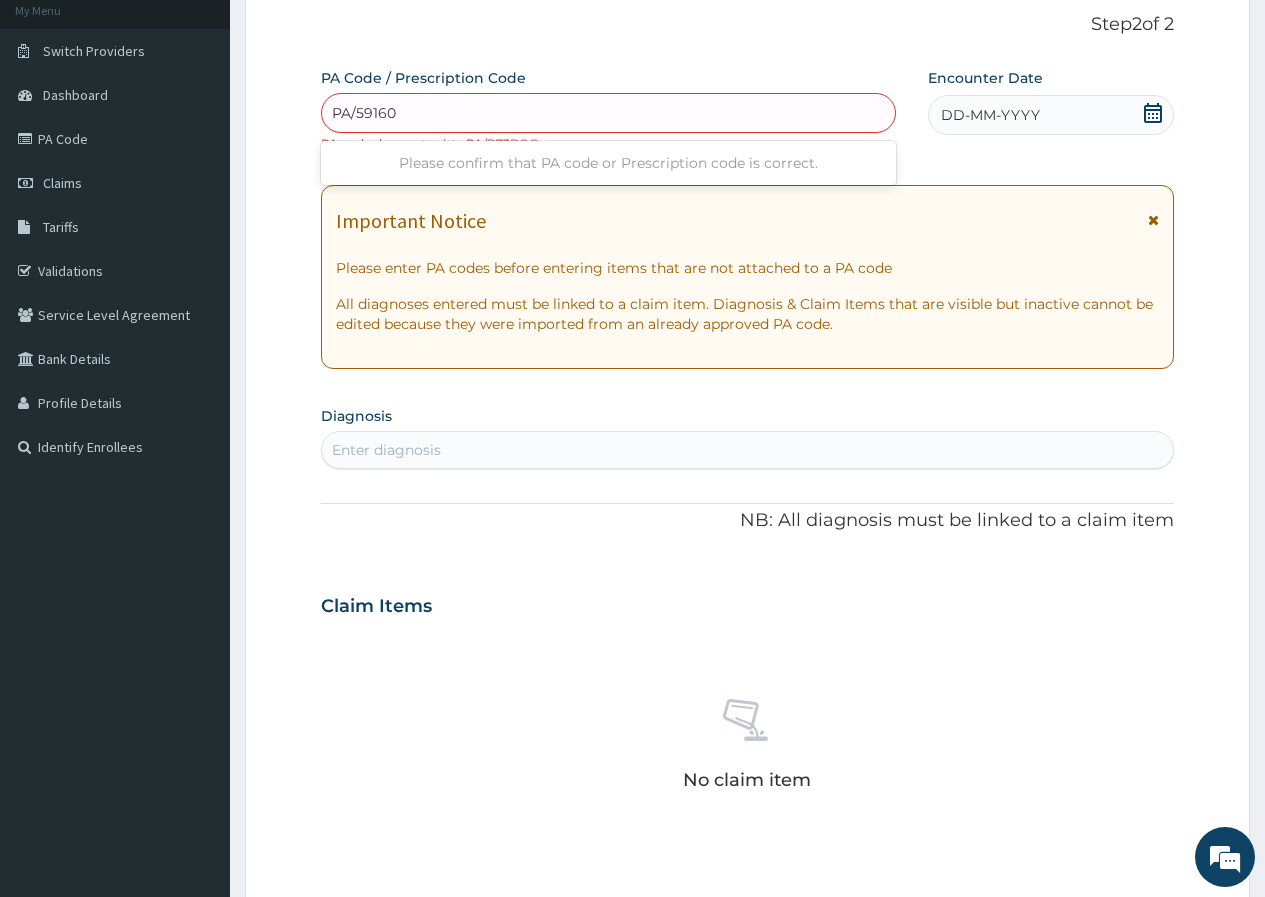 type on "PA/591606" 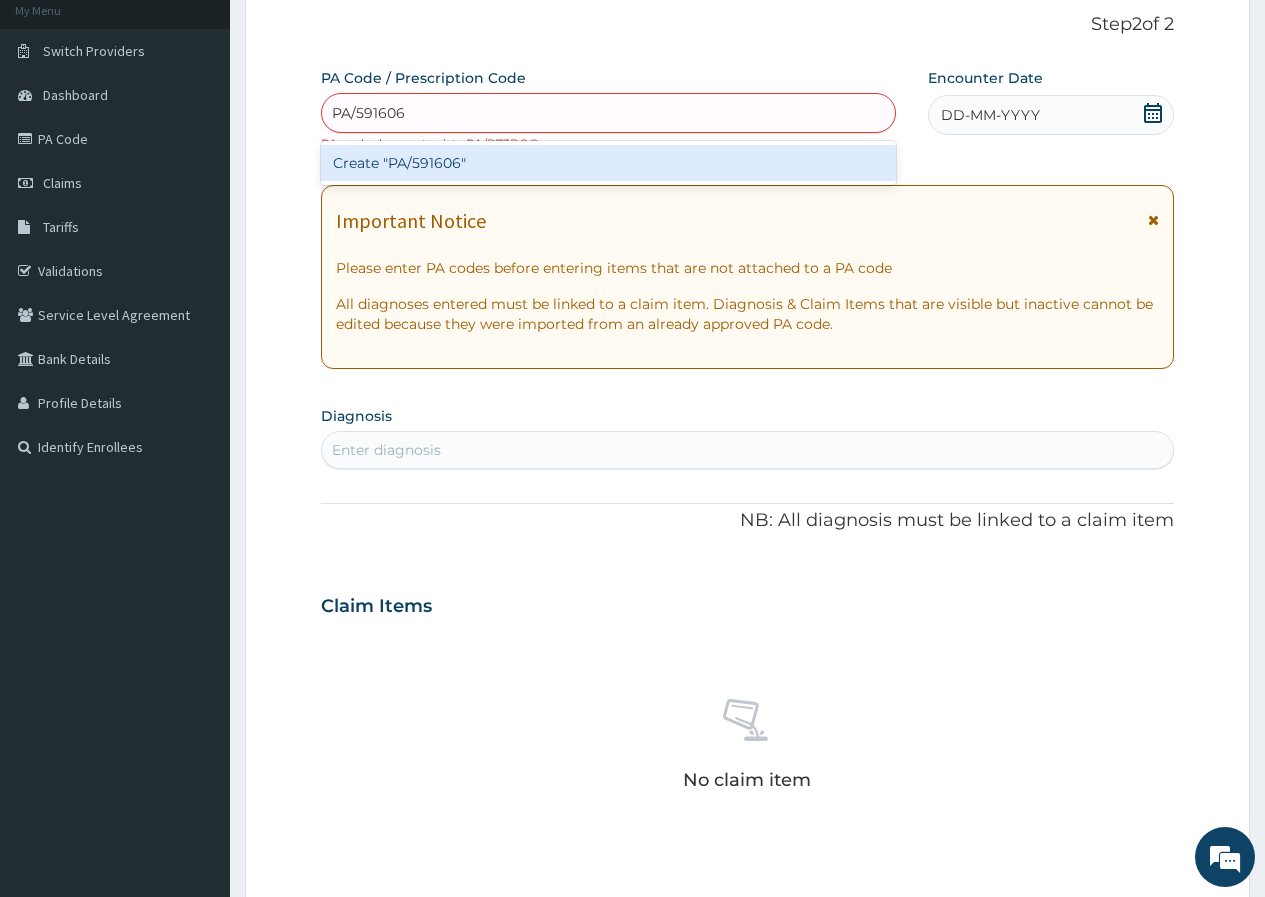click on "Create "PA/591606"" at bounding box center [608, 163] 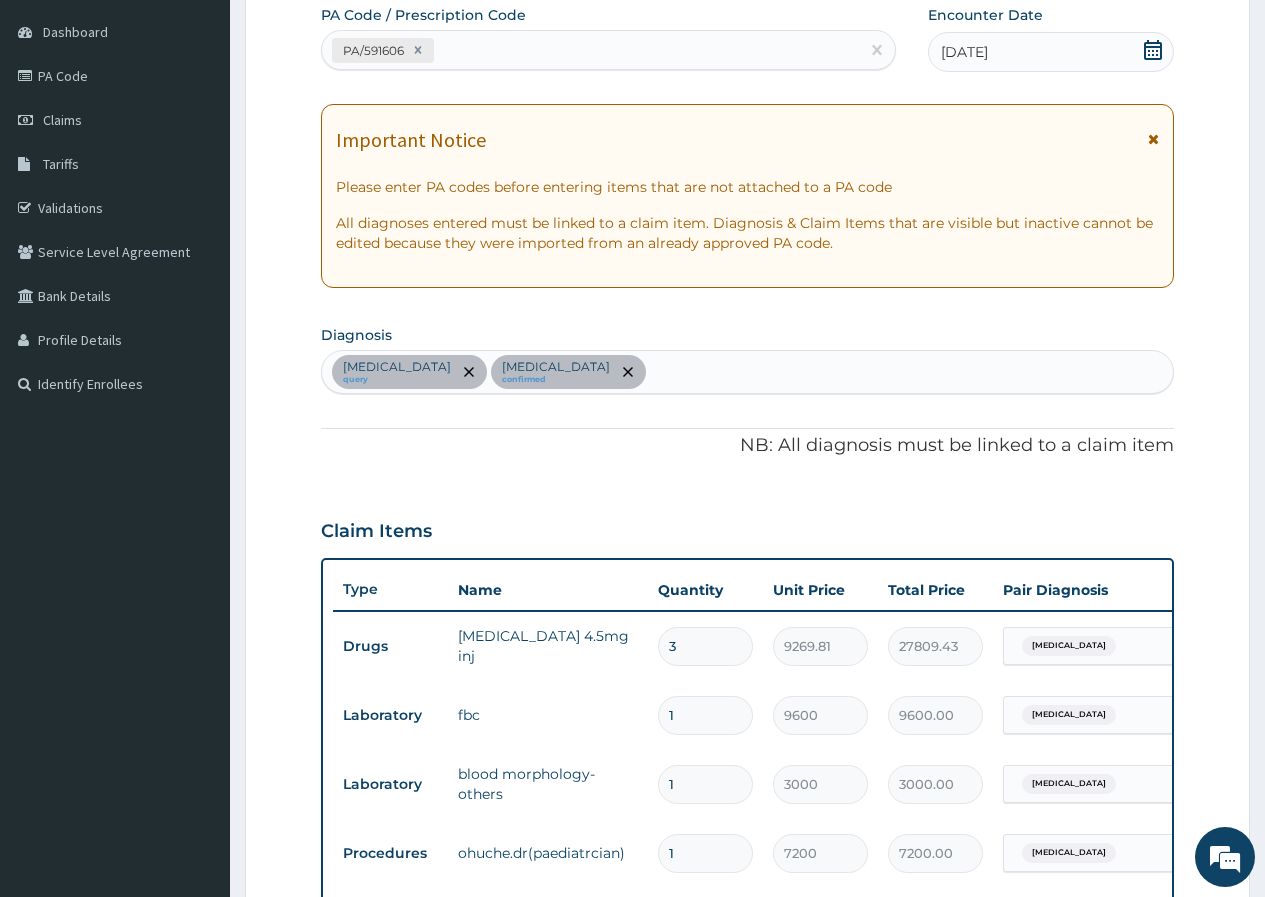 scroll, scrollTop: 0, scrollLeft: 0, axis: both 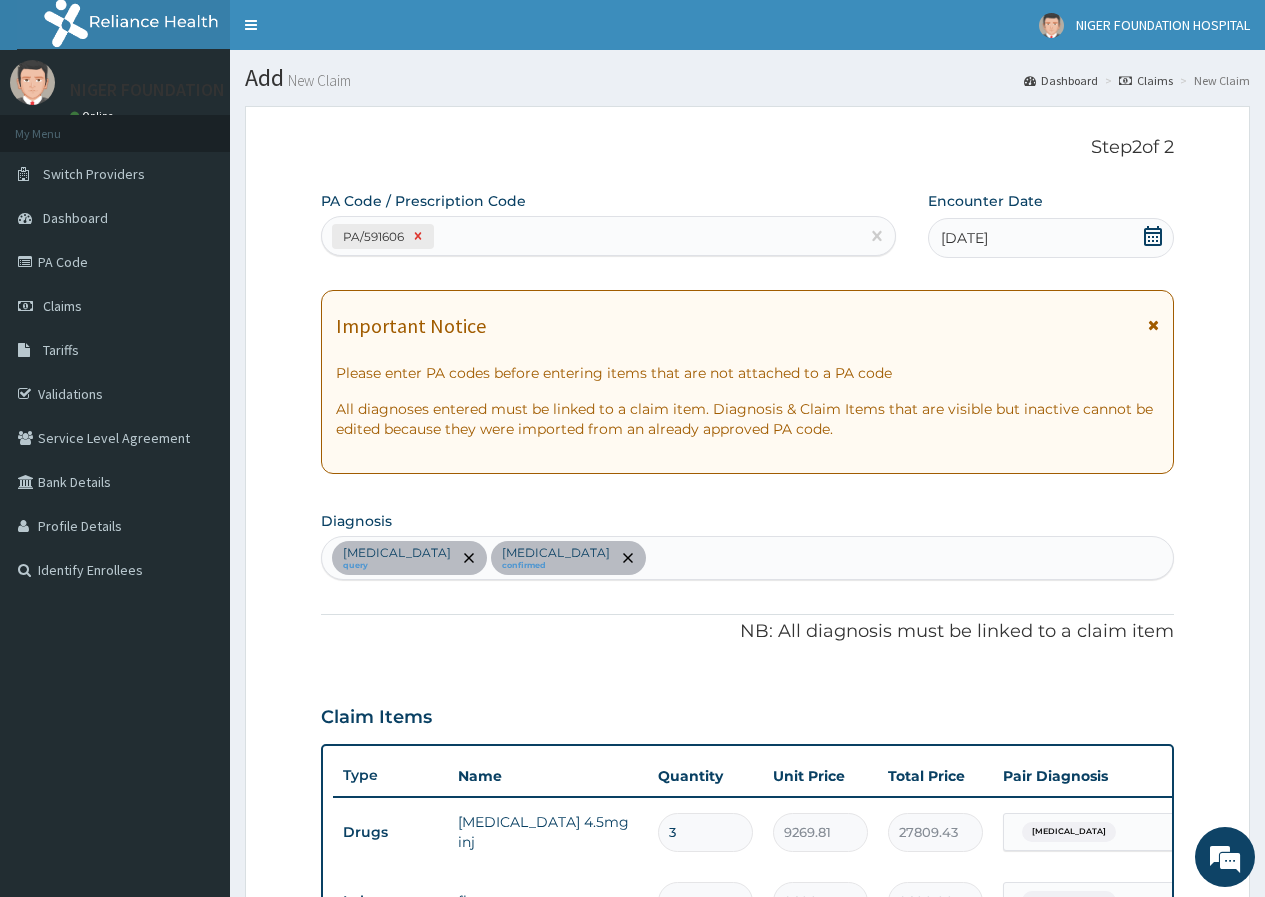 click 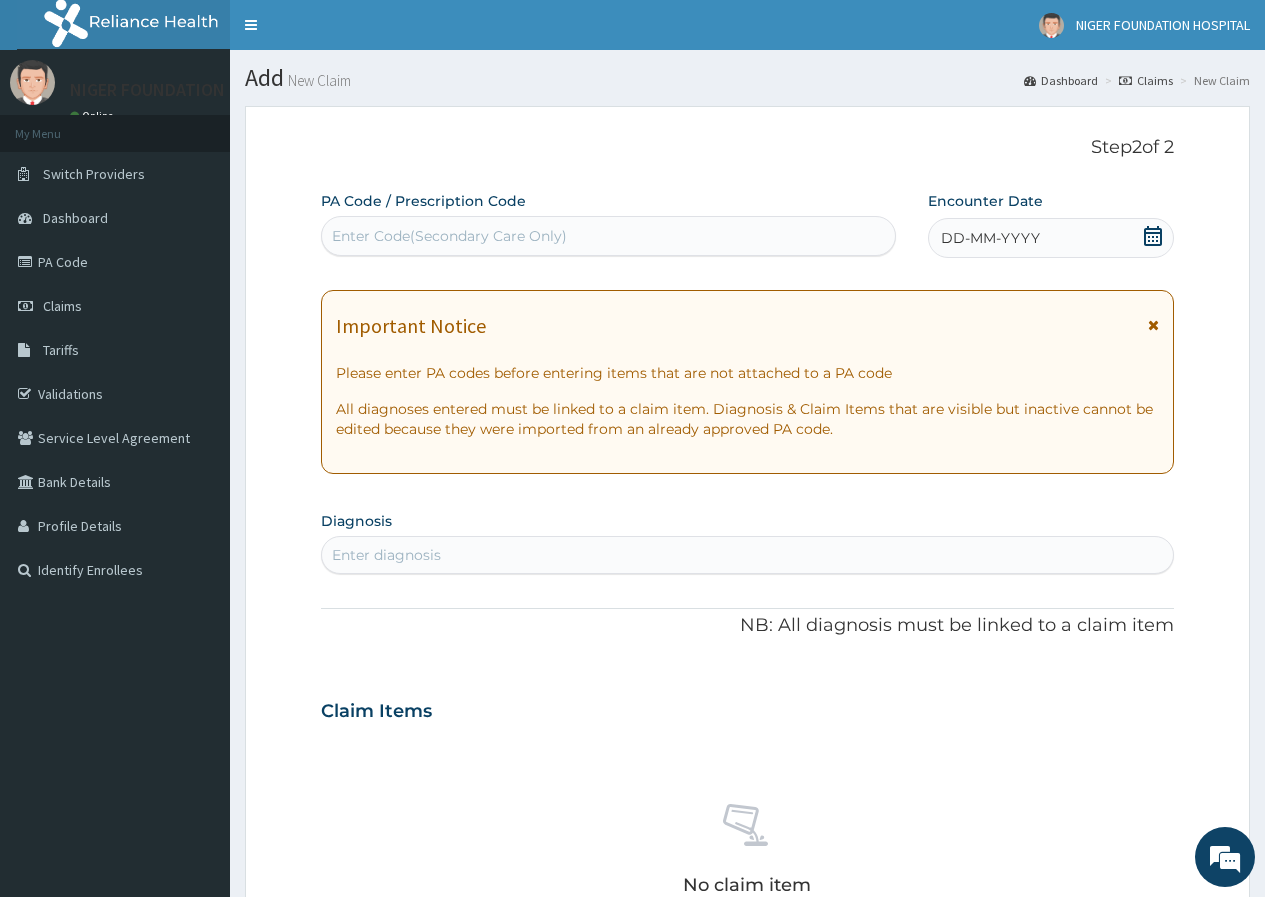 click on "DD-MM-YYYY" at bounding box center [990, 238] 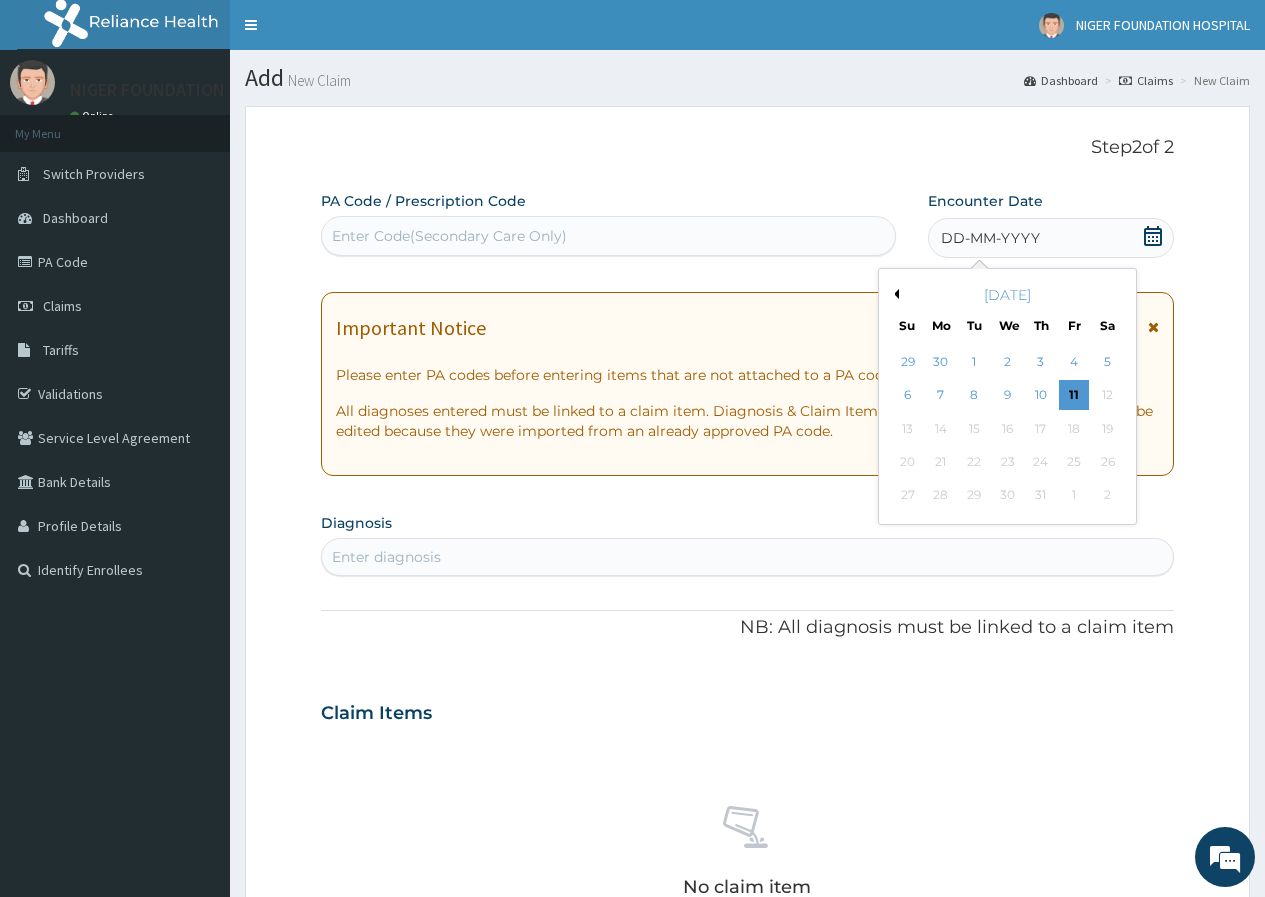 click 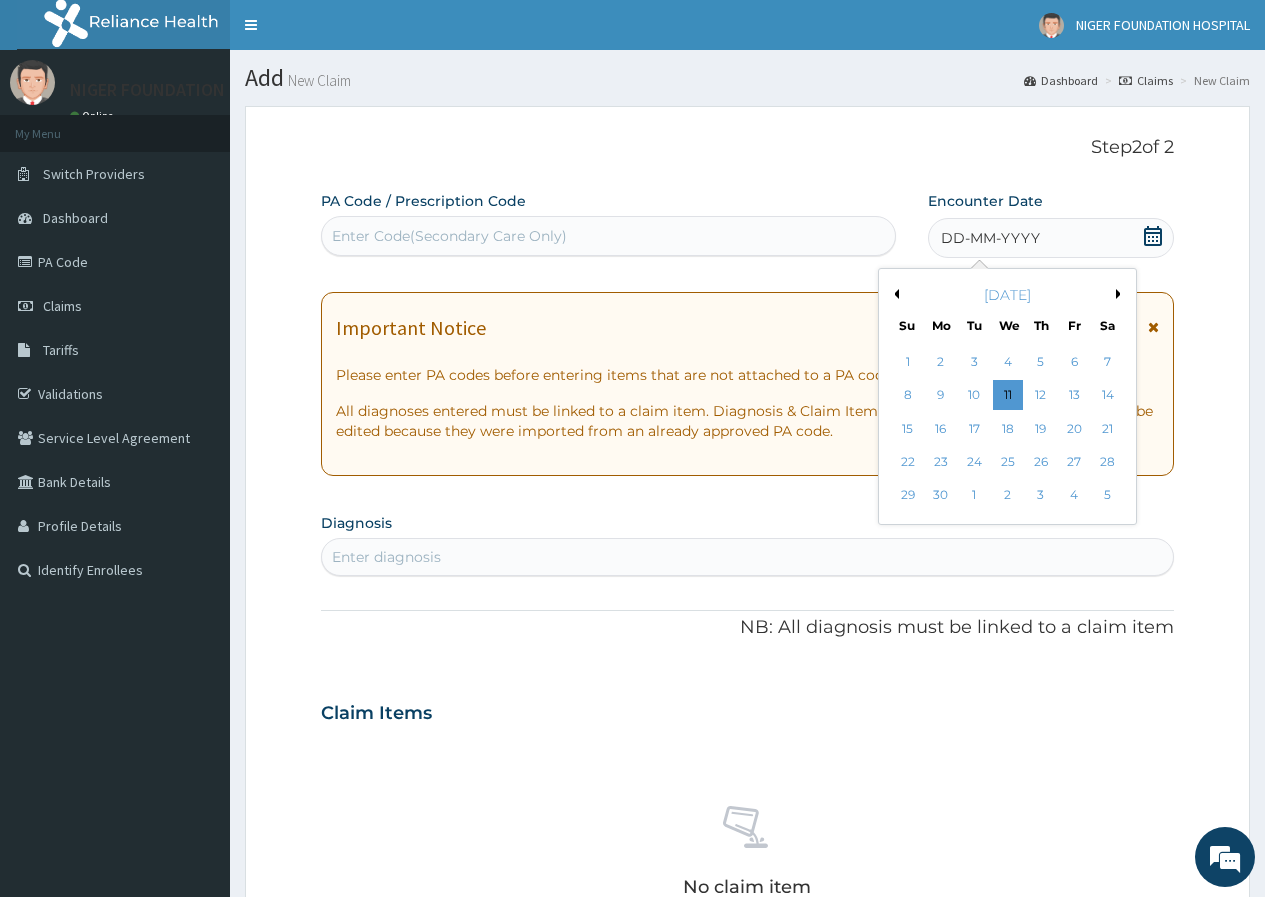 click on "Previous Month" at bounding box center [894, 294] 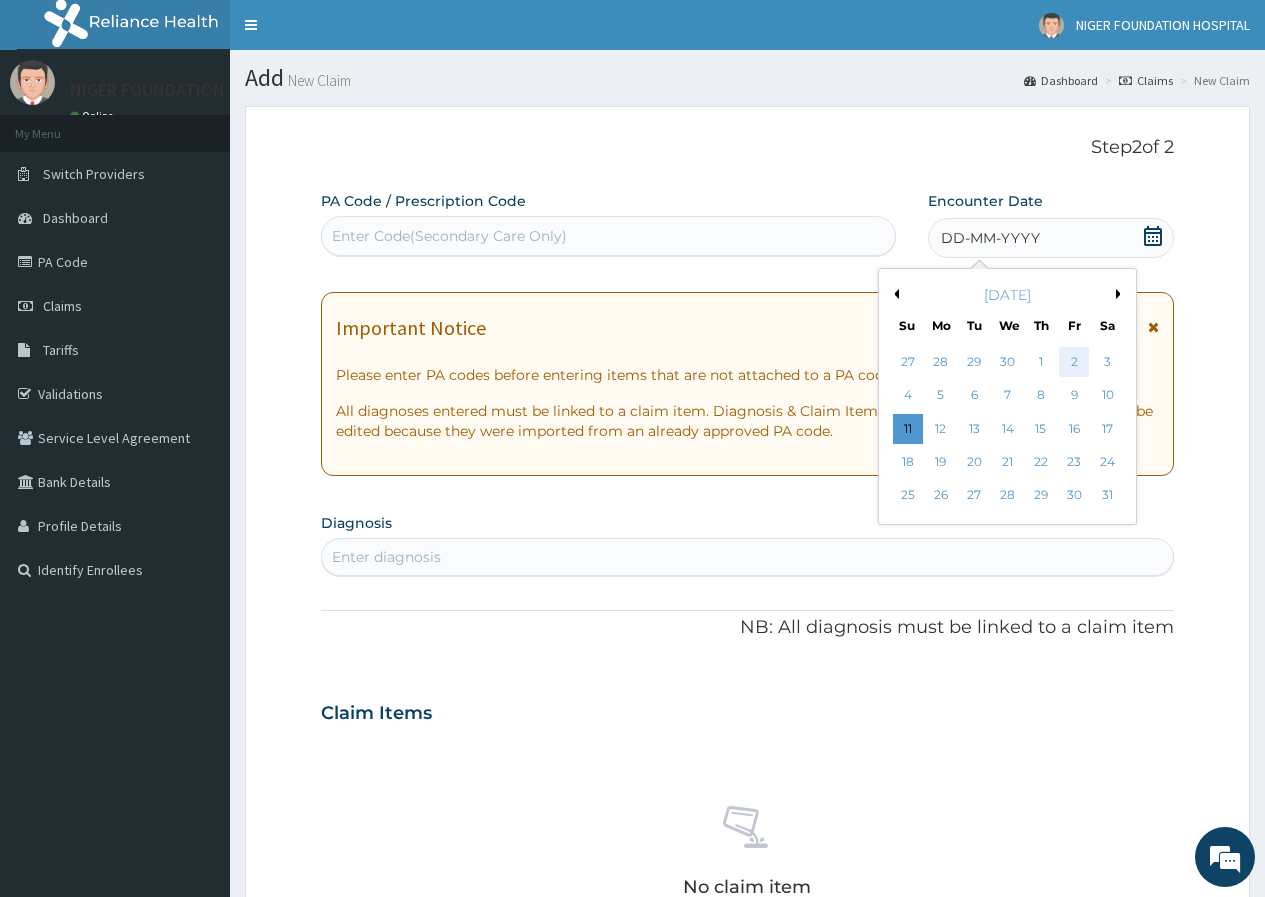click on "2" at bounding box center [1074, 362] 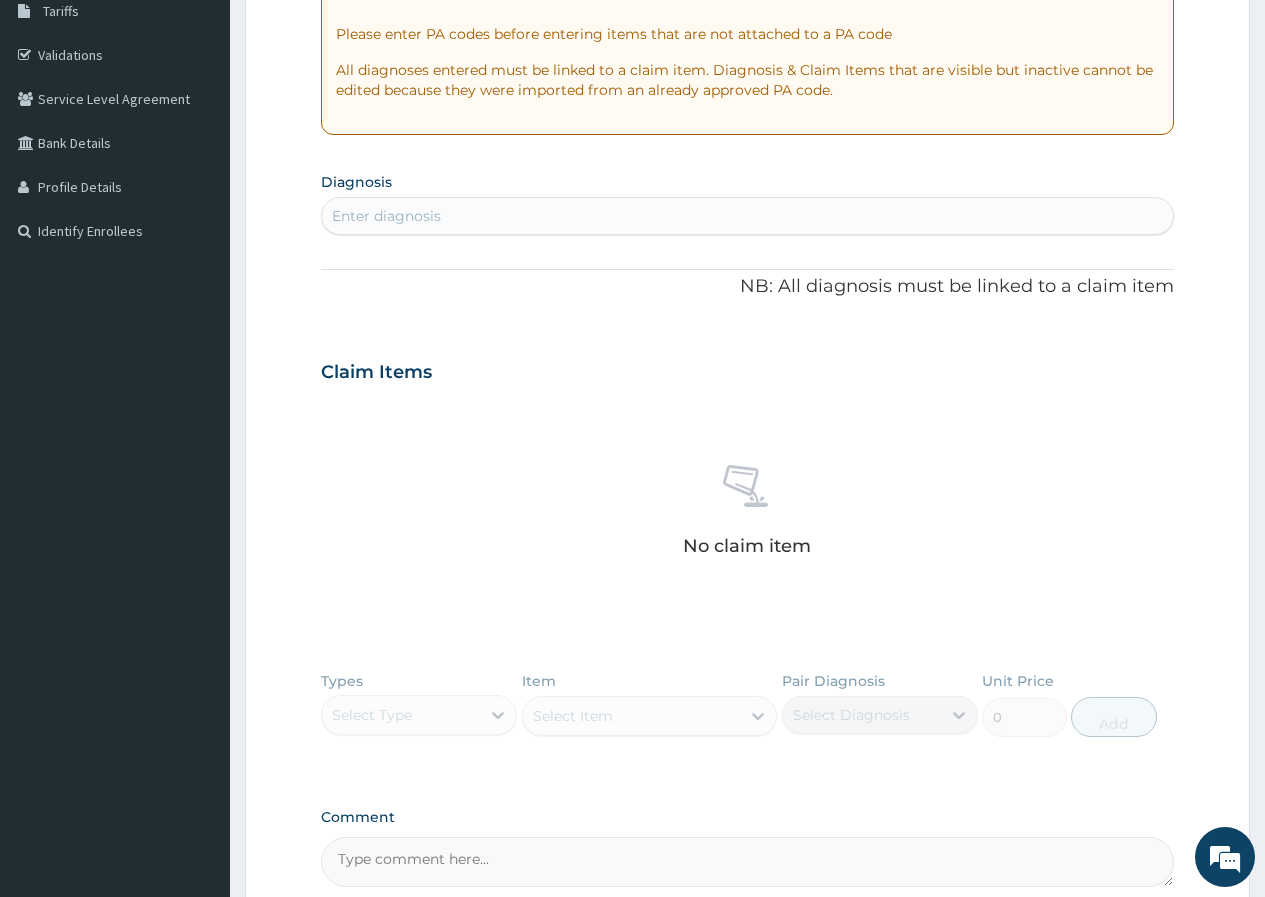 scroll, scrollTop: 300, scrollLeft: 0, axis: vertical 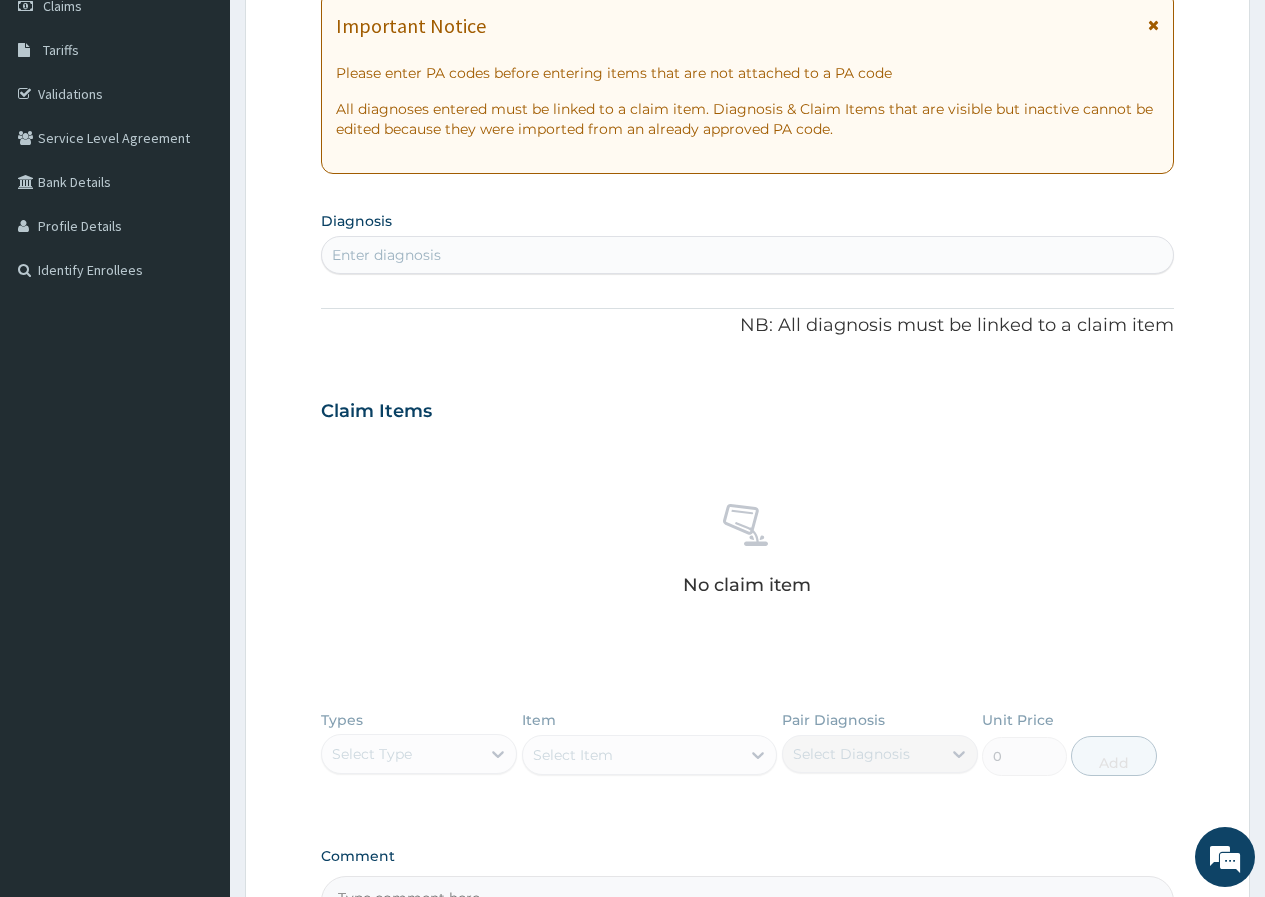 click on "Enter diagnosis" at bounding box center (747, 255) 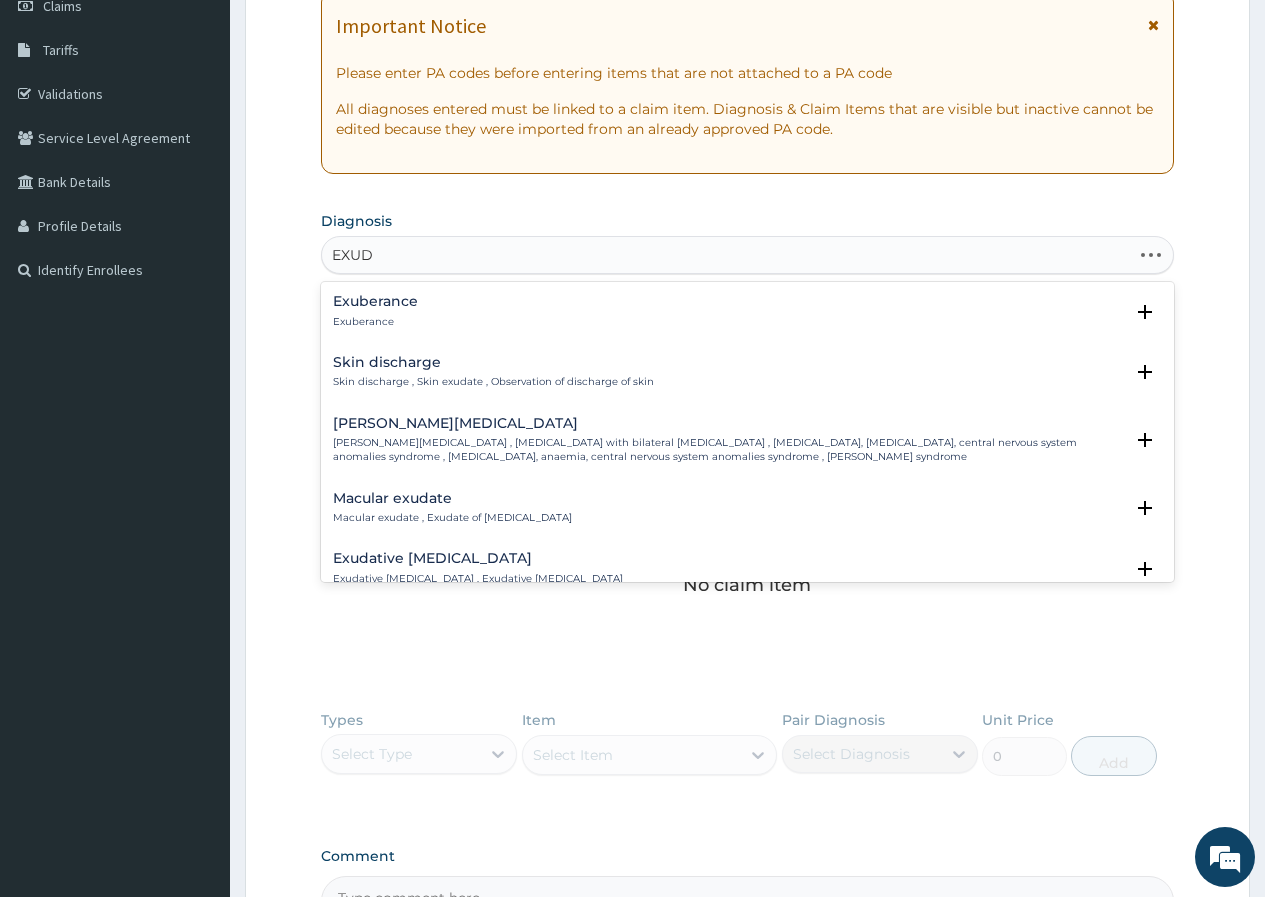 type on "EXUDA" 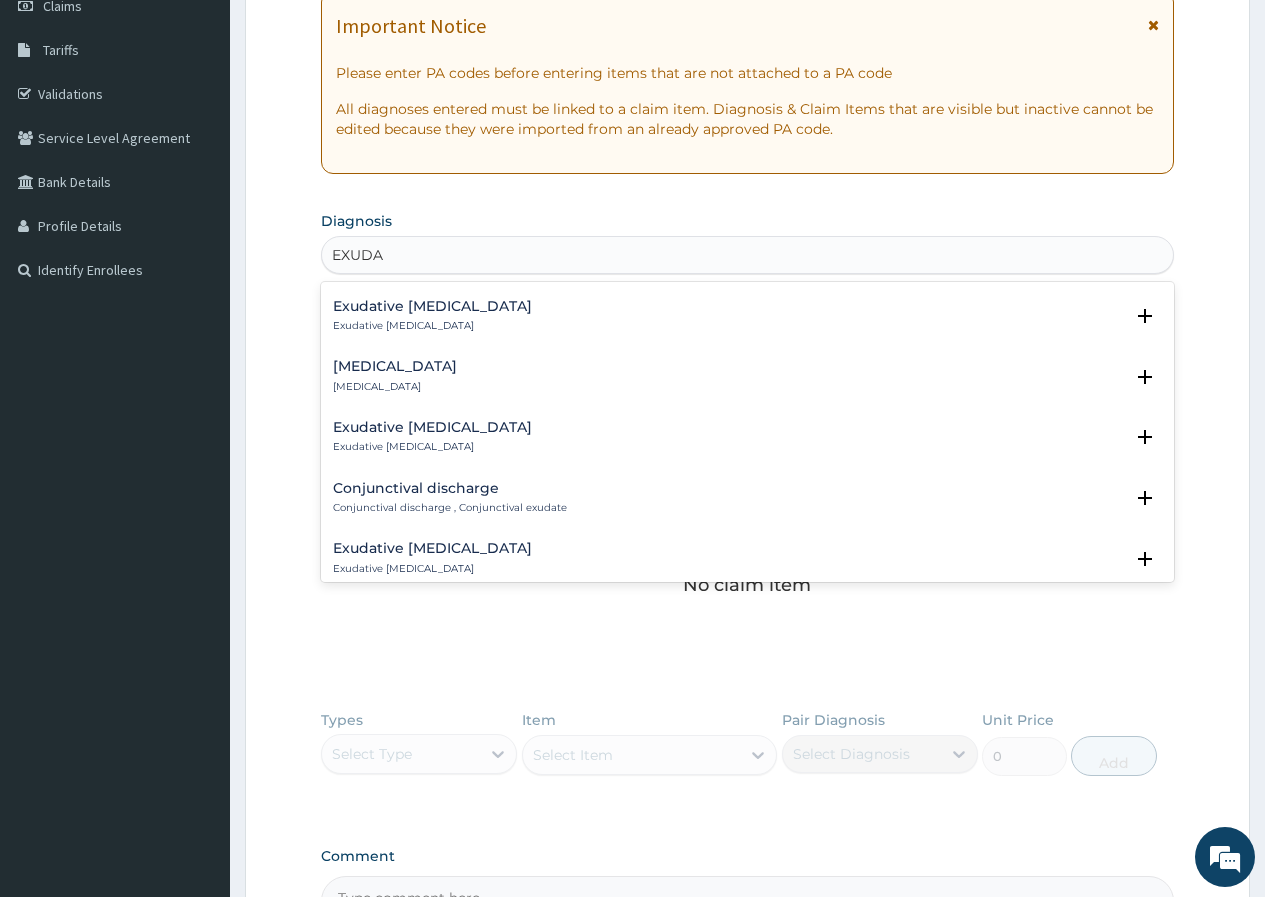 scroll, scrollTop: 600, scrollLeft: 0, axis: vertical 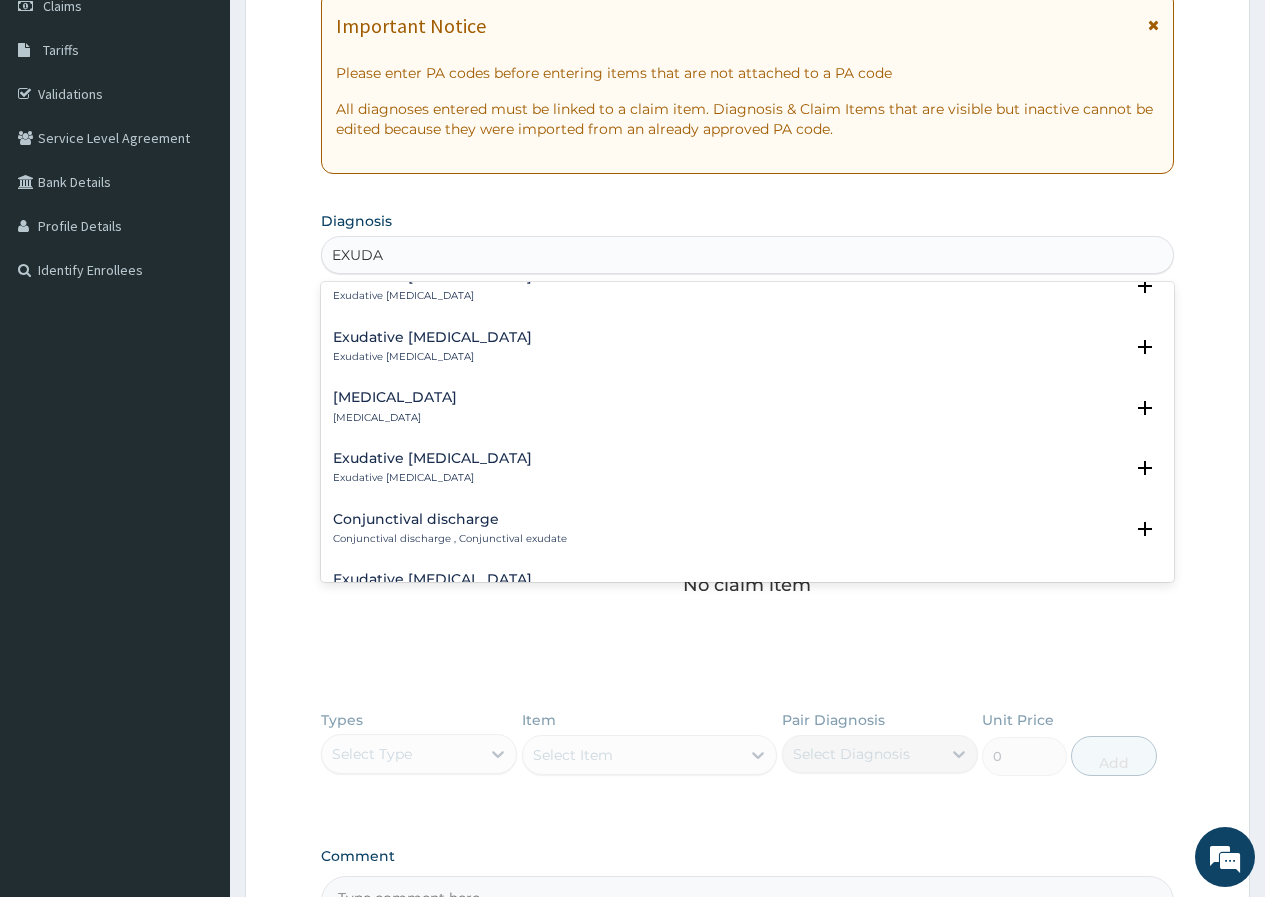 click on "Exudative pharyngitis Exudative pharyngitis" at bounding box center [432, 347] 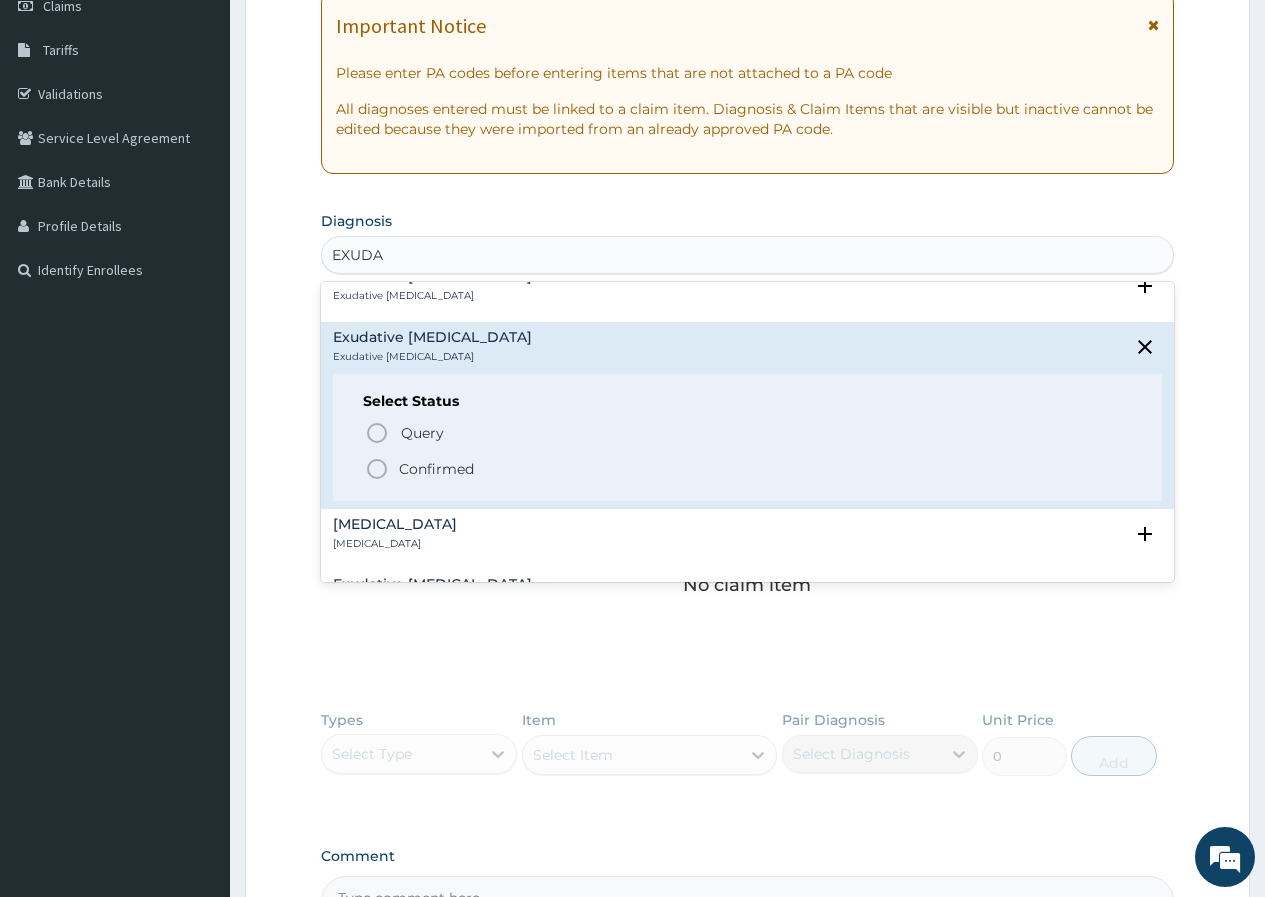 click 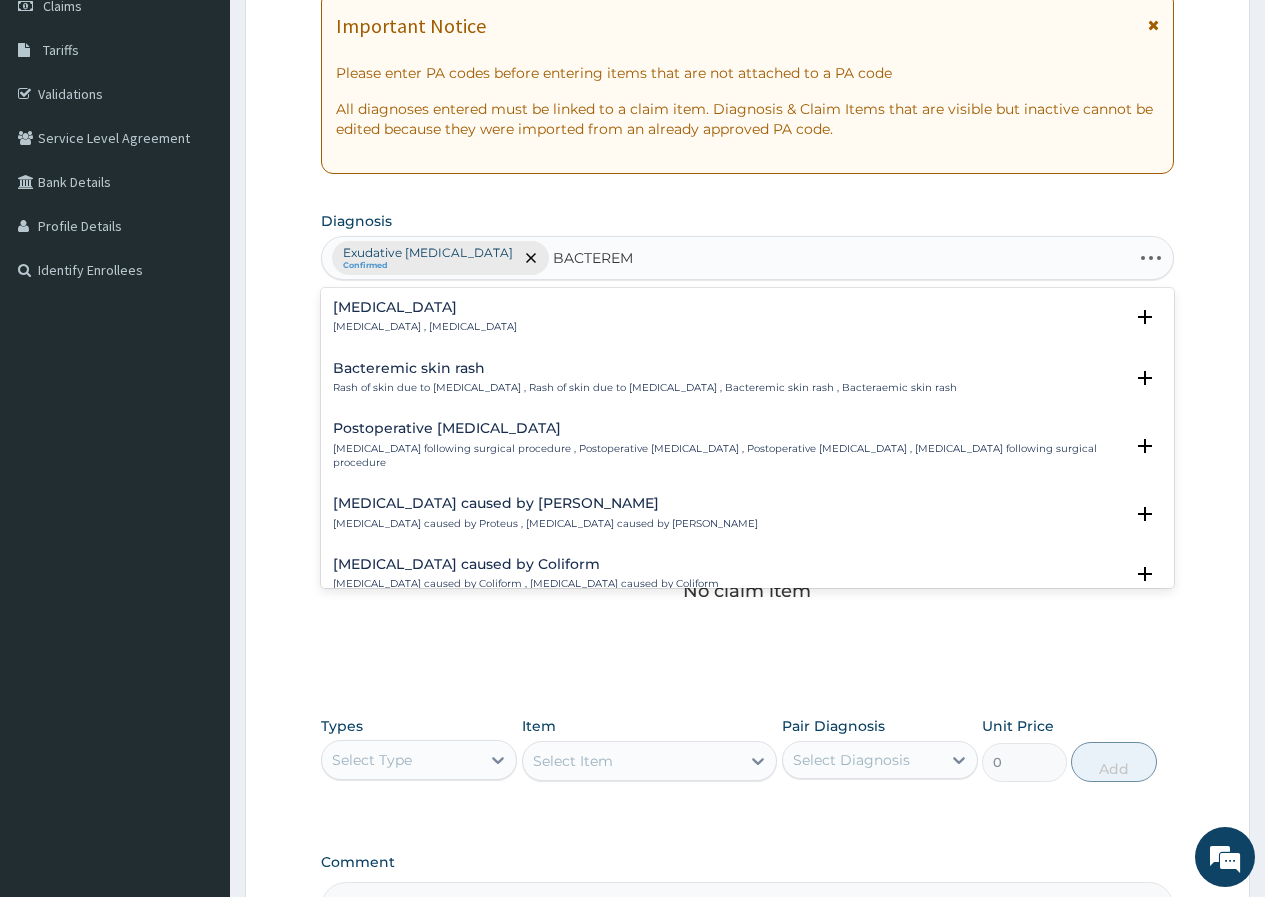 type on "BACTEREMI" 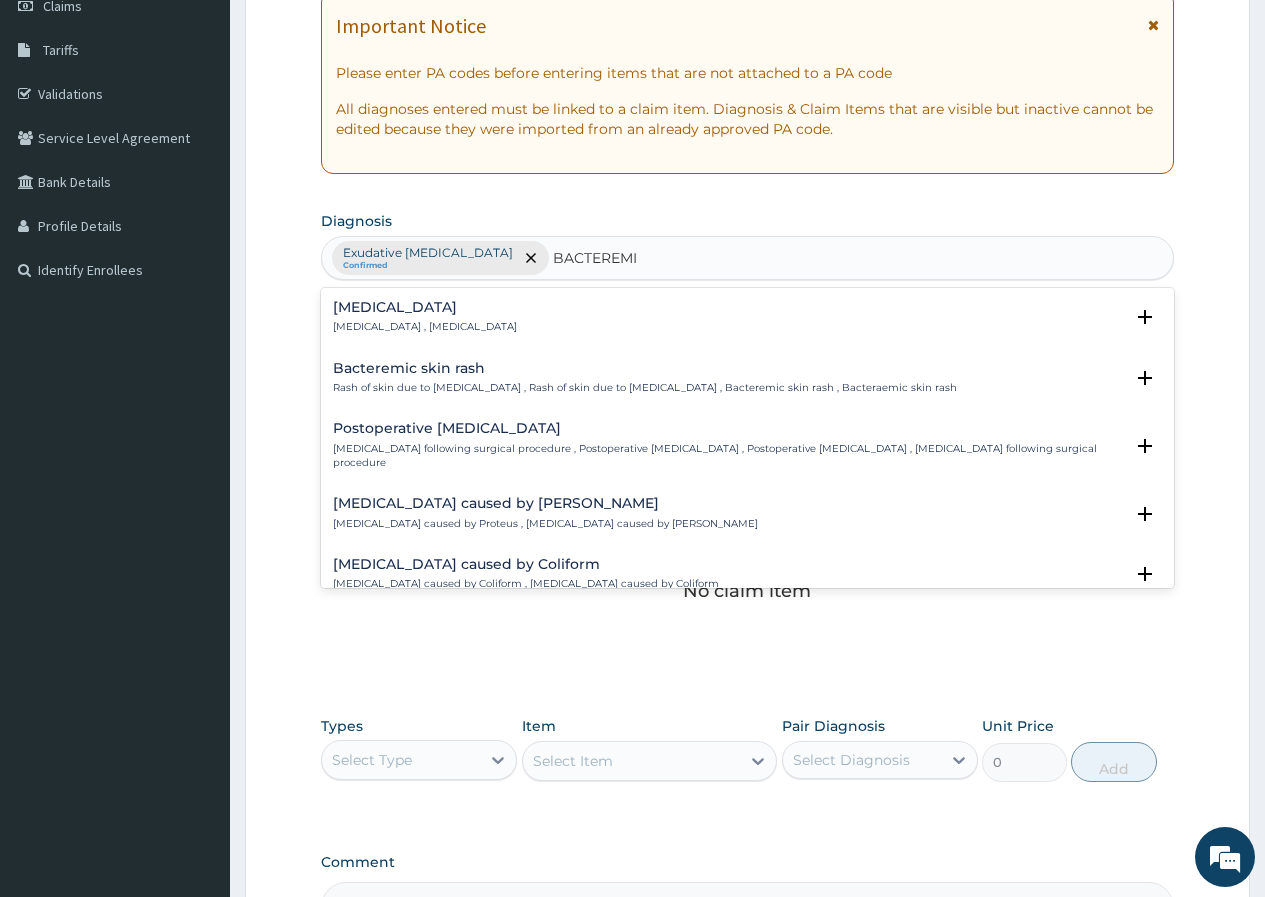 click on "Bacteremia , Bacteraemia" at bounding box center [425, 327] 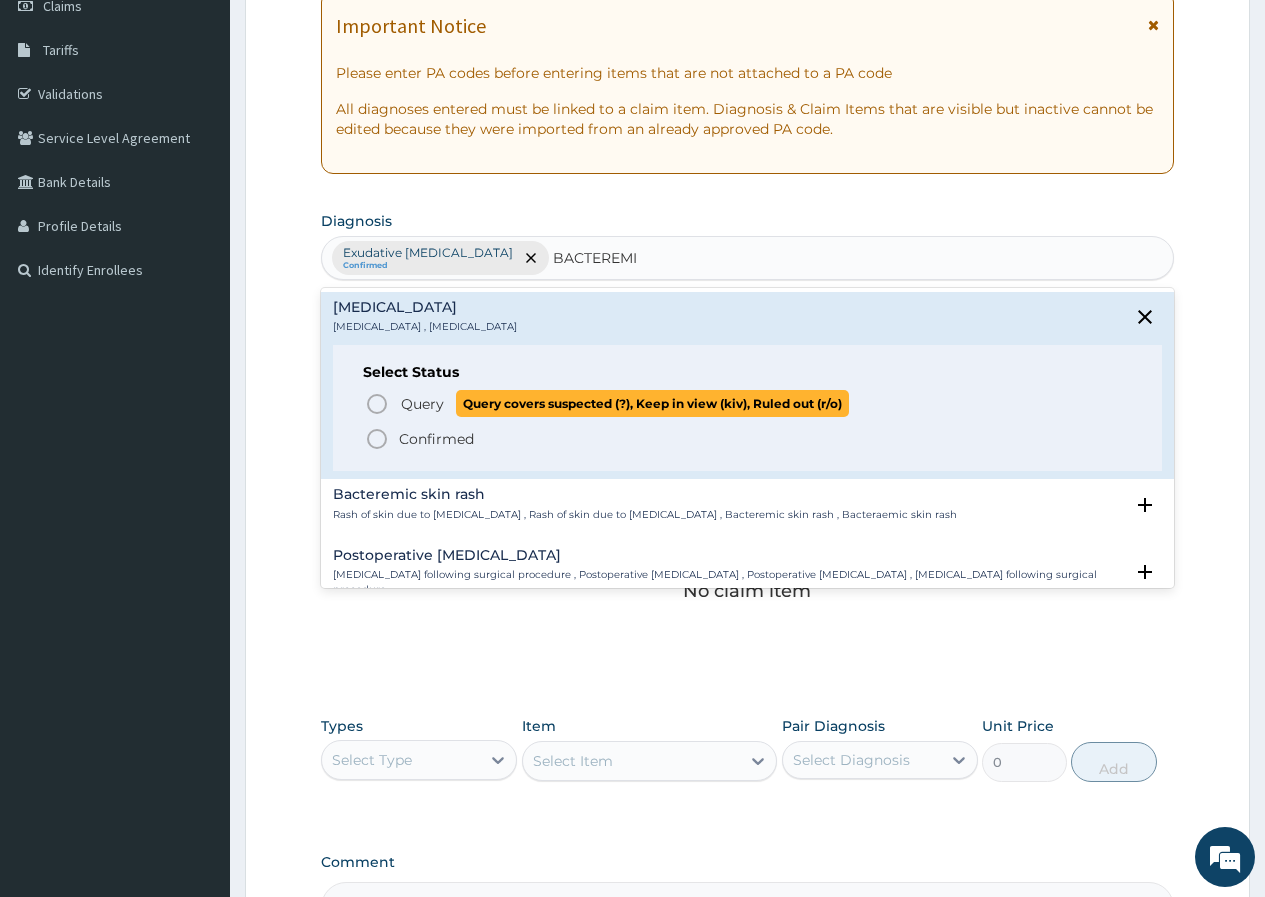 click 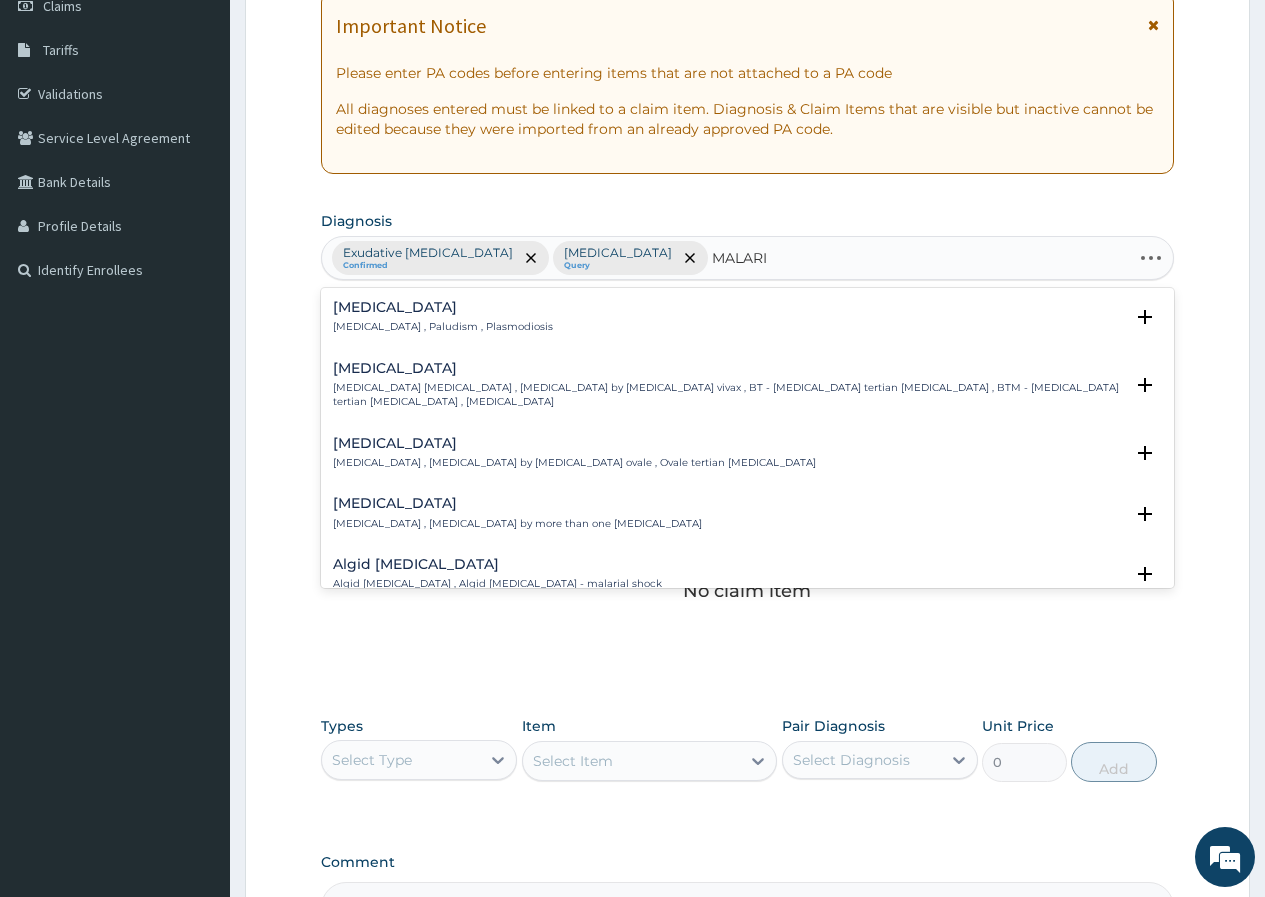 type on "MALARIA" 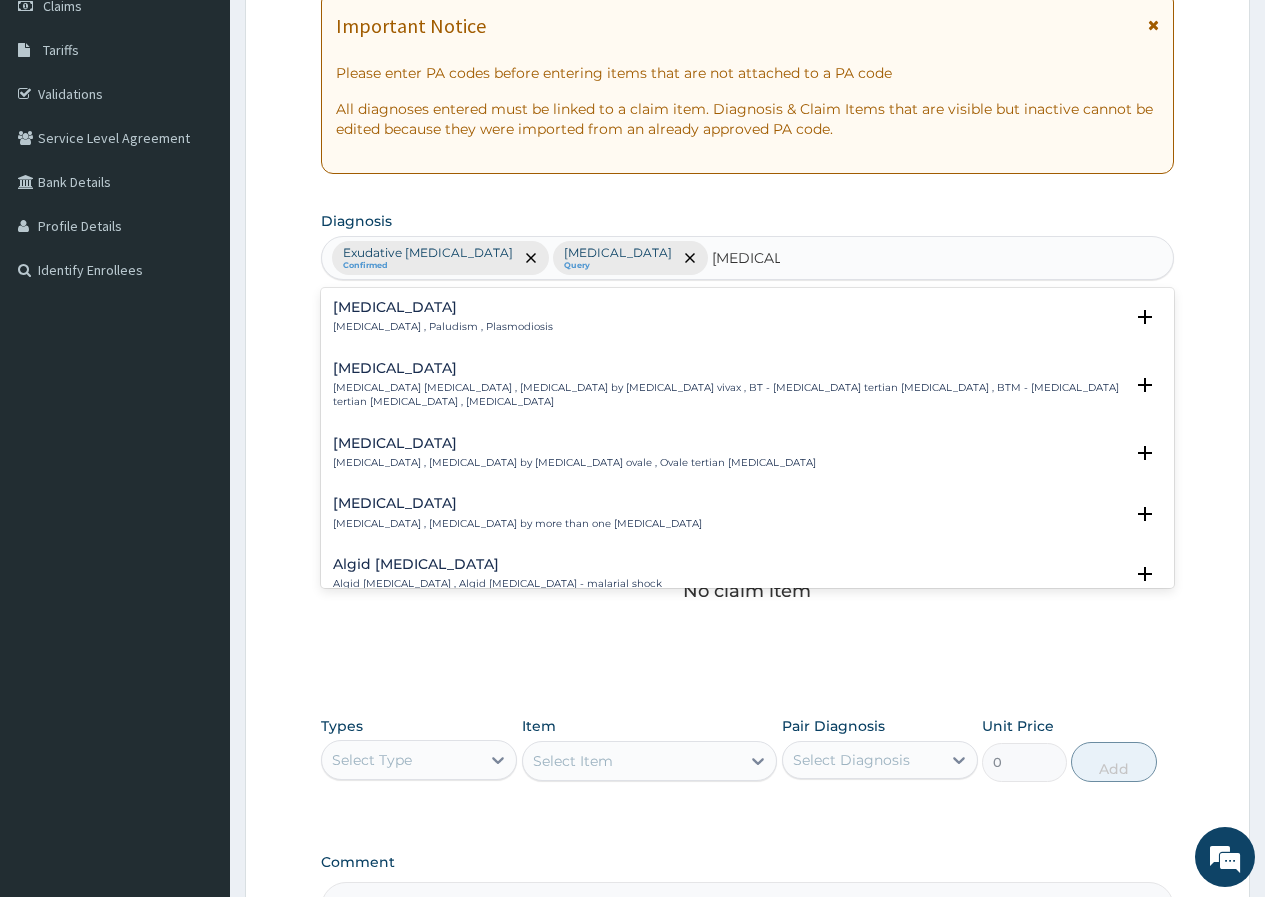 click on "Malaria , Paludism , Plasmodiosis" at bounding box center (443, 327) 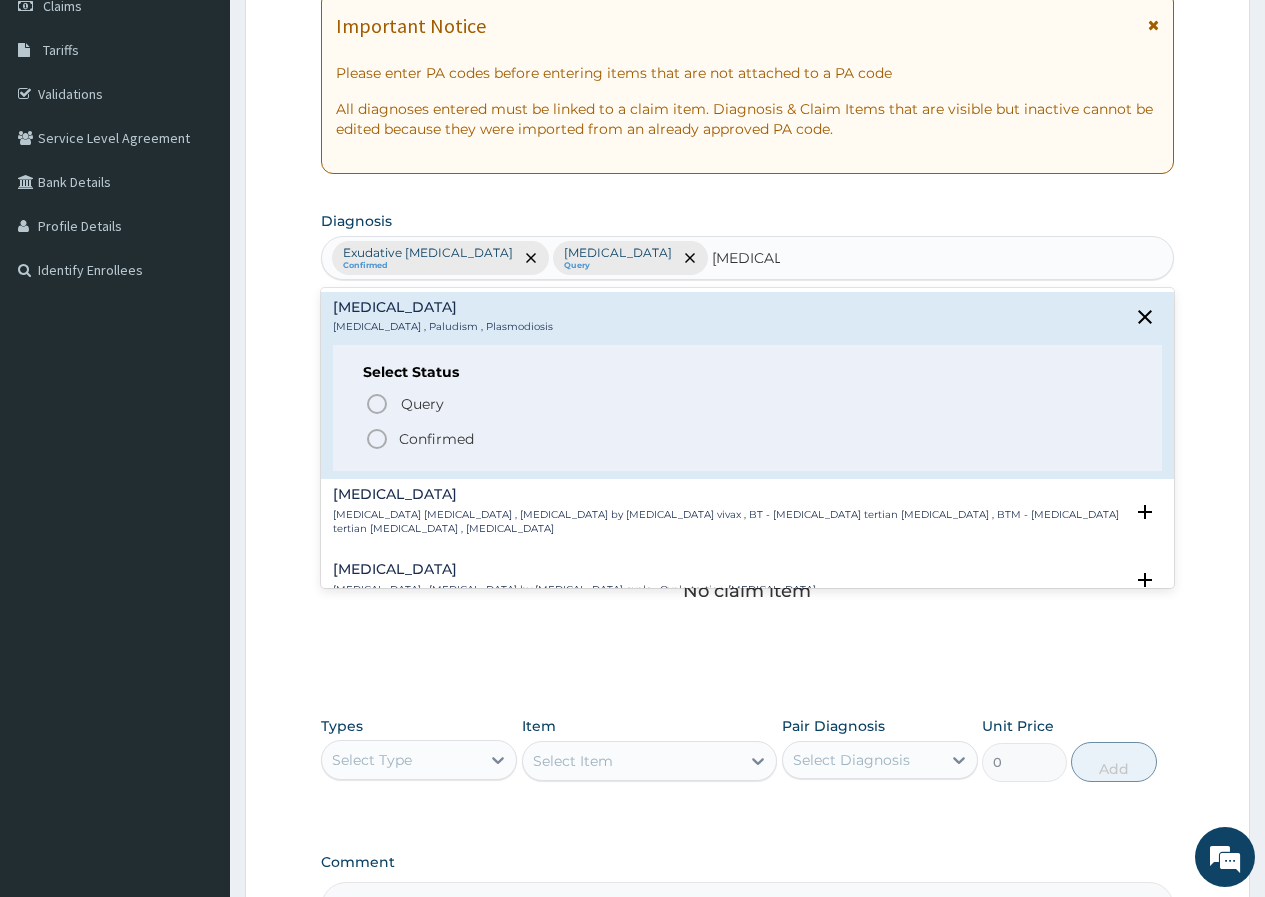 click on "Confirmed" at bounding box center (436, 439) 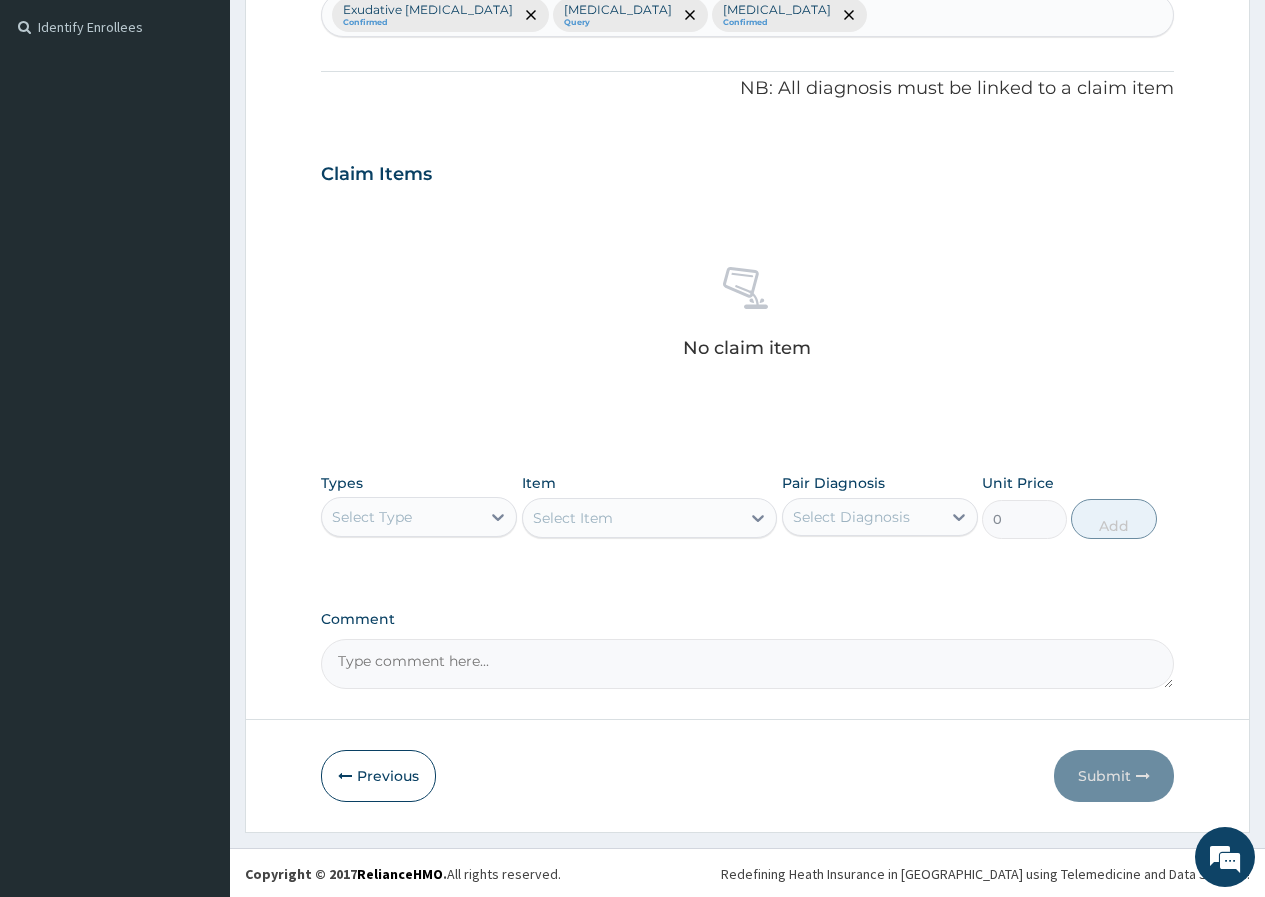 scroll, scrollTop: 545, scrollLeft: 0, axis: vertical 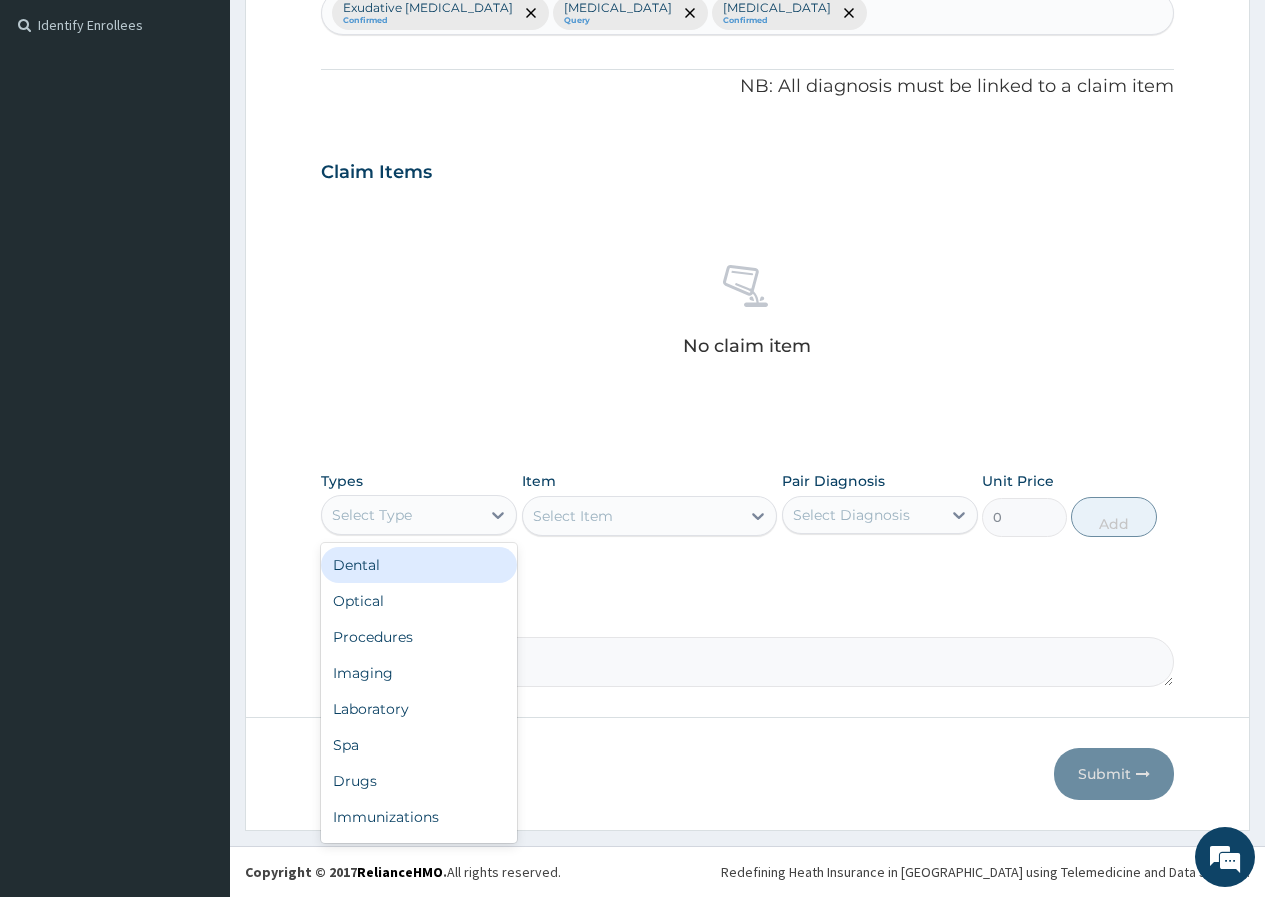 click on "Select Type" at bounding box center [401, 515] 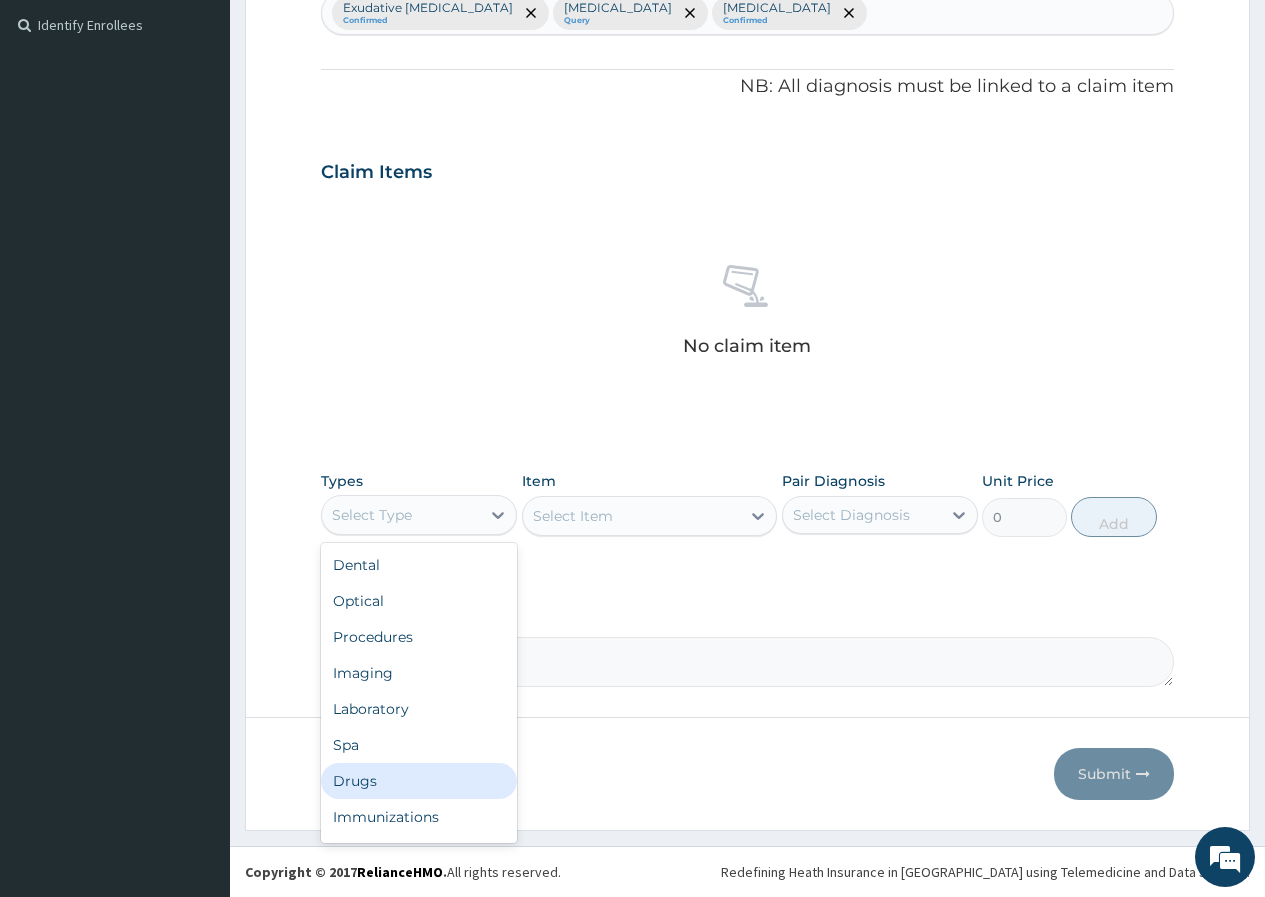 click on "Drugs" at bounding box center [419, 781] 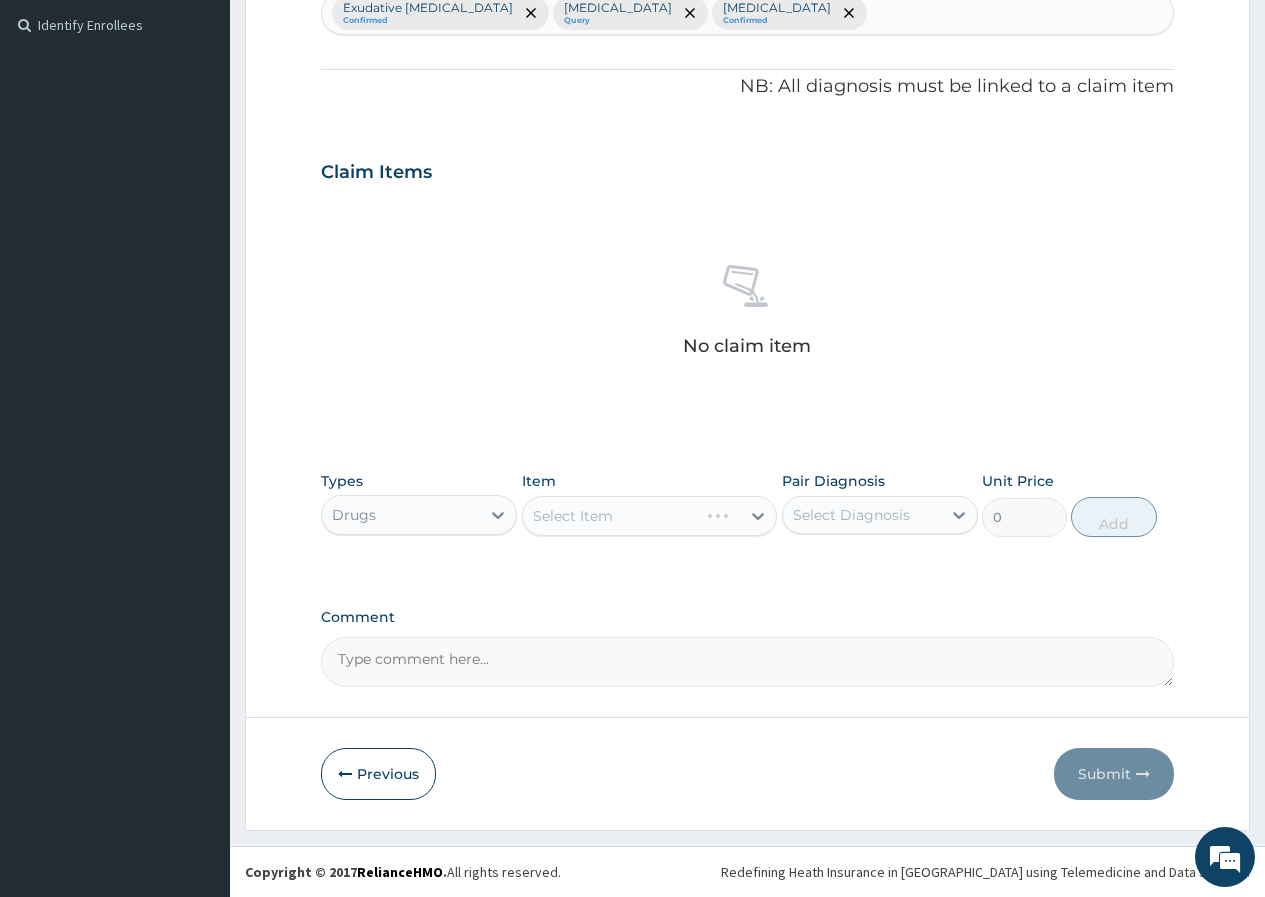 click on "Select Item" at bounding box center [650, 516] 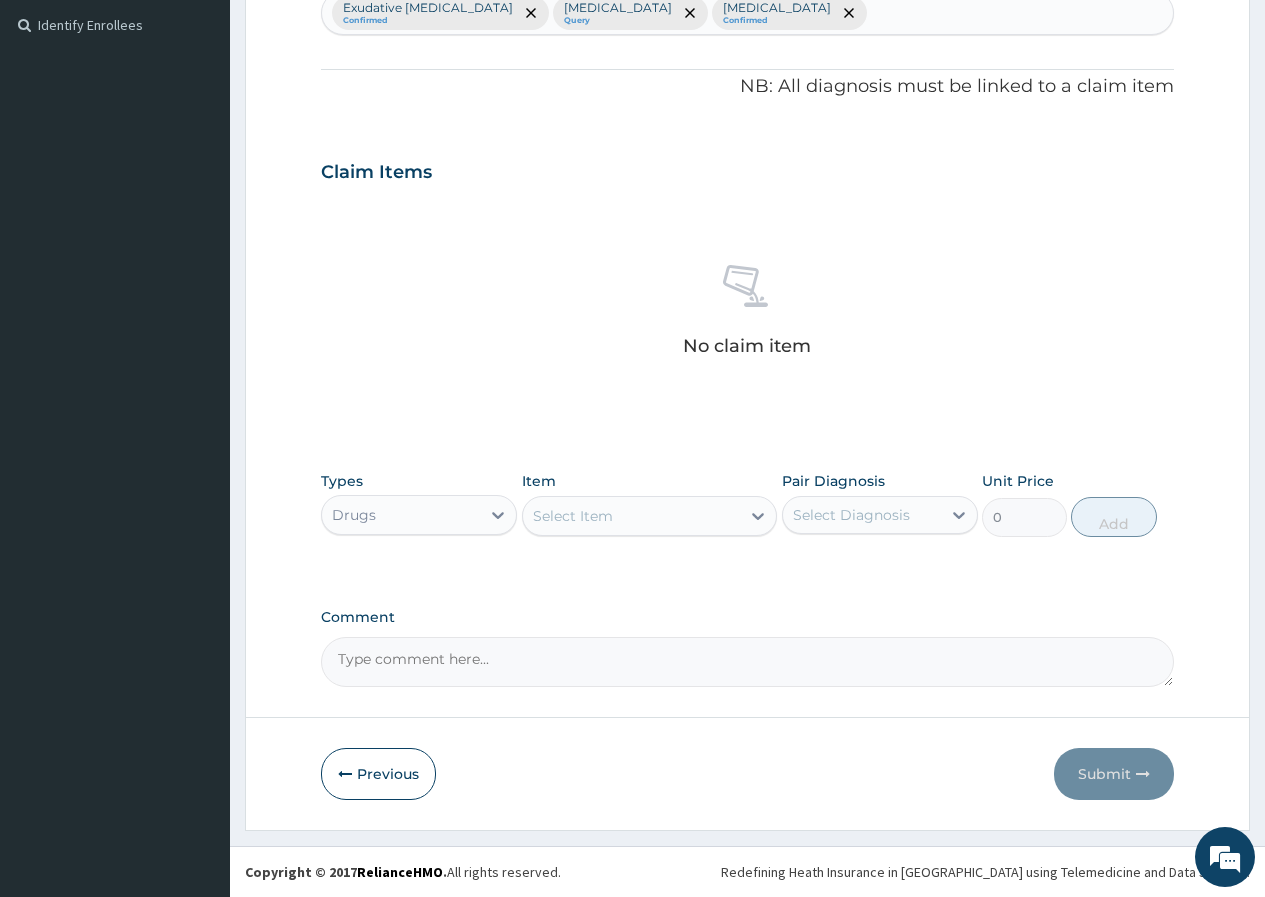 click on "Select Item" at bounding box center [573, 516] 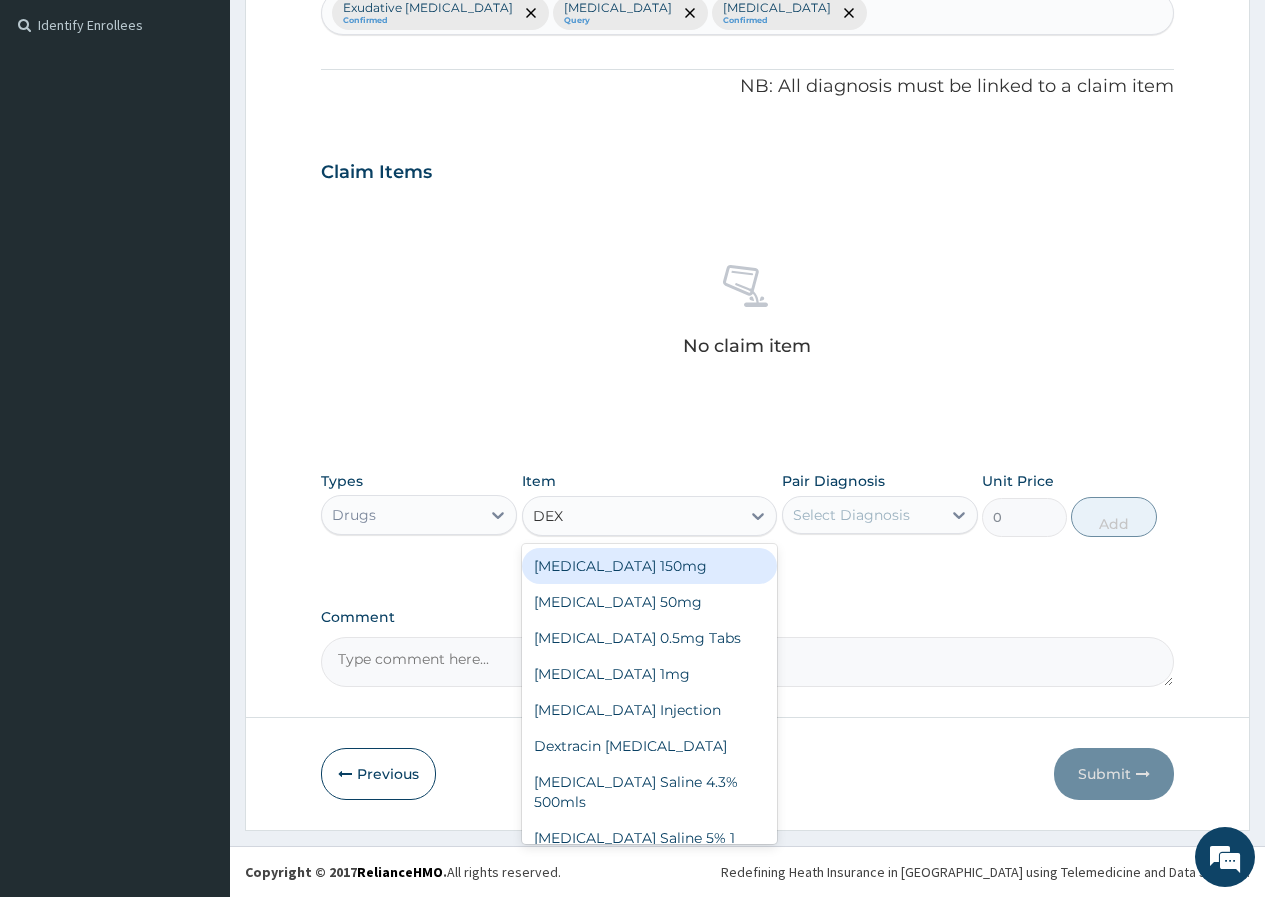 type on "DEXA" 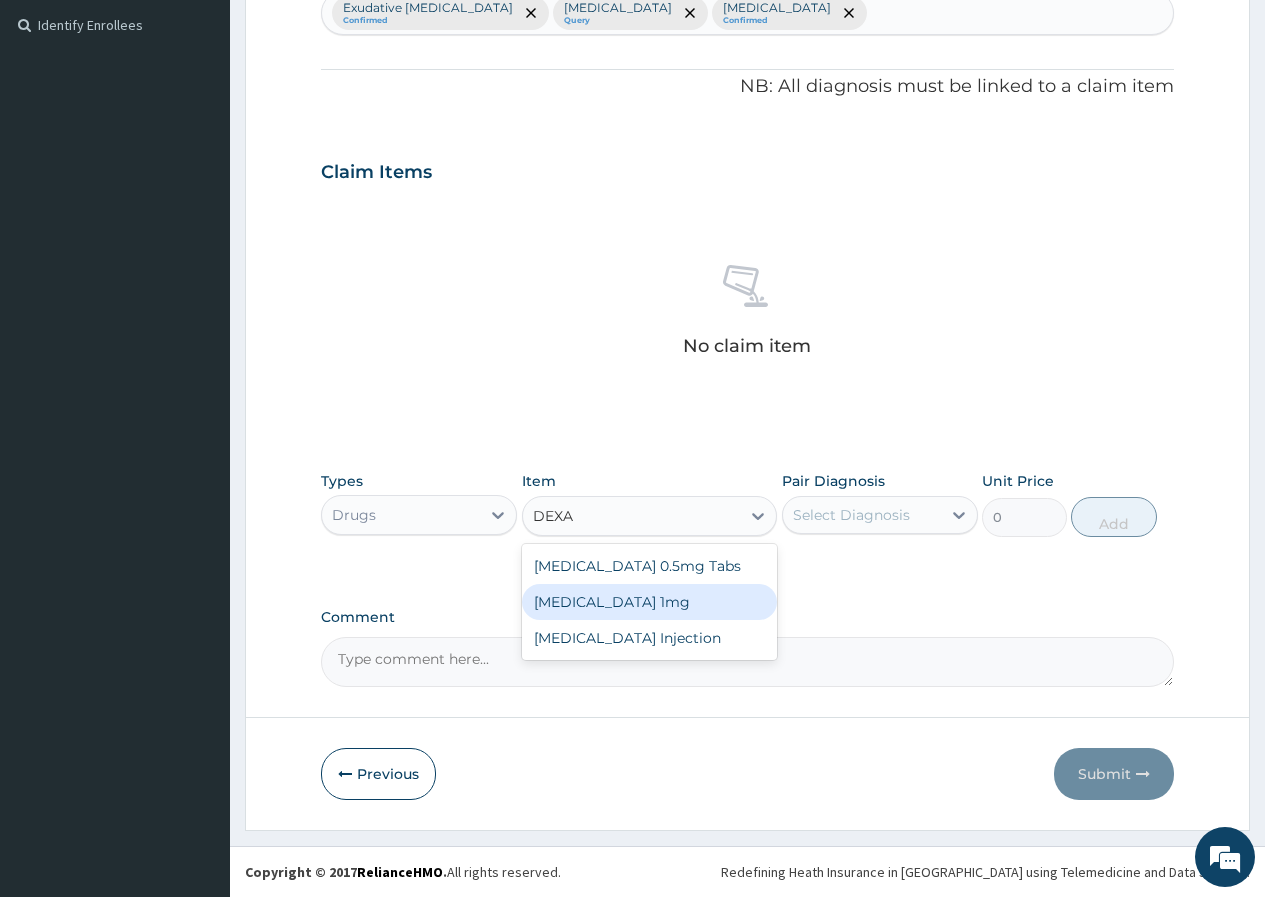click on "Dexamethasone 1mg" at bounding box center [650, 602] 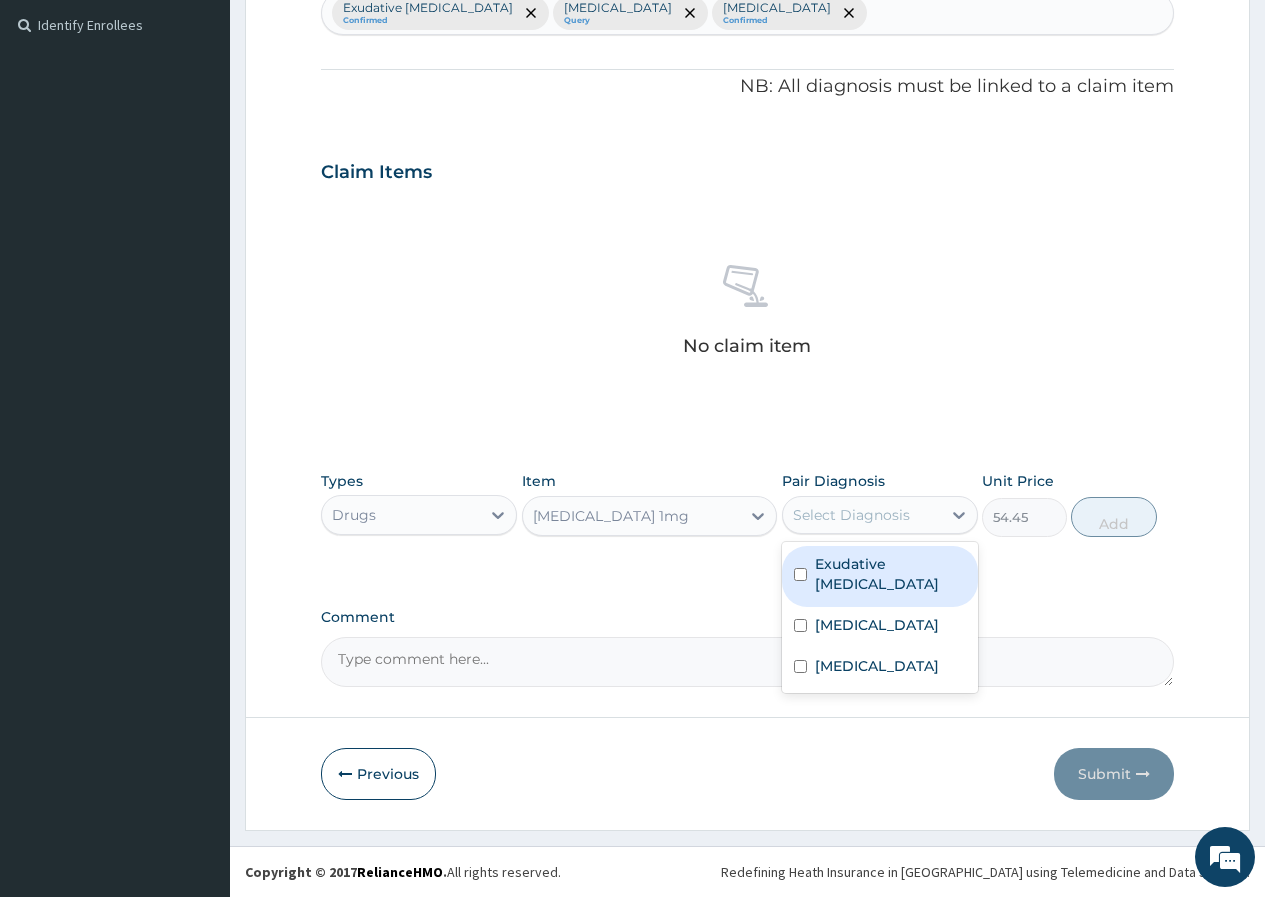 click on "Select Diagnosis" at bounding box center (851, 515) 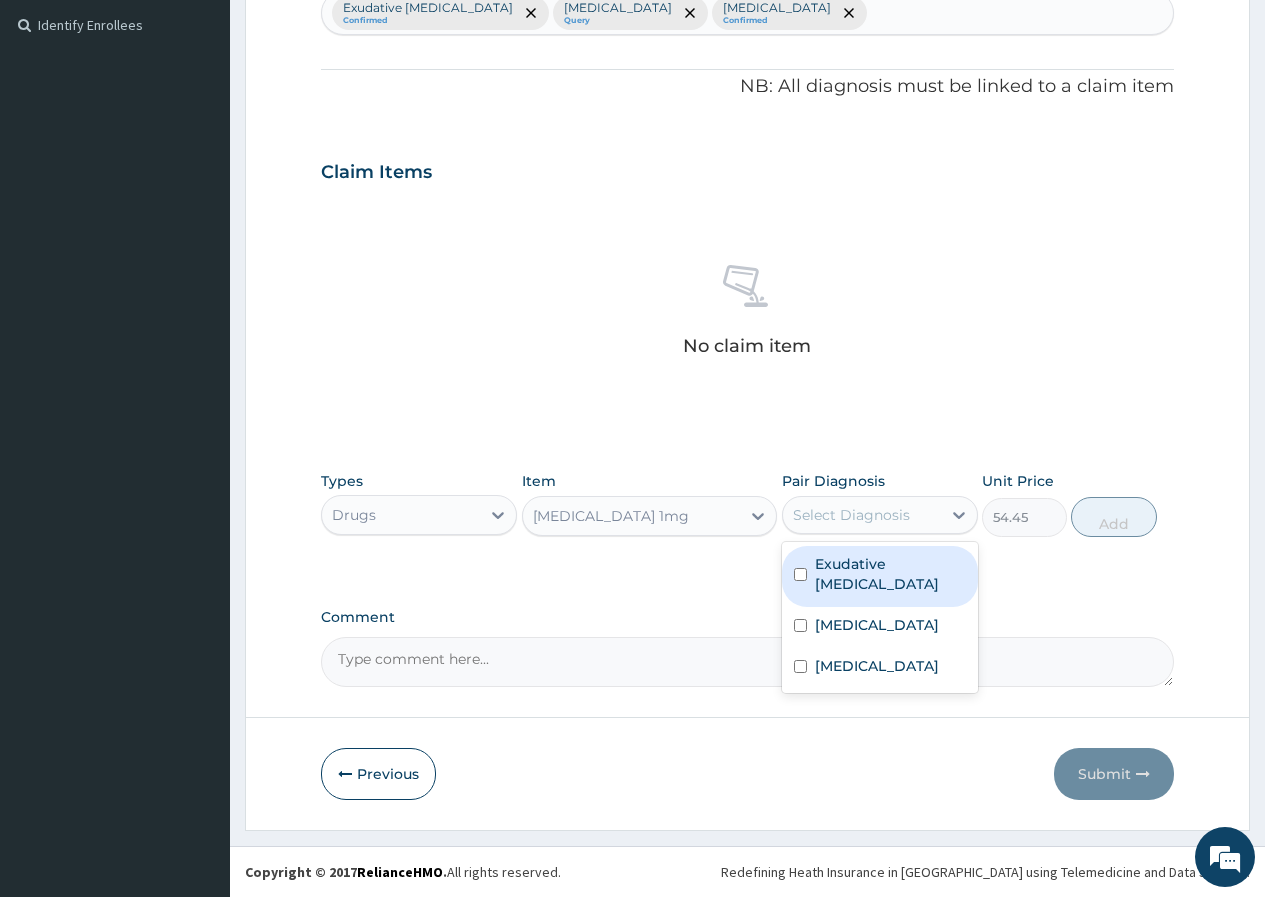 click on "Exudative pharyngitis" at bounding box center (880, 576) 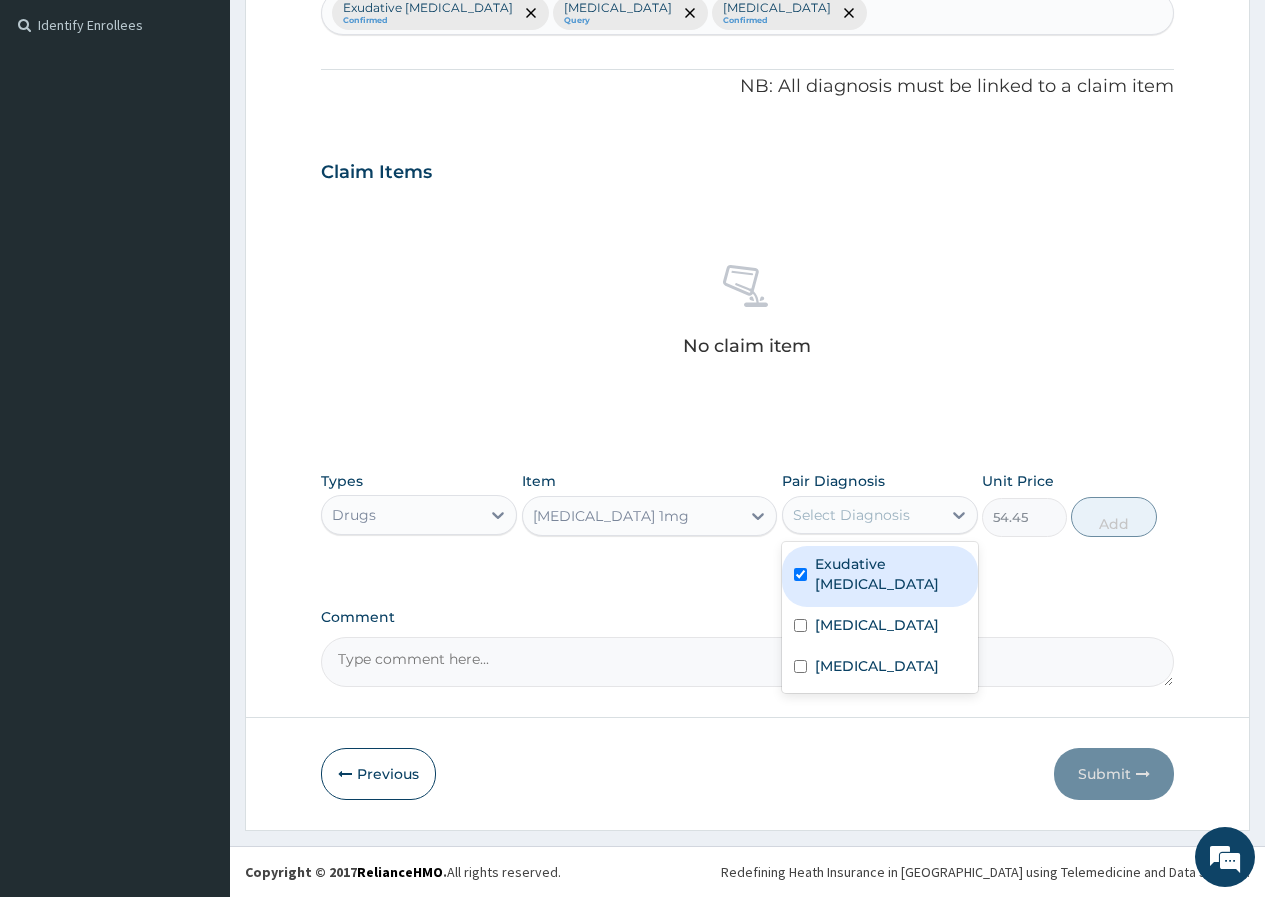 checkbox on "true" 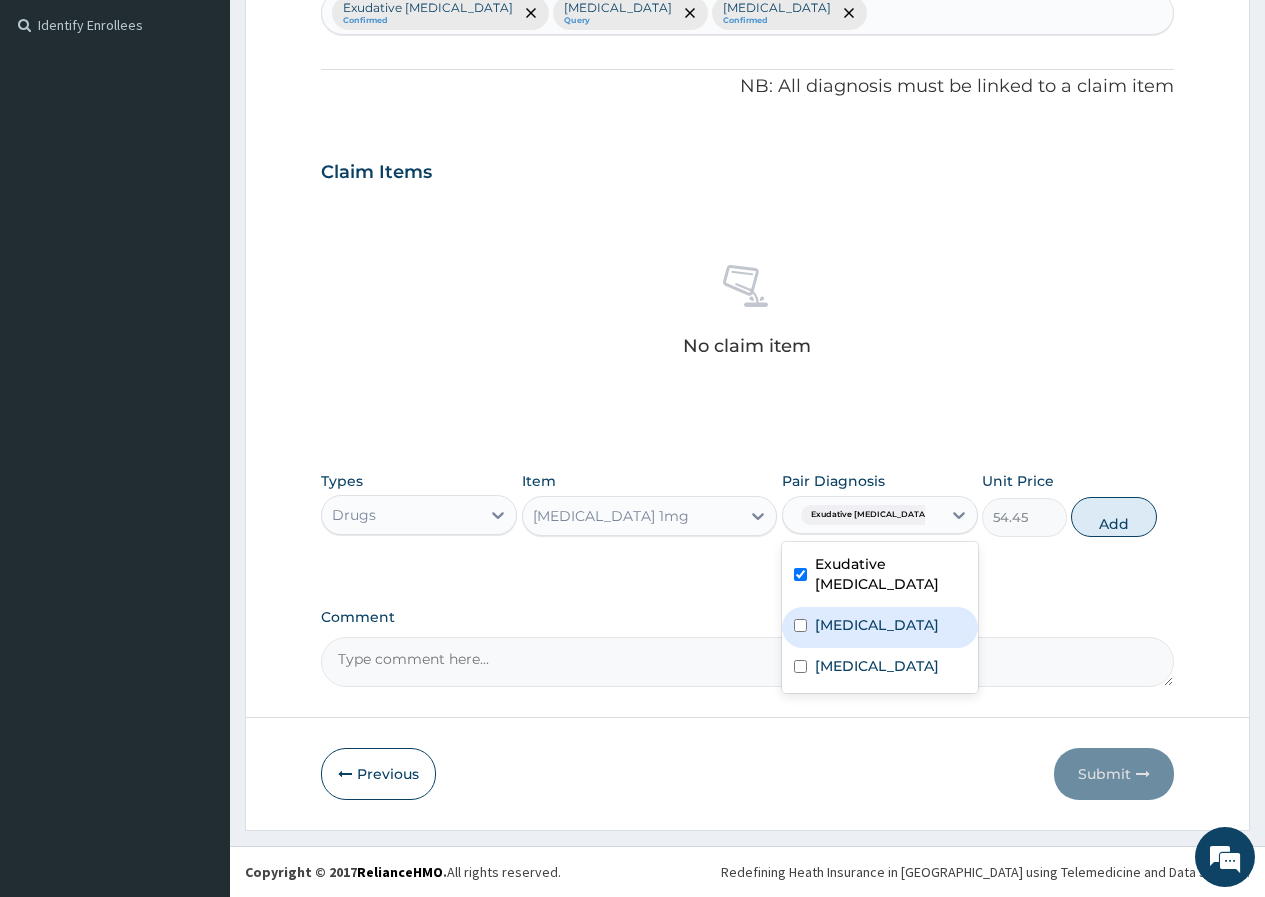 click on "Bacteremia" at bounding box center [880, 627] 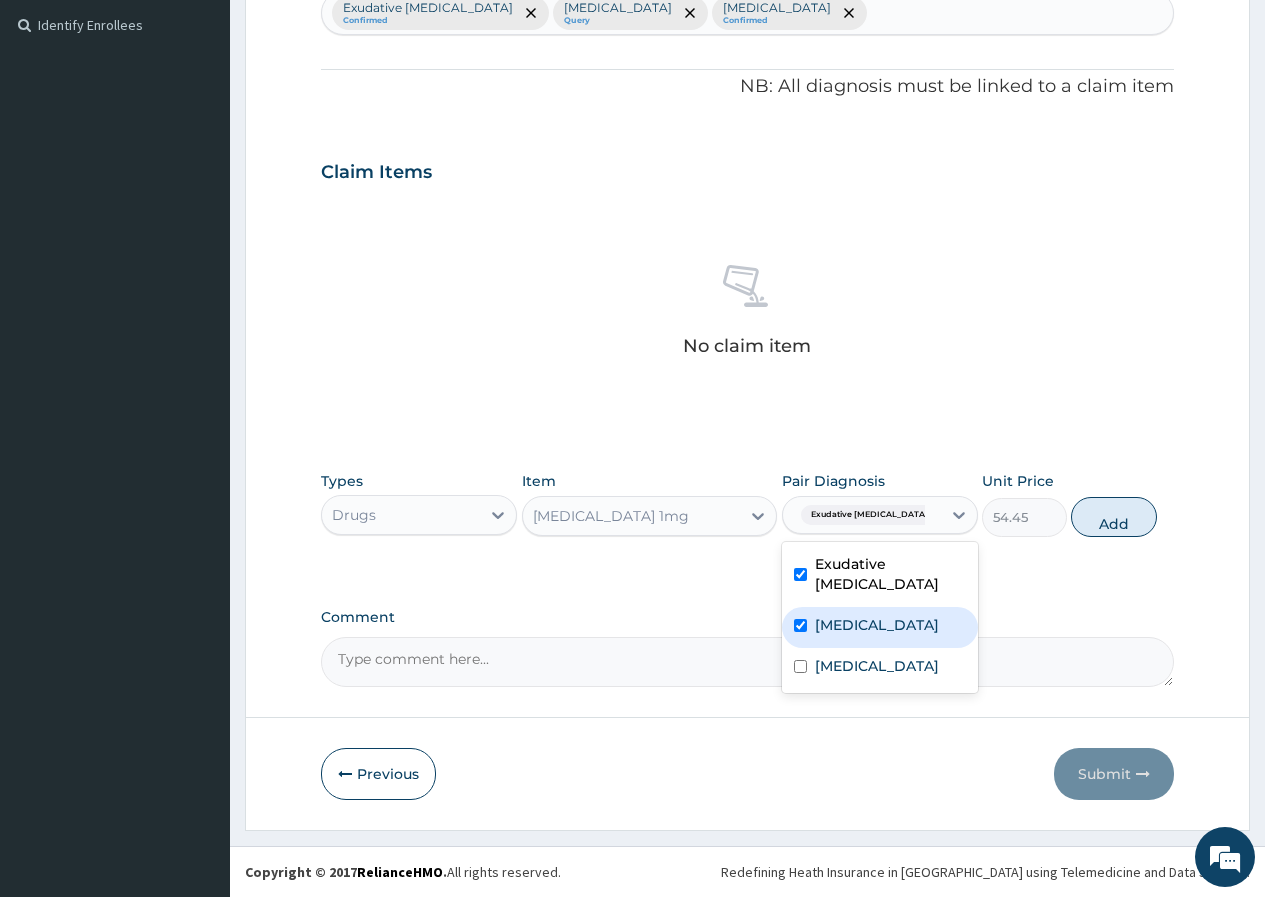 checkbox on "true" 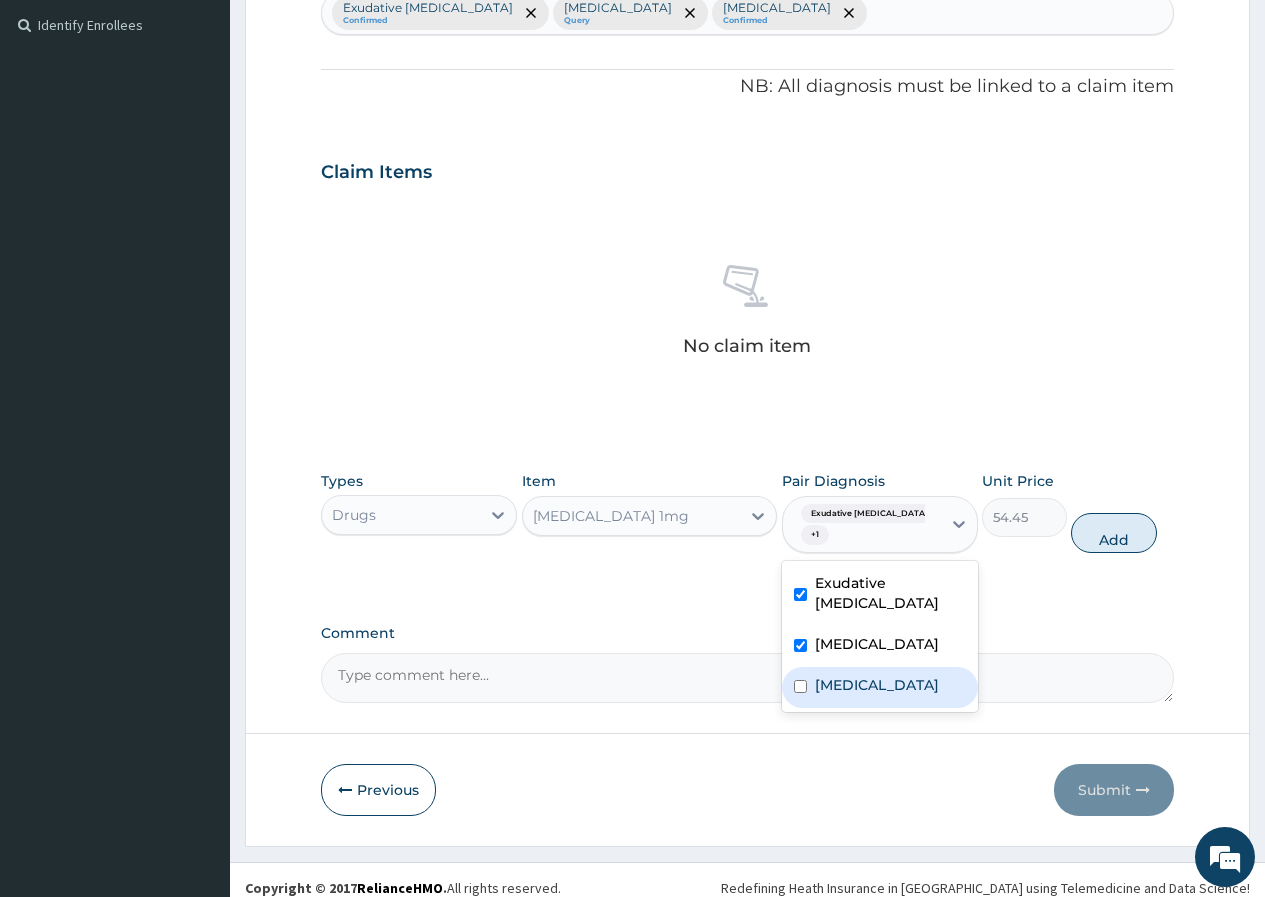 click on "Malaria" at bounding box center [880, 687] 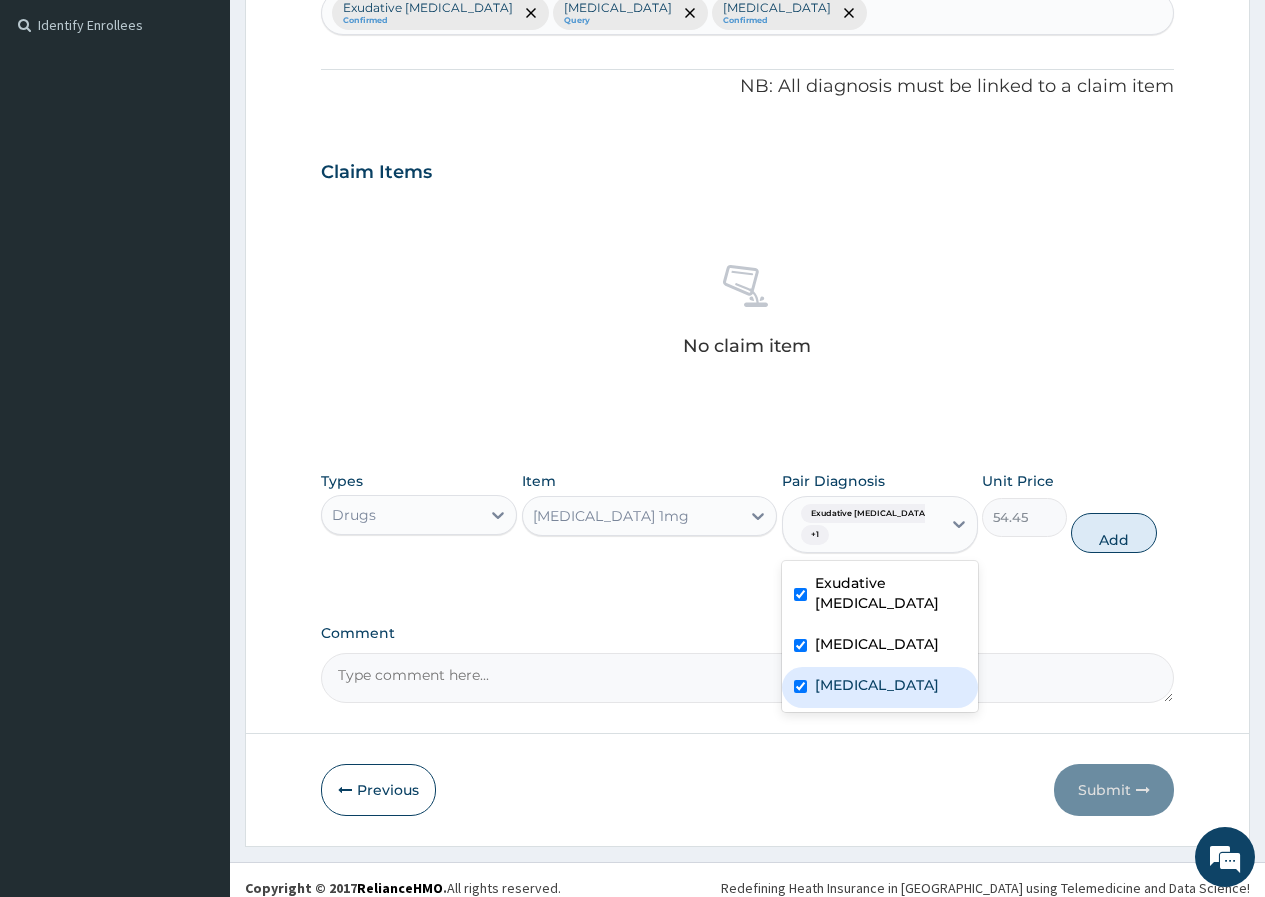 checkbox on "true" 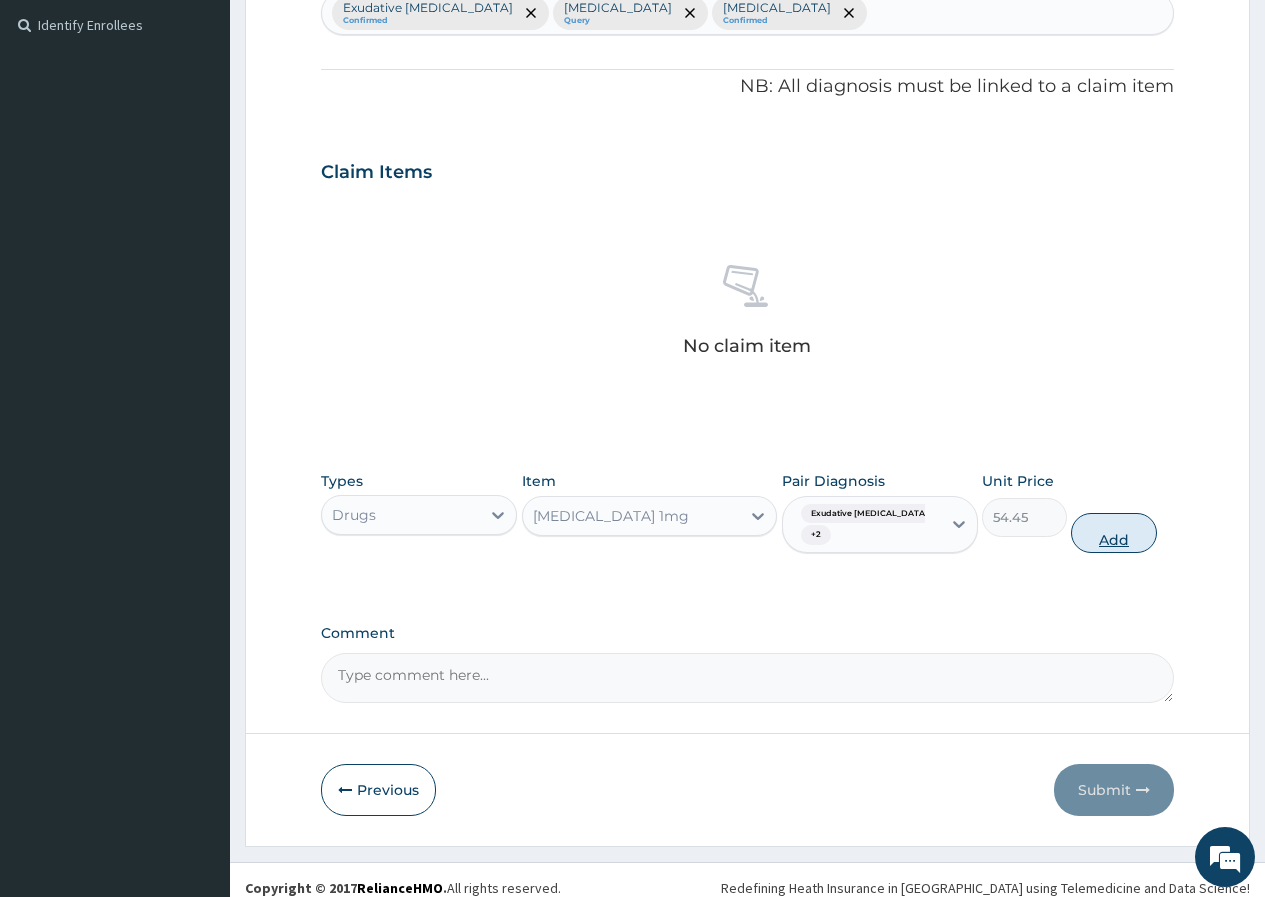 click on "Add" at bounding box center (1113, 533) 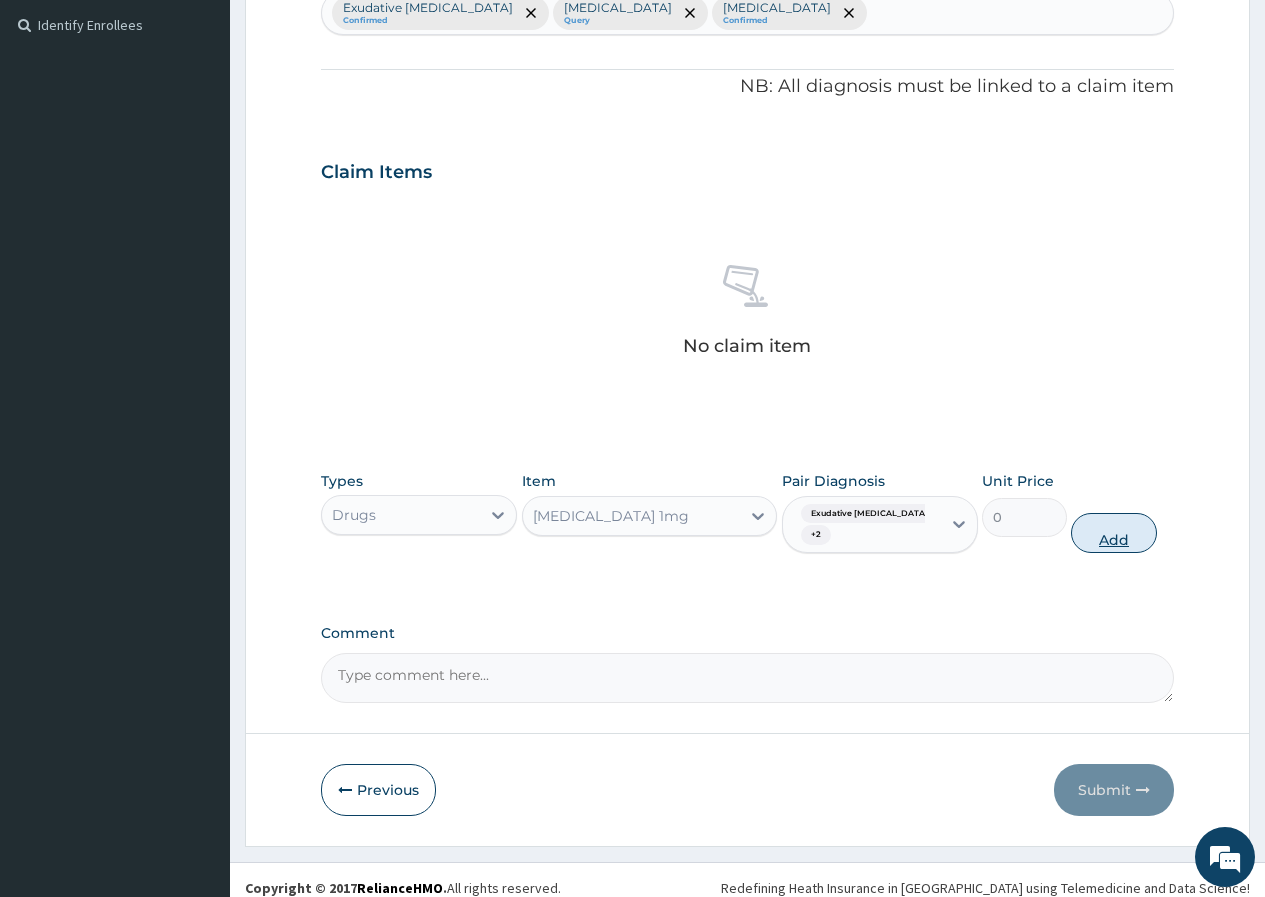 scroll, scrollTop: 473, scrollLeft: 0, axis: vertical 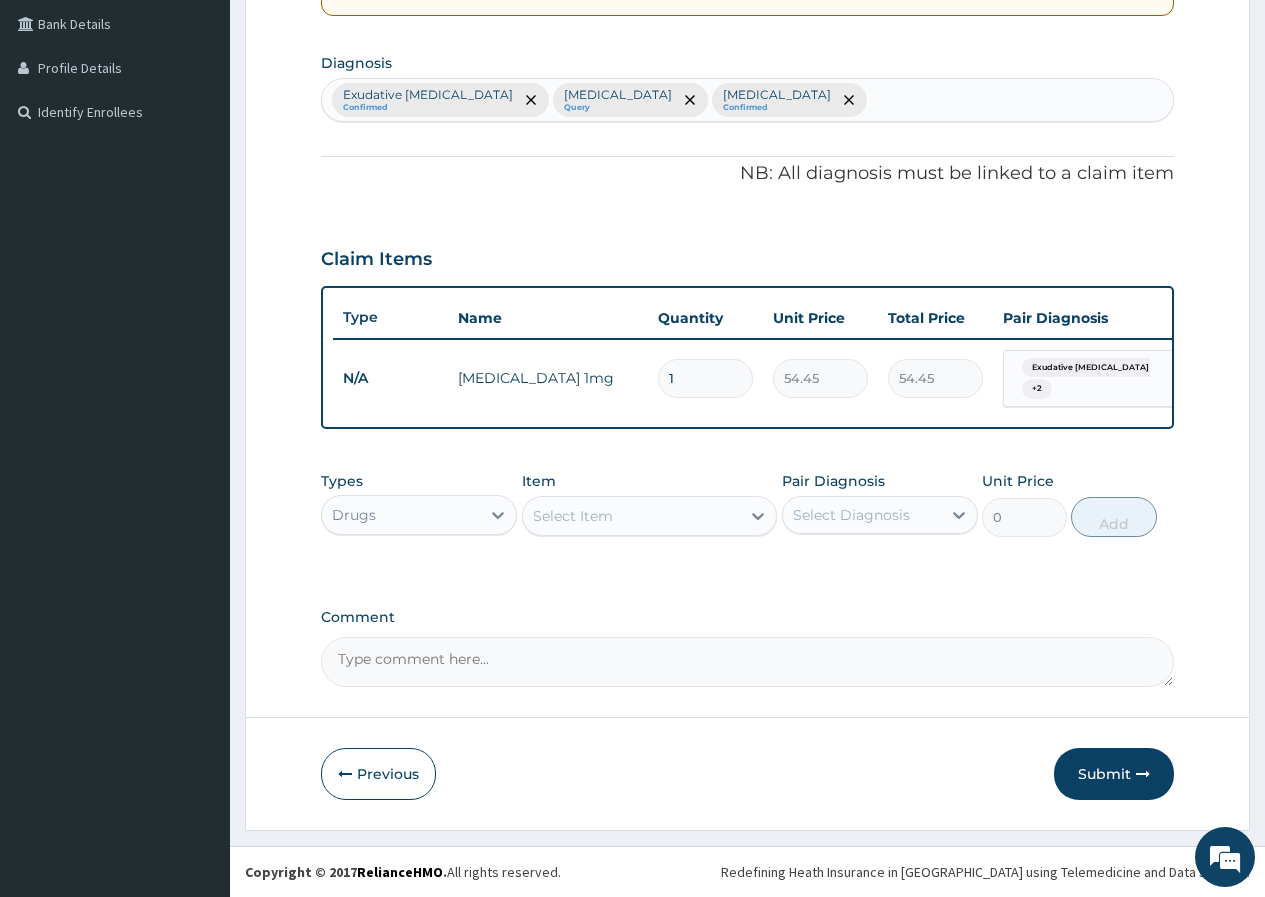 drag, startPoint x: 709, startPoint y: 362, endPoint x: 646, endPoint y: 362, distance: 63 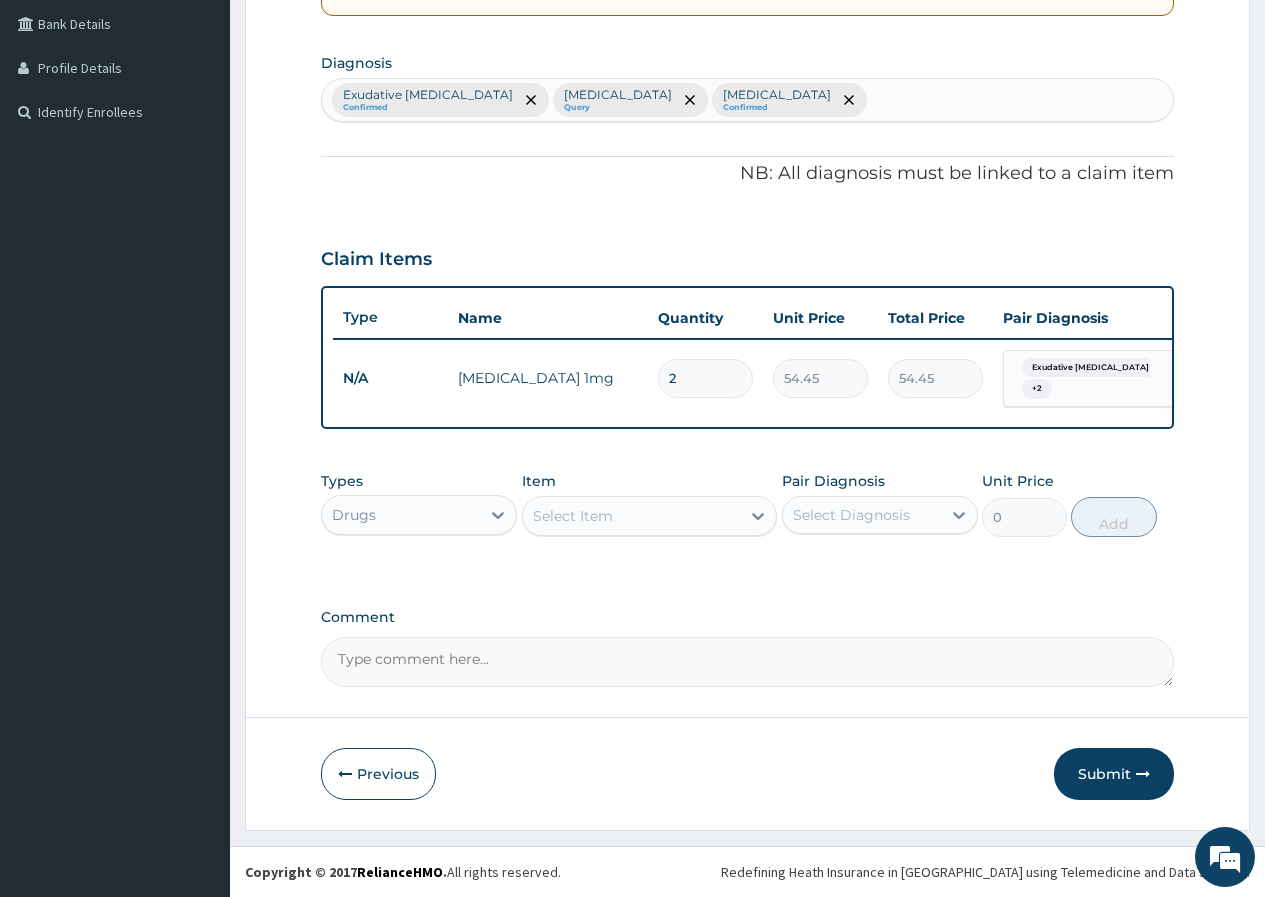 type on "108.90" 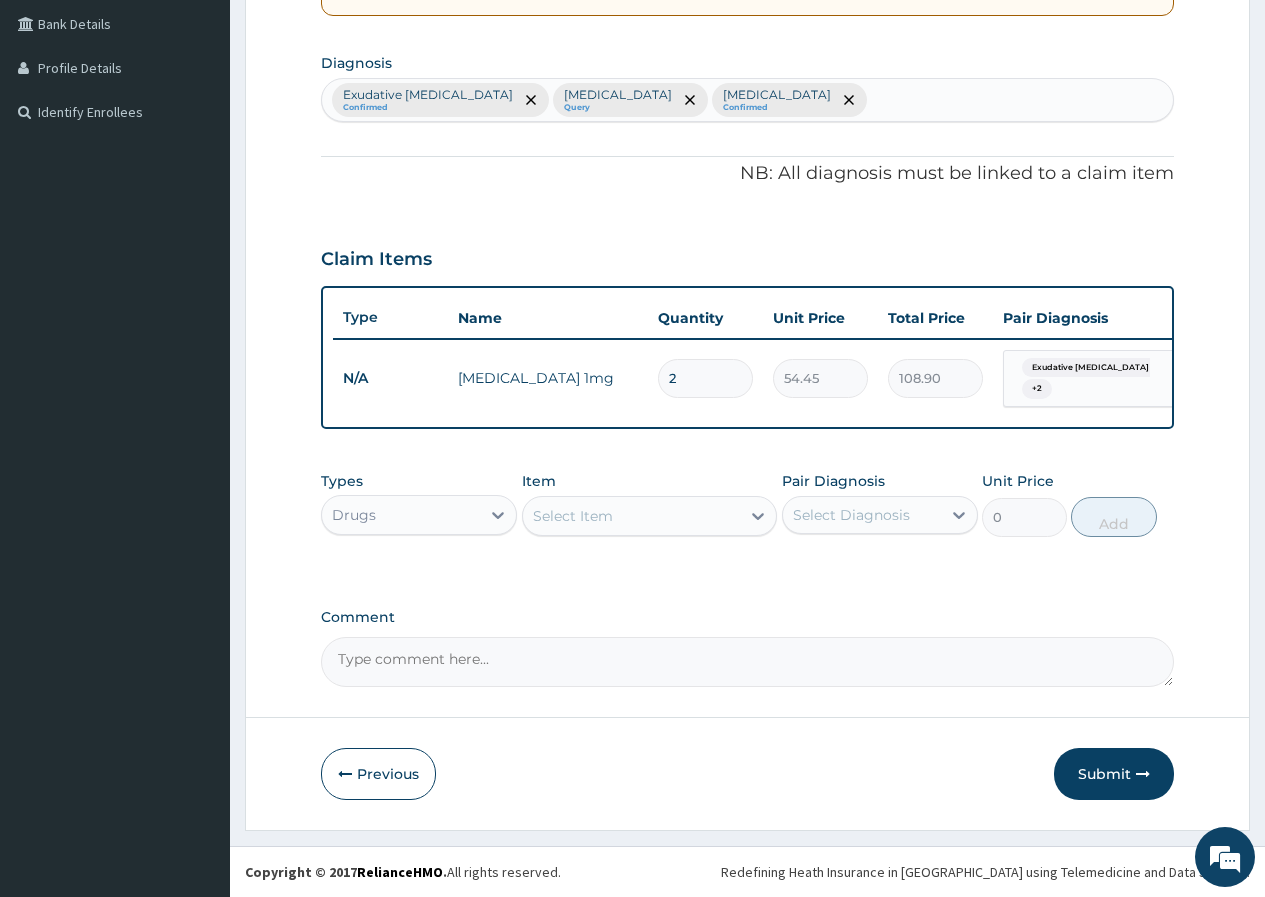type on "28" 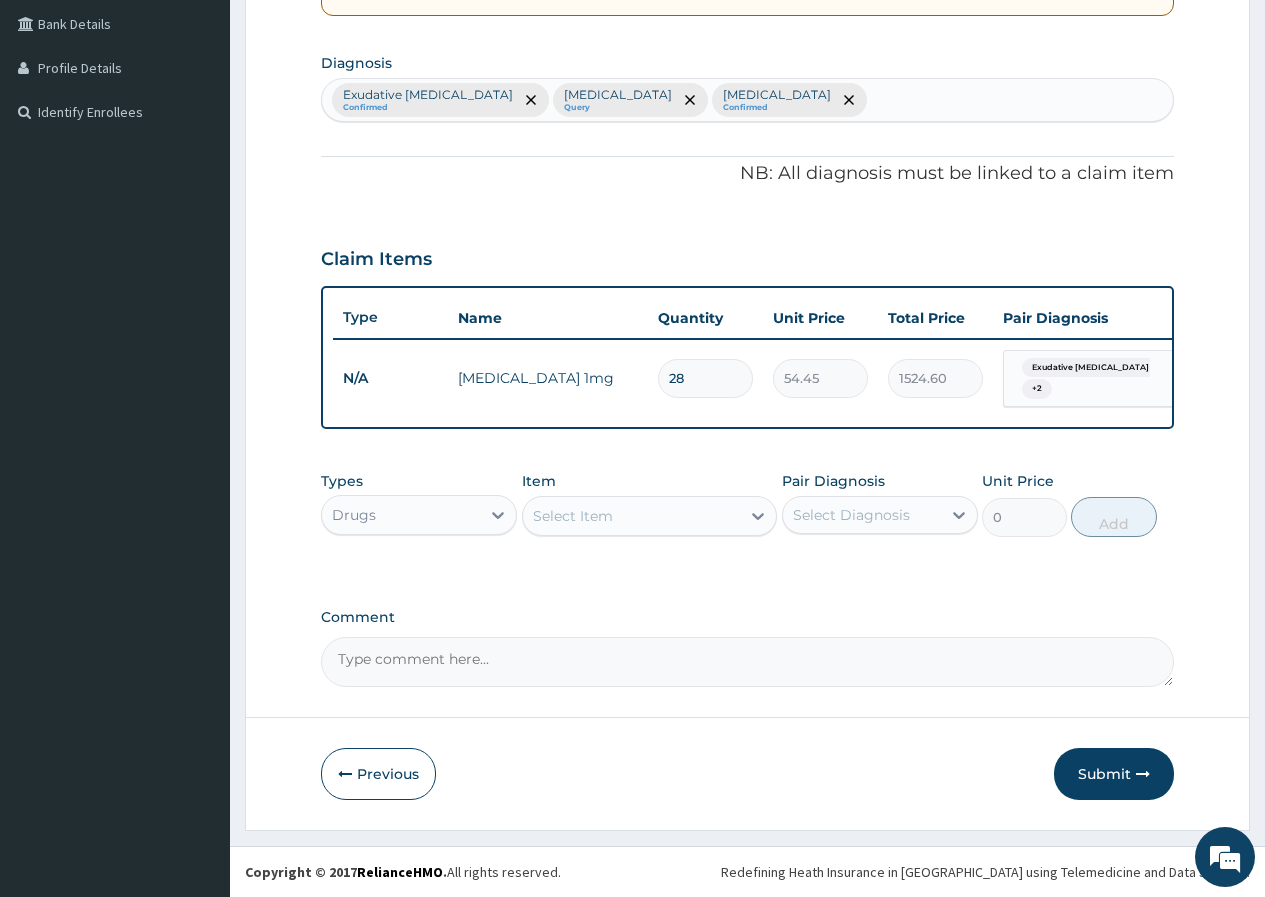 type on "28" 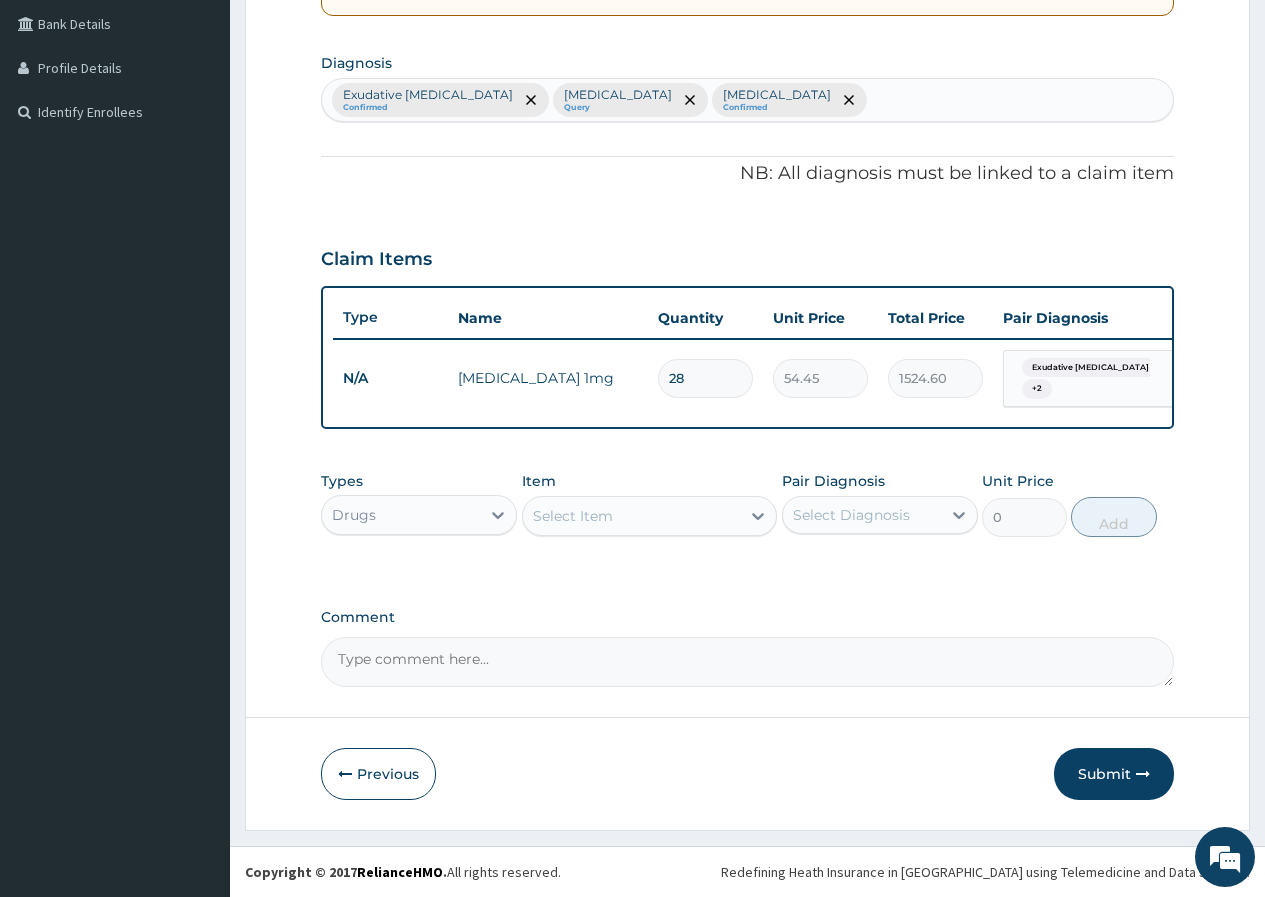 click on "Select Item" at bounding box center [632, 516] 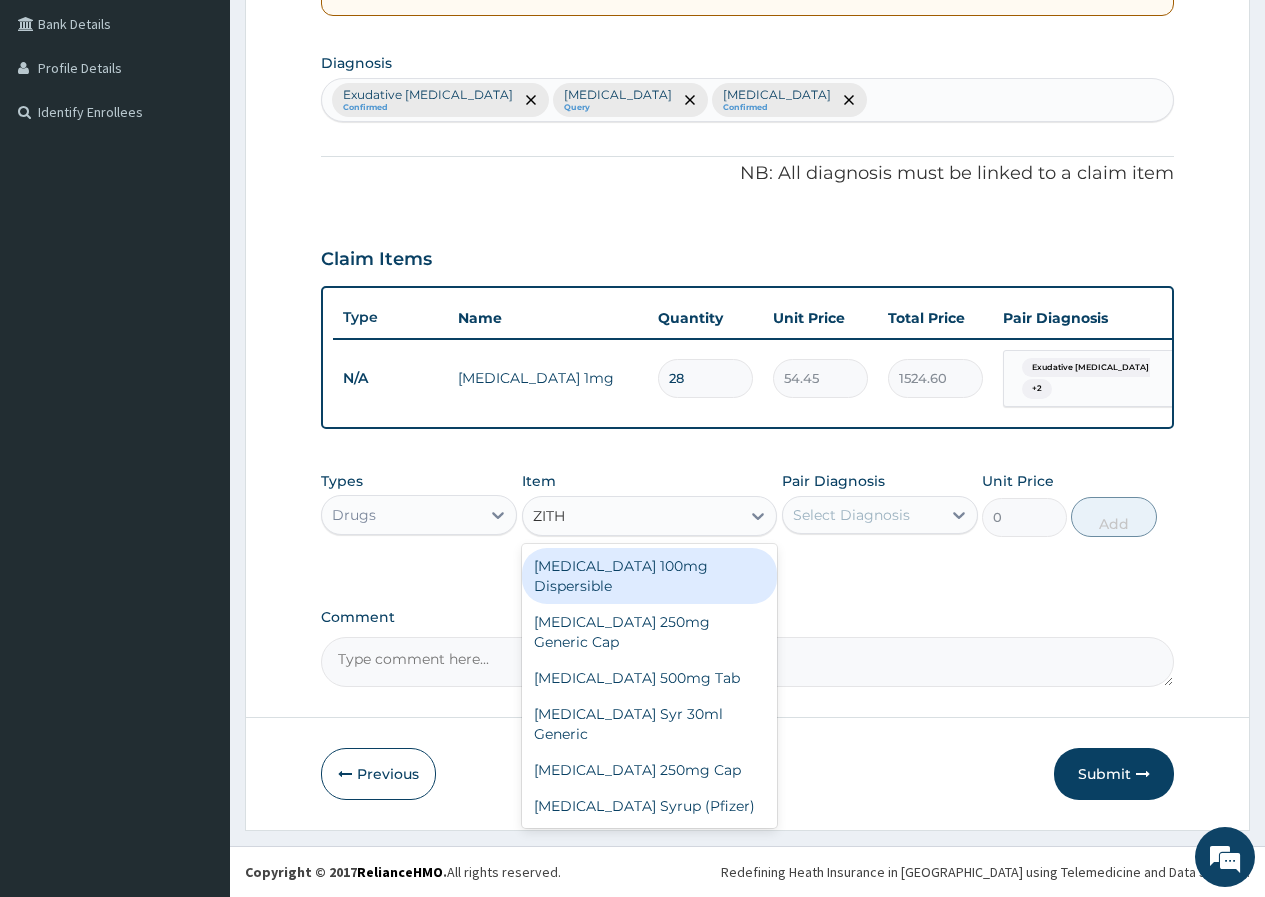 type on "ZITHR" 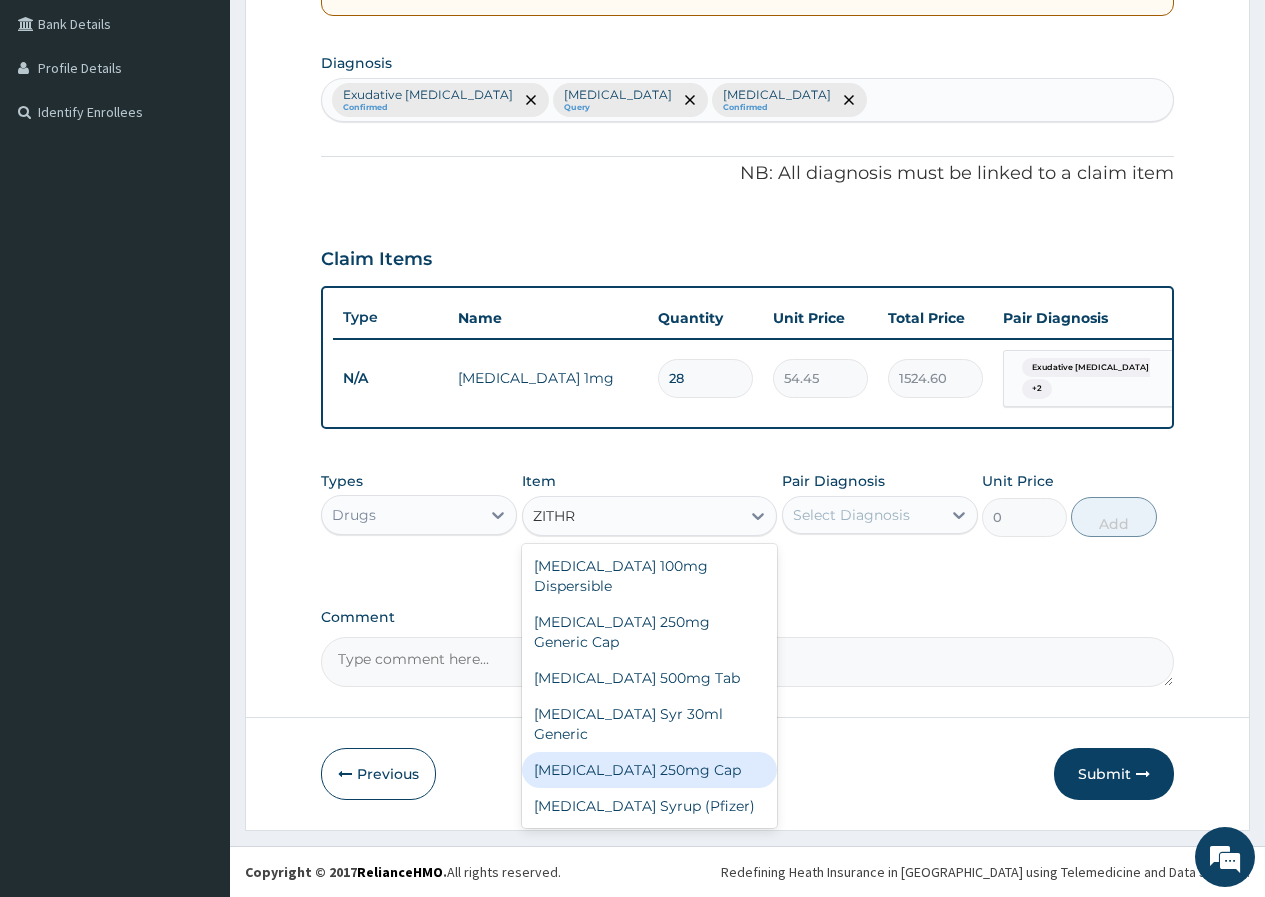 click on "Zithromax 250mg Cap" at bounding box center [650, 770] 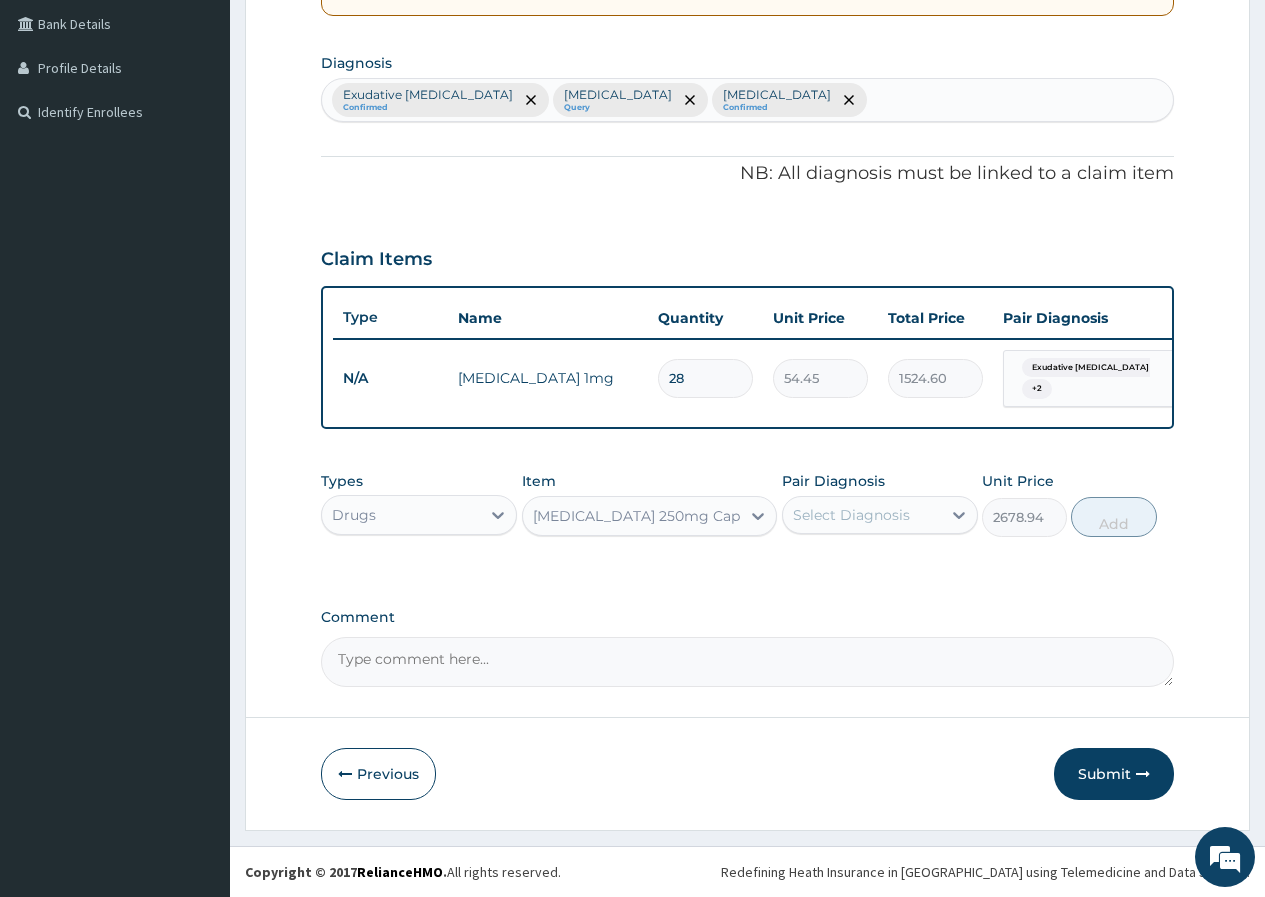 click on "Select Diagnosis" at bounding box center (851, 515) 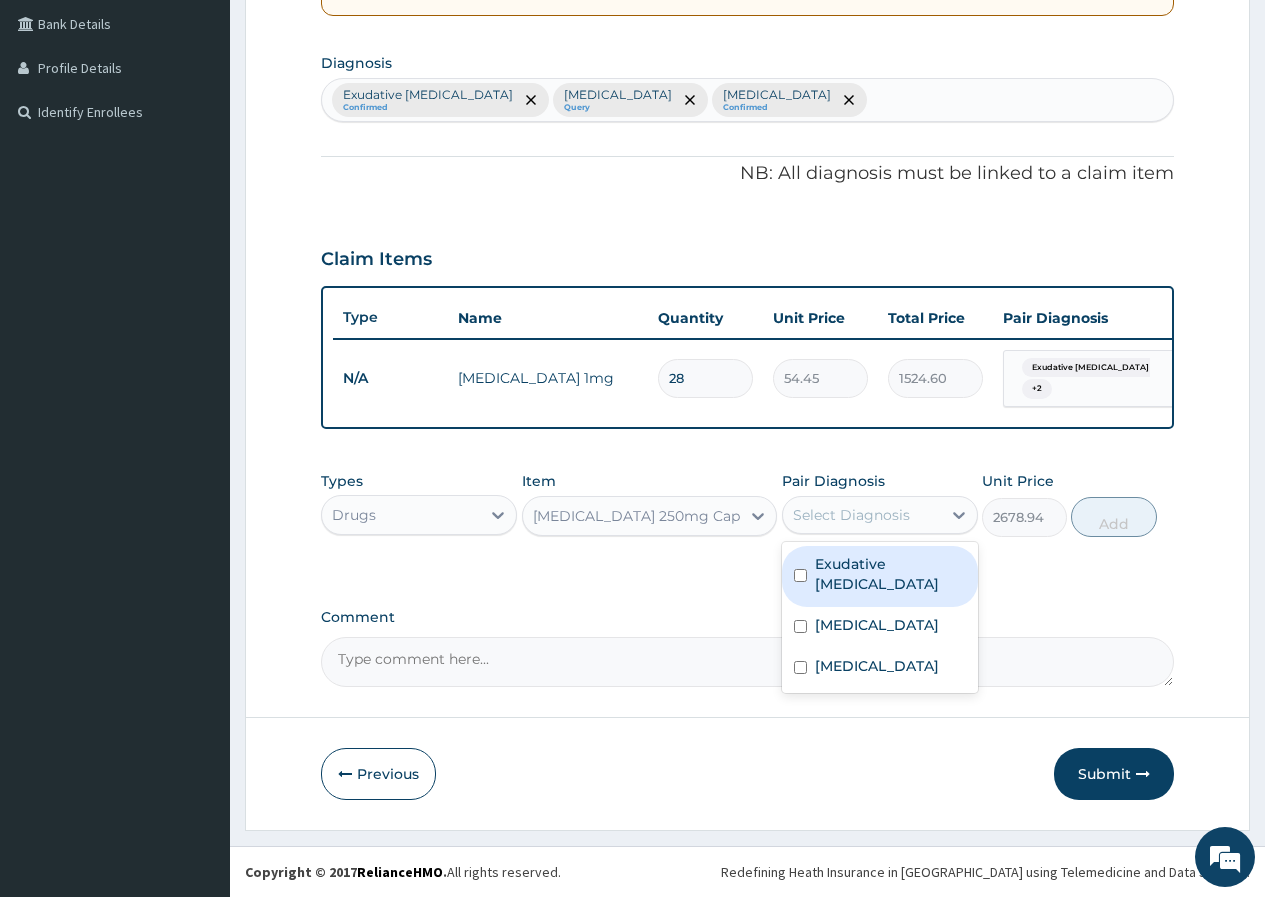 click on "Exudative pharyngitis" at bounding box center (890, 574) 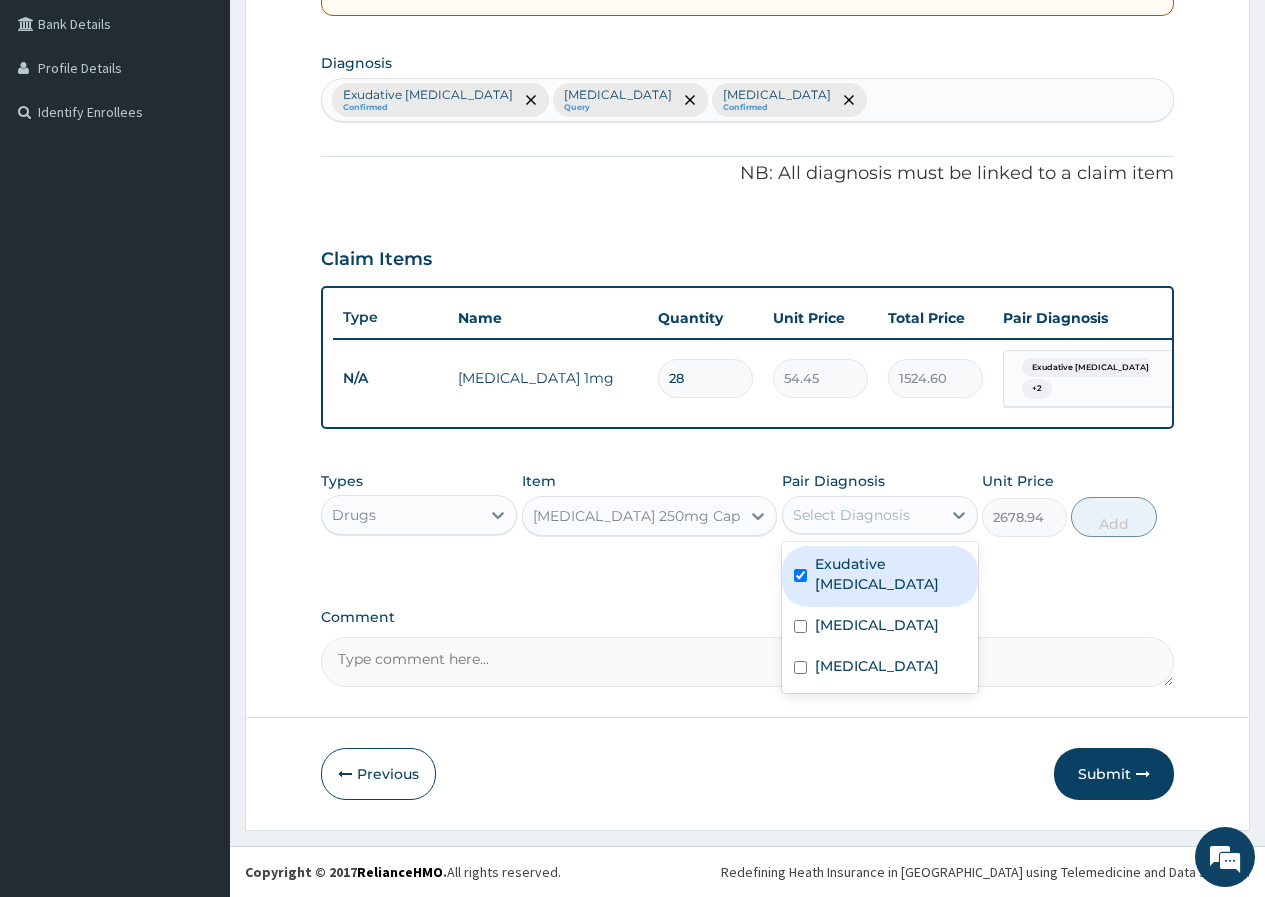 checkbox on "true" 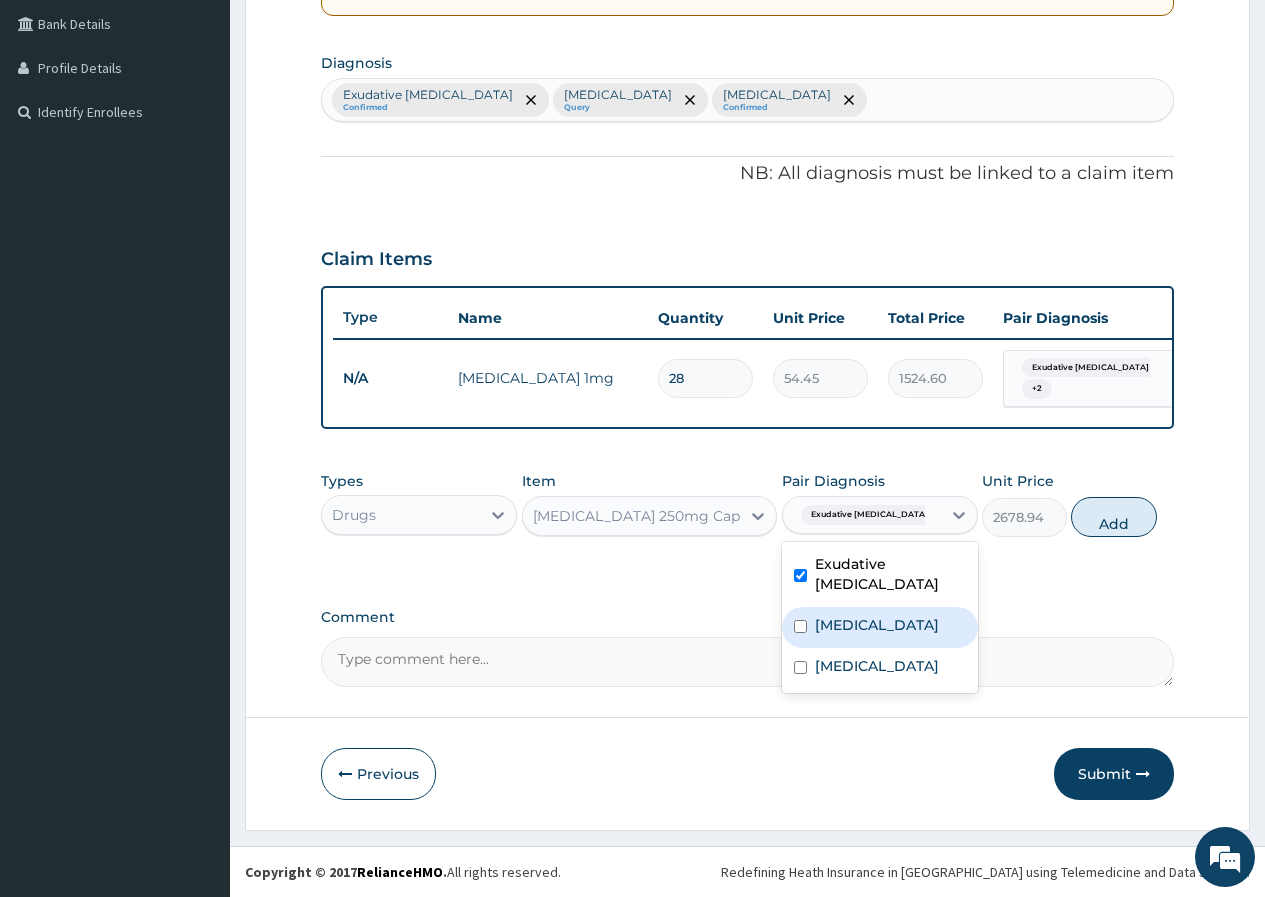 click on "Bacteremia" at bounding box center (880, 627) 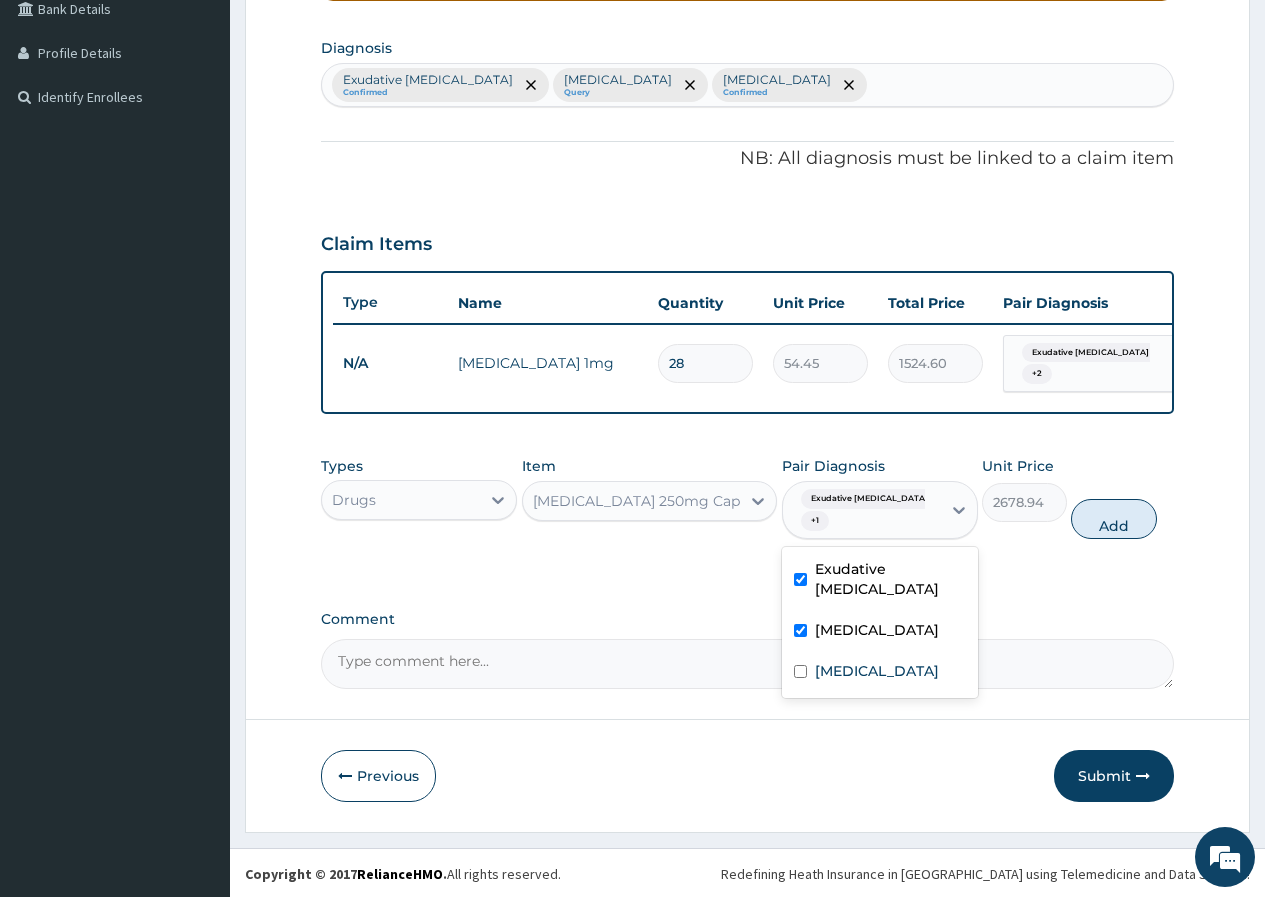 click on "Bacteremia" at bounding box center [880, 632] 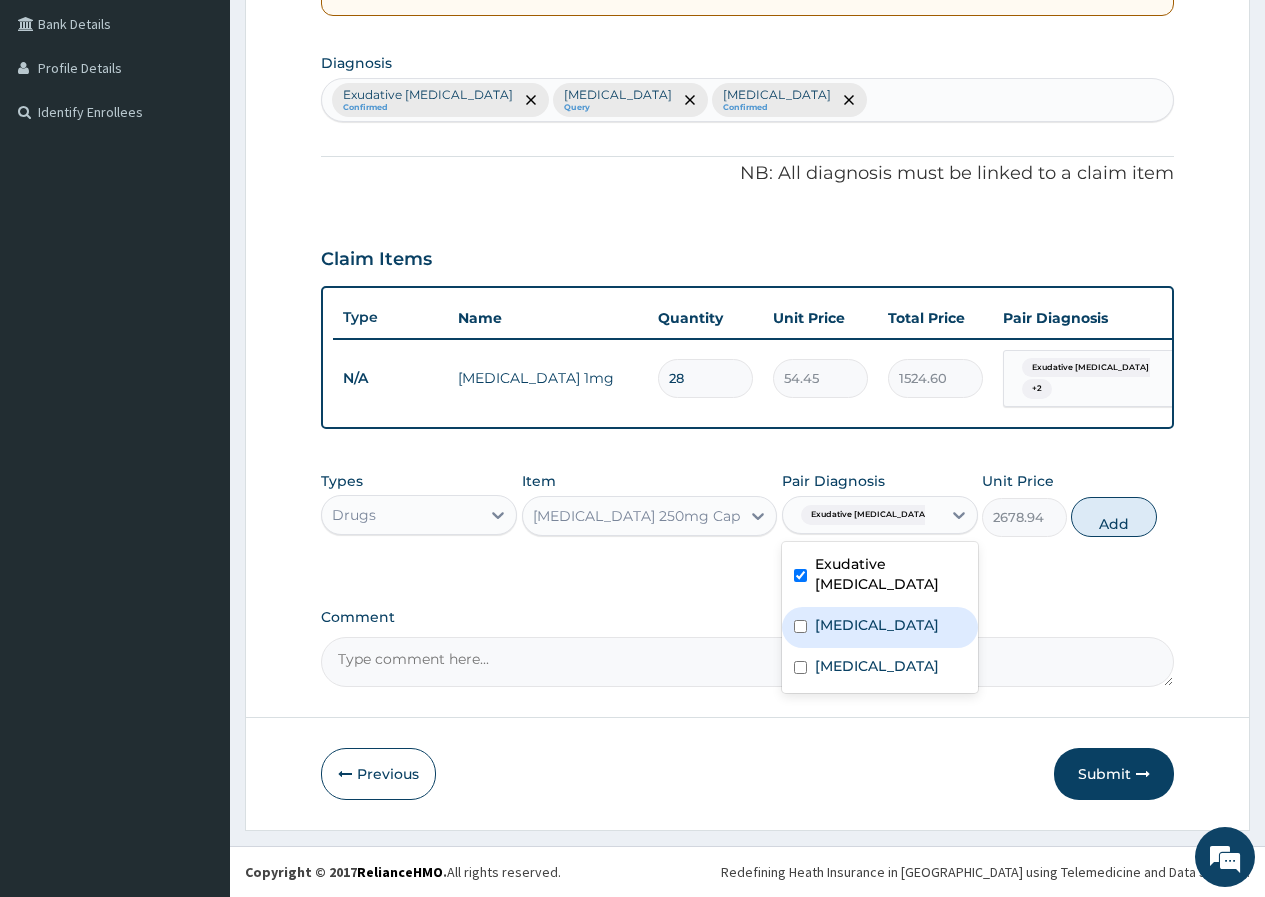 click at bounding box center [800, 626] 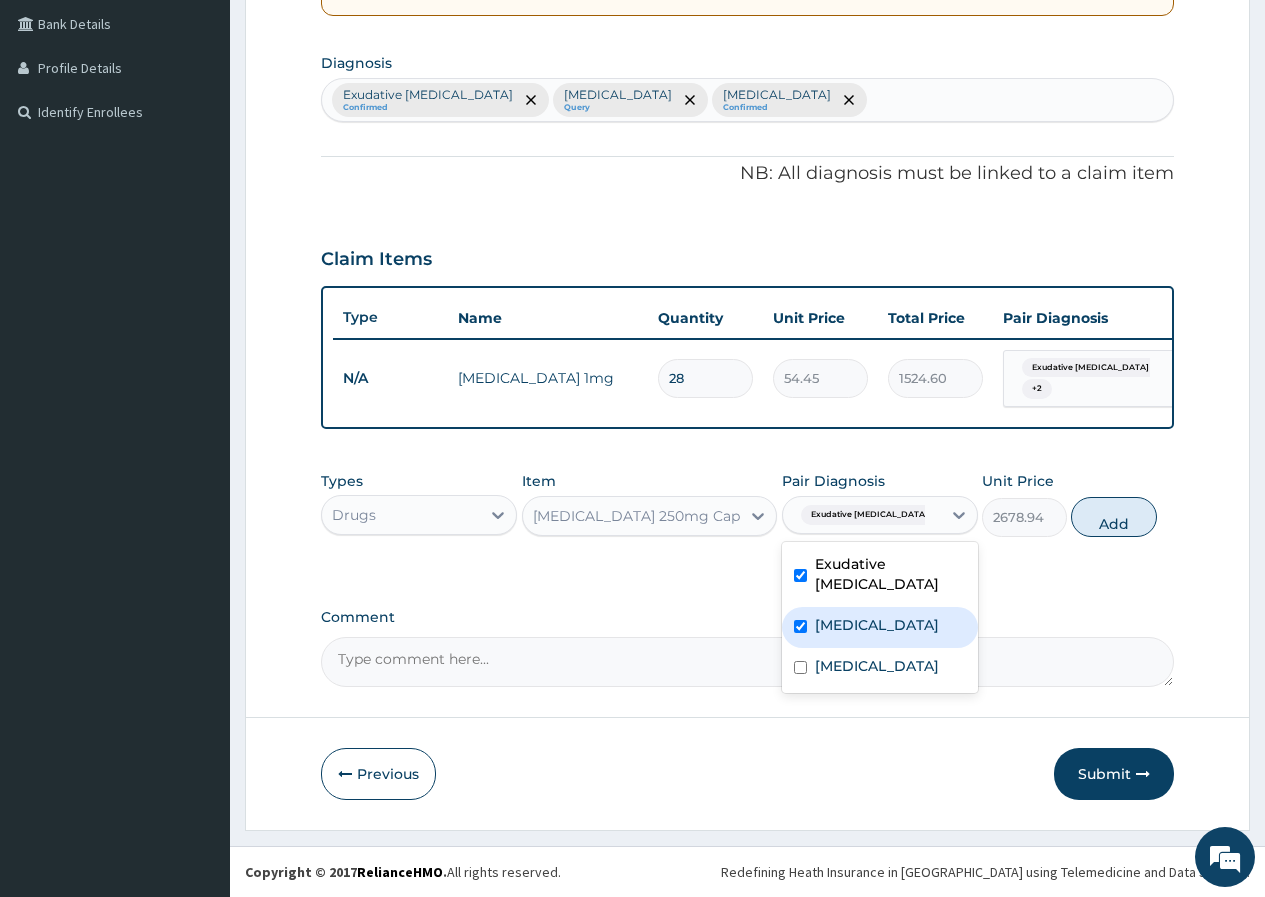 checkbox on "true" 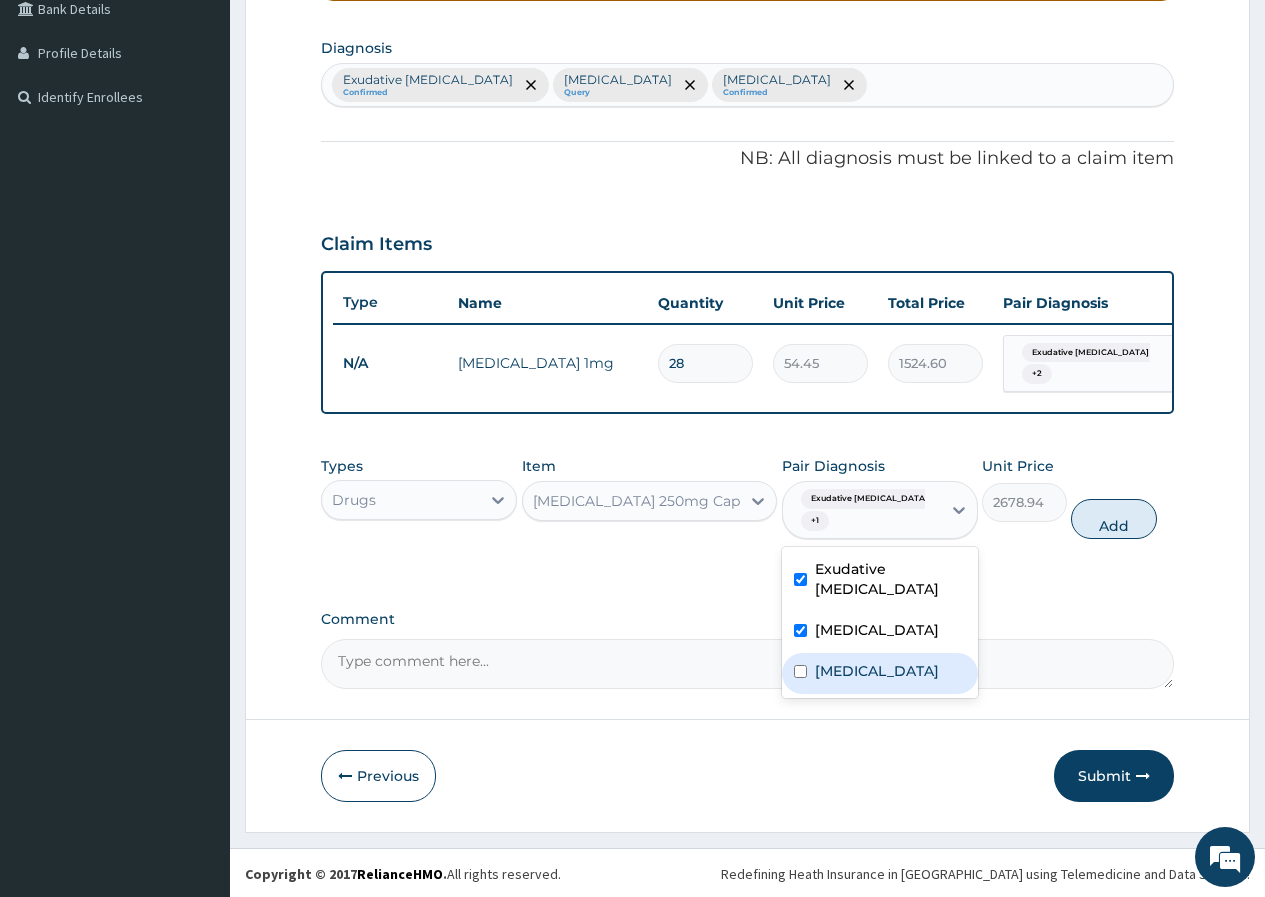 click at bounding box center (800, 671) 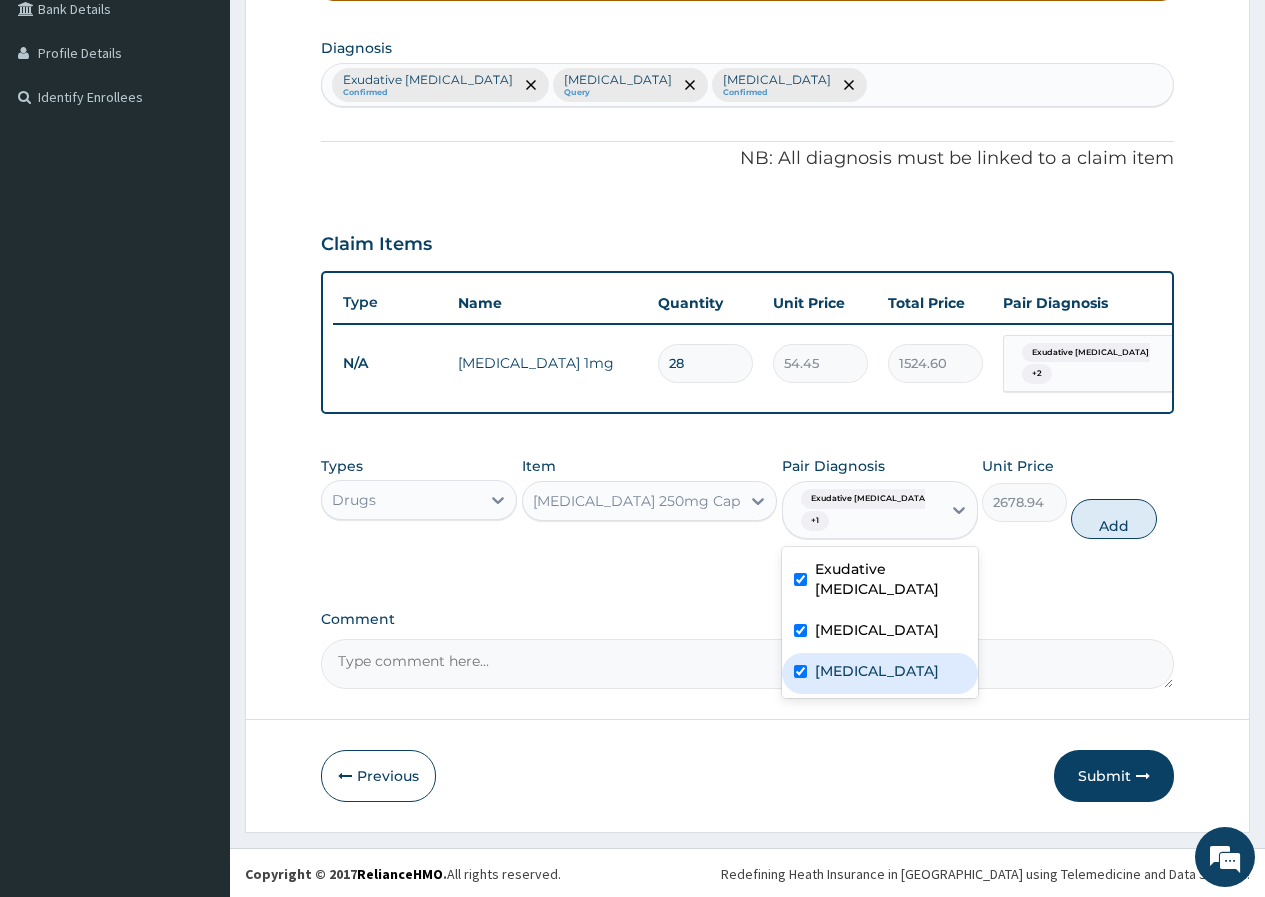 checkbox on "true" 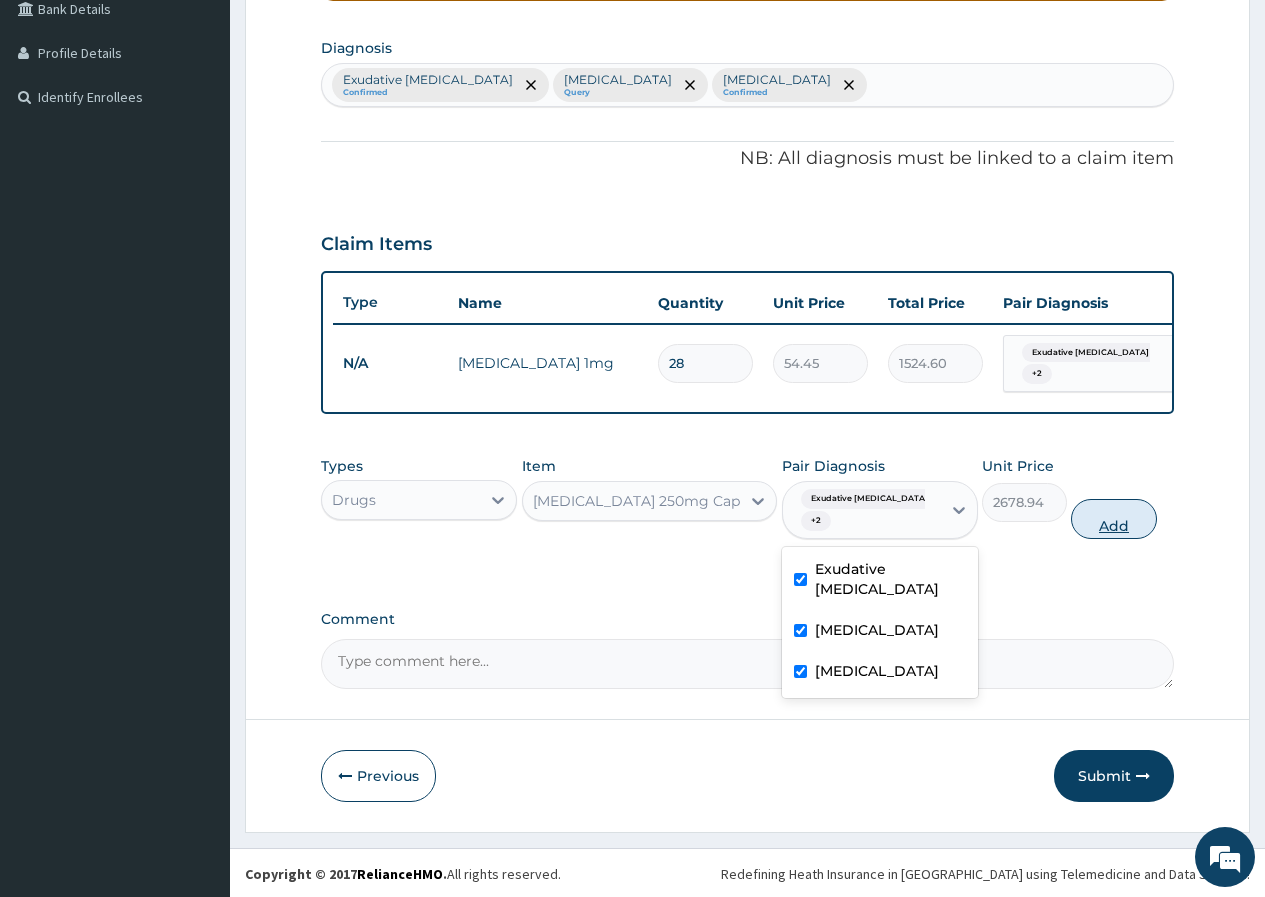 click on "Add" at bounding box center (1113, 519) 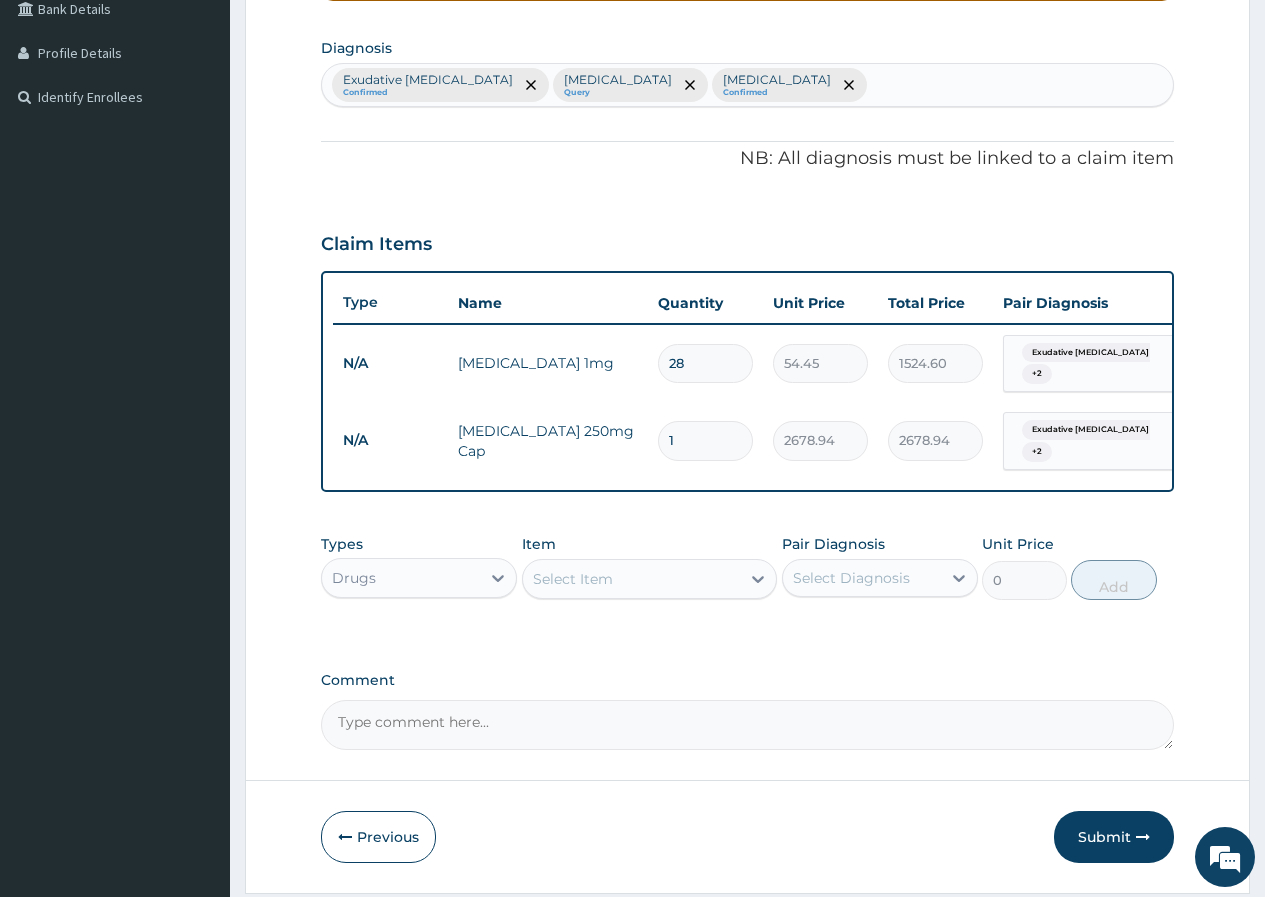 drag, startPoint x: 690, startPoint y: 451, endPoint x: 669, endPoint y: 447, distance: 21.377558 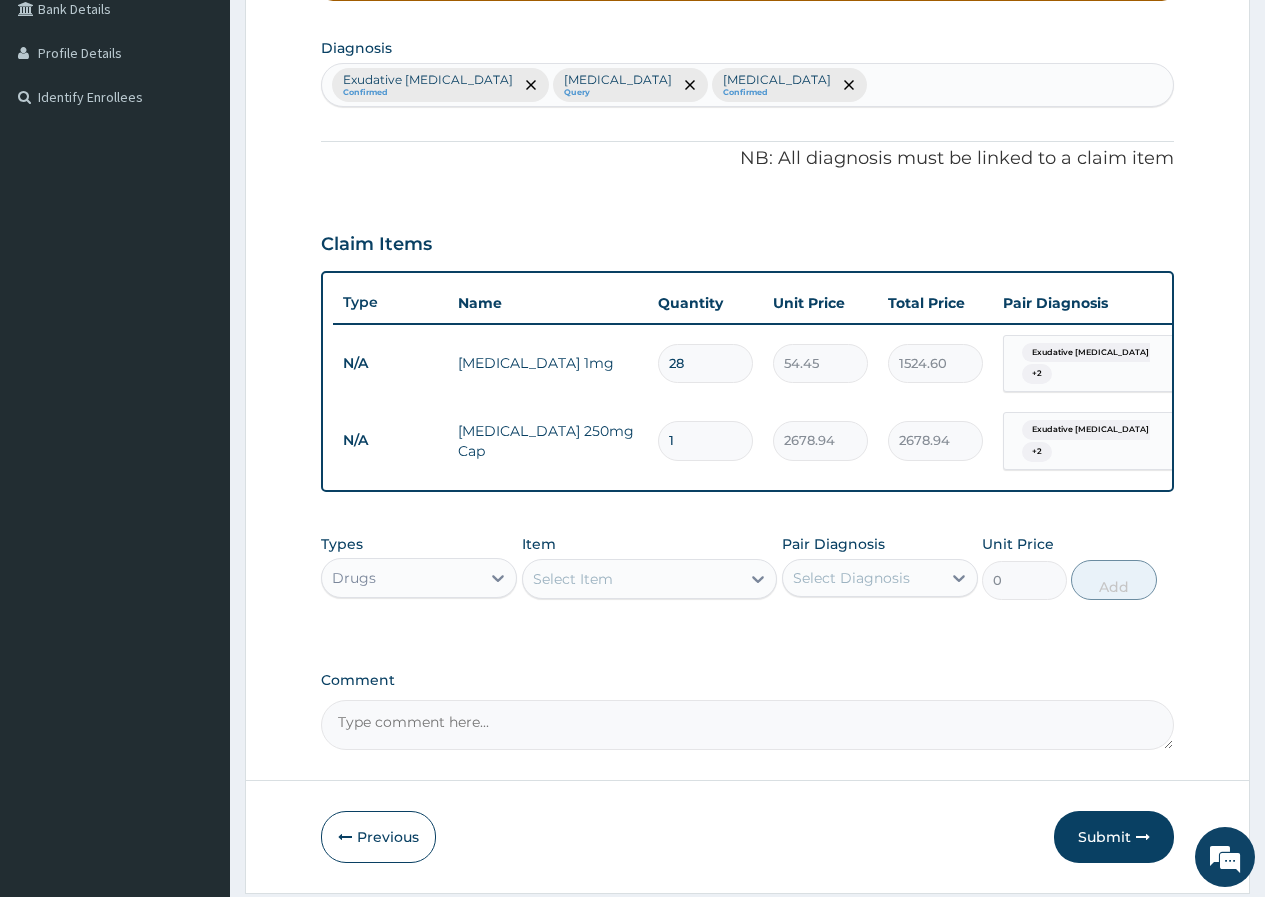 click on "1" at bounding box center (705, 440) 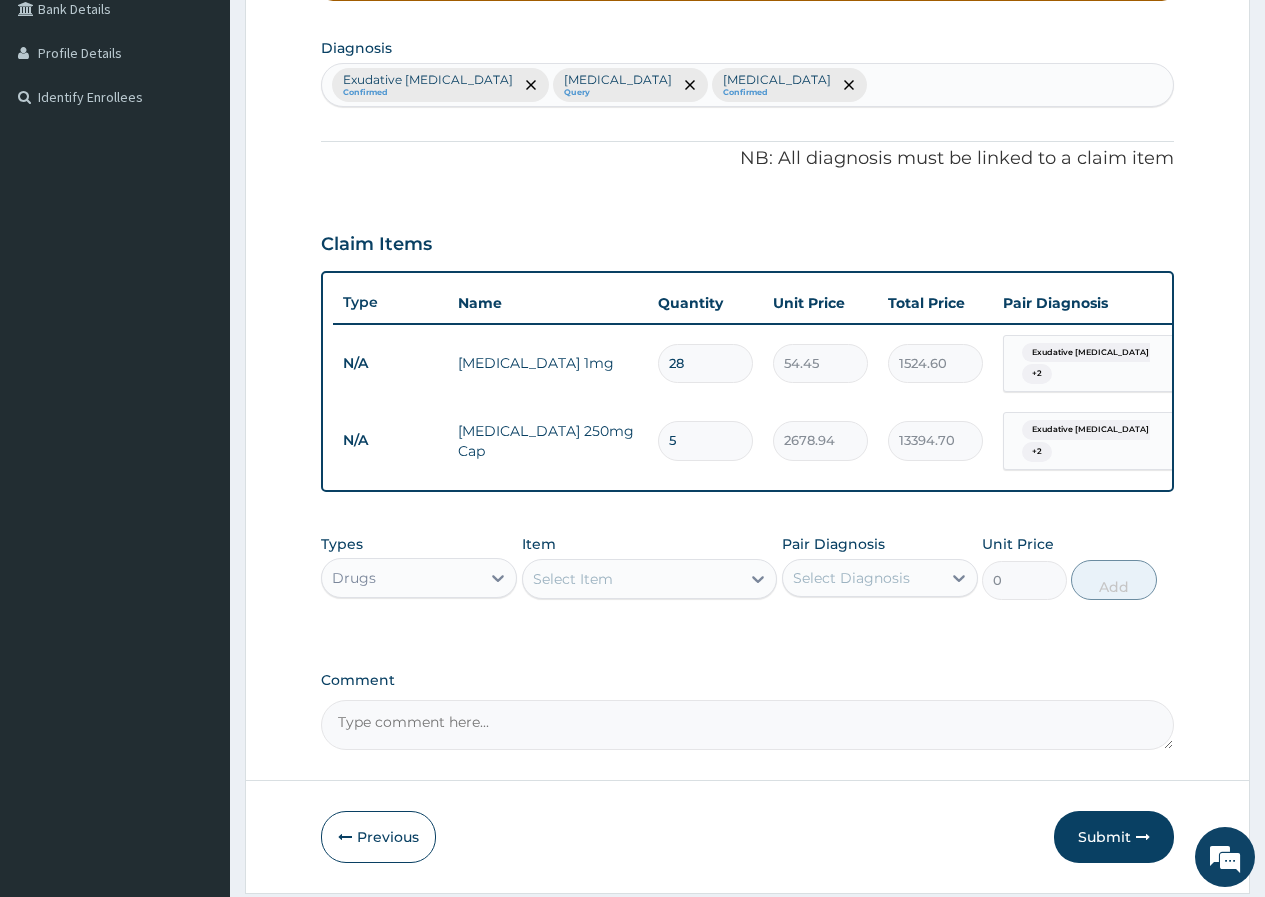 type on "5" 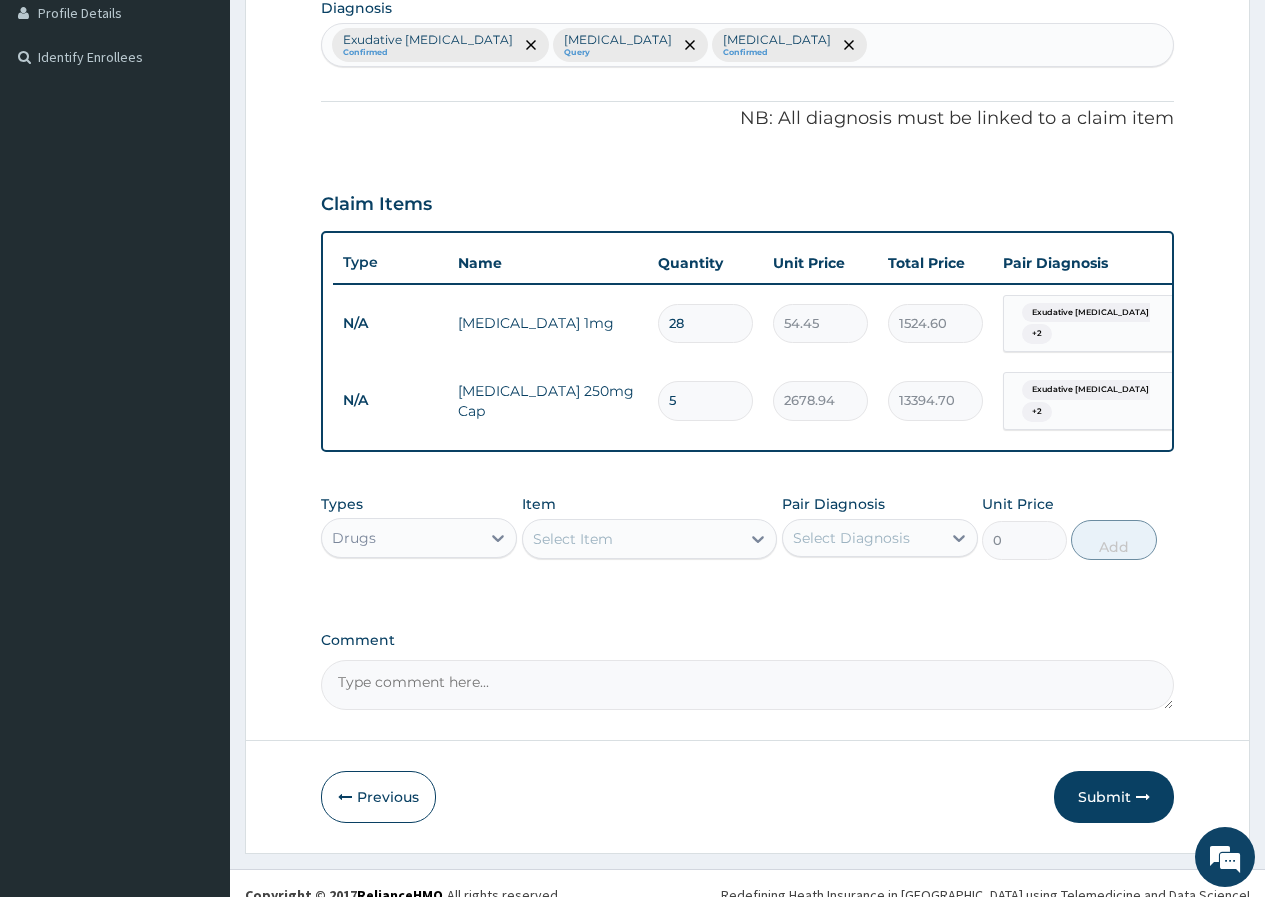 scroll, scrollTop: 551, scrollLeft: 0, axis: vertical 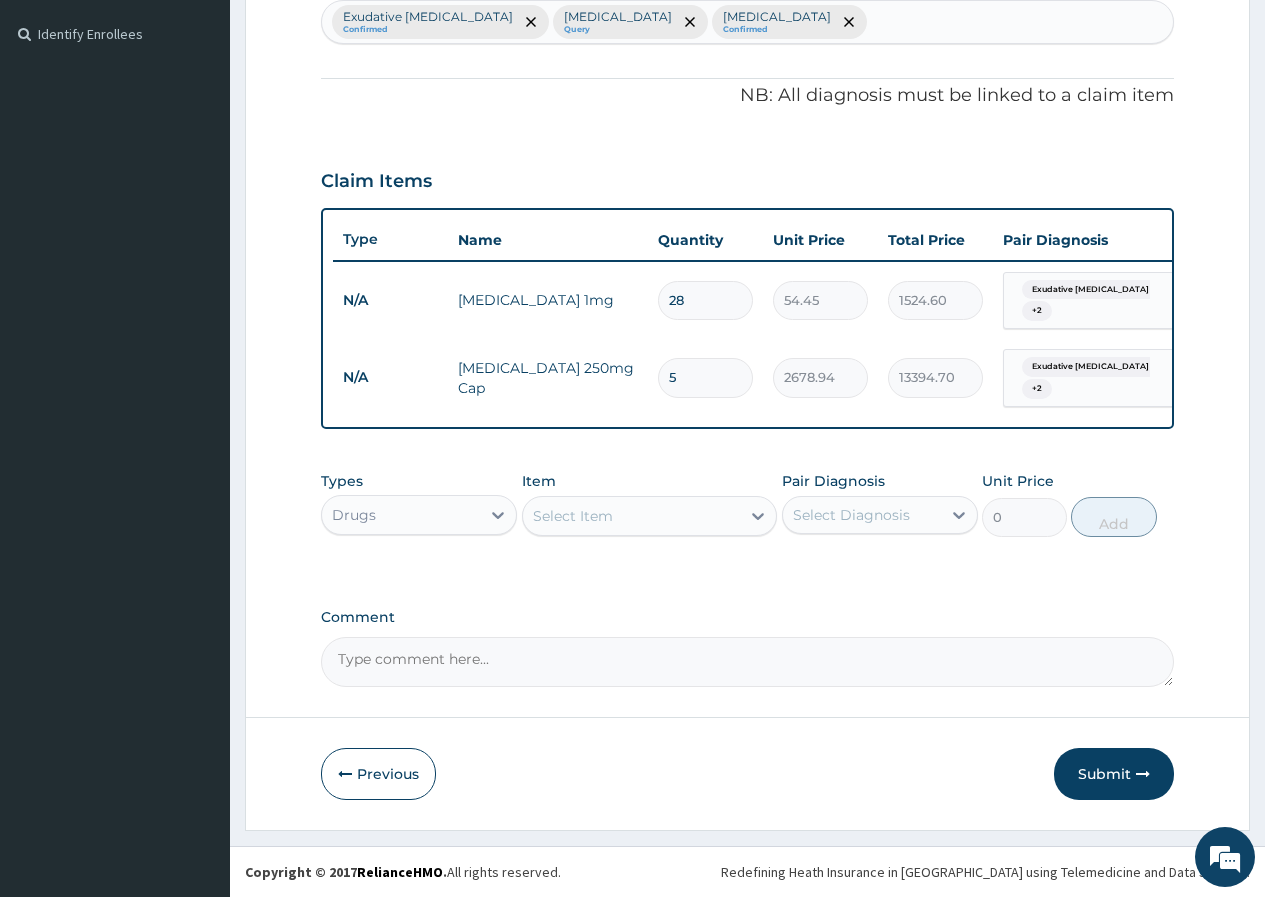 click on "Select Item" at bounding box center [573, 516] 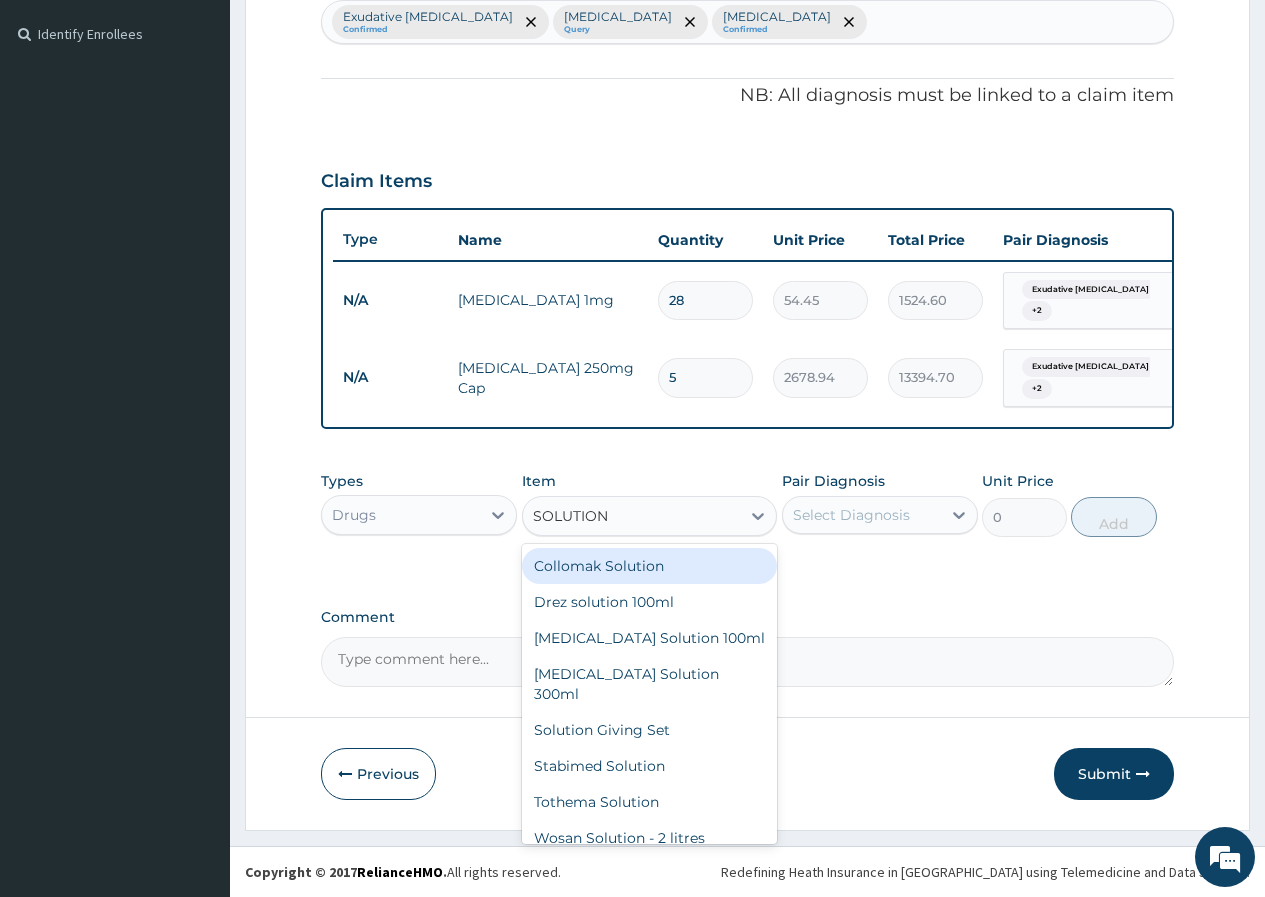type on "SOLUTION" 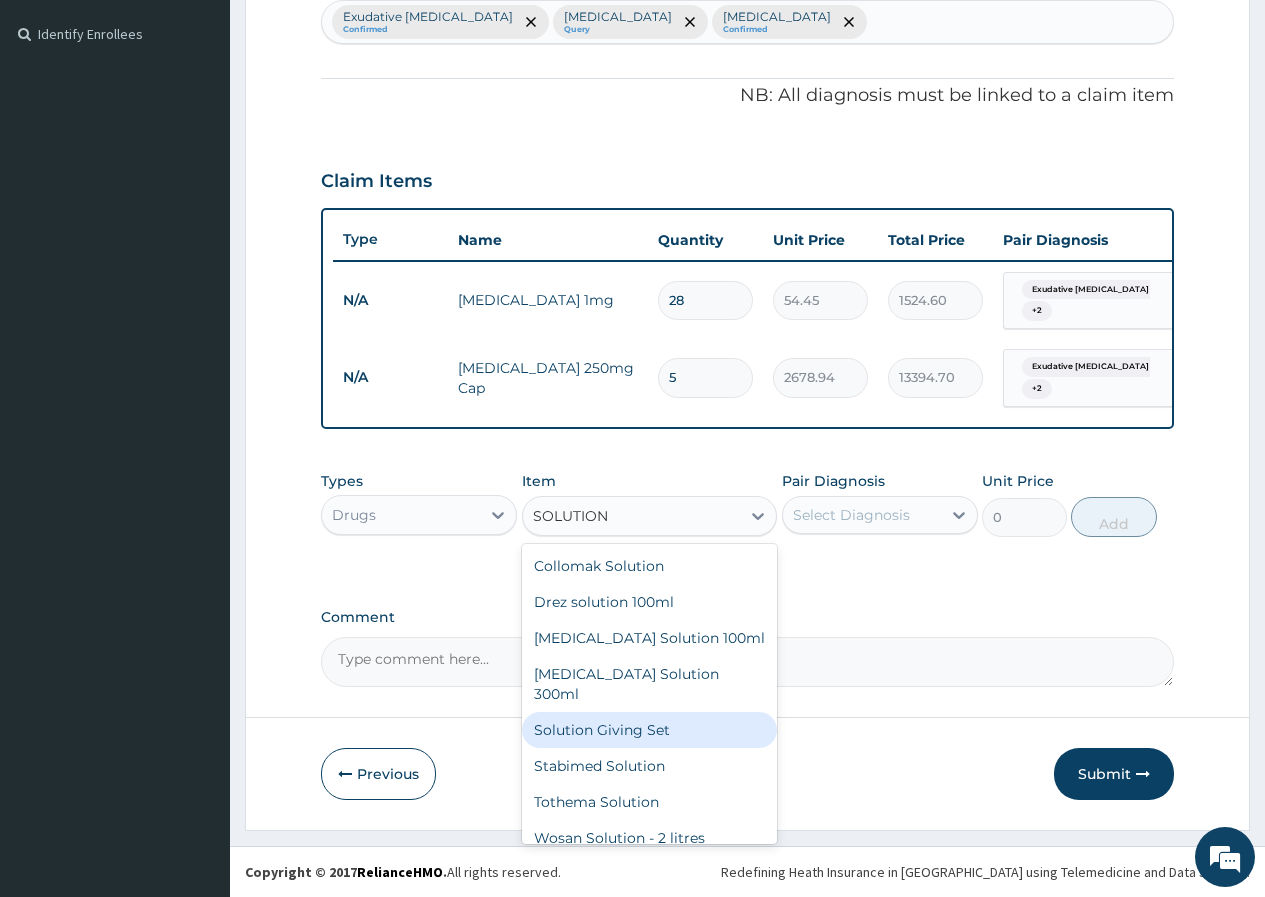 click on "Solution Giving Set" at bounding box center [650, 730] 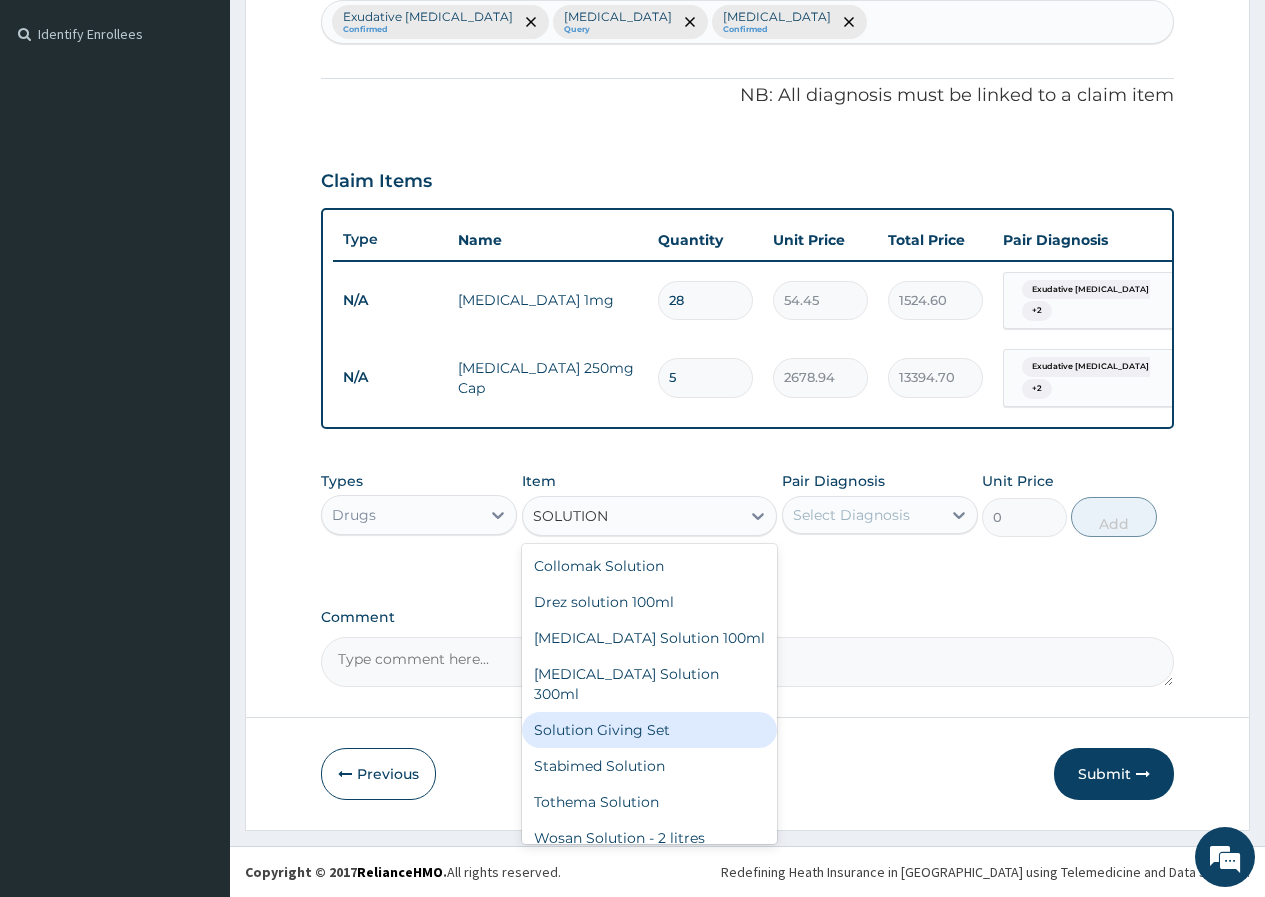 type 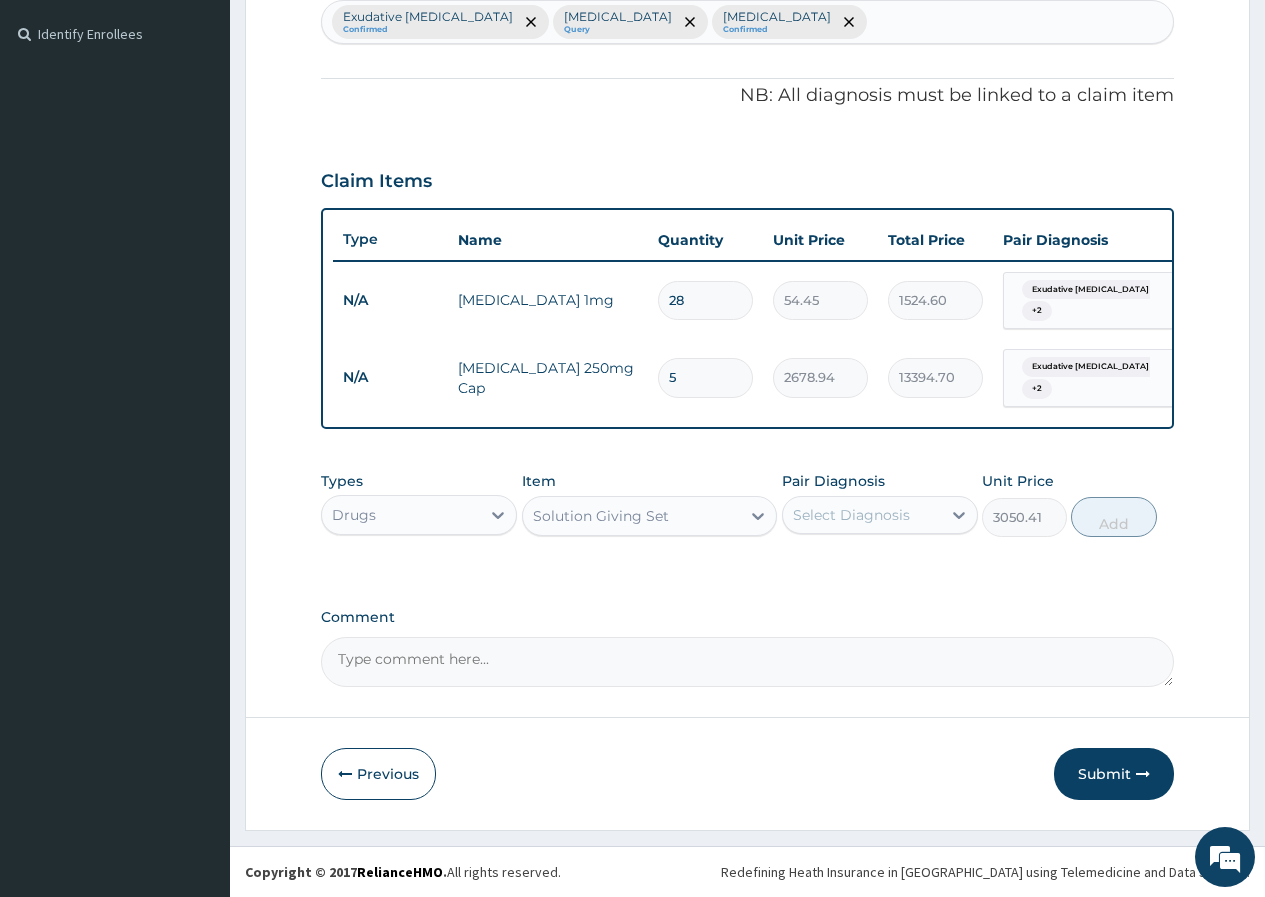 click on "Select Diagnosis" at bounding box center [851, 515] 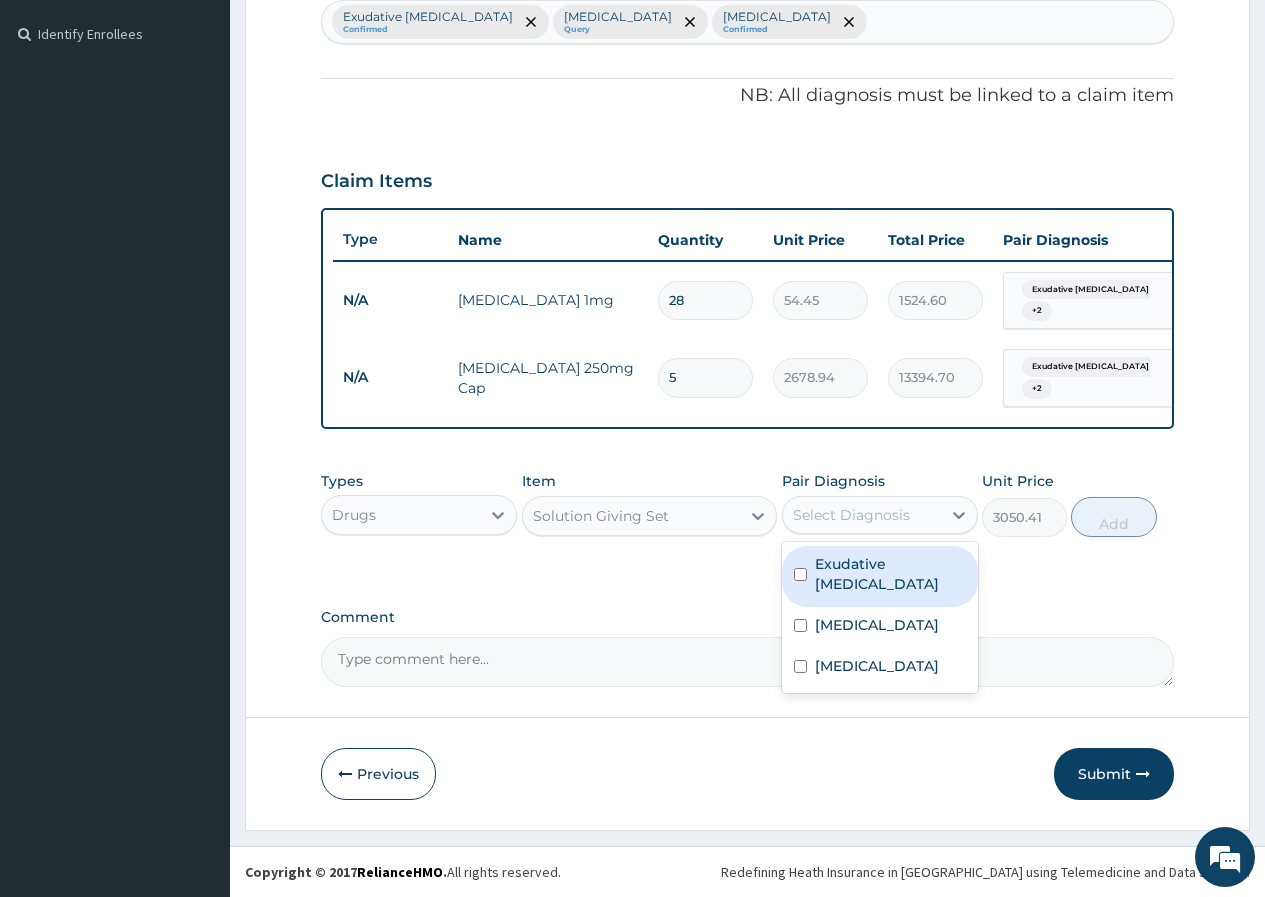 click on "Exudative pharyngitis" at bounding box center (880, 576) 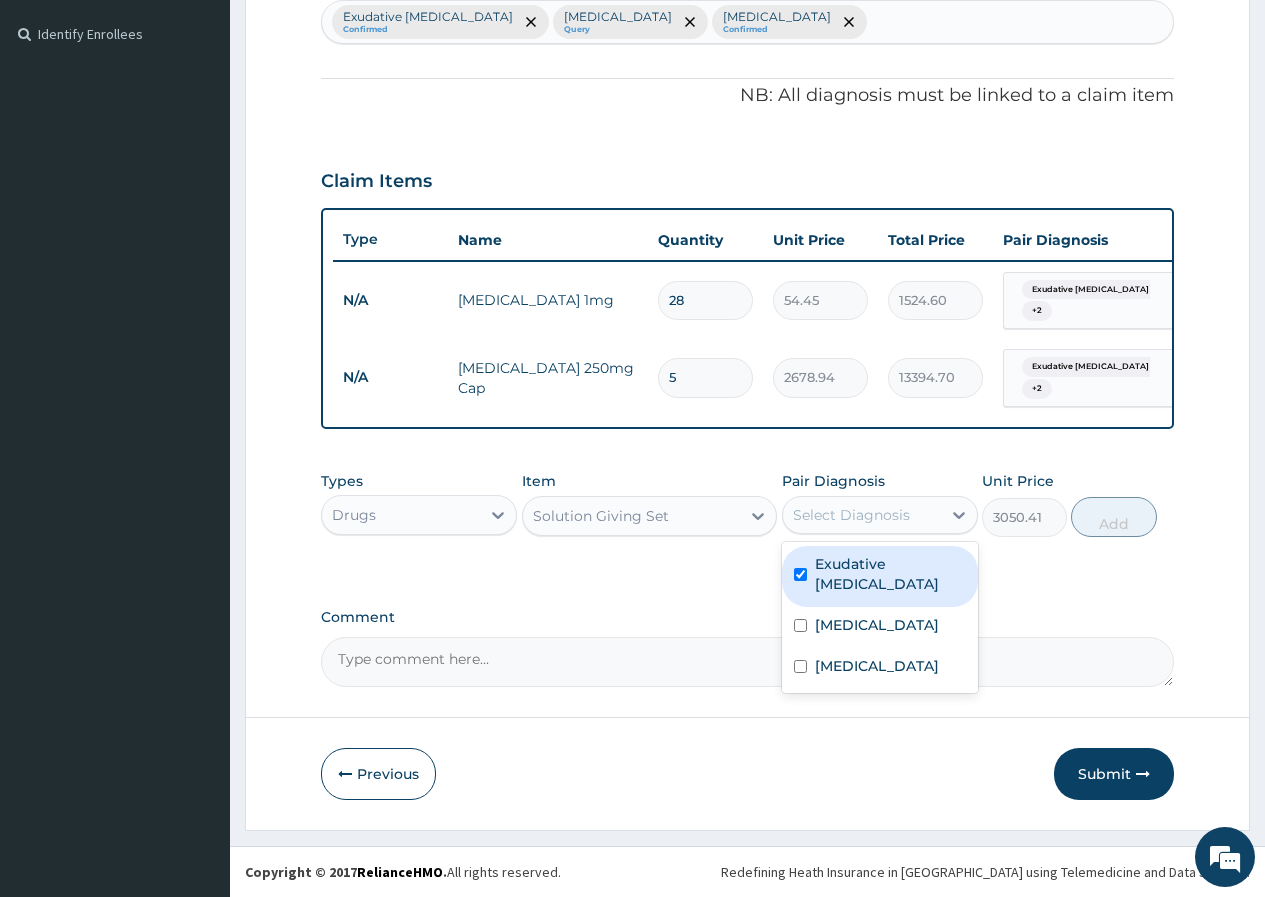 checkbox on "true" 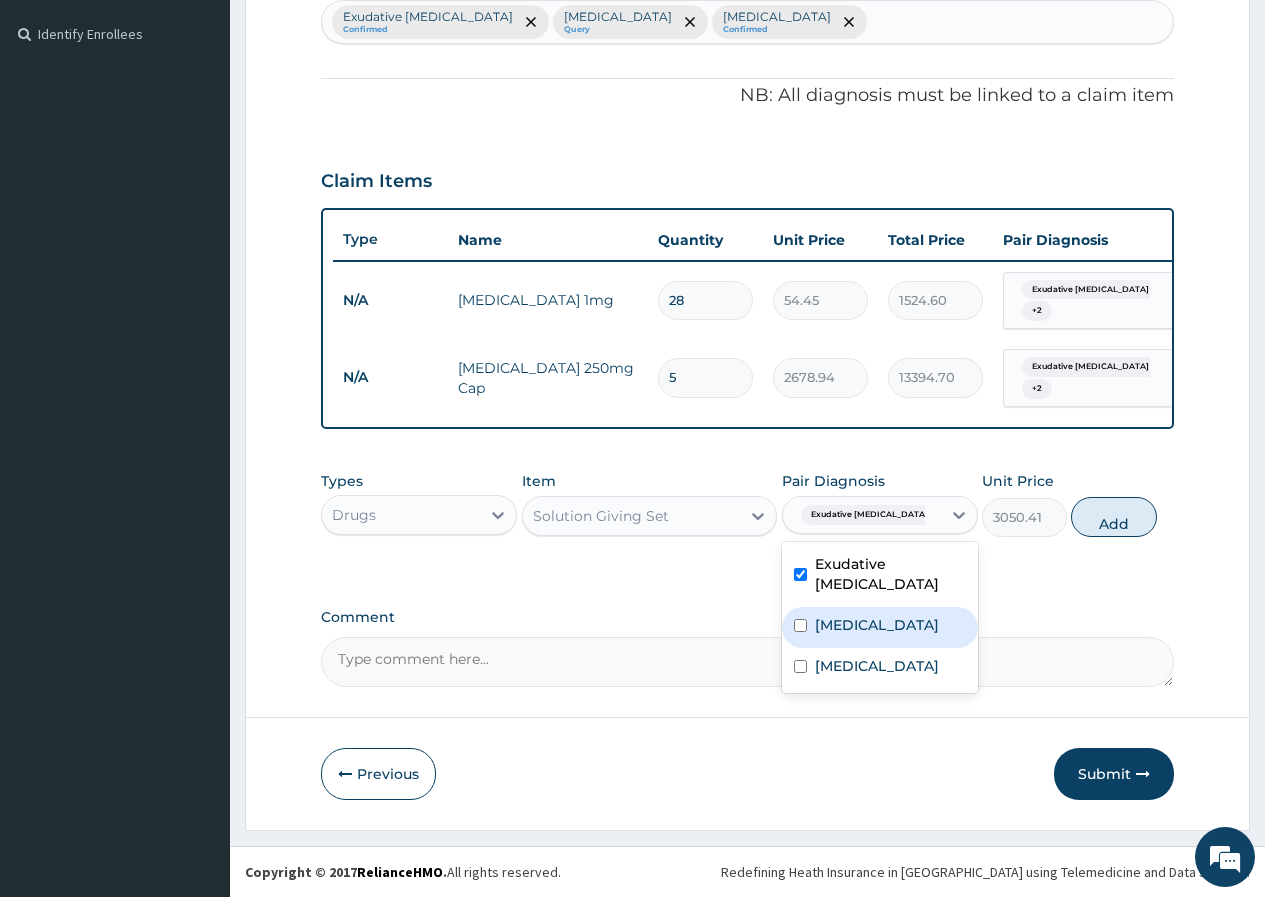 drag, startPoint x: 817, startPoint y: 627, endPoint x: 823, endPoint y: 659, distance: 32.55764 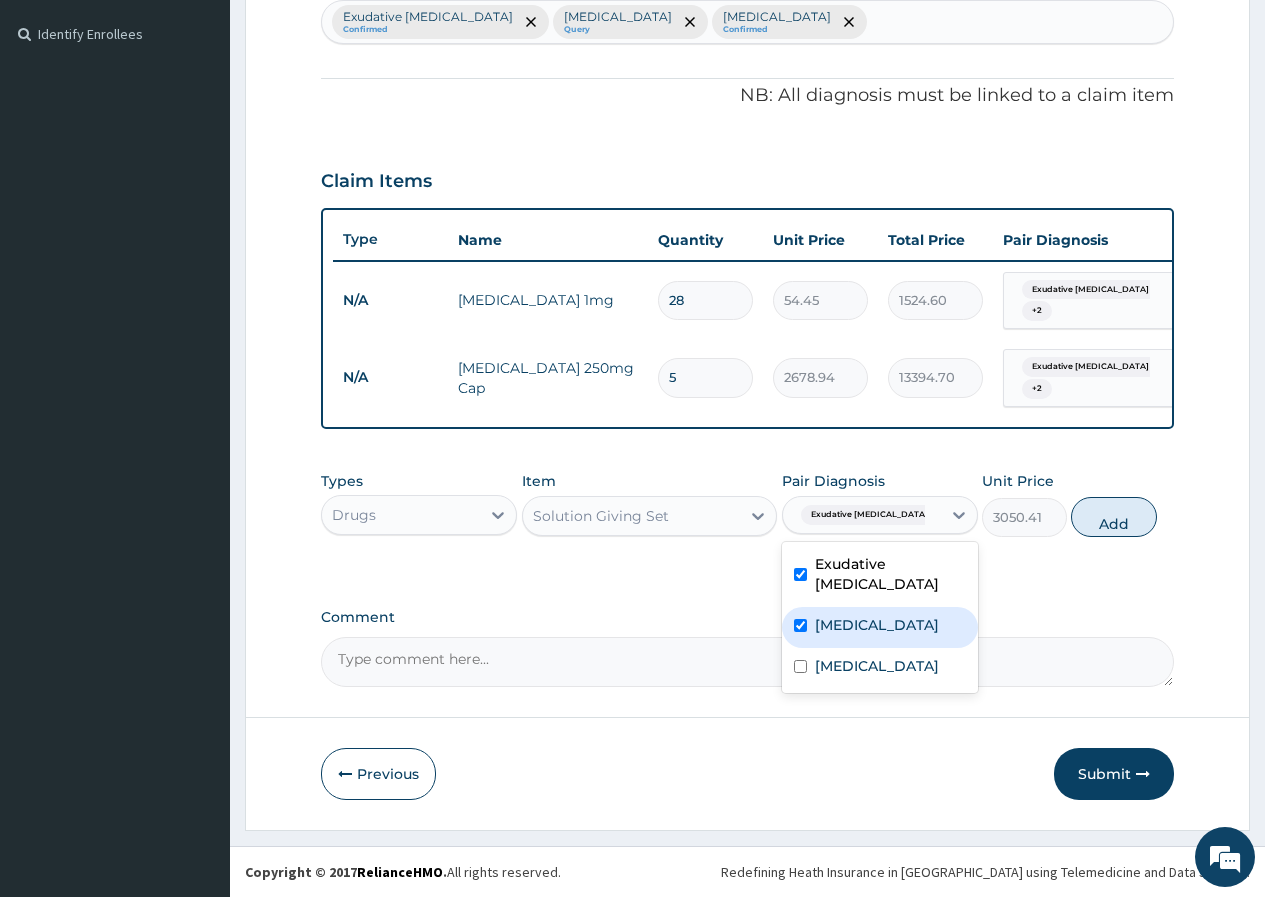 checkbox on "true" 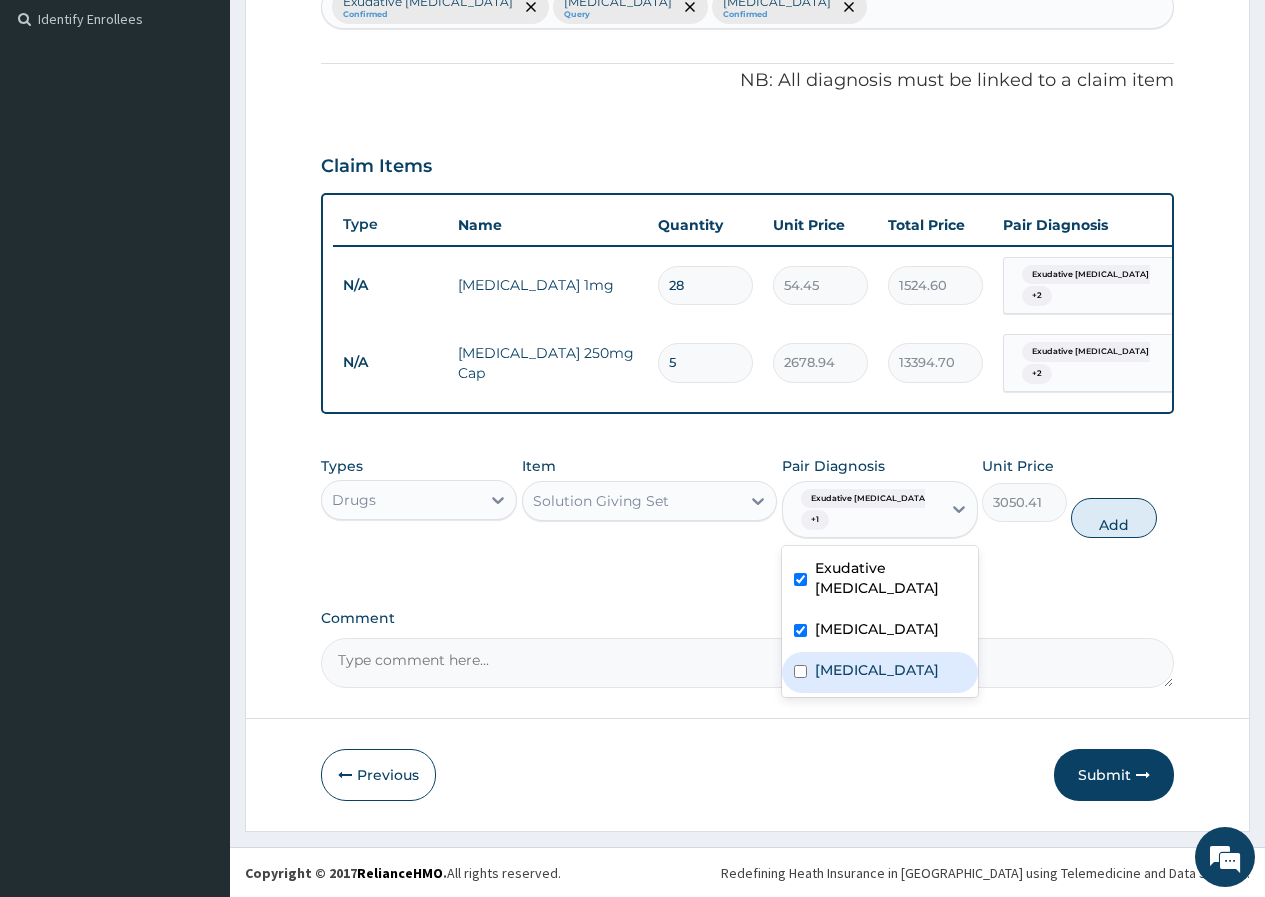 click on "Malaria" at bounding box center [877, 670] 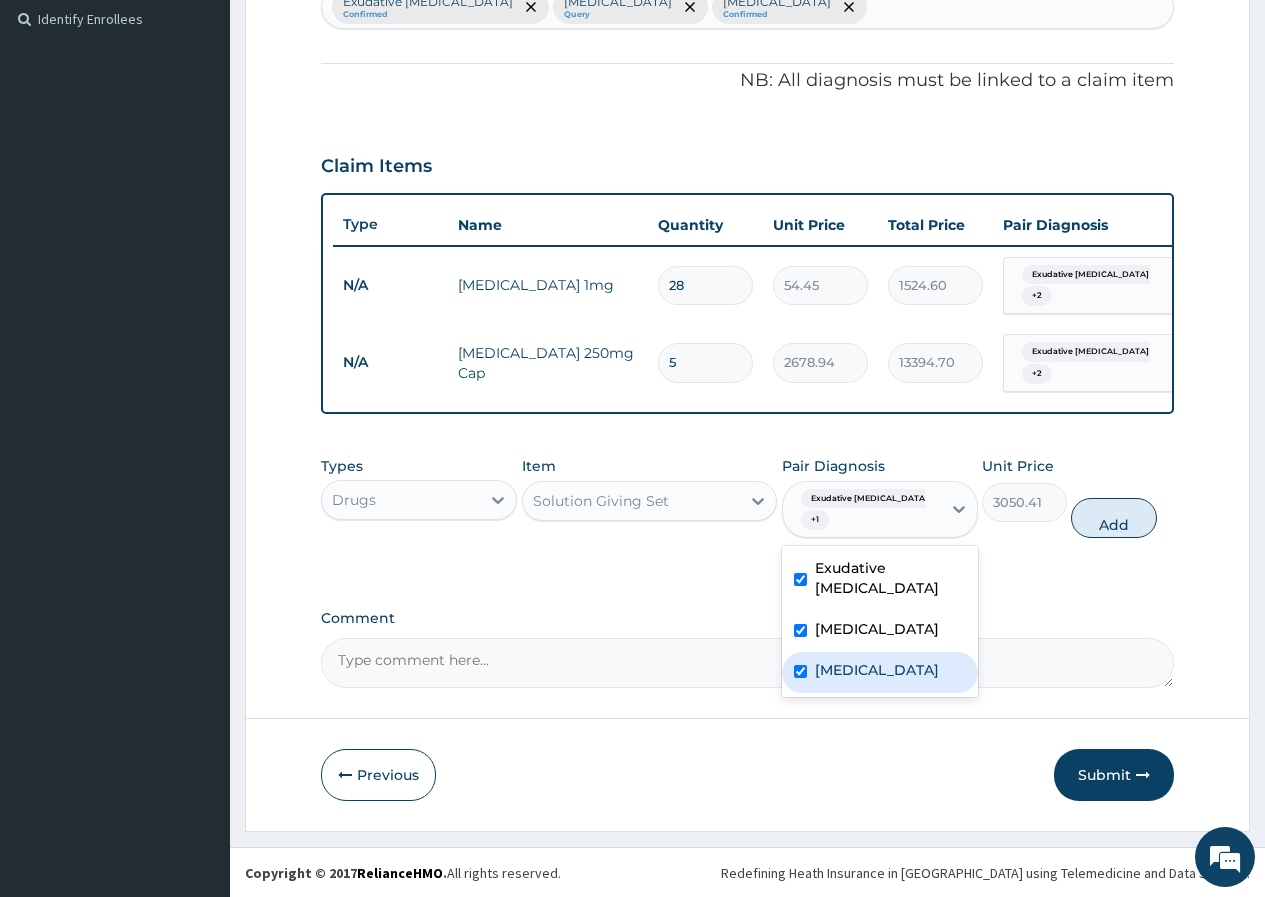 checkbox on "true" 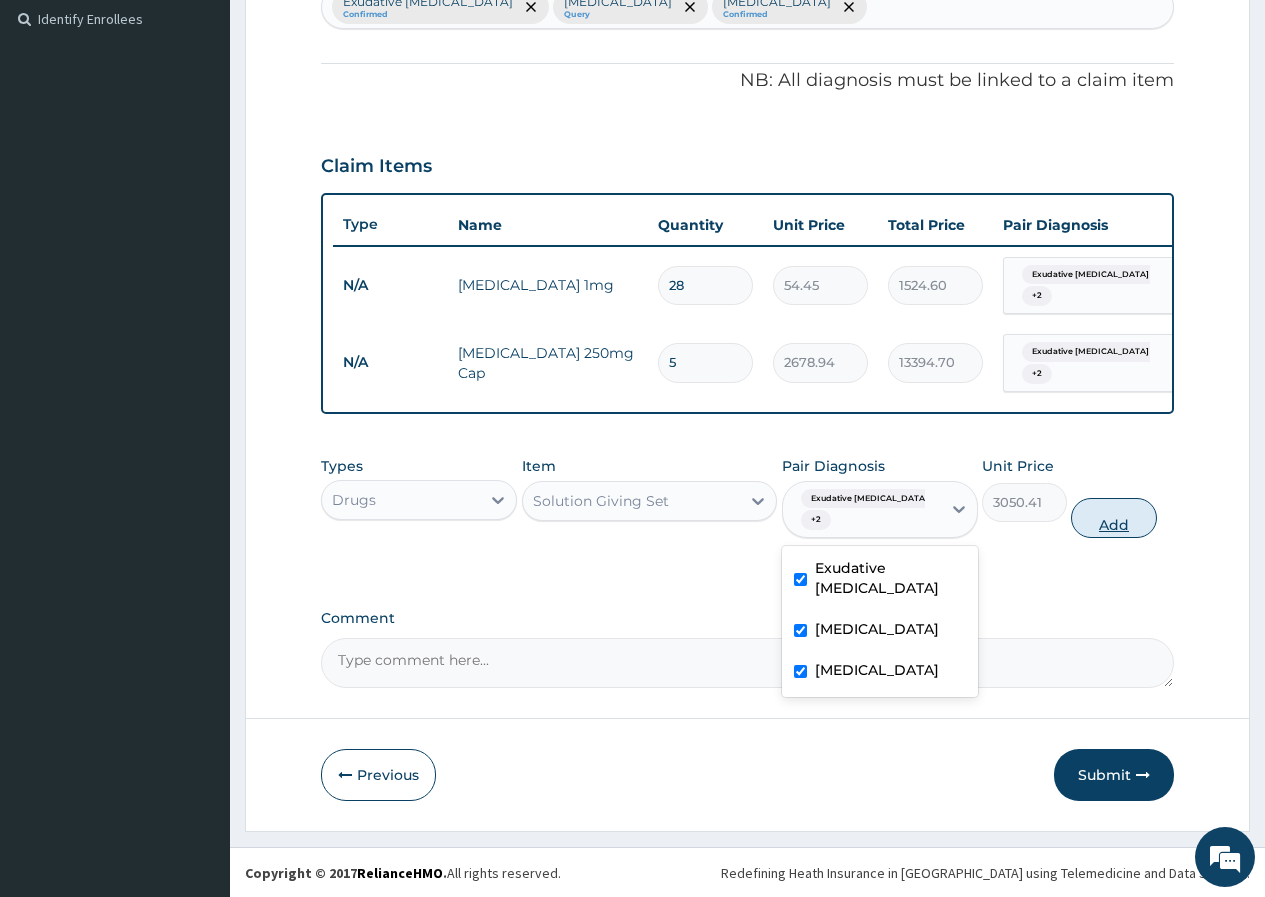 click on "Add" at bounding box center (1113, 518) 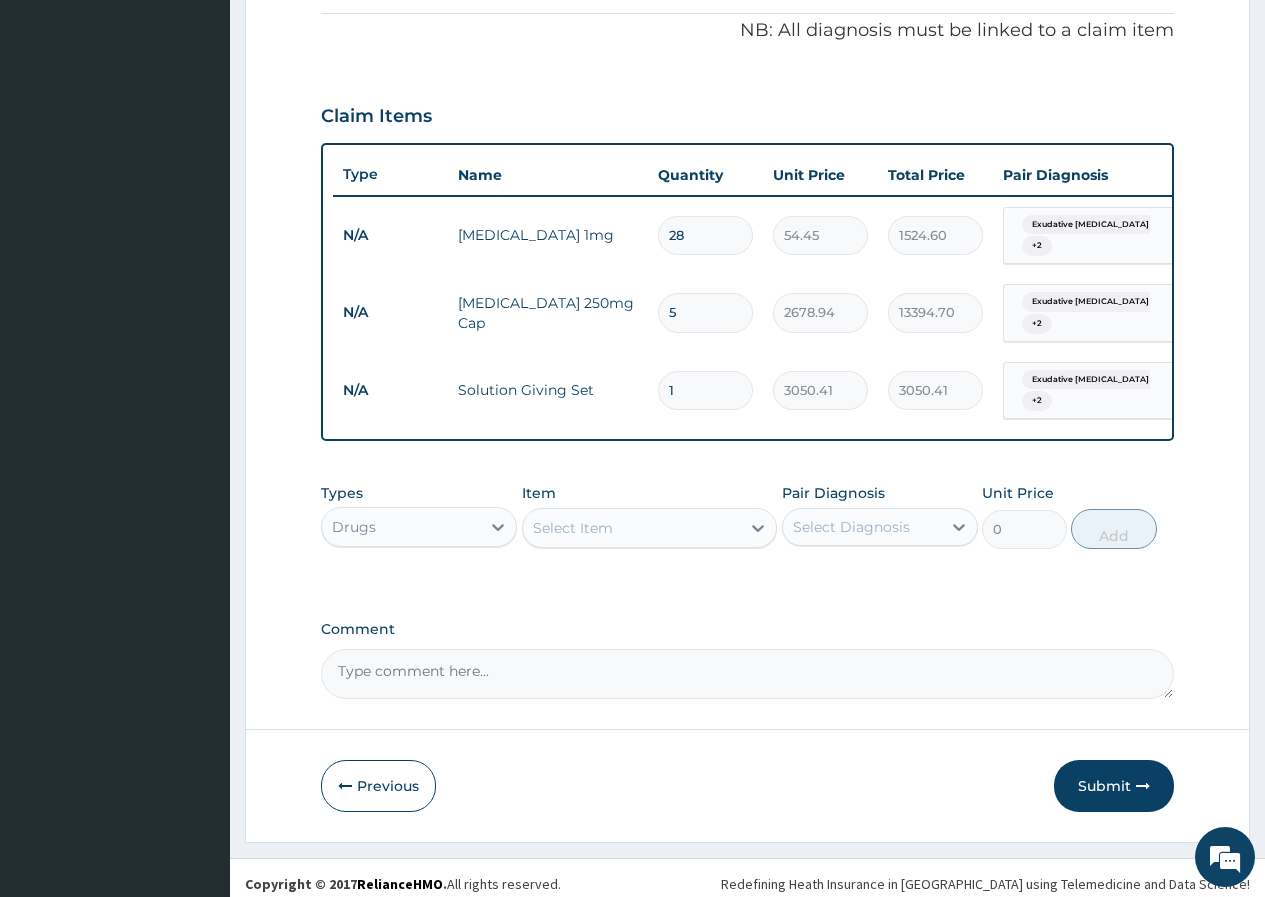 scroll, scrollTop: 628, scrollLeft: 0, axis: vertical 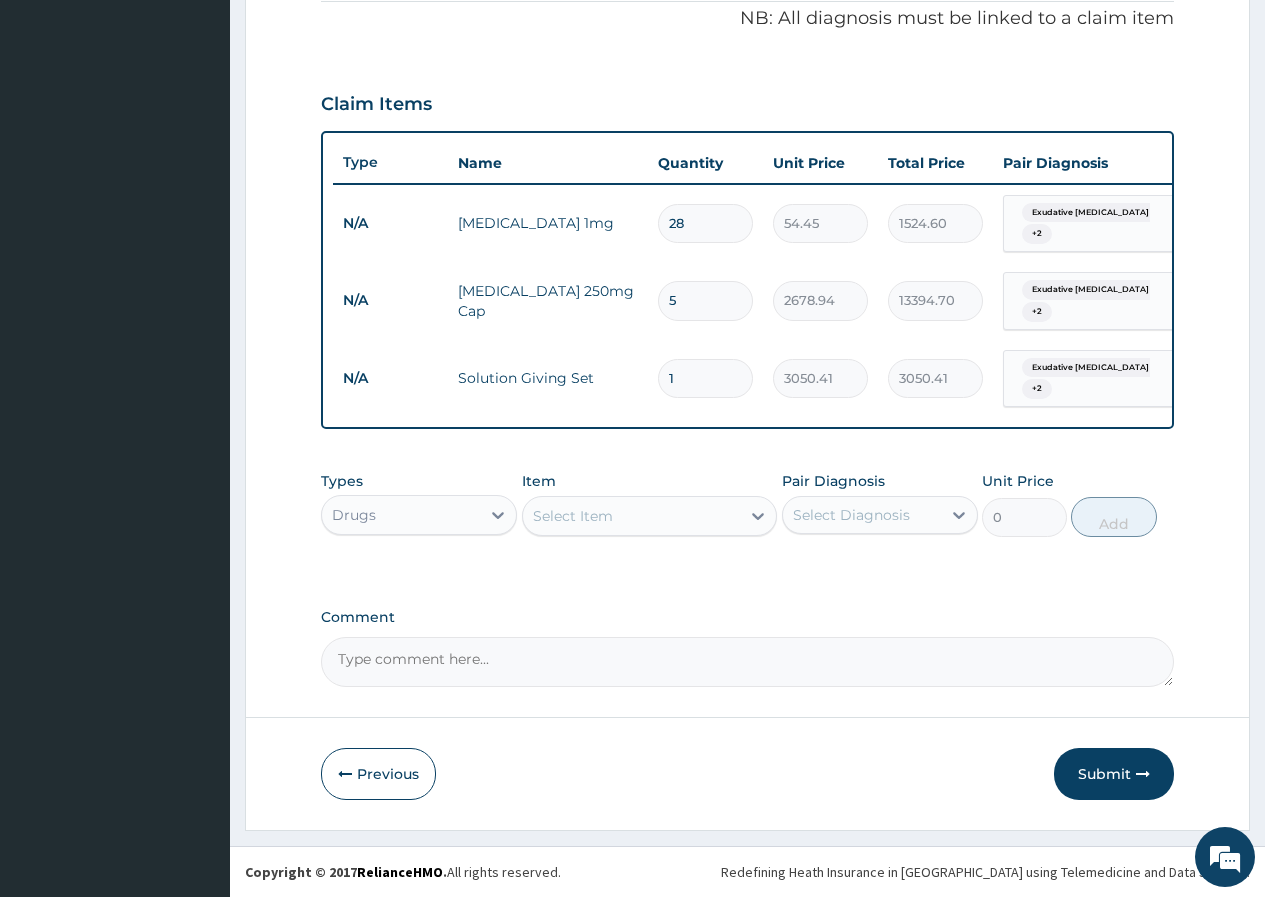 click on "Select Item" at bounding box center [573, 516] 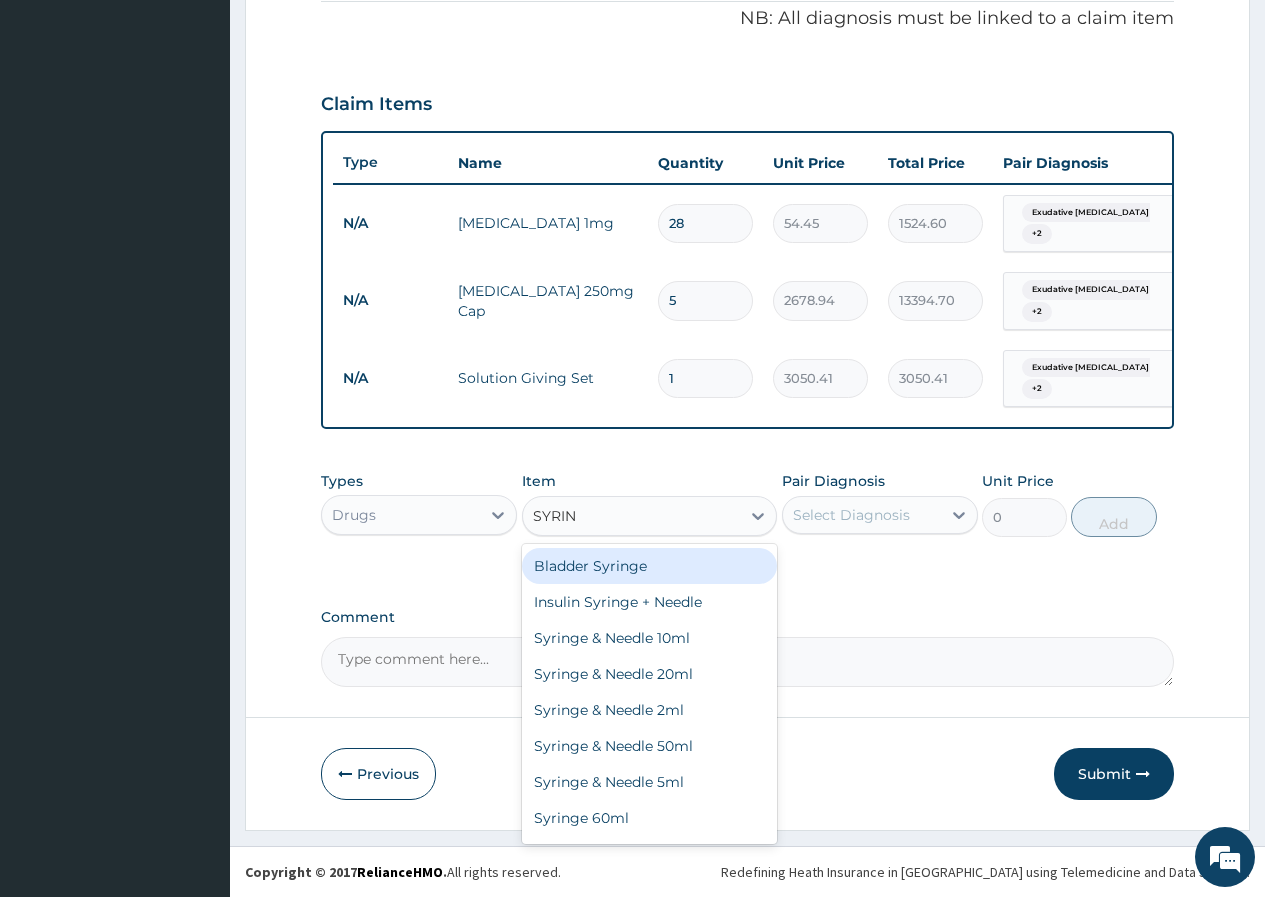 type on "SYRING" 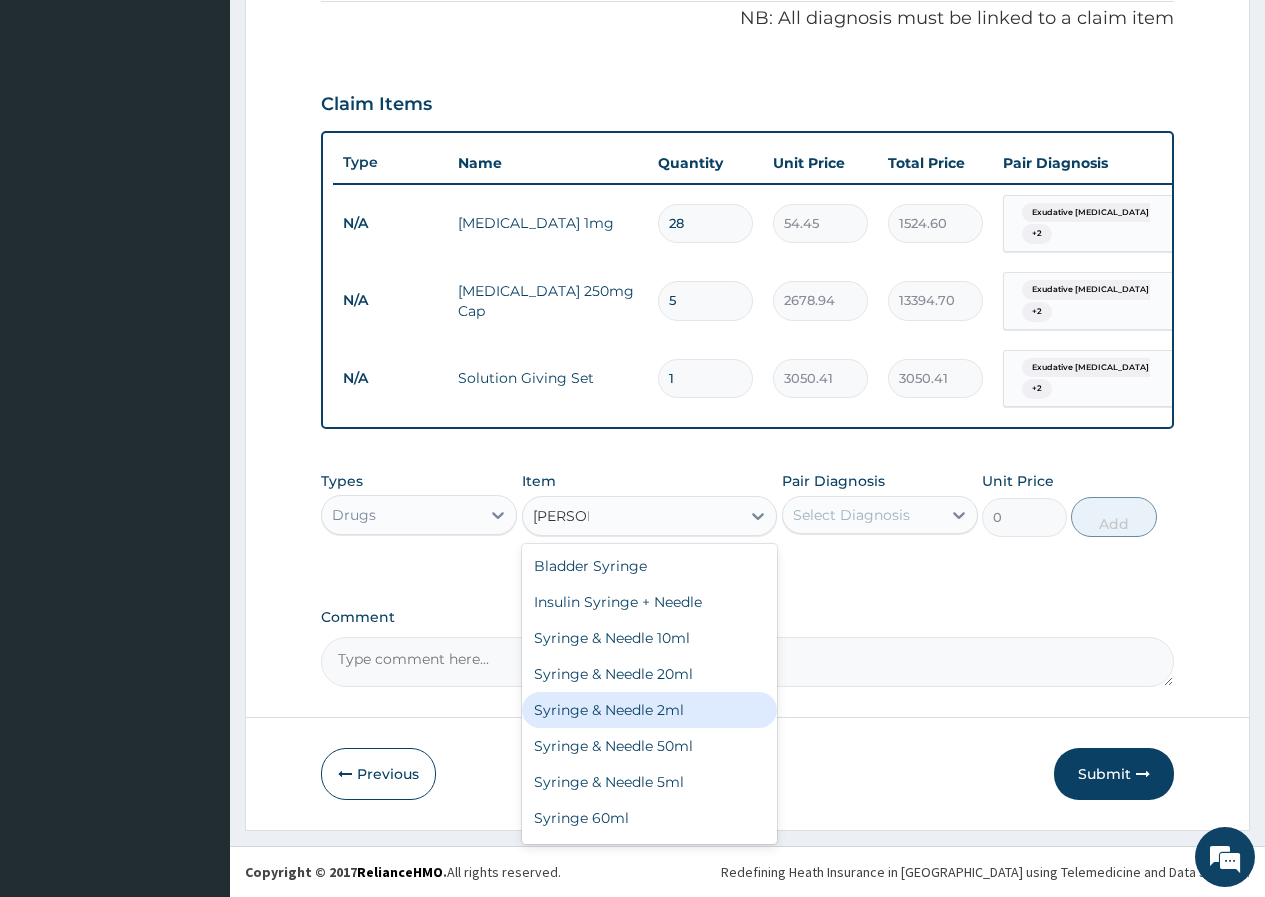 click on "Syringe & Needle 2ml" at bounding box center (650, 710) 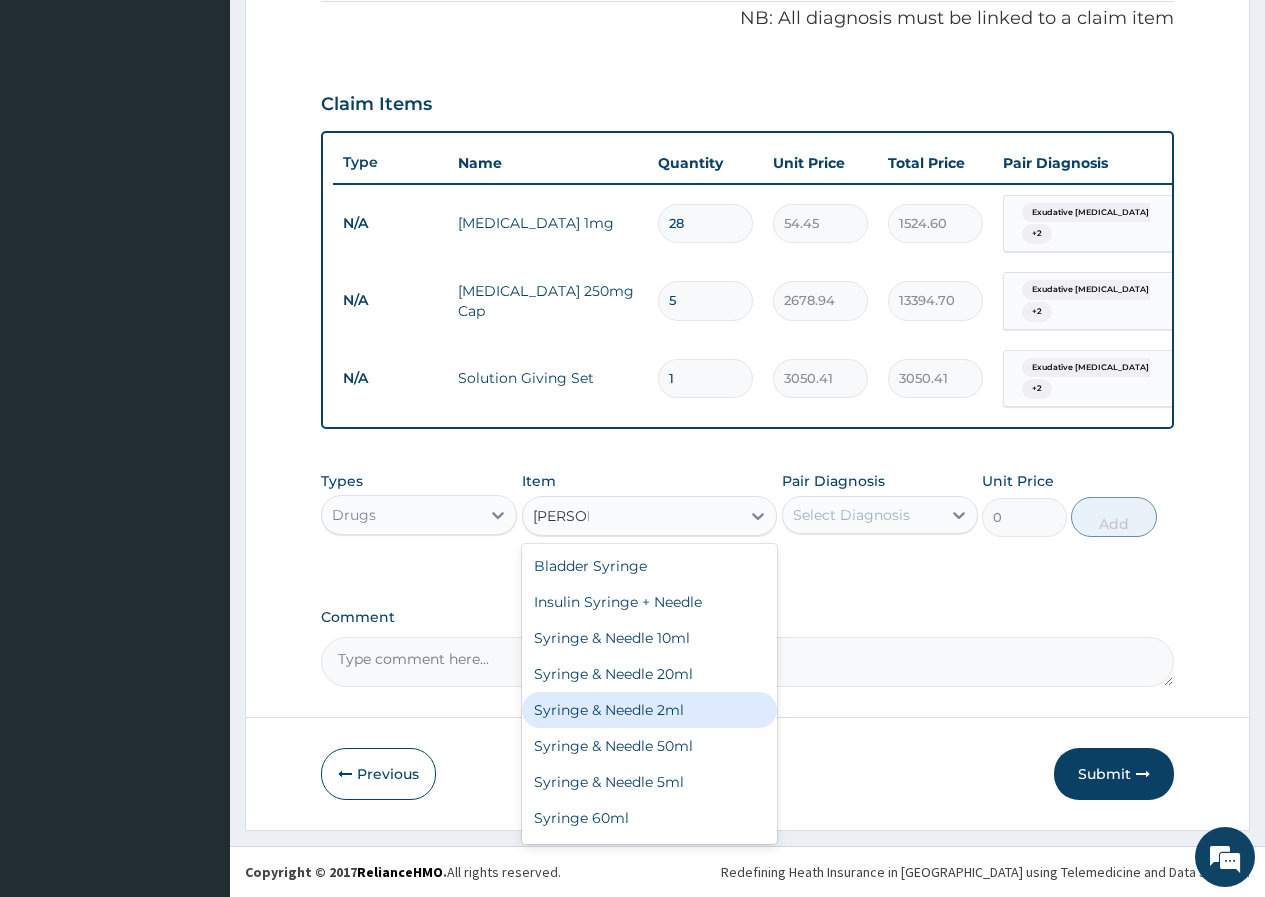 type 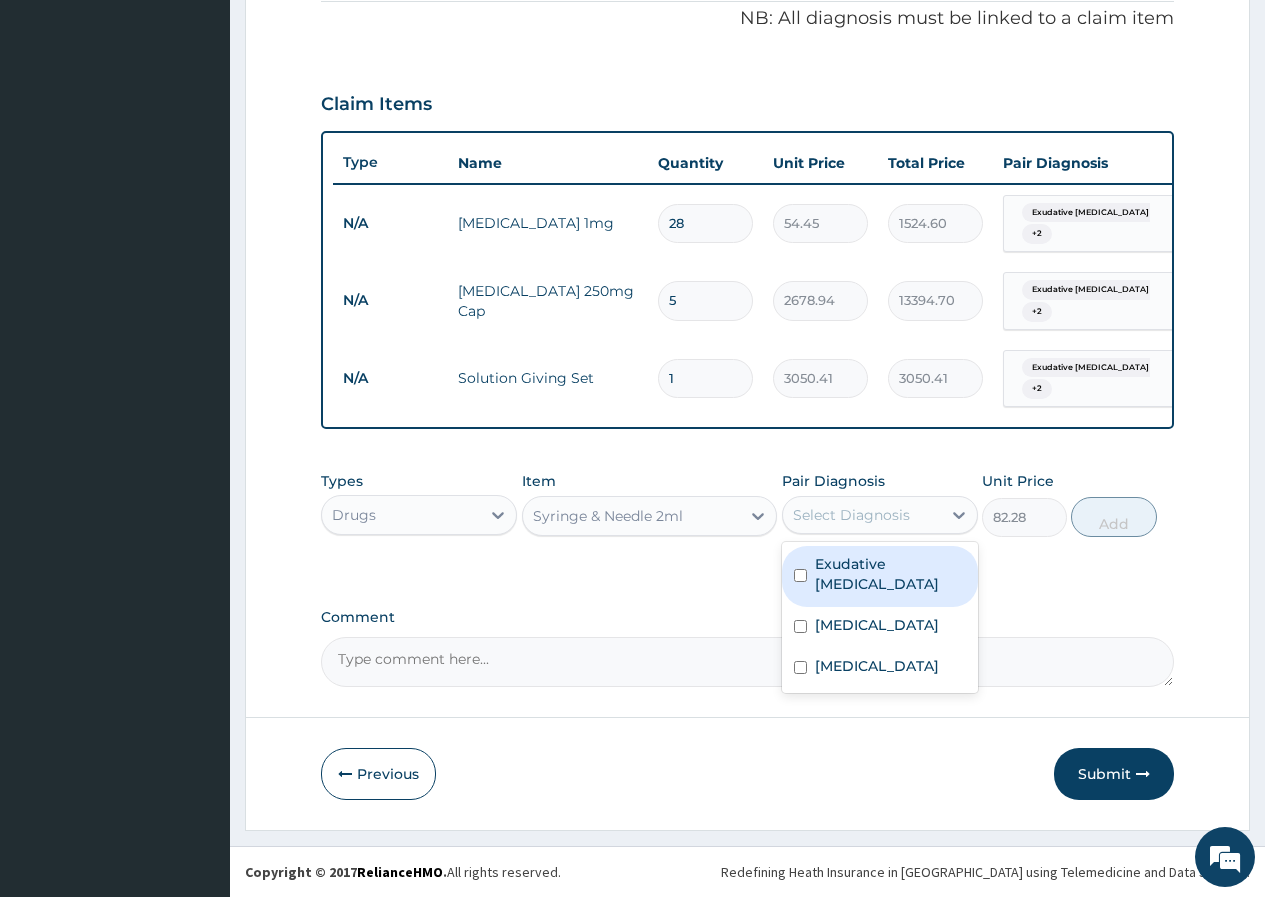 drag, startPoint x: 836, startPoint y: 523, endPoint x: 836, endPoint y: 534, distance: 11 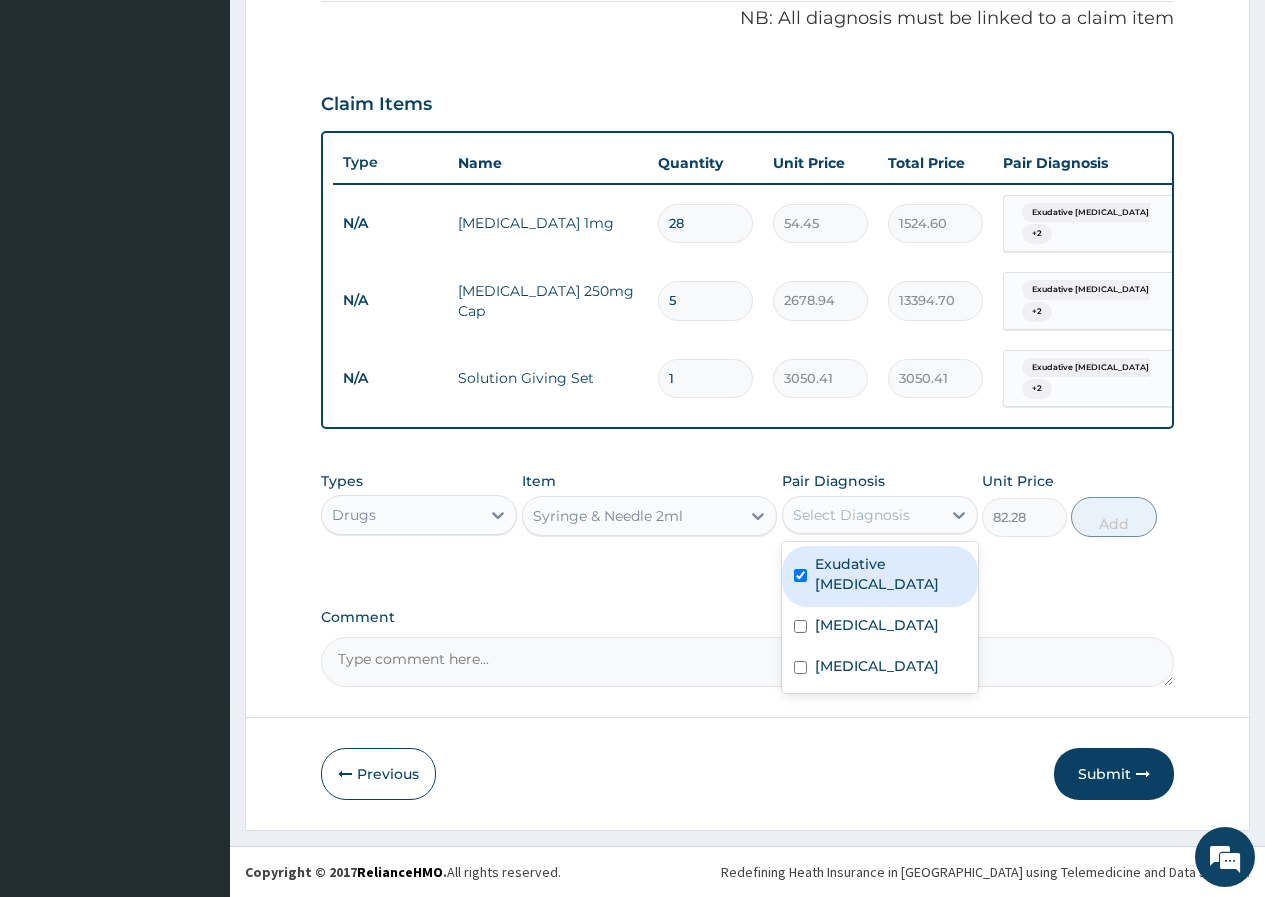 checkbox on "true" 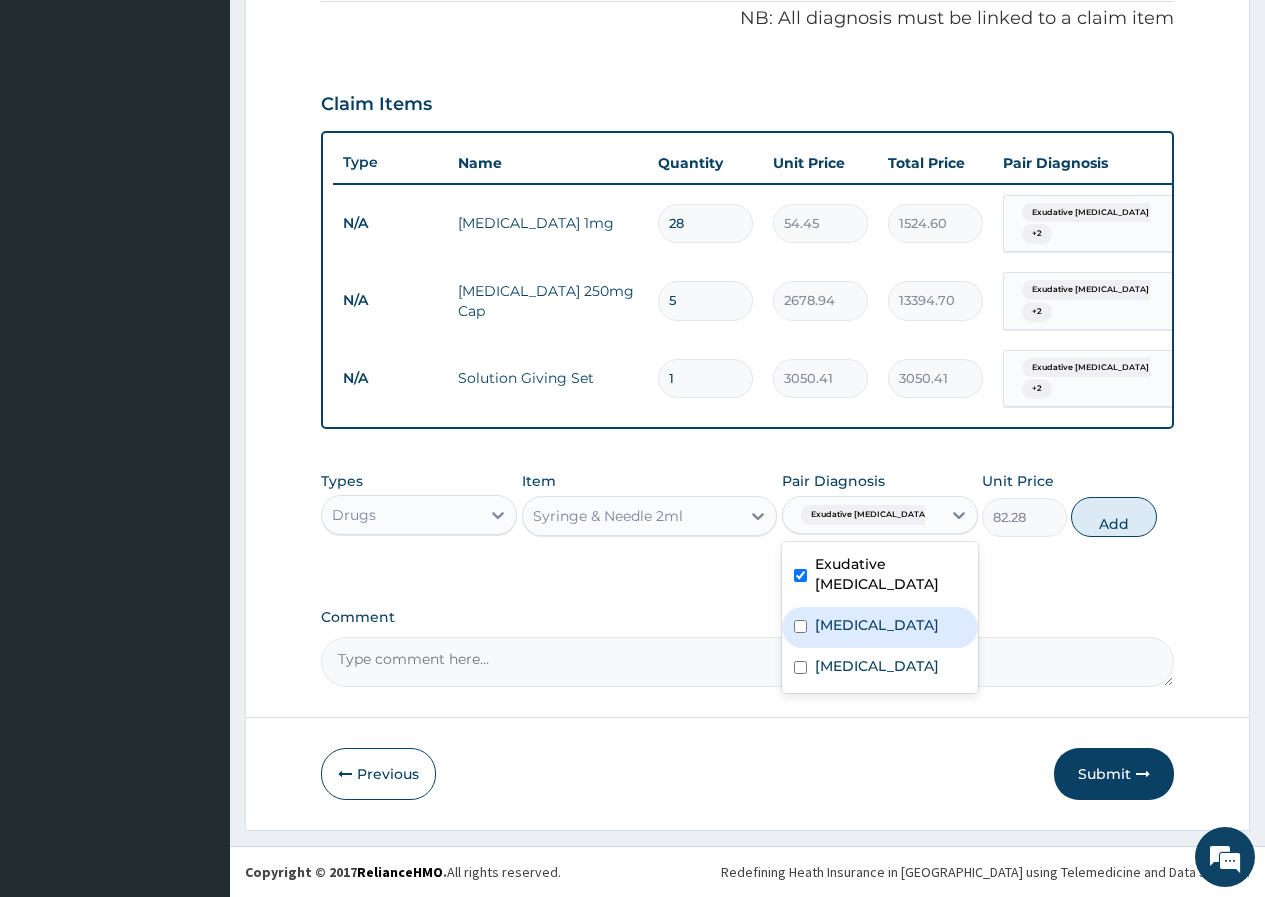 click on "Bacteremia" at bounding box center [877, 625] 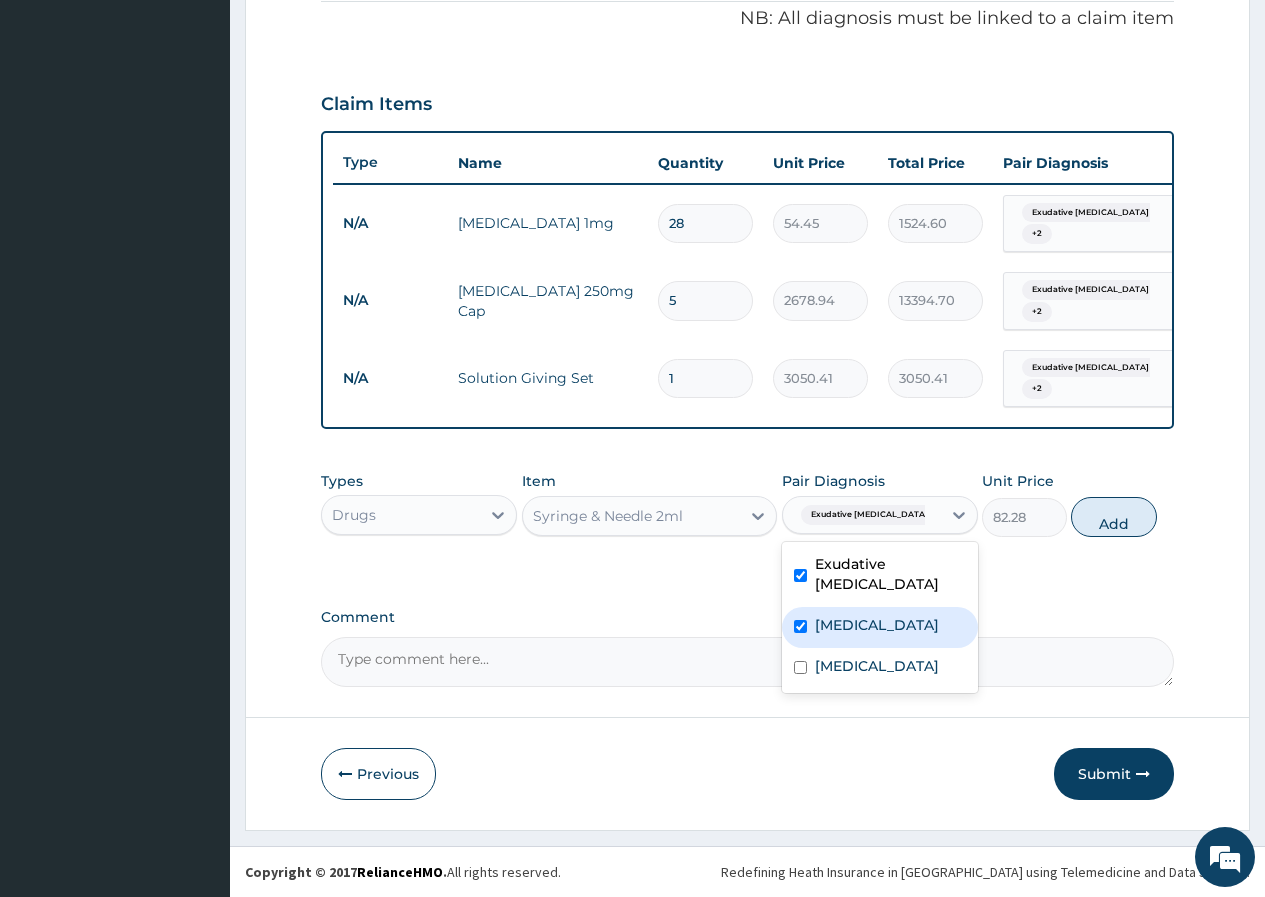 checkbox on "true" 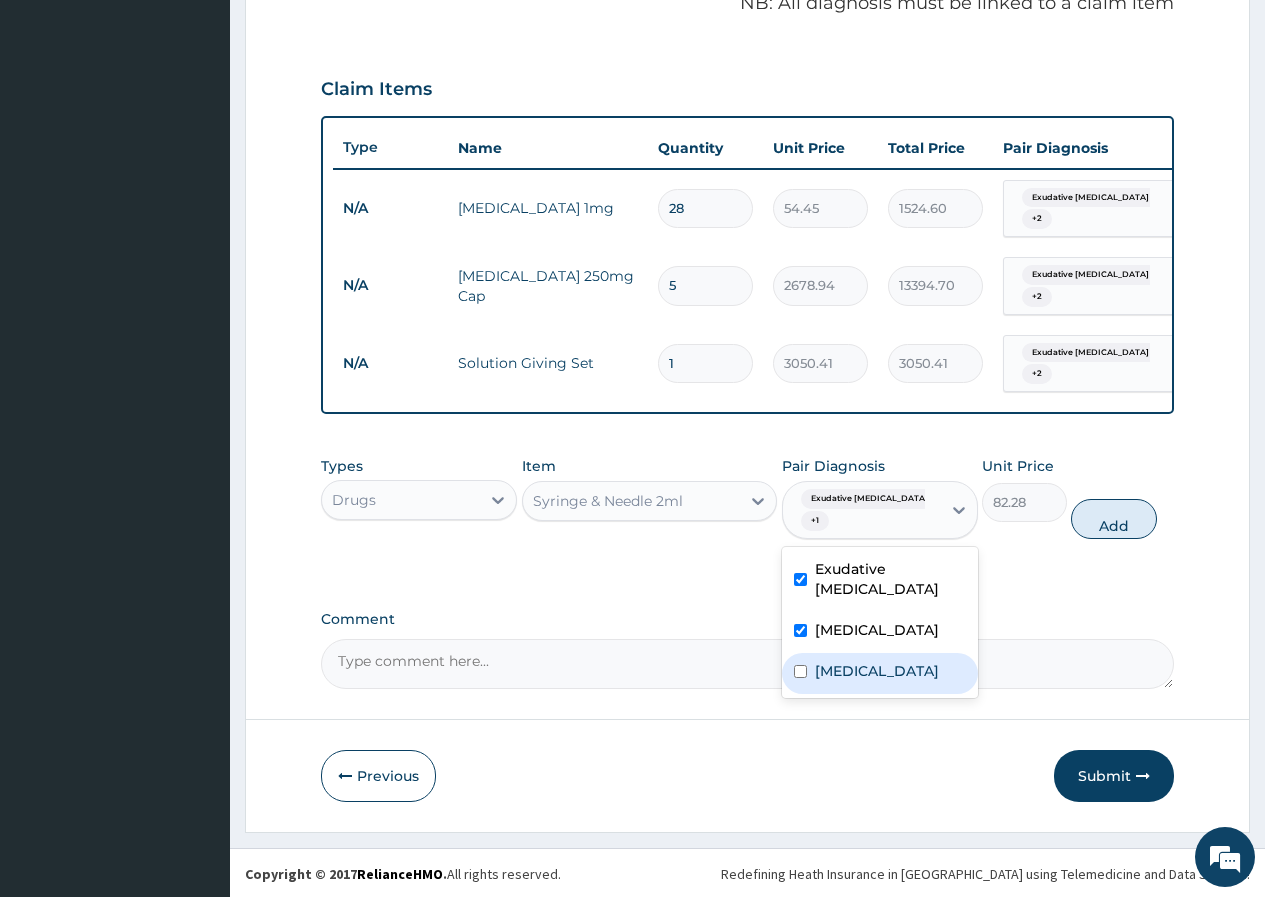 click on "Malaria" at bounding box center (877, 671) 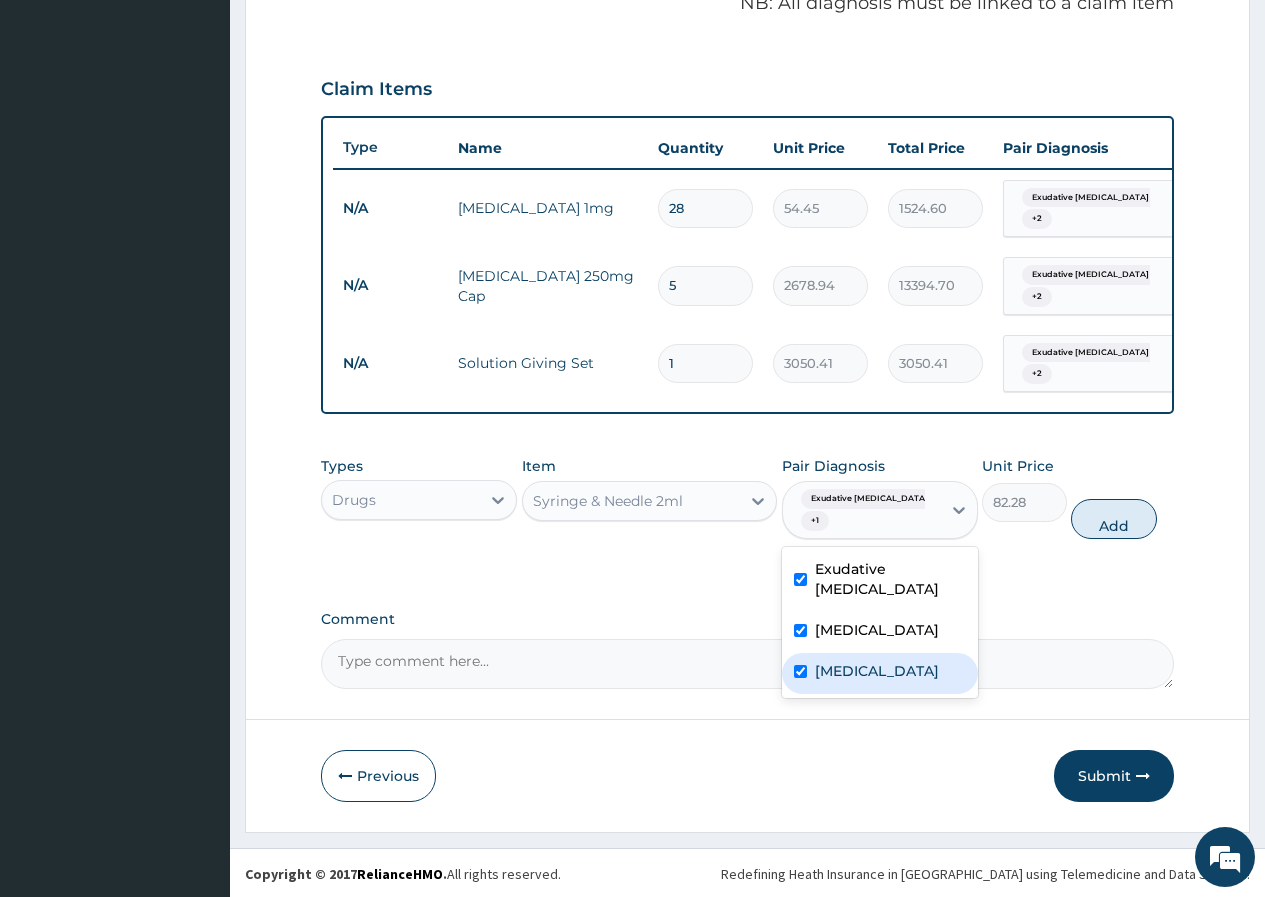 checkbox on "true" 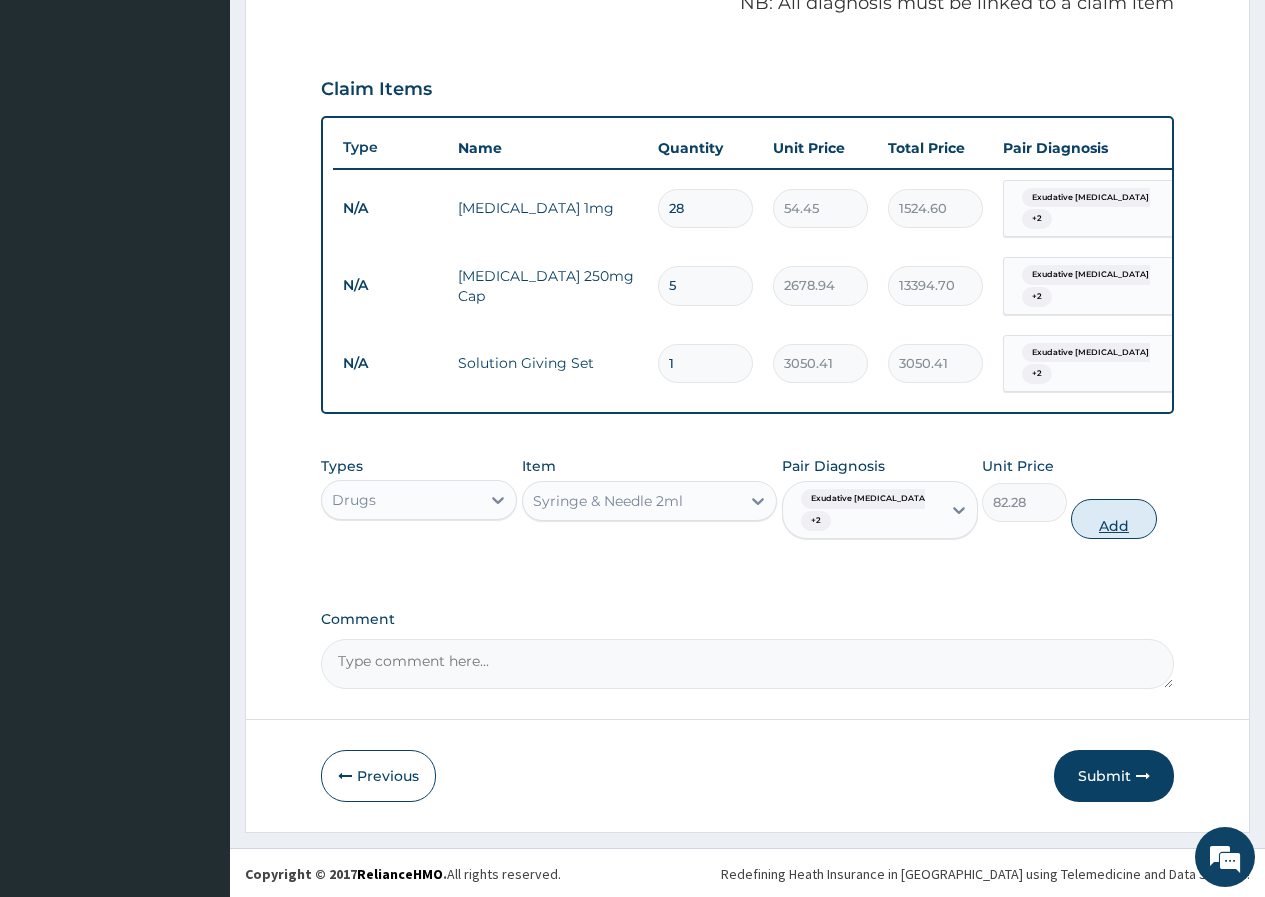 click on "Add" at bounding box center [1113, 519] 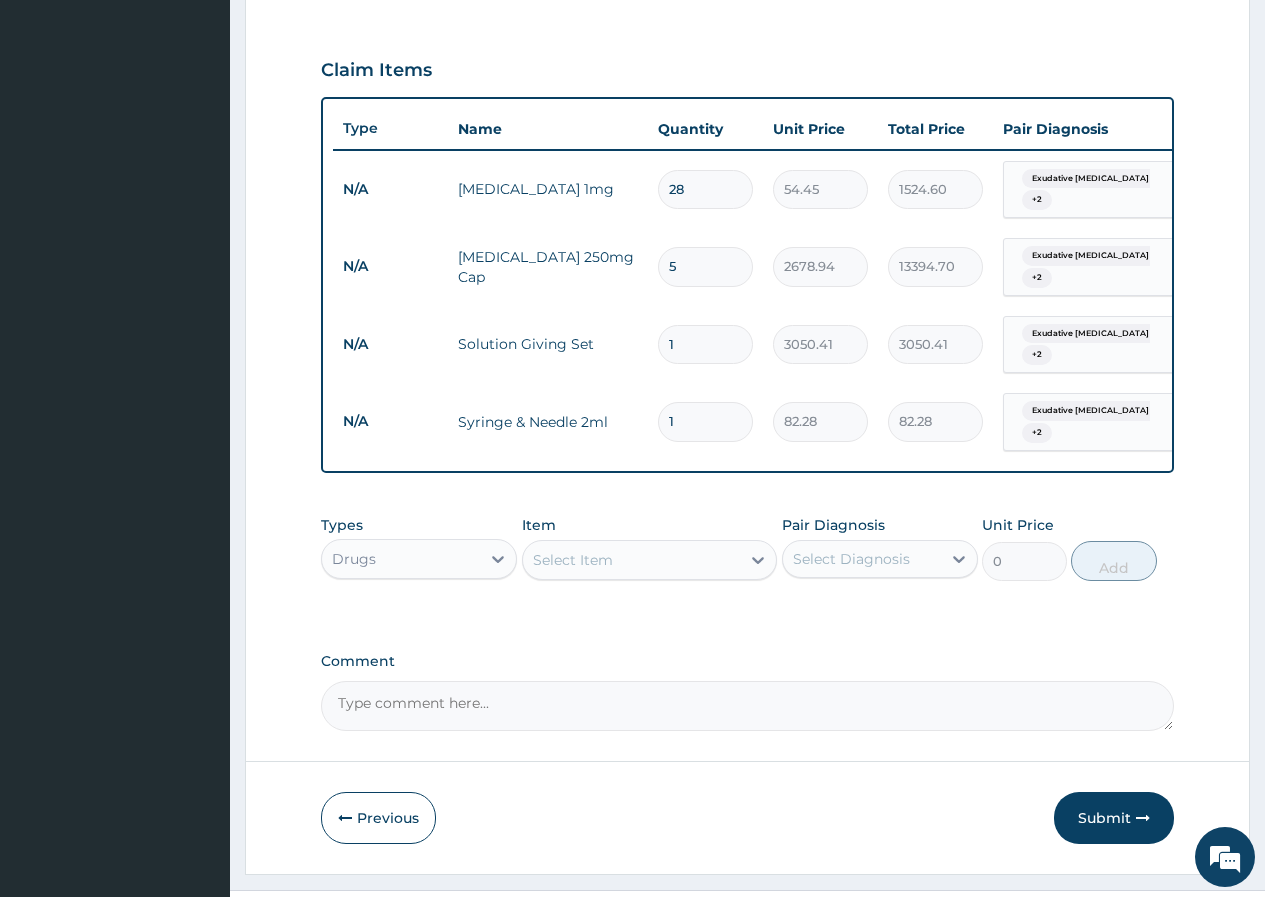 scroll, scrollTop: 706, scrollLeft: 0, axis: vertical 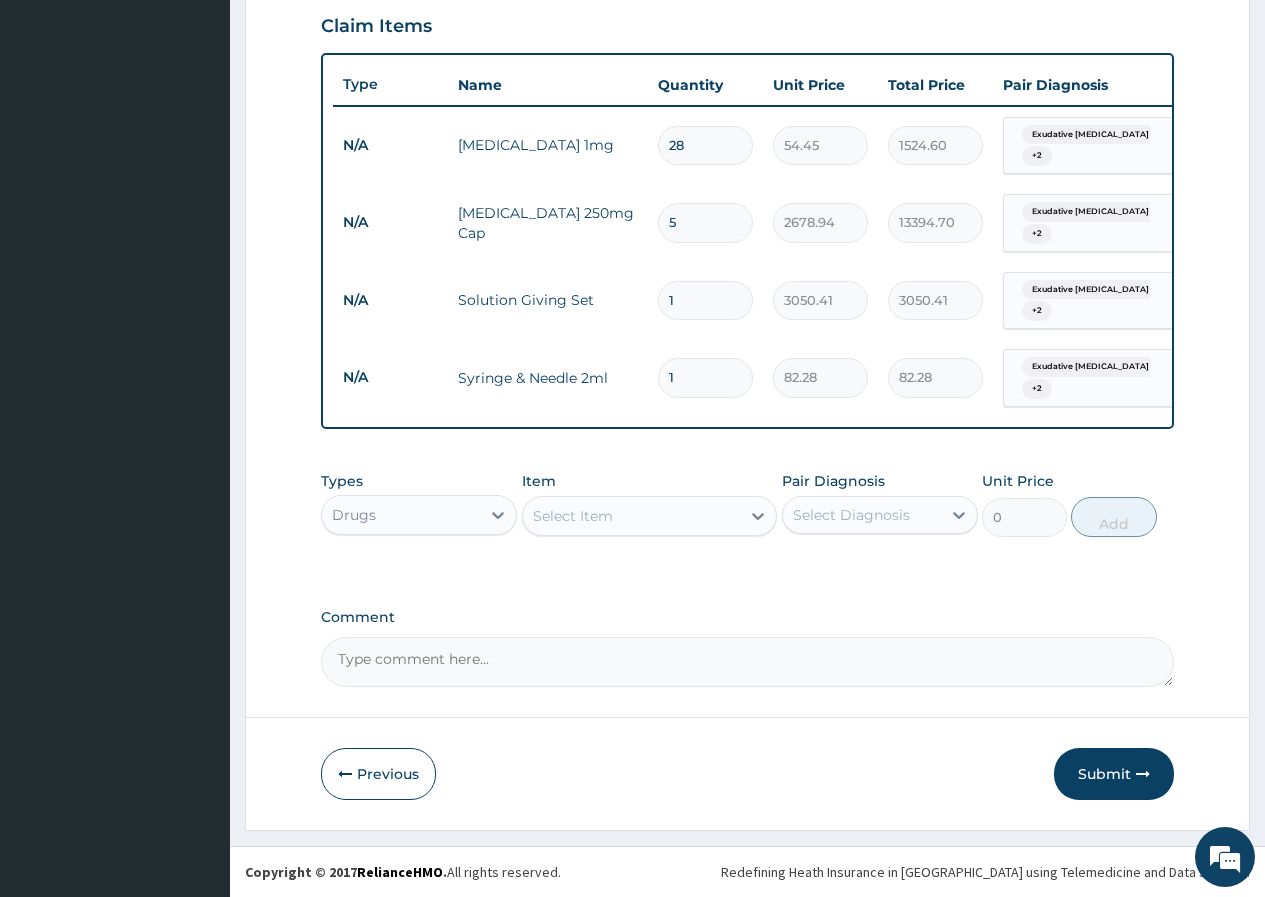 click on "Select Item" at bounding box center (573, 516) 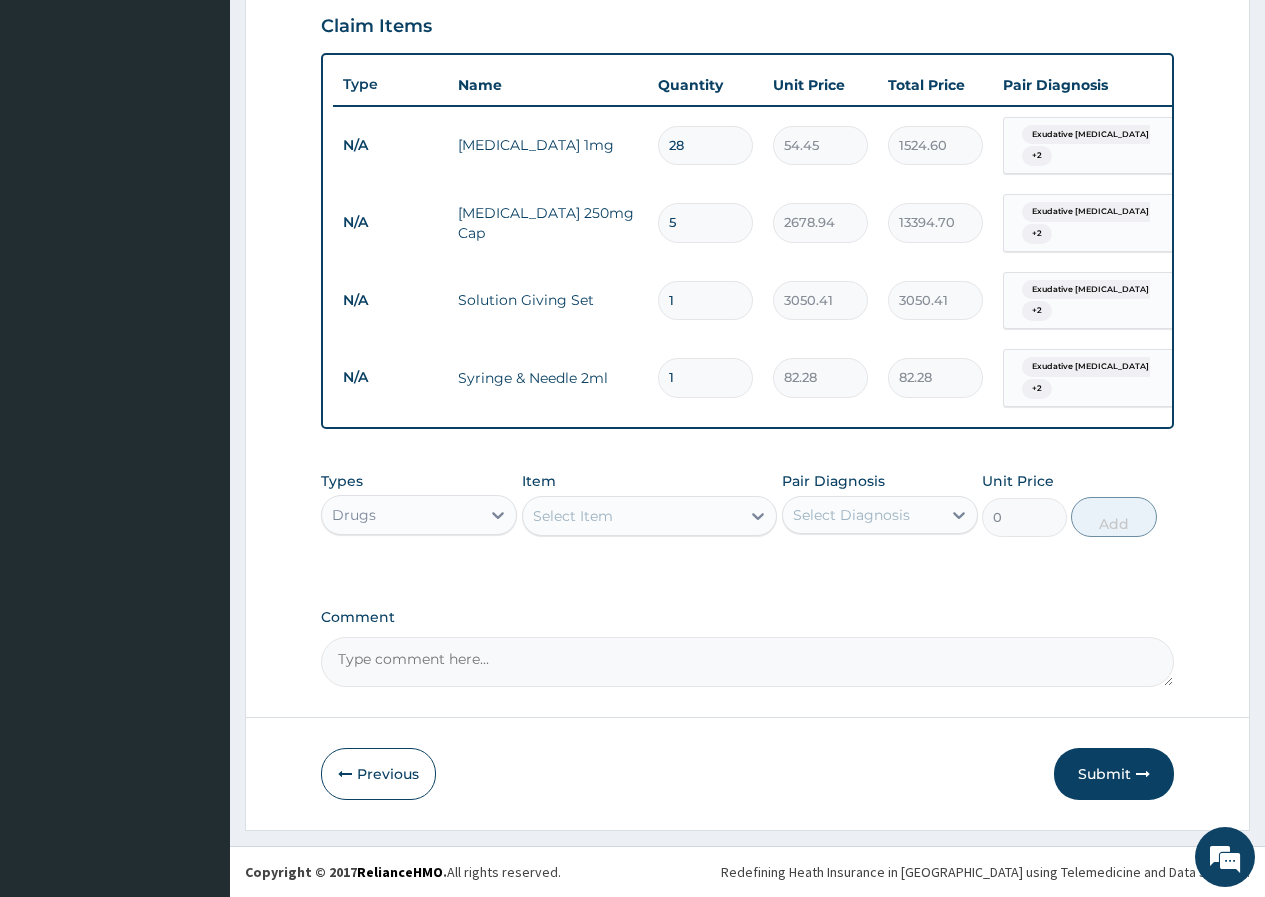 click on "Select Item" at bounding box center (573, 516) 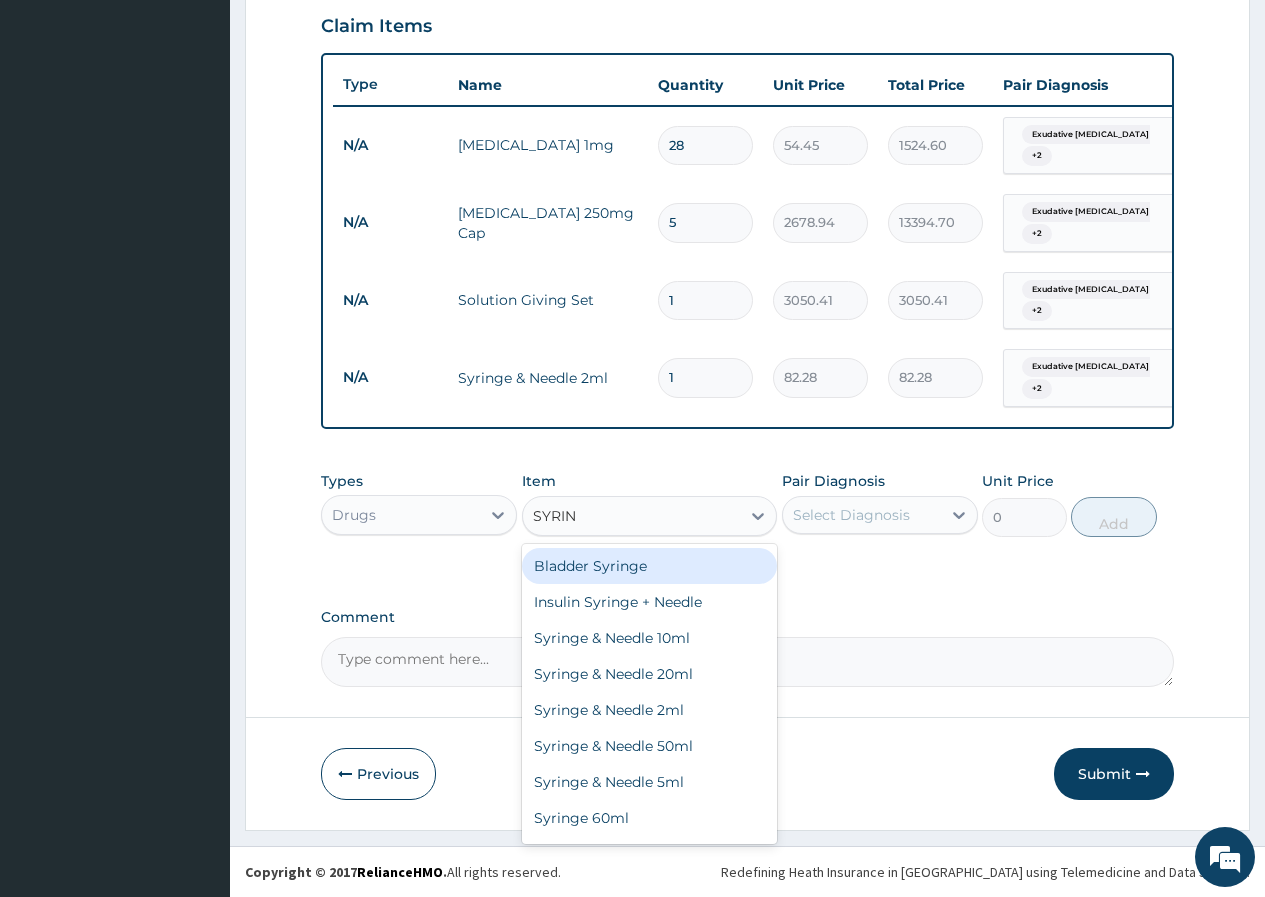 type on "SYRING" 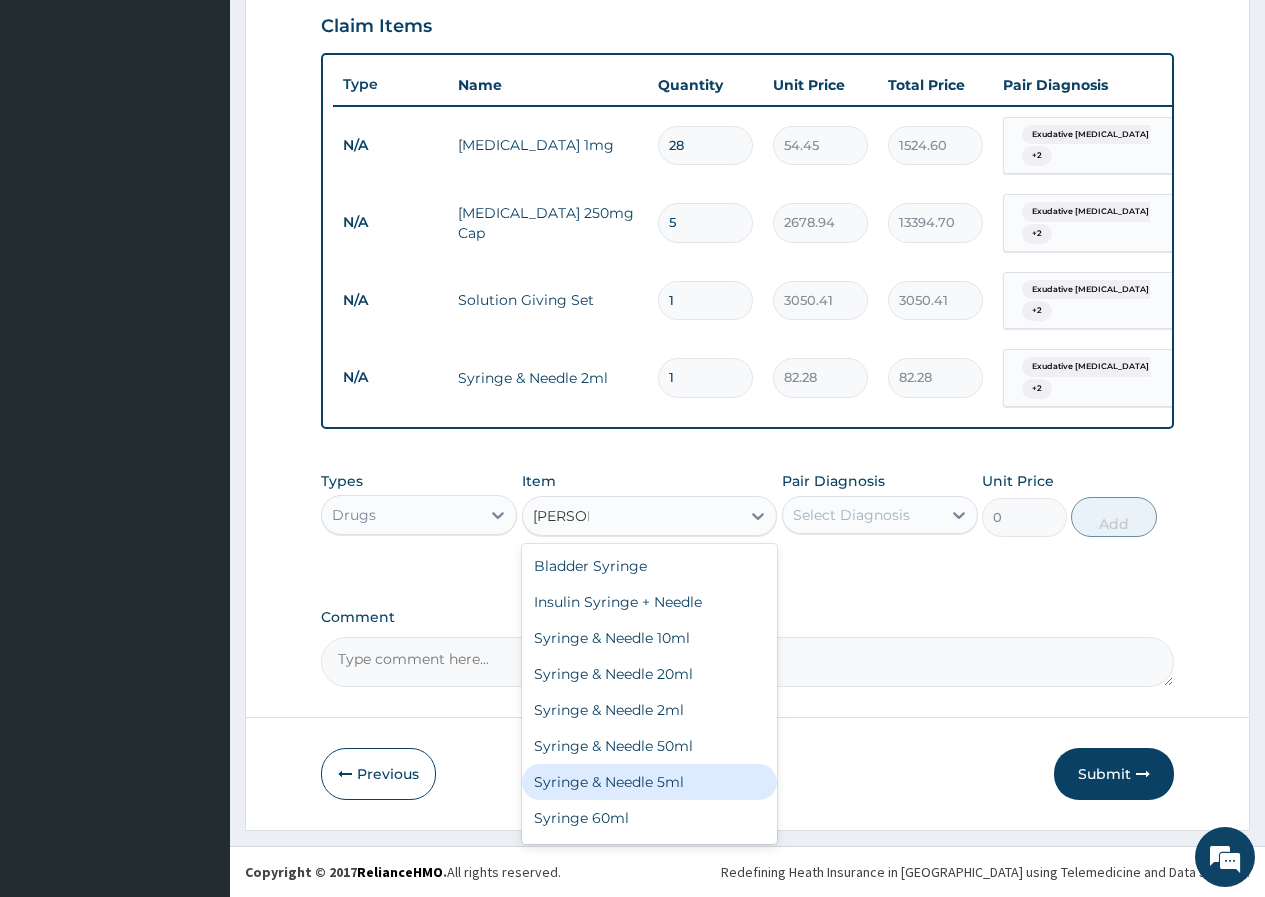 click on "Syringe & Needle 5ml" at bounding box center [650, 782] 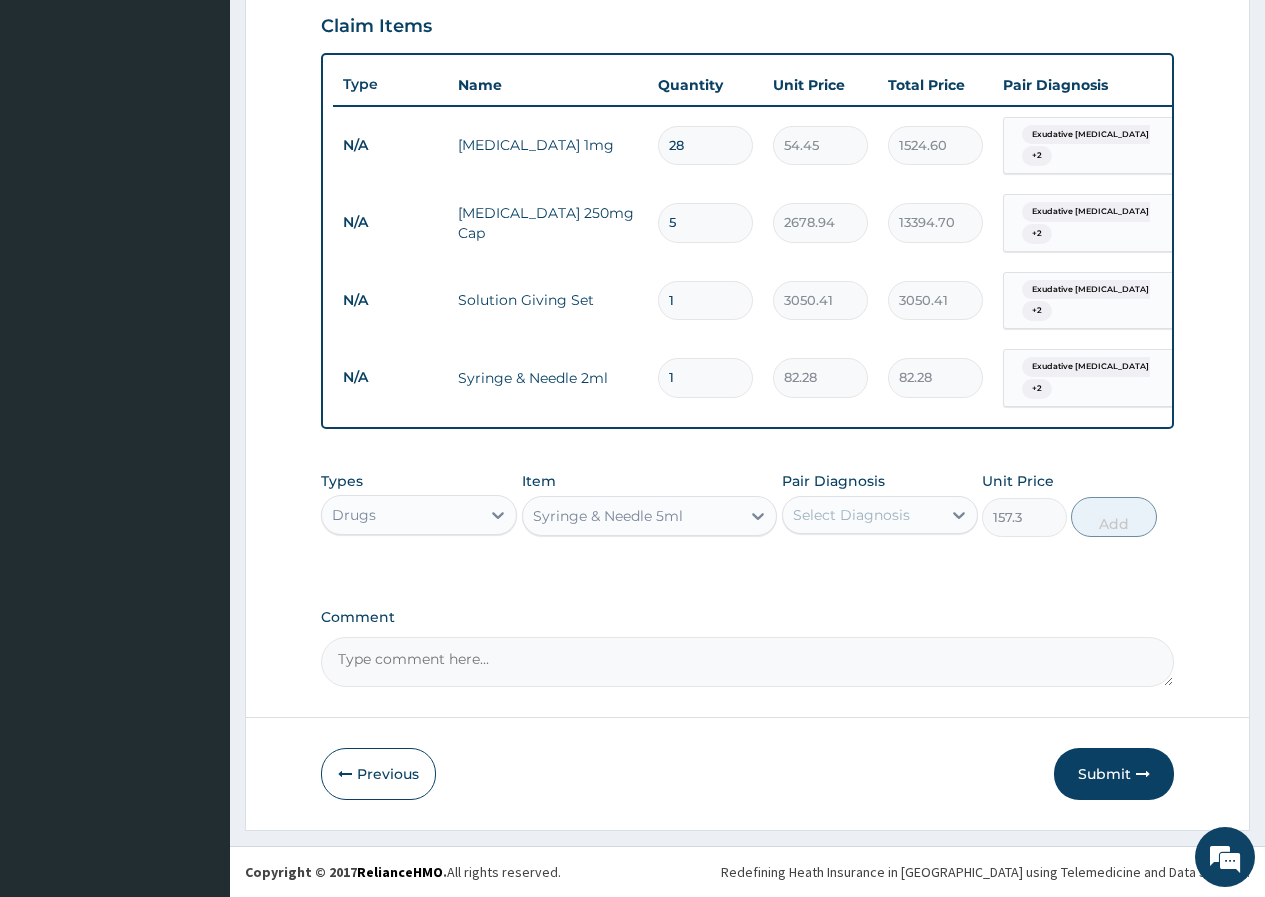 click on "Select Diagnosis" at bounding box center [851, 515] 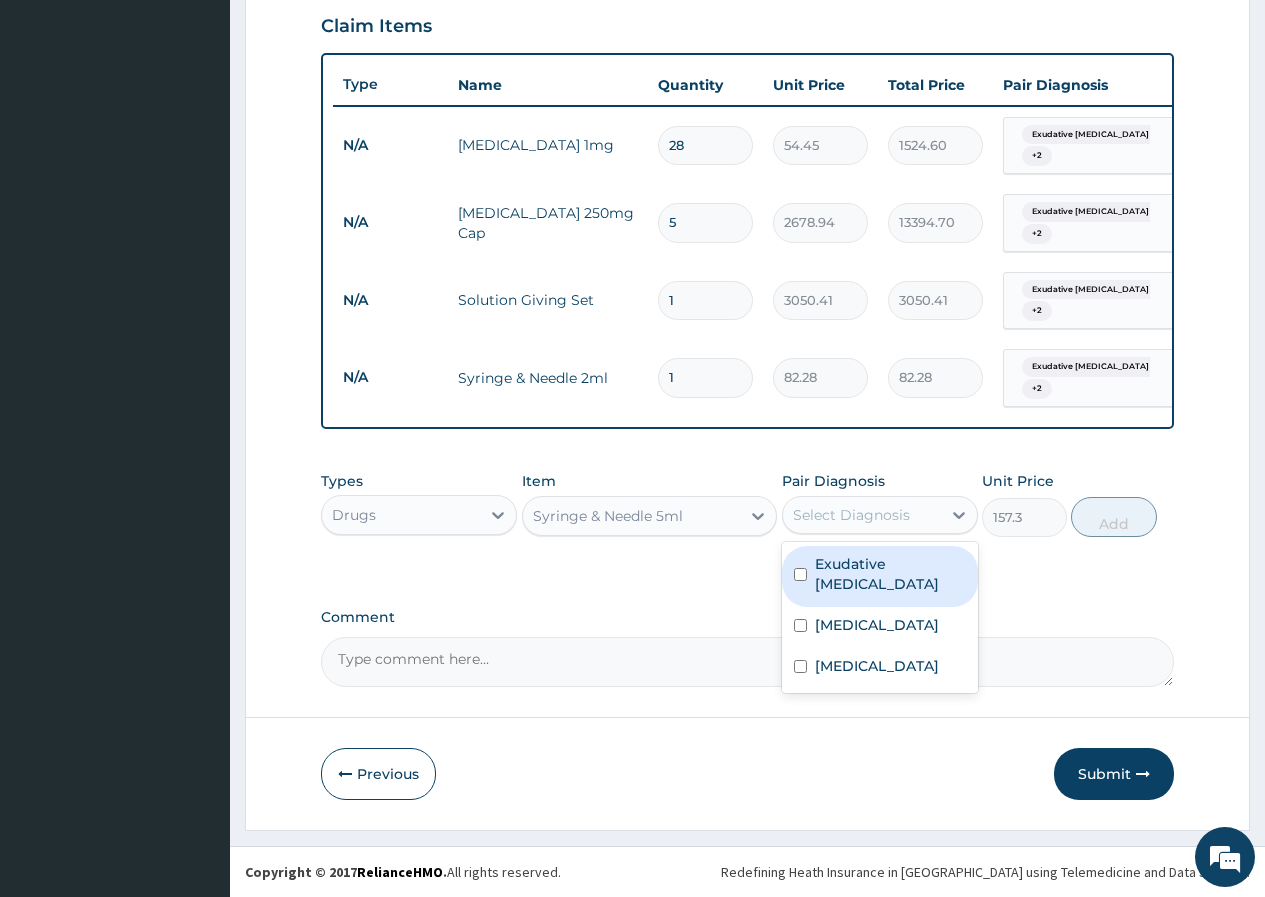 click on "Exudative pharyngitis" at bounding box center (890, 574) 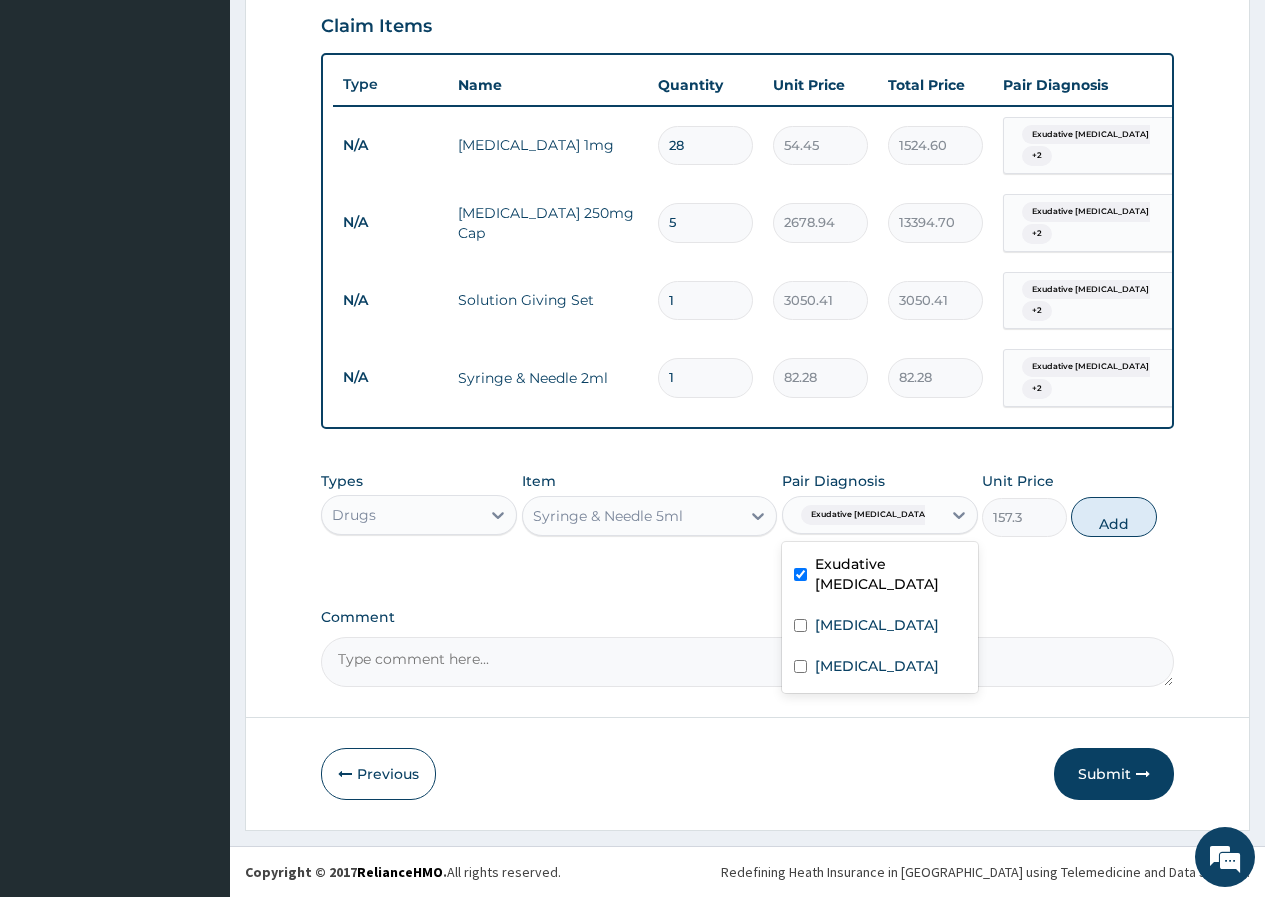 checkbox on "true" 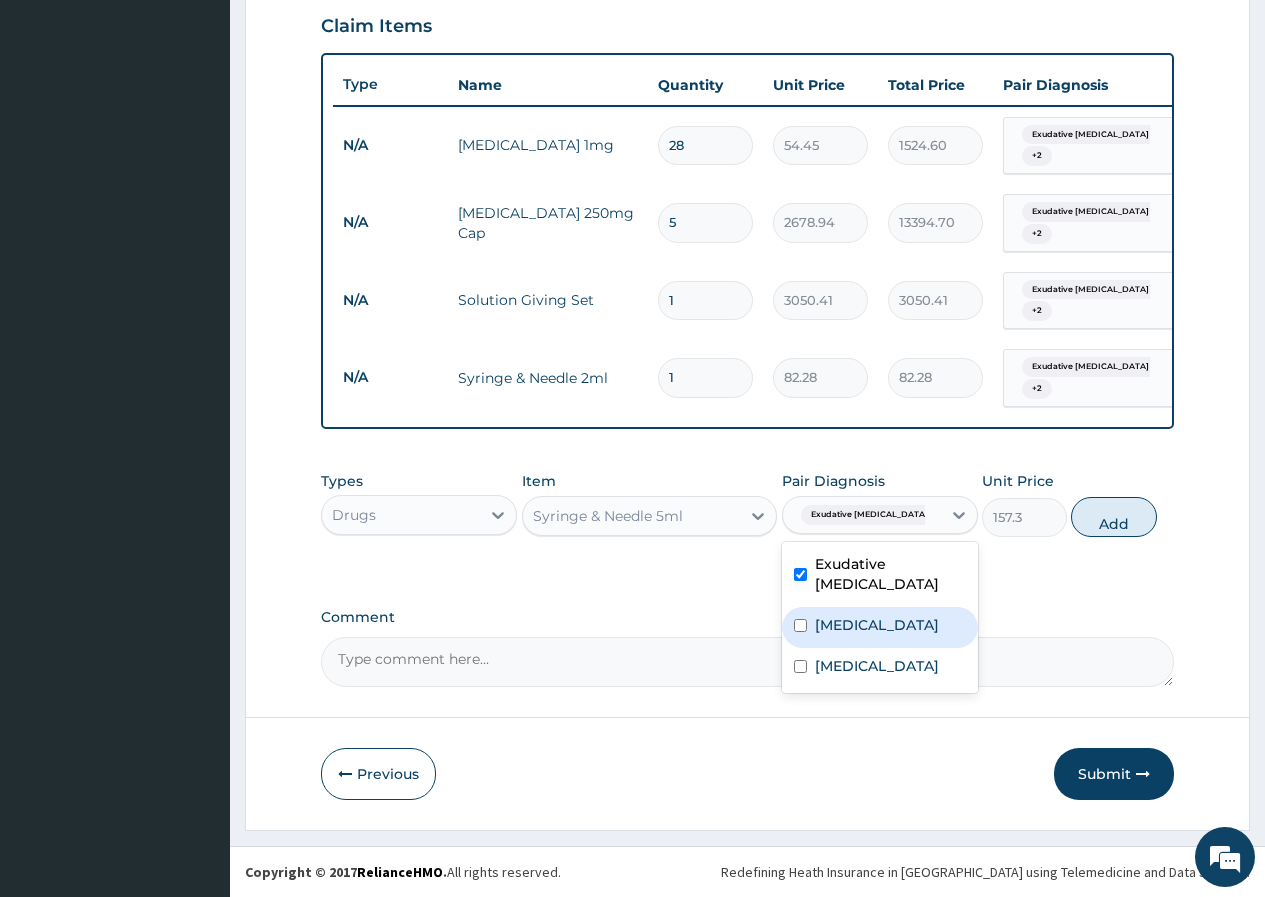 click on "Bacteremia" at bounding box center [880, 627] 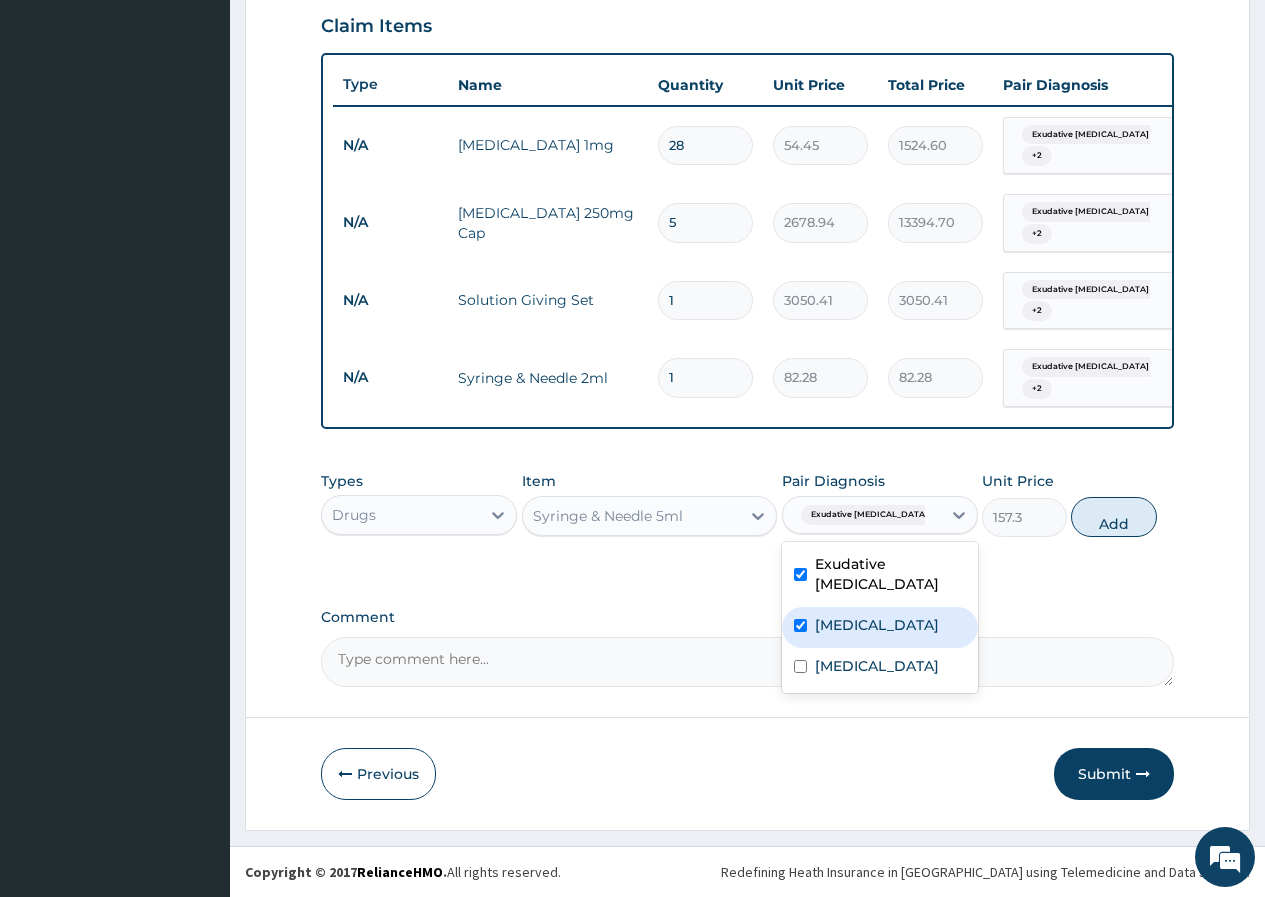 checkbox on "true" 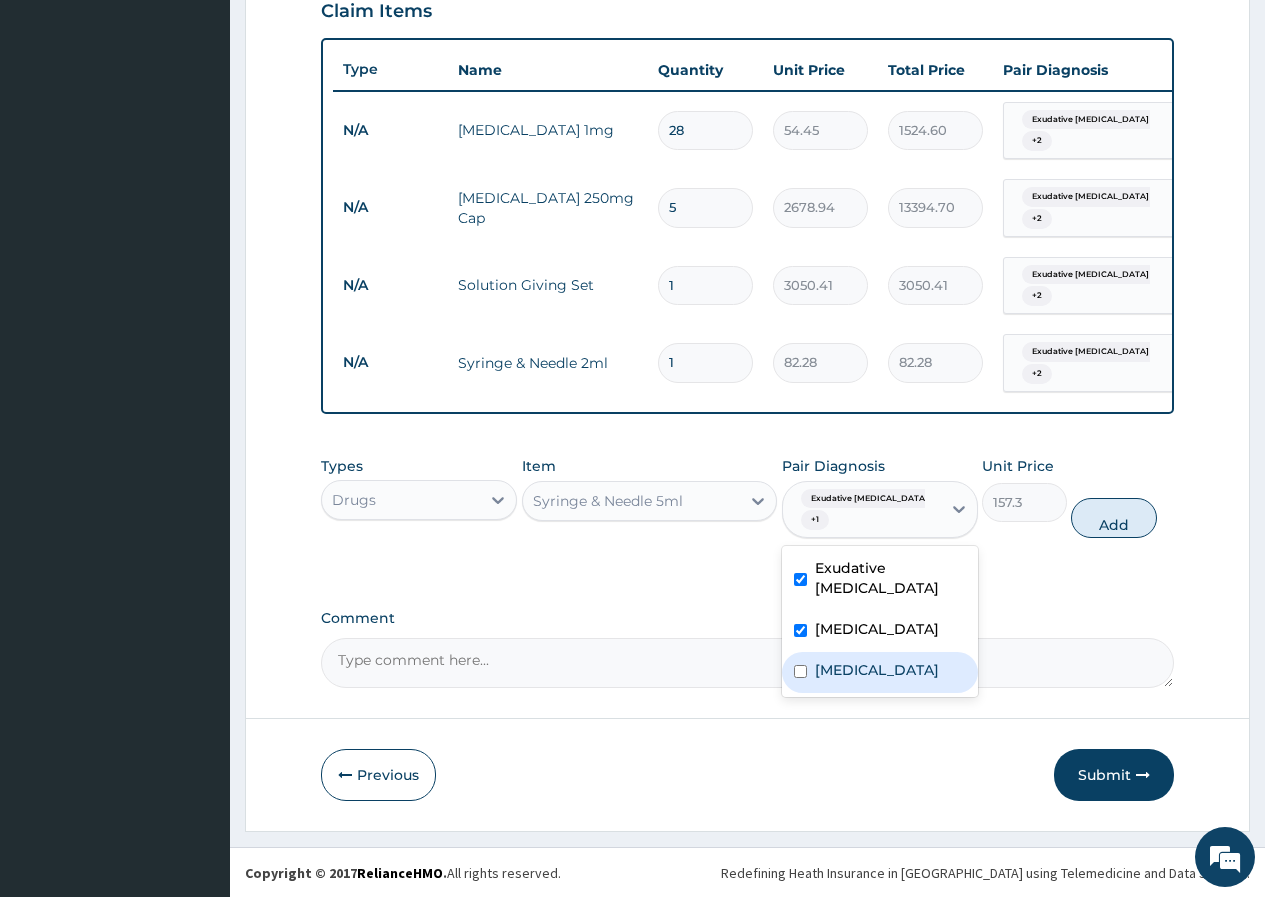 click on "Malaria" at bounding box center (880, 672) 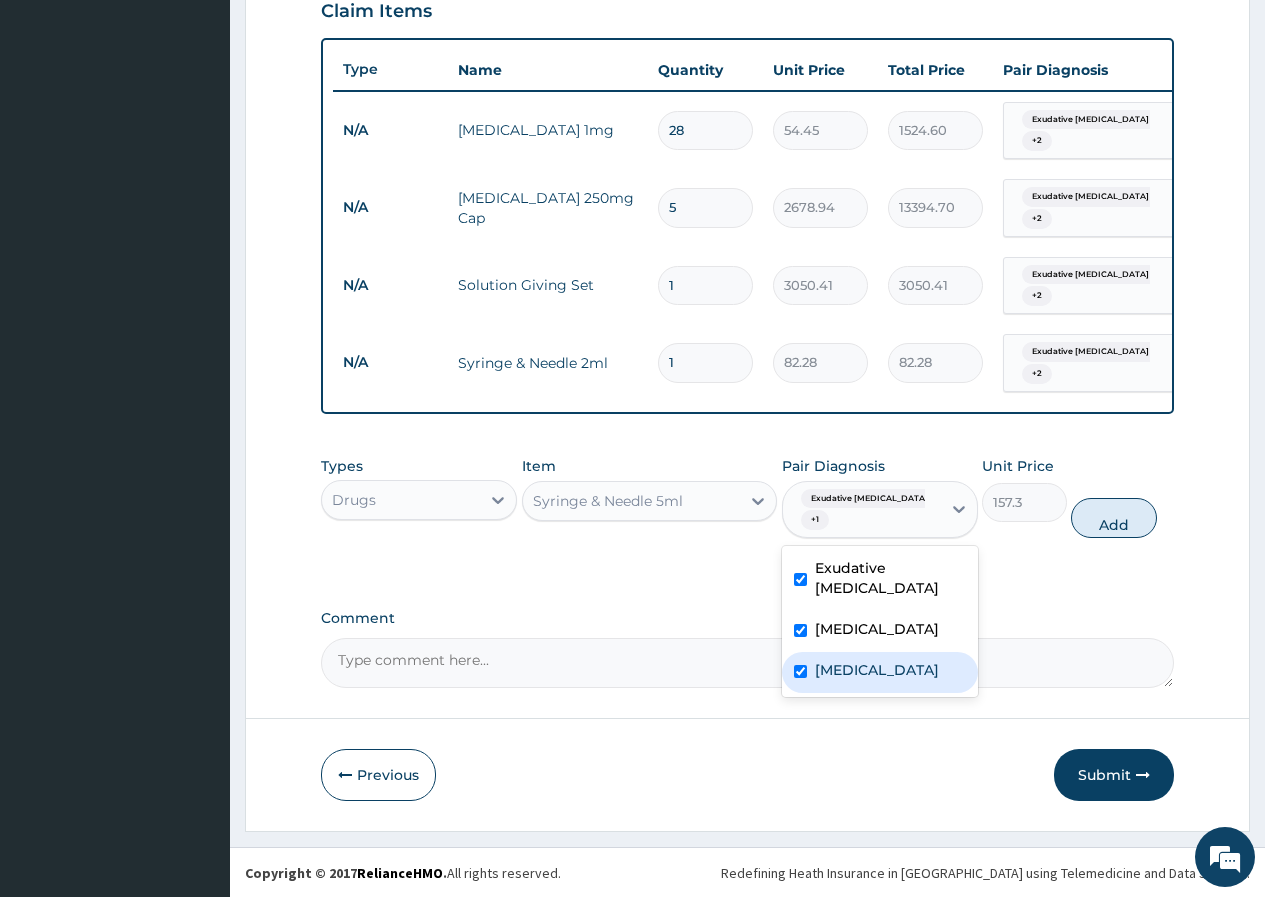 checkbox on "true" 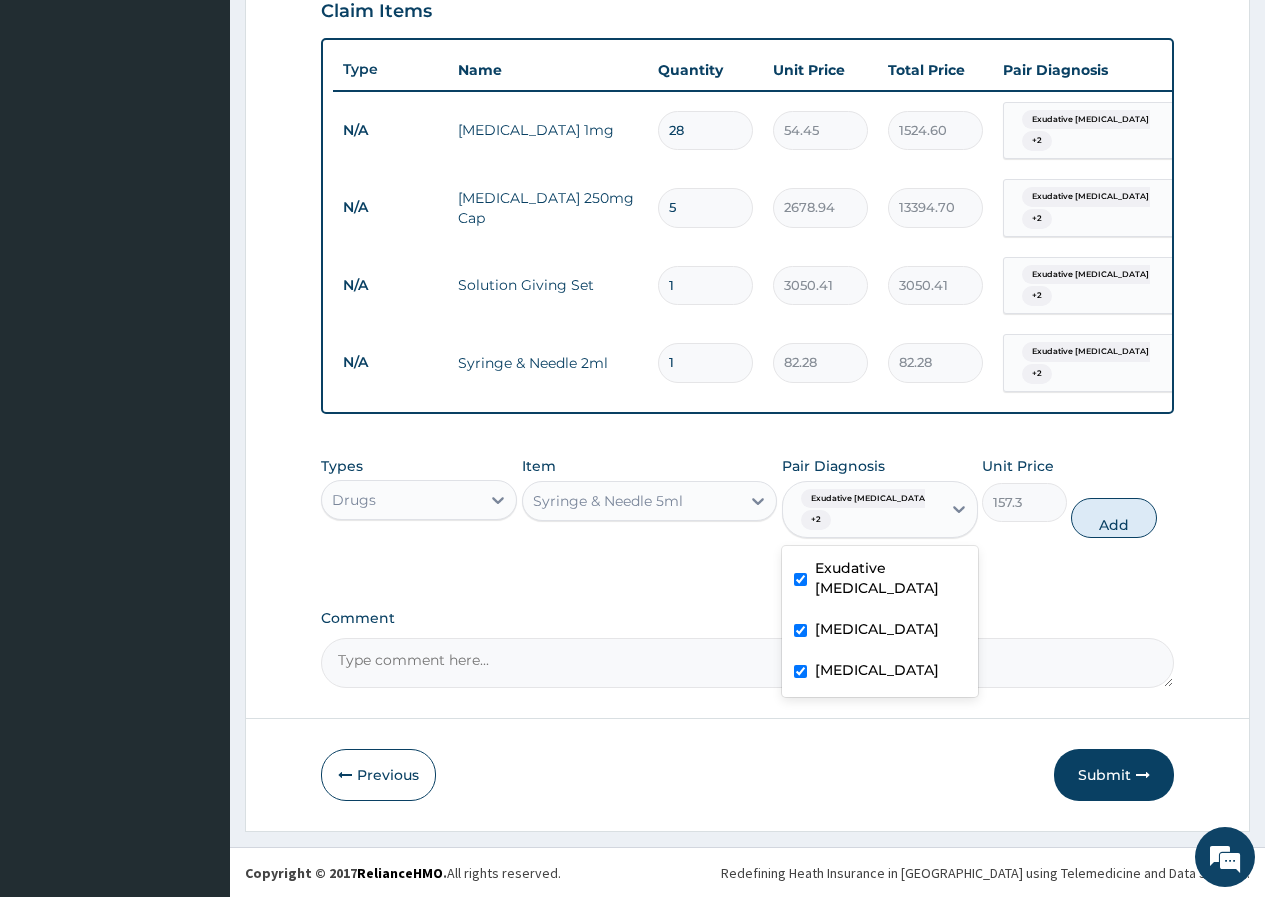 scroll, scrollTop: 722, scrollLeft: 0, axis: vertical 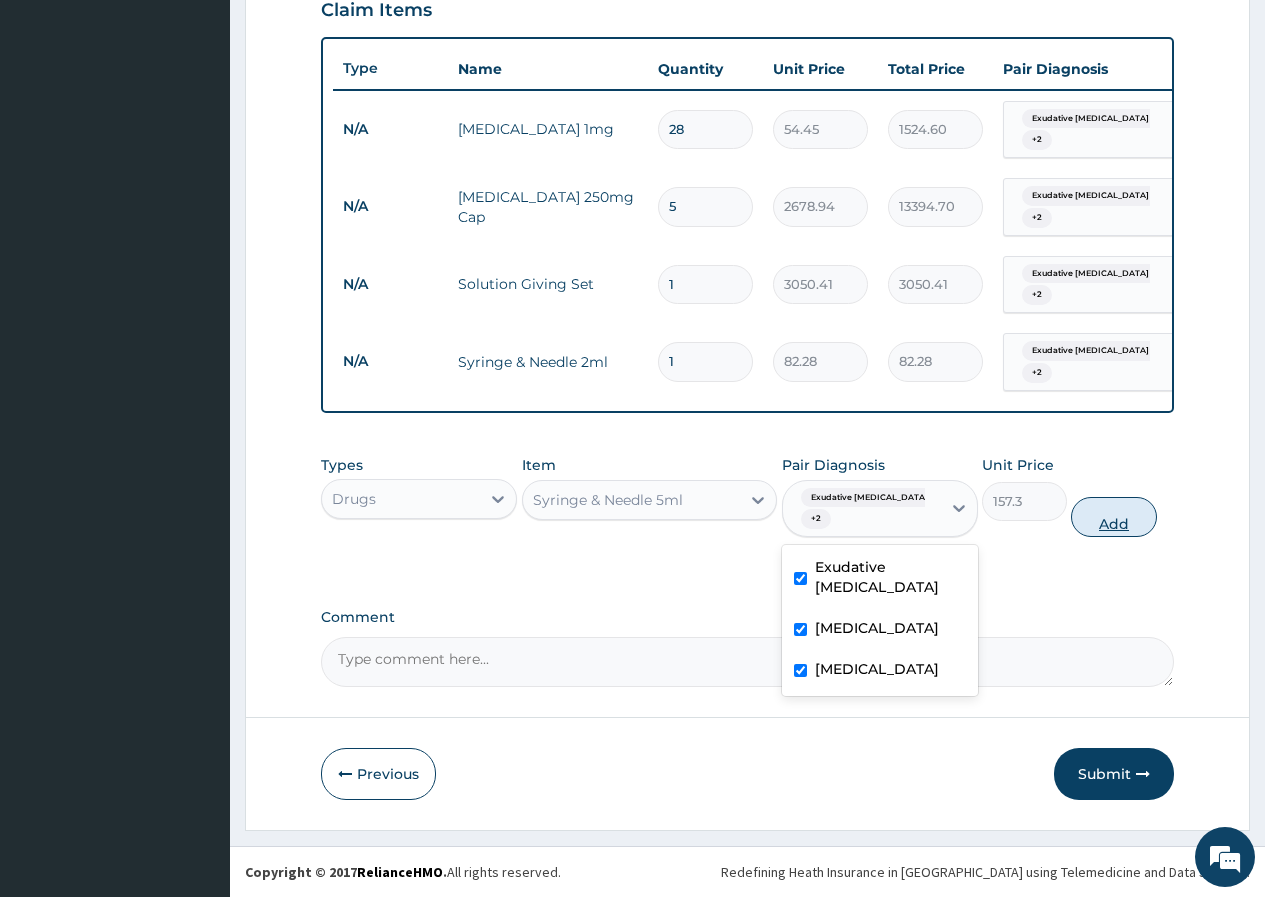 click on "Add" at bounding box center [1113, 517] 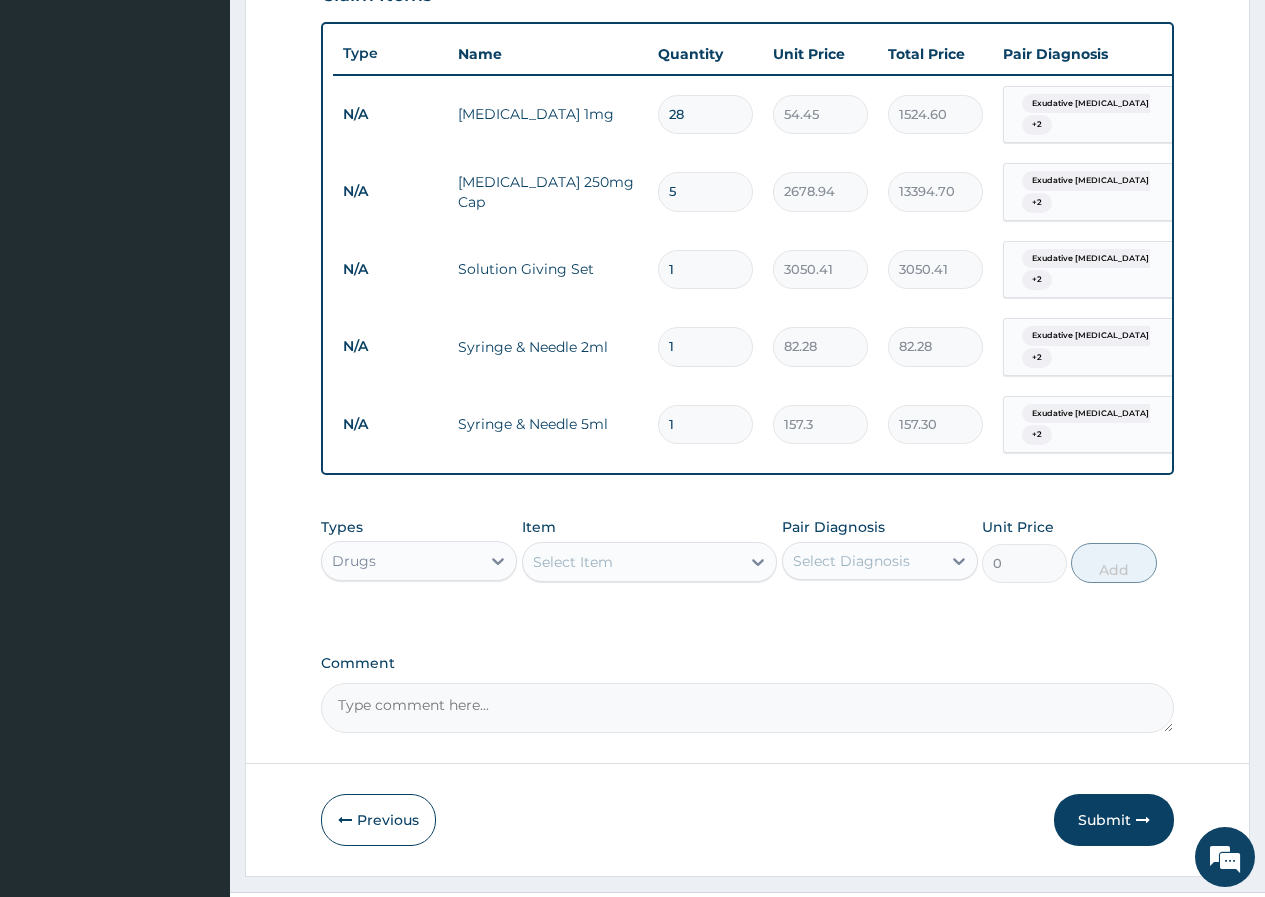 drag, startPoint x: 702, startPoint y: 337, endPoint x: 665, endPoint y: 345, distance: 37.85499 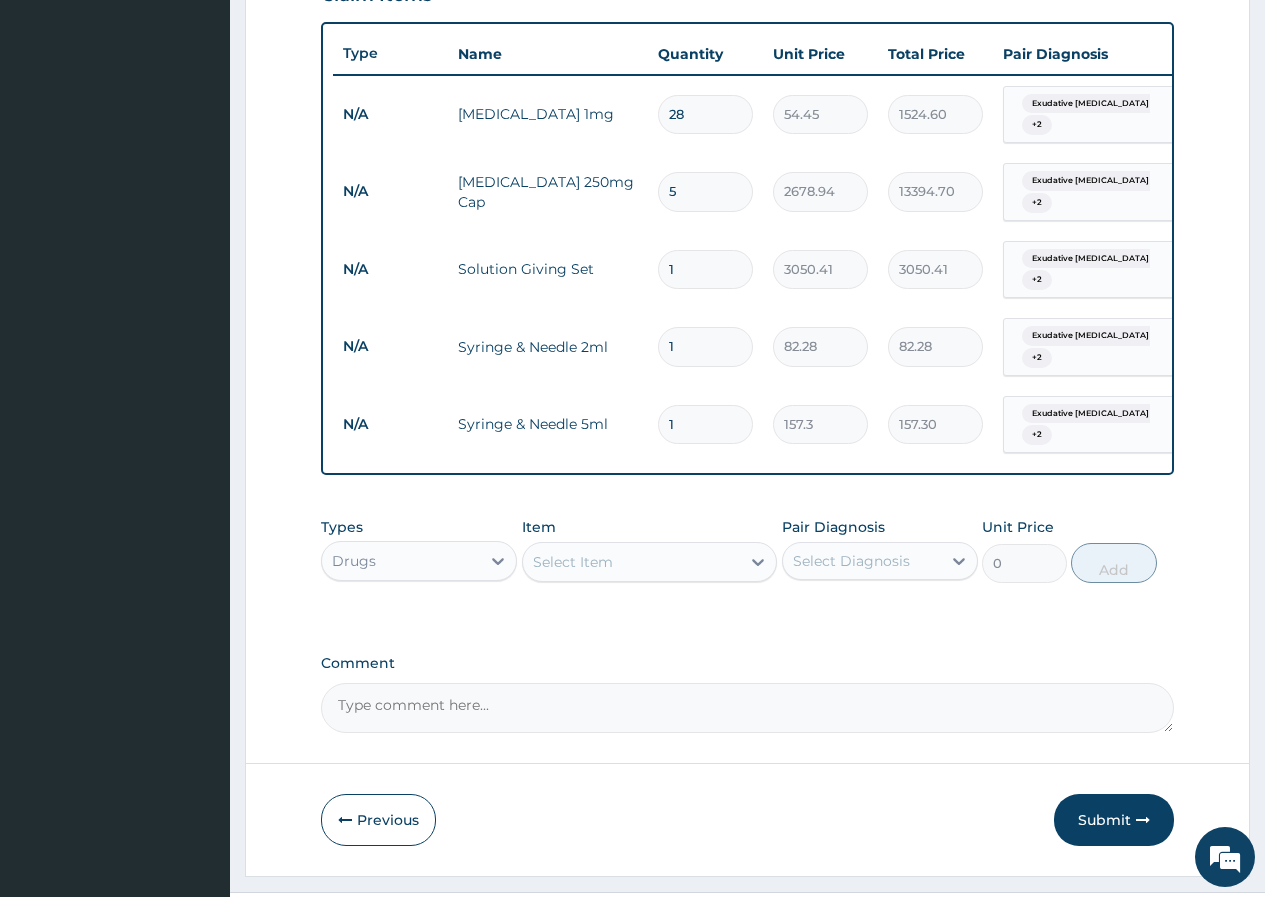 type on "6" 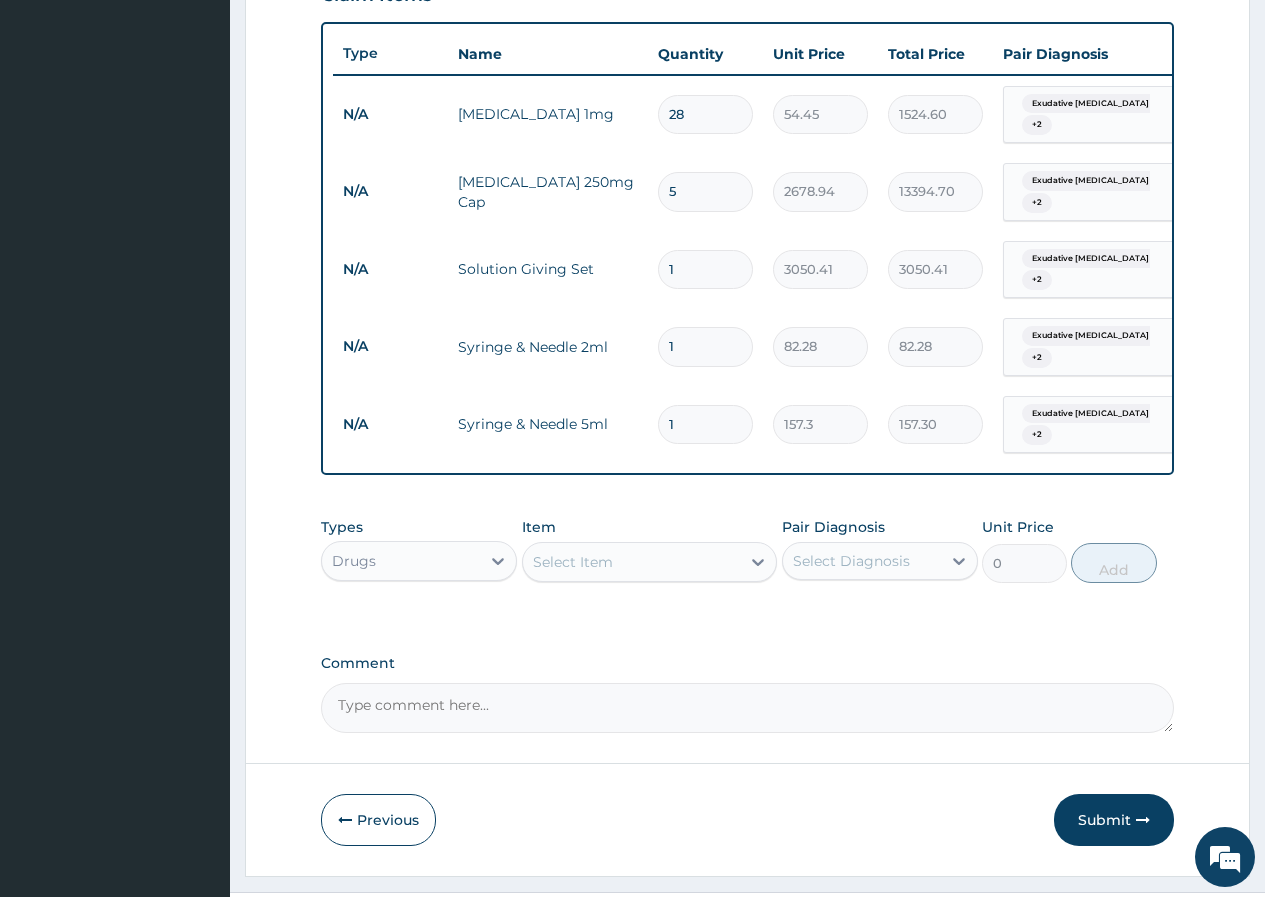 type on "493.68" 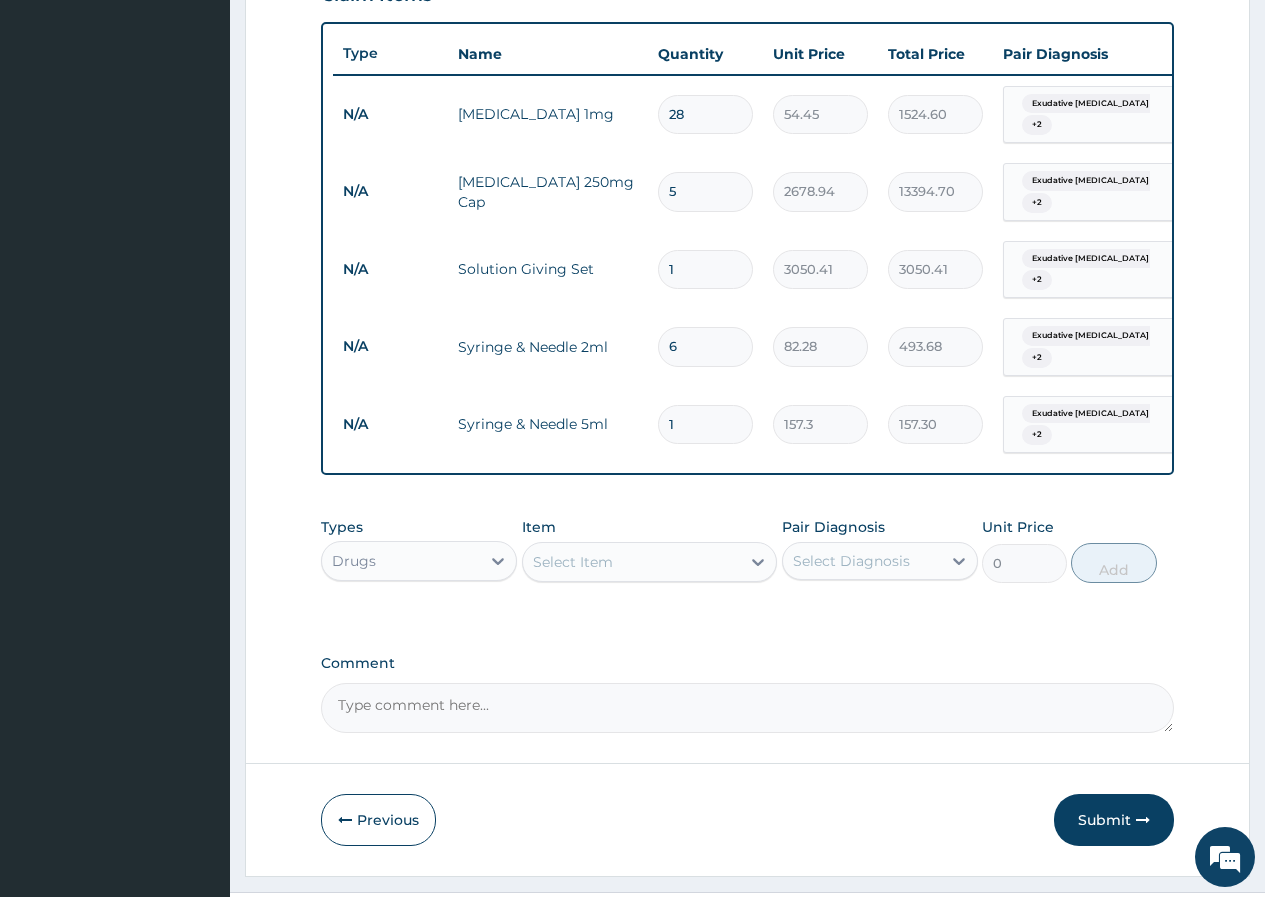 type on "6" 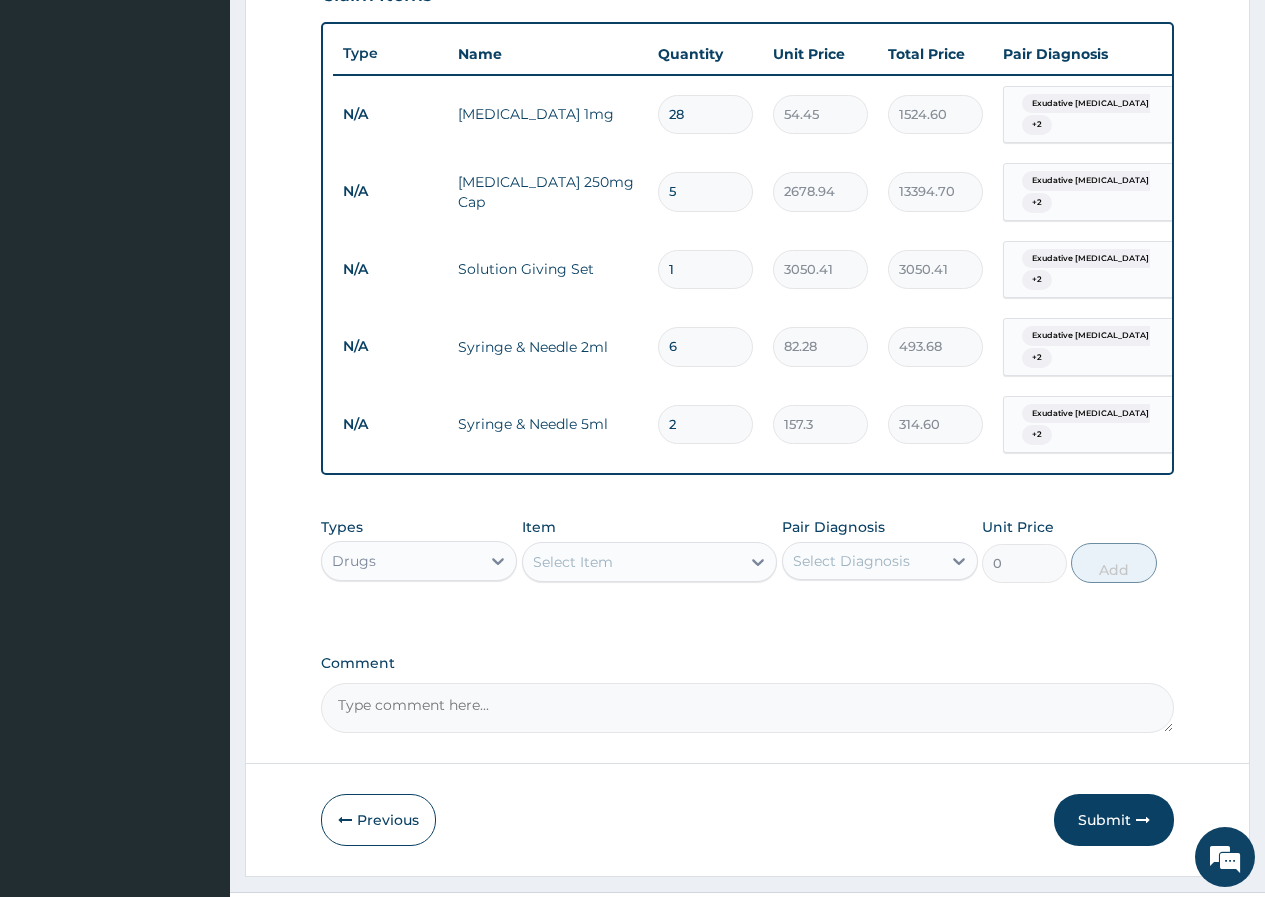 type on "2" 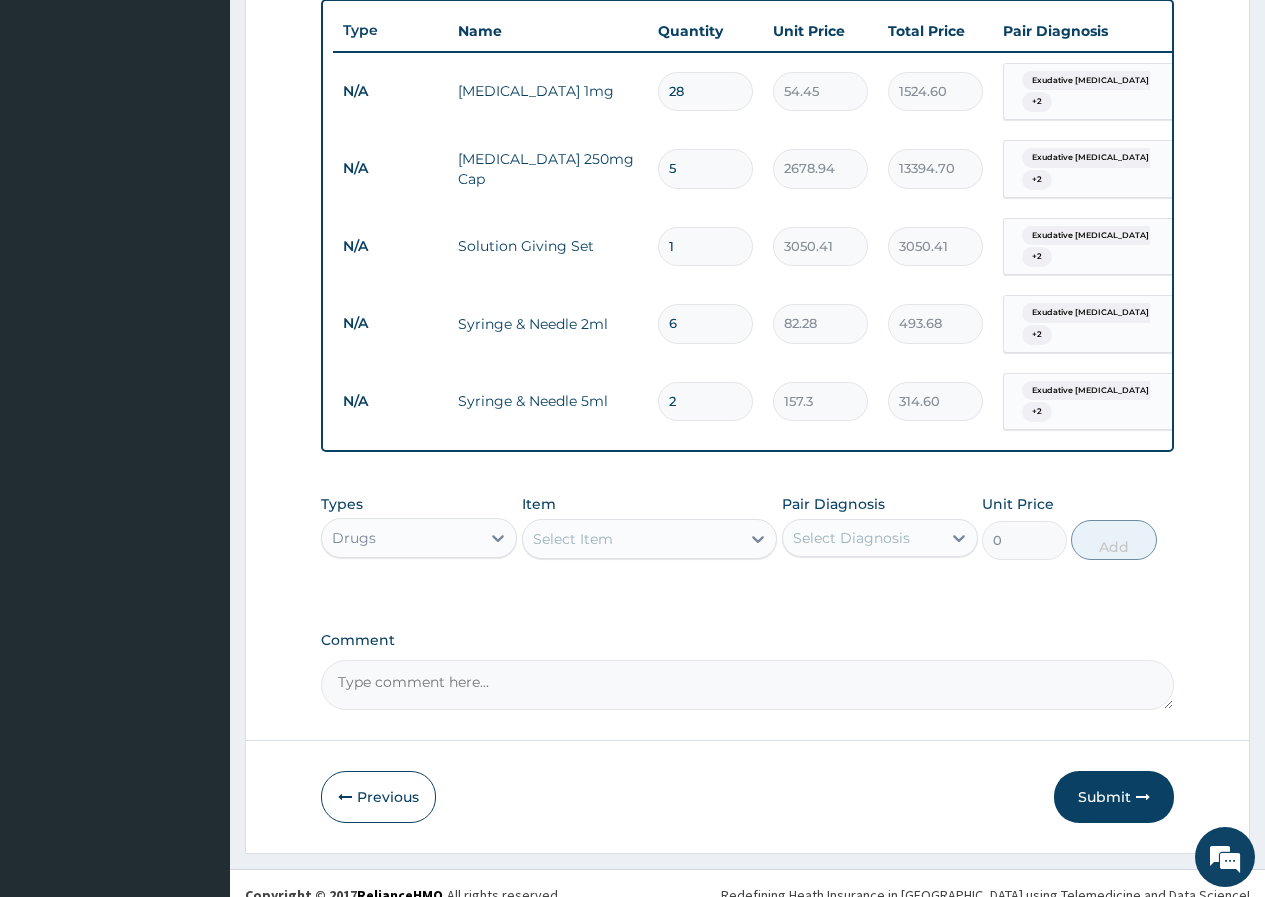 scroll, scrollTop: 783, scrollLeft: 0, axis: vertical 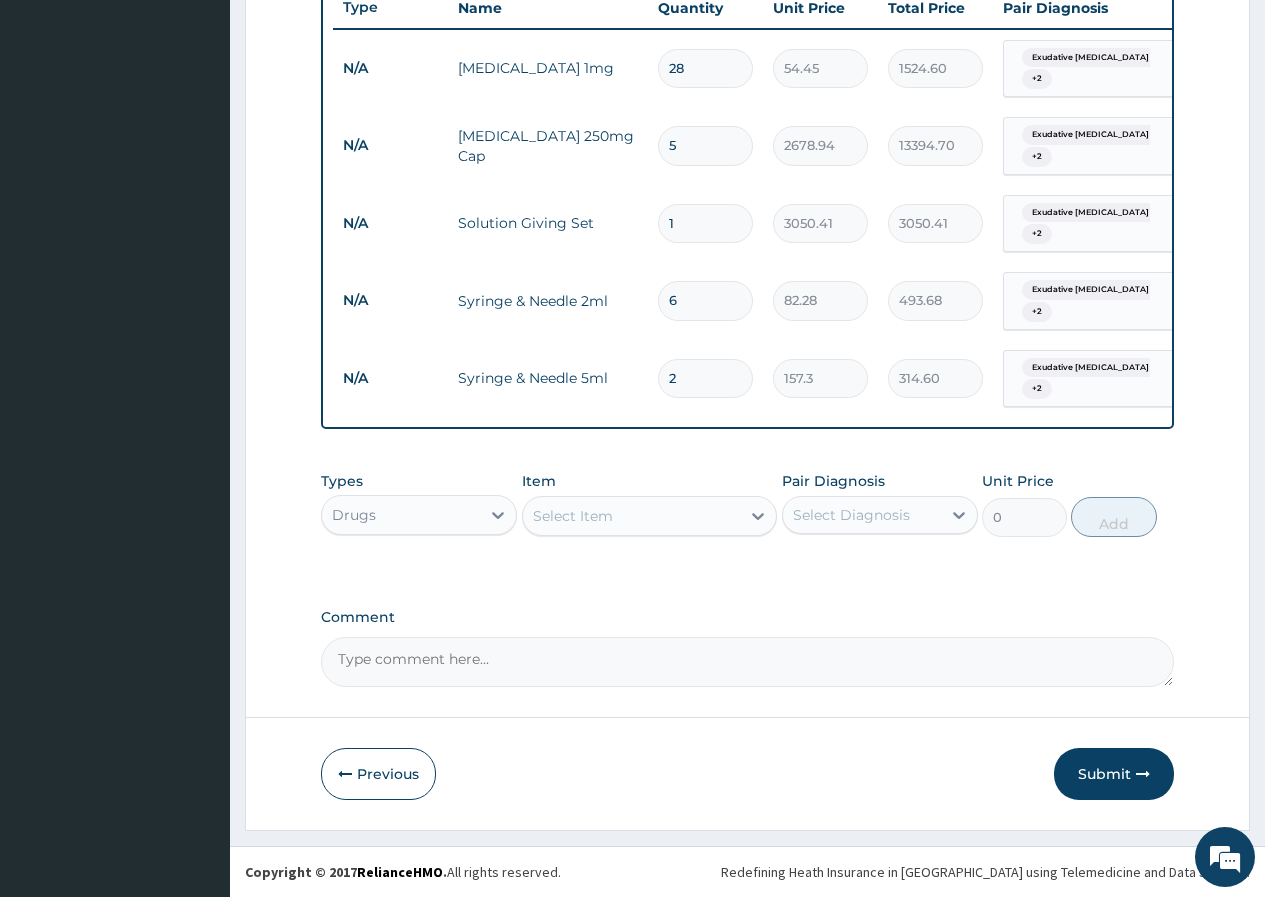 click on "Select Item" at bounding box center (632, 516) 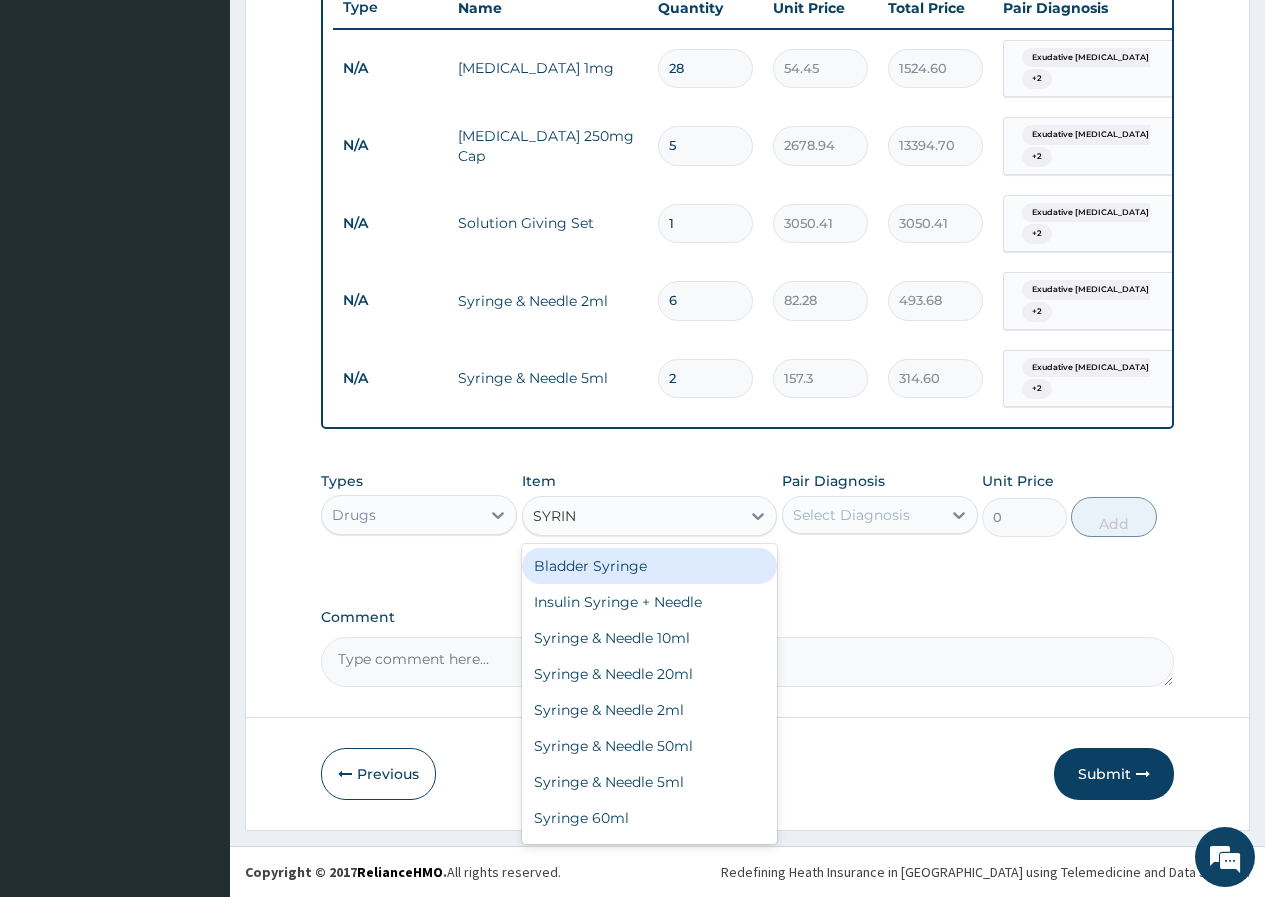 type on "SYRING" 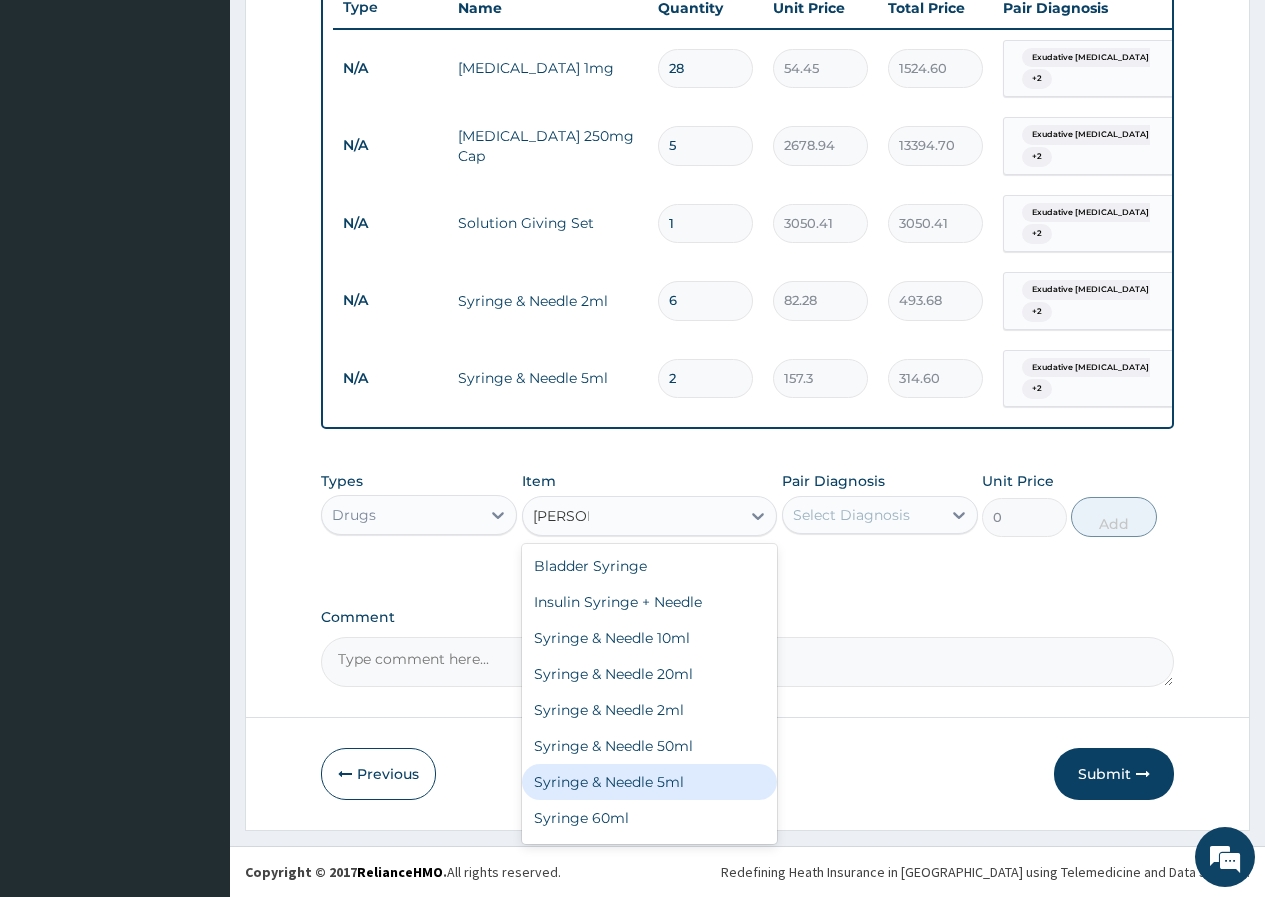 click on "Syringe & Needle 5ml" at bounding box center (650, 782) 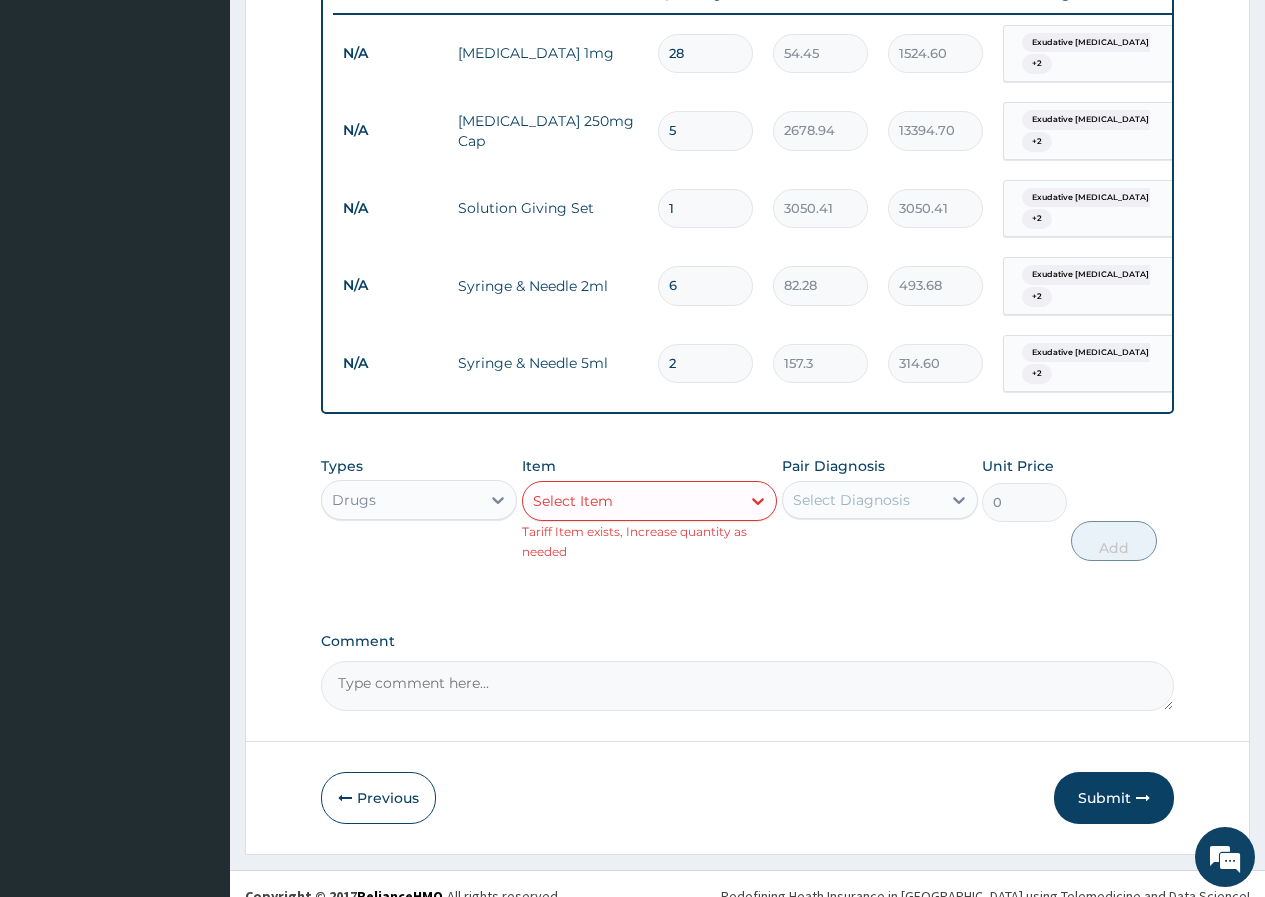click on "Select Item" at bounding box center (632, 501) 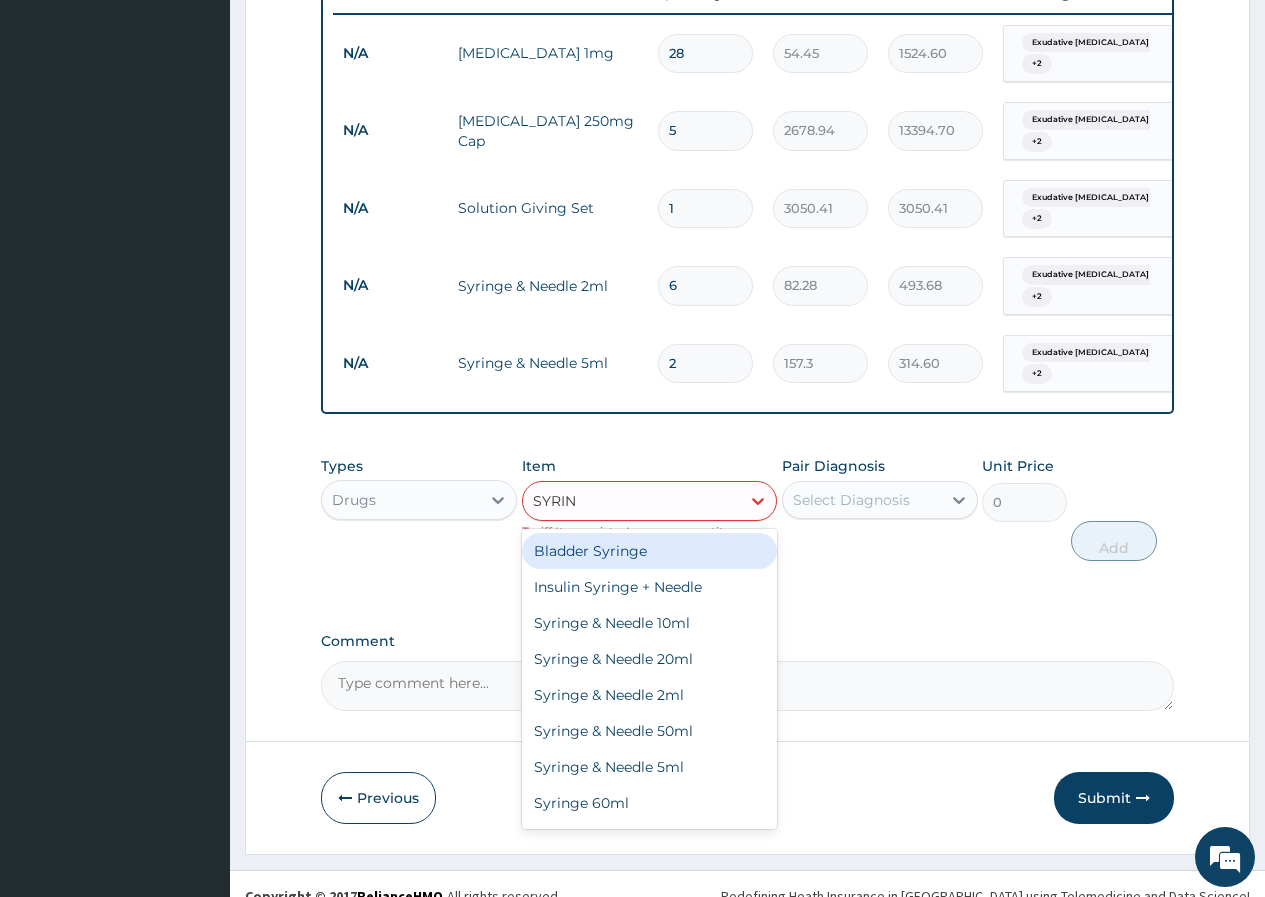 type on "SYRING" 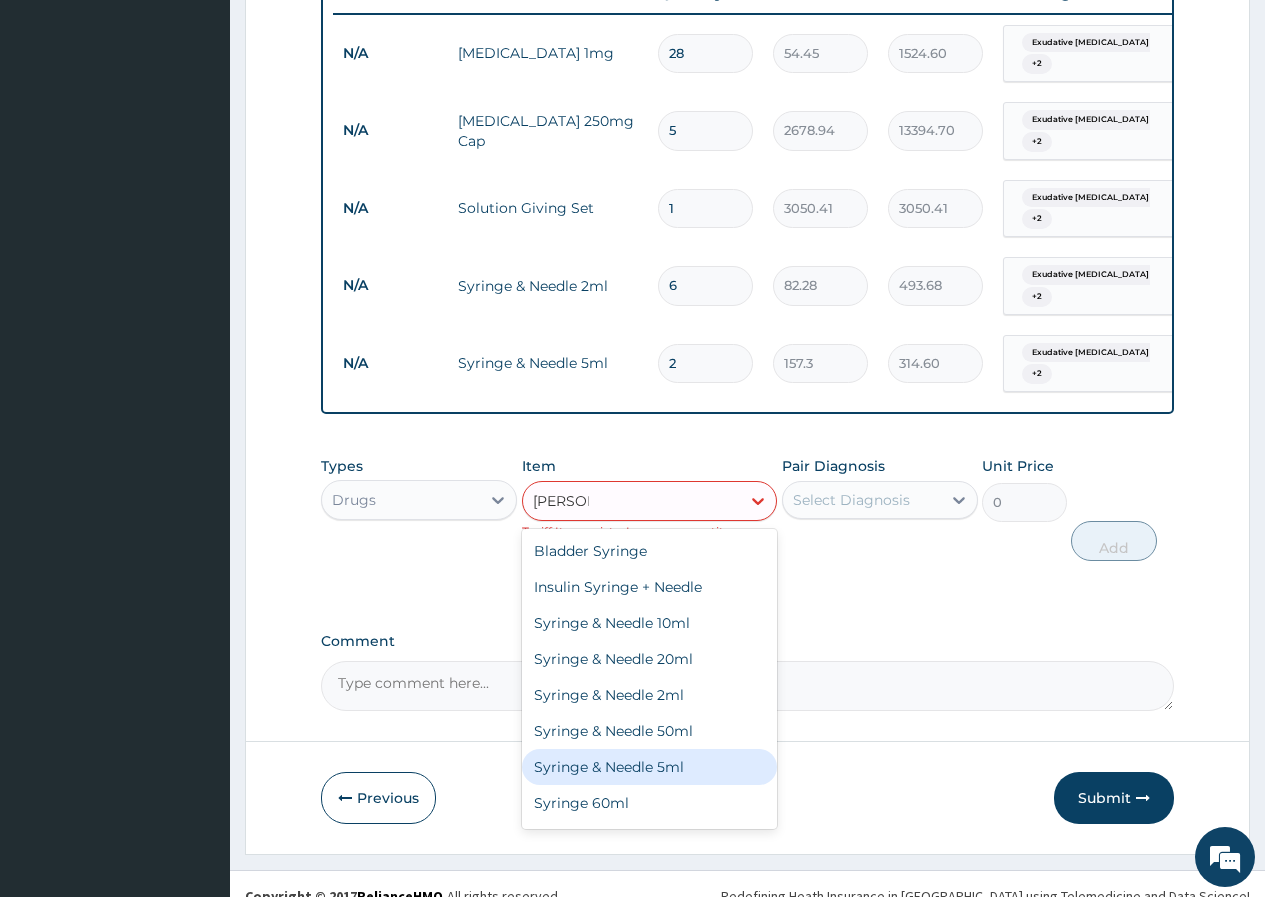 click on "Syringe & Needle 5ml" at bounding box center (650, 767) 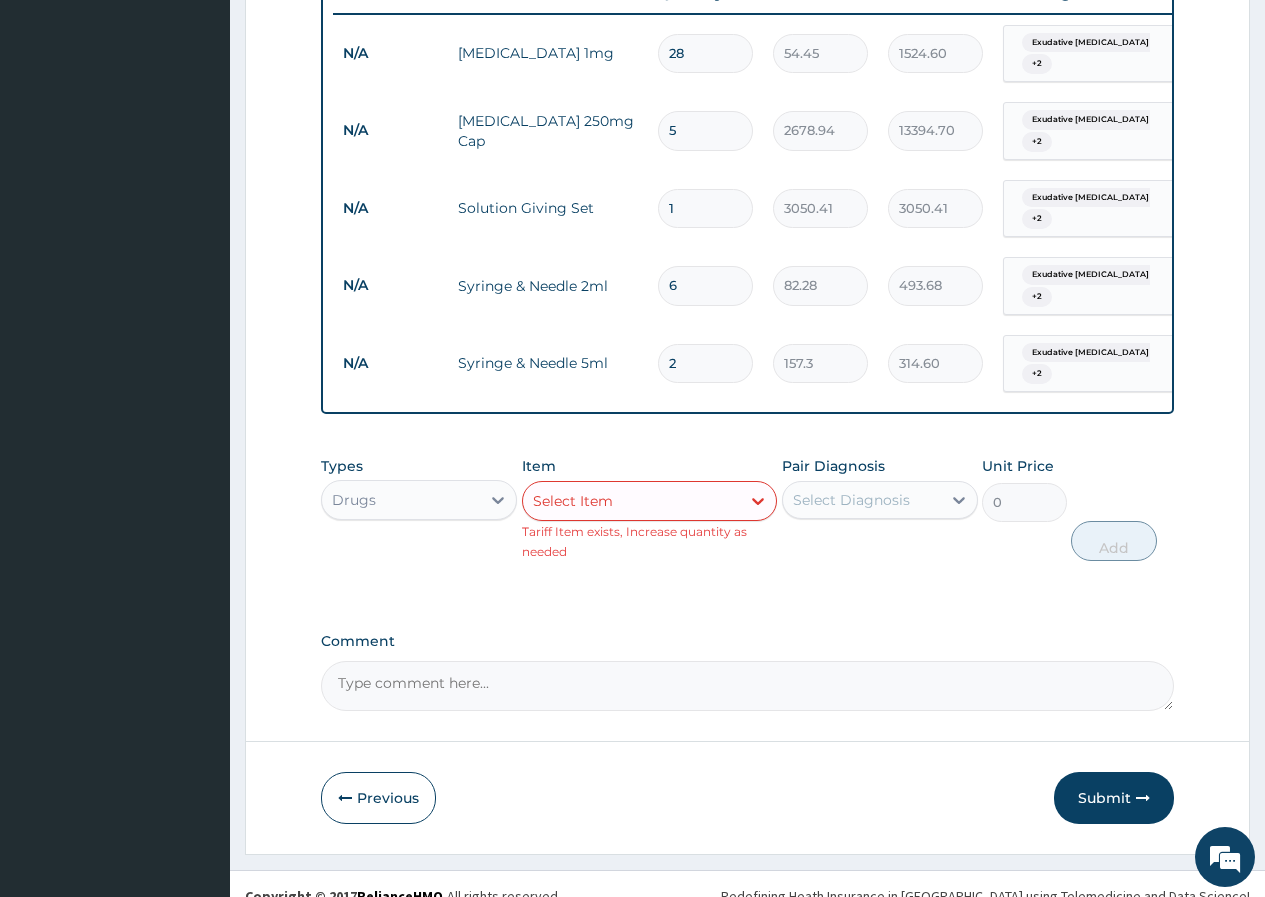 click on "Select Item" at bounding box center (632, 501) 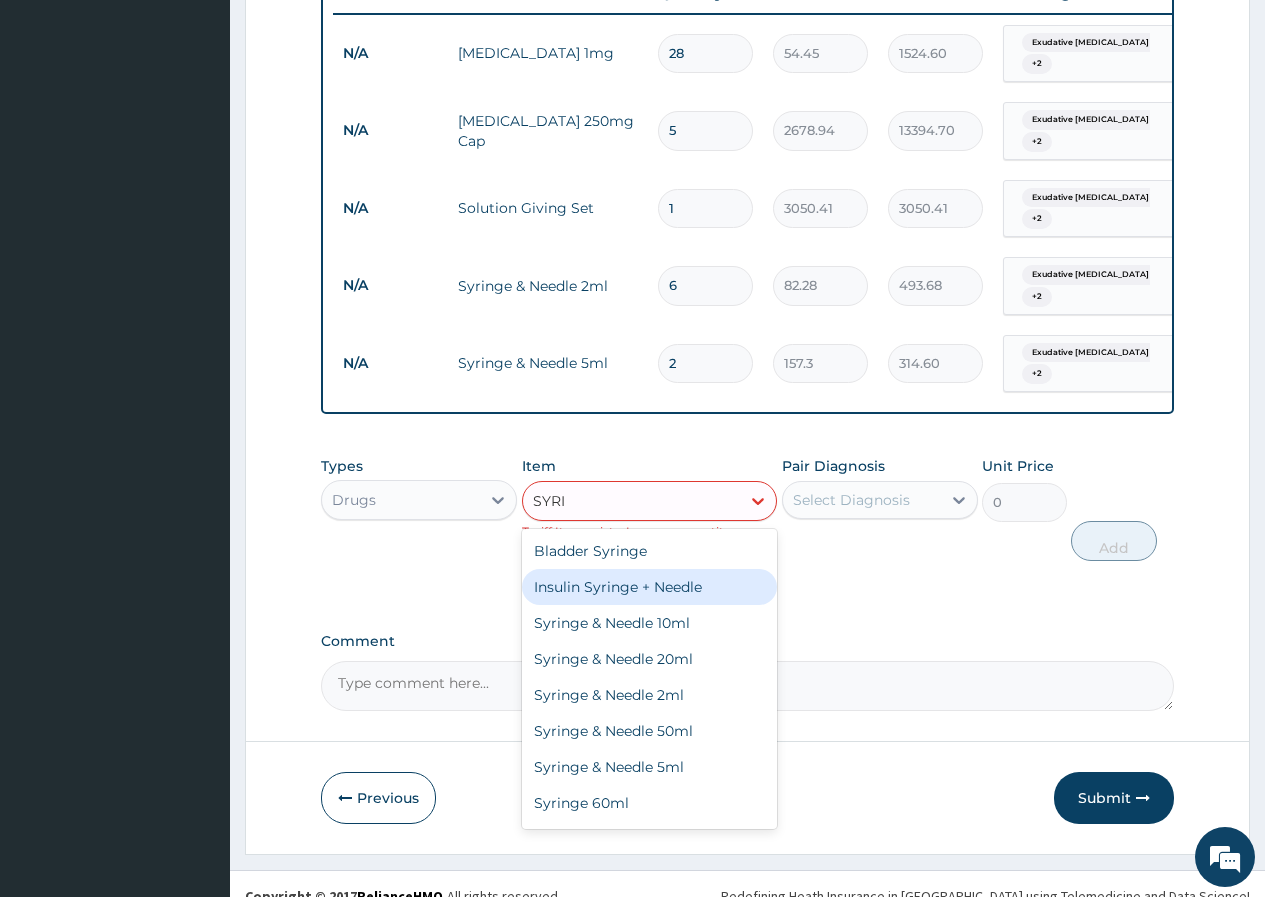 scroll, scrollTop: 32, scrollLeft: 0, axis: vertical 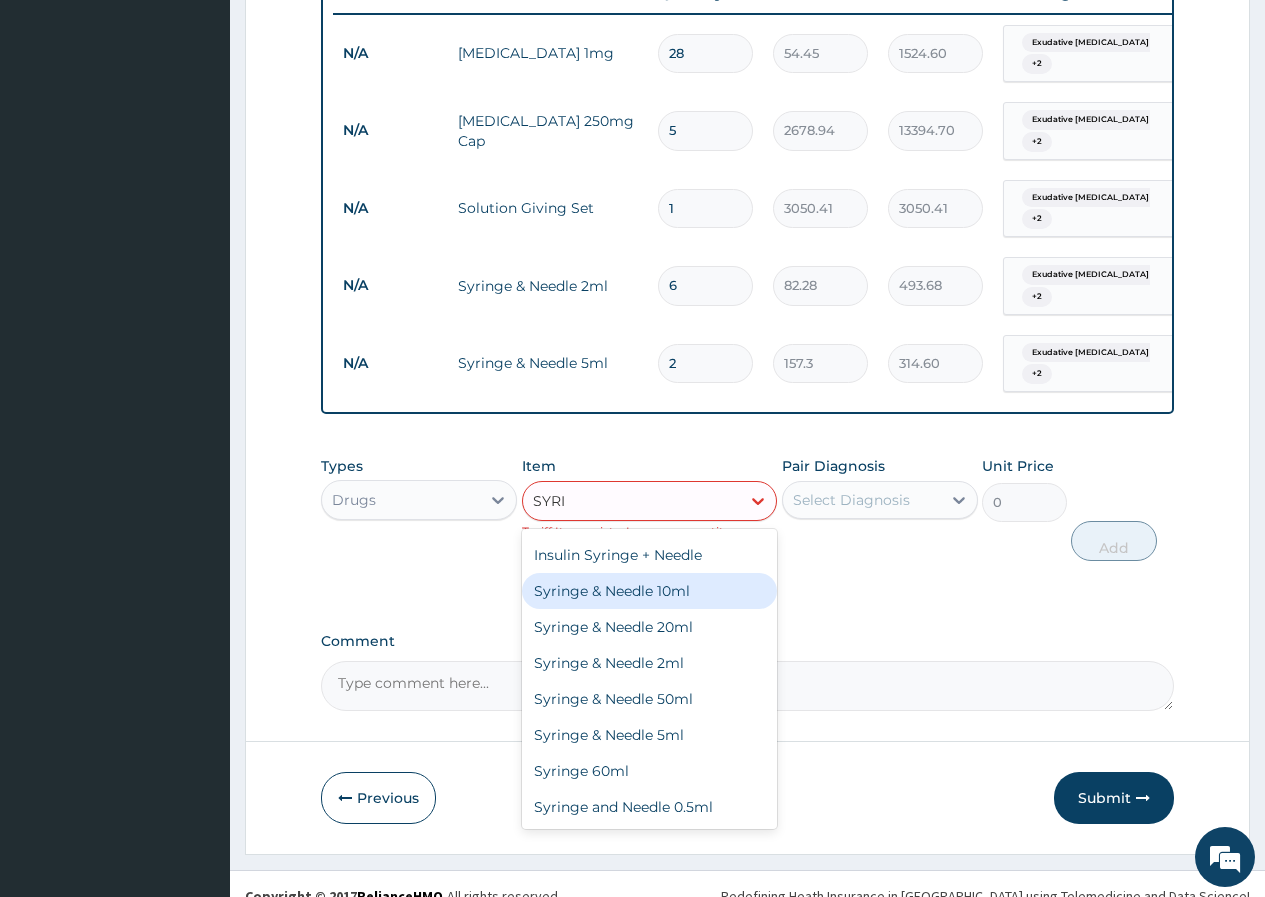 click on "Syringe & Needle 10ml" at bounding box center [650, 591] 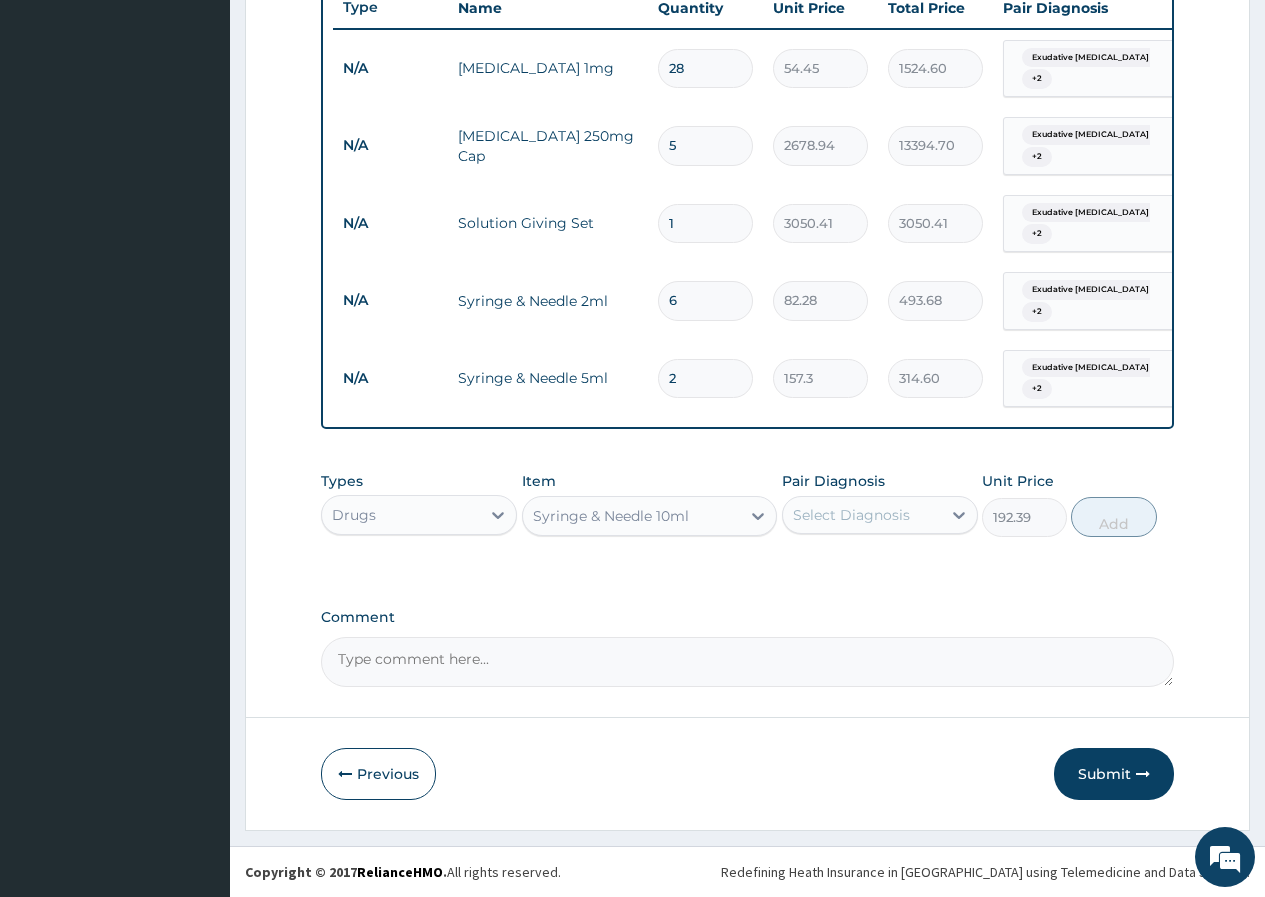 click on "Select Diagnosis" at bounding box center (851, 515) 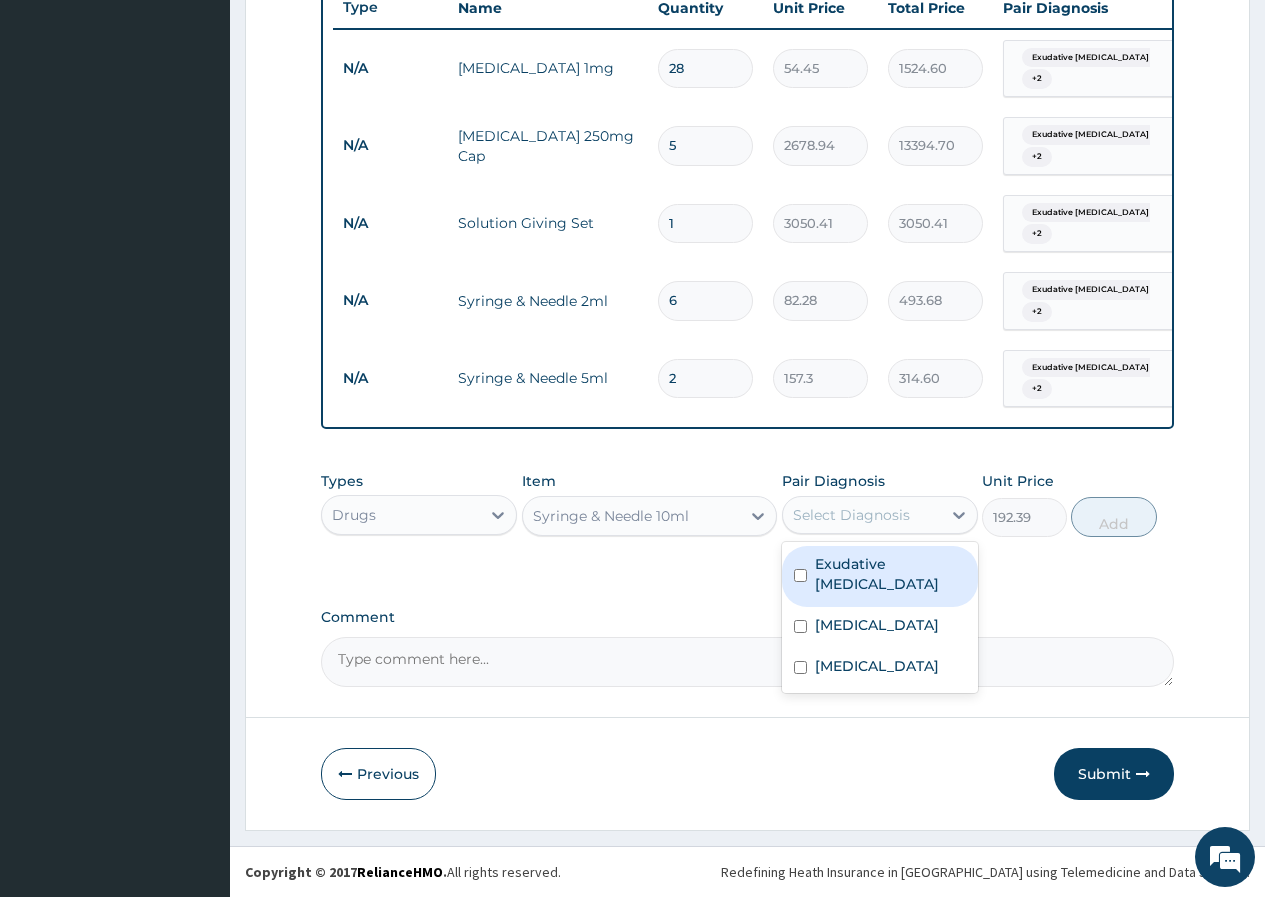 click on "Exudative pharyngitis" at bounding box center [890, 574] 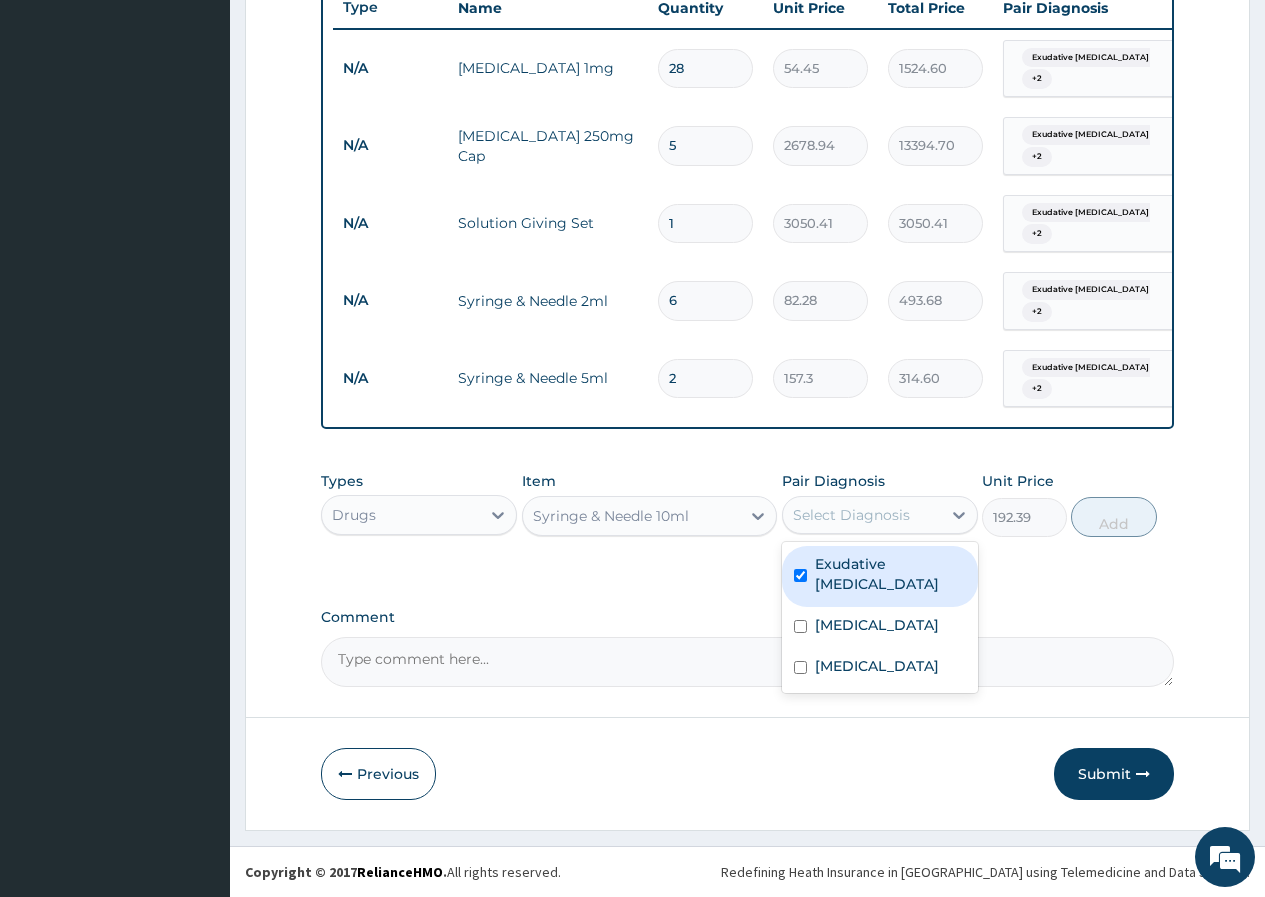 checkbox on "true" 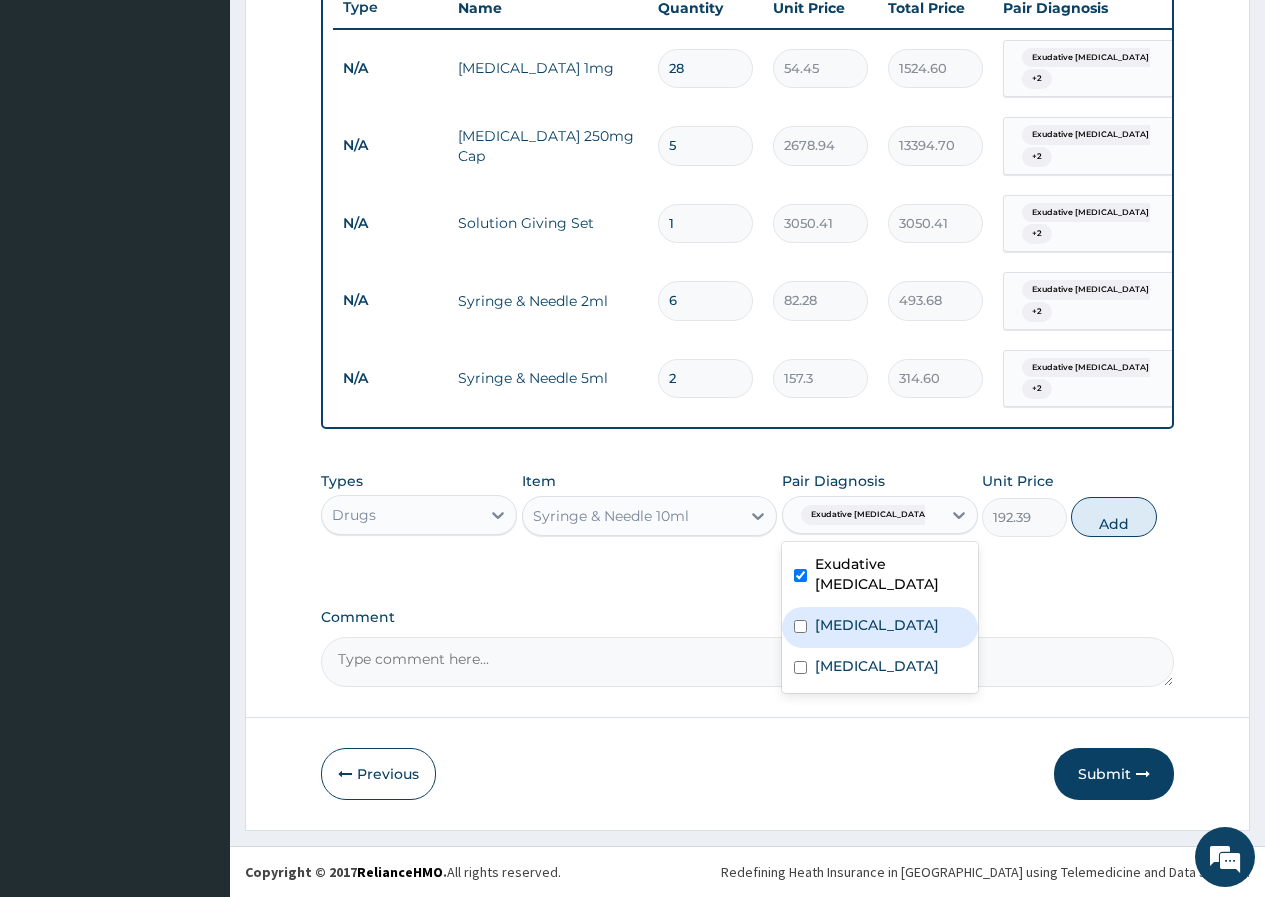 drag, startPoint x: 831, startPoint y: 609, endPoint x: 824, endPoint y: 620, distance: 13.038404 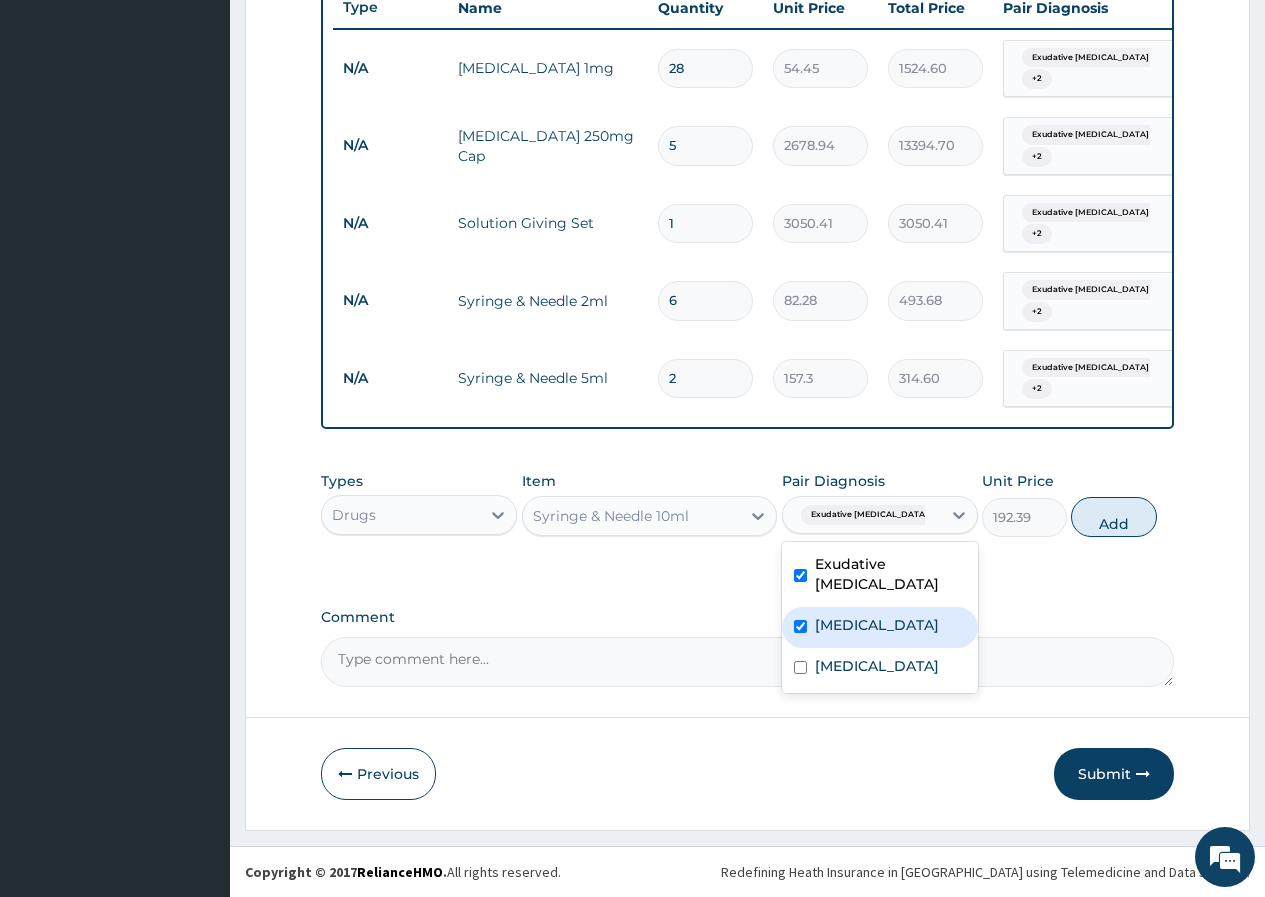 checkbox on "true" 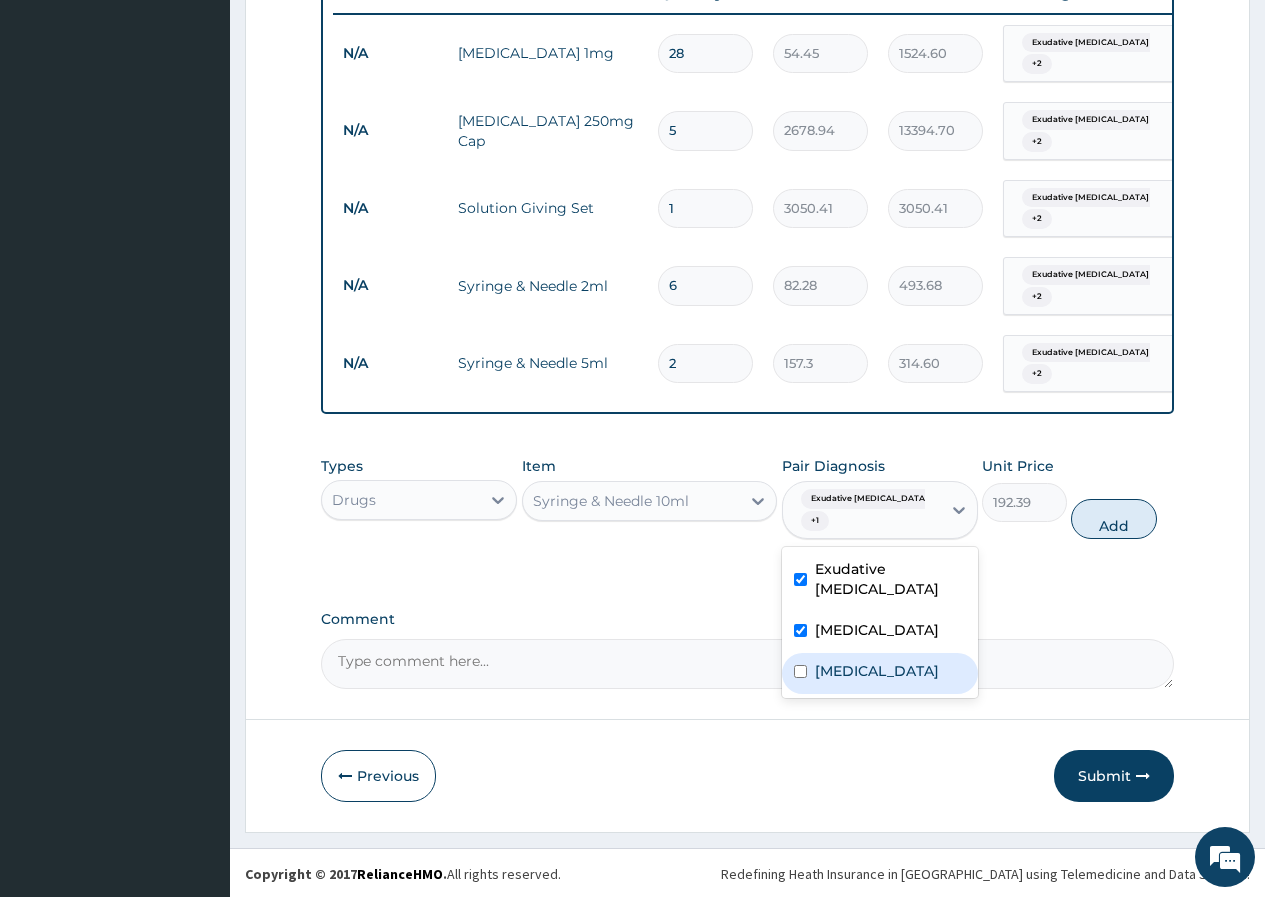 click on "Malaria" at bounding box center (877, 671) 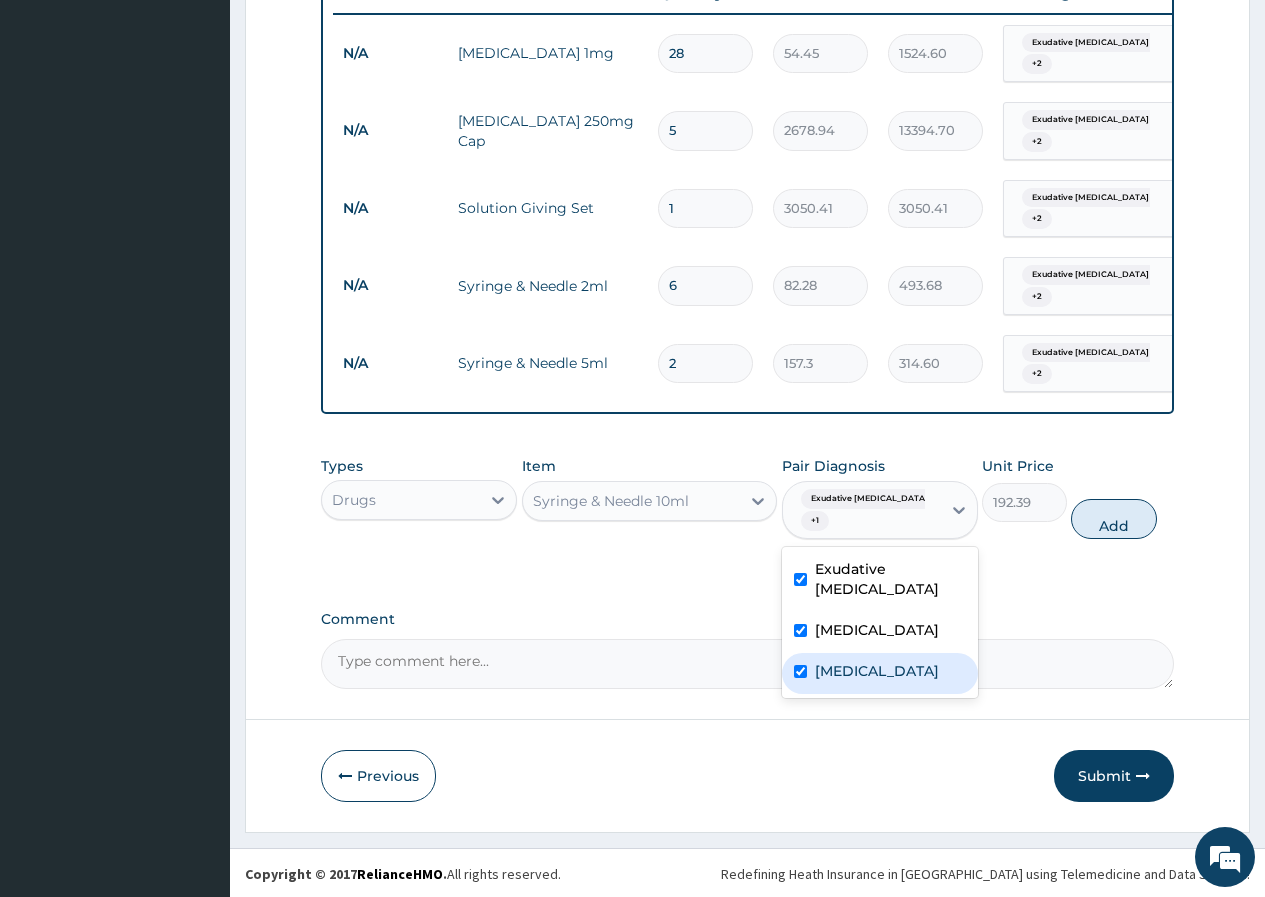 checkbox on "true" 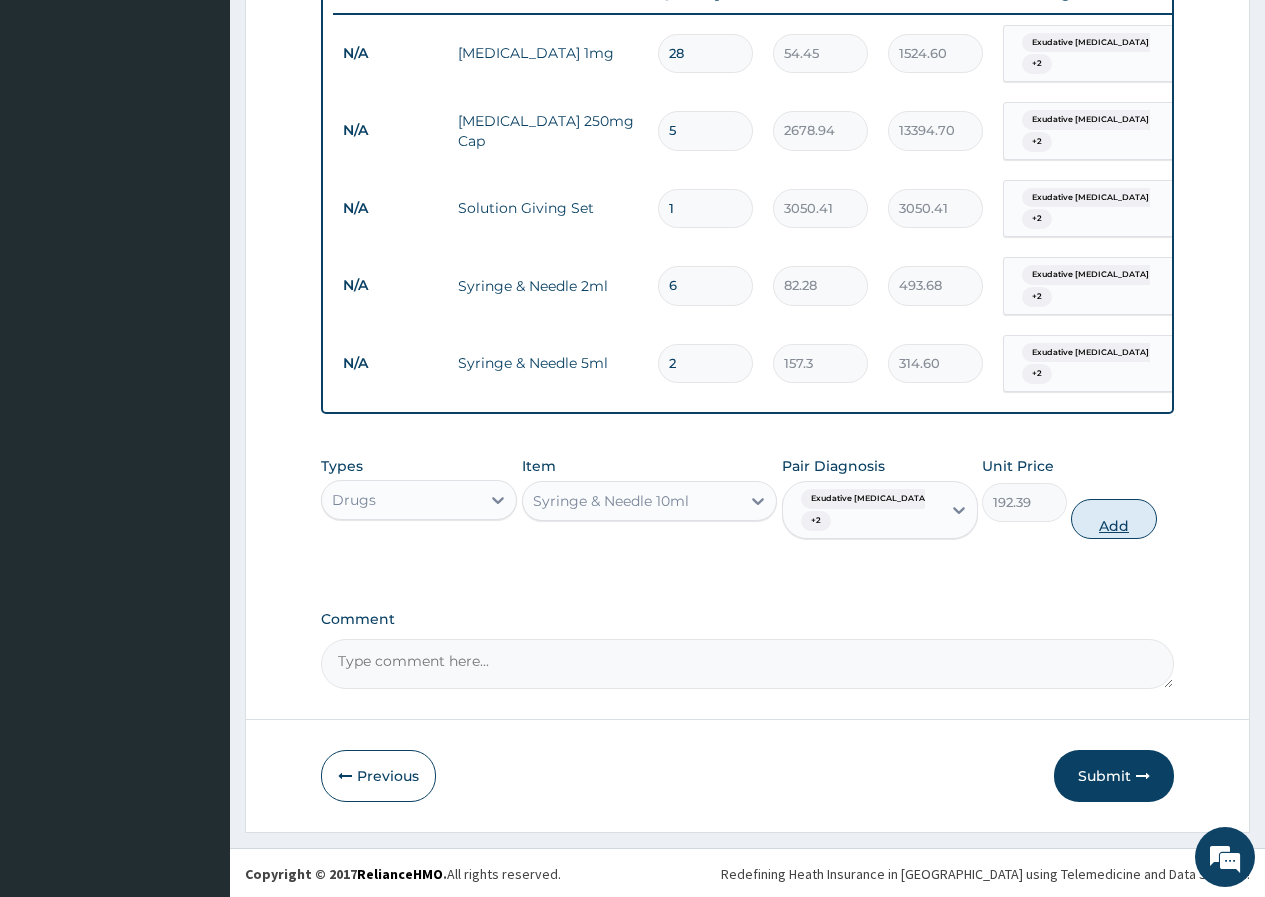 click on "Add" at bounding box center [1113, 519] 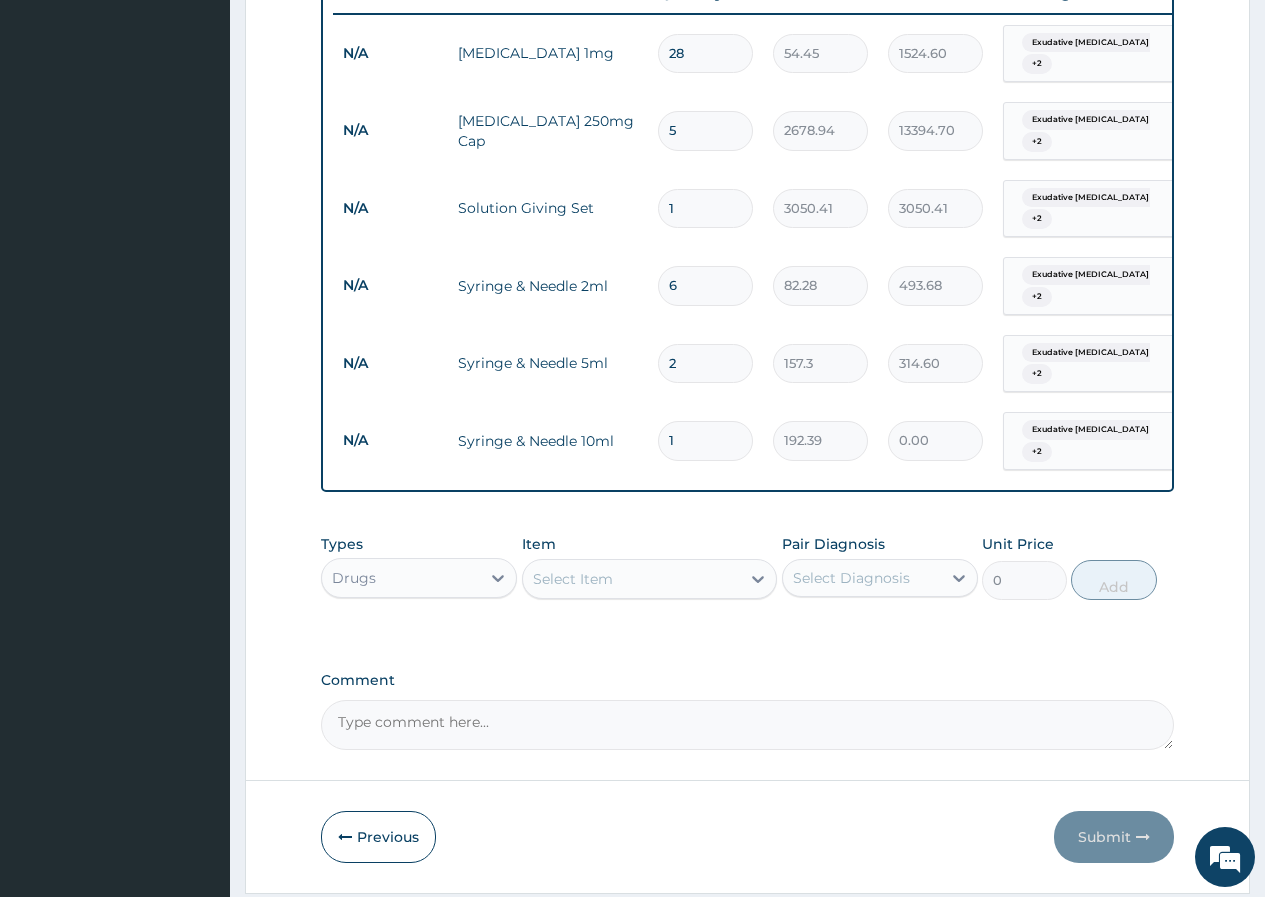 type 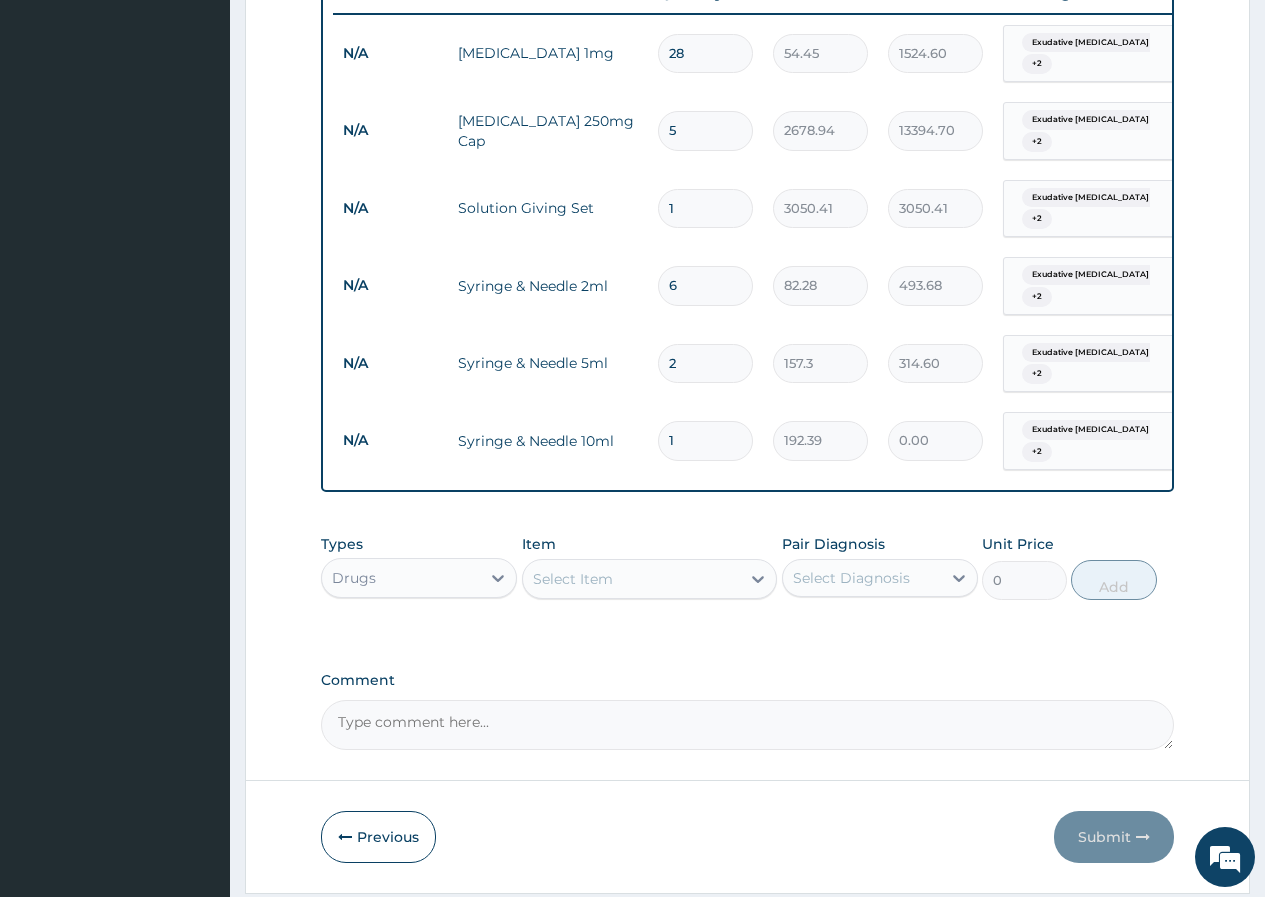 type on "0.00" 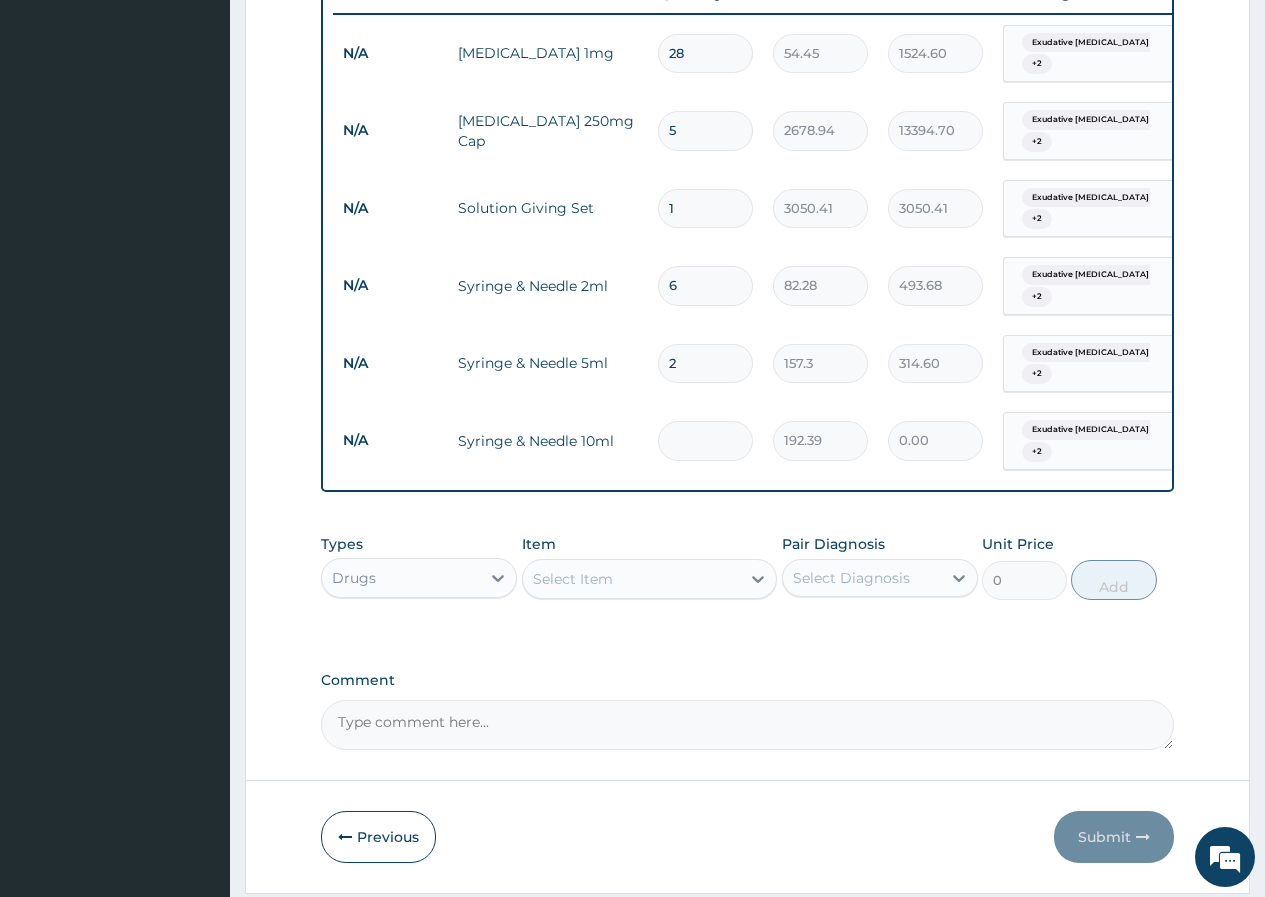 type on "4" 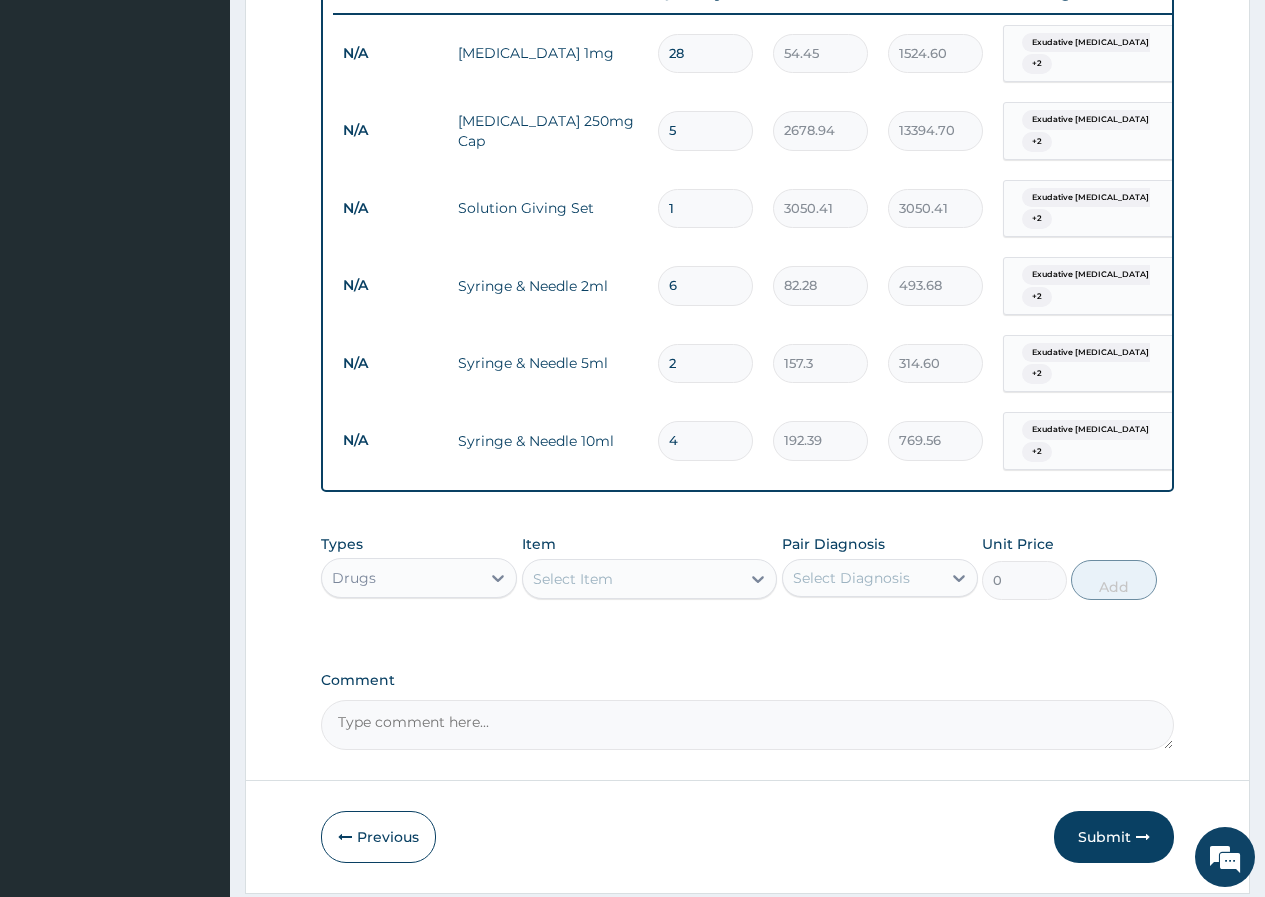 type on "4" 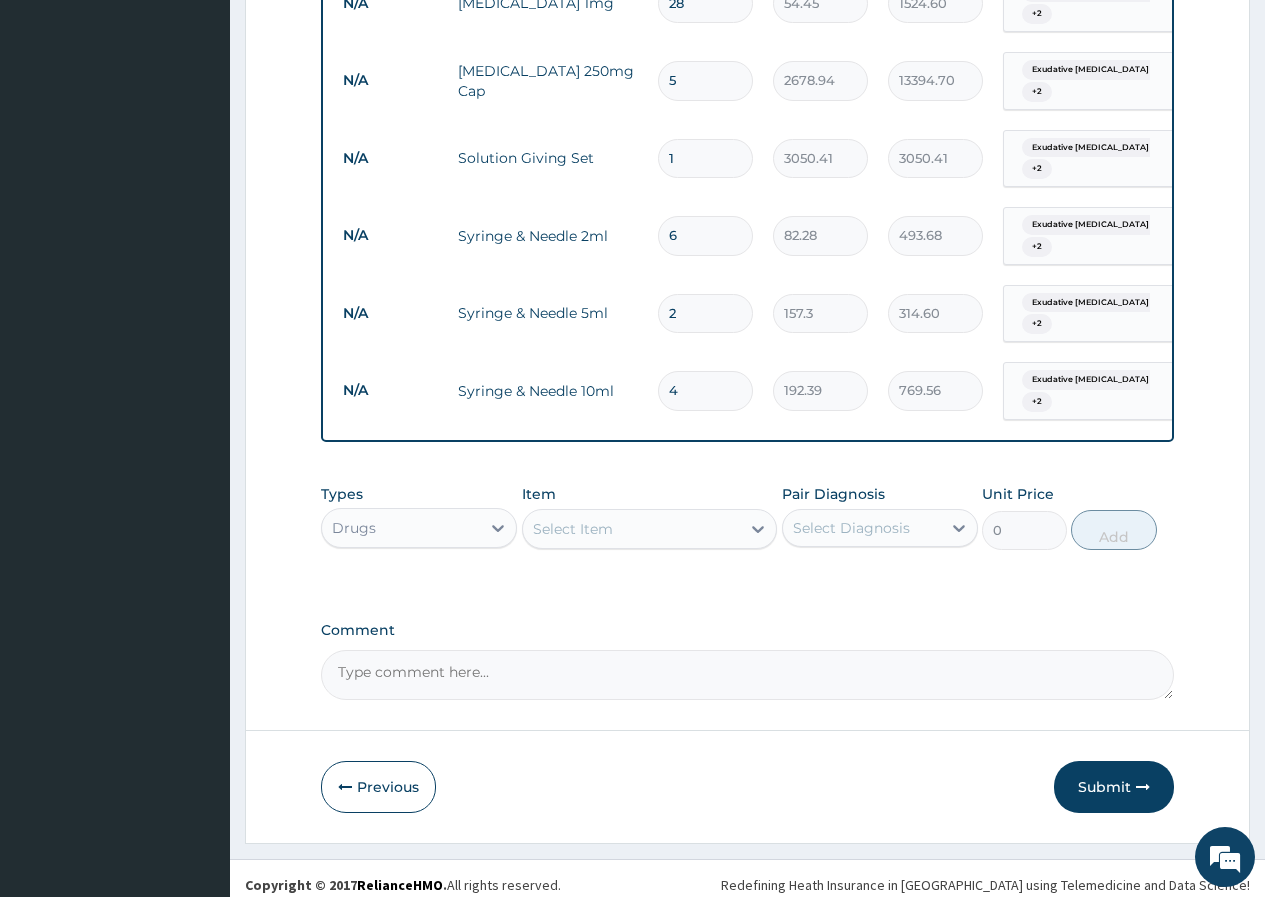scroll, scrollTop: 861, scrollLeft: 0, axis: vertical 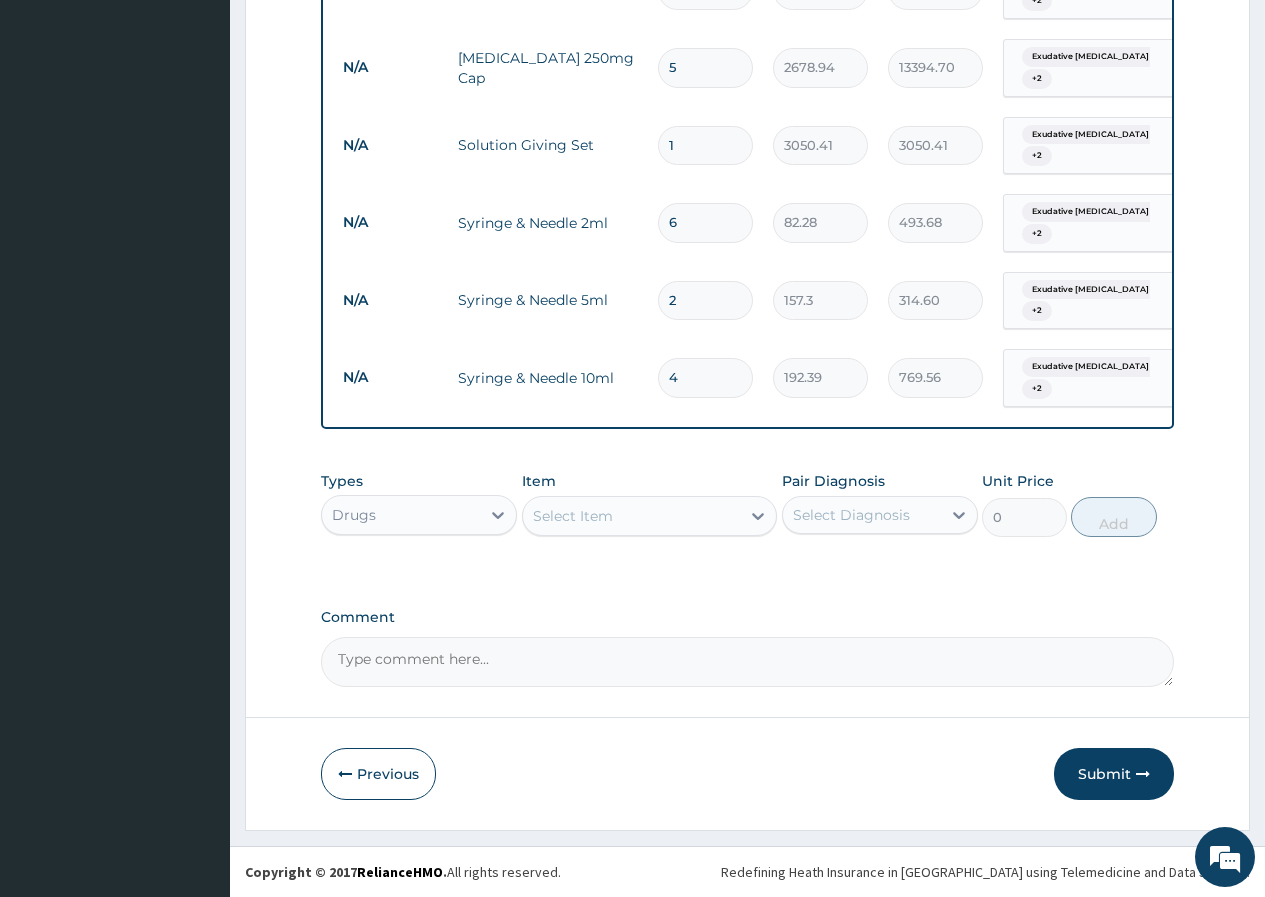click on "Select Item" at bounding box center (573, 516) 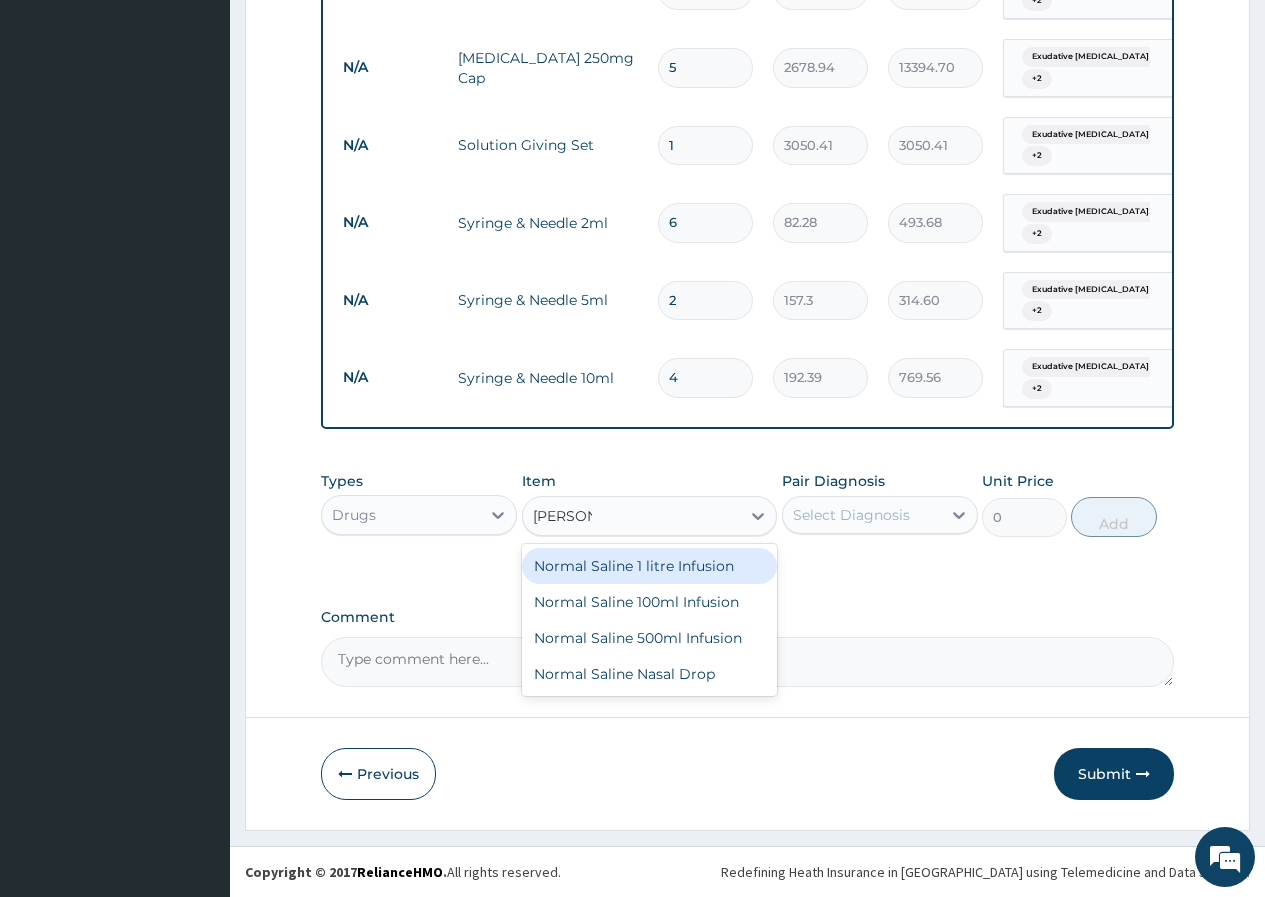 type on "NORMAL" 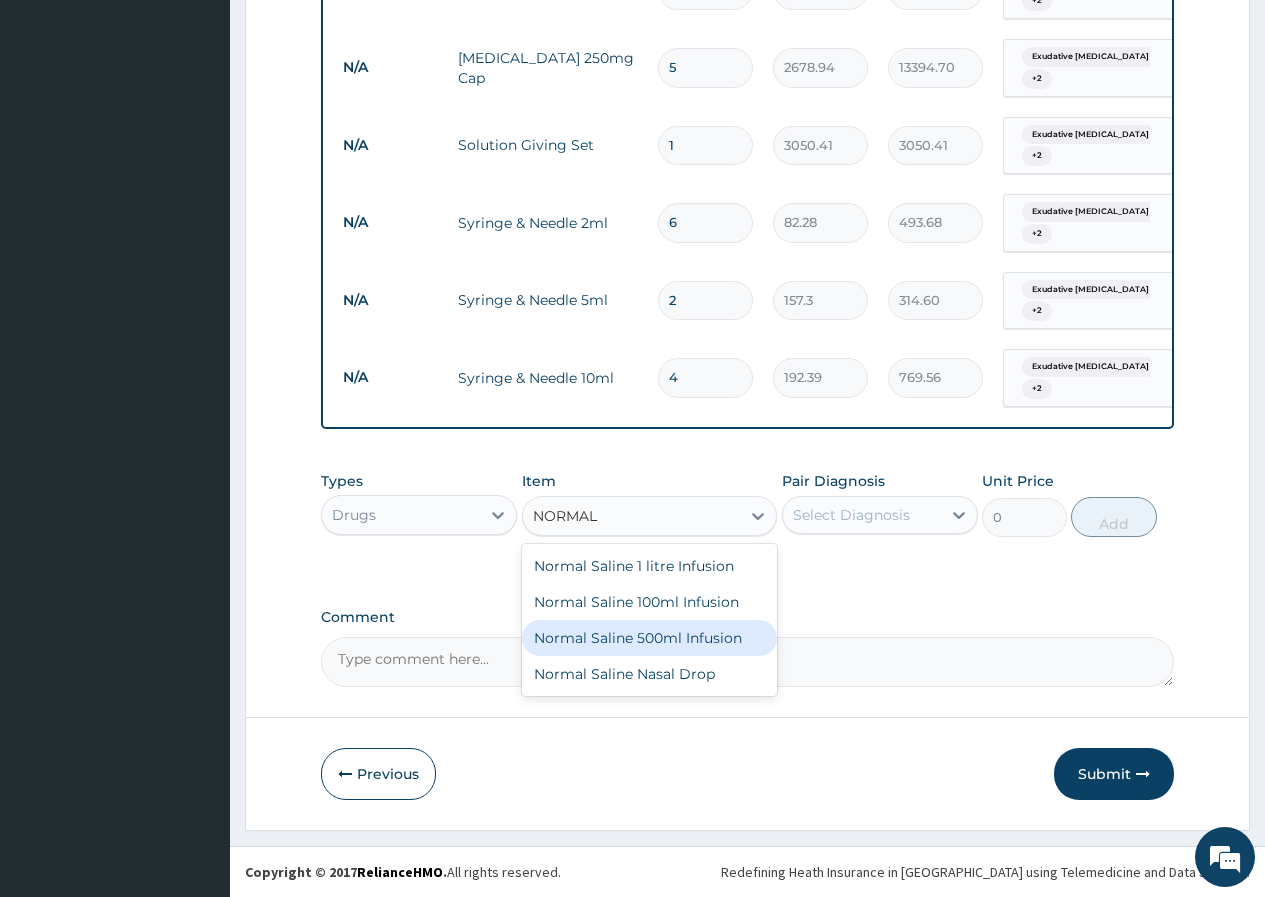 click on "Normal Saline 500ml Infusion" at bounding box center (650, 638) 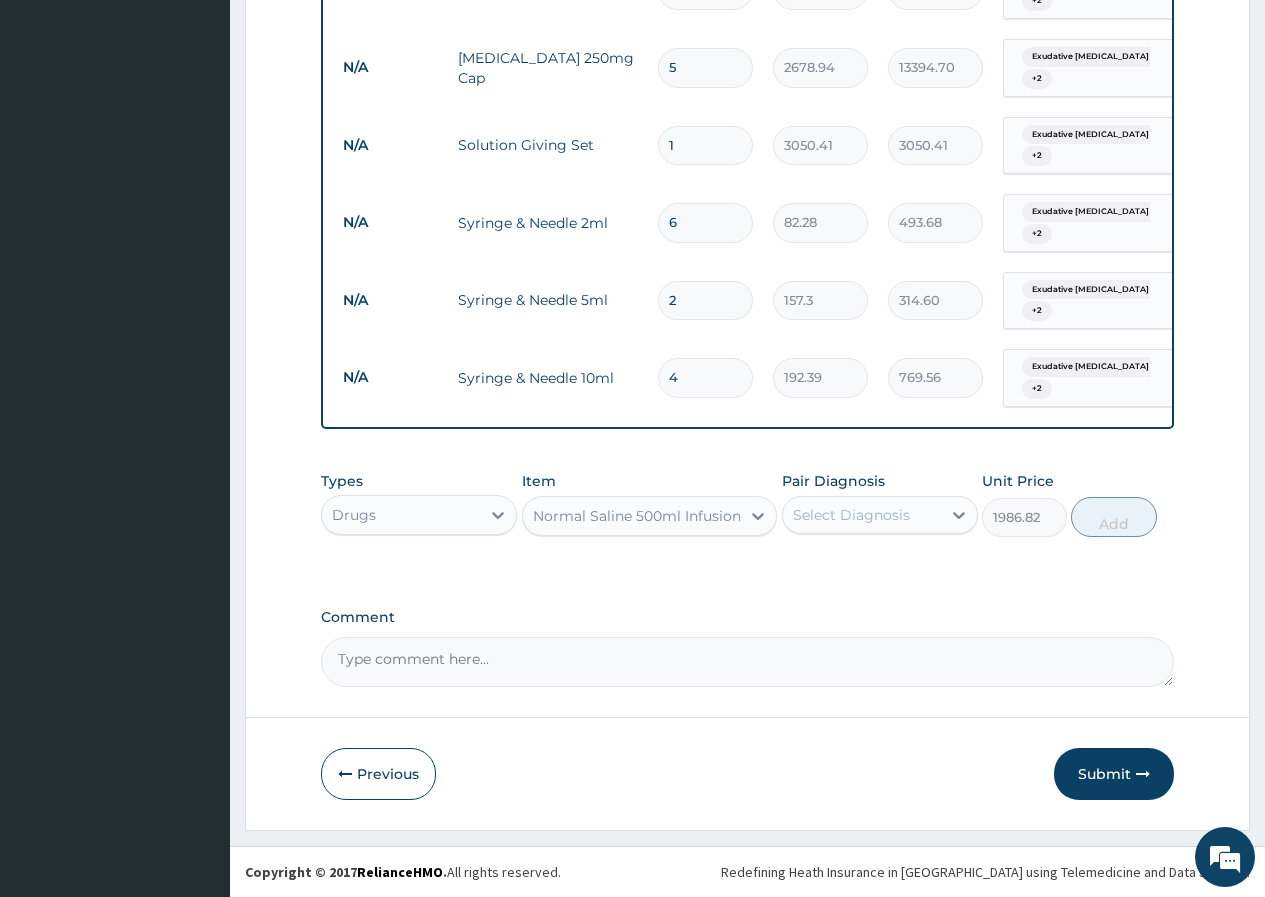 click on "Select Diagnosis" at bounding box center (851, 515) 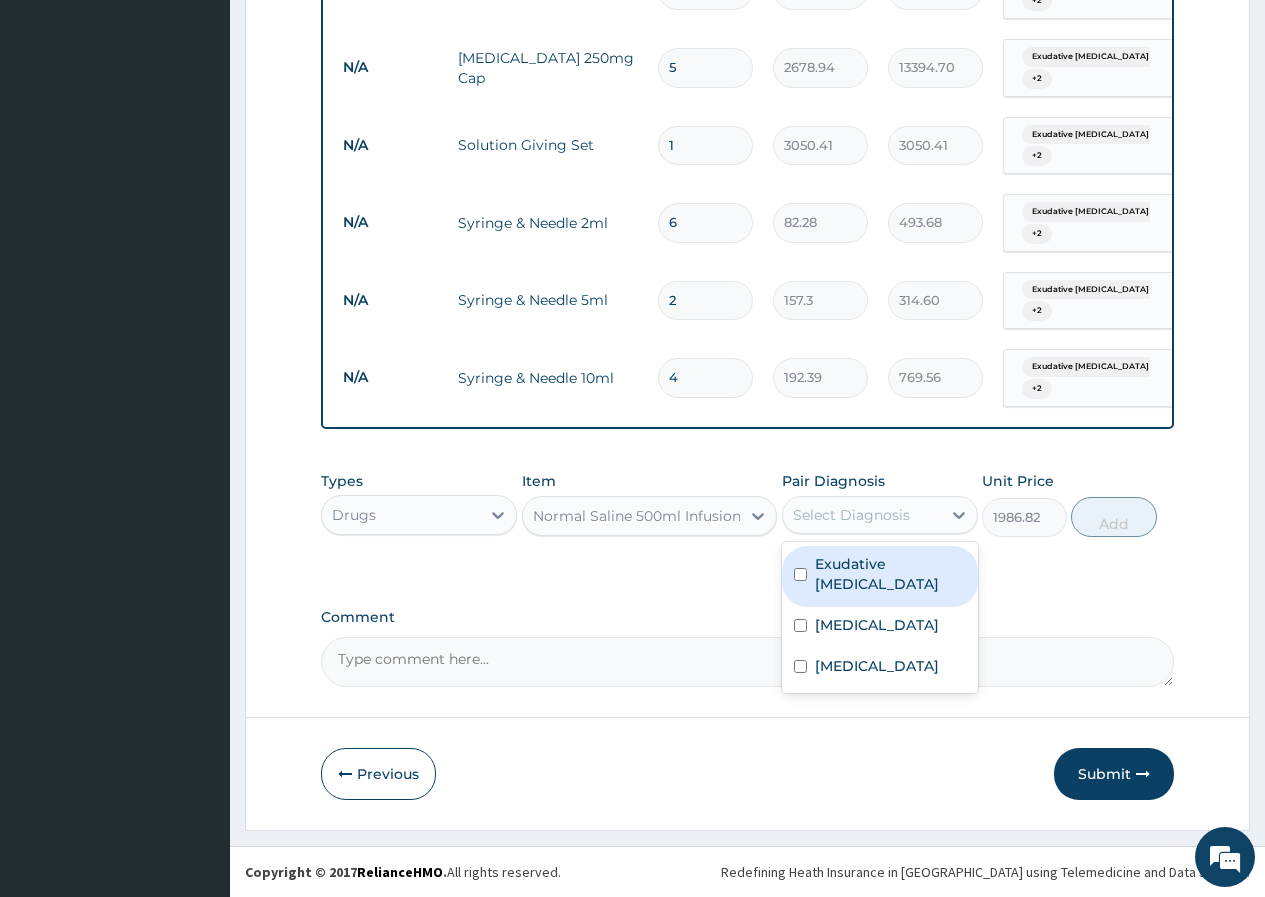 click on "Exudative pharyngitis" at bounding box center (890, 574) 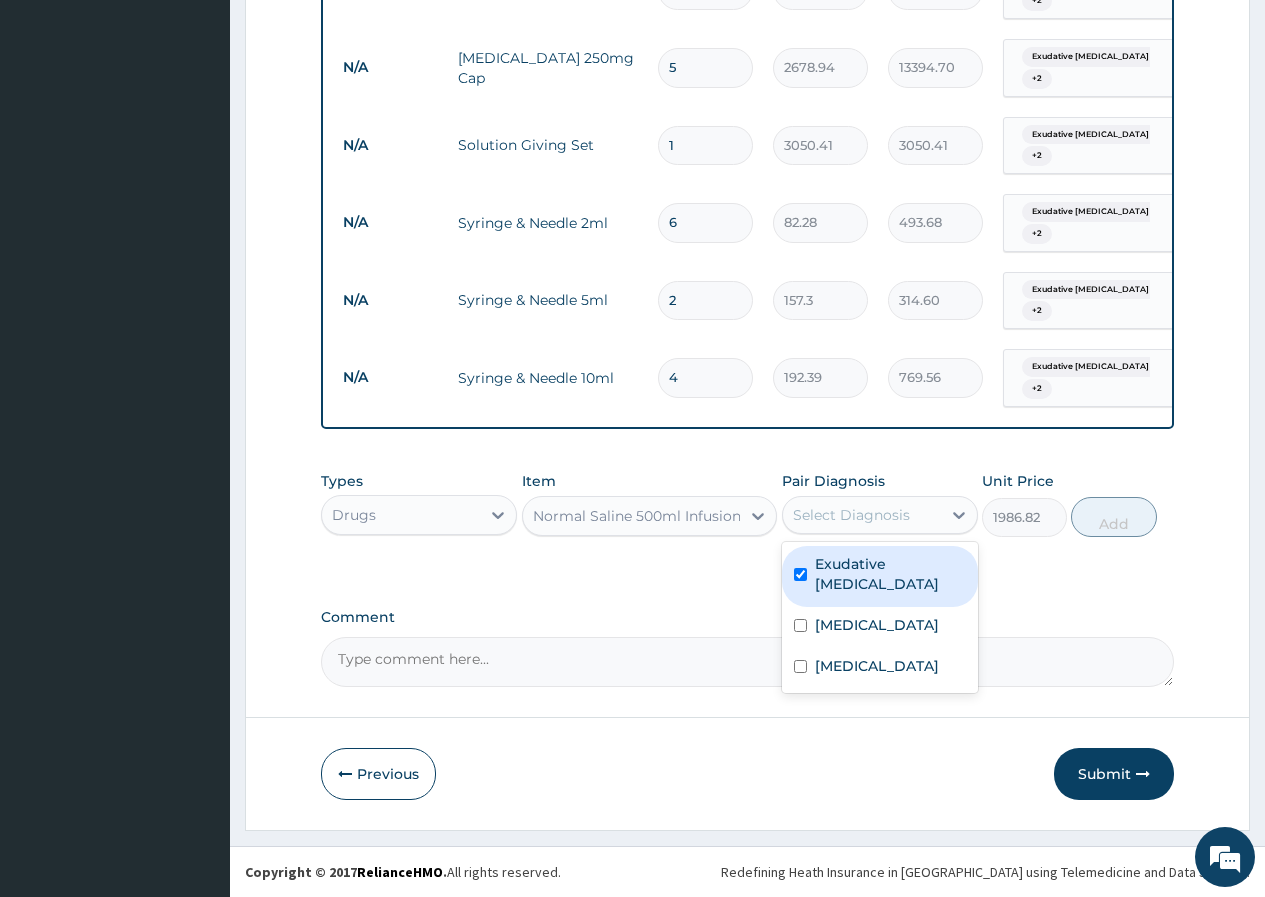 checkbox on "true" 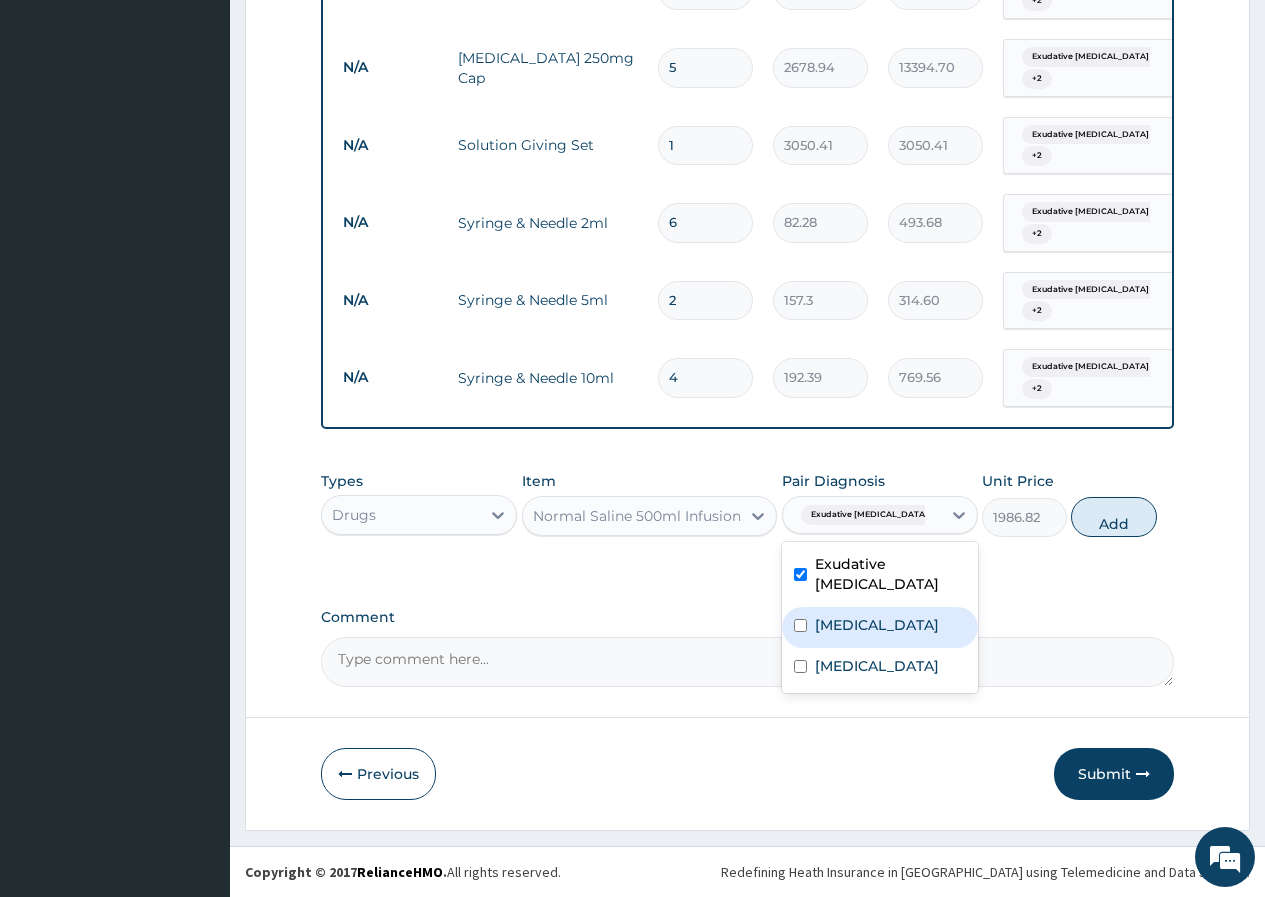 click on "Bacteremia" at bounding box center [877, 625] 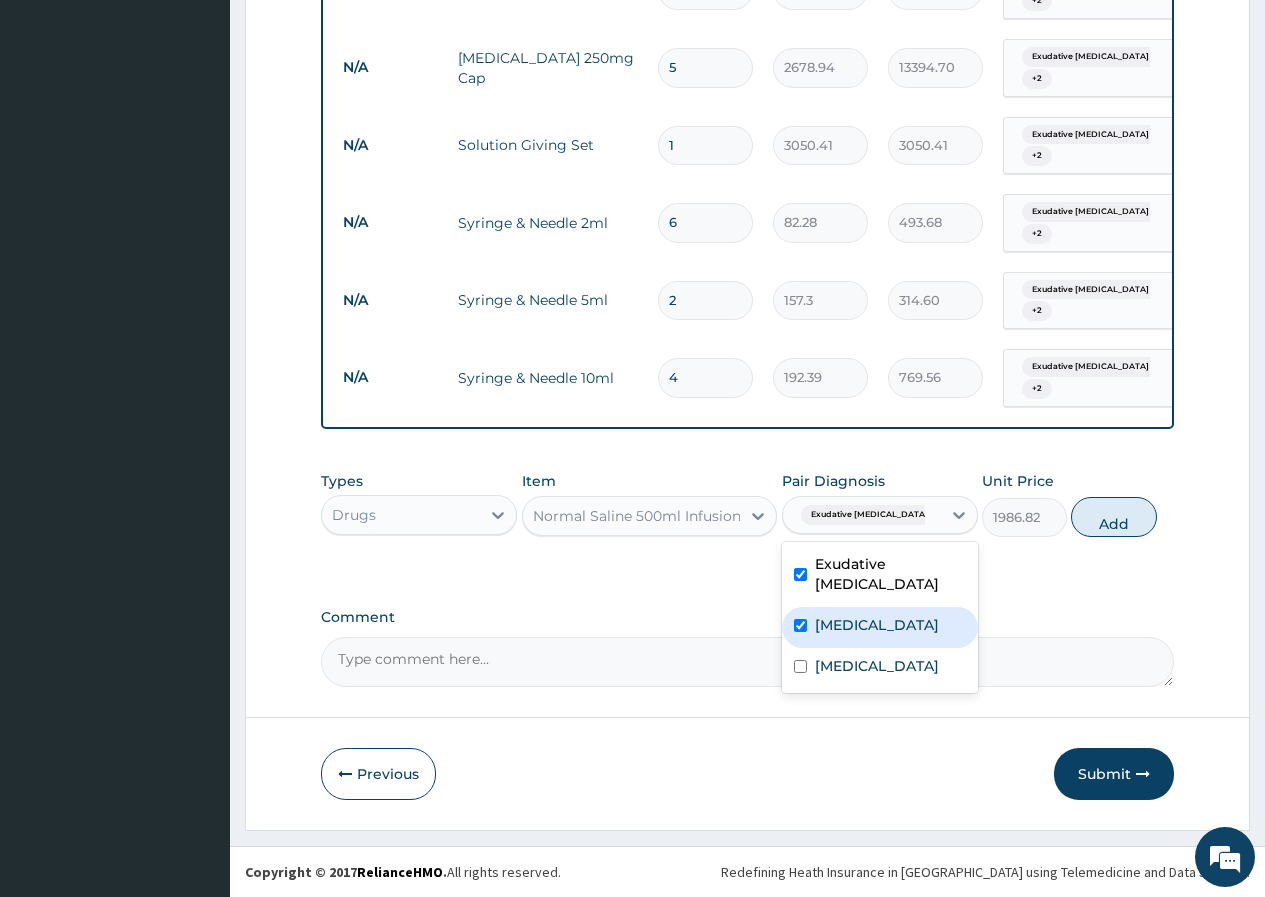 checkbox on "true" 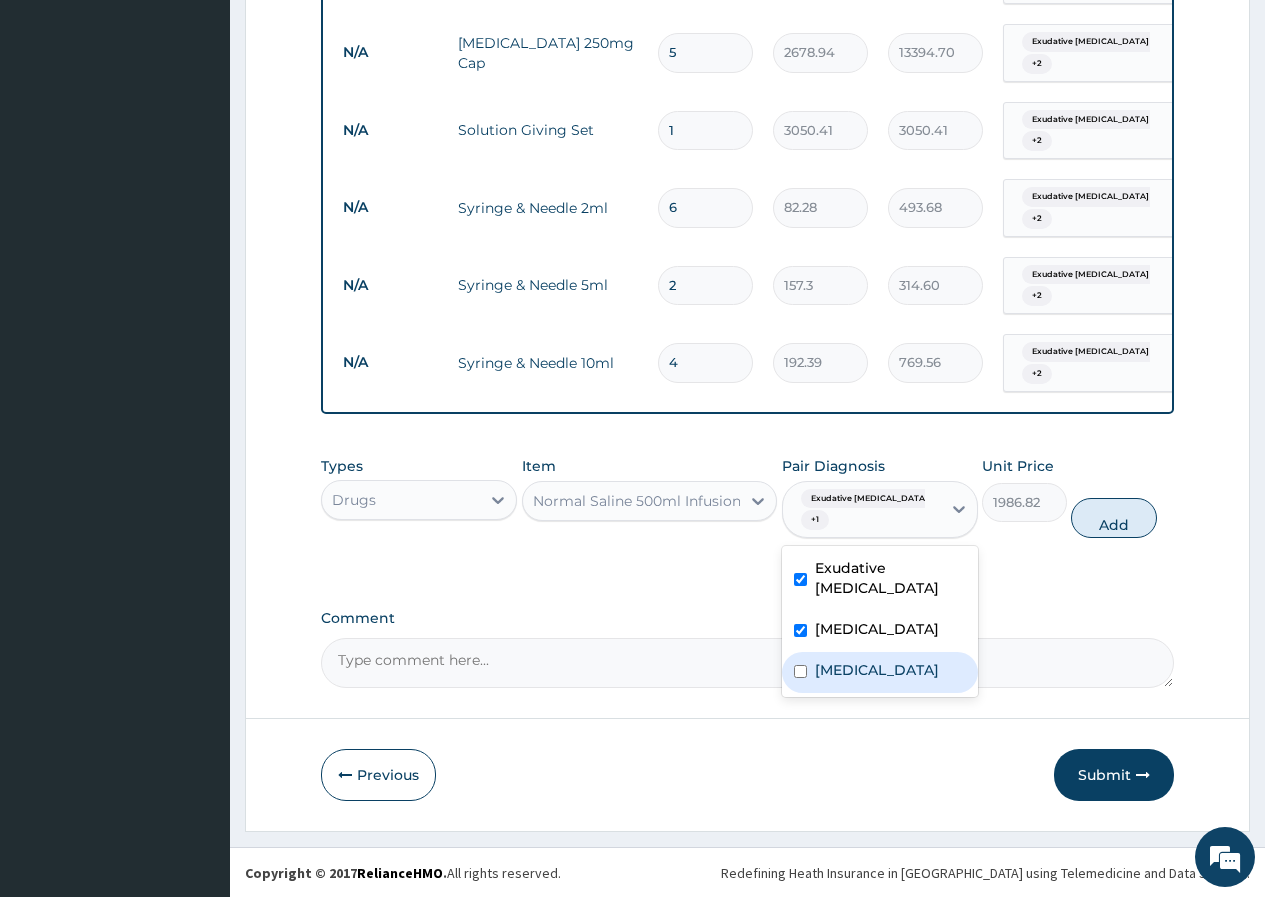 click on "Malaria" at bounding box center (877, 670) 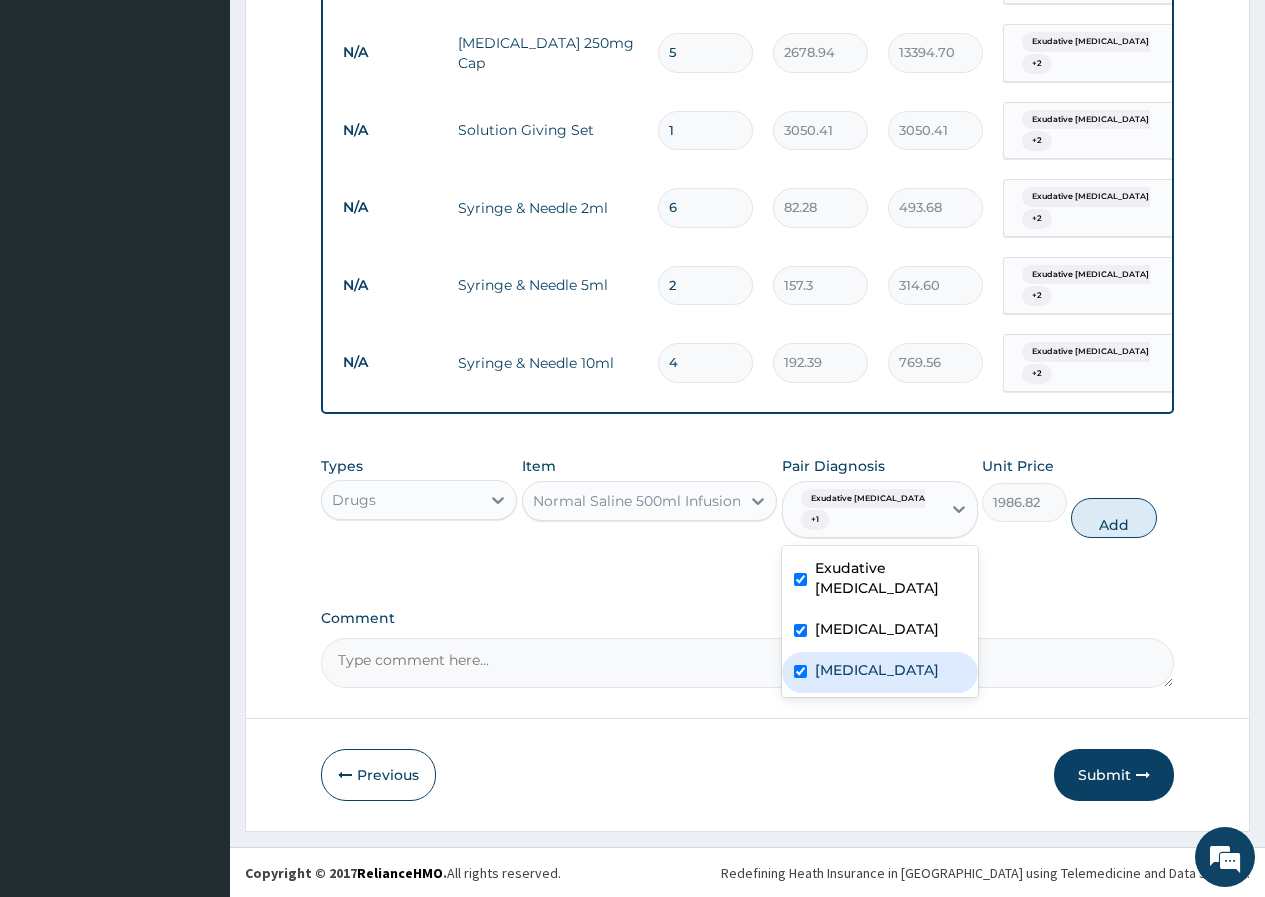 checkbox on "true" 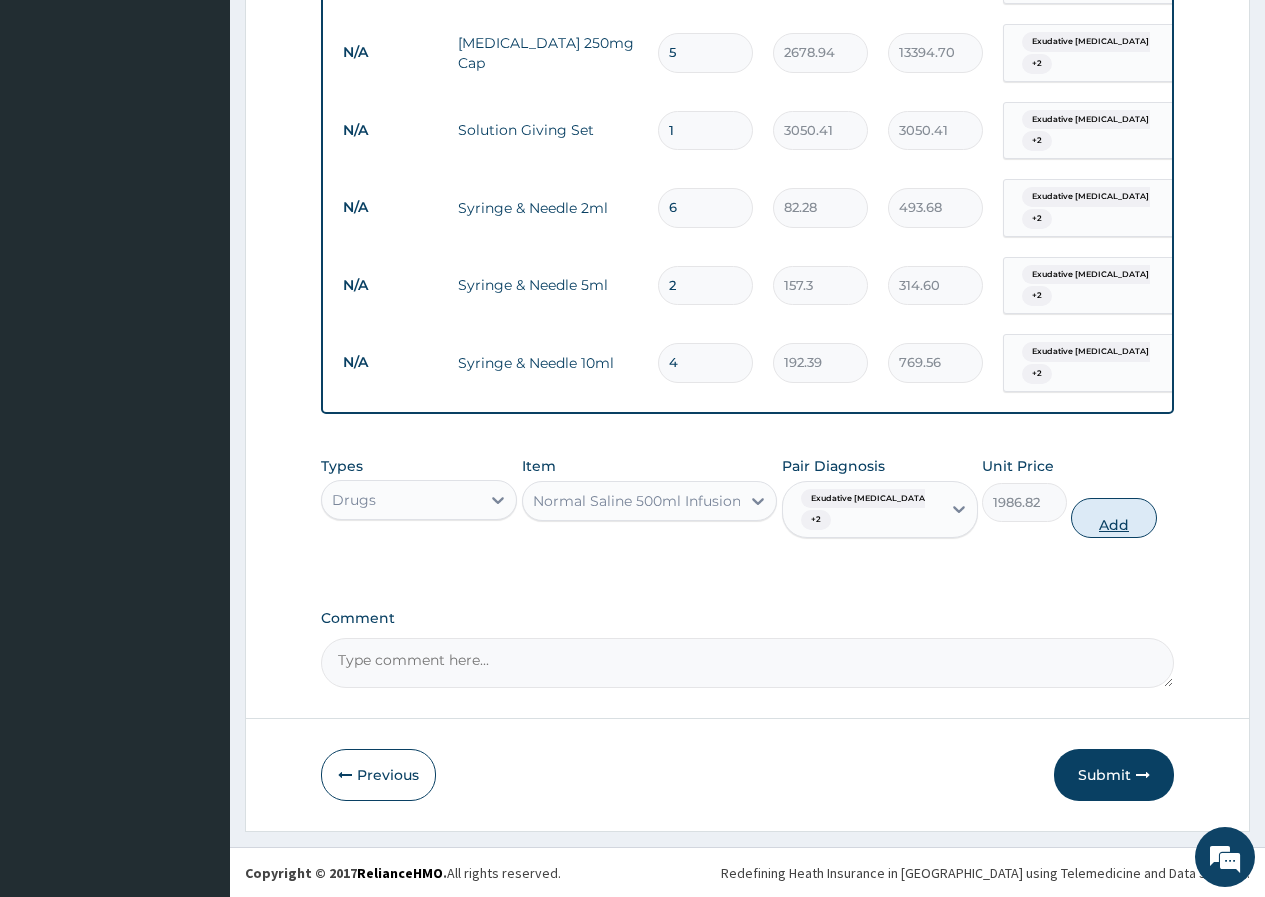 click on "Add" at bounding box center (1113, 518) 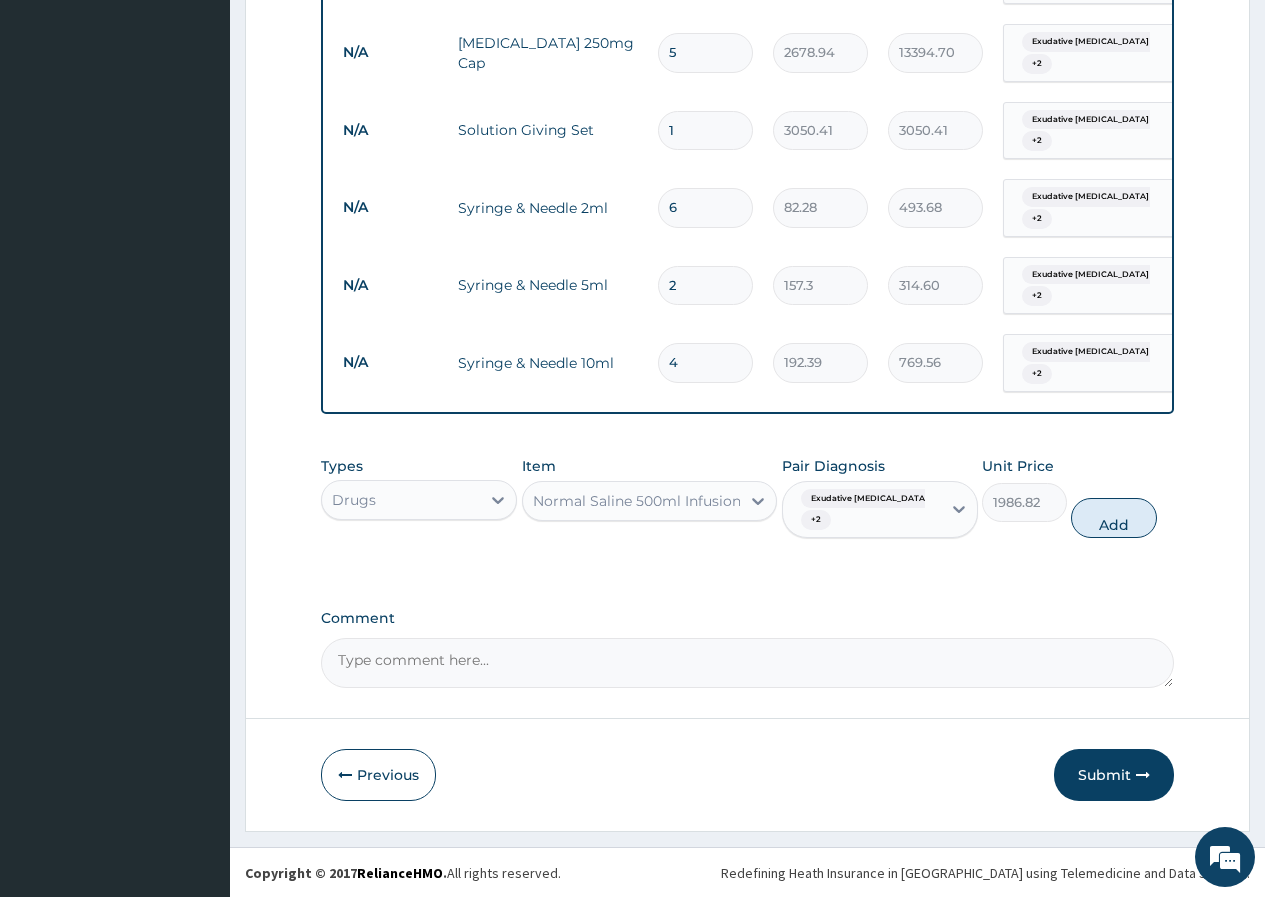 type on "0" 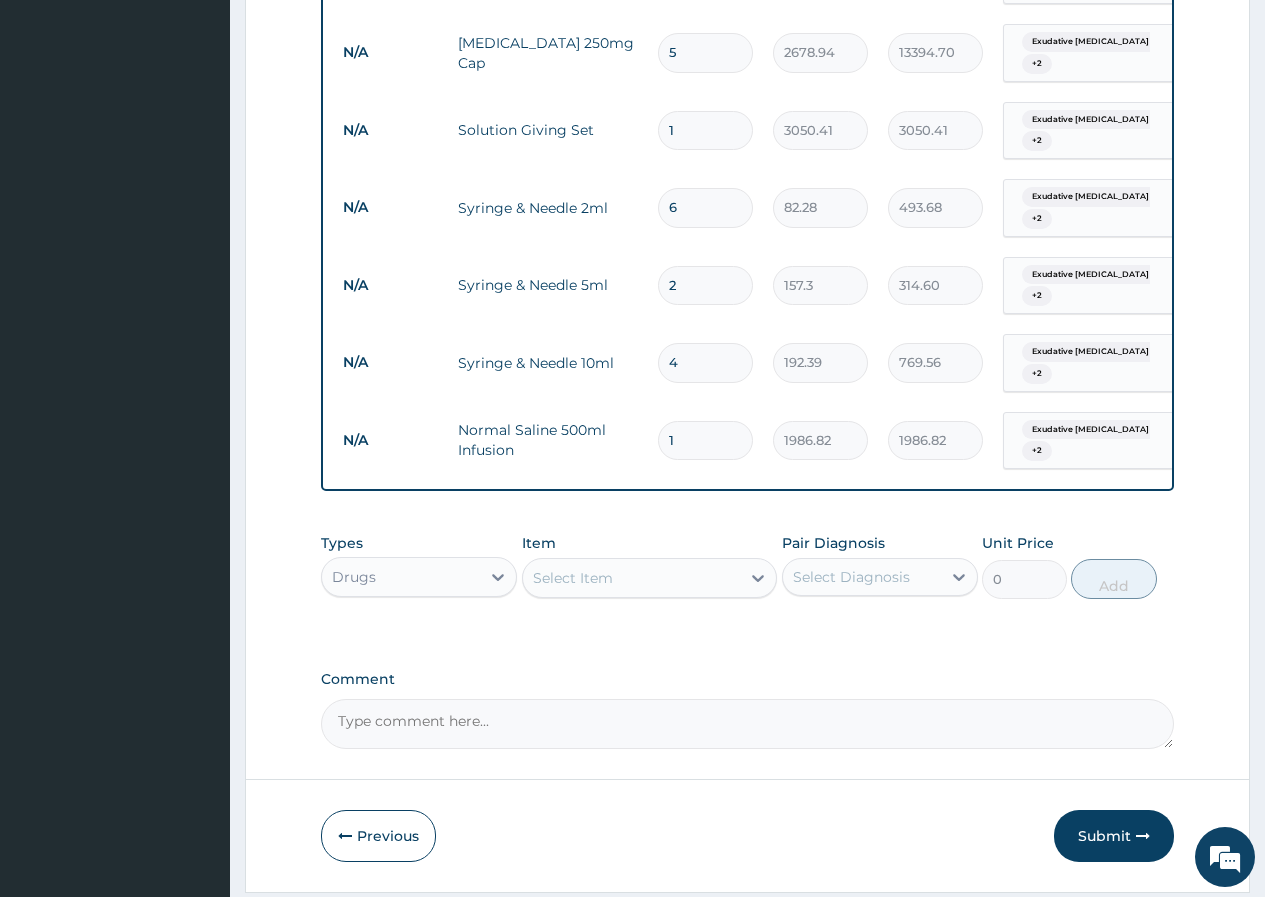 type 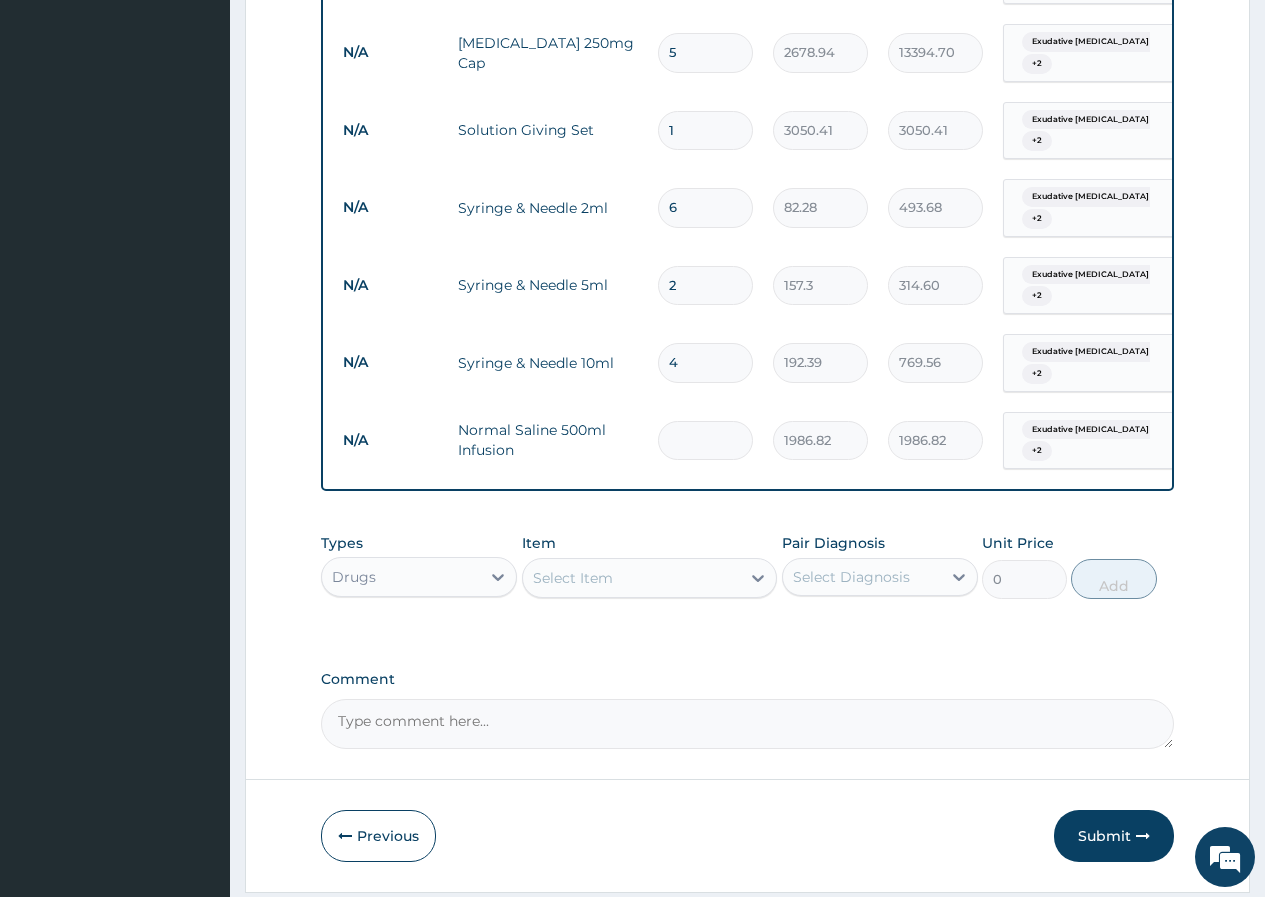 type on "0.00" 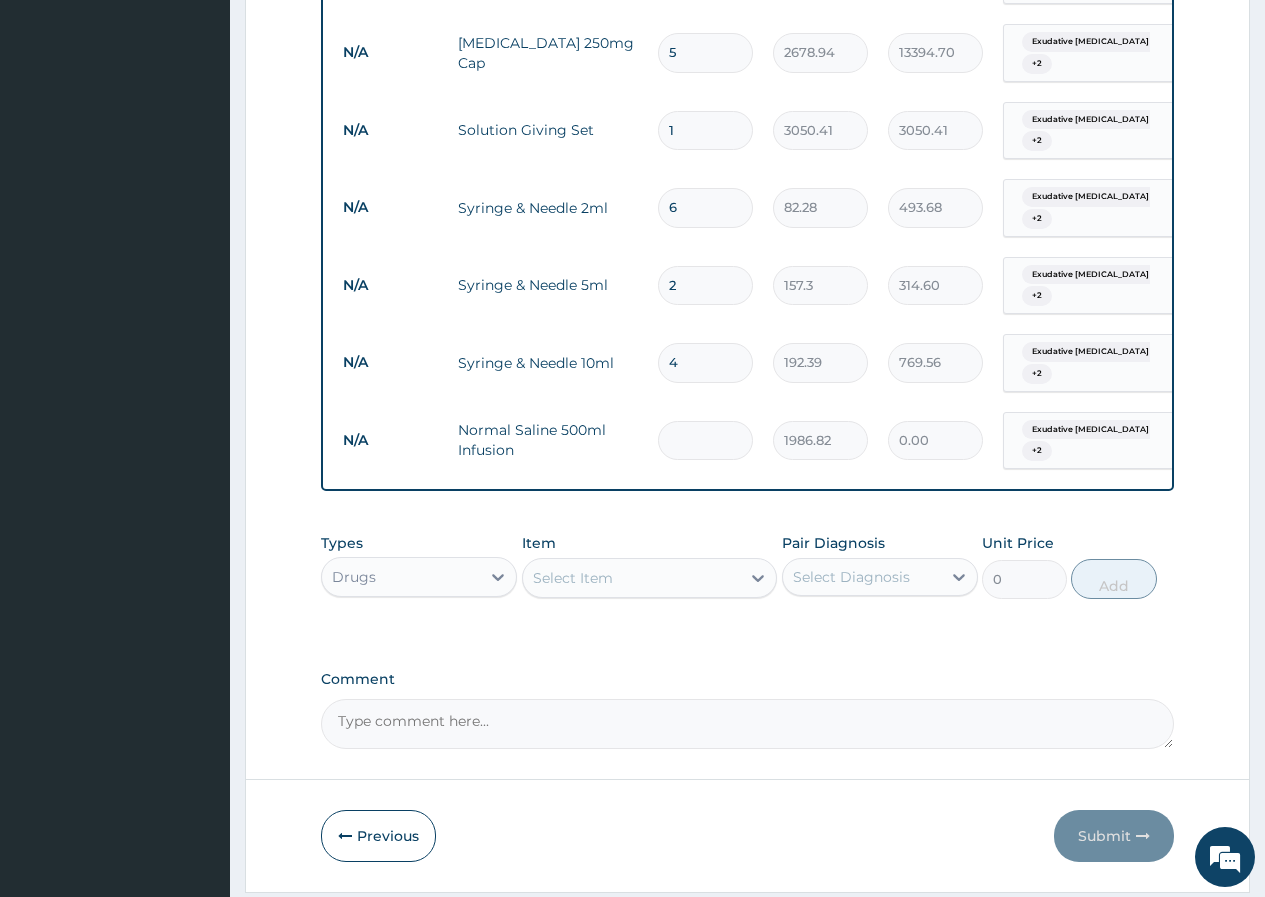 type on "2" 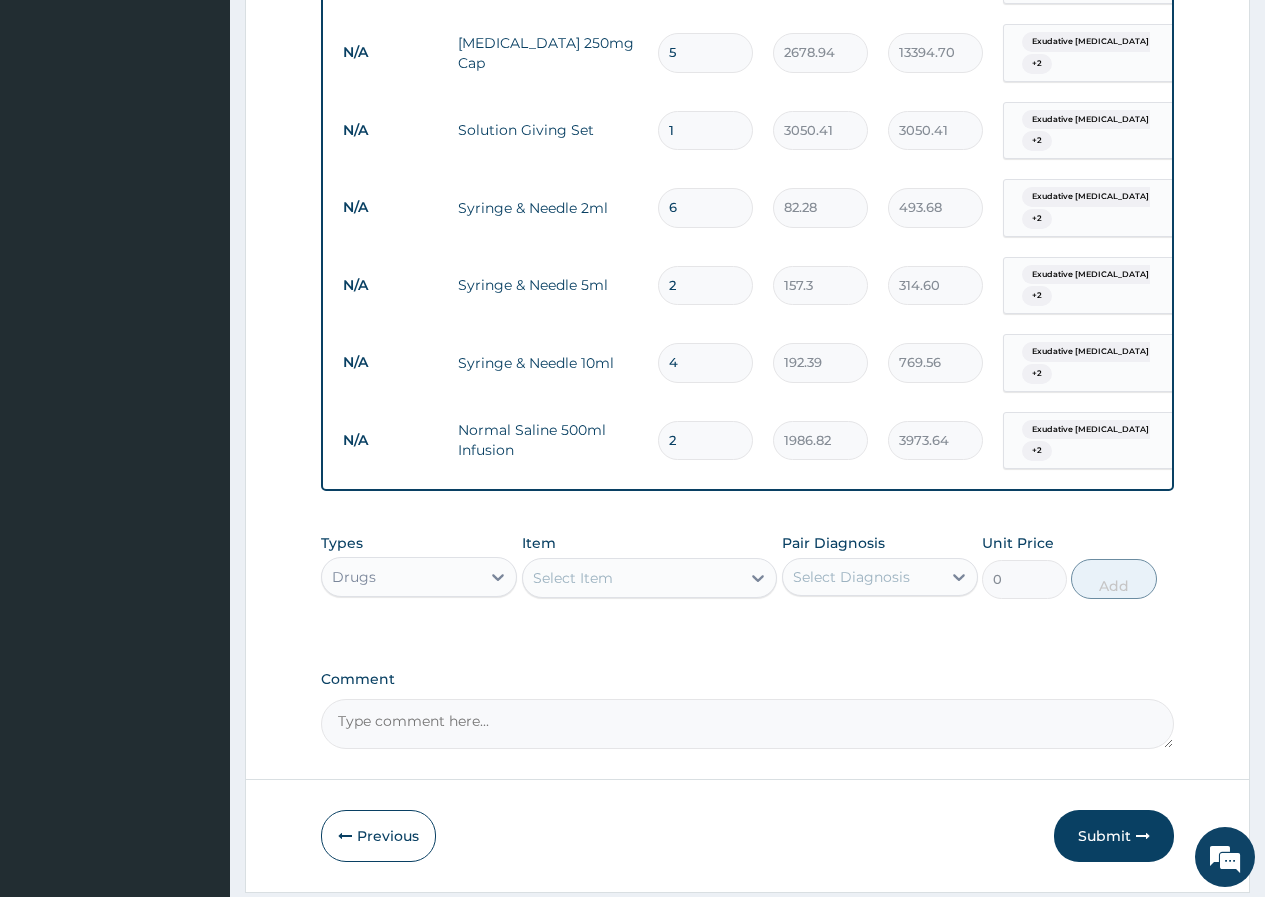 type on "2" 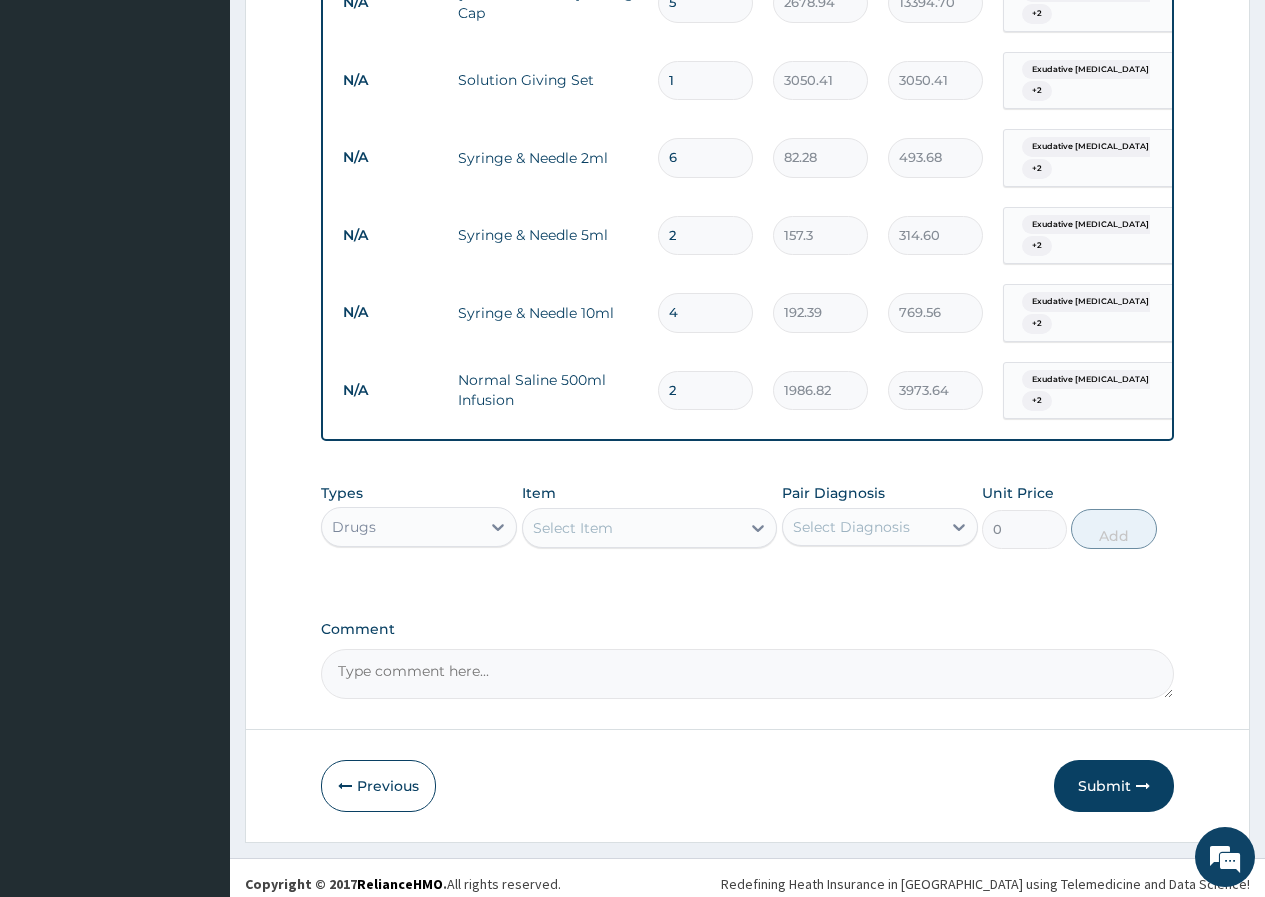 scroll, scrollTop: 938, scrollLeft: 0, axis: vertical 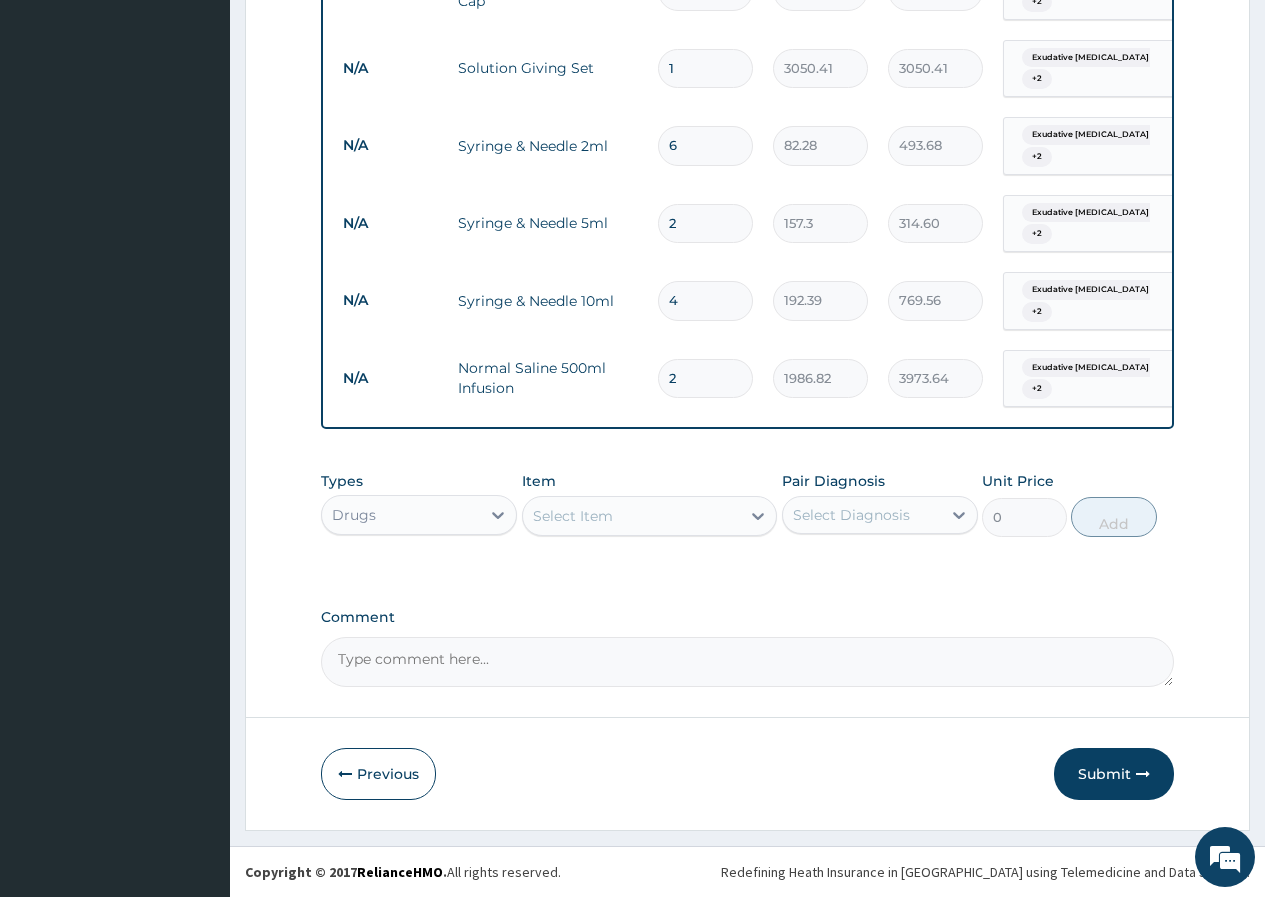 click on "Select Item" at bounding box center [632, 516] 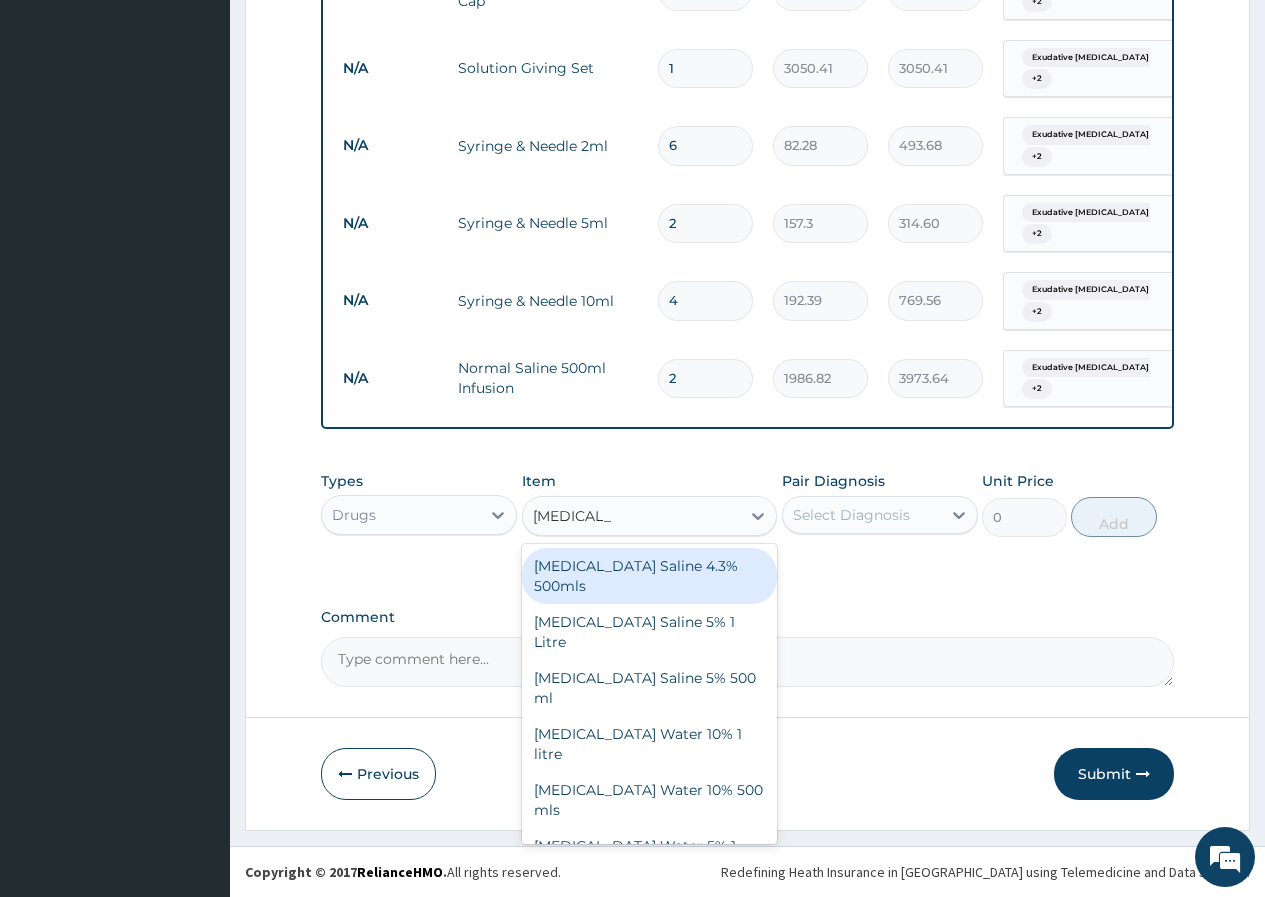 type on "DEXTROSE" 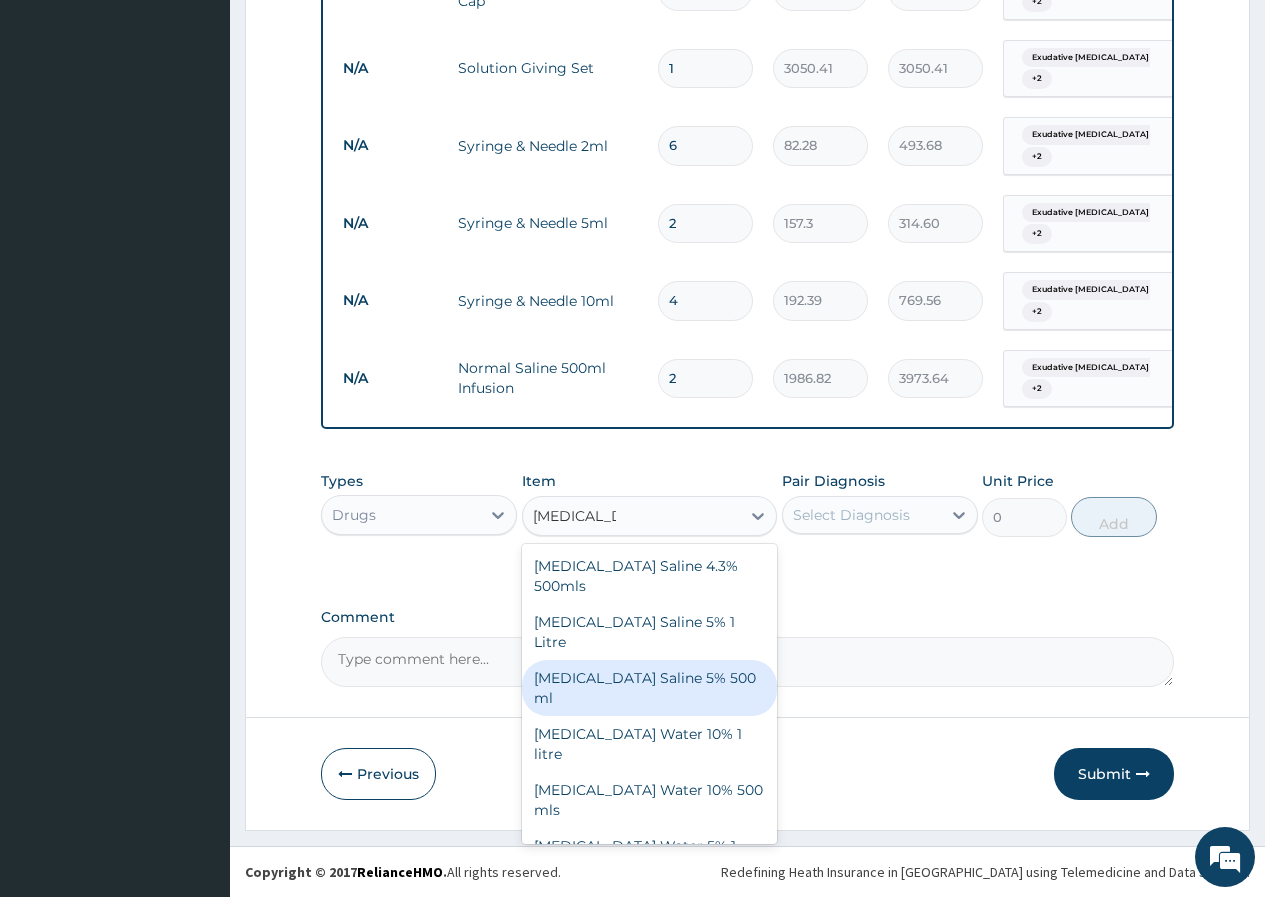 click on "Dextrose Saline 5% 500 ml" at bounding box center [650, 688] 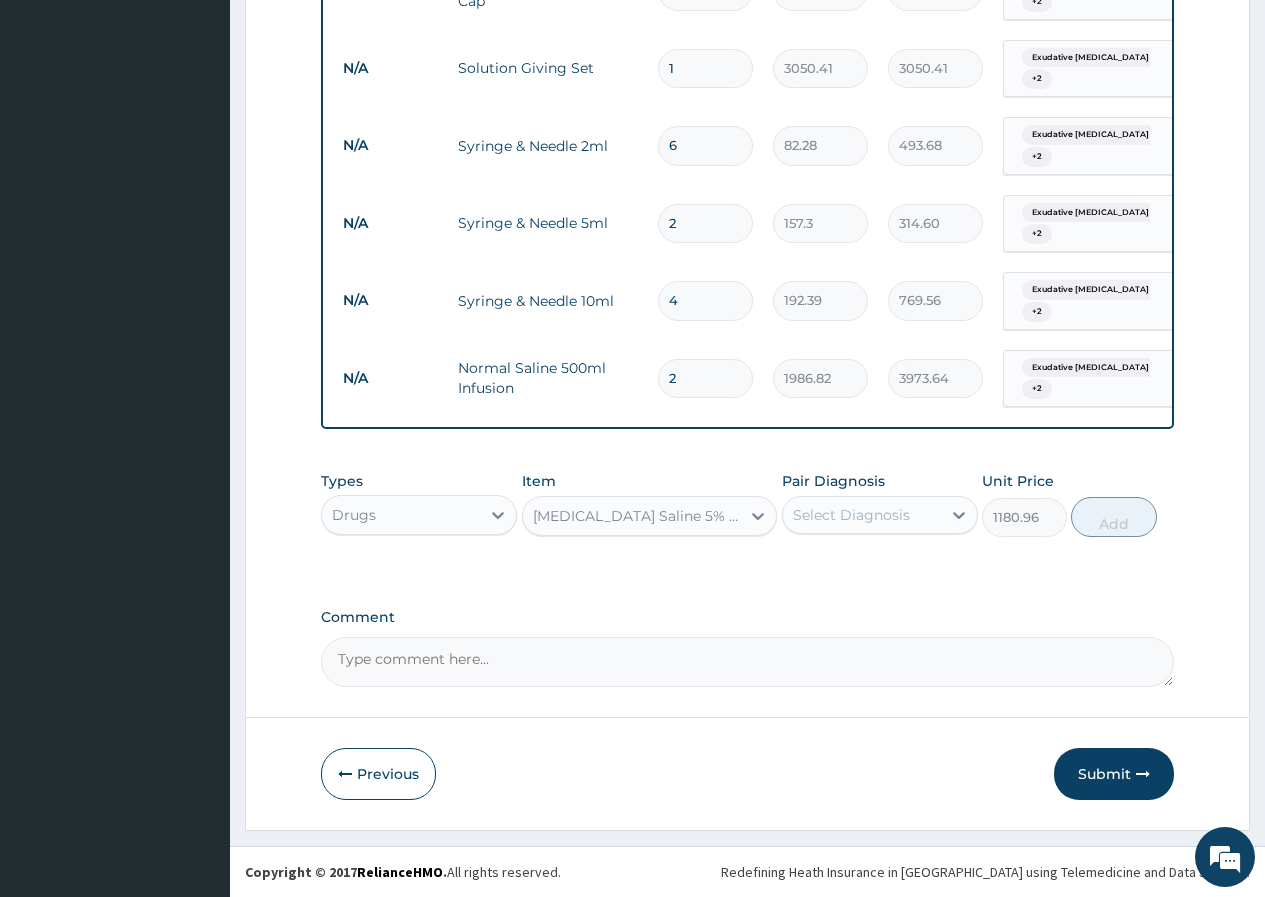 click on "Select Diagnosis" at bounding box center (851, 515) 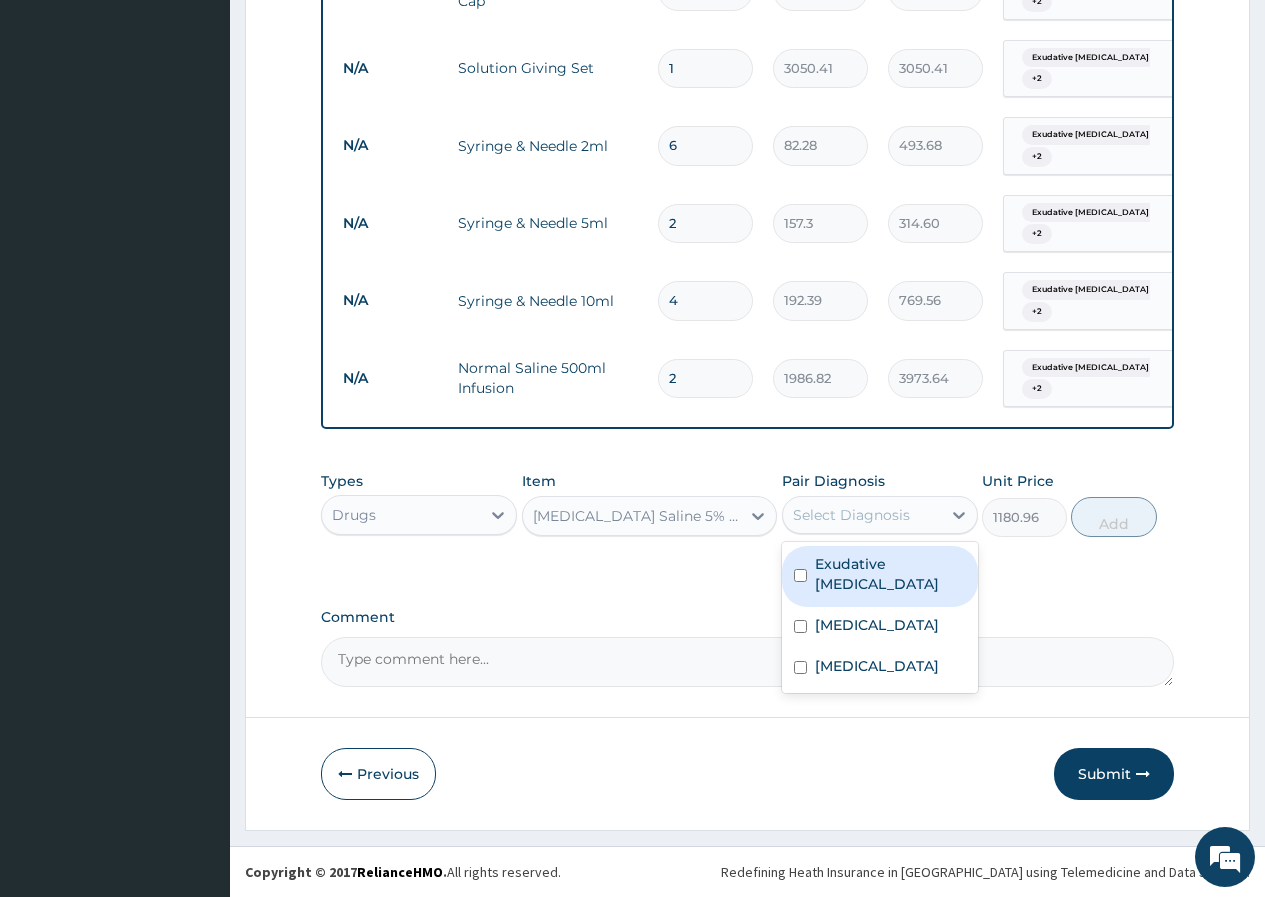click on "Exudative pharyngitis" at bounding box center (890, 574) 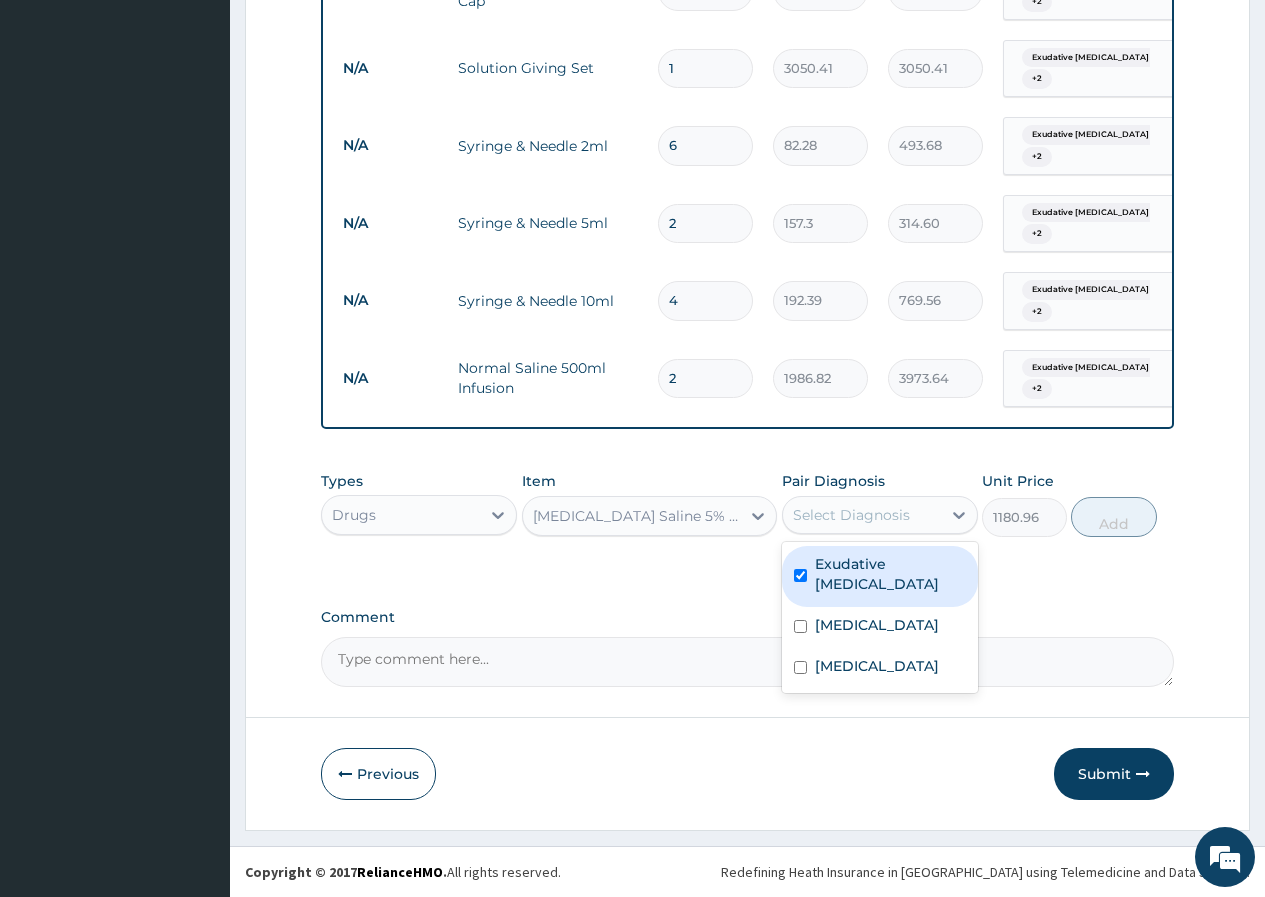 checkbox on "true" 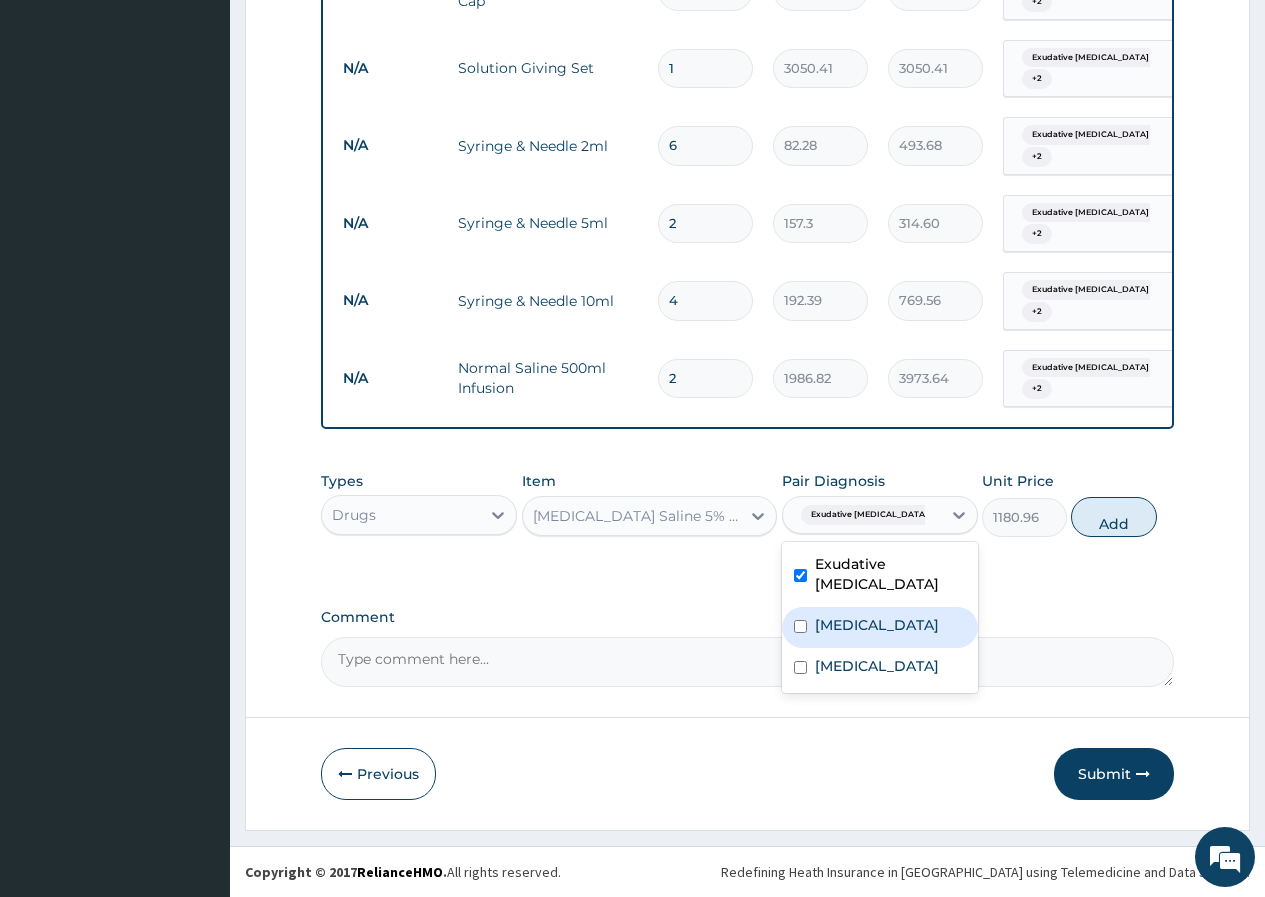 click on "Bacteremia" at bounding box center (880, 627) 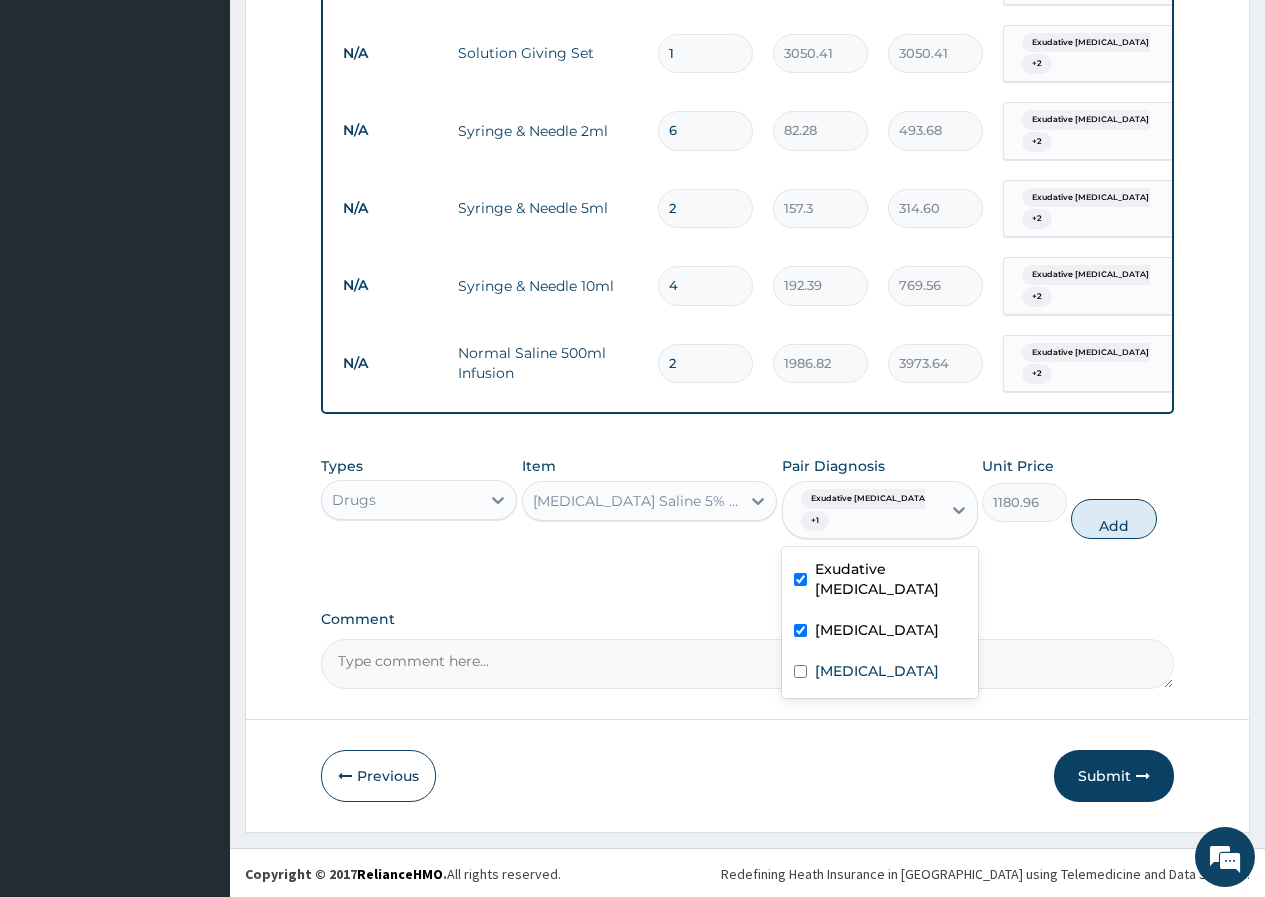 click on "Bacteremia" at bounding box center [880, 632] 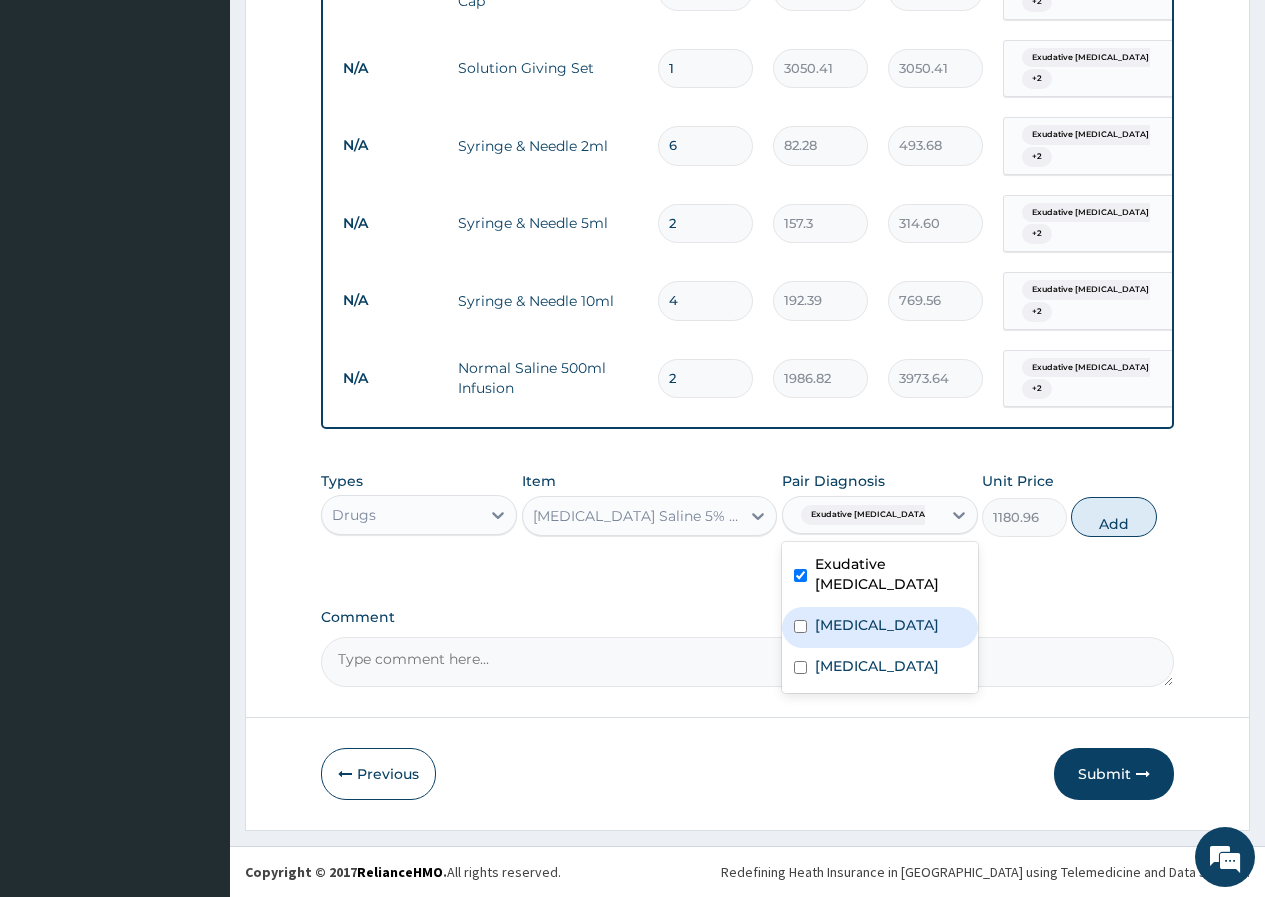 click on "Bacteremia" at bounding box center (877, 625) 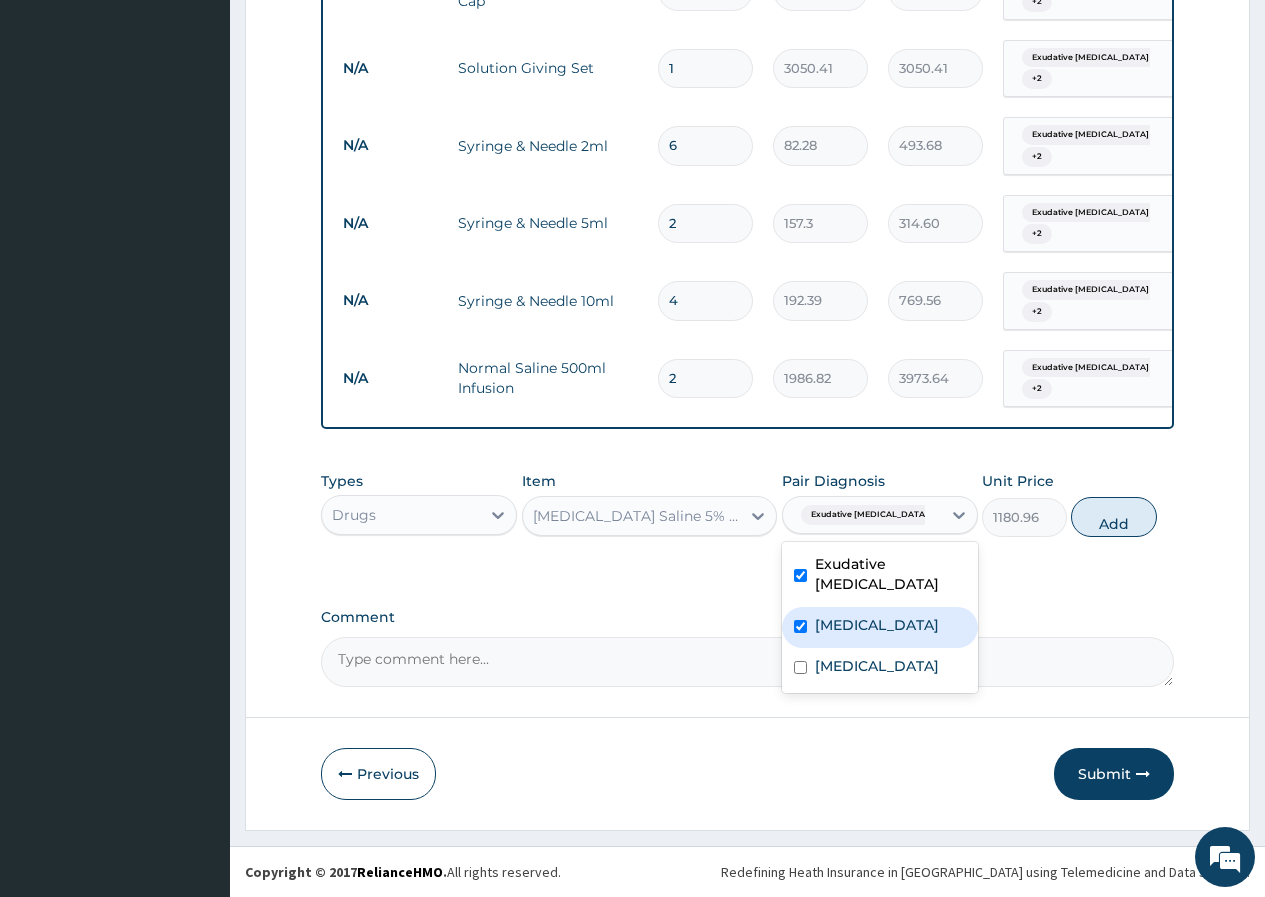 checkbox on "true" 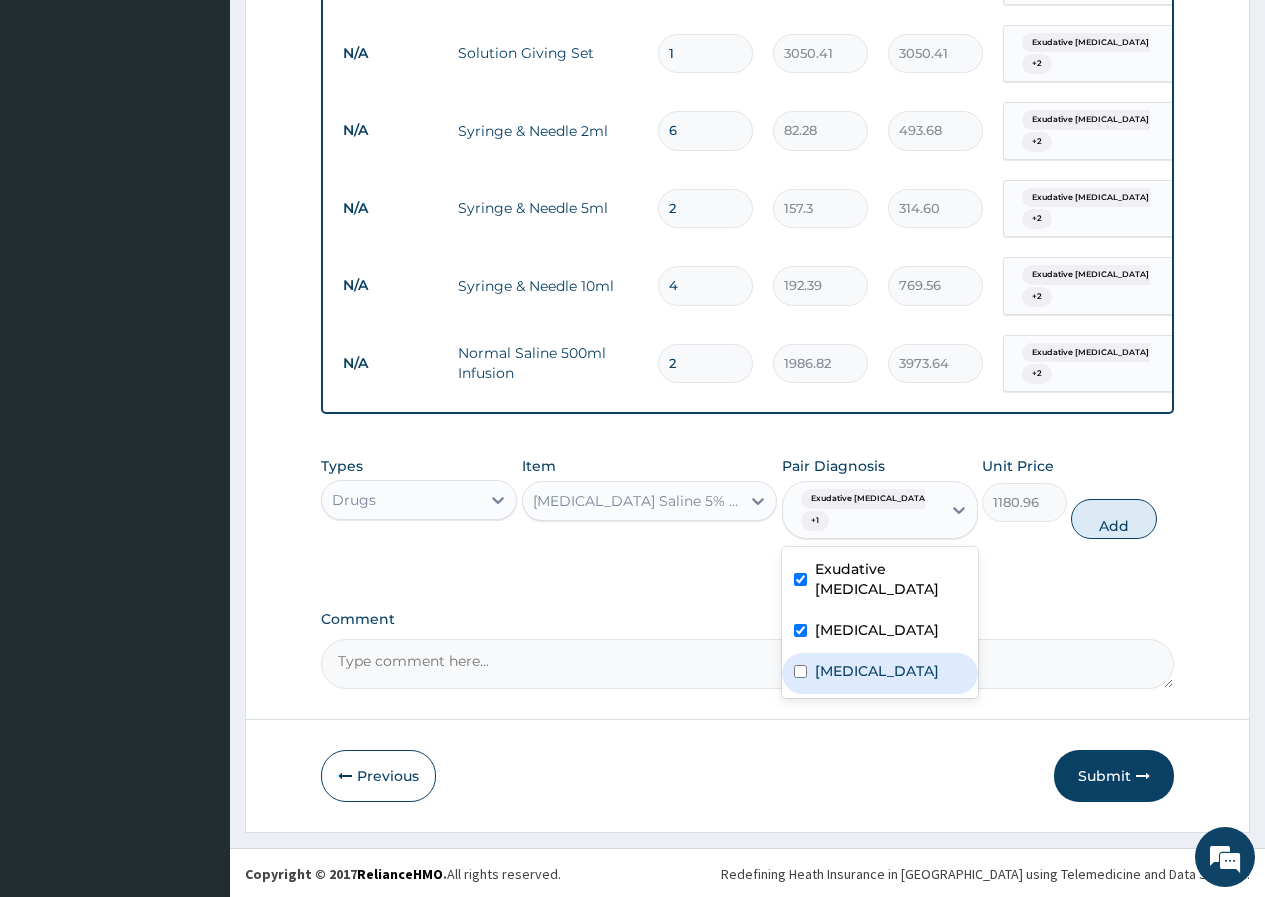 click on "Malaria" at bounding box center [880, 673] 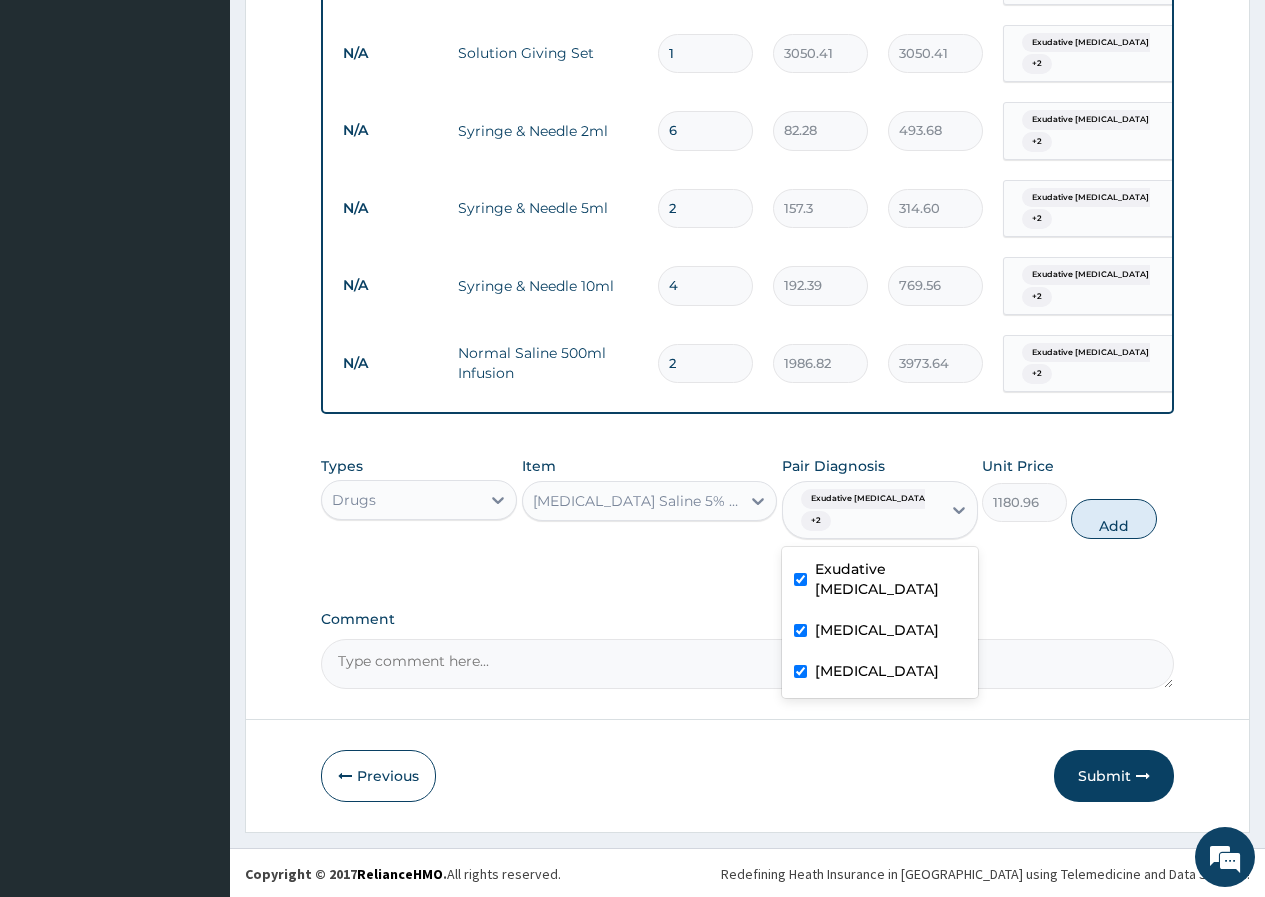 click on "Malaria" at bounding box center [877, 671] 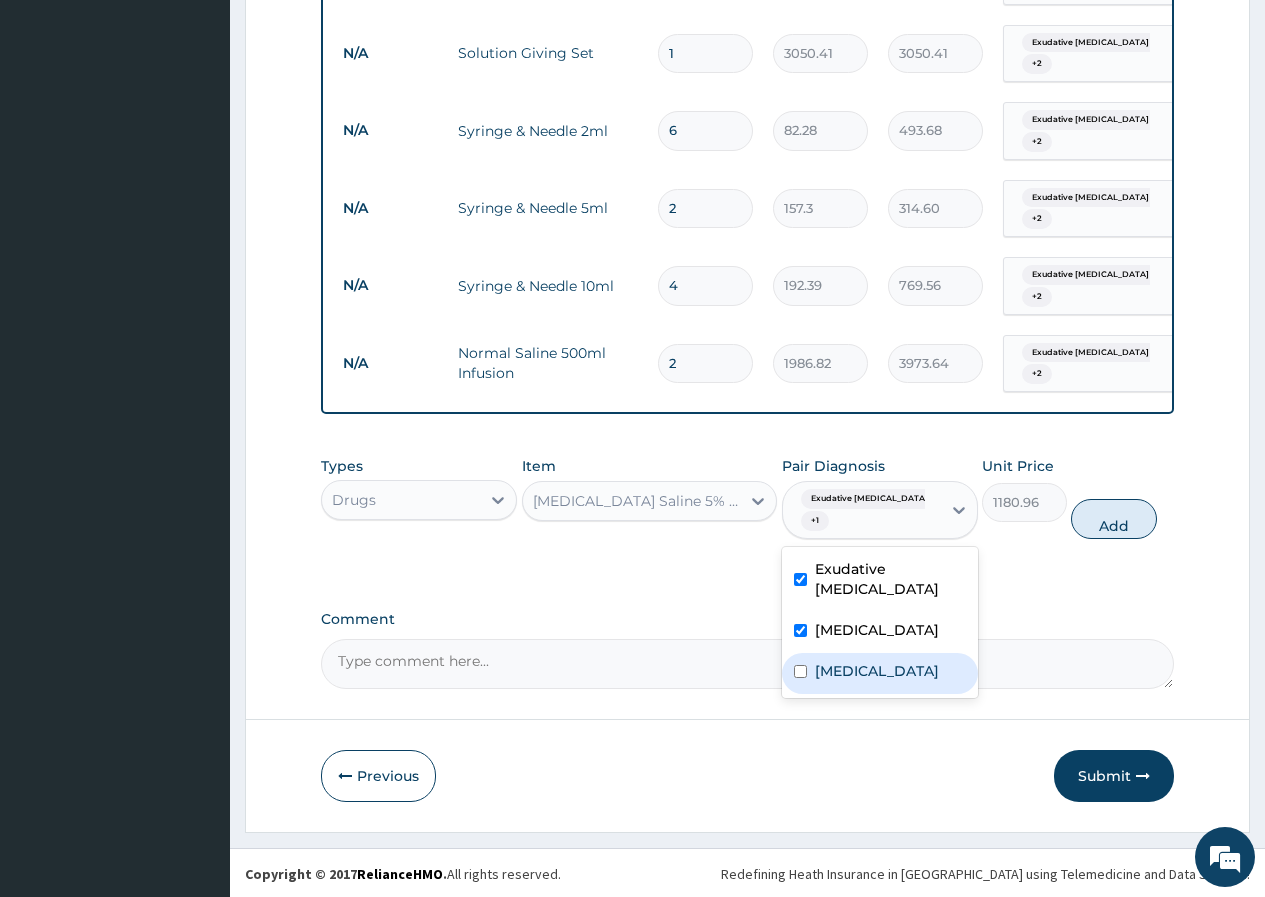 click on "Malaria" at bounding box center [877, 671] 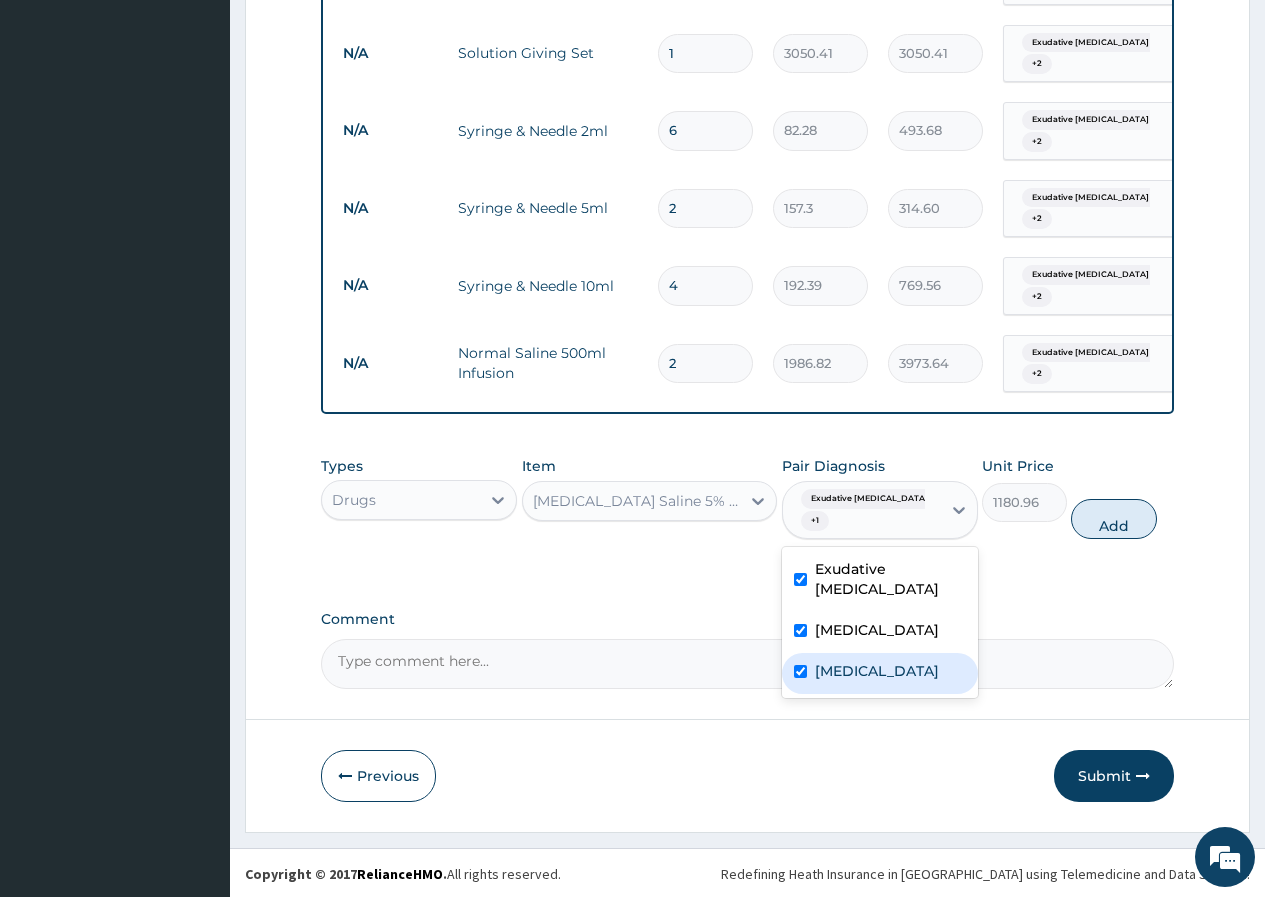 checkbox on "true" 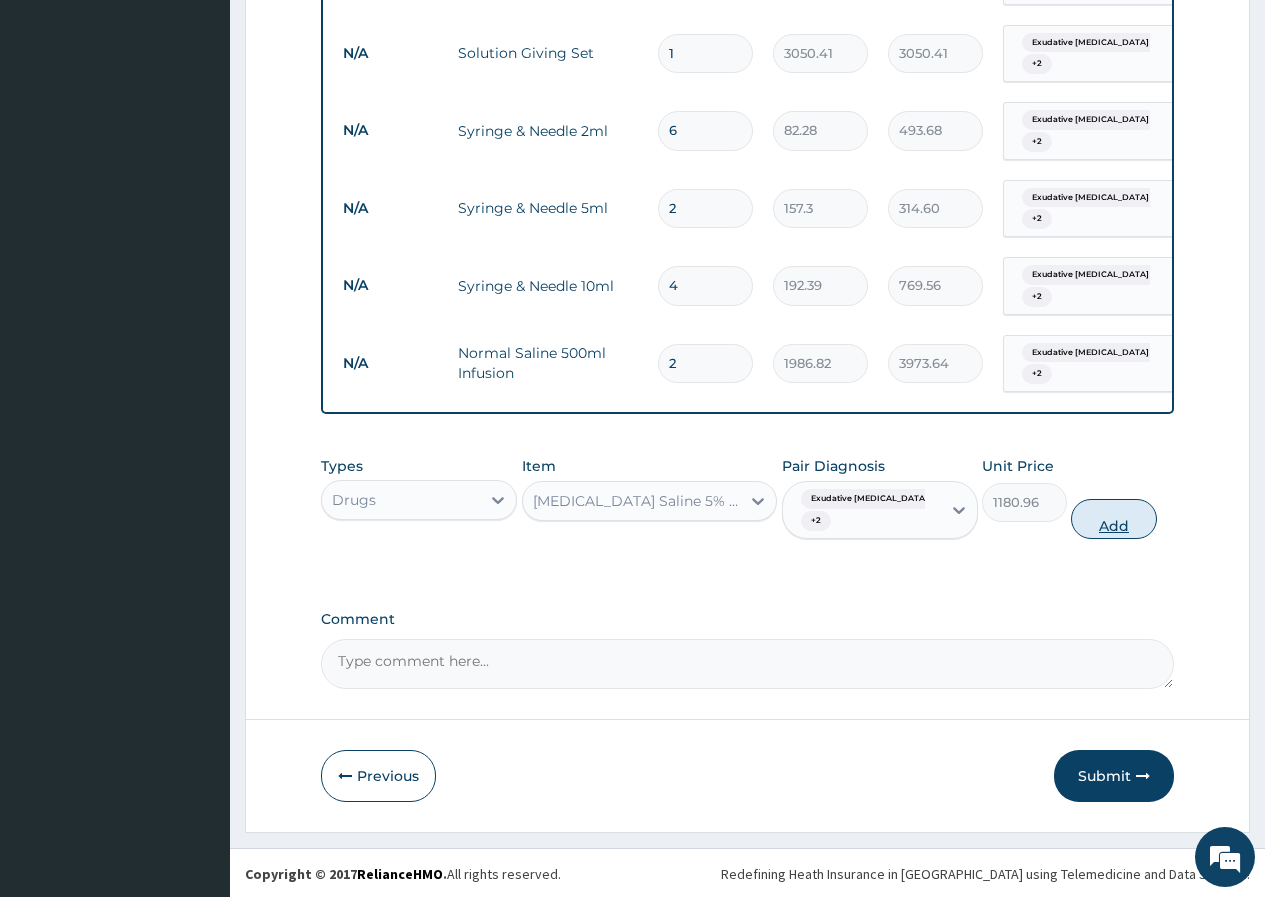 click on "Add" at bounding box center (1113, 519) 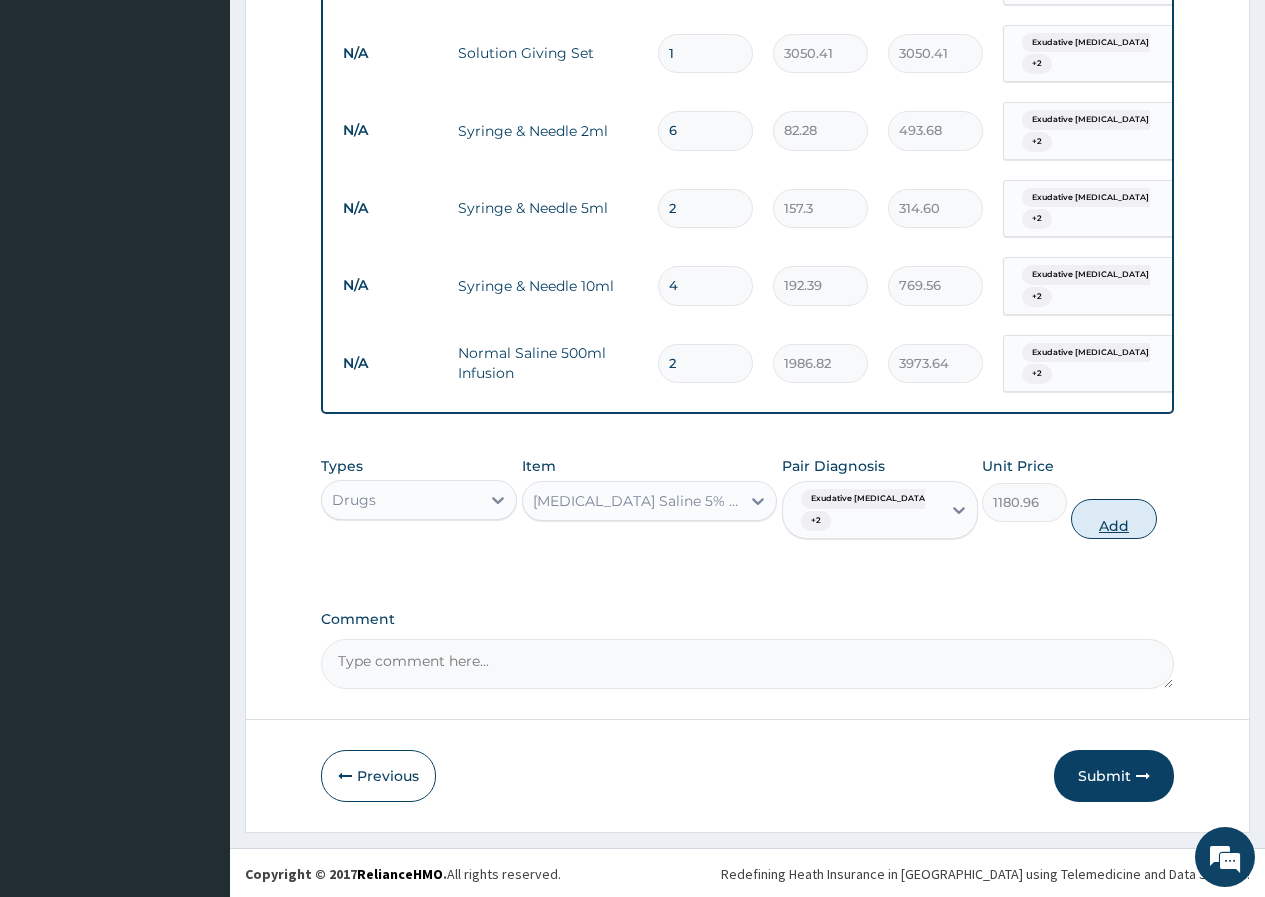 type on "0" 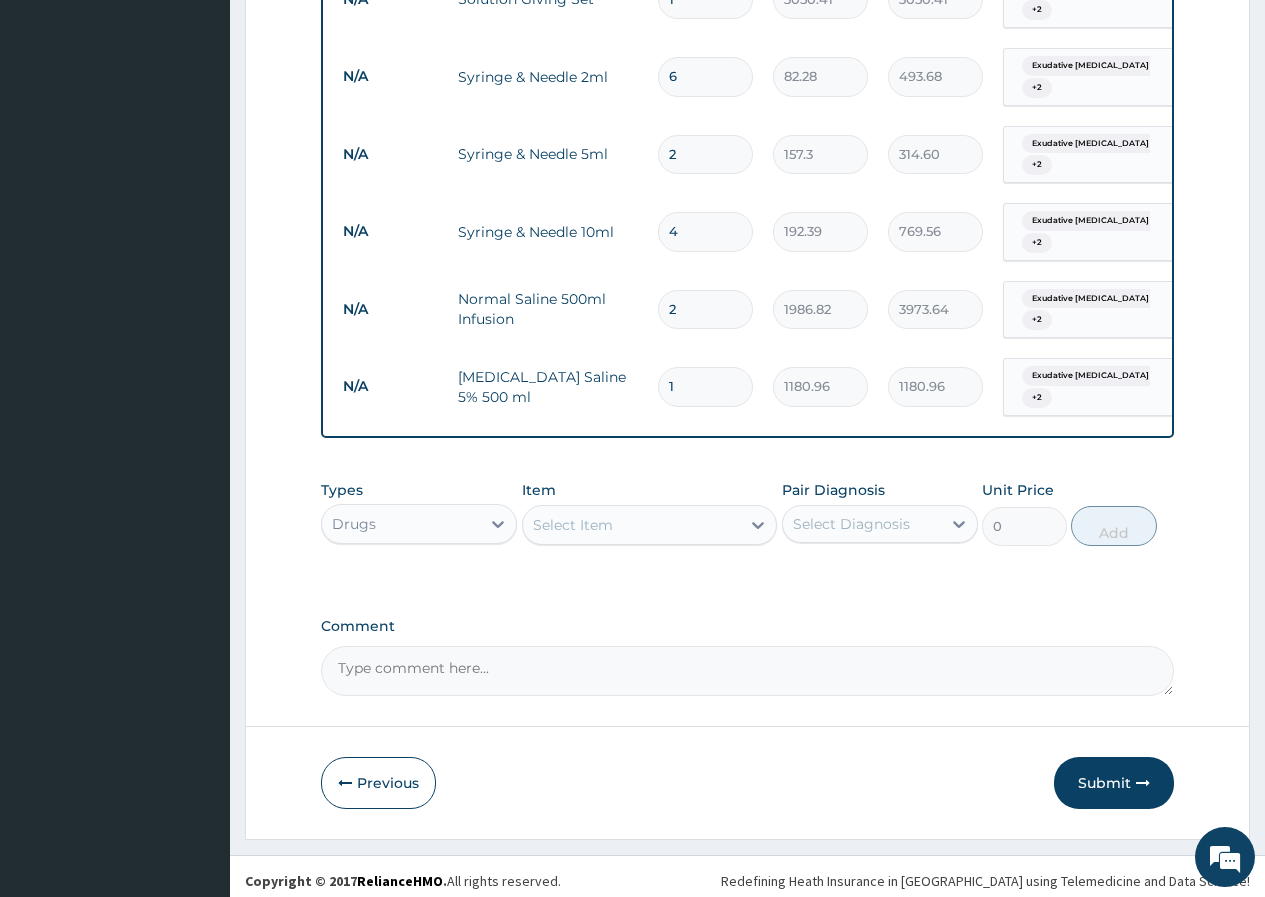 scroll, scrollTop: 1016, scrollLeft: 0, axis: vertical 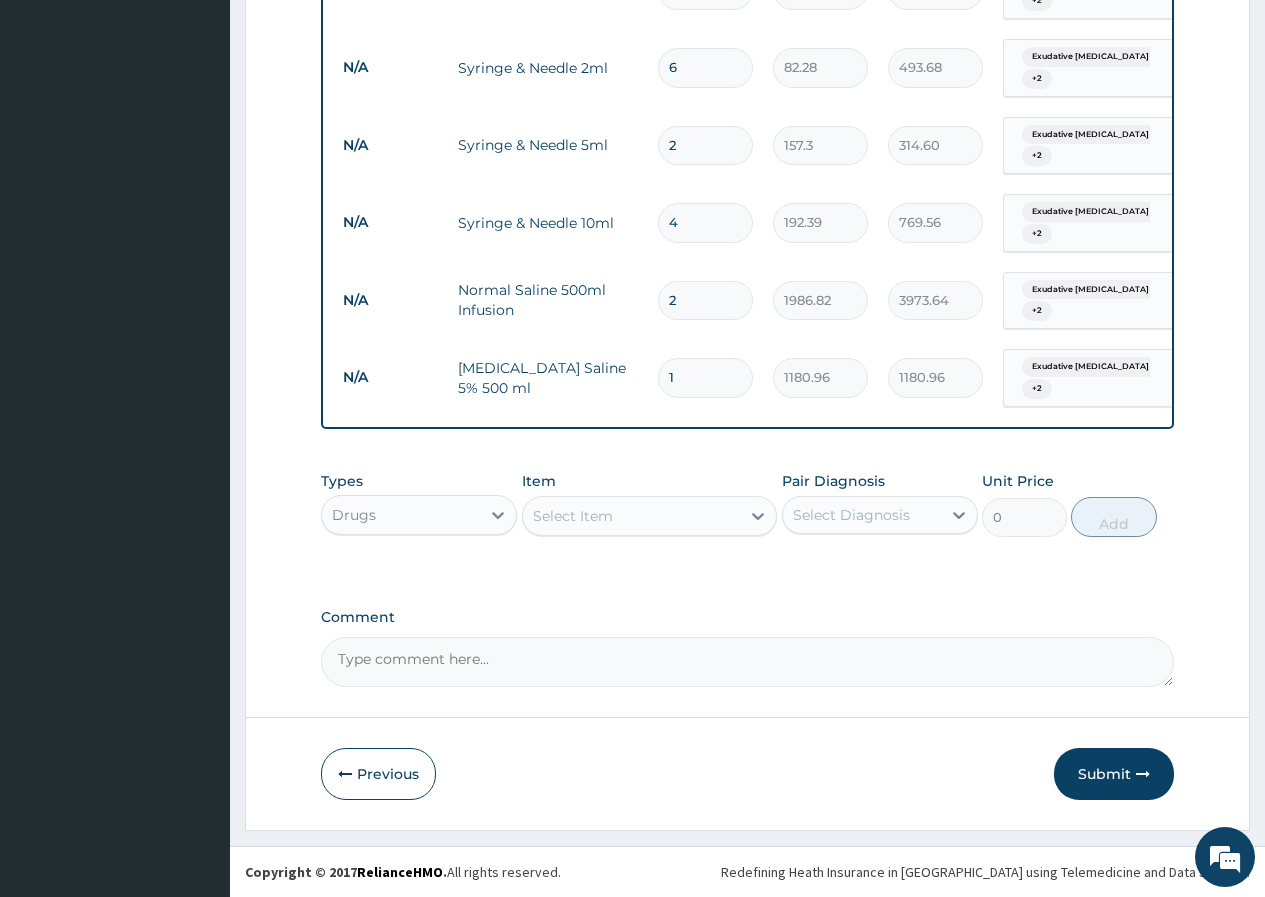 click on "Select Item" at bounding box center (573, 516) 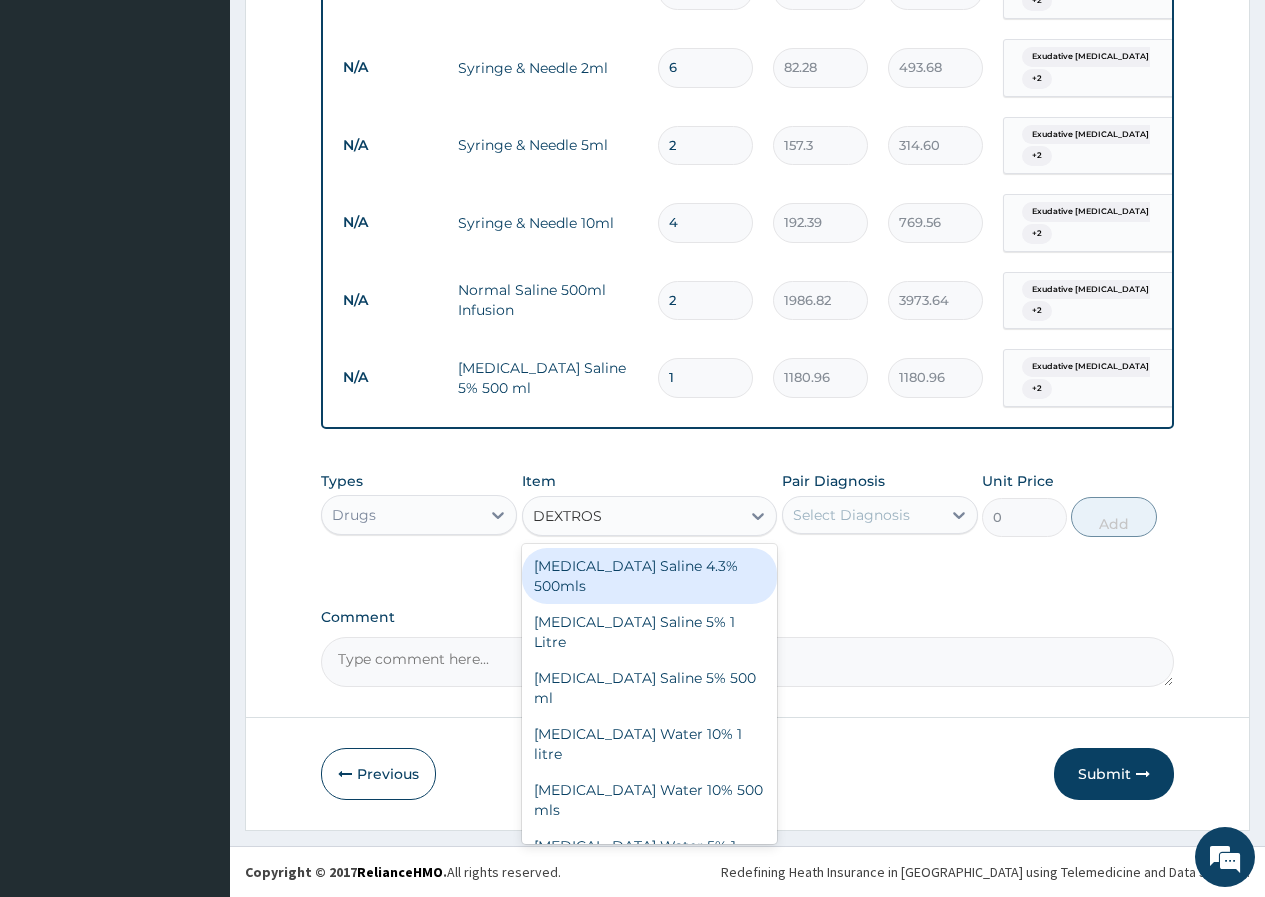 type on "DEXTROSE" 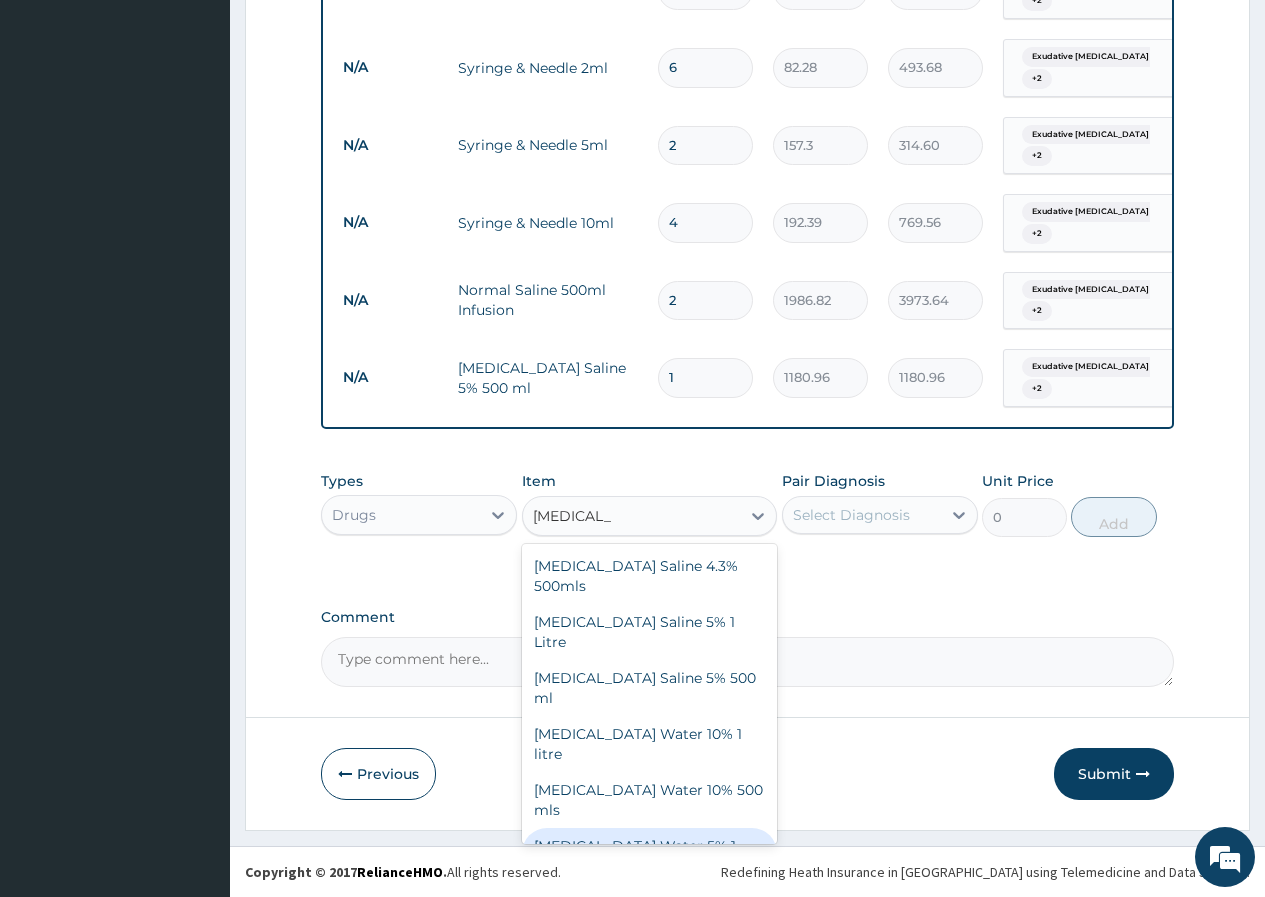 click on "Dextrose Water 5% 1 Litre" at bounding box center [650, 856] 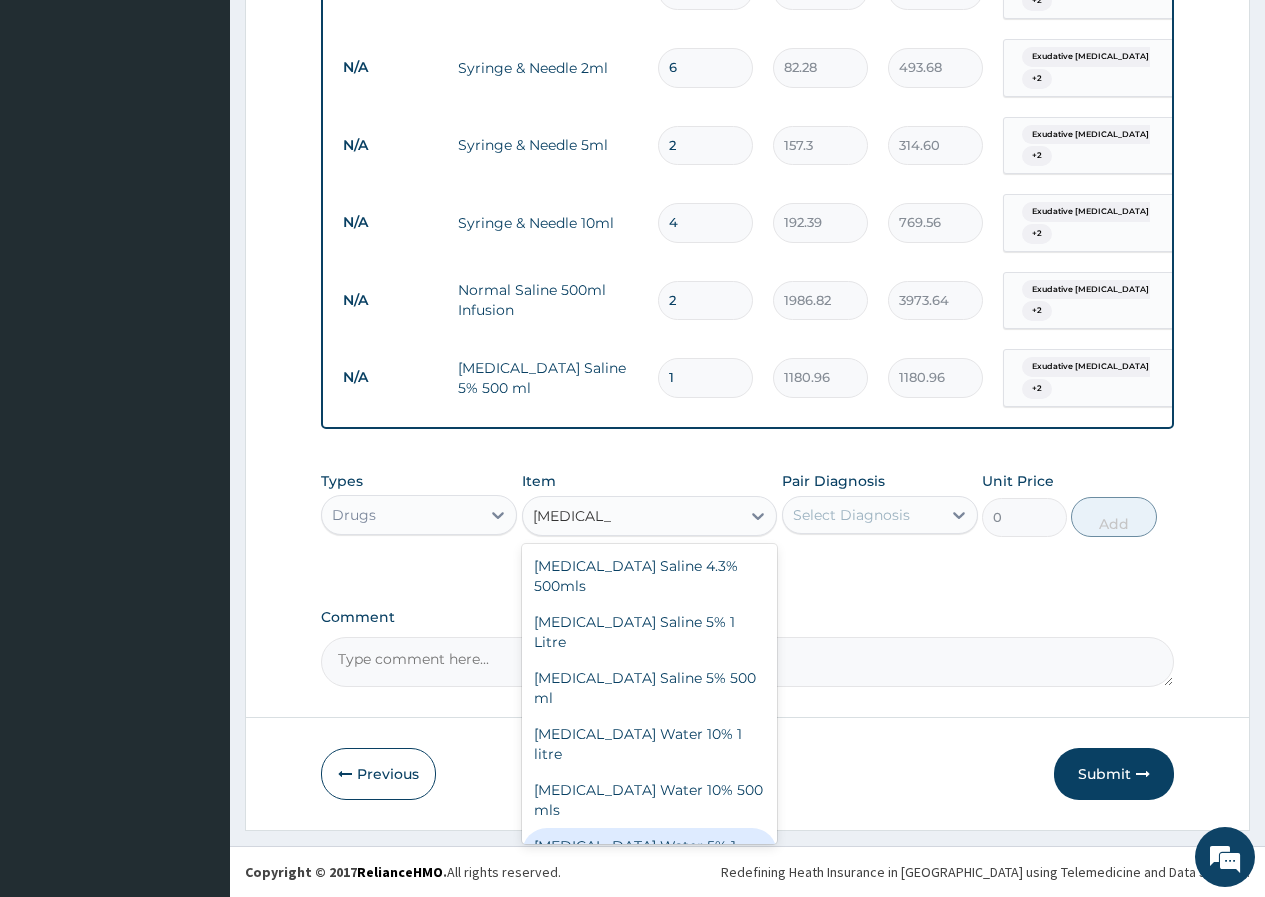type 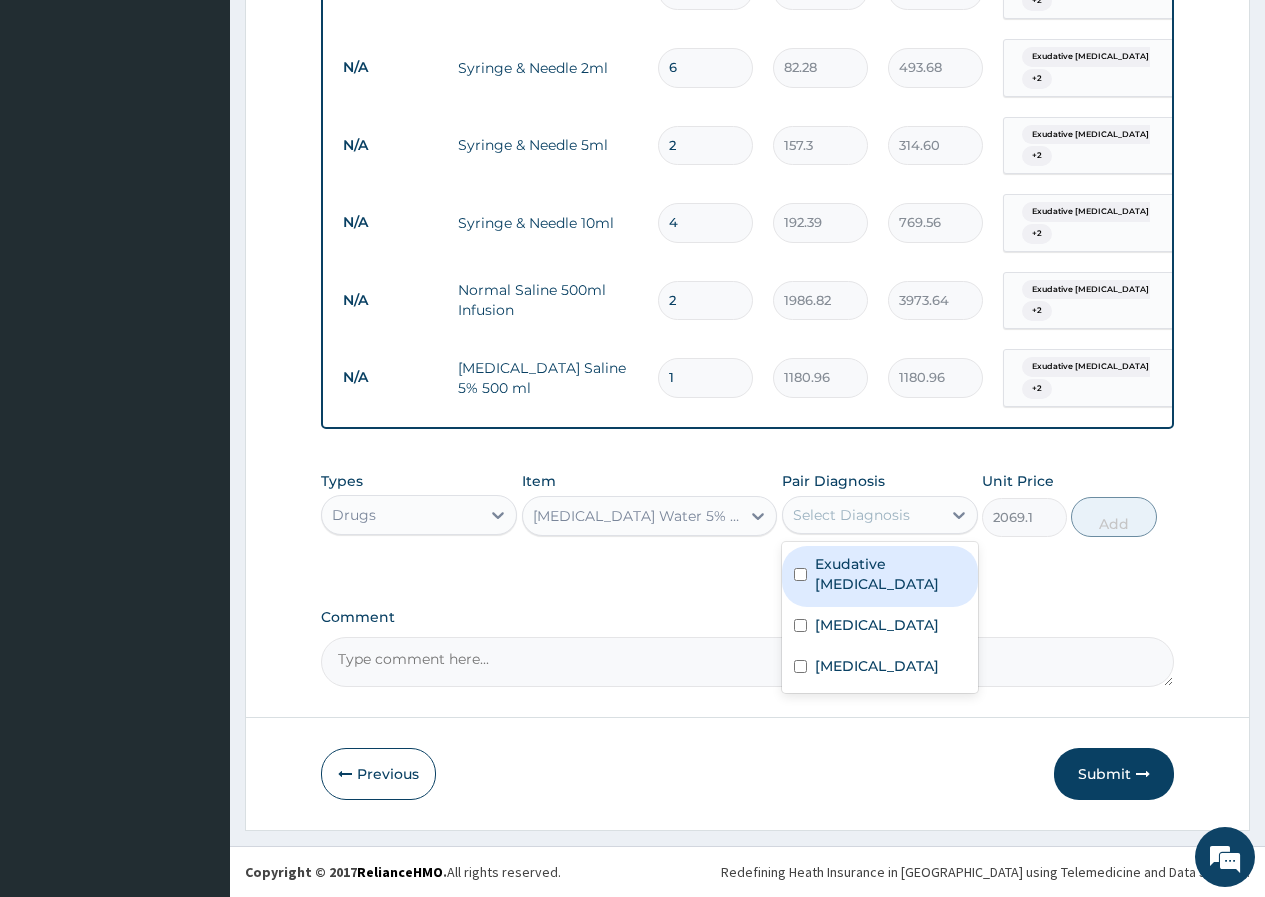 click on "Select Diagnosis" at bounding box center (851, 515) 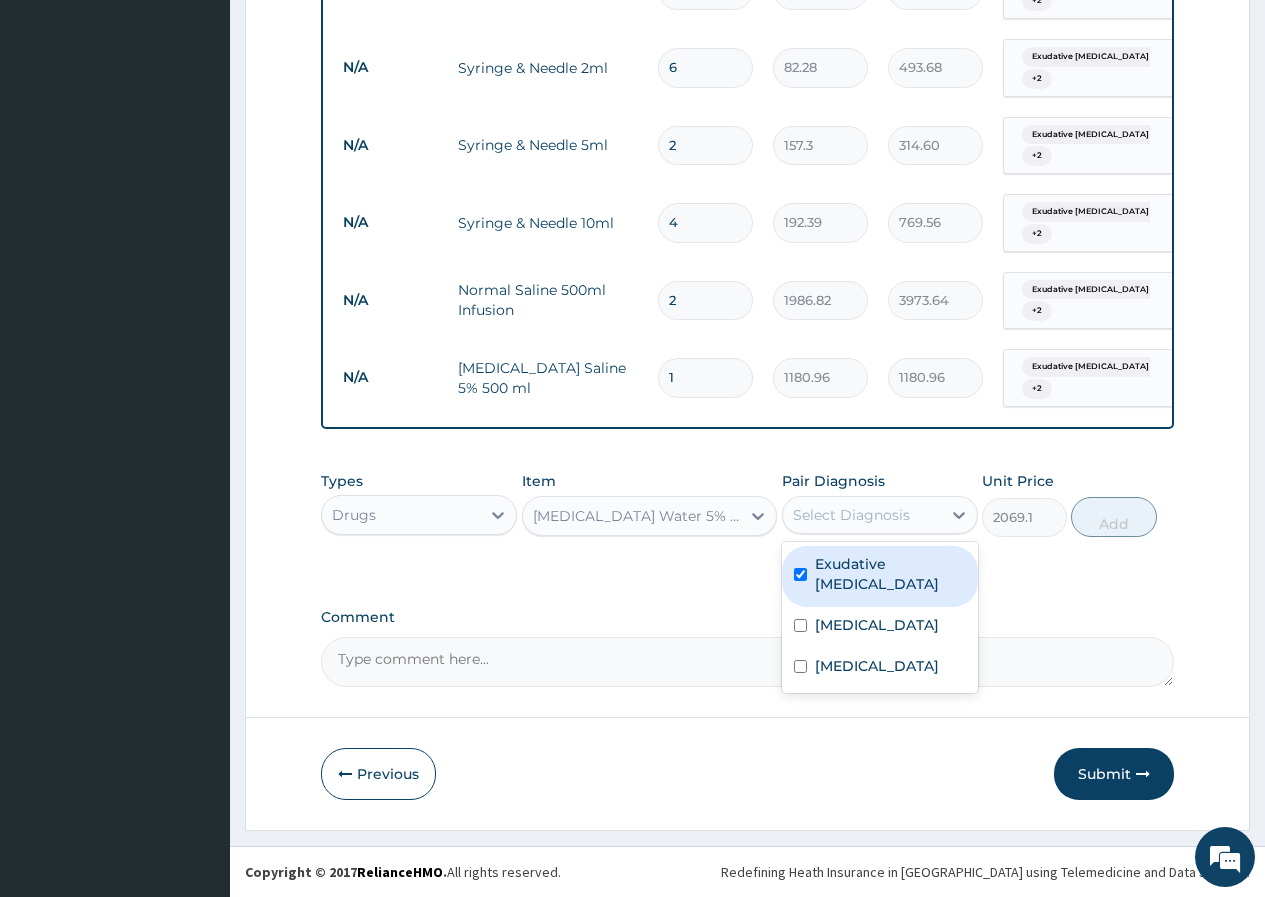 checkbox on "true" 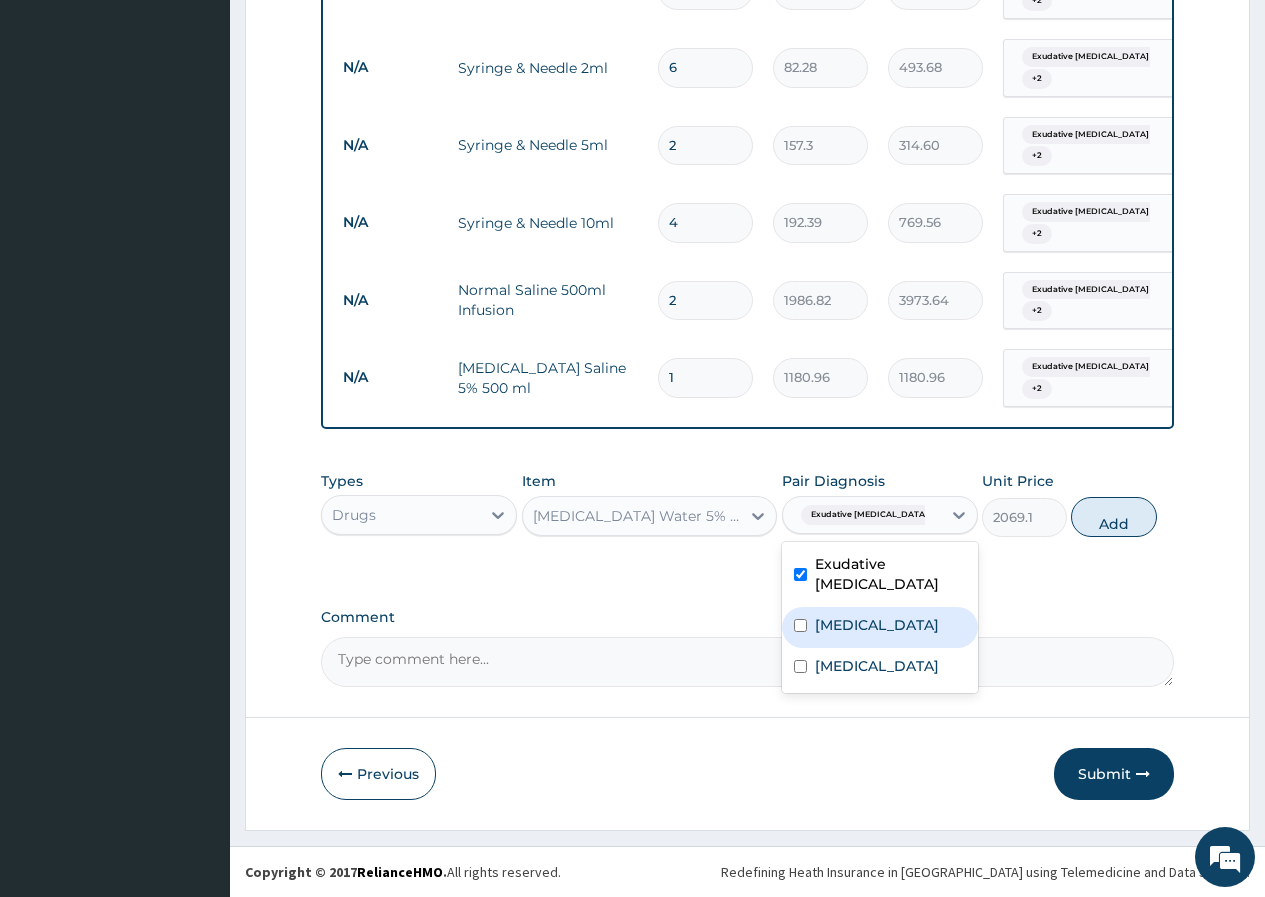 click on "Bacteremia" at bounding box center [877, 625] 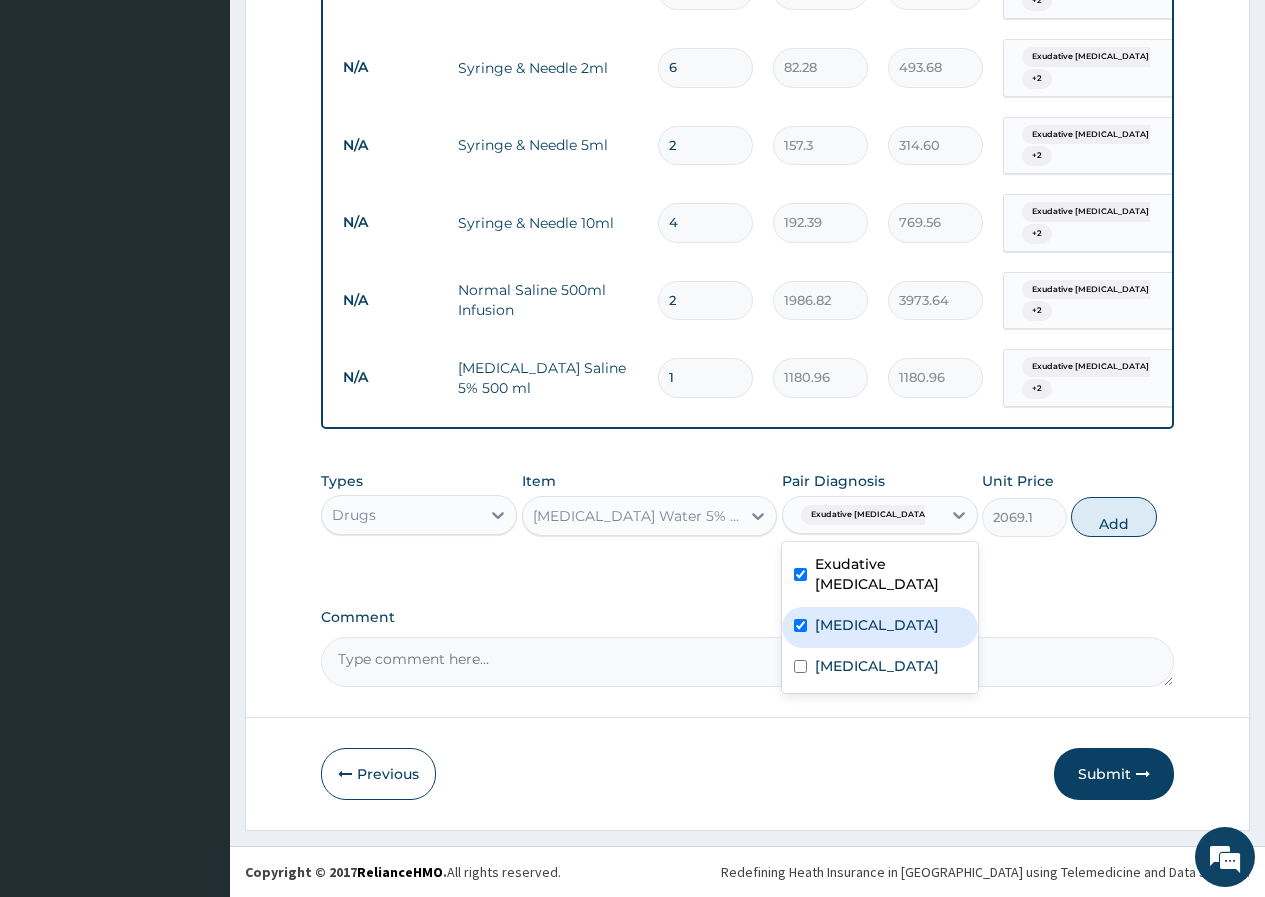 checkbox on "true" 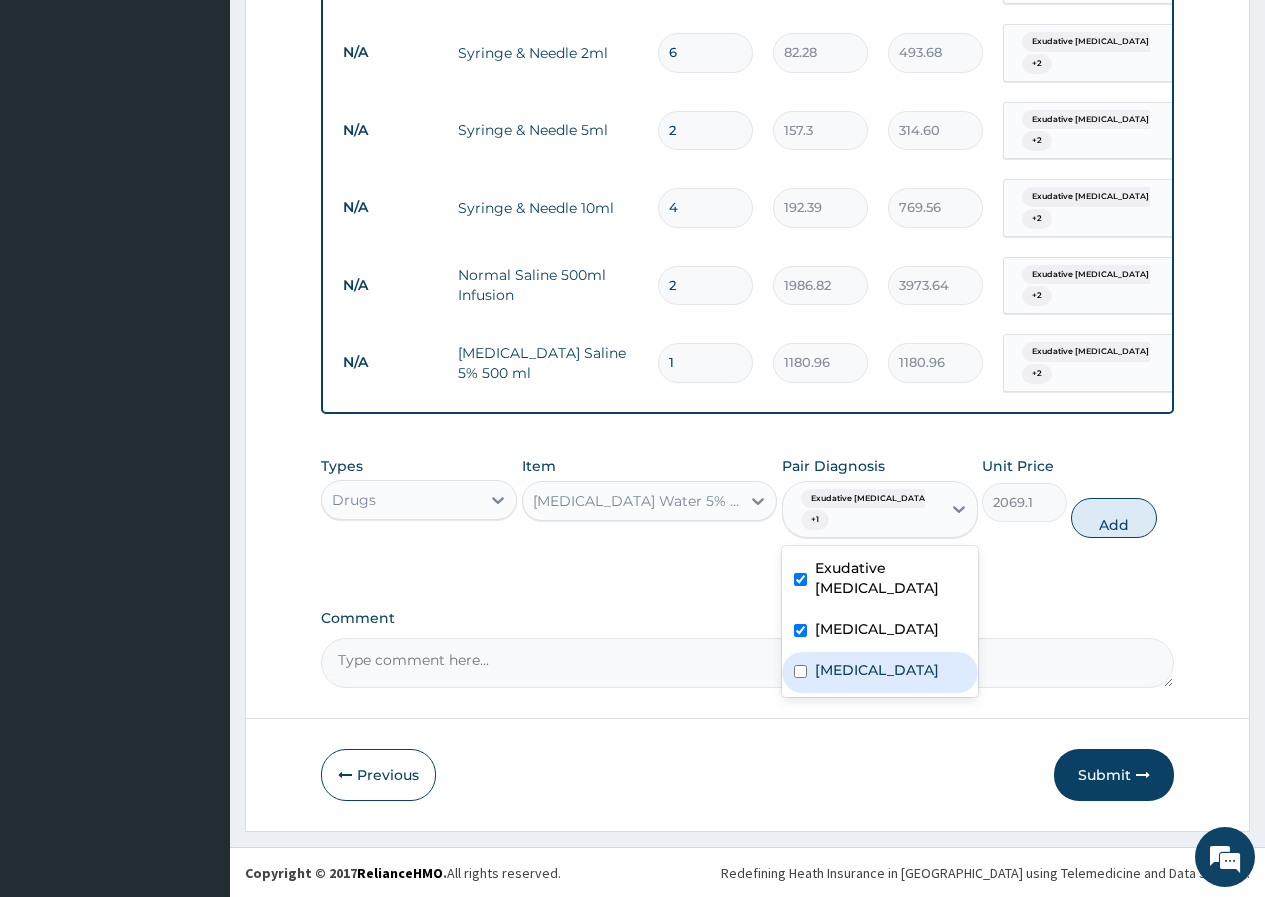 click on "Malaria" at bounding box center [880, 672] 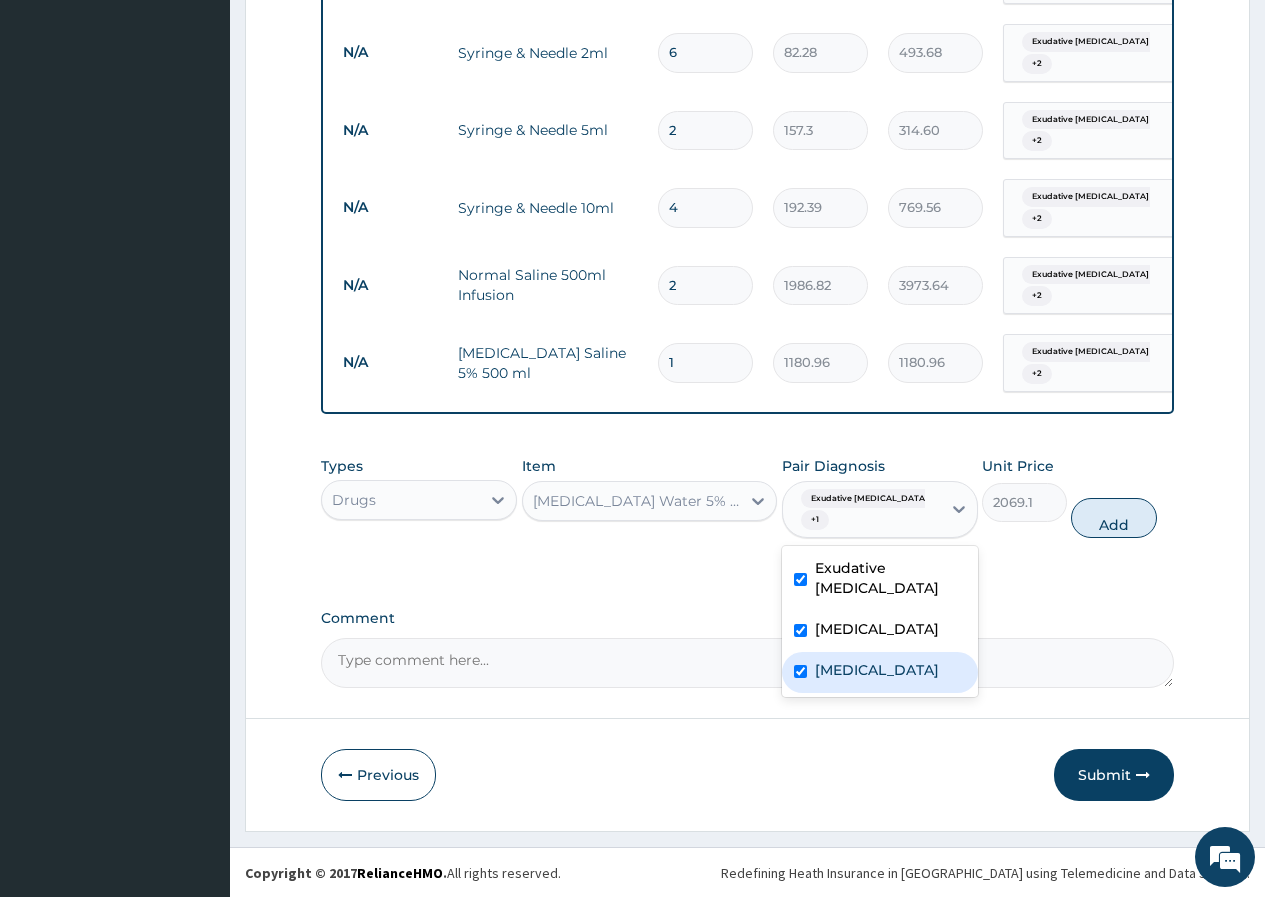 checkbox on "true" 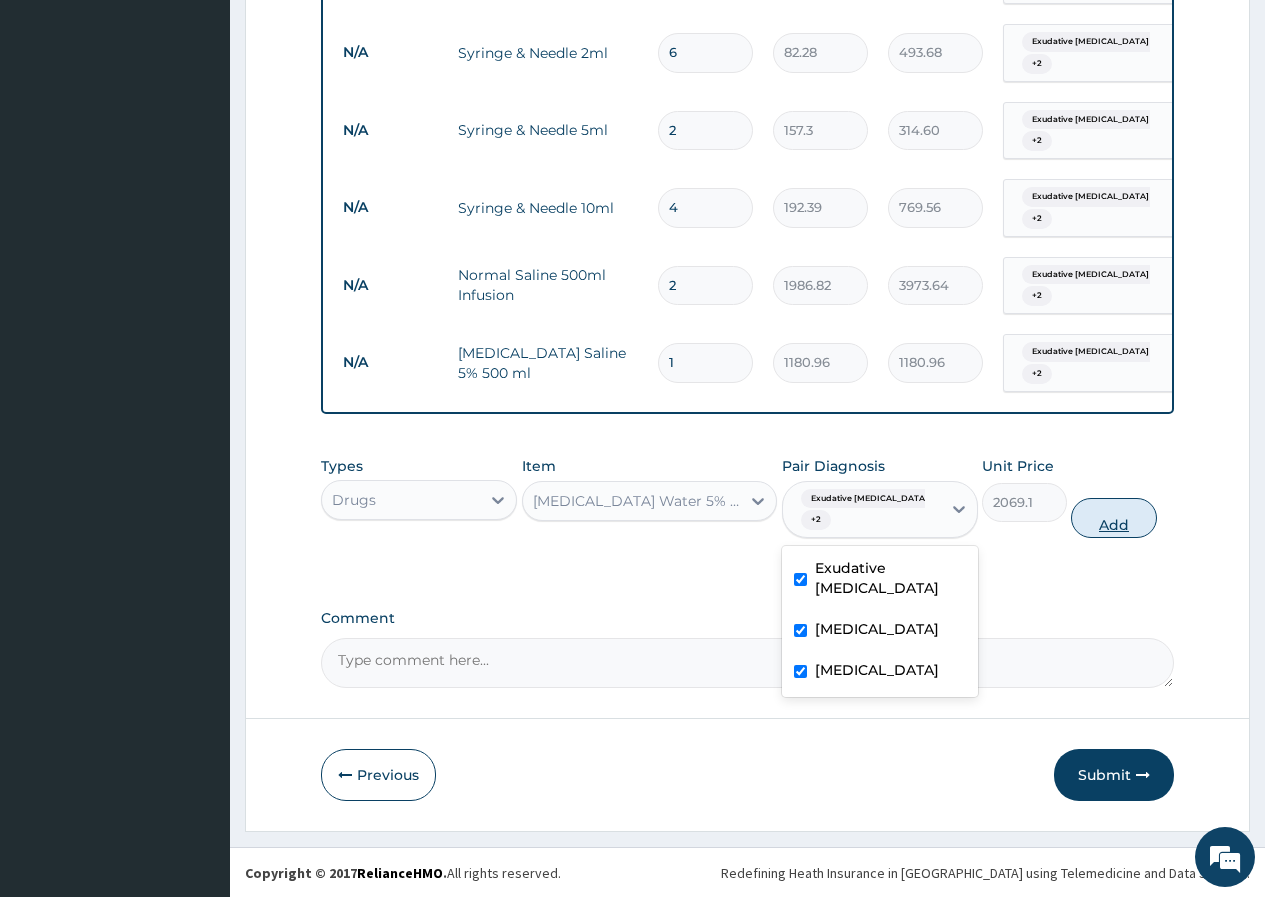 click on "Add" at bounding box center [1113, 518] 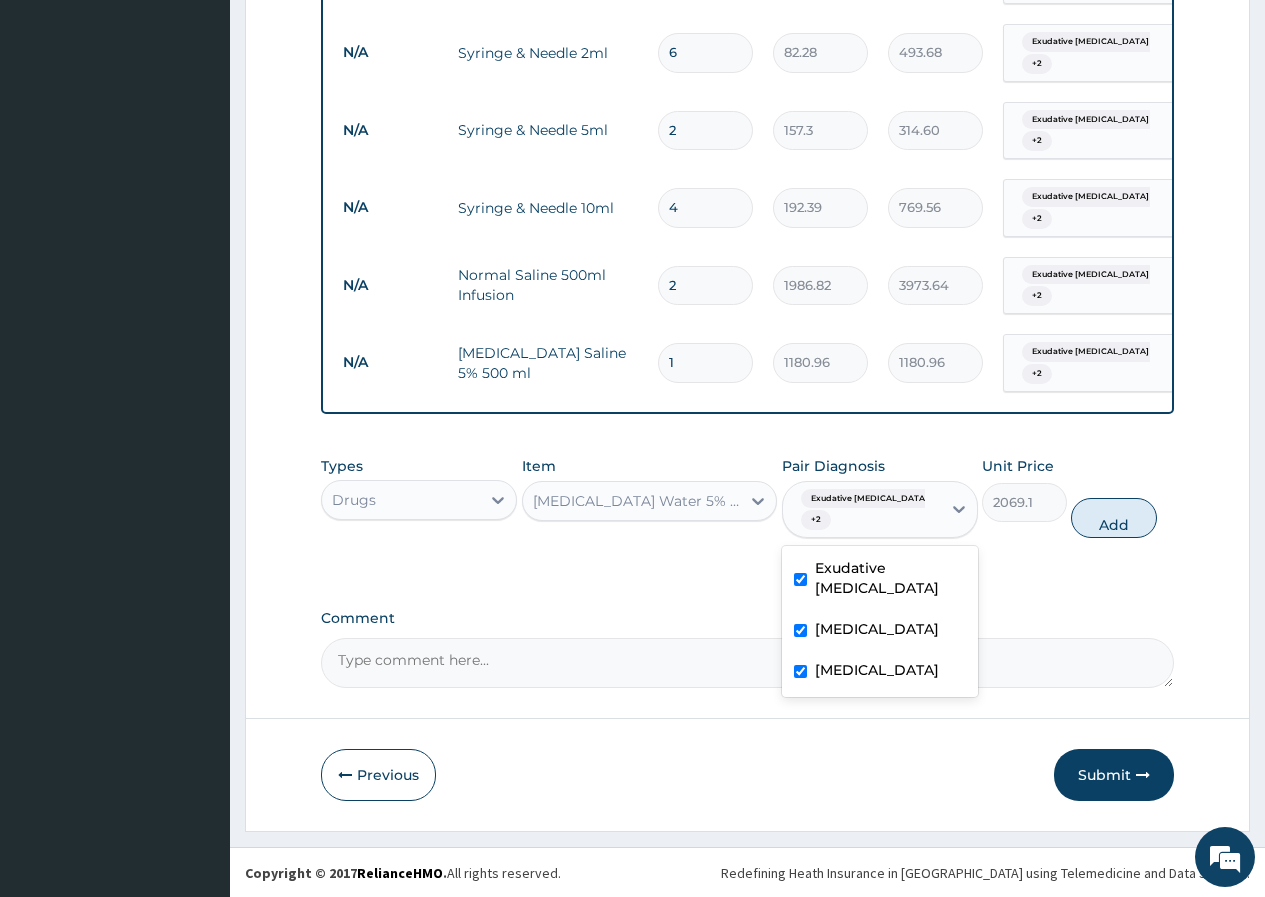 type on "0" 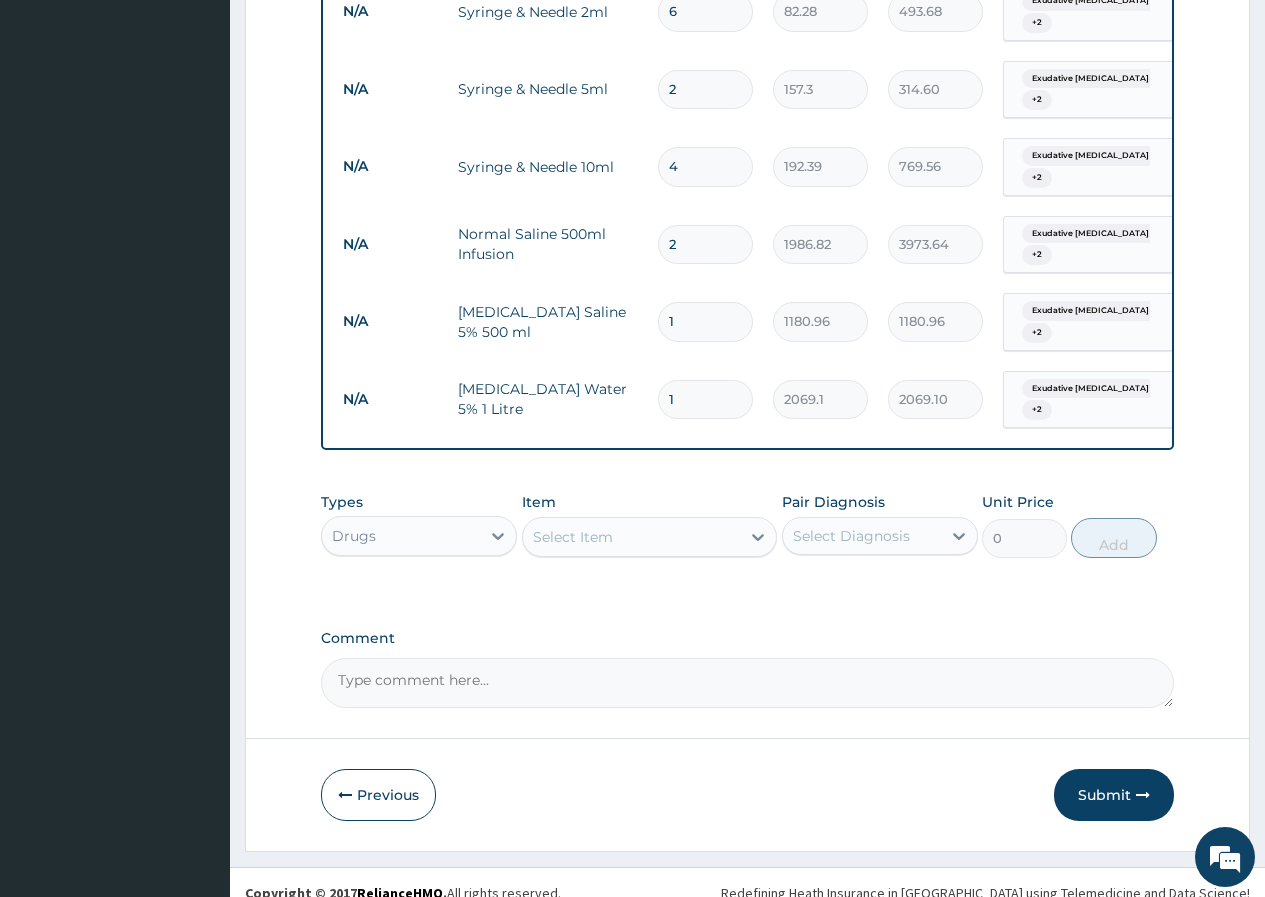 scroll, scrollTop: 1093, scrollLeft: 0, axis: vertical 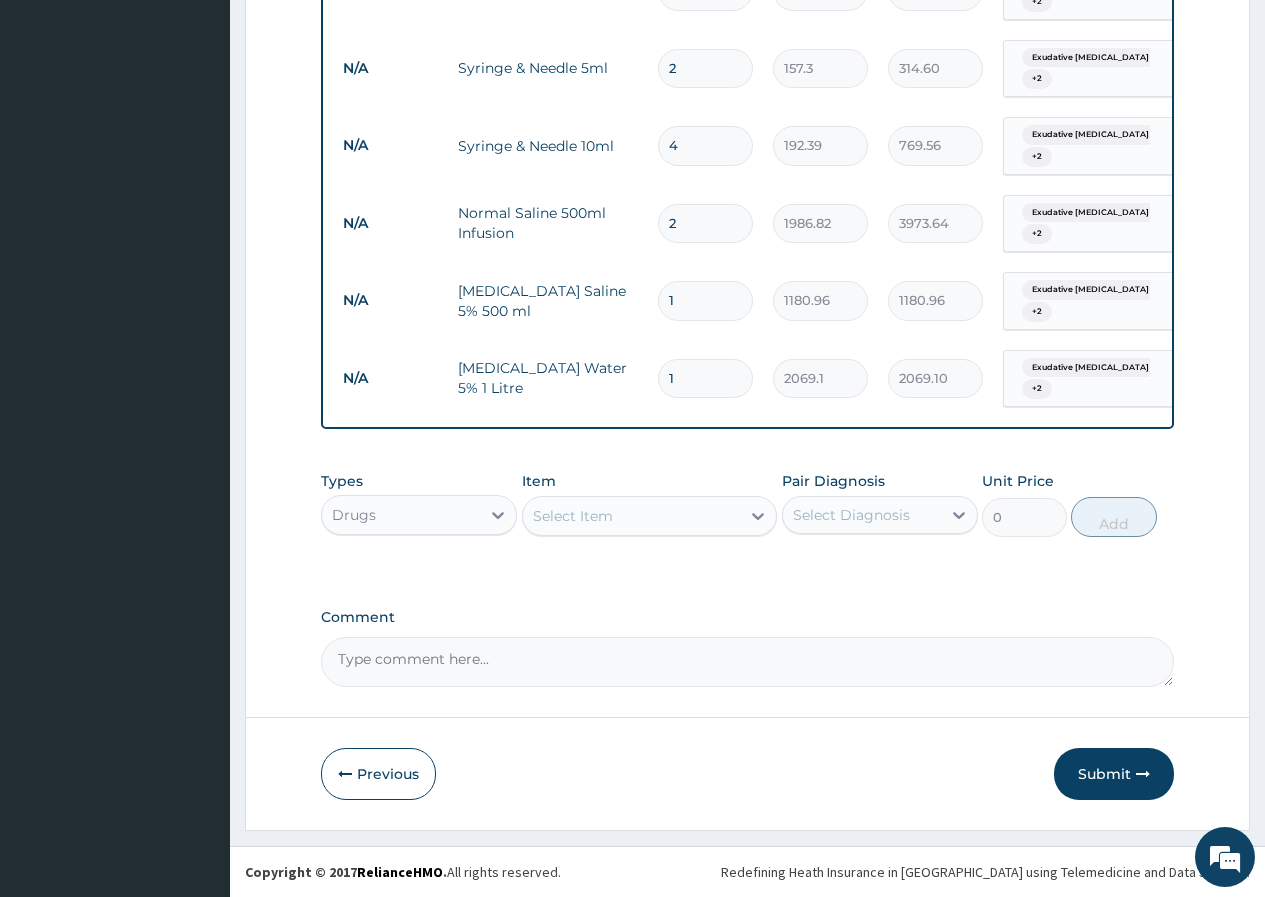 click on "Select Item" at bounding box center [573, 516] 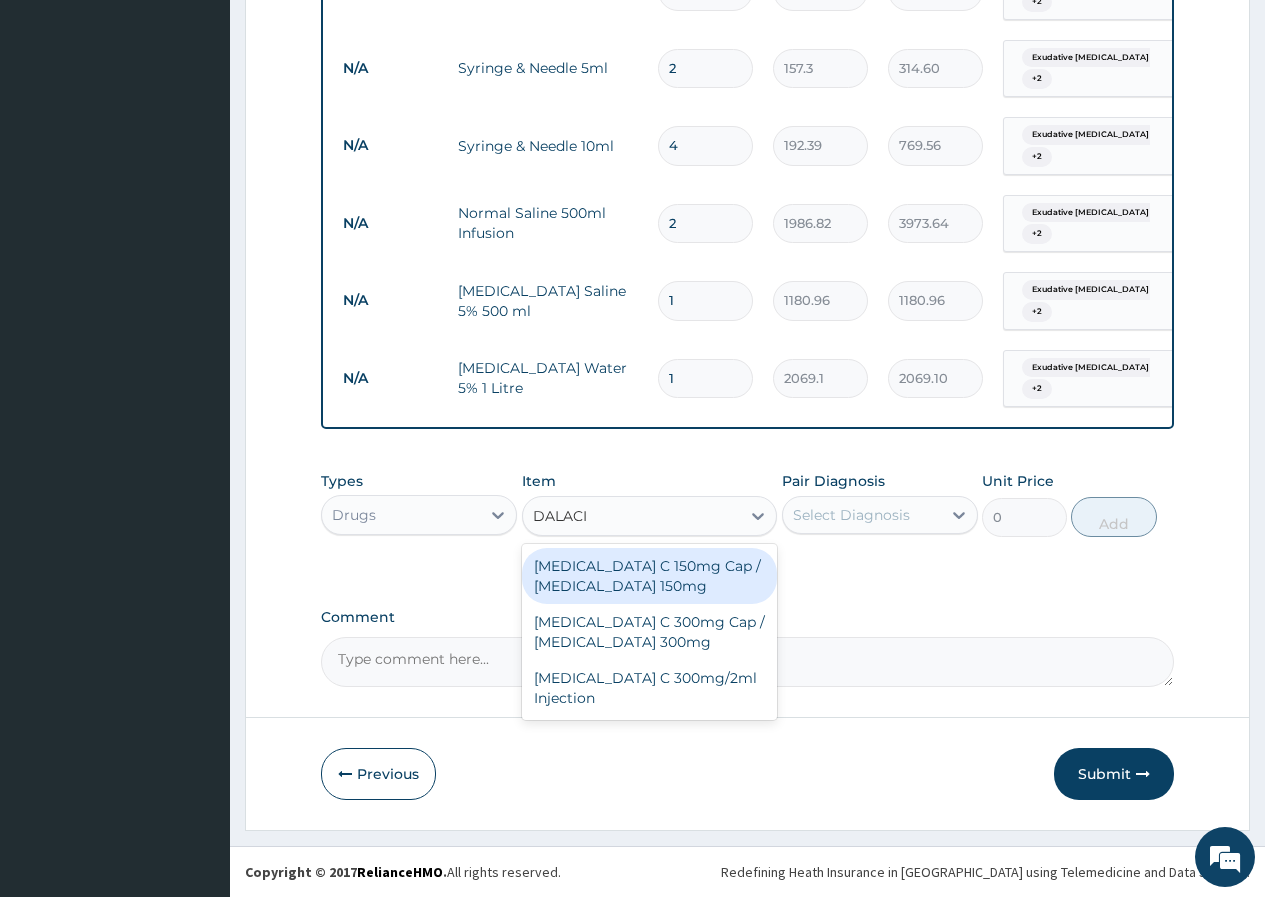 type on "DALACIN" 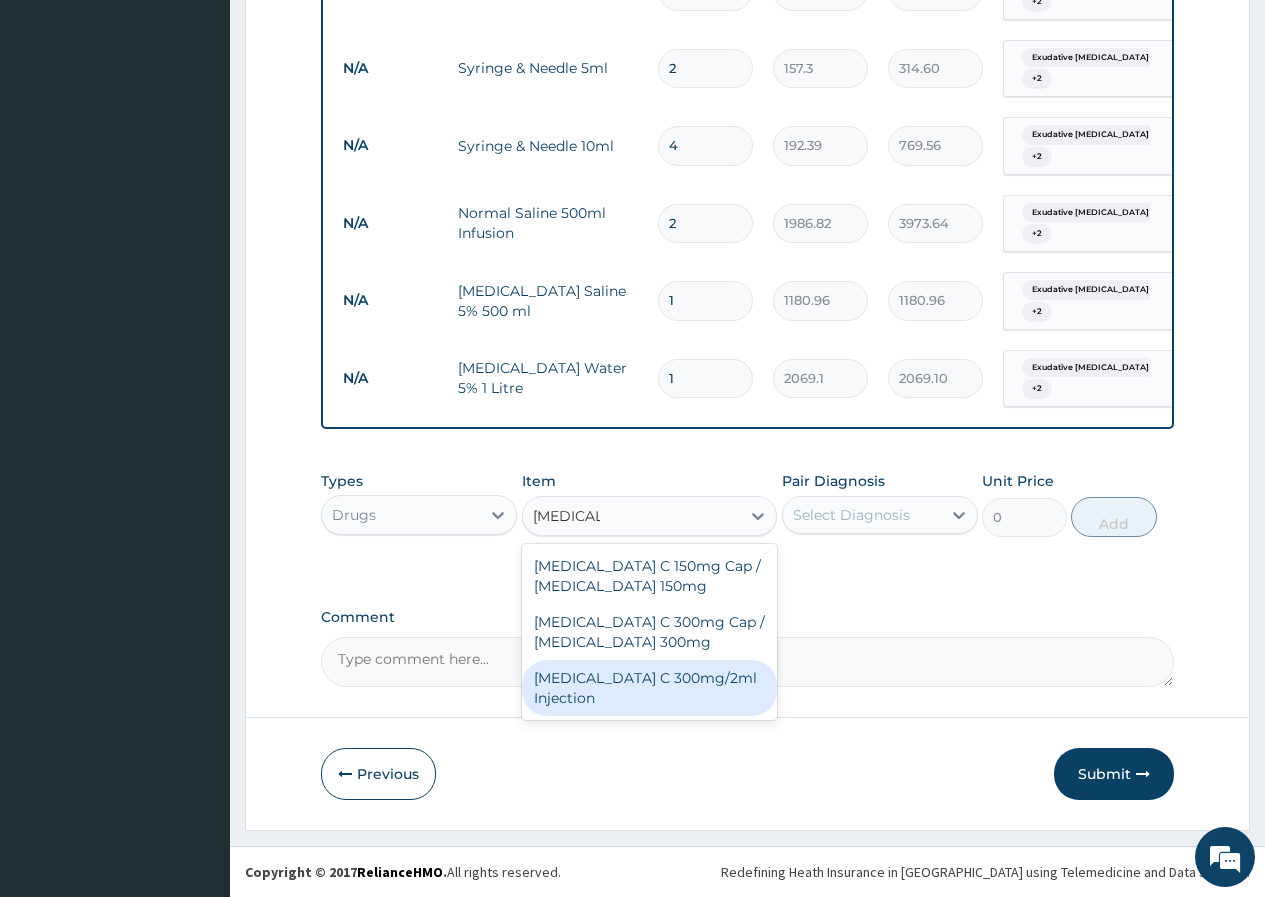 click on "Dalacin C 300mg/2ml Injection" at bounding box center [650, 688] 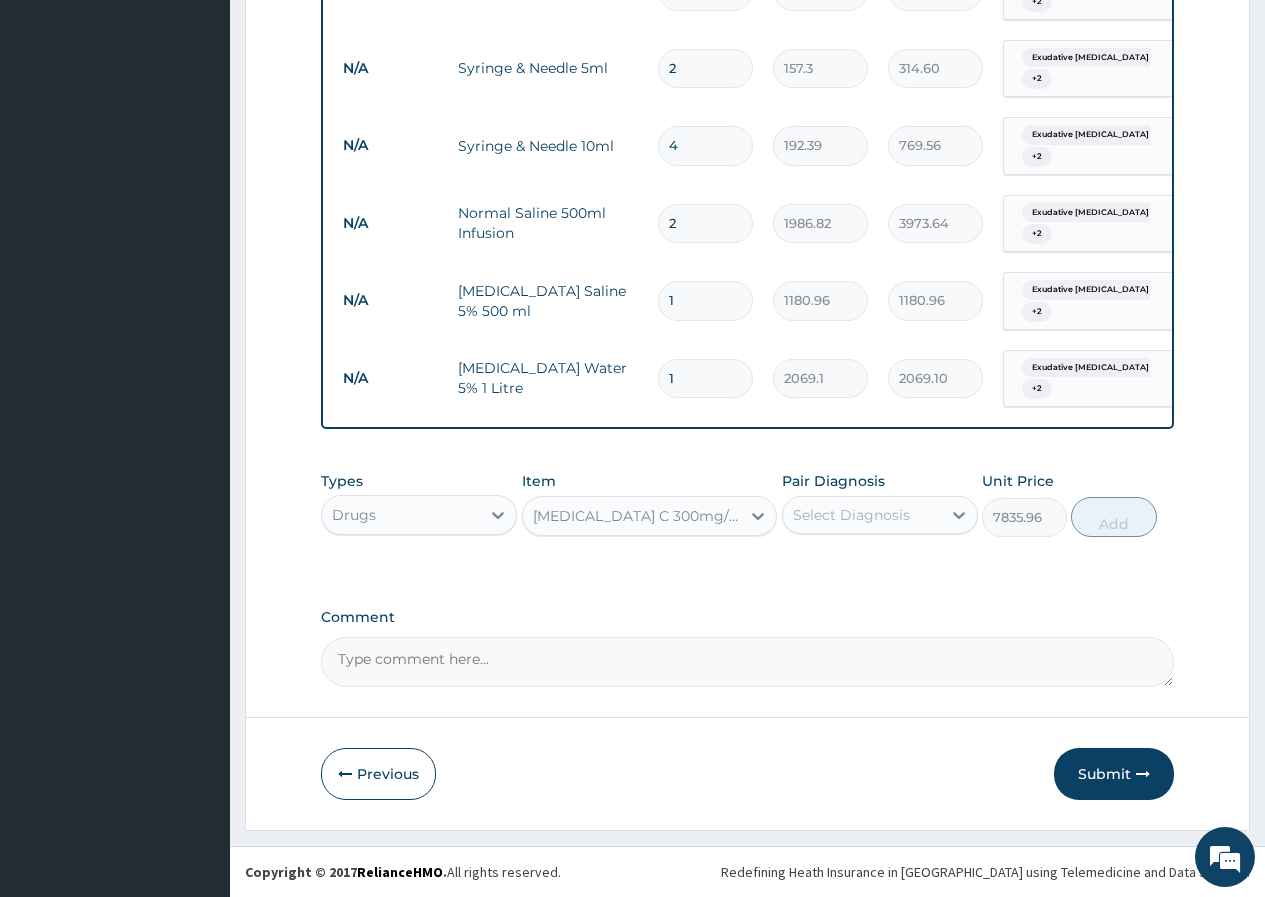 click on "Select Diagnosis" at bounding box center (851, 515) 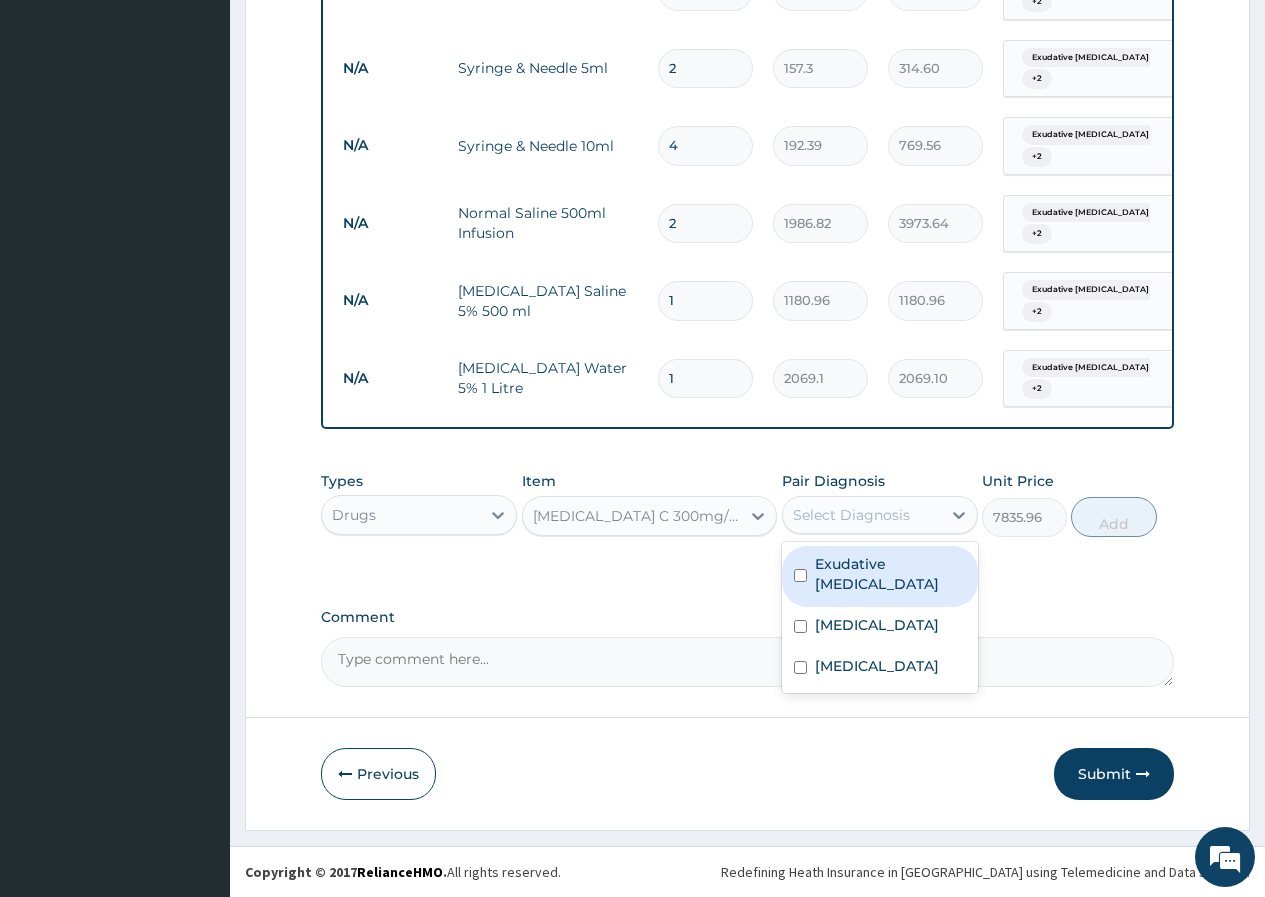 click on "Exudative pharyngitis" at bounding box center (890, 574) 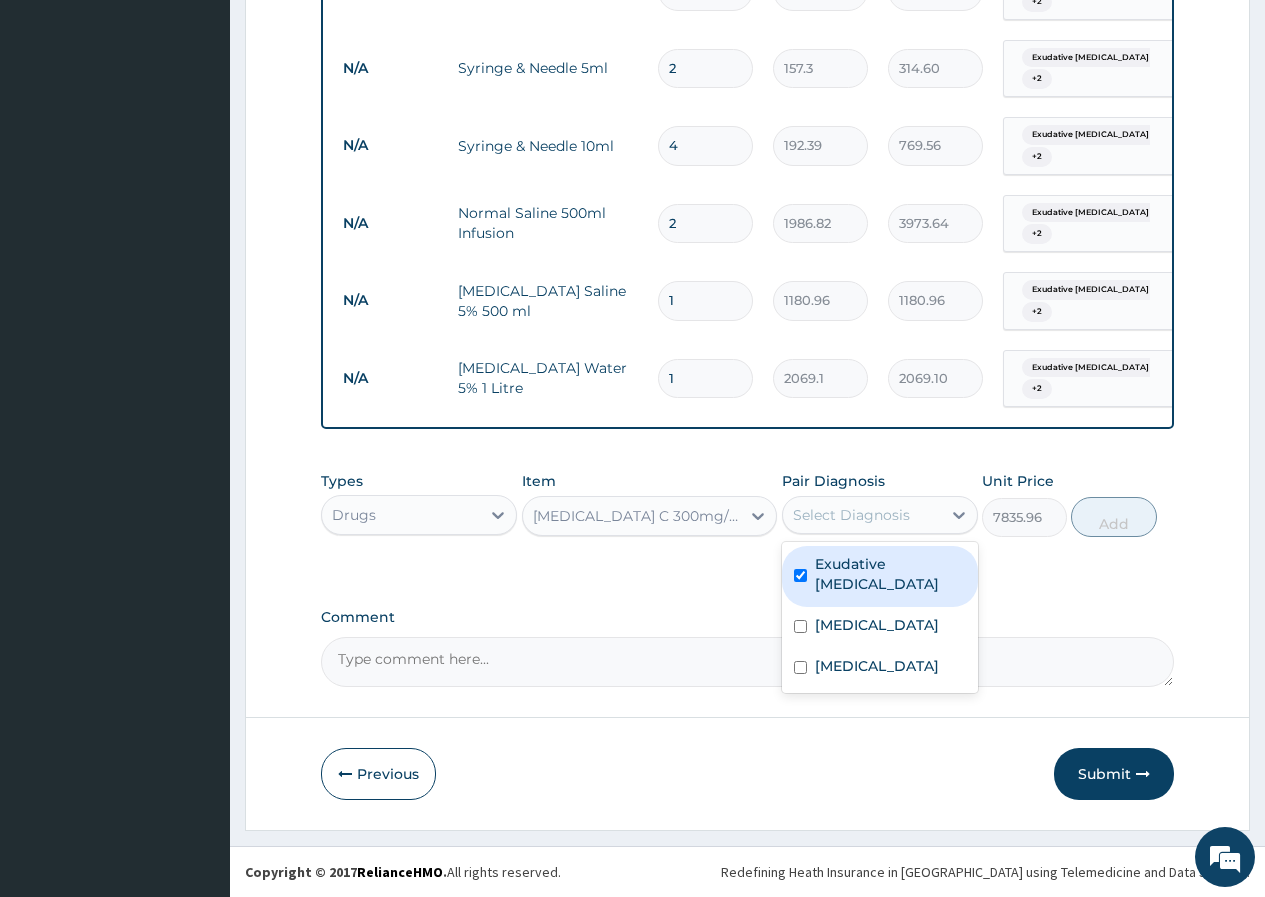 checkbox on "true" 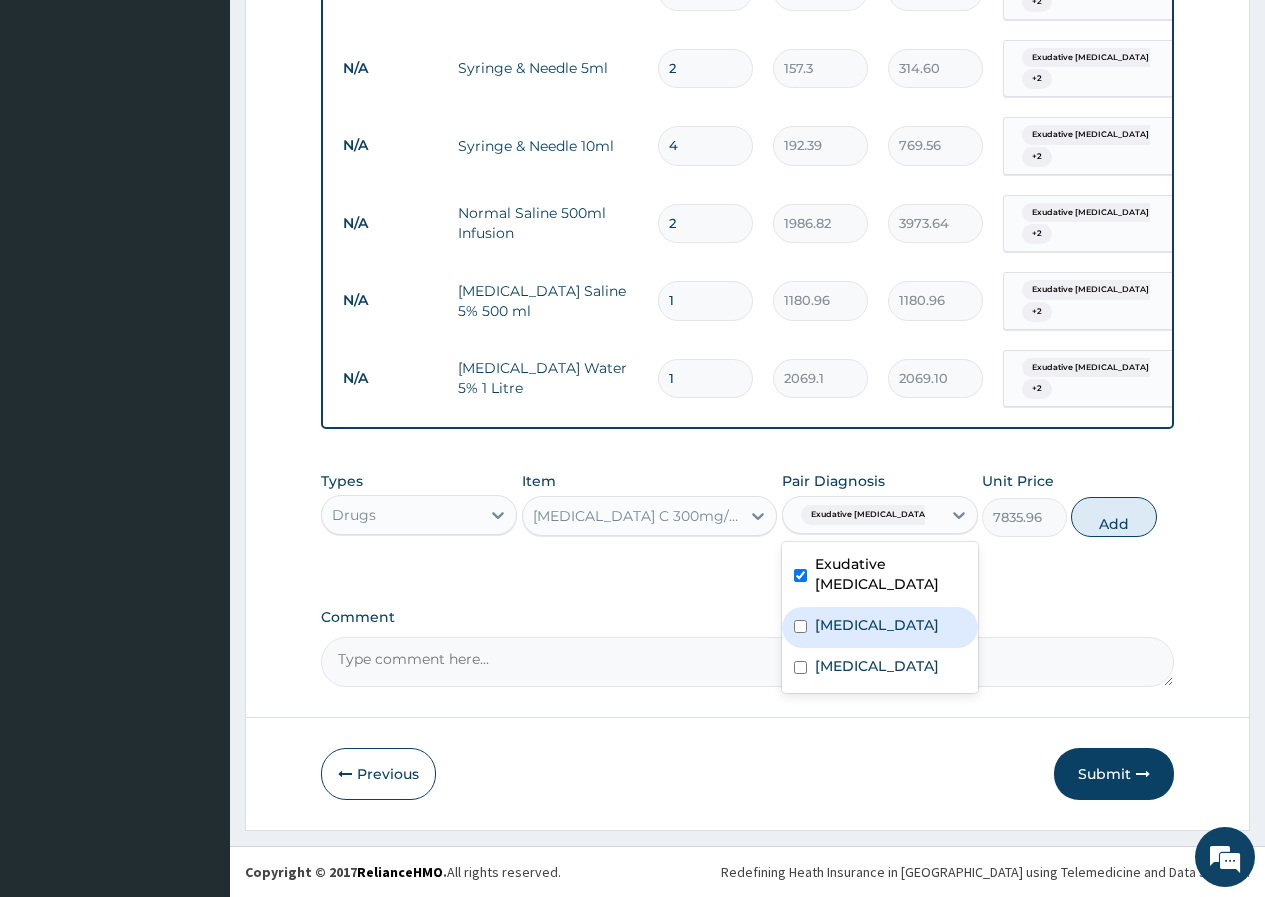 click on "Bacteremia" at bounding box center (877, 625) 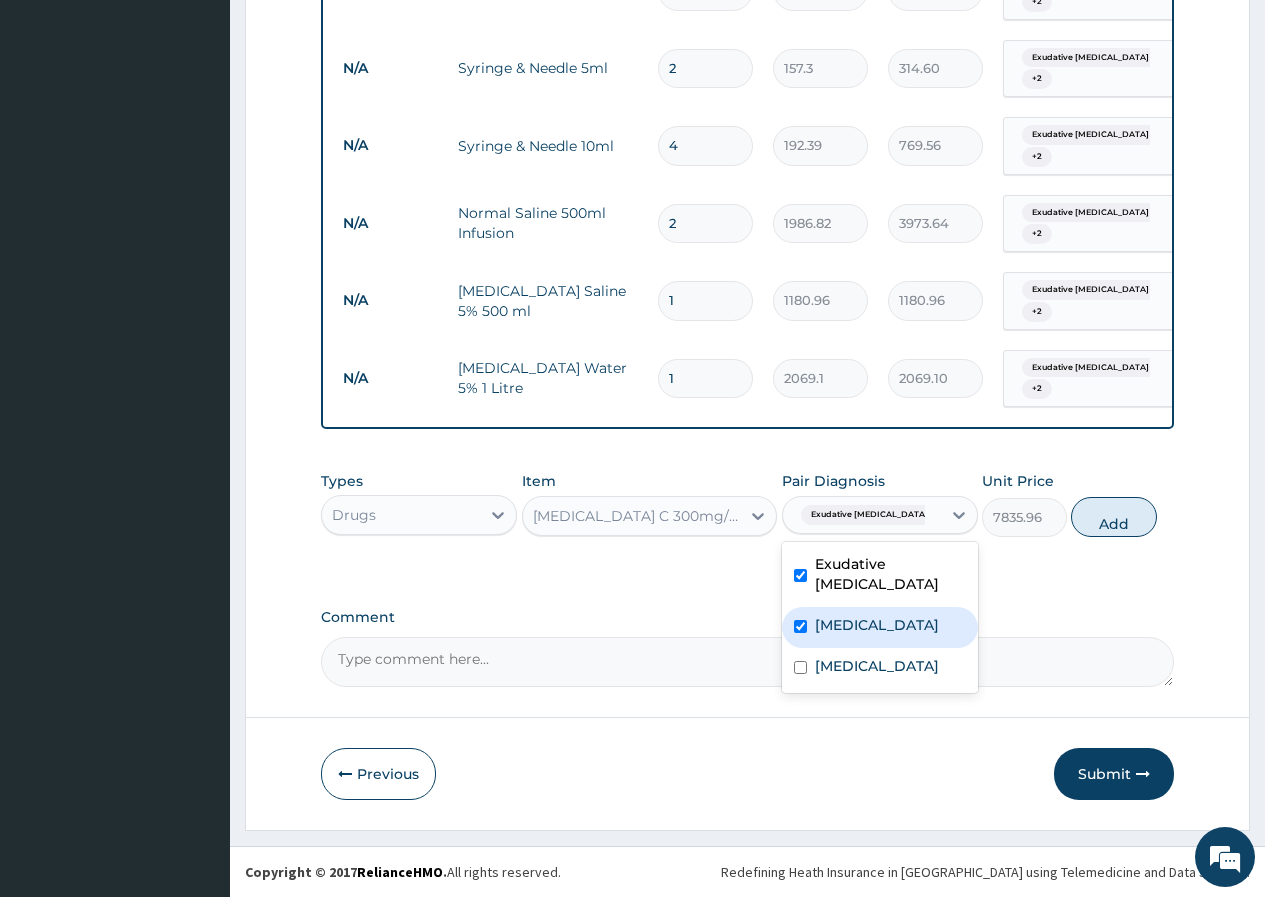 checkbox on "true" 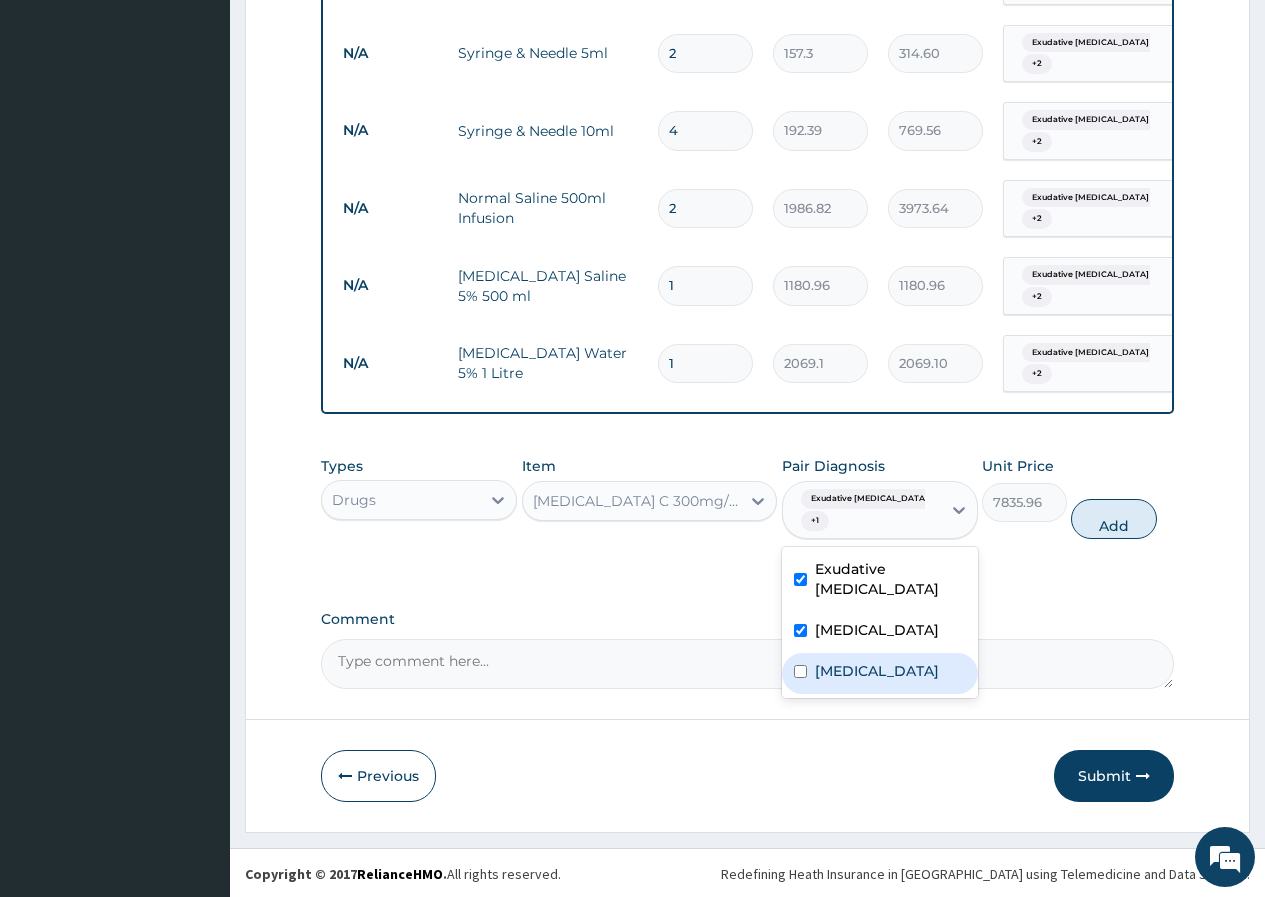 click on "Malaria" at bounding box center [880, 673] 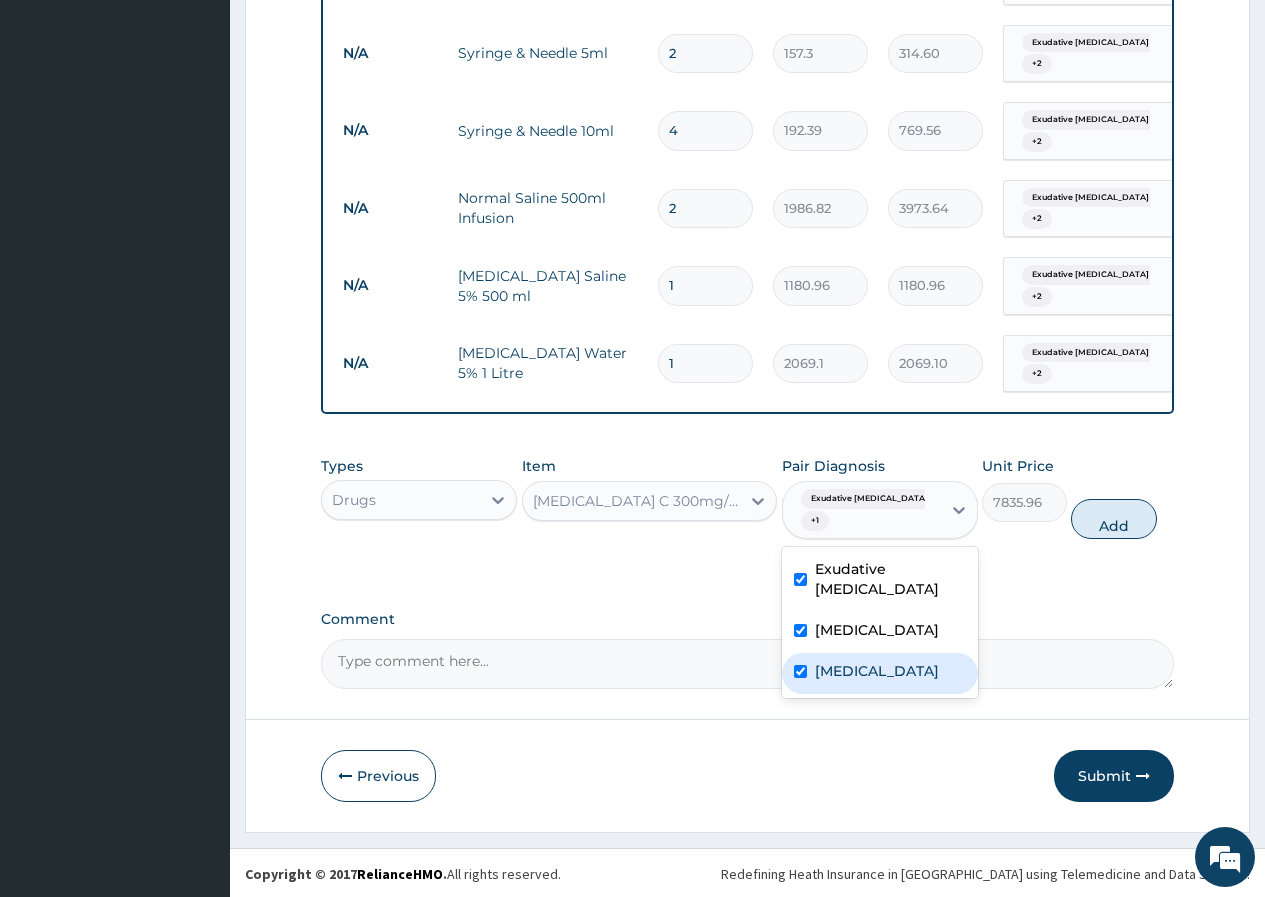 checkbox on "true" 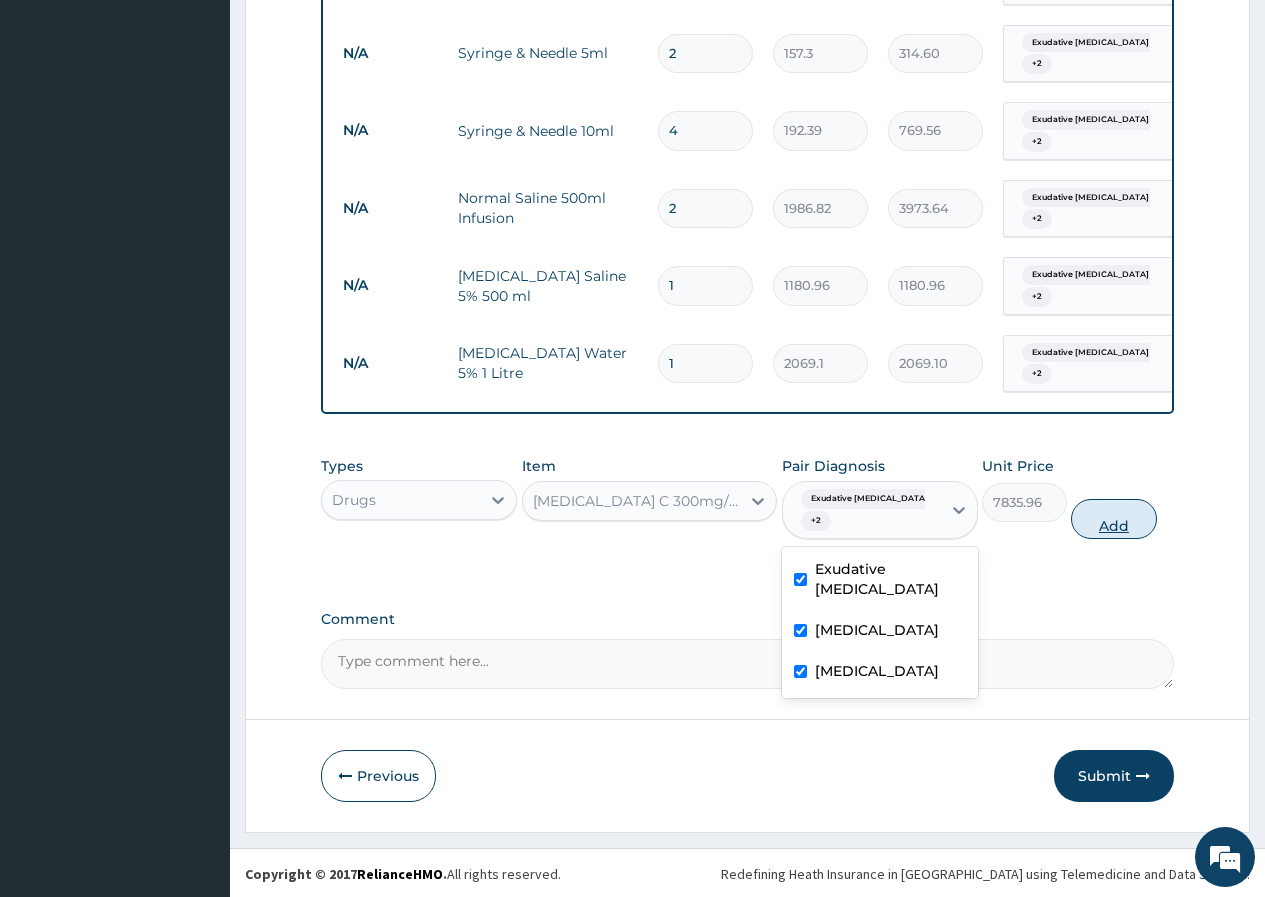 click on "Add" at bounding box center (1113, 519) 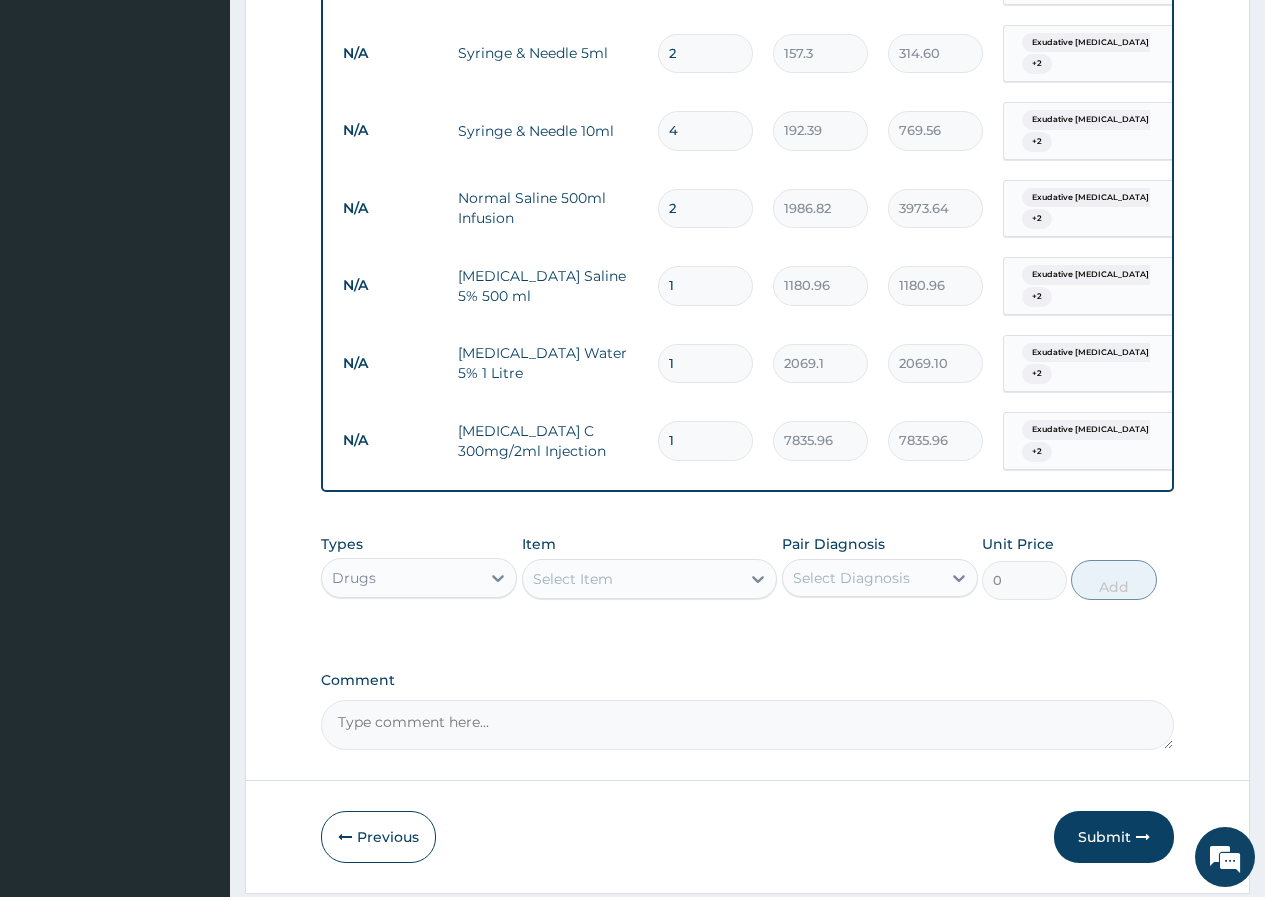 drag, startPoint x: 691, startPoint y: 446, endPoint x: 634, endPoint y: 442, distance: 57.14018 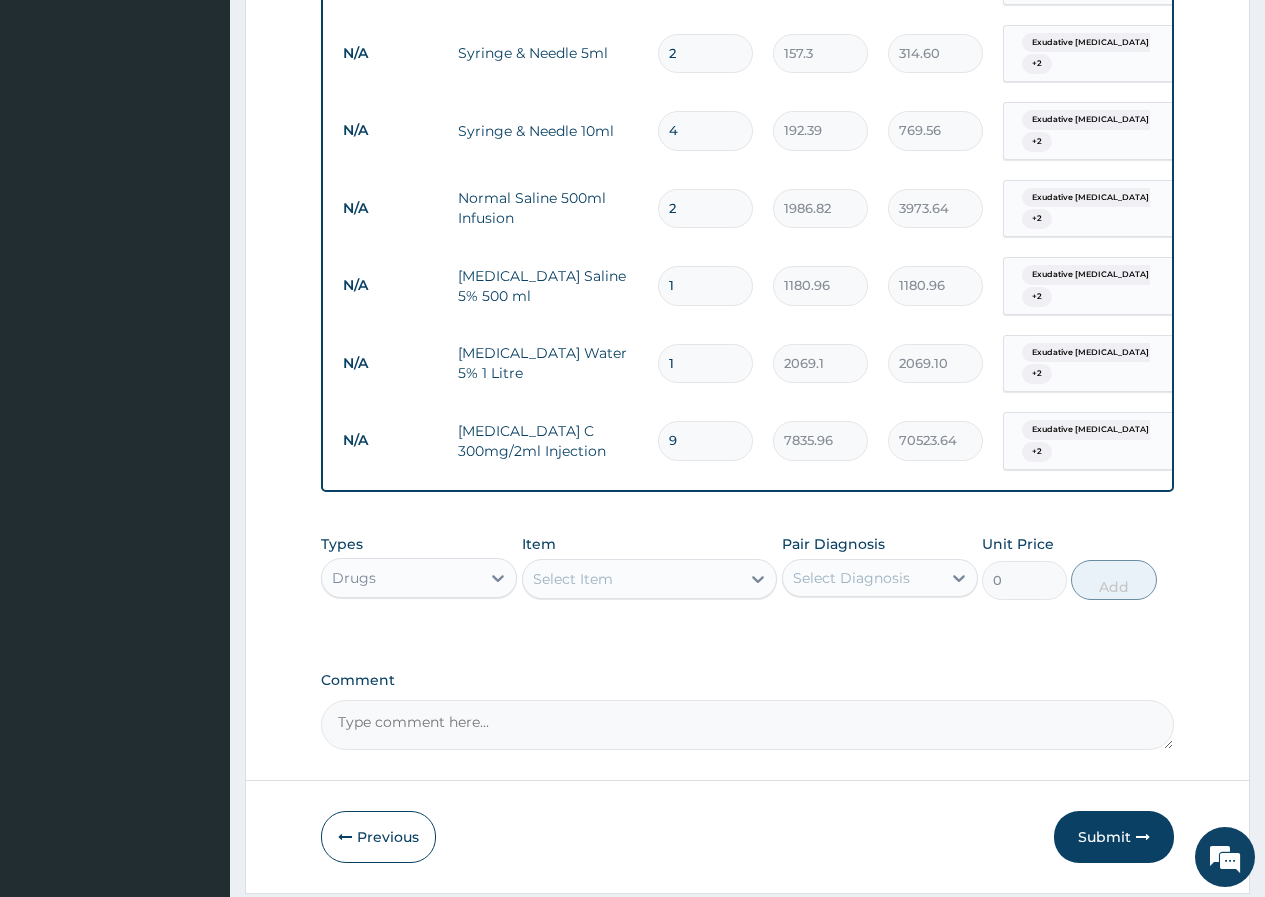 type on "9" 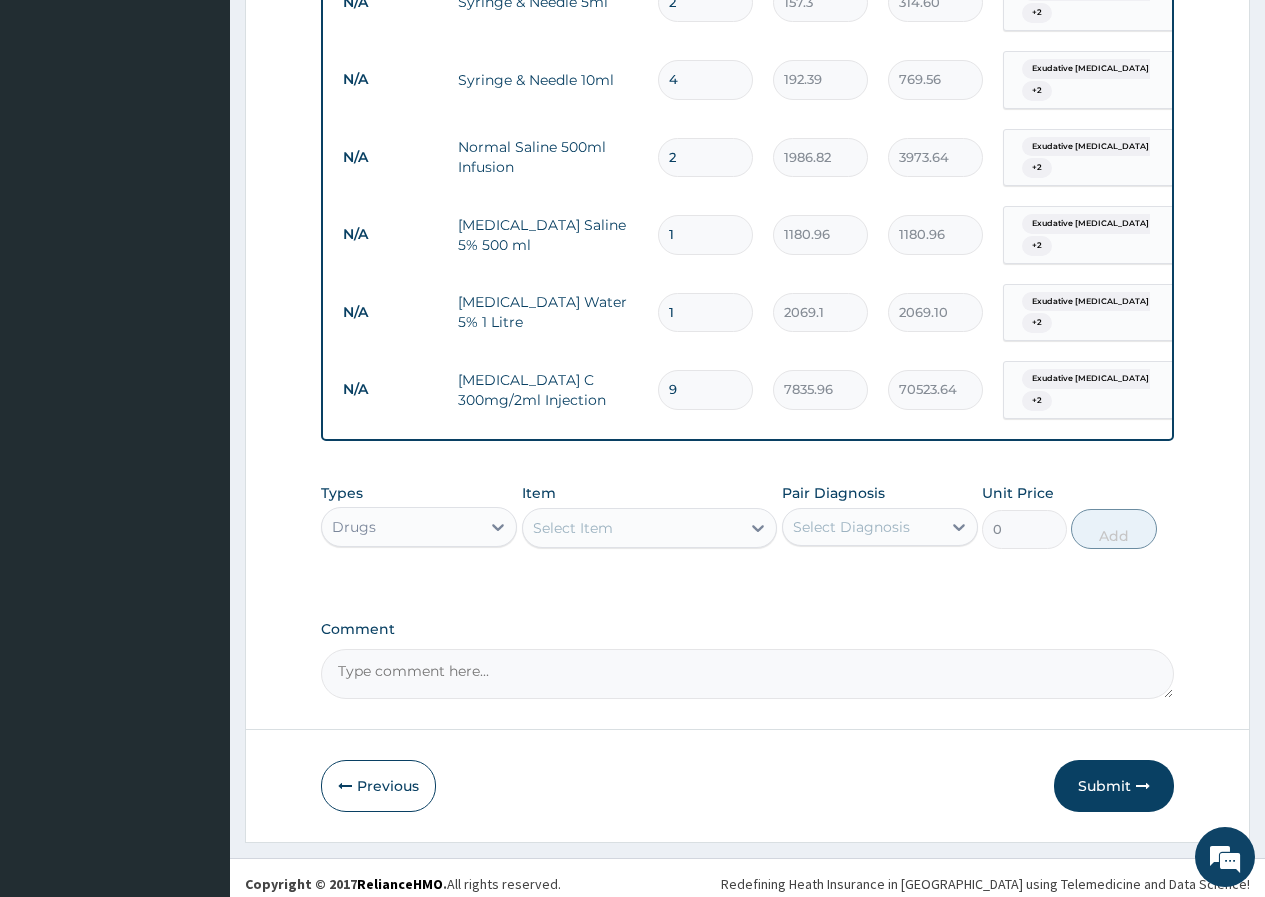 scroll, scrollTop: 1171, scrollLeft: 0, axis: vertical 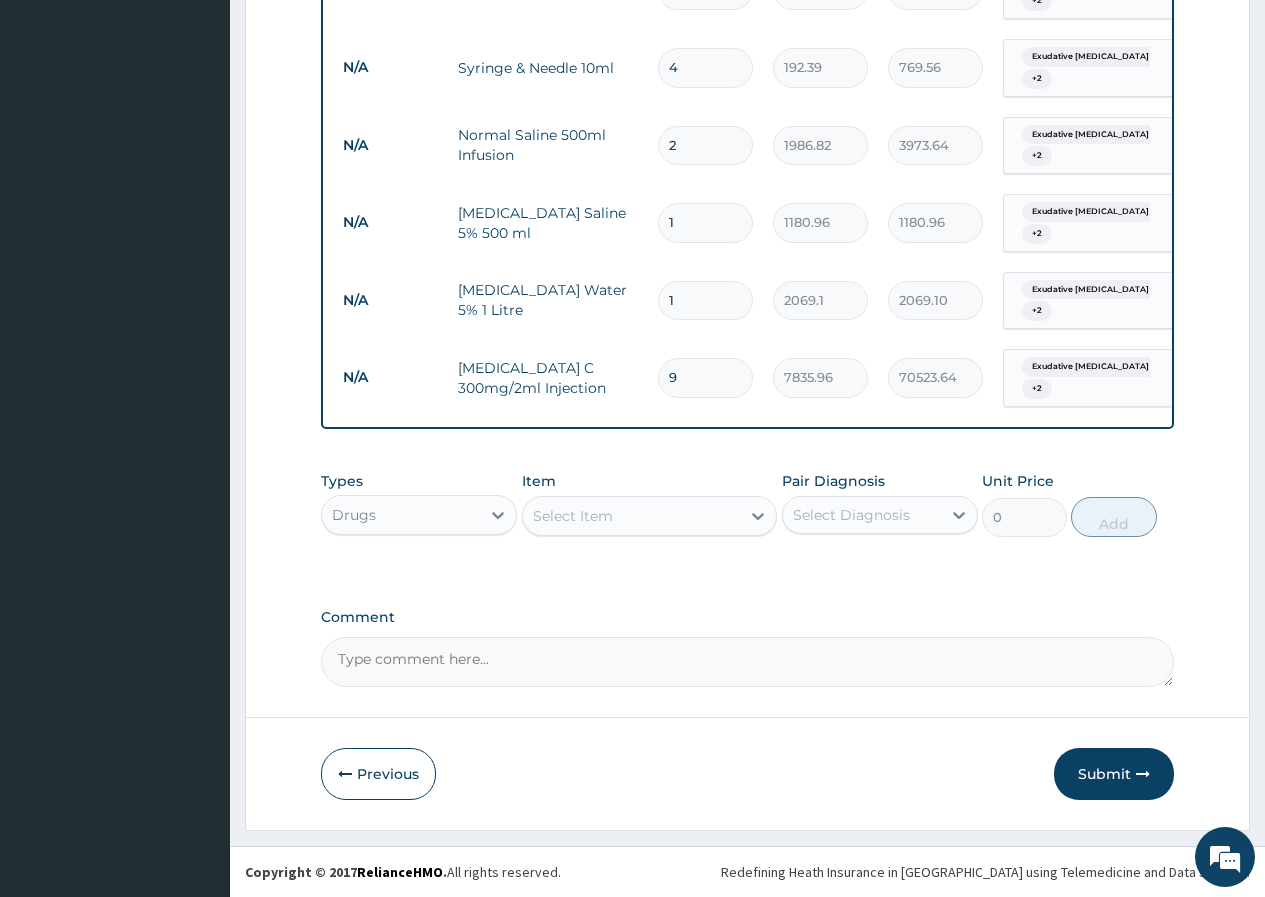 click on "Select Item" at bounding box center [632, 516] 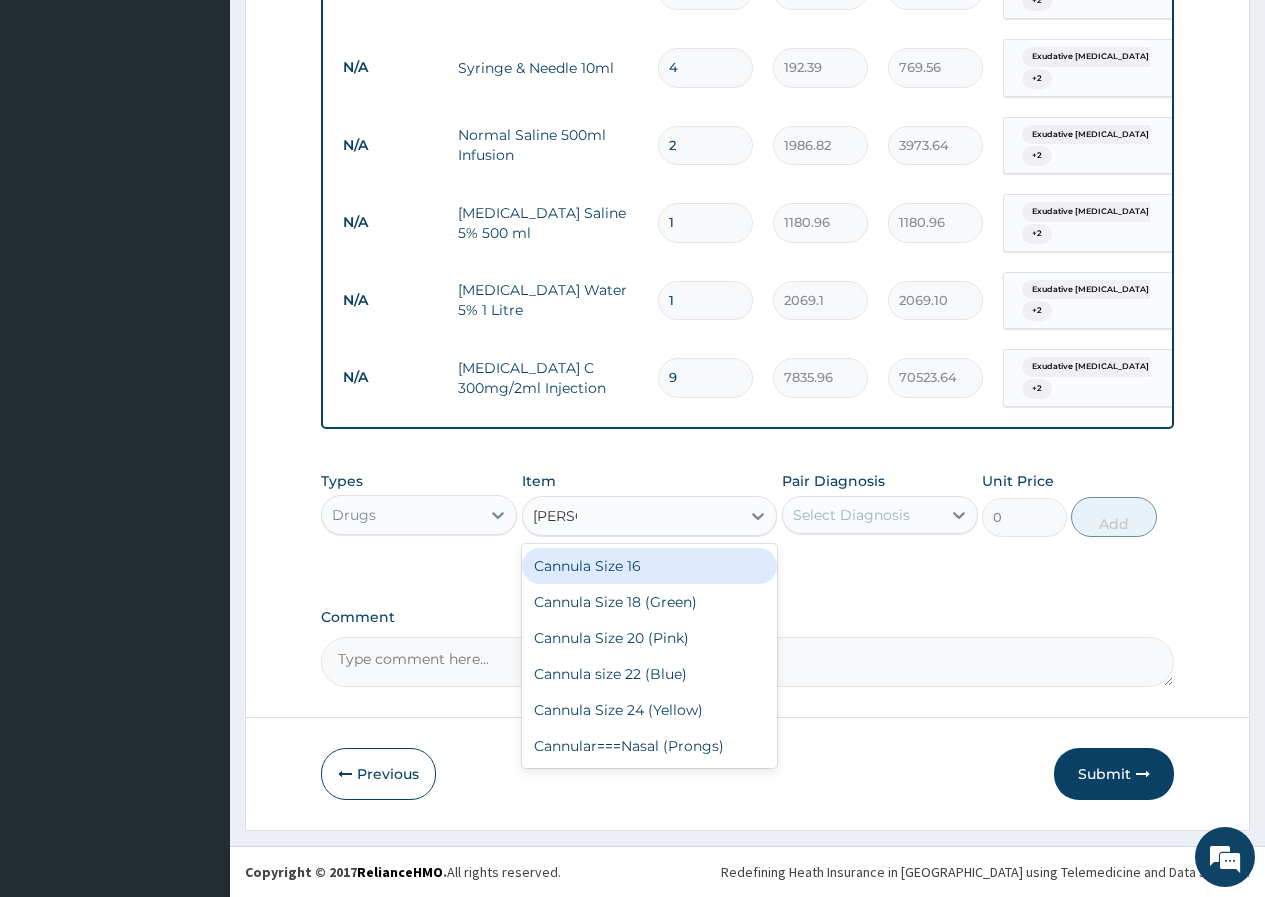 type on "CANNU" 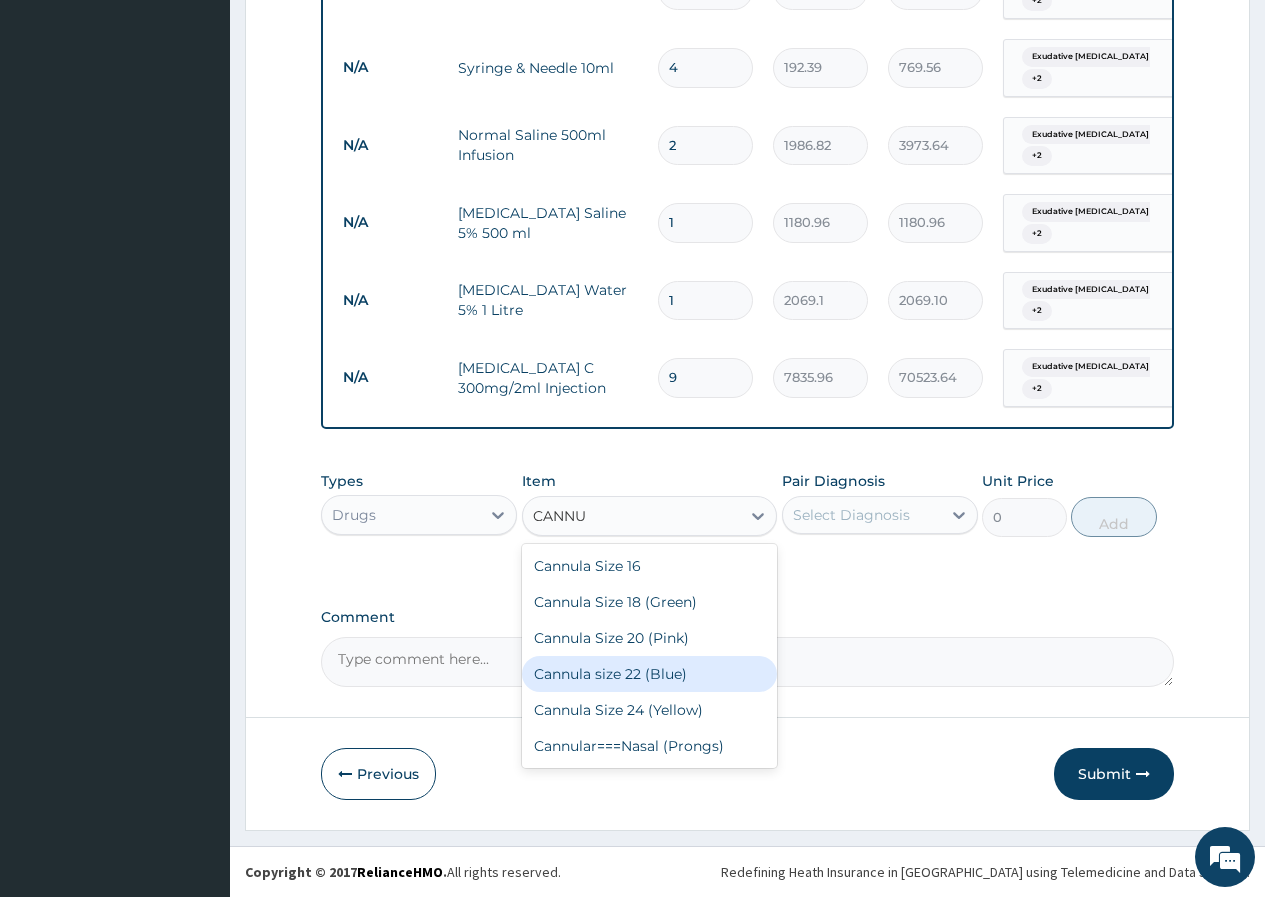click on "Cannula size 22 (Blue)" at bounding box center [650, 674] 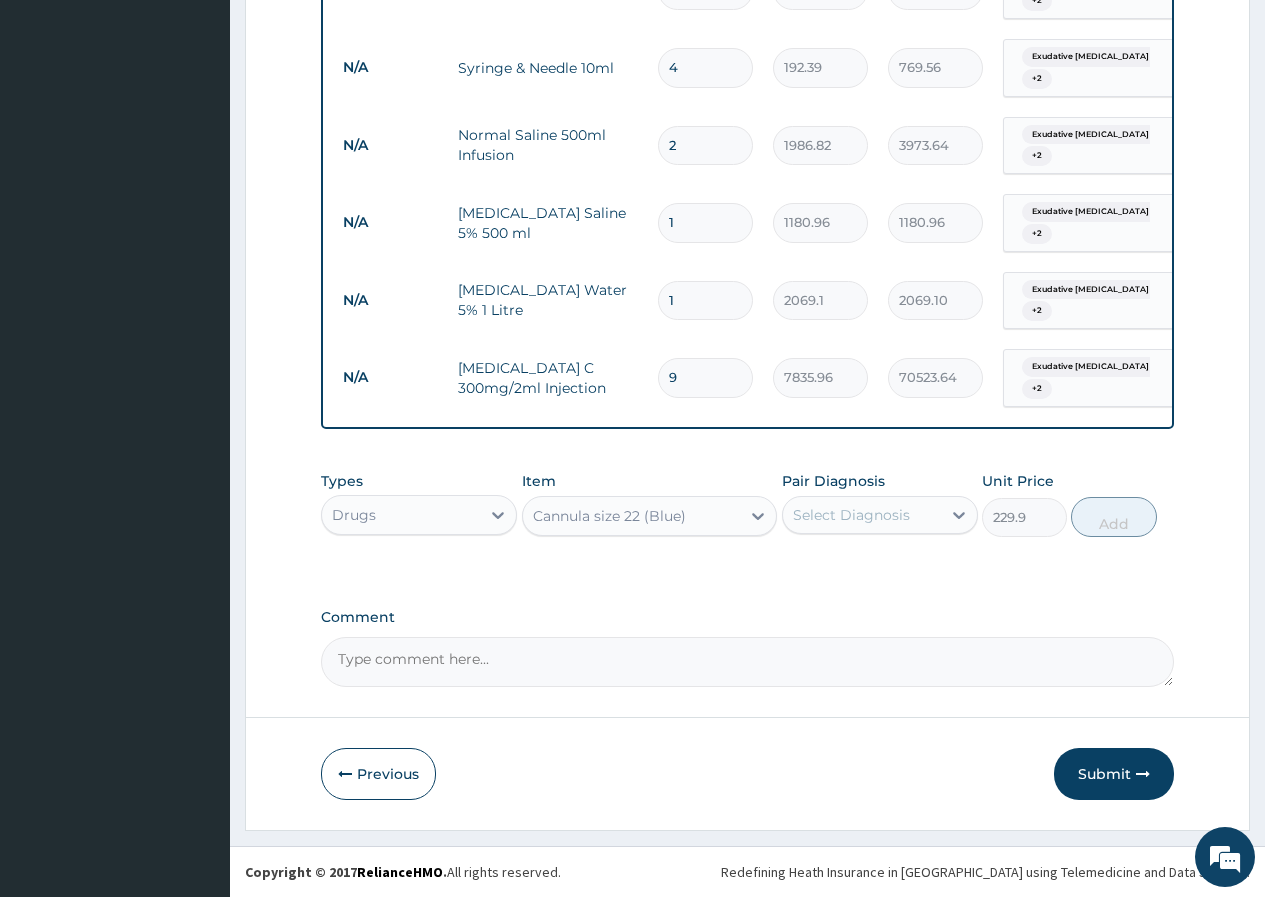 click on "Select Diagnosis" at bounding box center (862, 515) 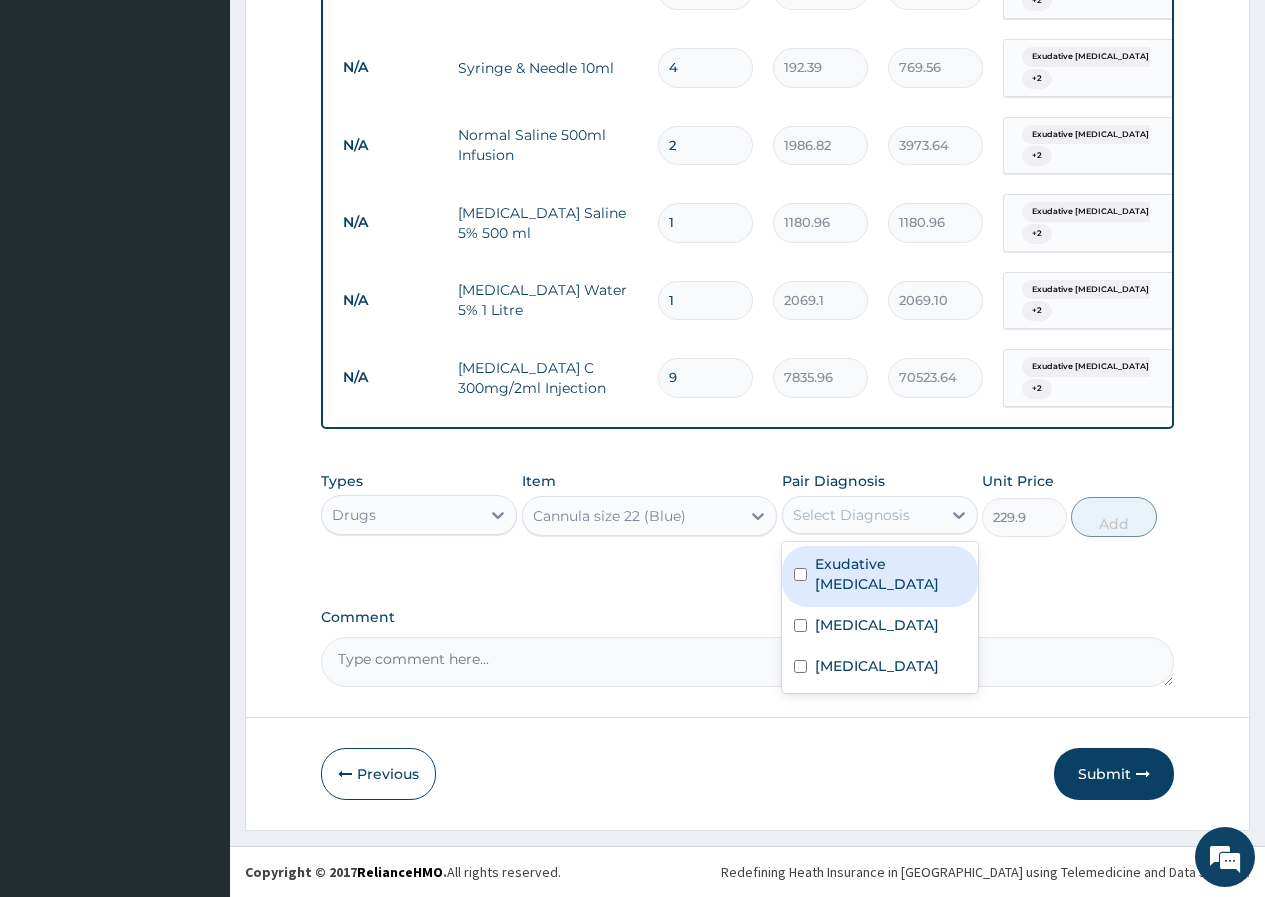 drag, startPoint x: 816, startPoint y: 570, endPoint x: 814, endPoint y: 605, distance: 35.057095 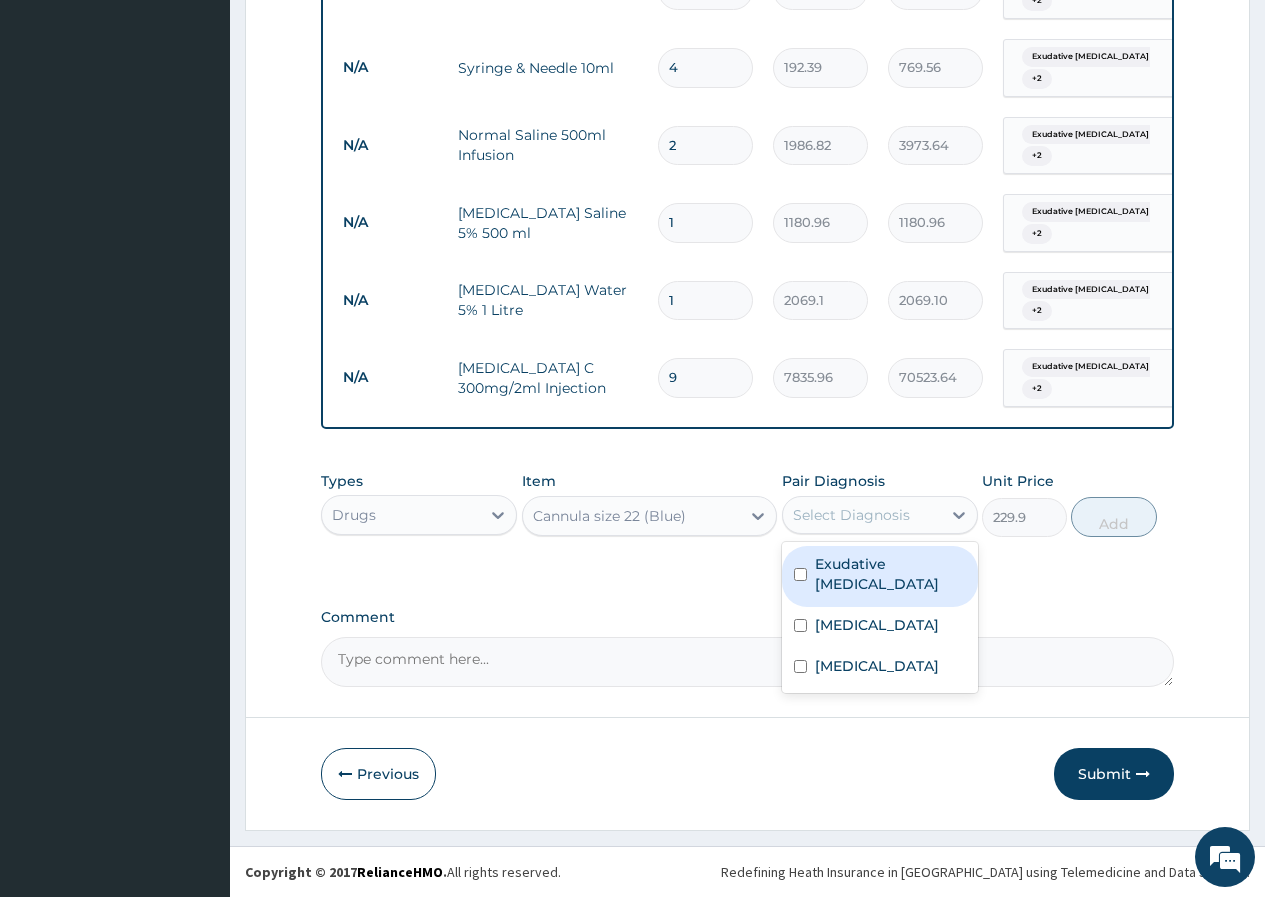 click on "Exudative pharyngitis" at bounding box center (890, 574) 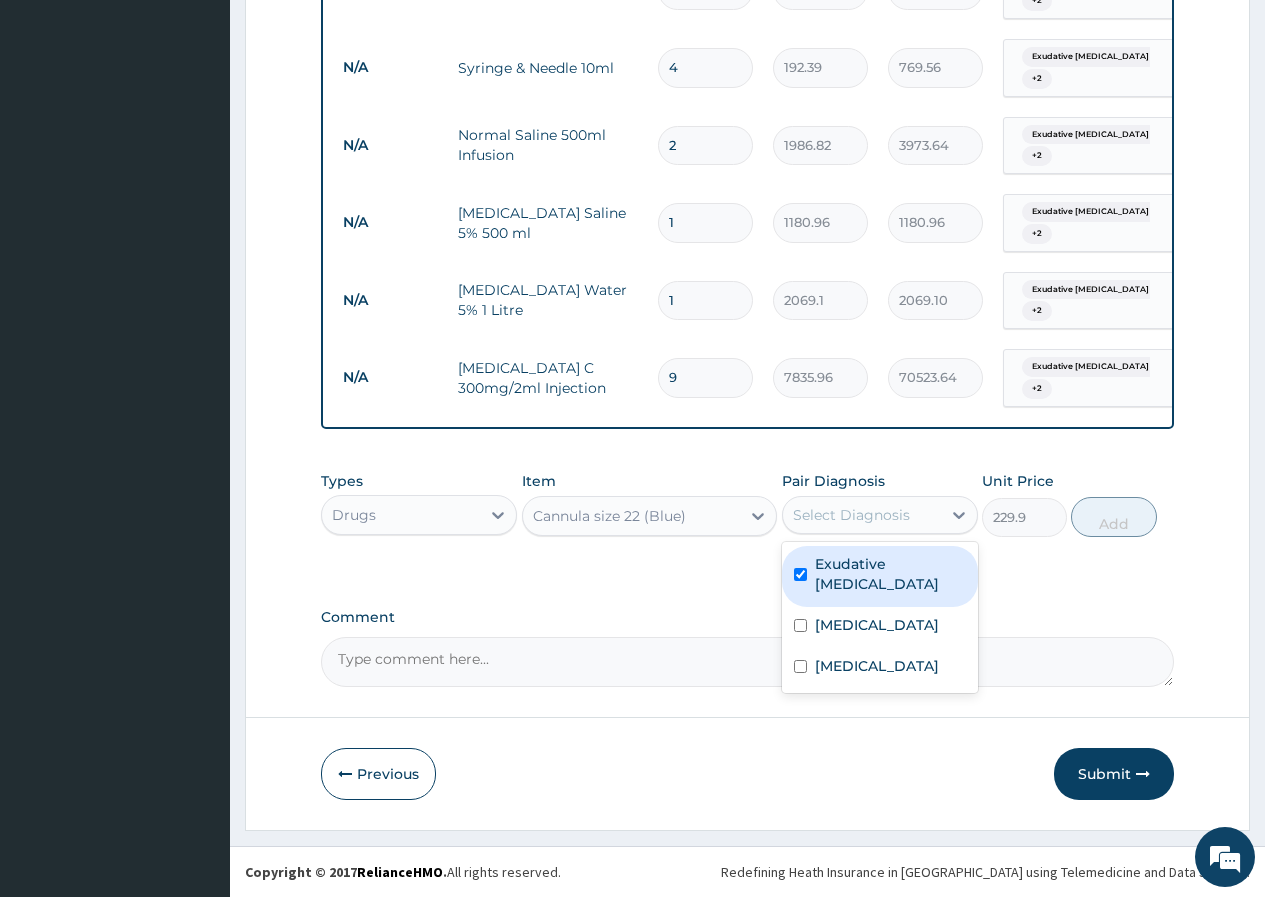 checkbox on "true" 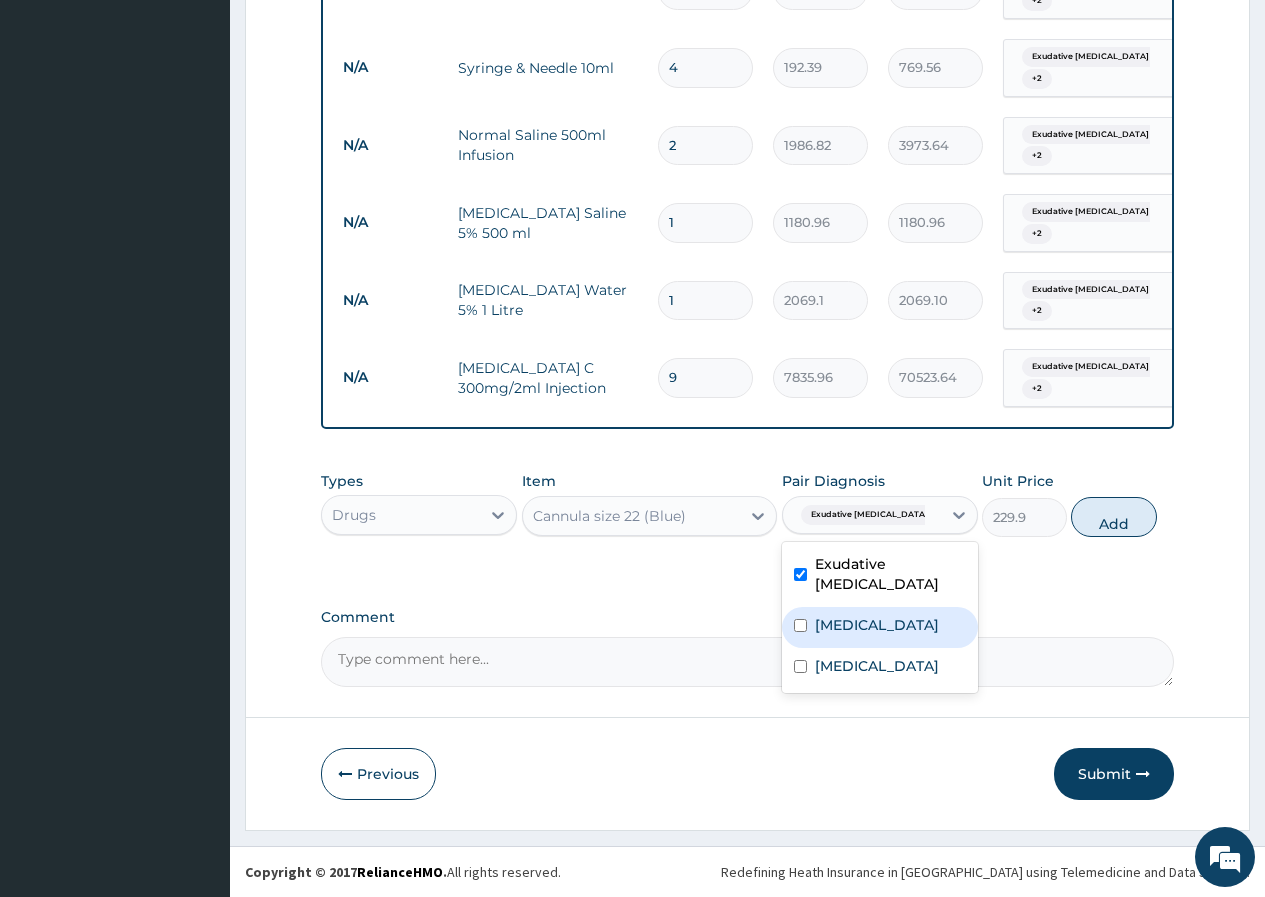 click on "Bacteremia" at bounding box center (880, 627) 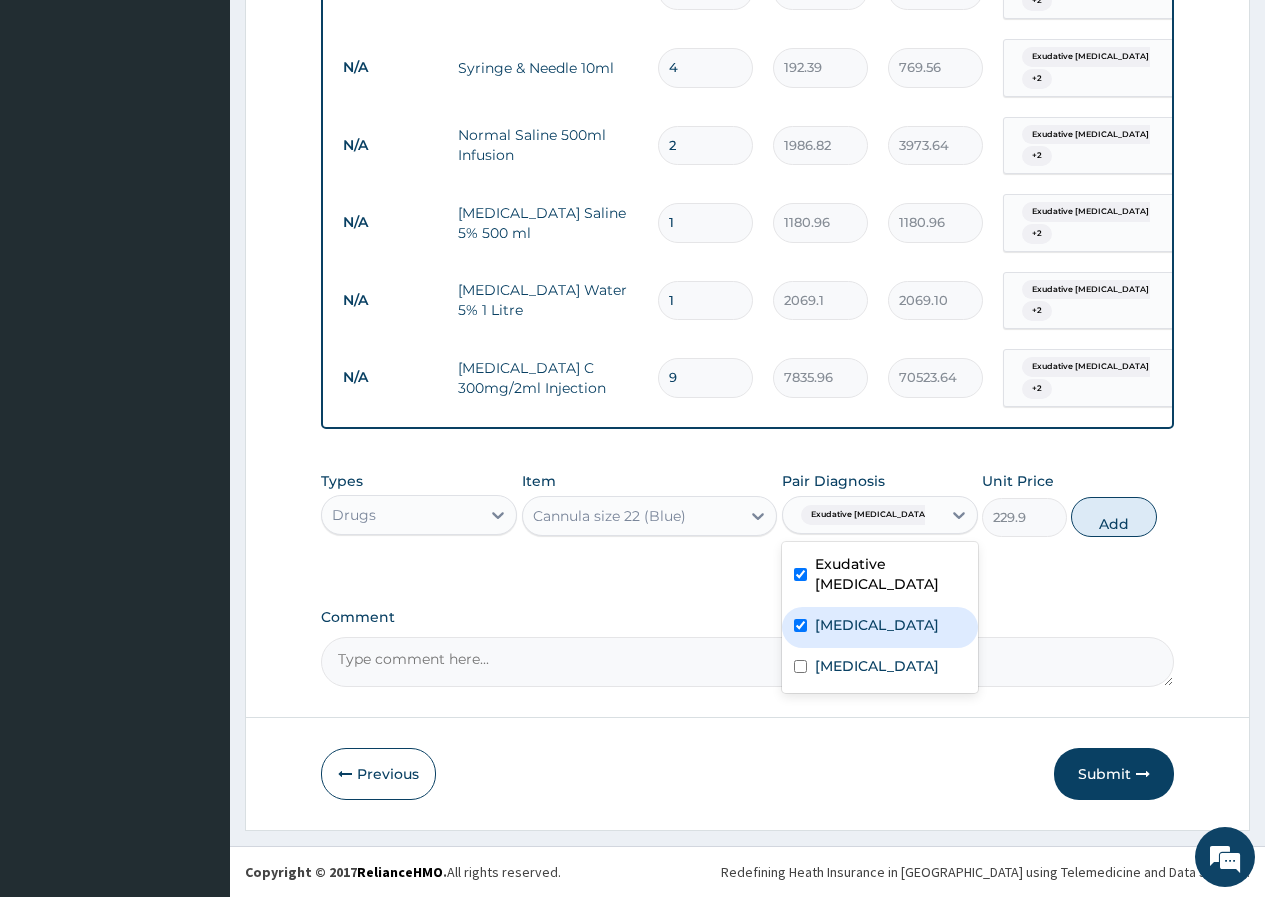 checkbox on "true" 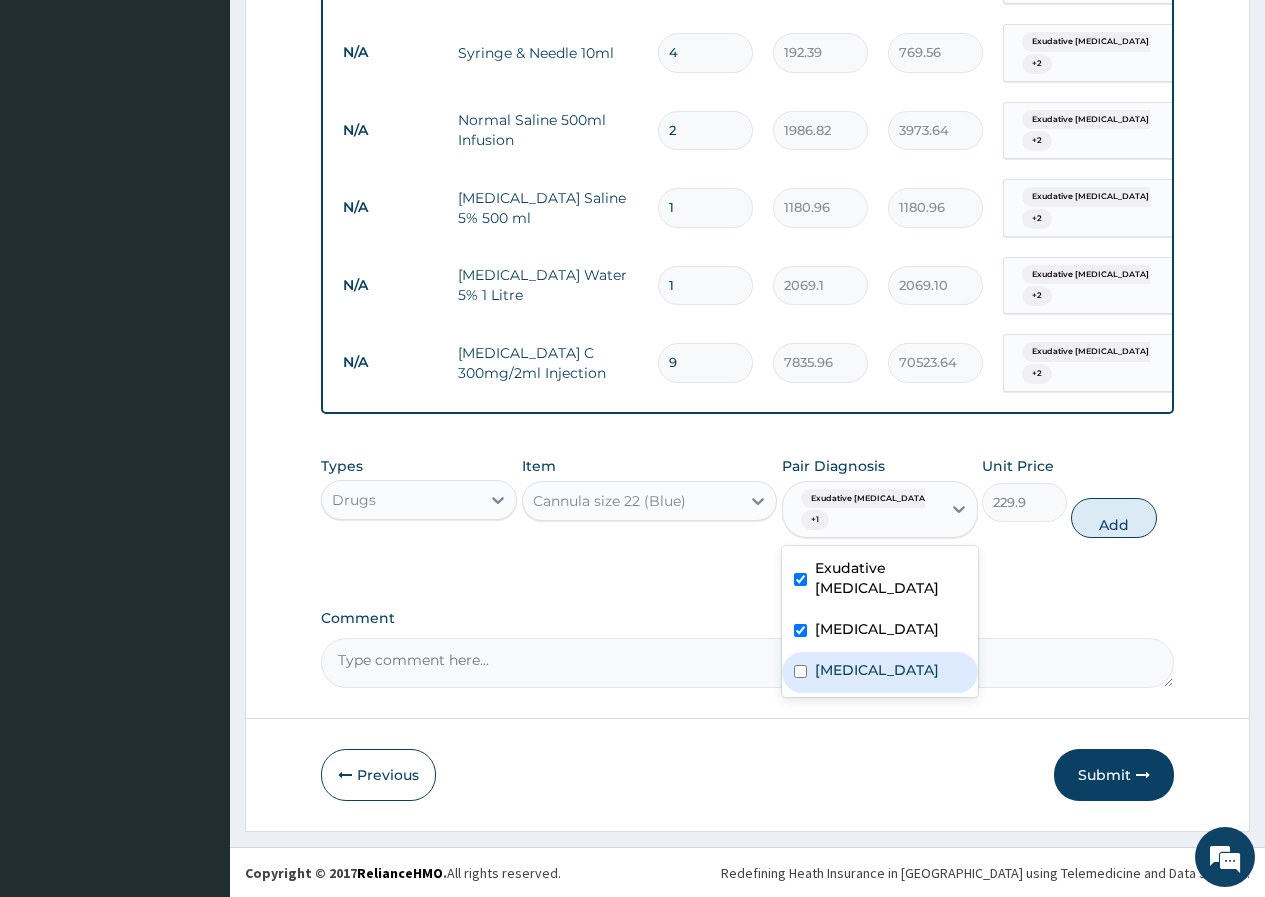 click on "Malaria" at bounding box center [880, 672] 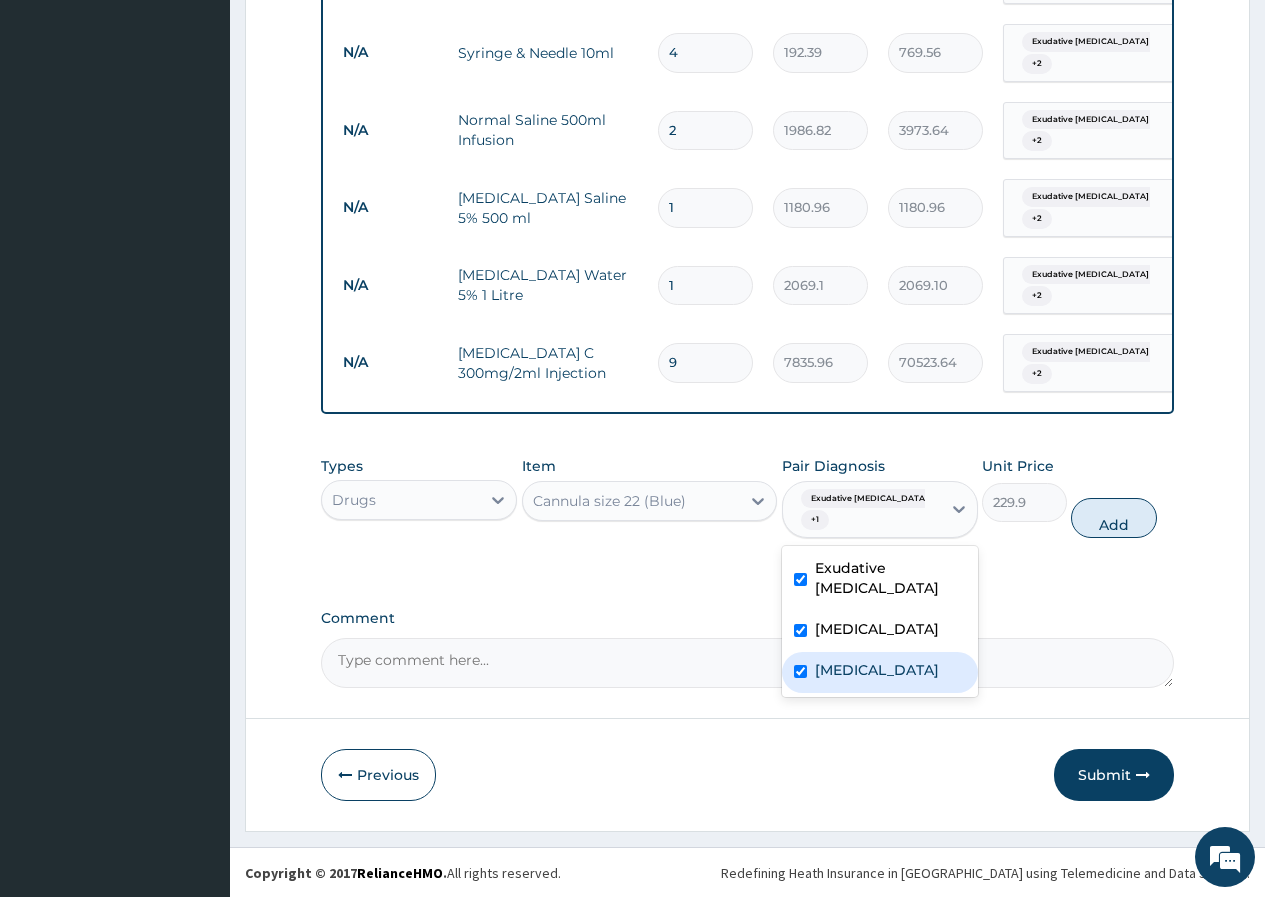 checkbox on "true" 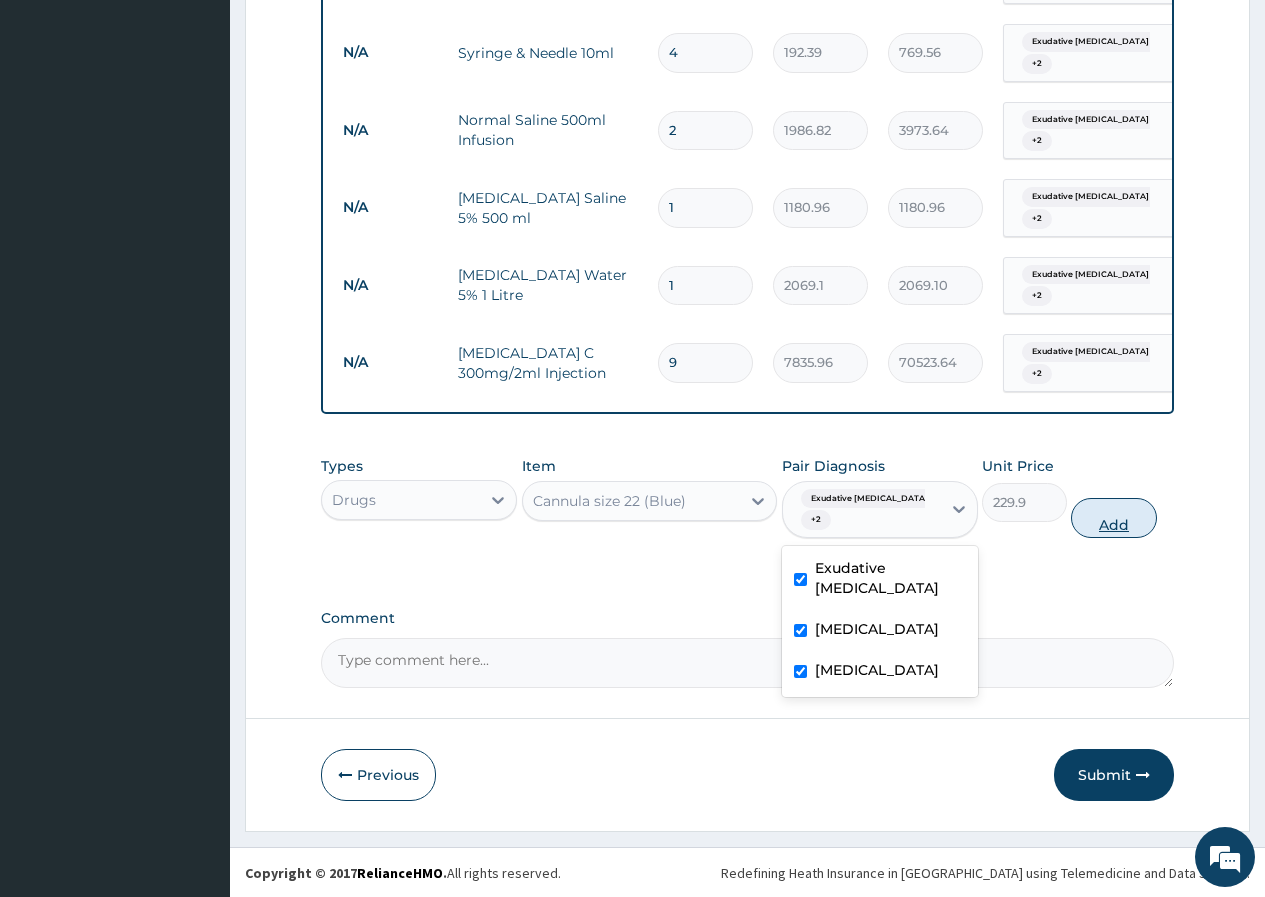 click on "Add" at bounding box center [1113, 518] 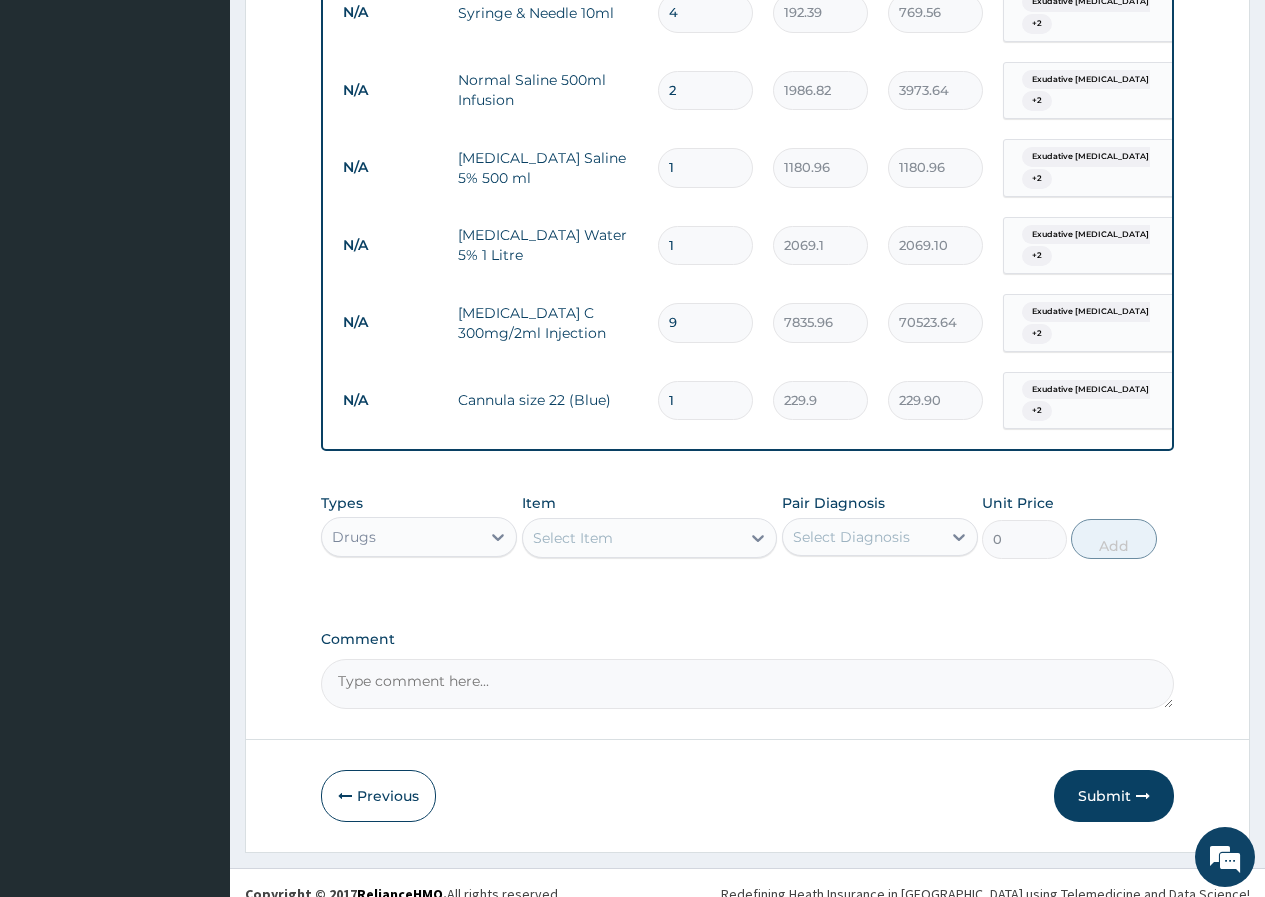scroll, scrollTop: 1248, scrollLeft: 0, axis: vertical 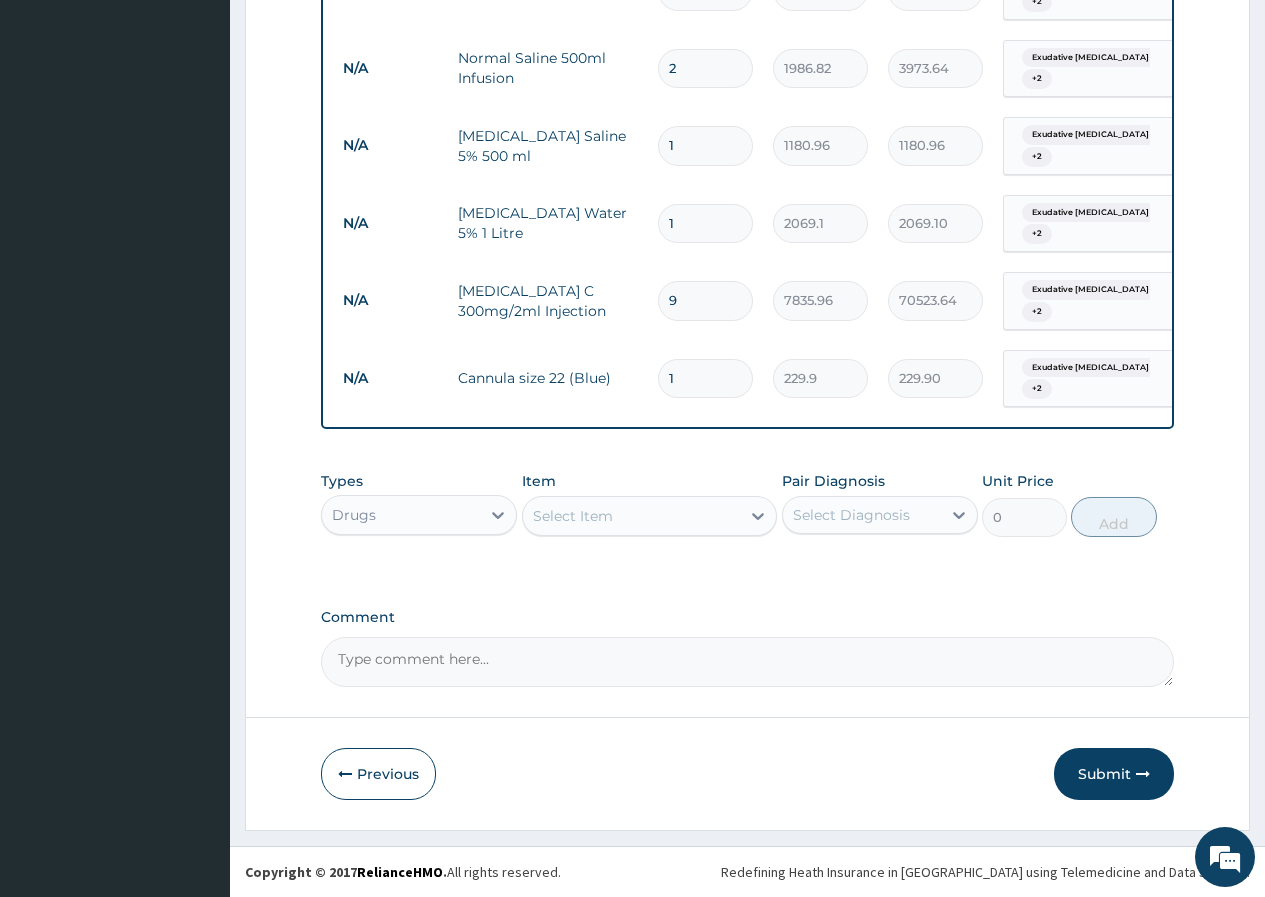 click on "Select Item" at bounding box center [632, 516] 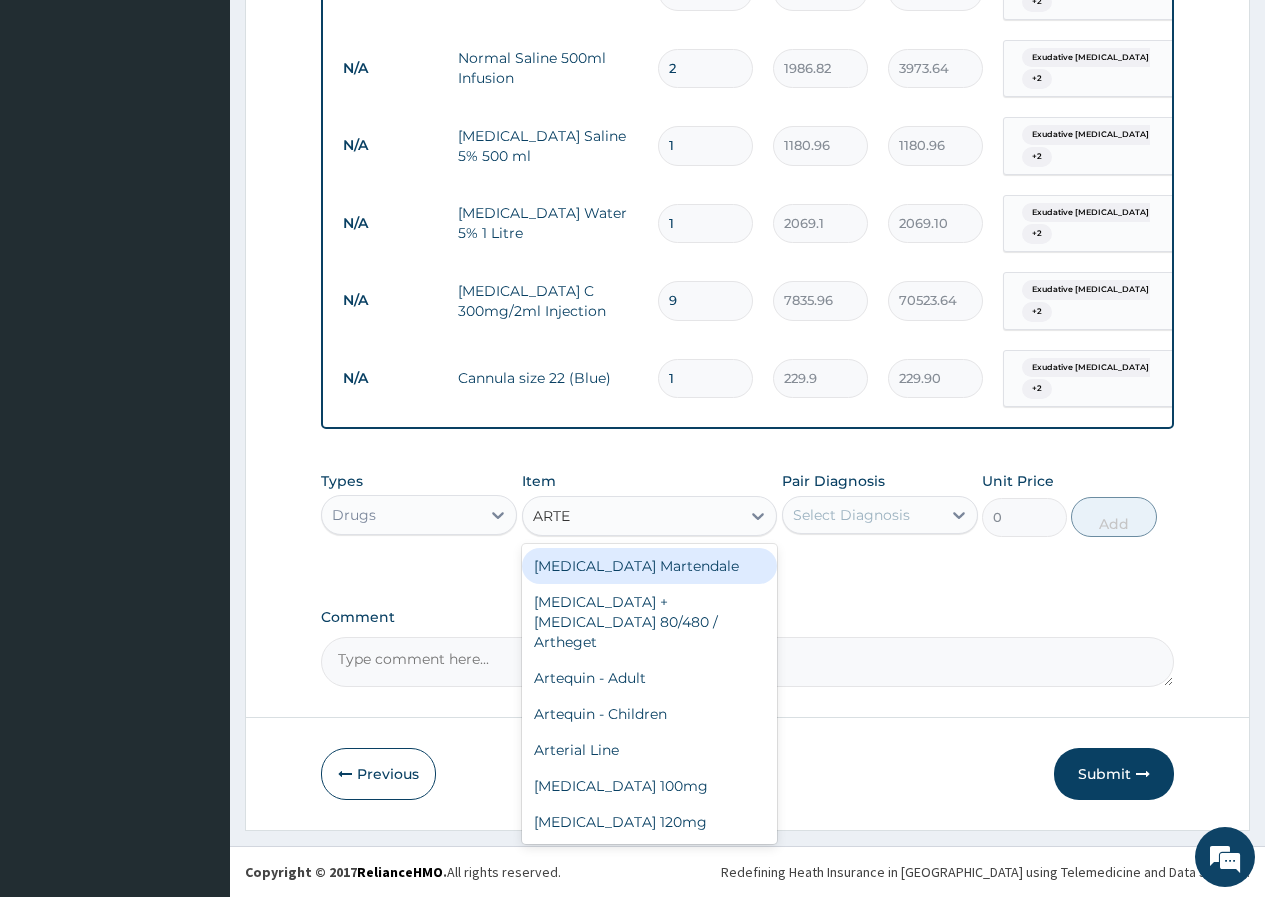 type on "ARTES" 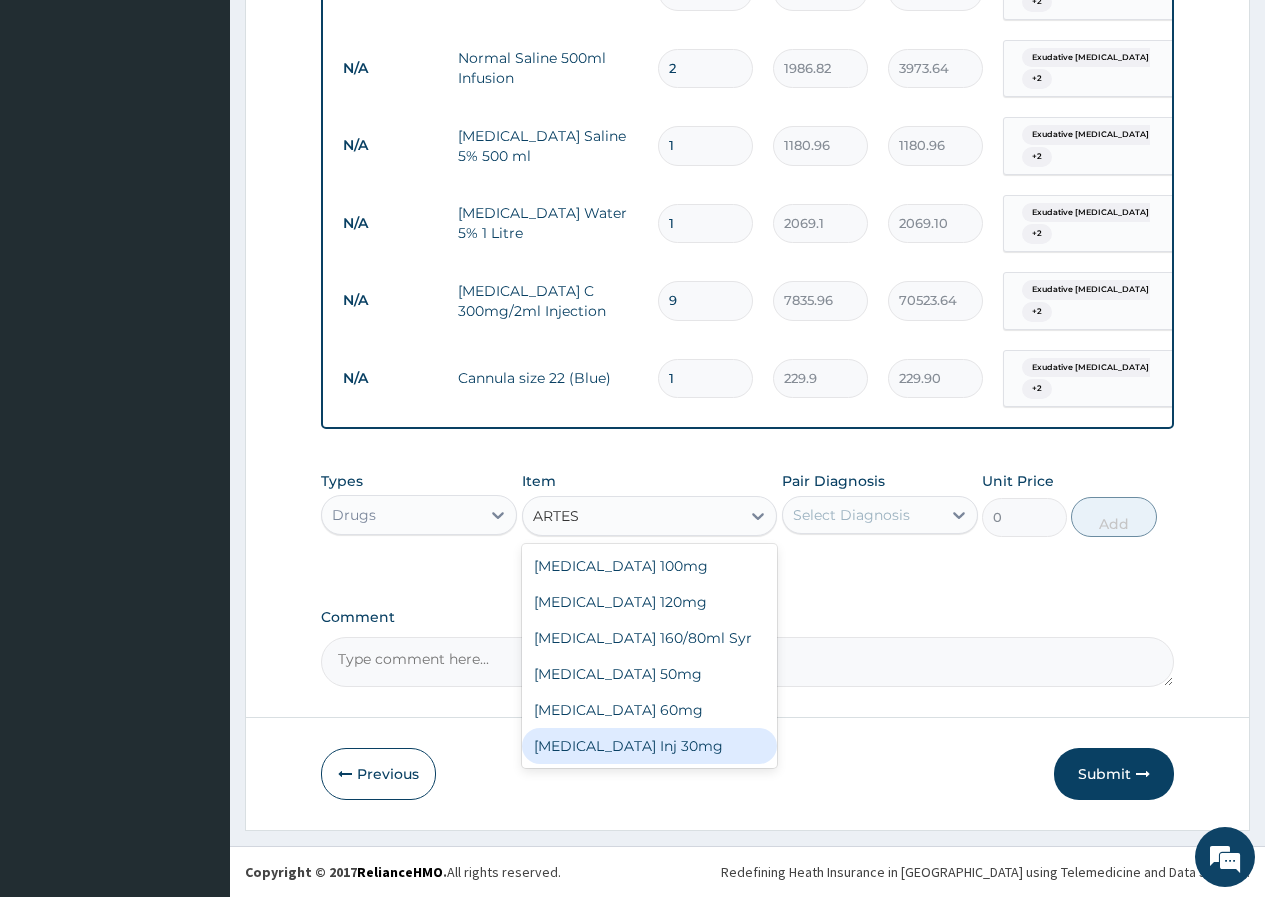 click on "Artesunate Inj 30mg" at bounding box center (650, 746) 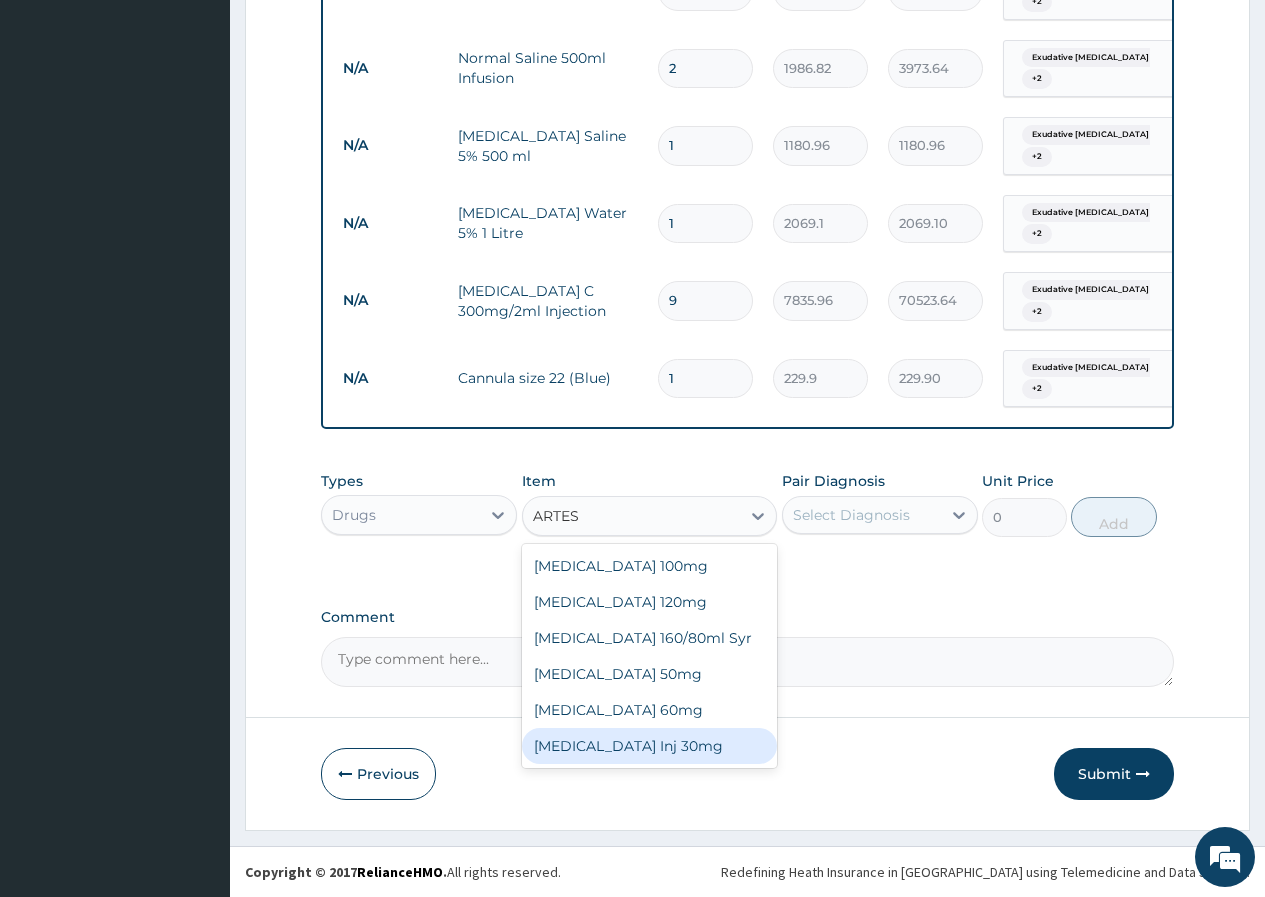 type 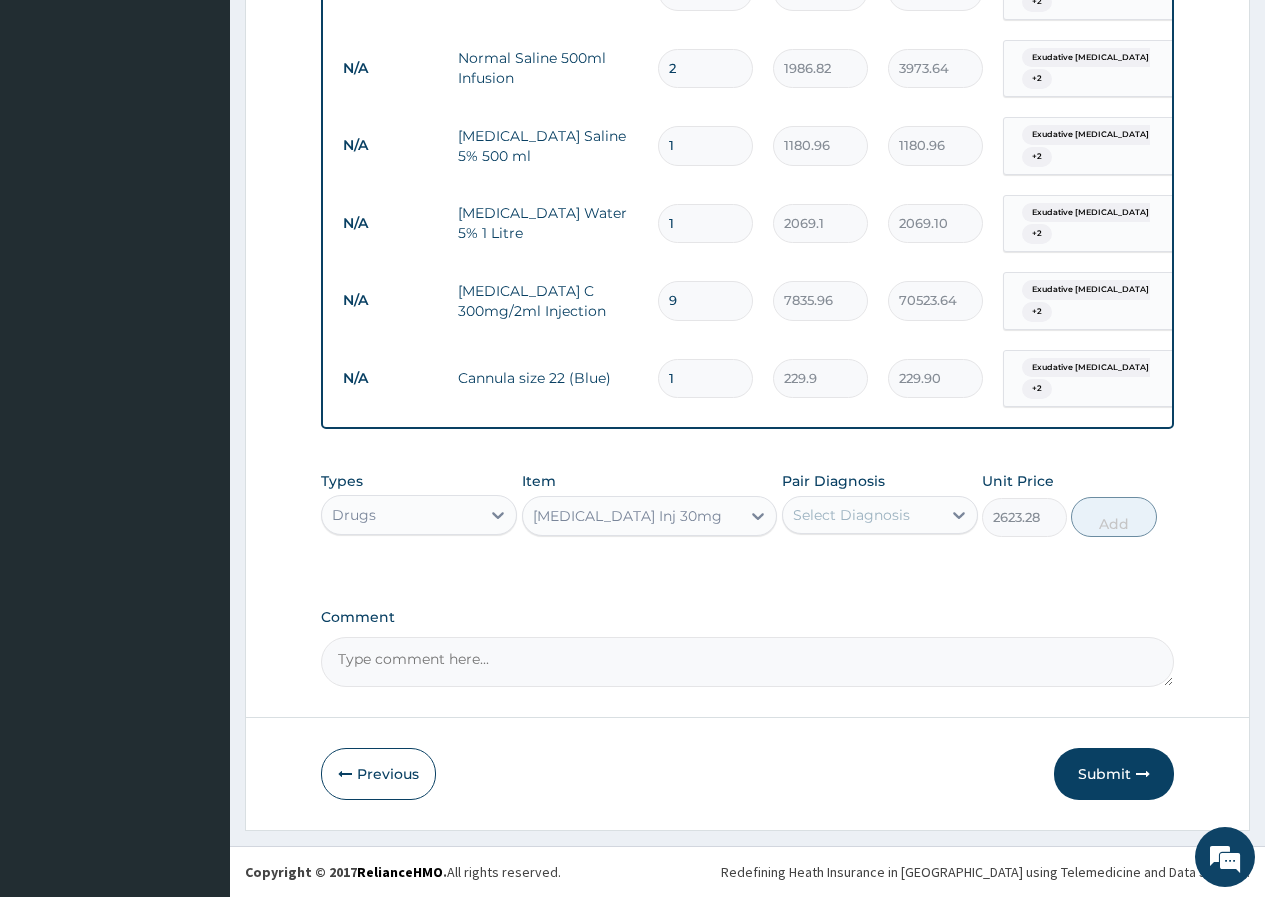 click on "Select Diagnosis" at bounding box center (851, 515) 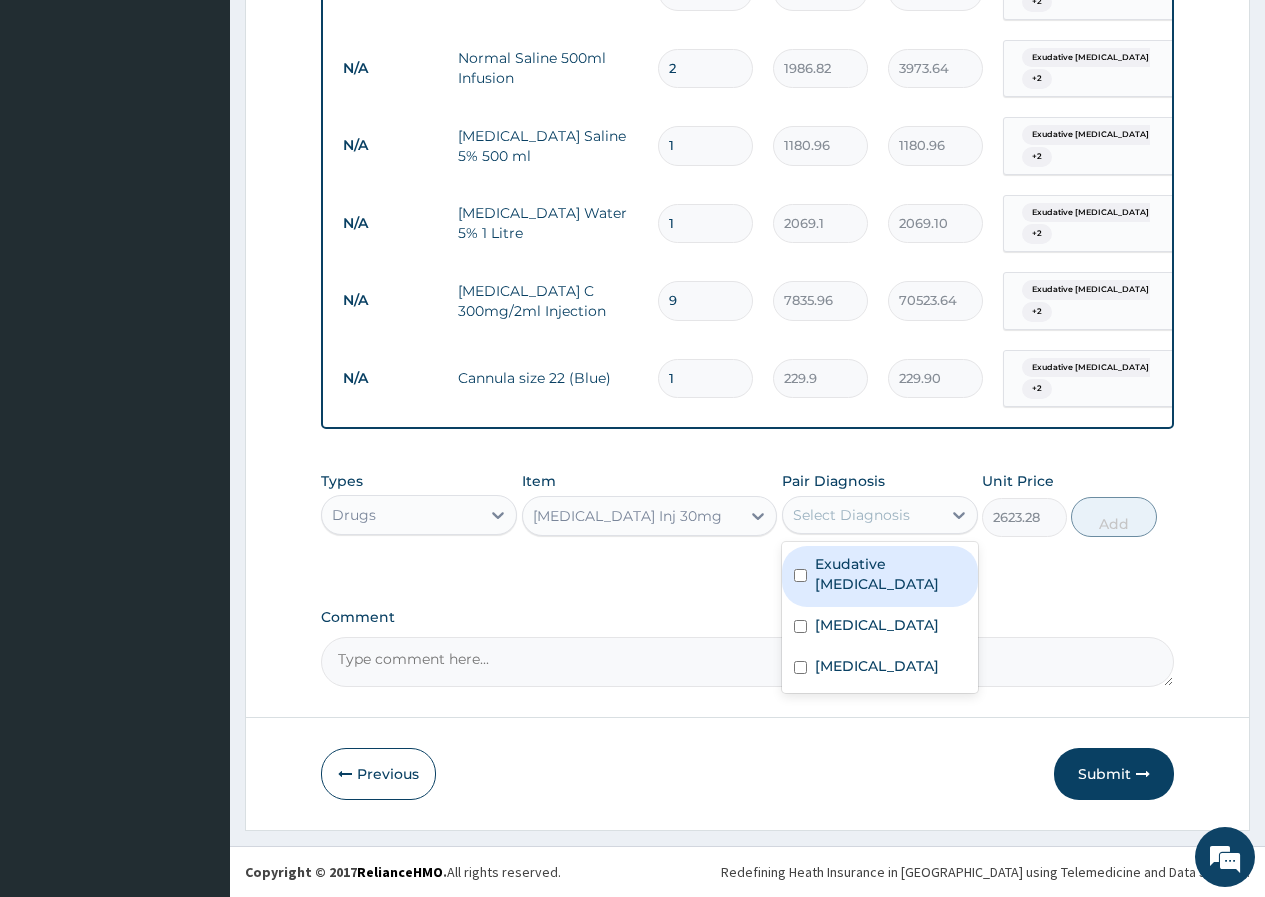 click on "Exudative pharyngitis" at bounding box center [890, 574] 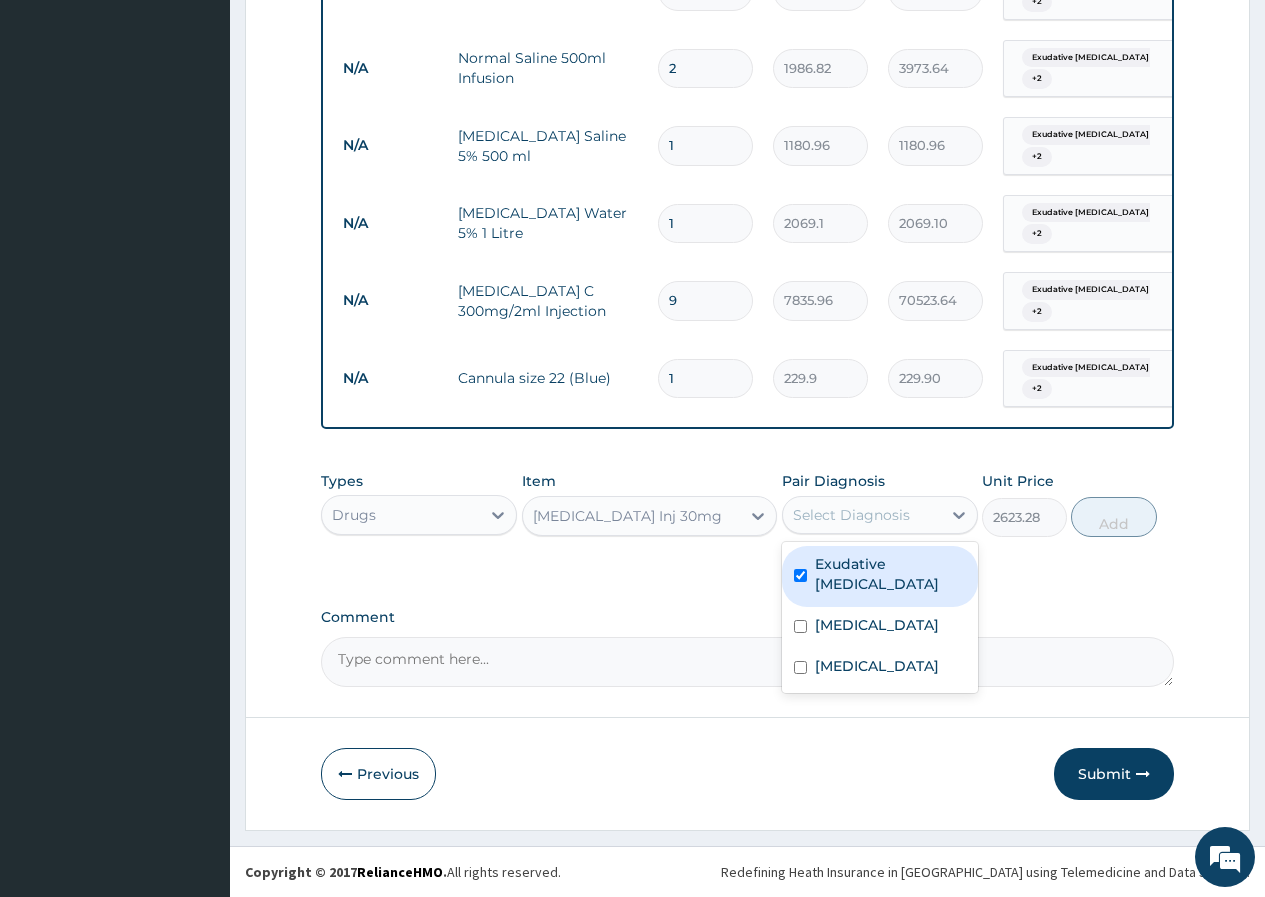 checkbox on "true" 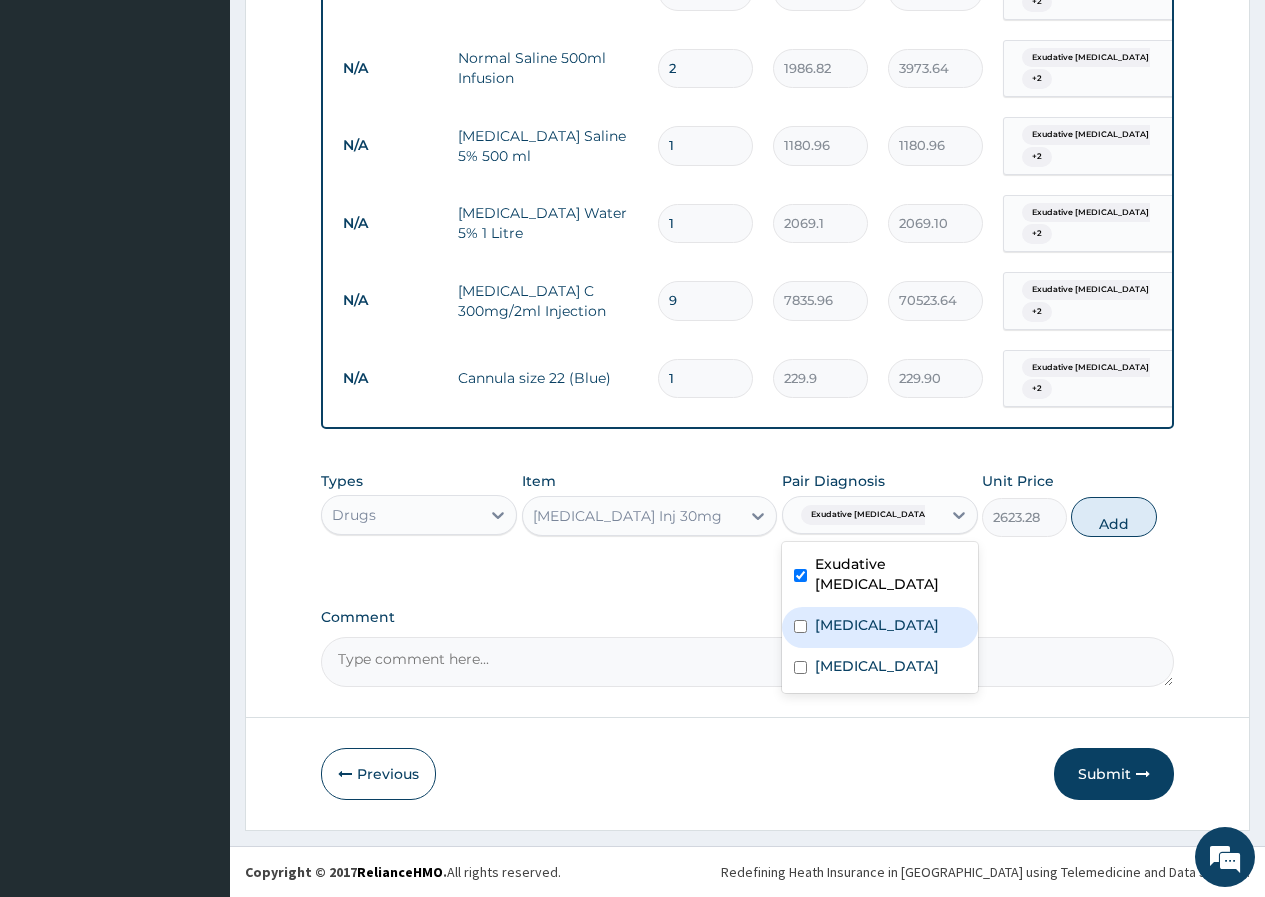 click on "Bacteremia" at bounding box center (877, 625) 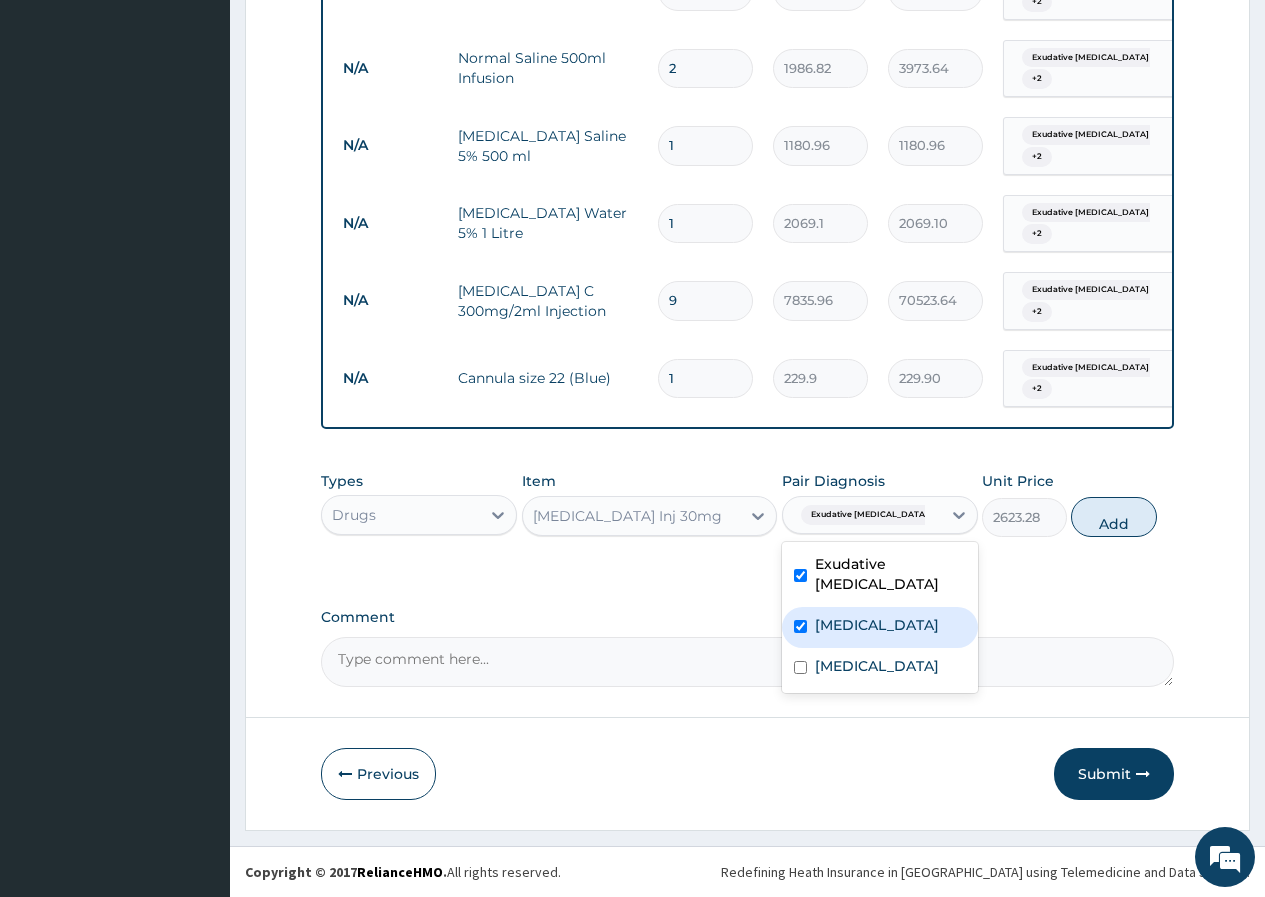 checkbox on "true" 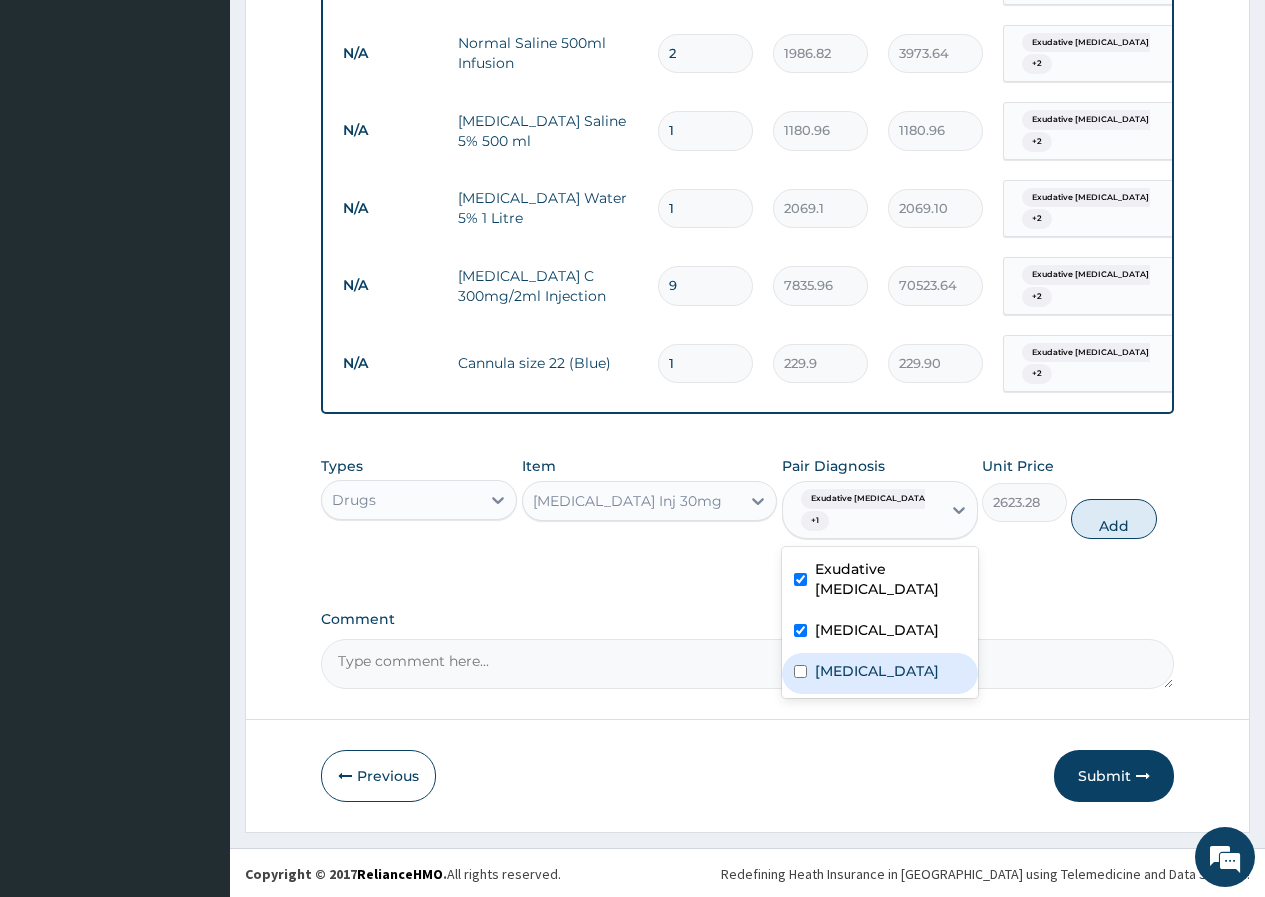 click on "Malaria" at bounding box center (880, 673) 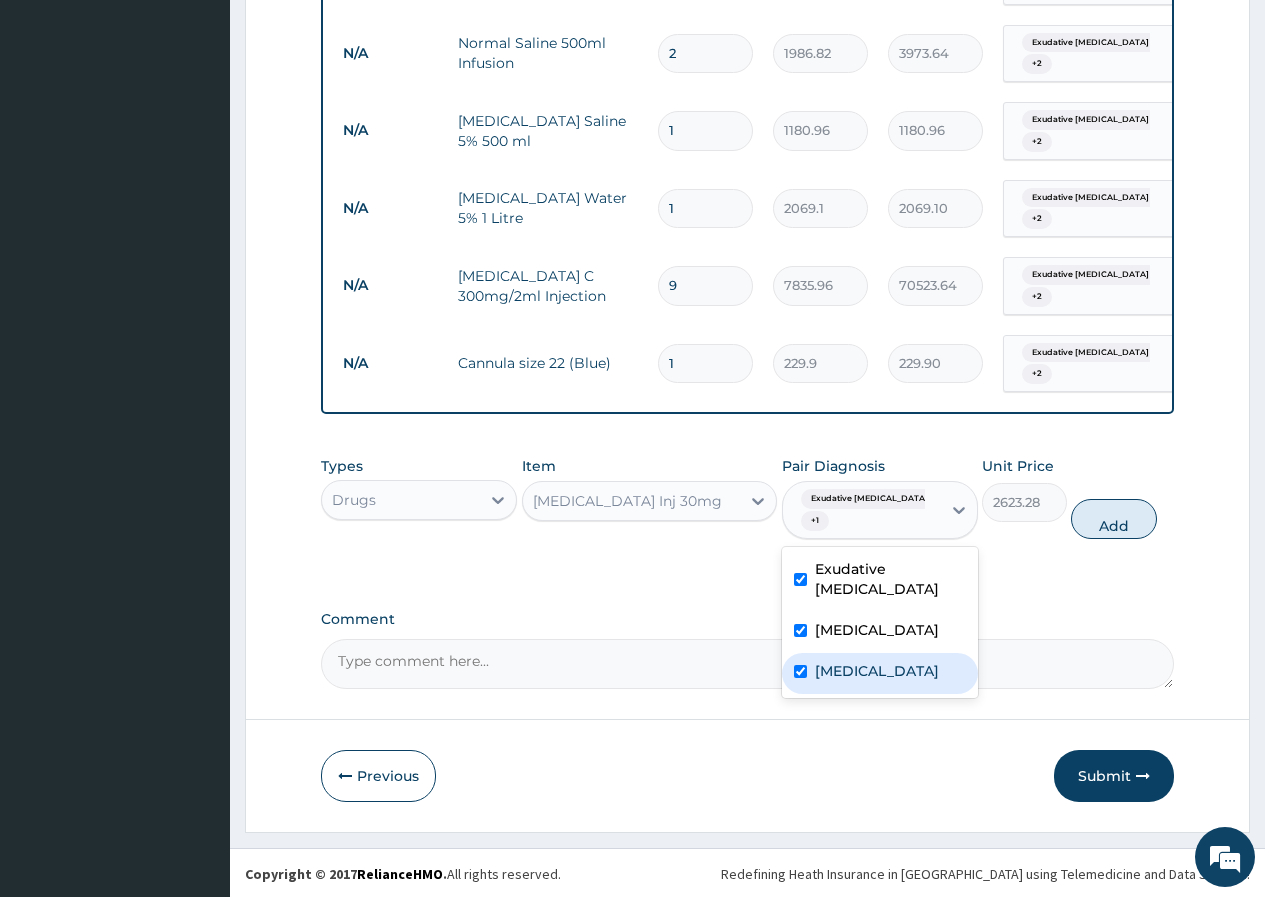 checkbox on "true" 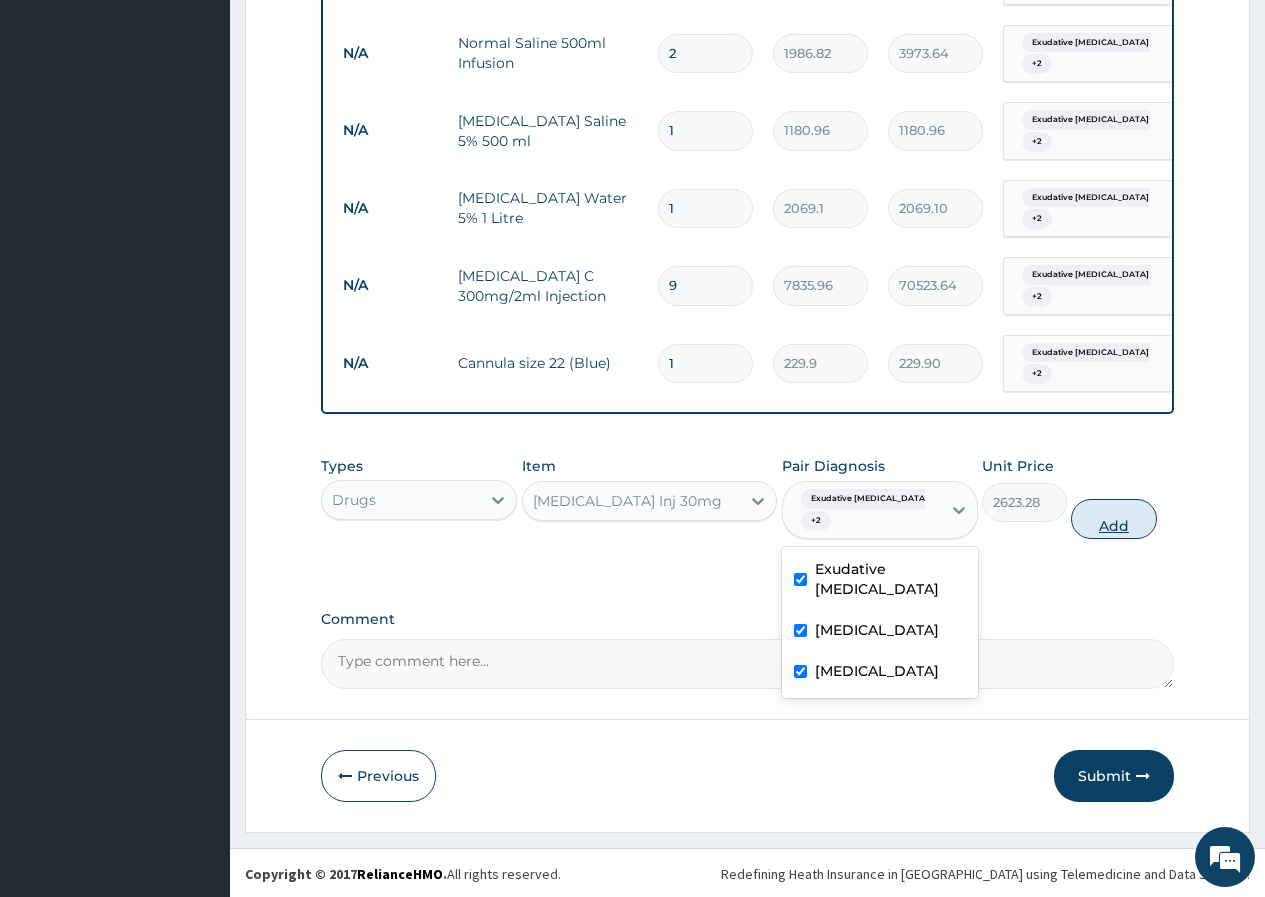 click on "Add" at bounding box center (1113, 519) 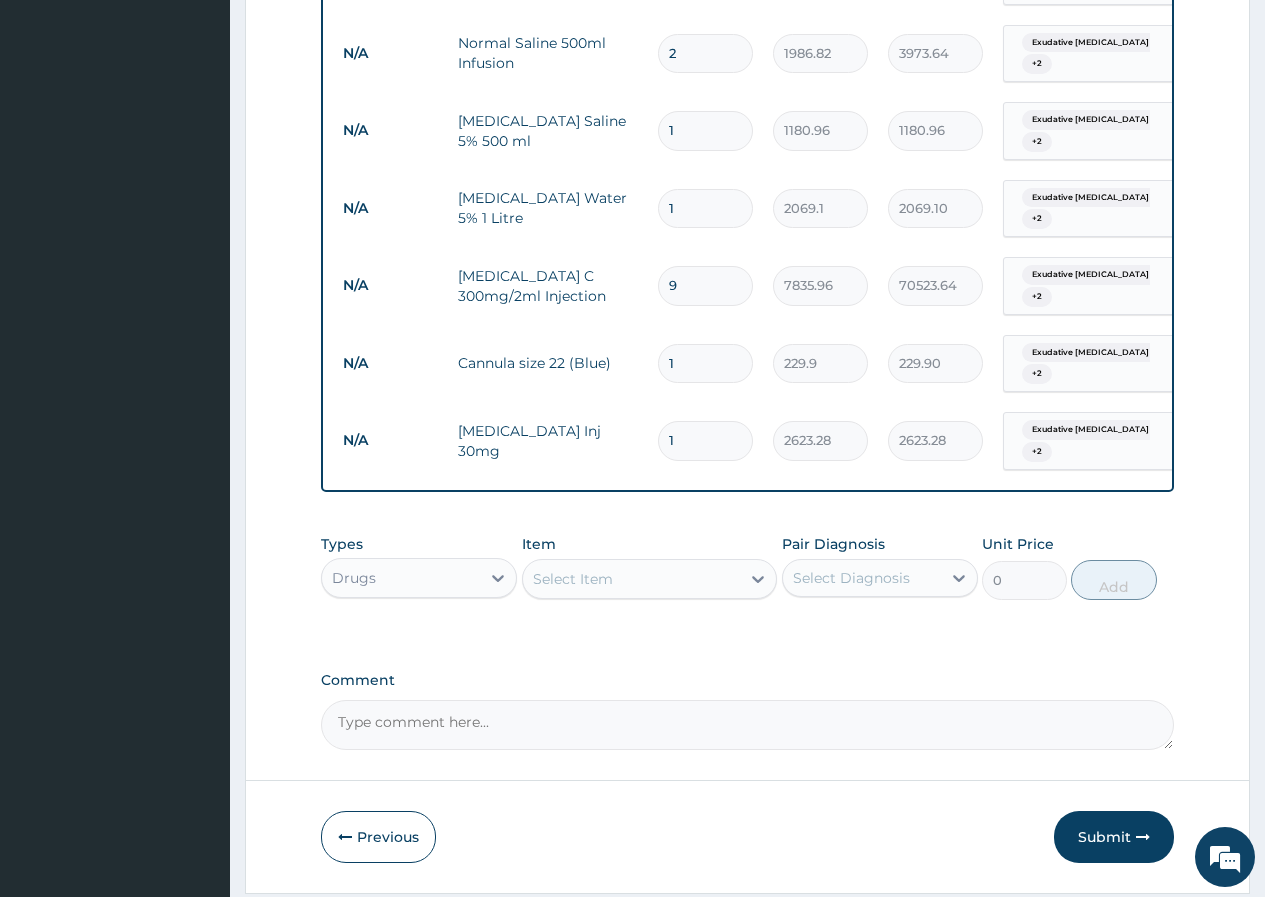 type 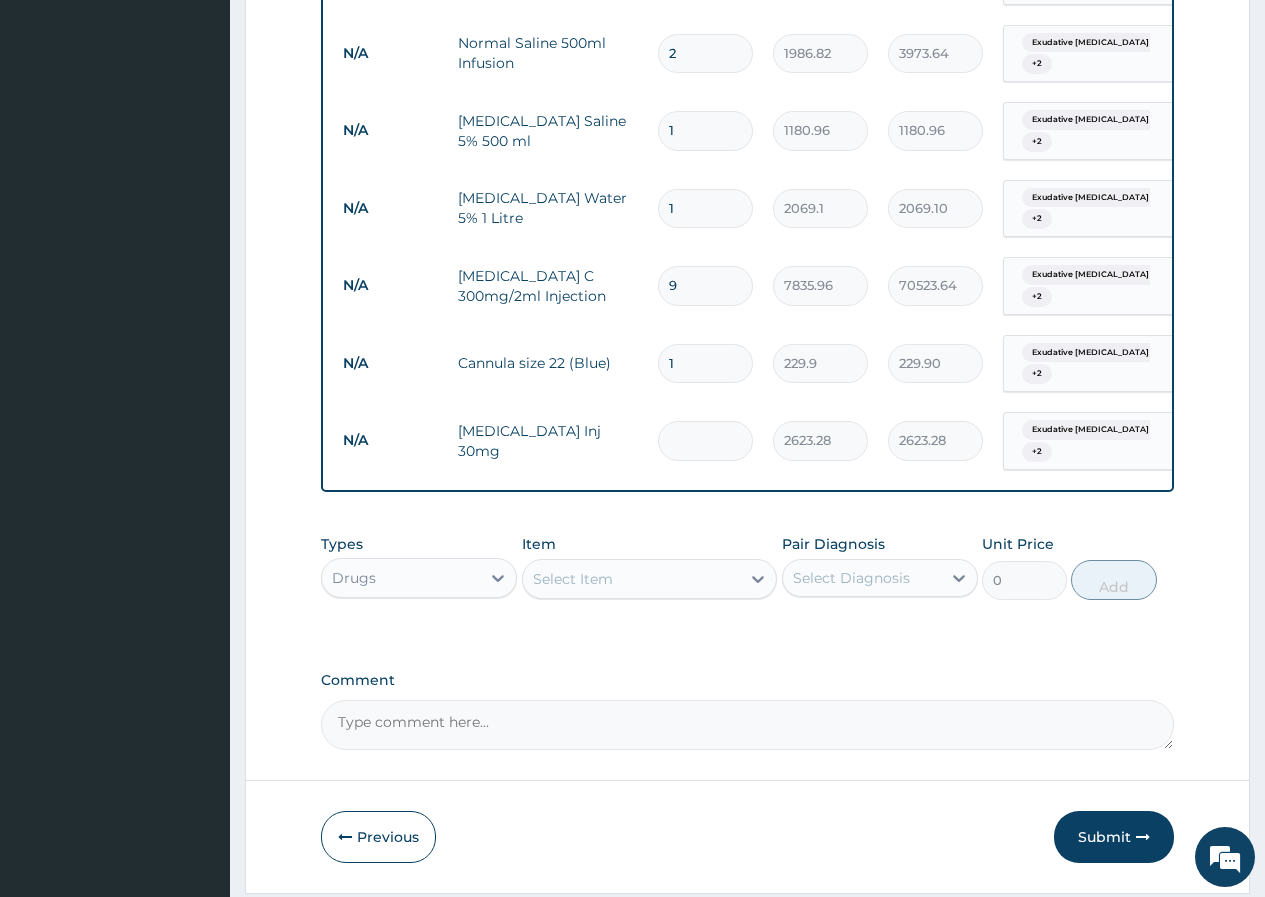 type on "0.00" 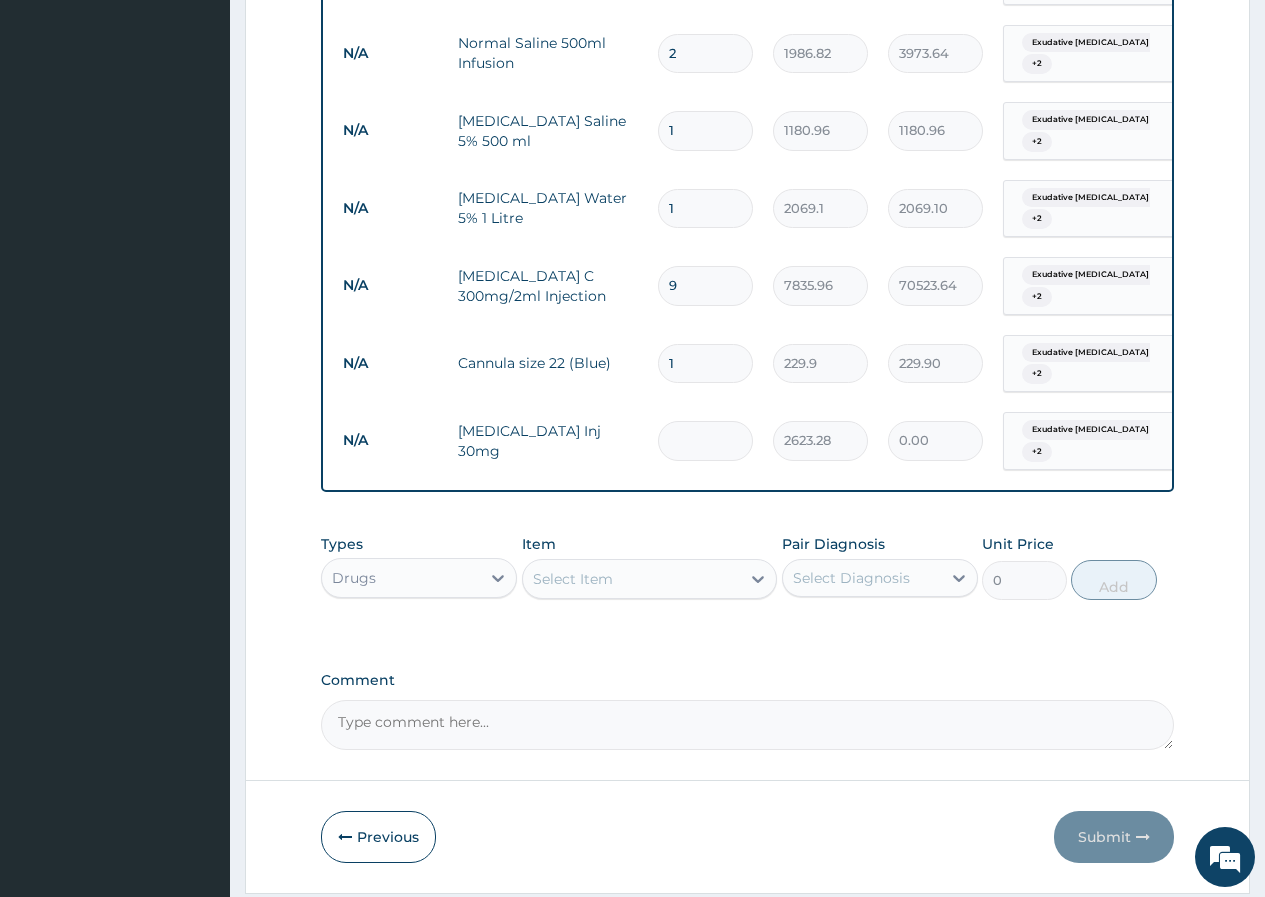 type on "3" 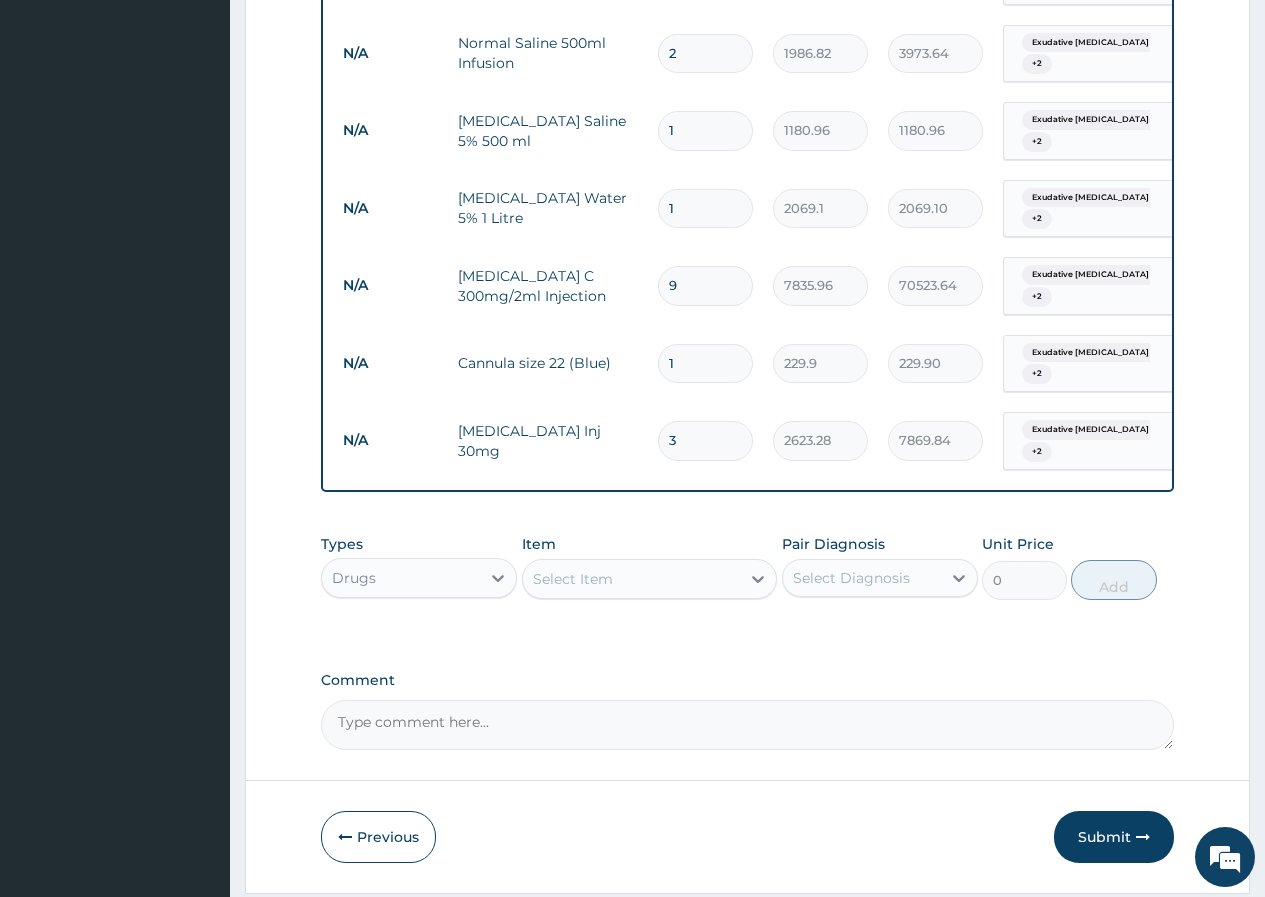 type on "3" 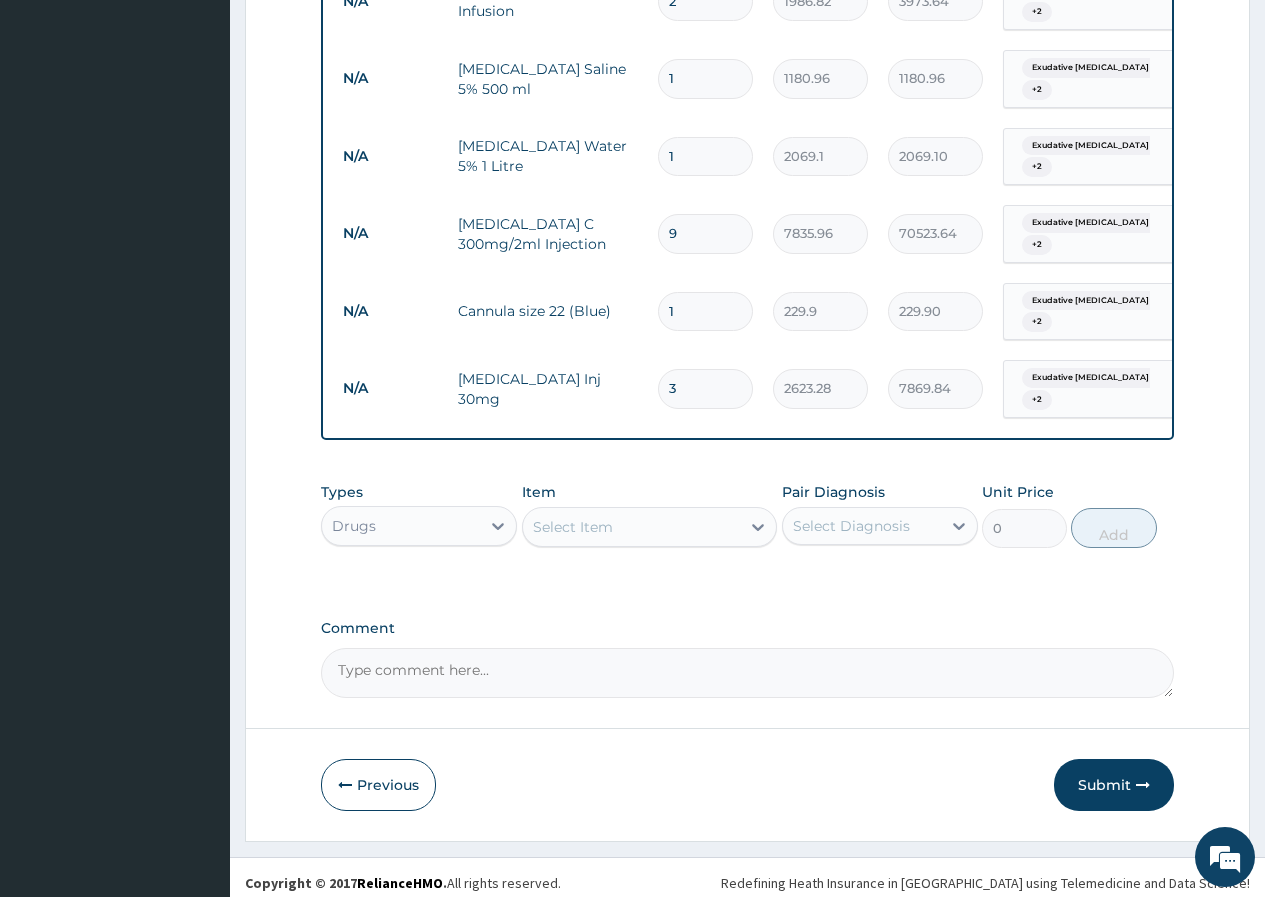scroll, scrollTop: 1326, scrollLeft: 0, axis: vertical 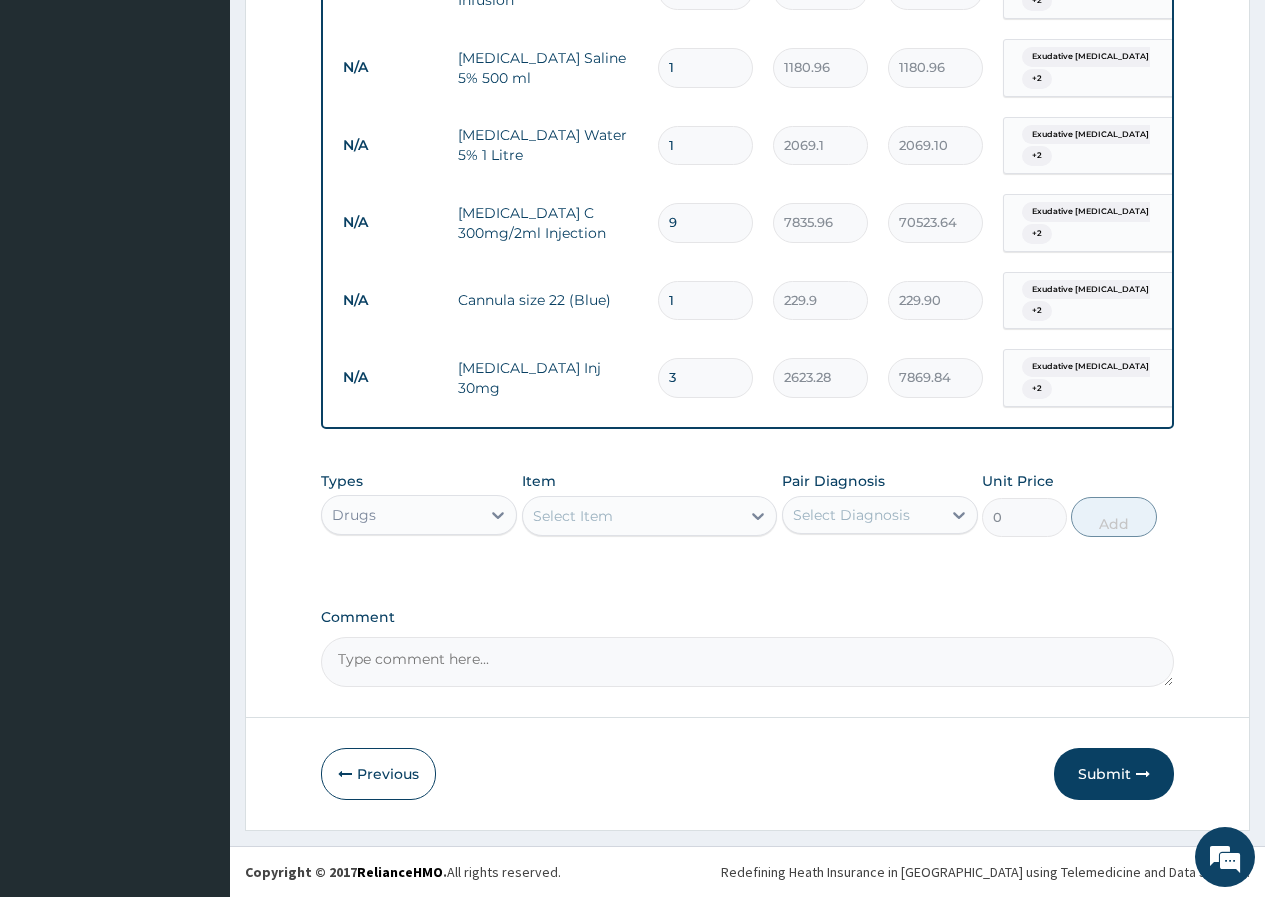 click on "Select Item" at bounding box center [632, 516] 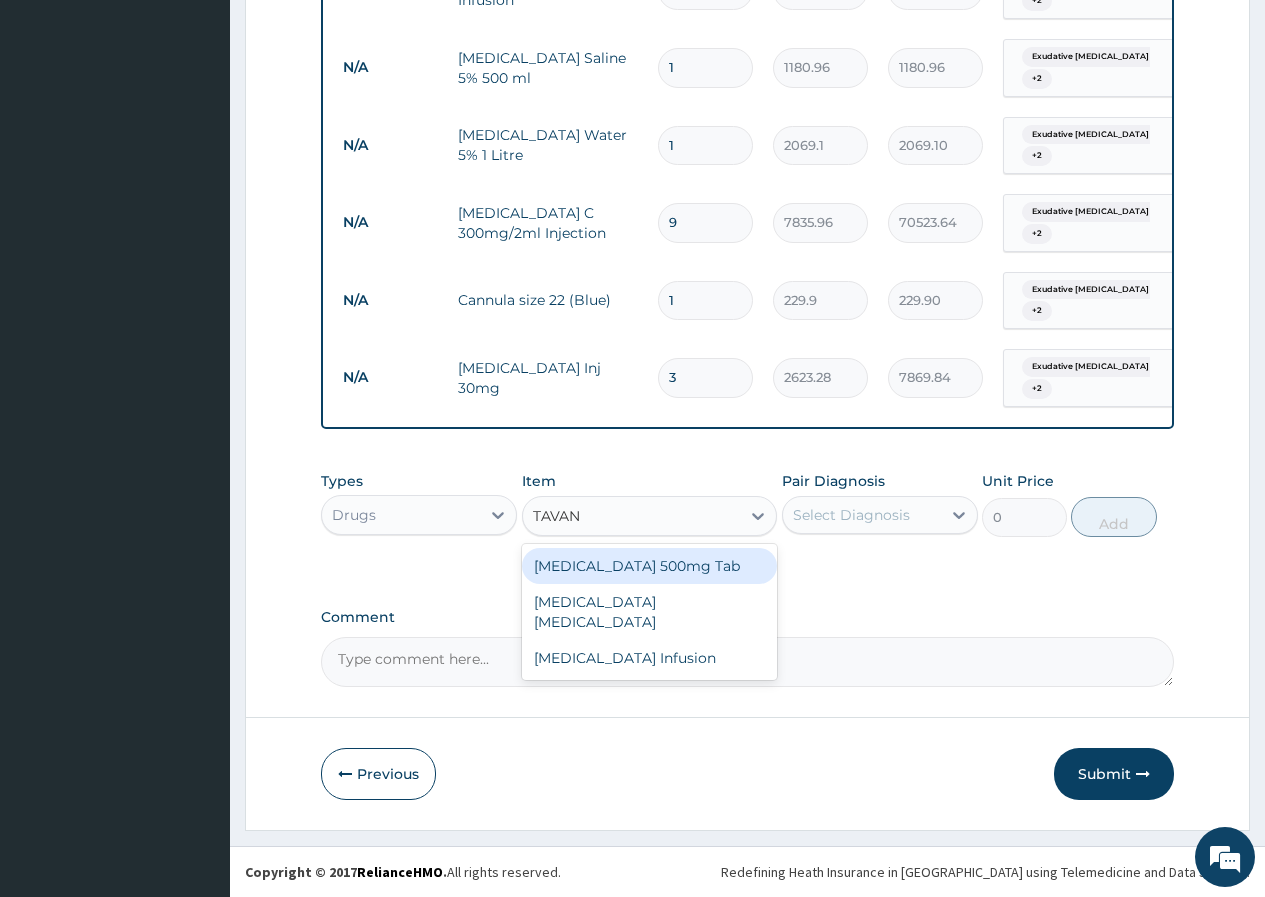 type on "TAVANI" 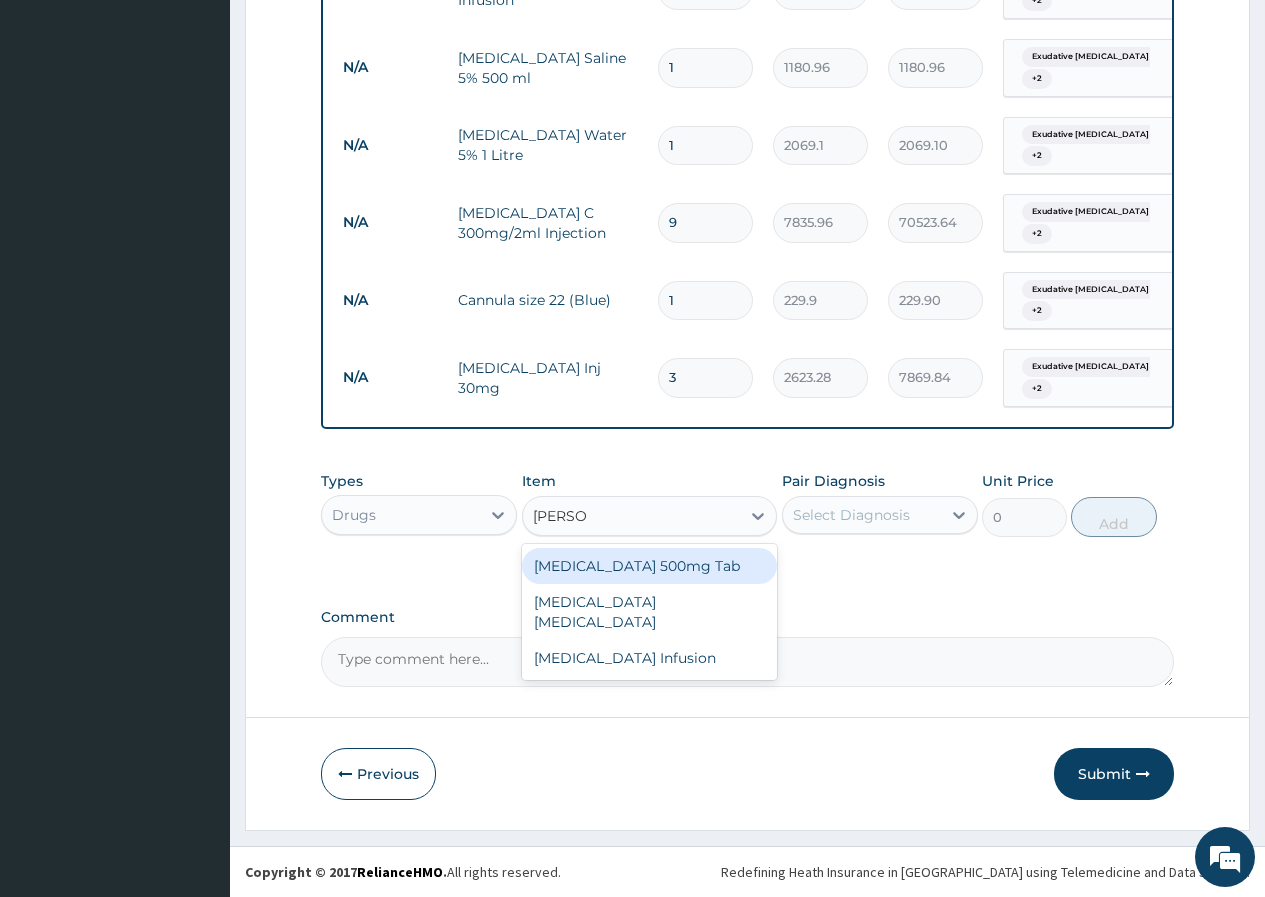 click on "Tavanic 500mg Tab" at bounding box center (650, 566) 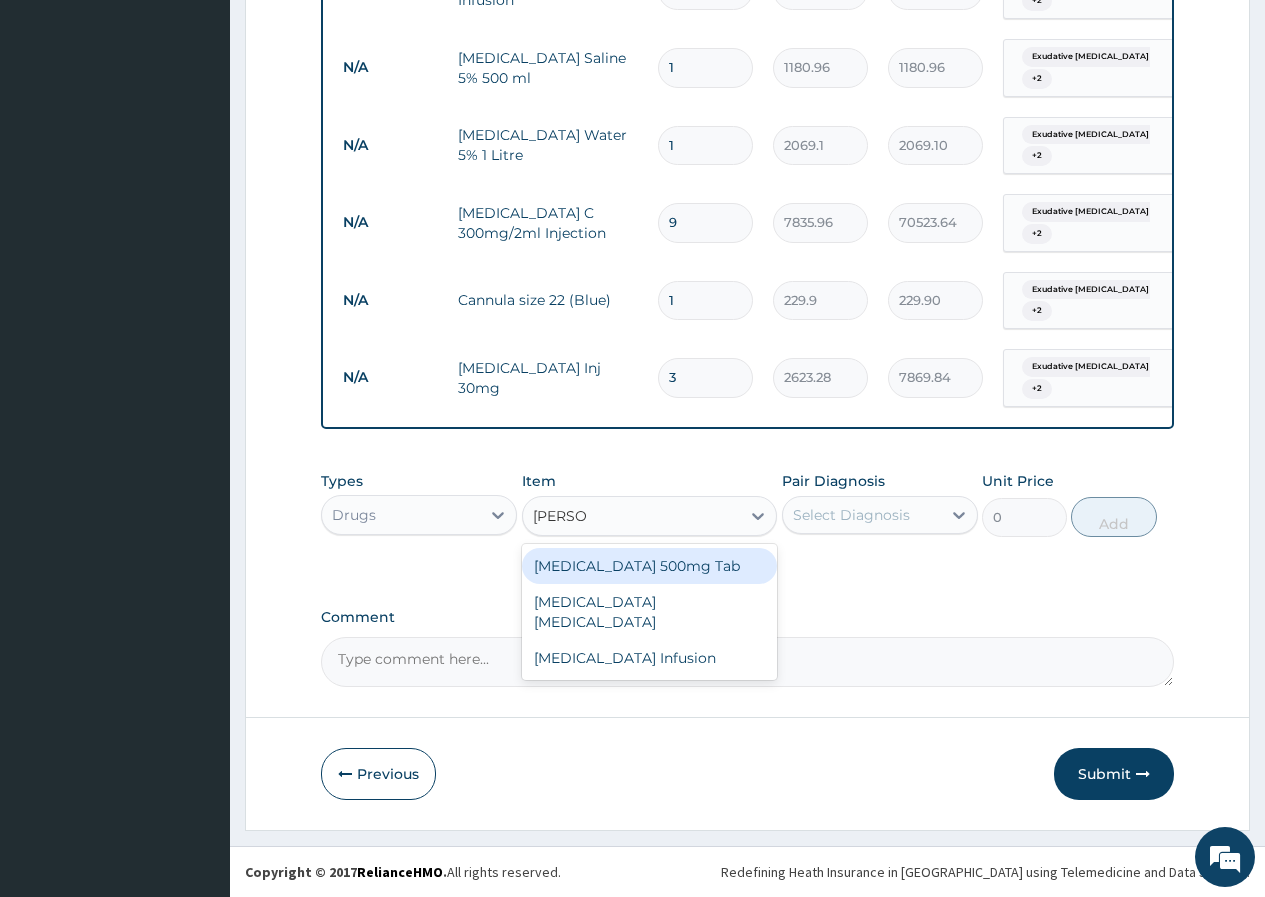type 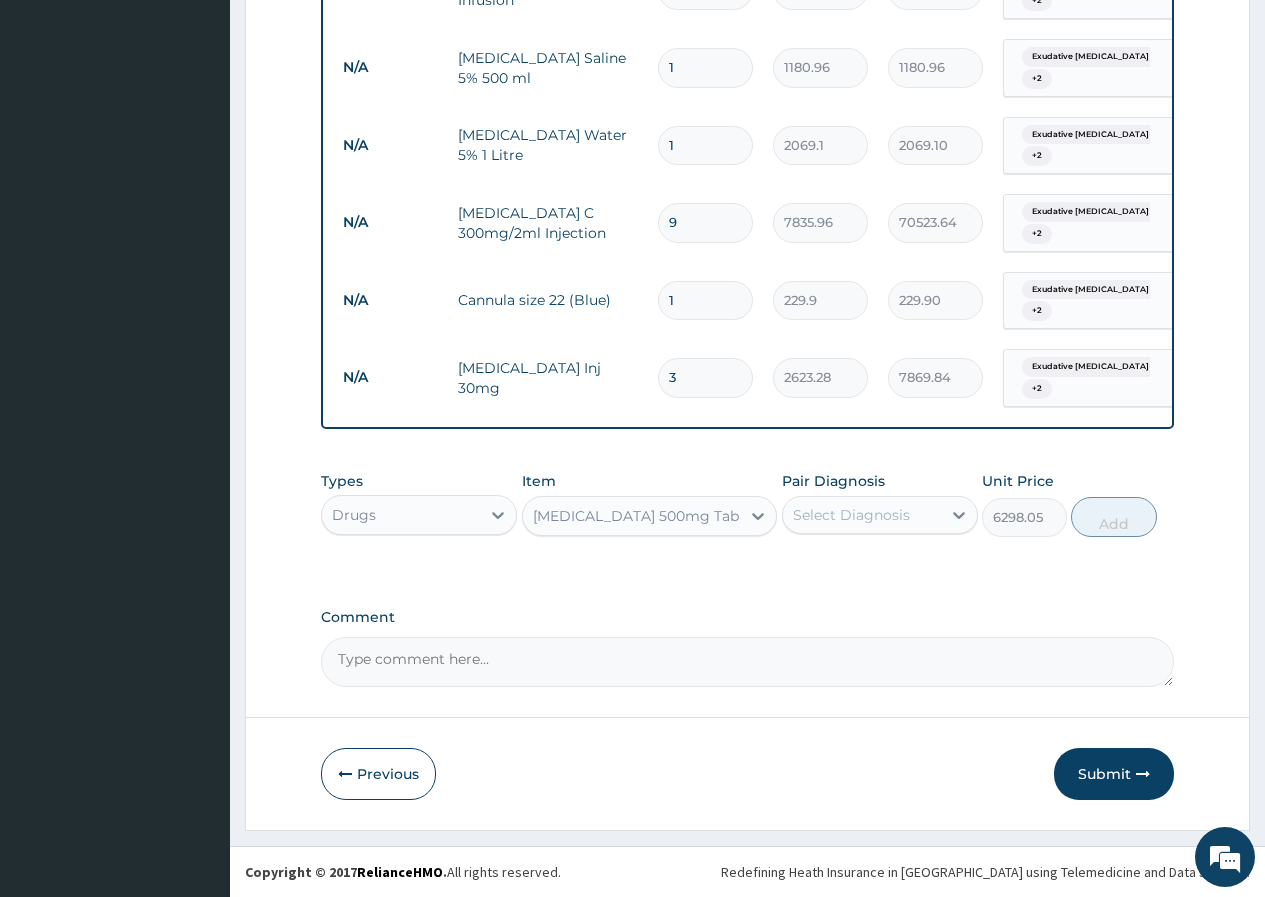 click on "Select Diagnosis" at bounding box center [851, 515] 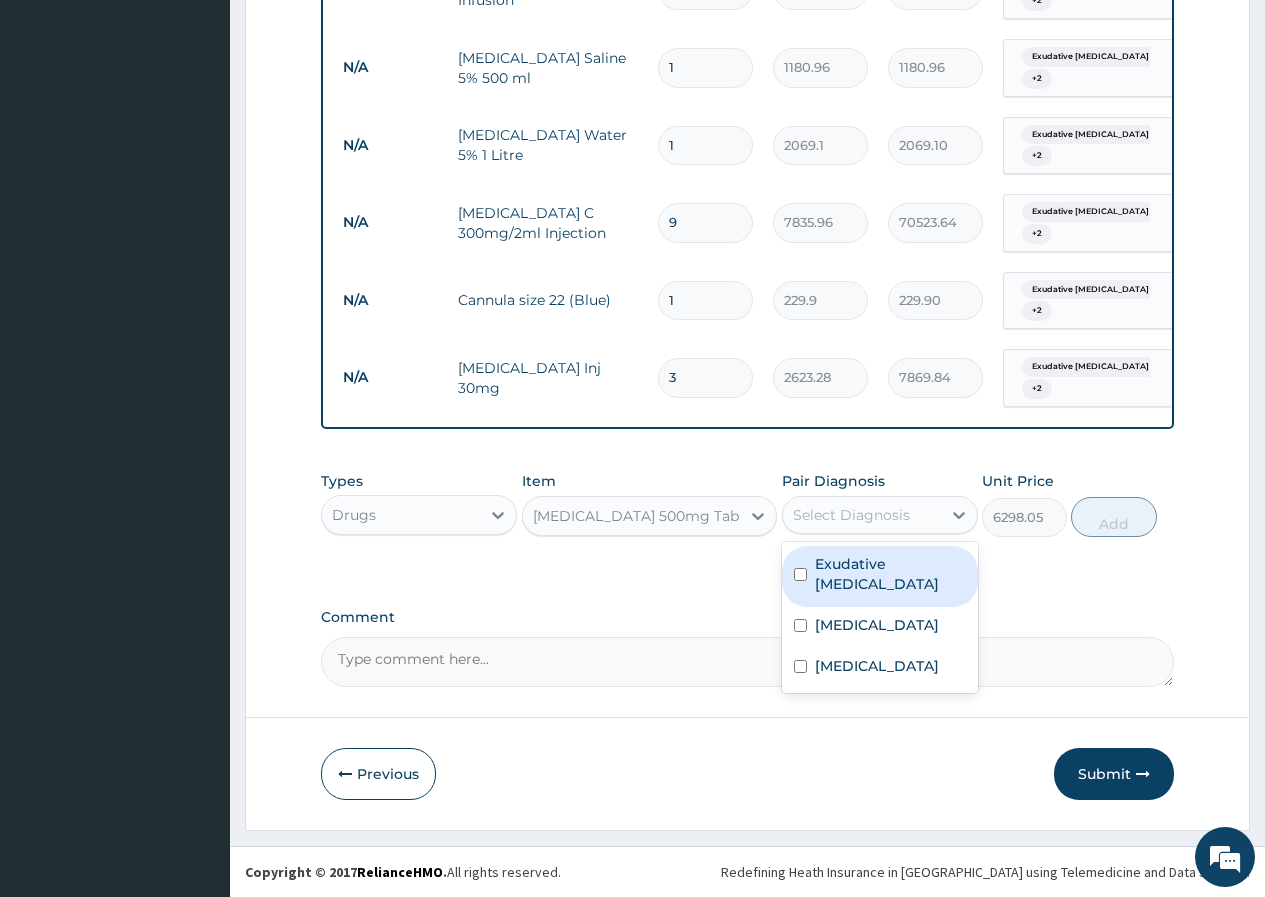 click on "Exudative pharyngitis" at bounding box center [890, 574] 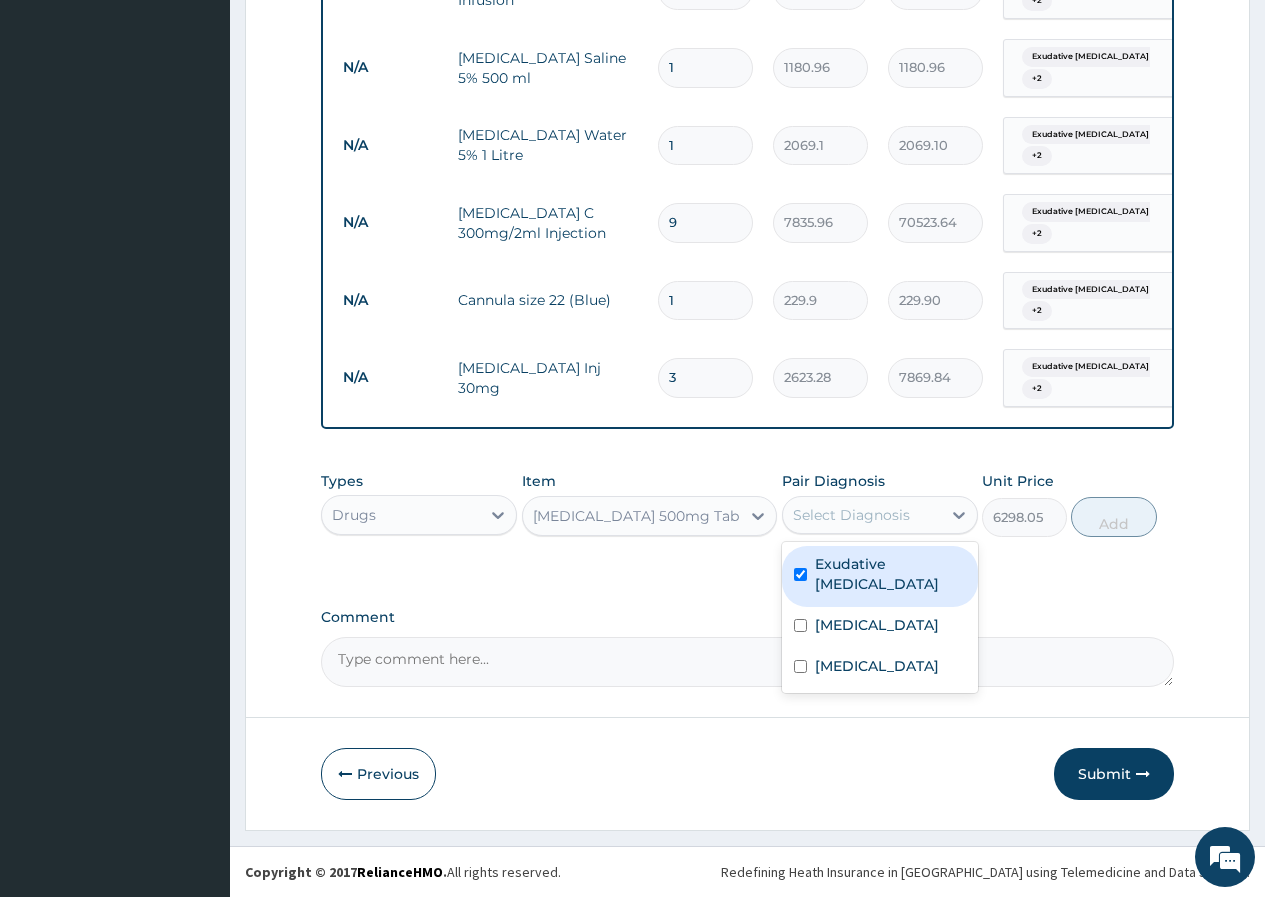 checkbox on "true" 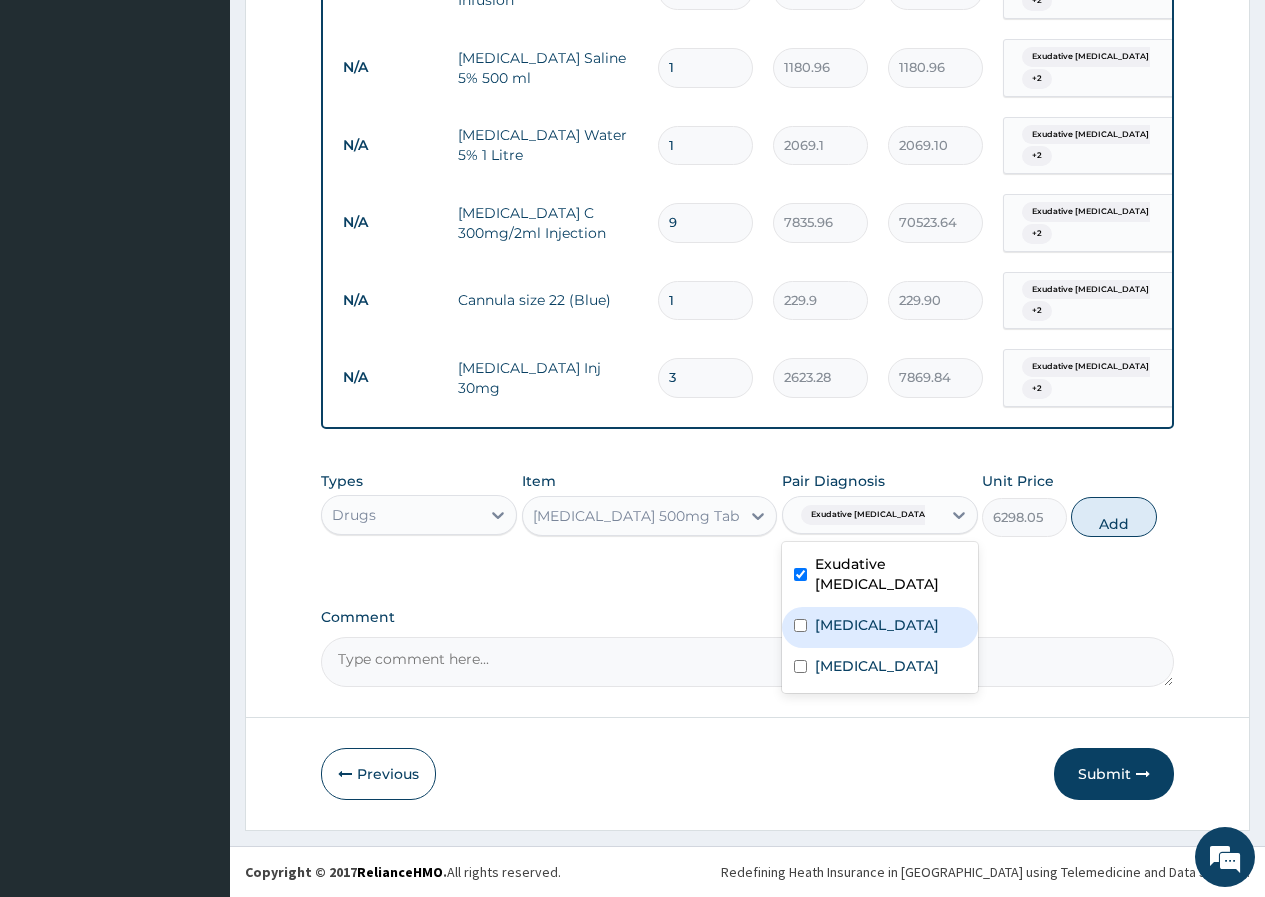 drag, startPoint x: 819, startPoint y: 624, endPoint x: 819, endPoint y: 643, distance: 19 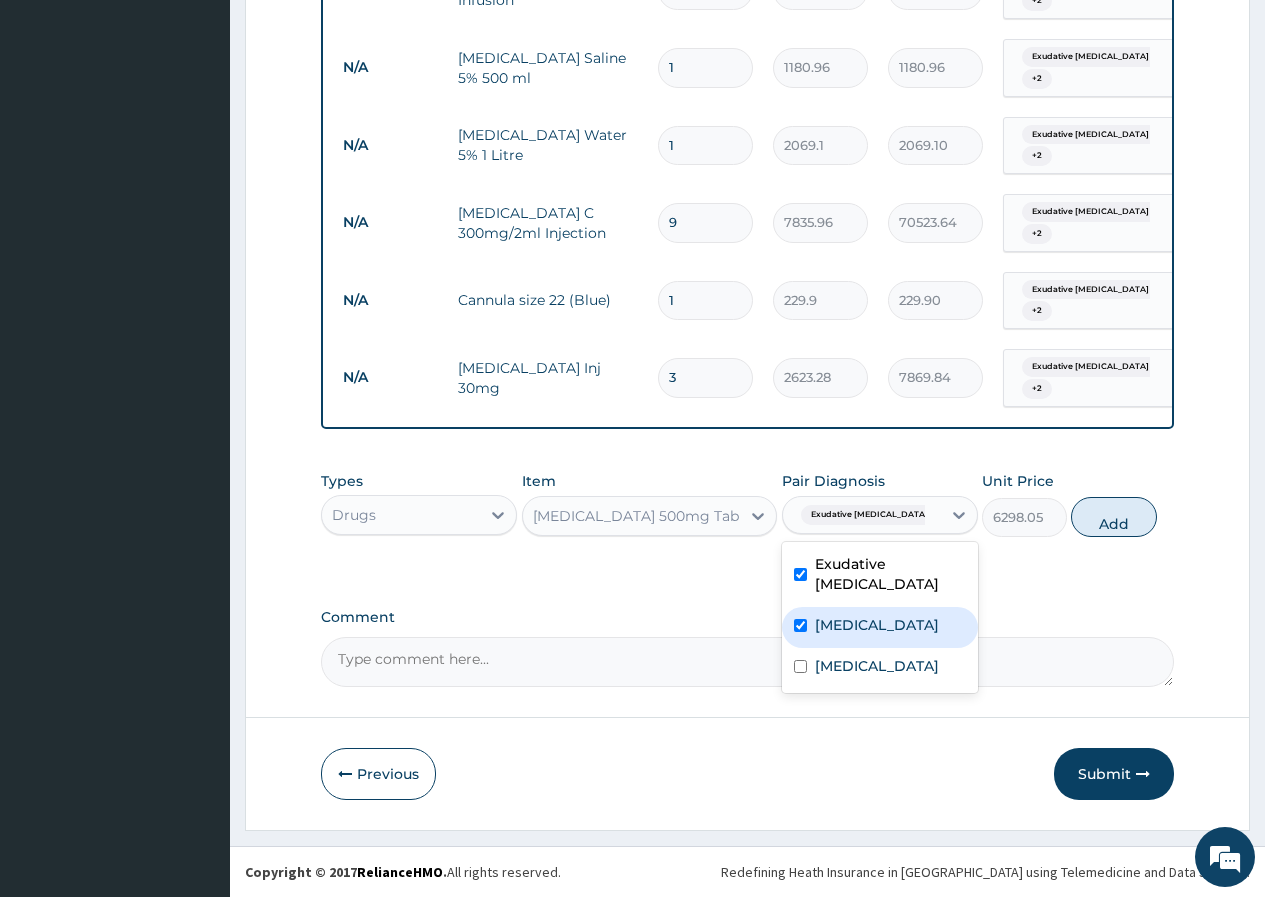 checkbox on "true" 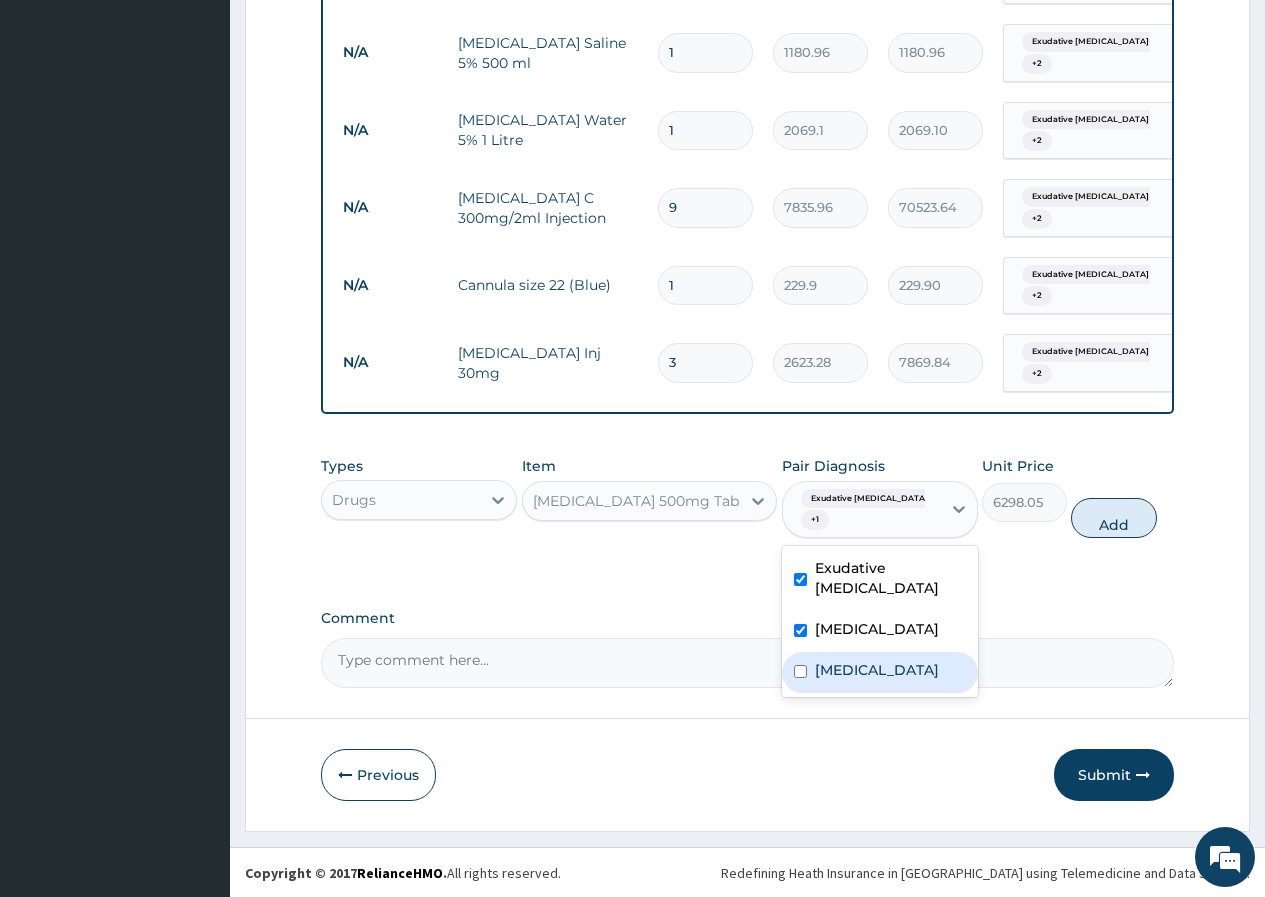 click at bounding box center [800, 671] 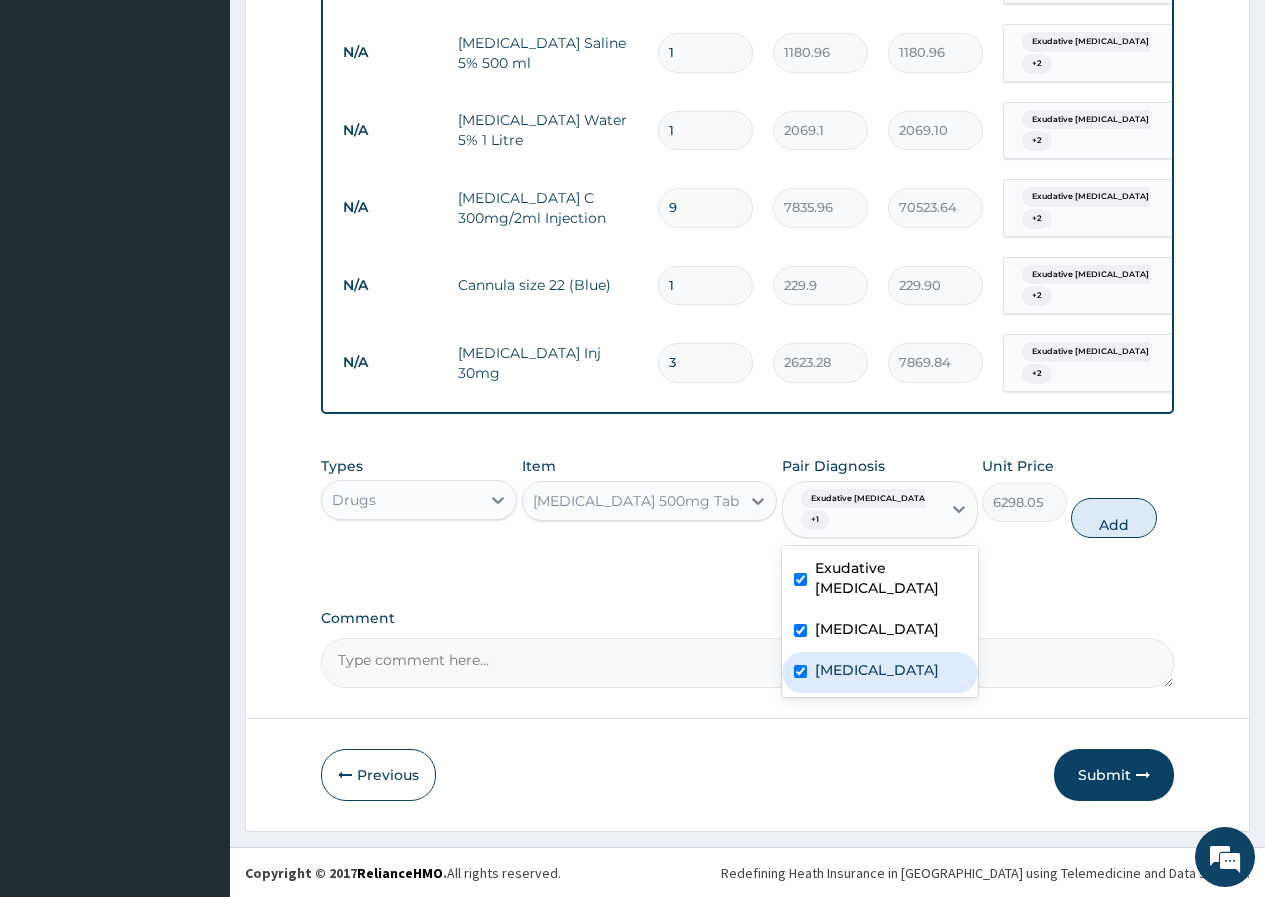 checkbox on "true" 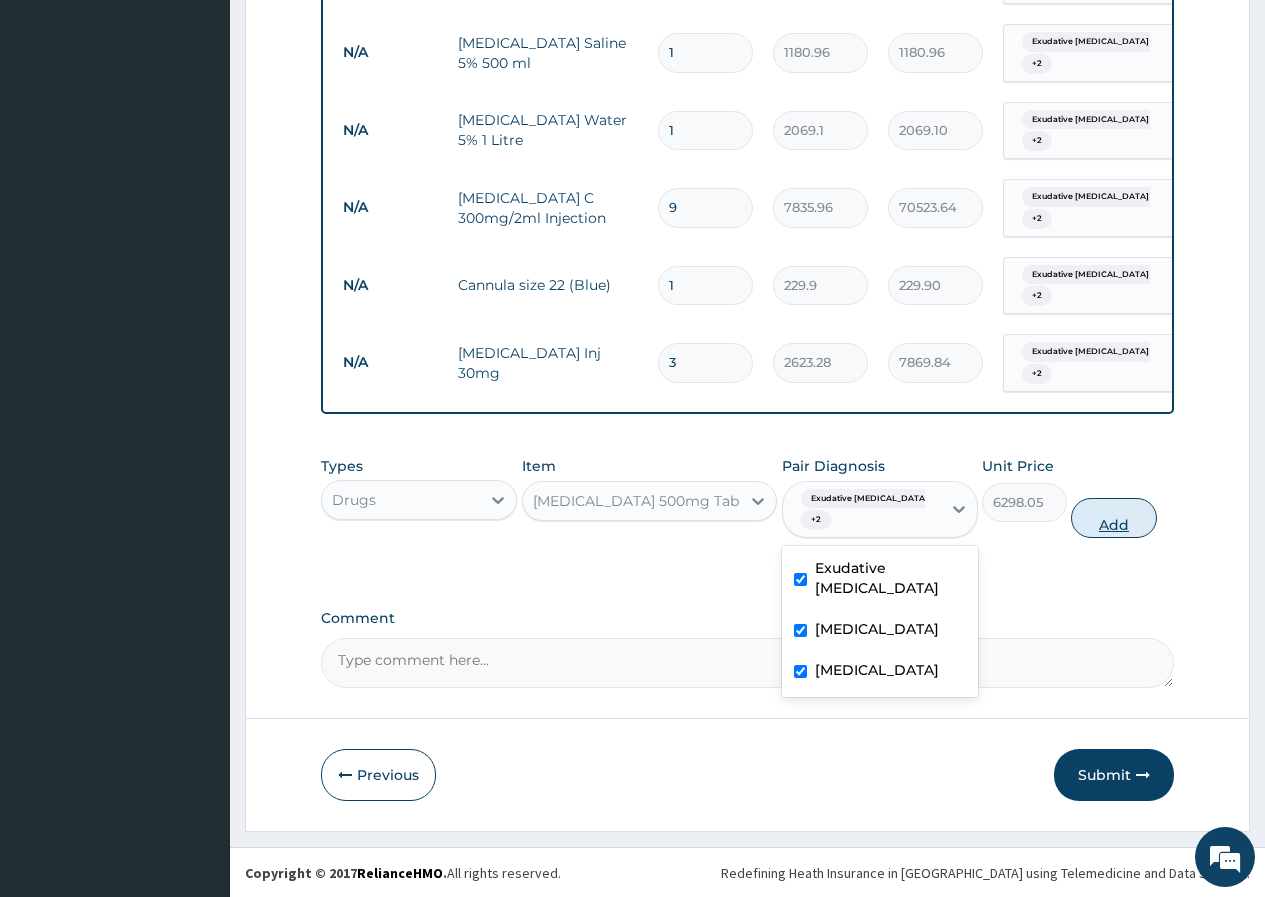 click on "Add" at bounding box center [1113, 518] 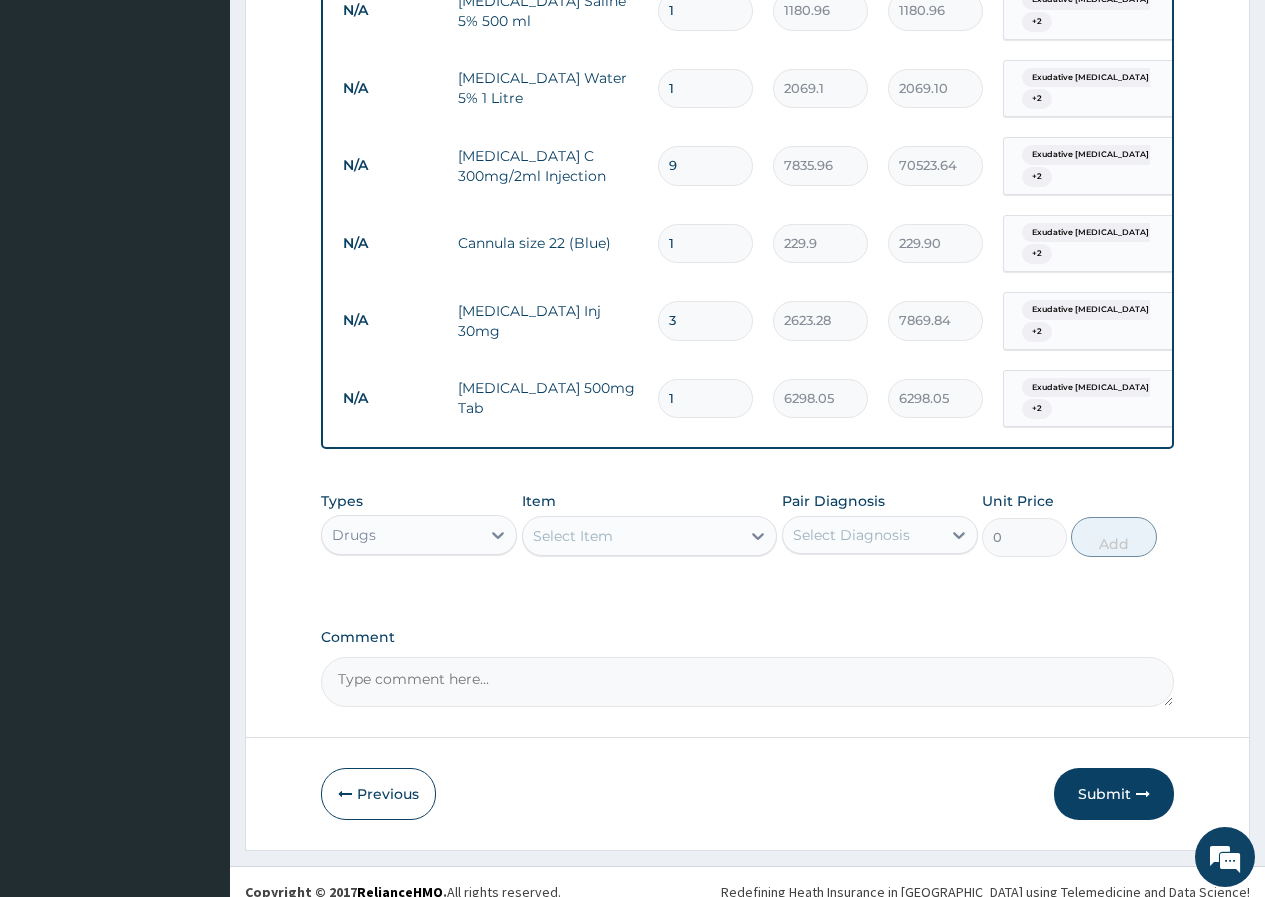 scroll, scrollTop: 1403, scrollLeft: 0, axis: vertical 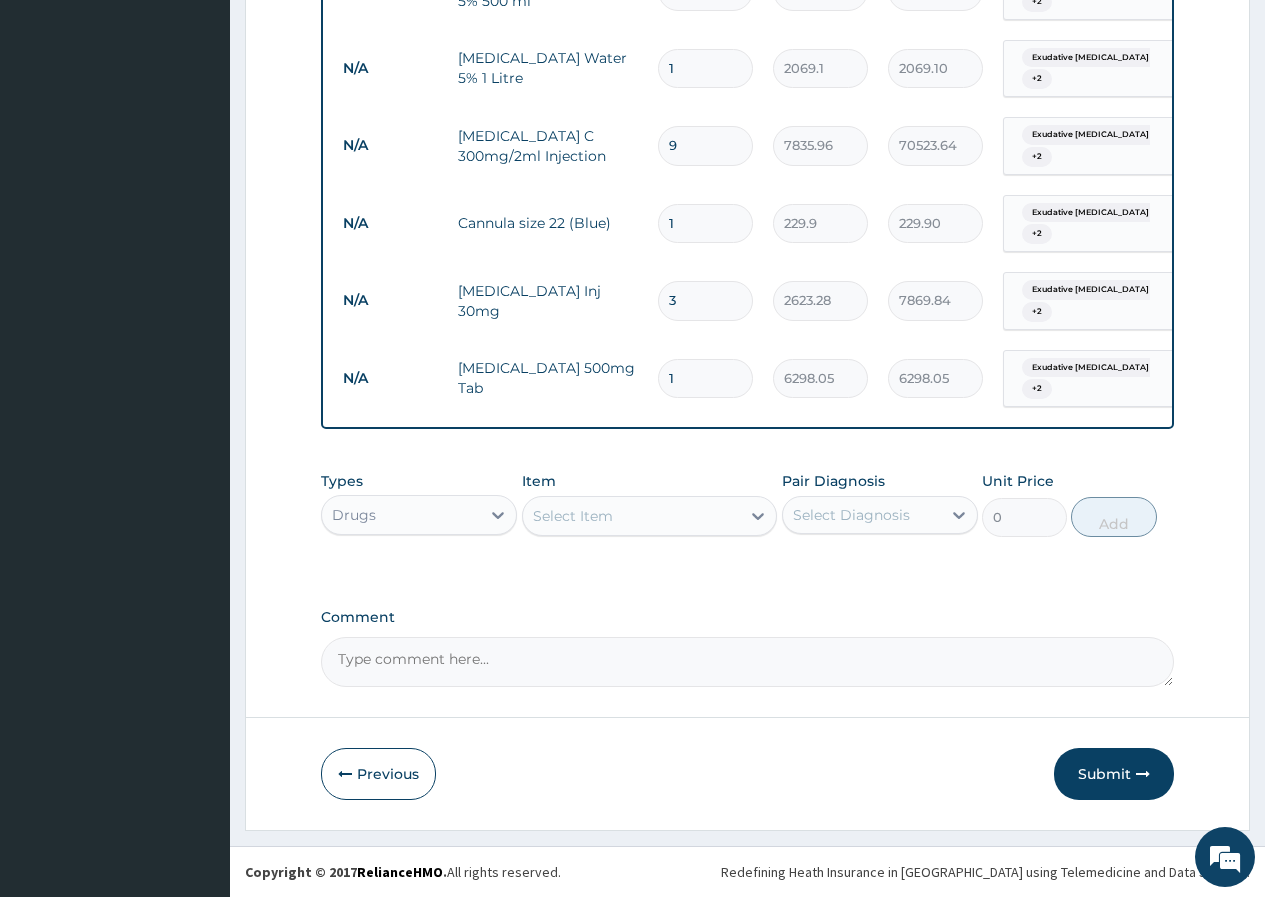 type on "19" 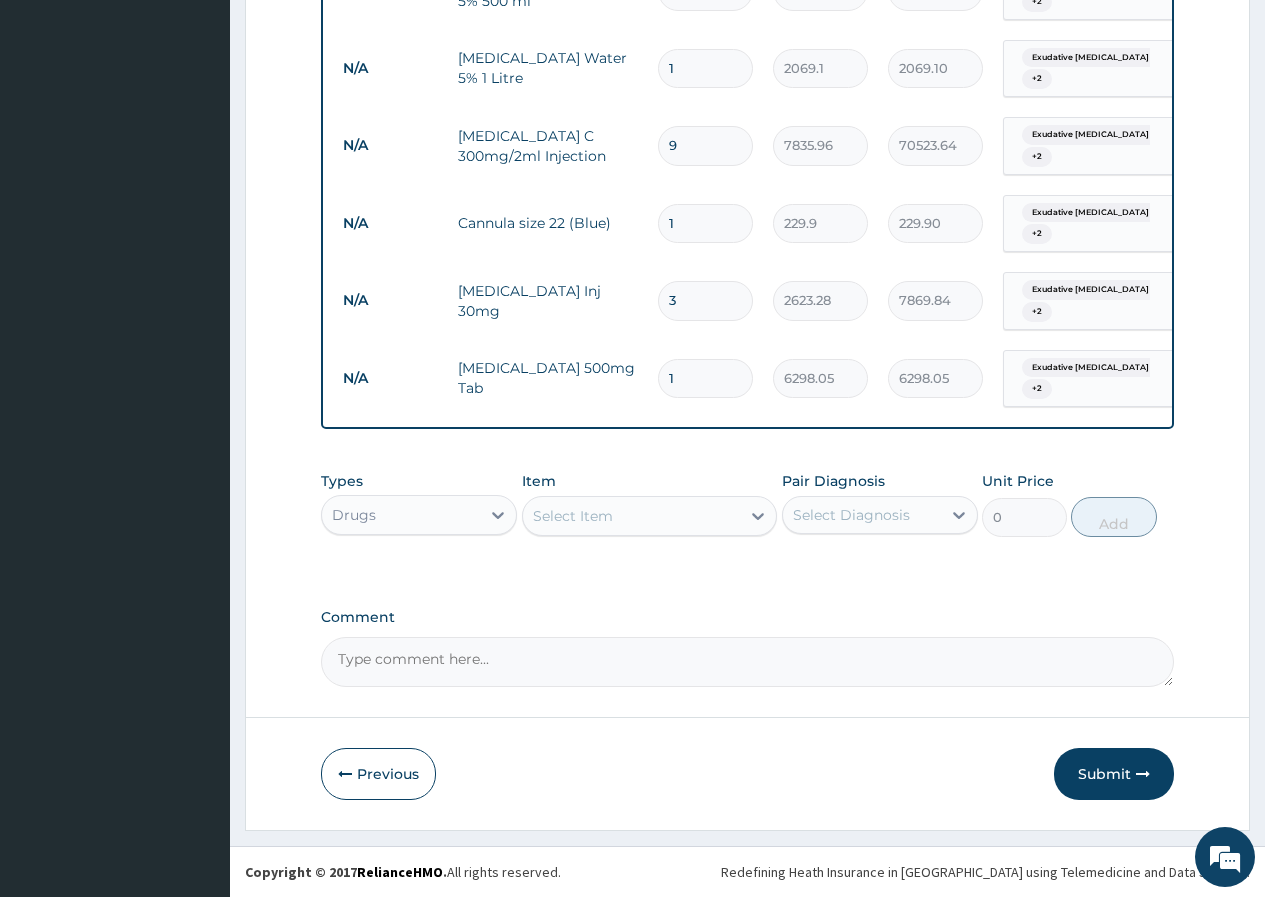 type on "119662.95" 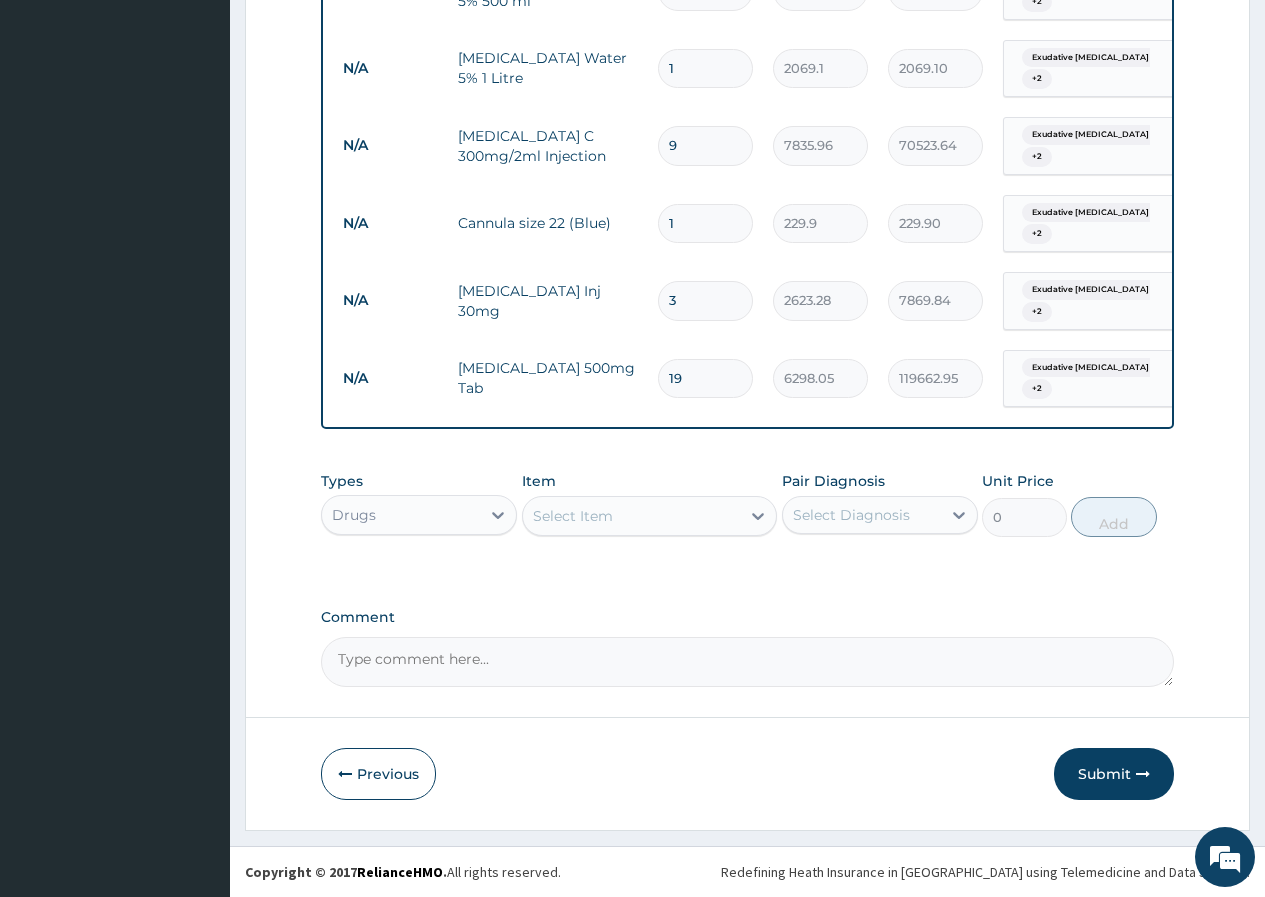 type on "1" 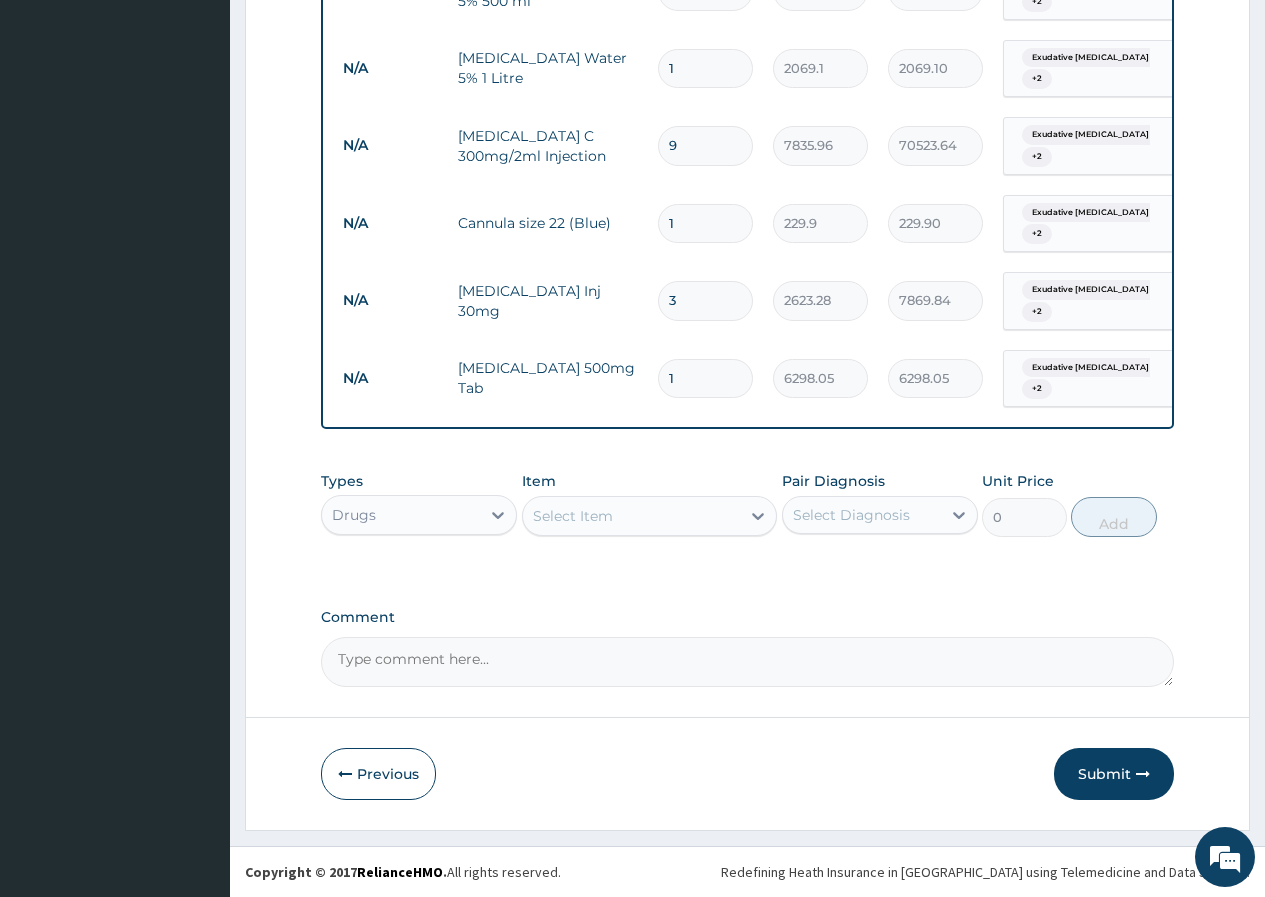 type on "10" 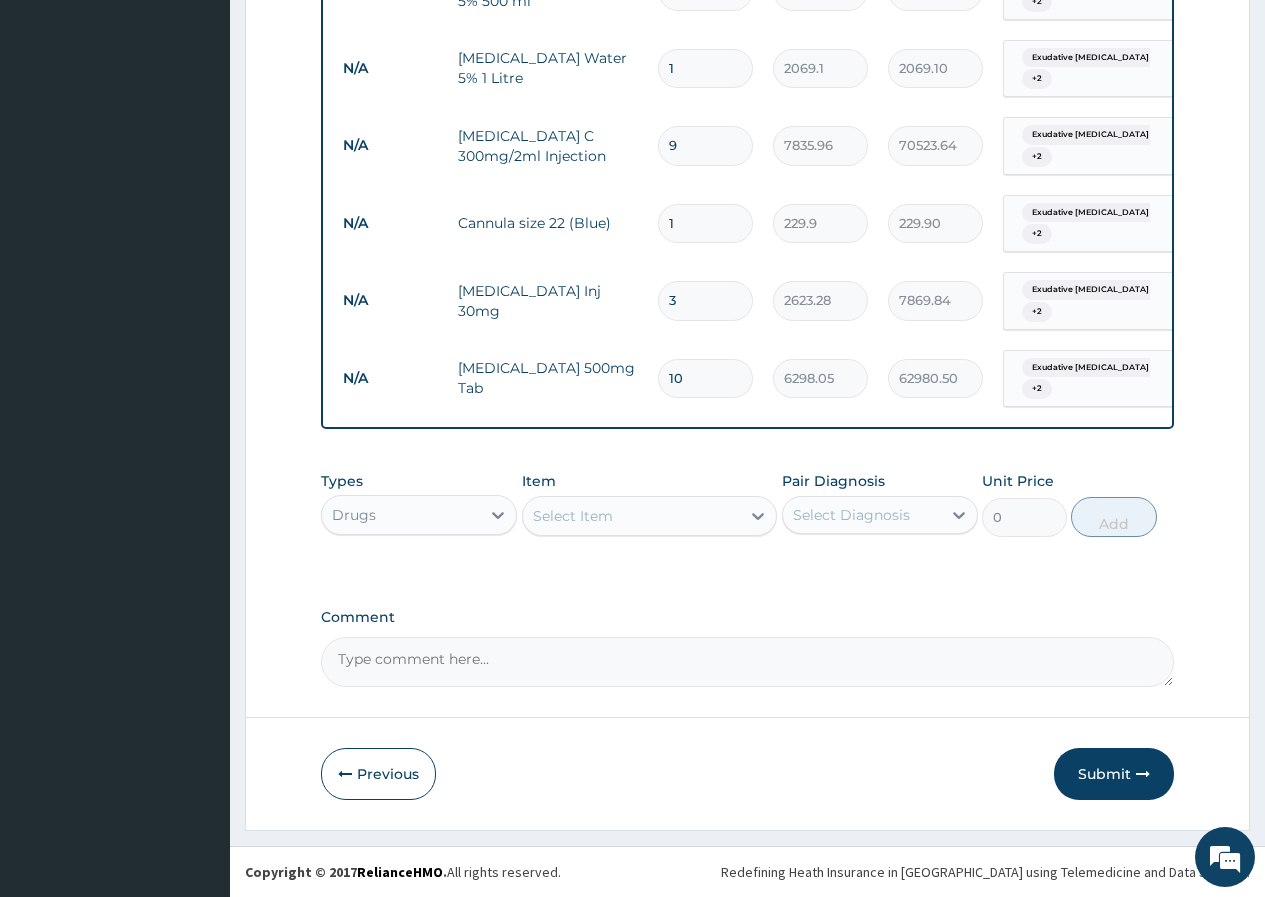 type on "10" 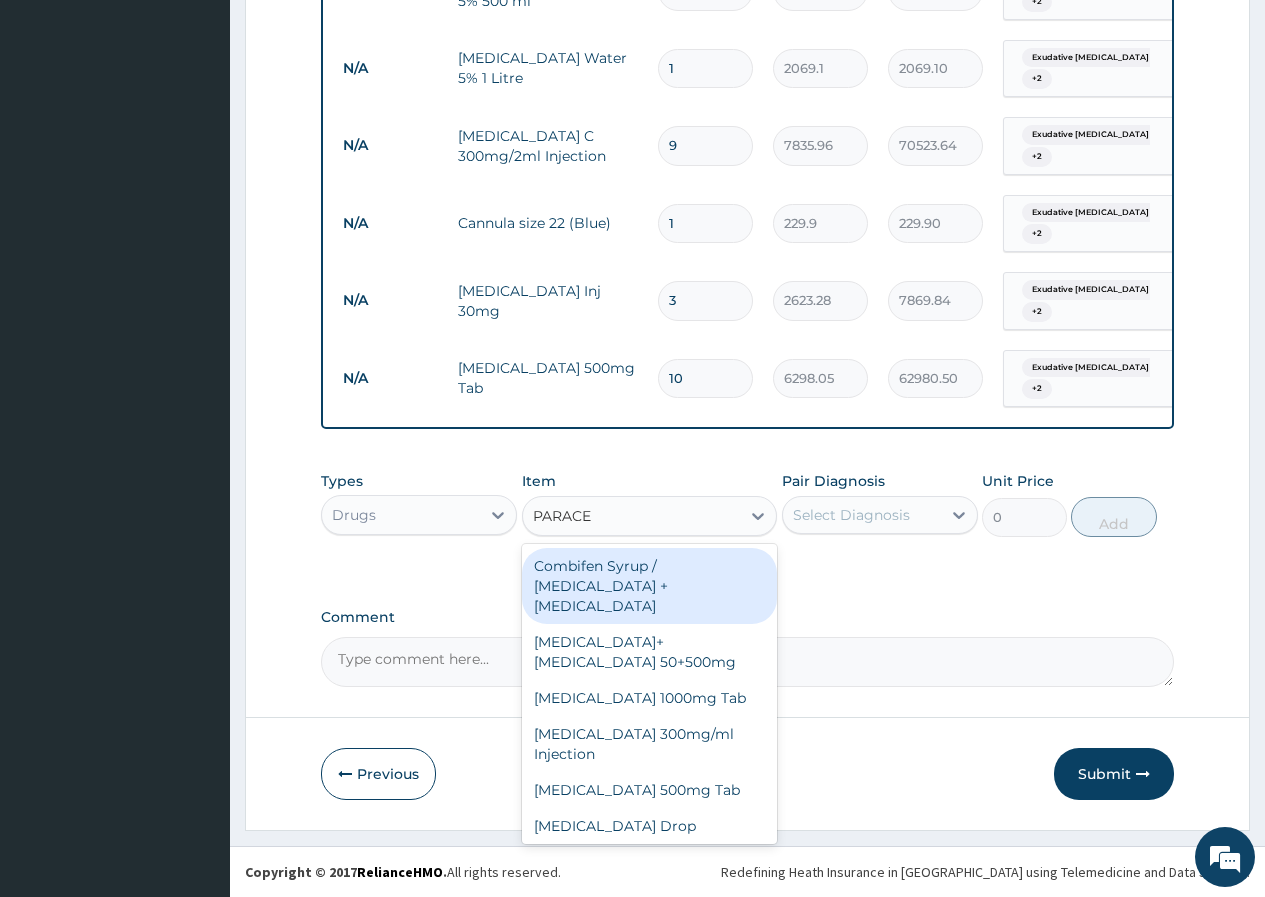 type on "PARACET" 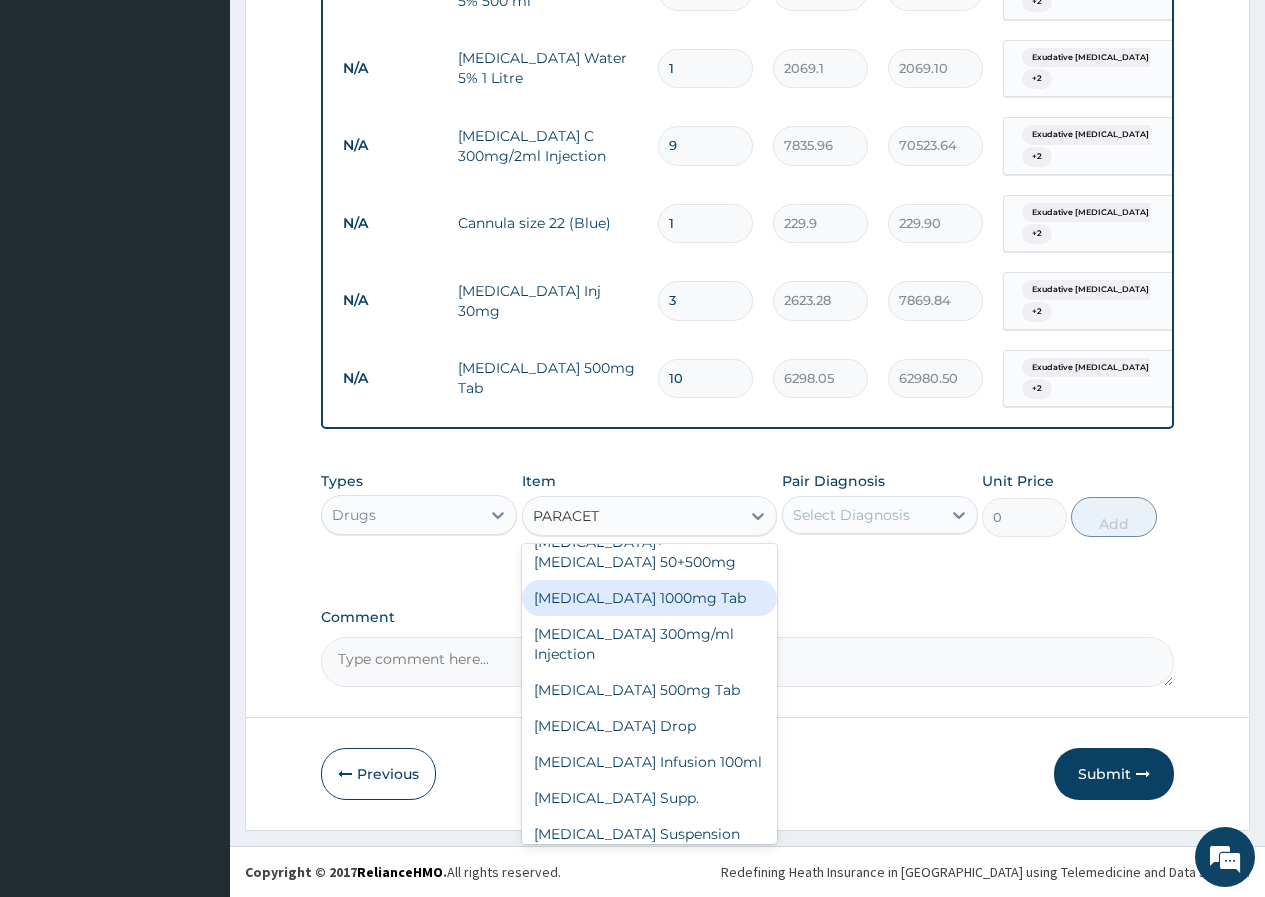 scroll, scrollTop: 128, scrollLeft: 0, axis: vertical 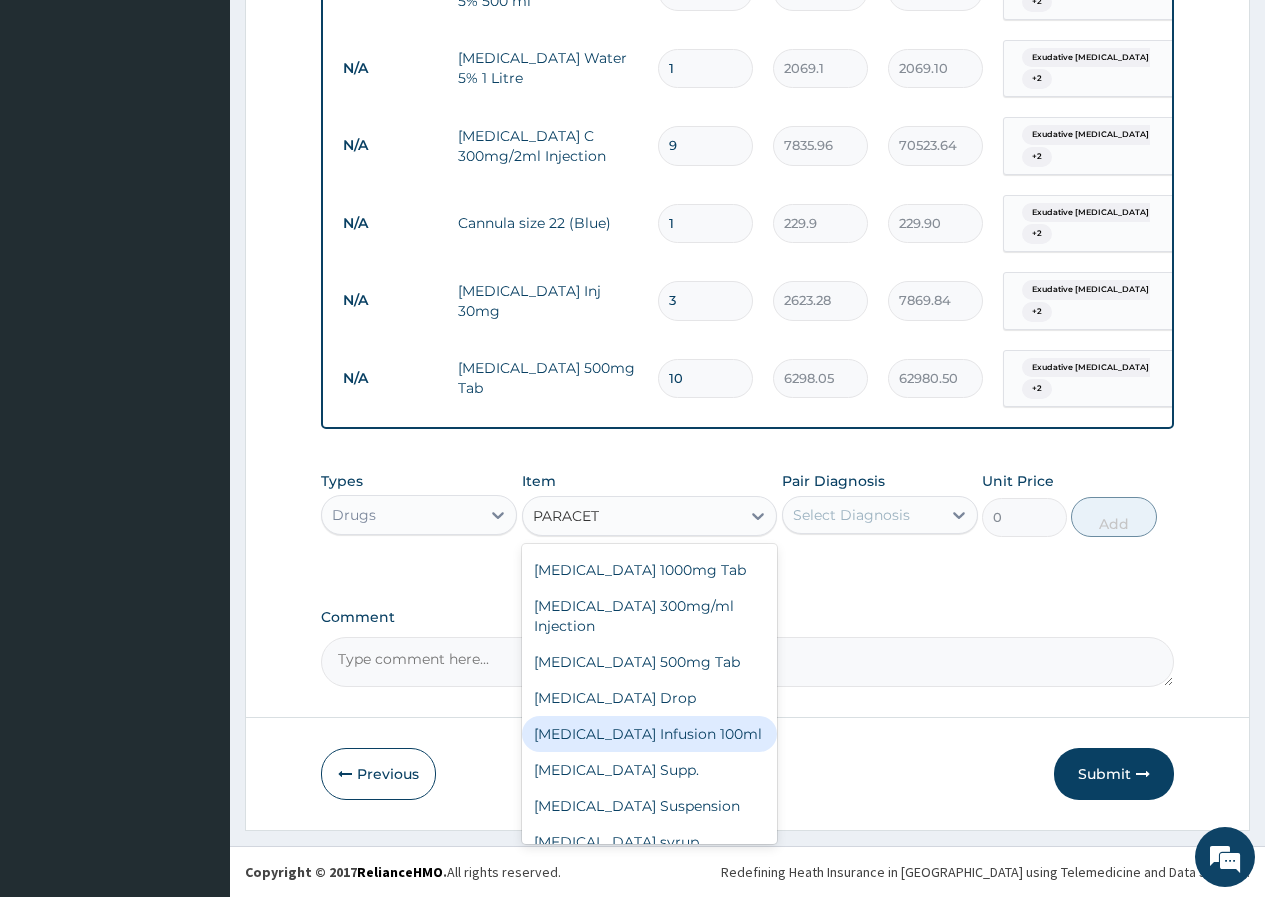 click on "Paracetamol Infusion 100ml" at bounding box center [650, 734] 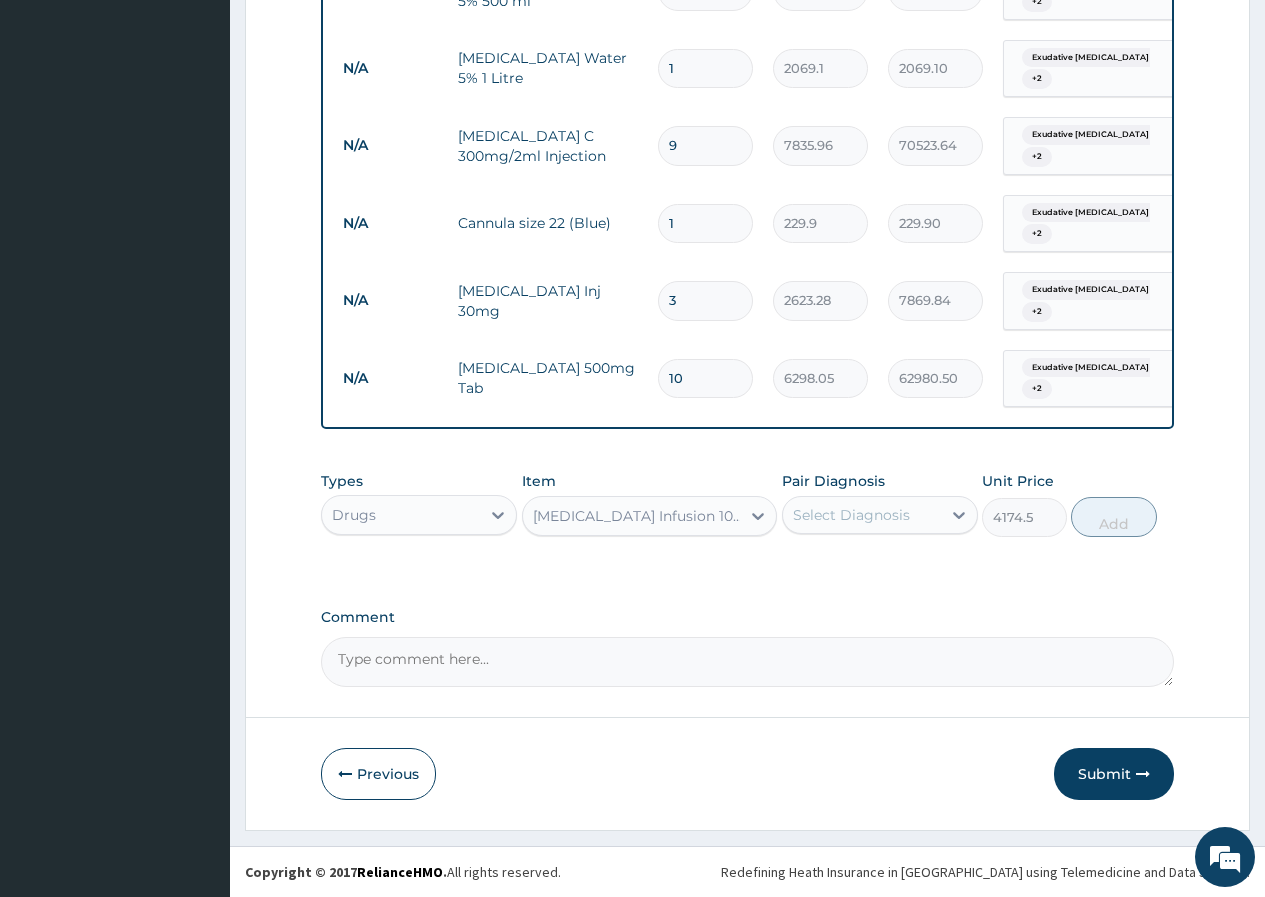 drag, startPoint x: 866, startPoint y: 507, endPoint x: 864, endPoint y: 538, distance: 31.06445 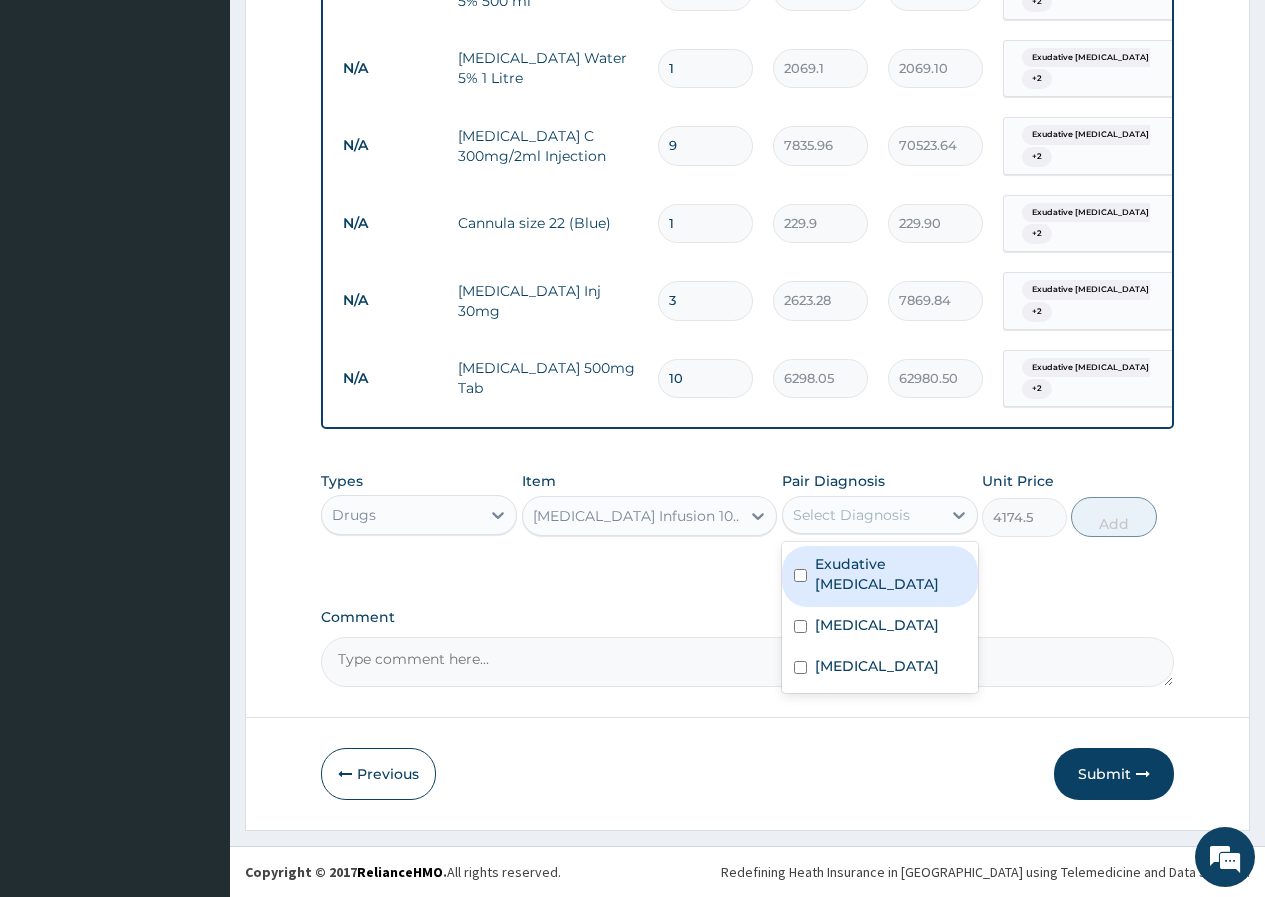 drag, startPoint x: 841, startPoint y: 591, endPoint x: 823, endPoint y: 626, distance: 39.357338 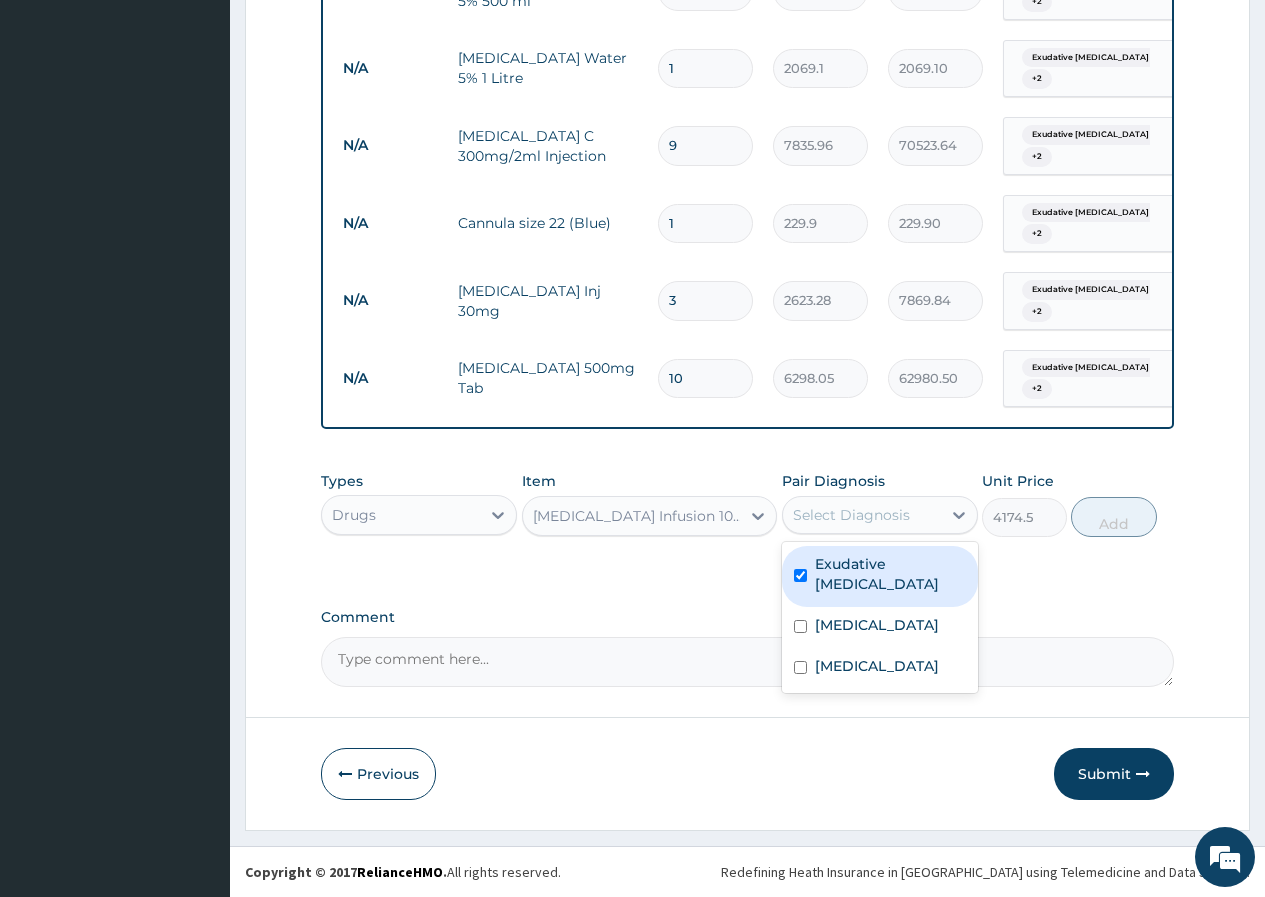 checkbox on "true" 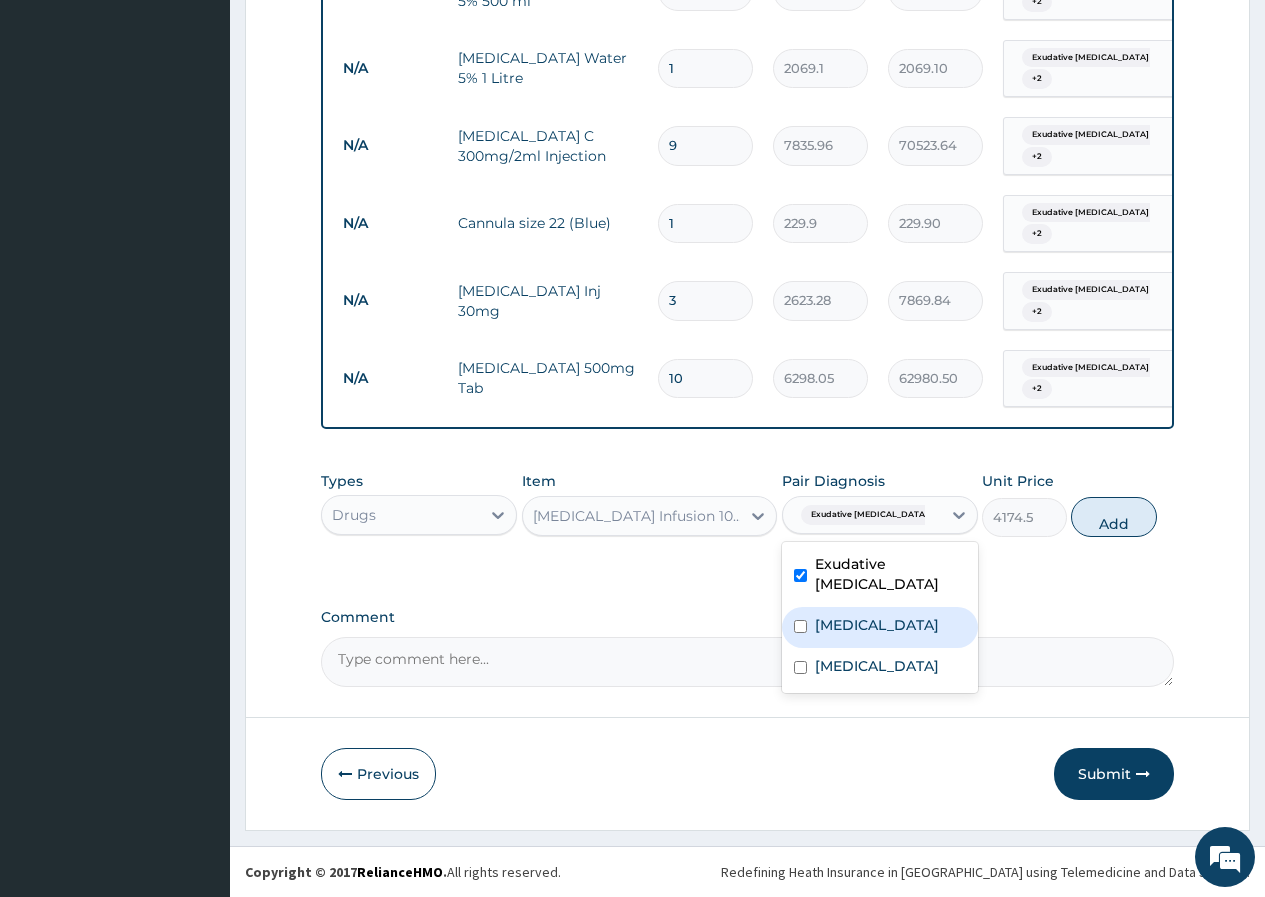 click on "Bacteremia" at bounding box center [877, 625] 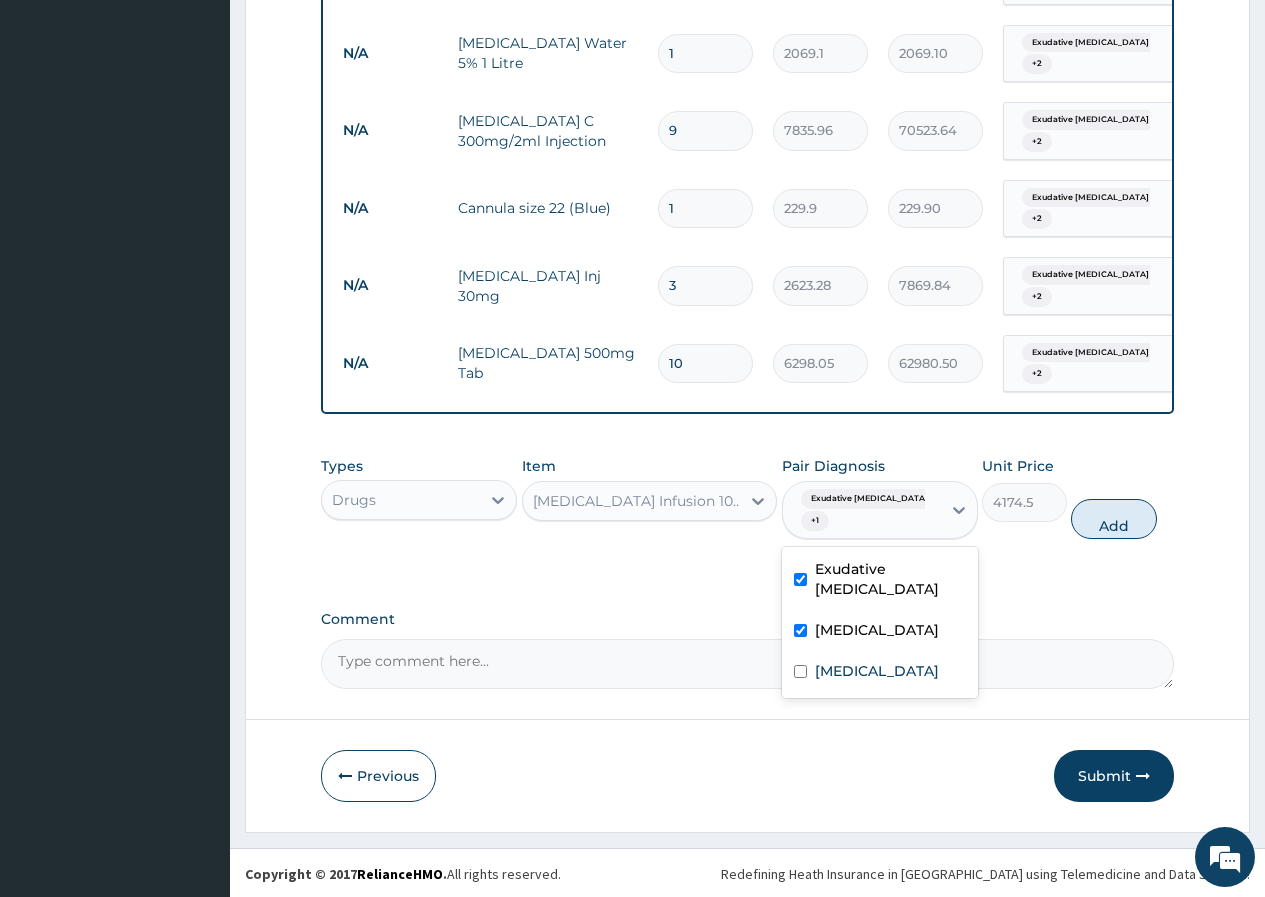 checkbox on "true" 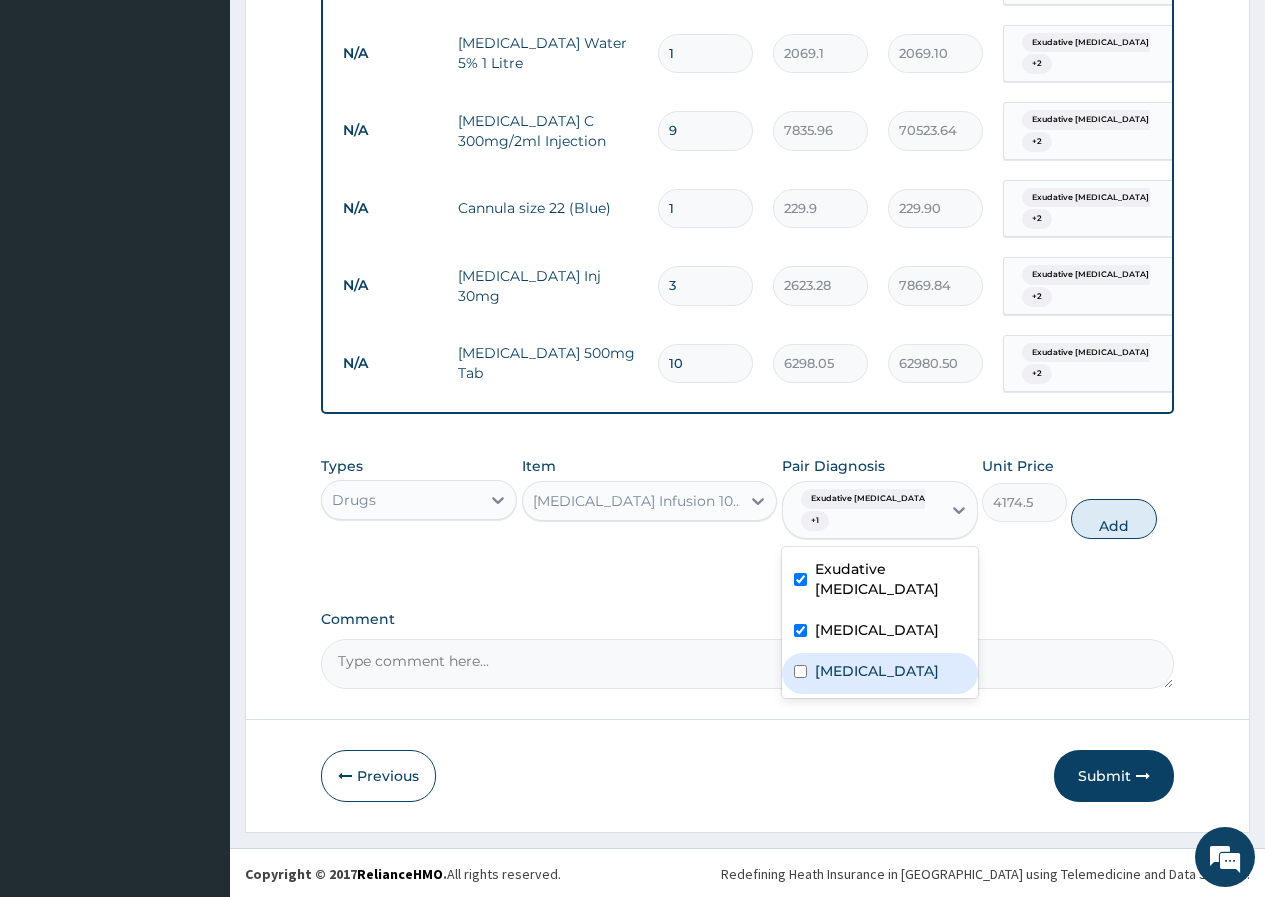 click on "Malaria" at bounding box center (880, 673) 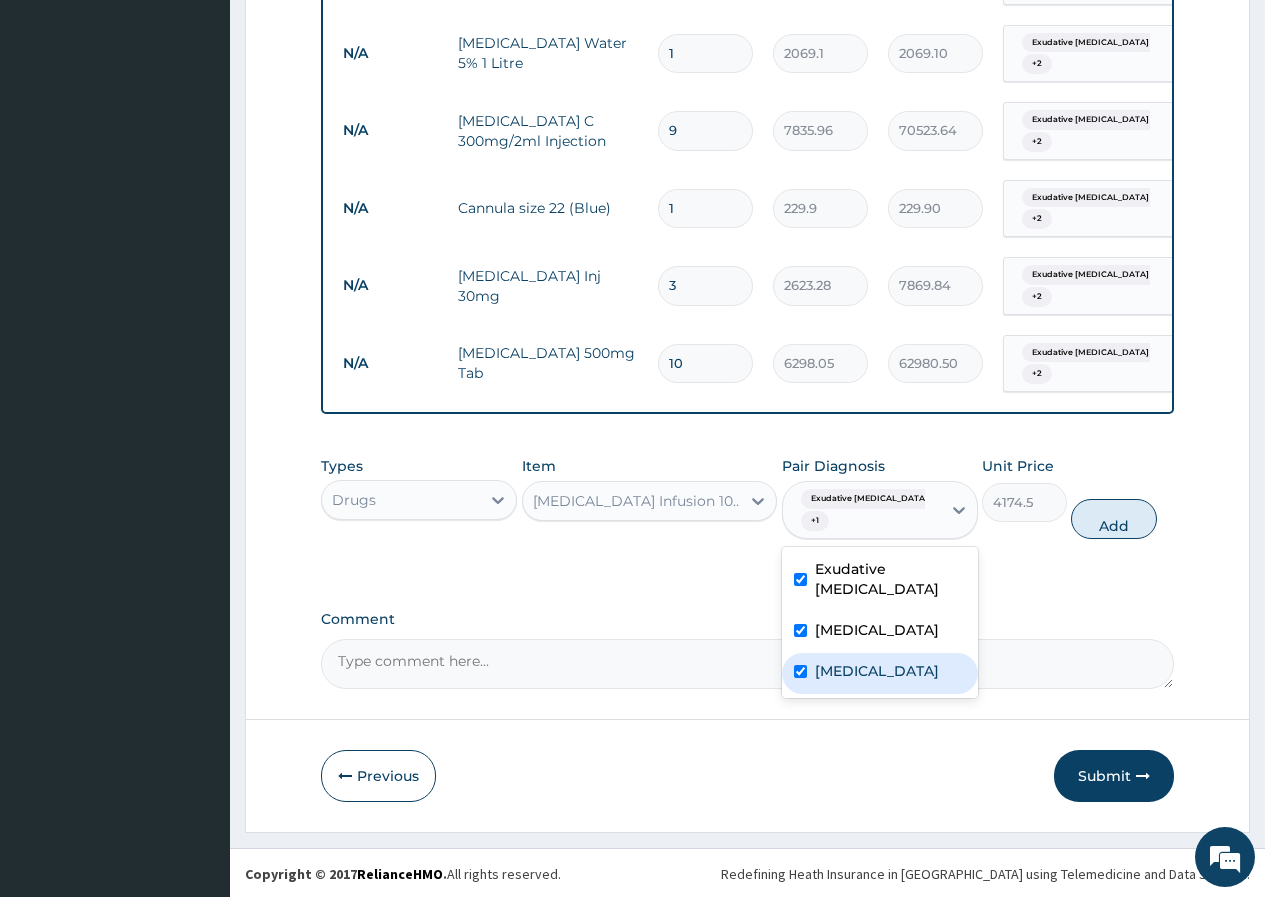 checkbox on "true" 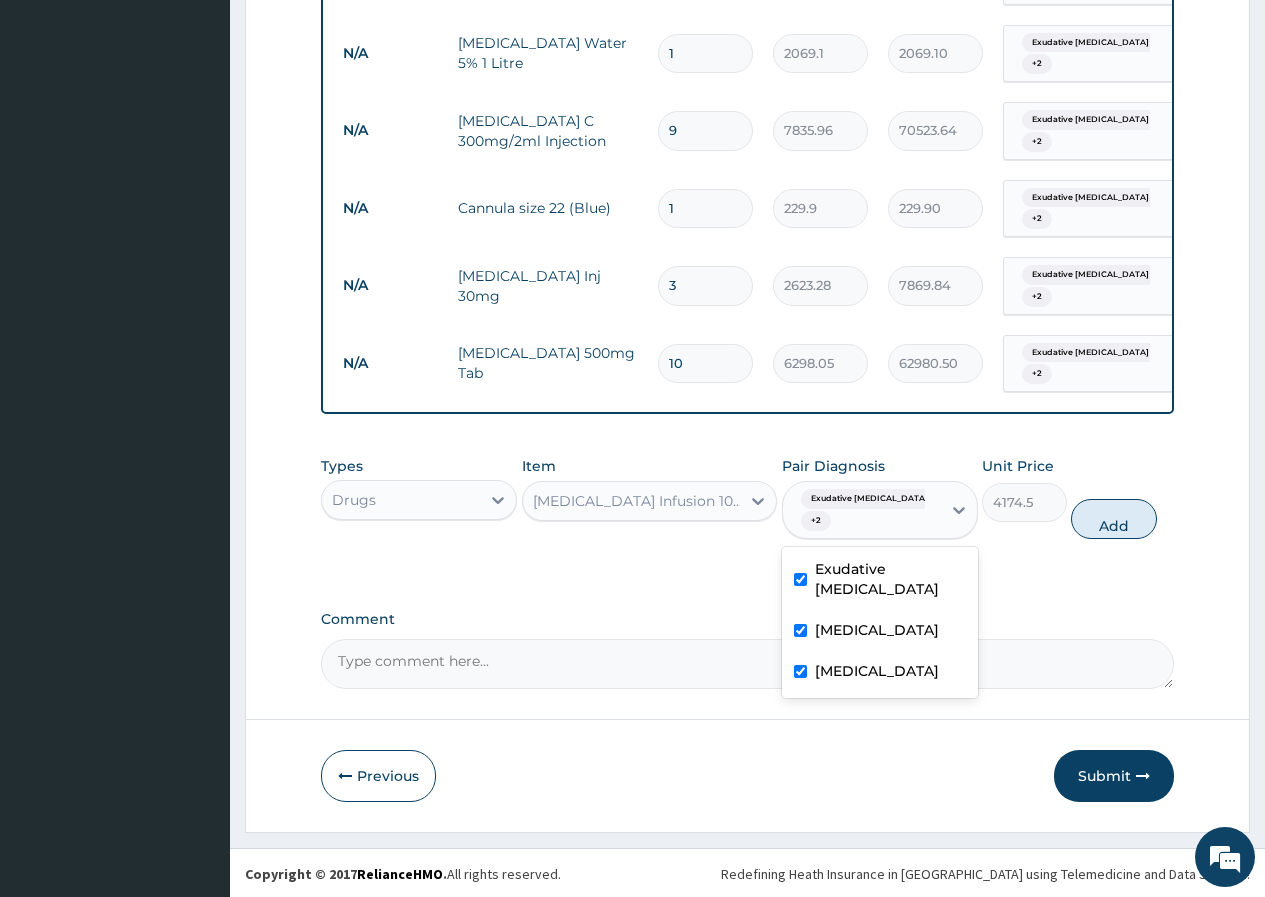 click on "Add" at bounding box center (1113, 519) 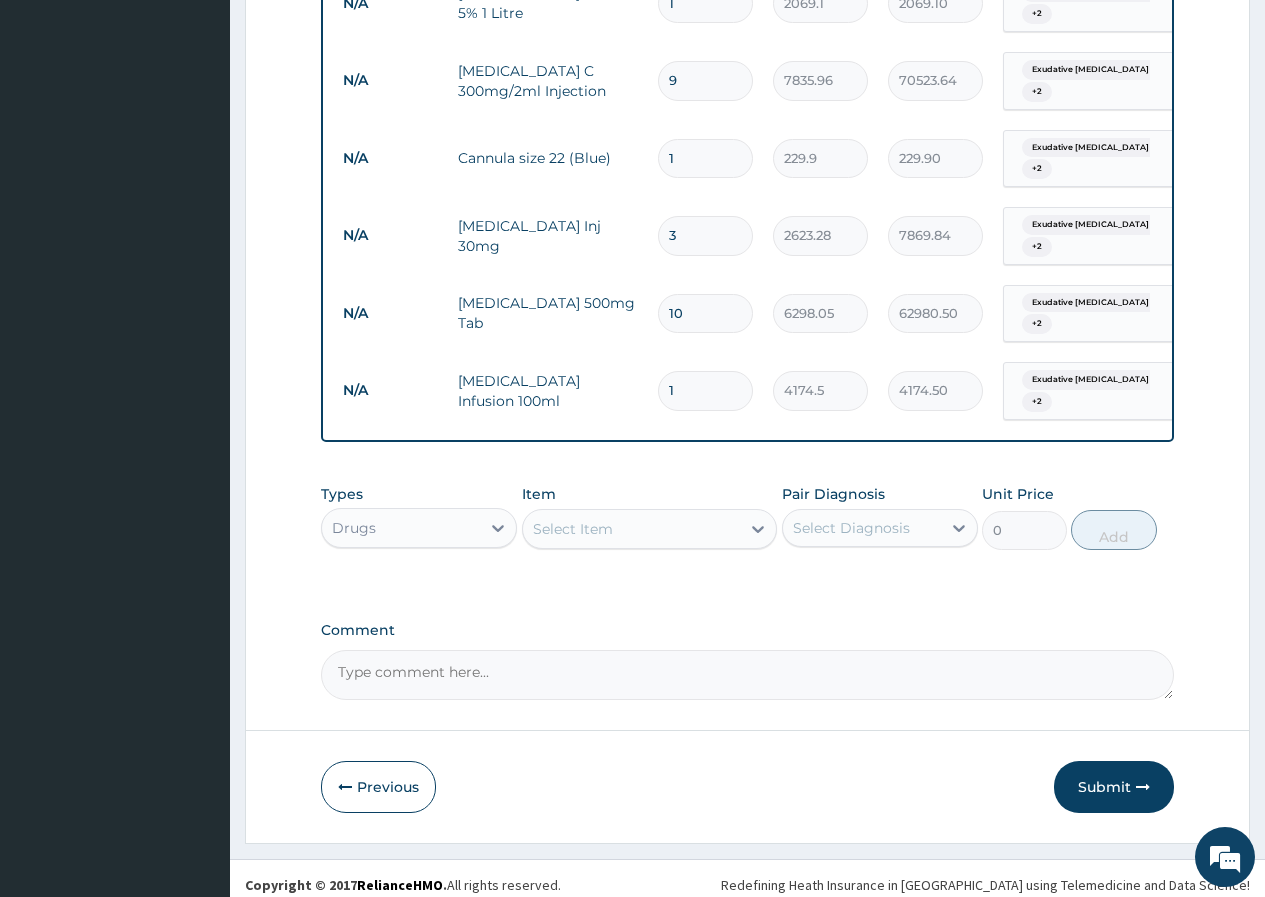 scroll, scrollTop: 1481, scrollLeft: 0, axis: vertical 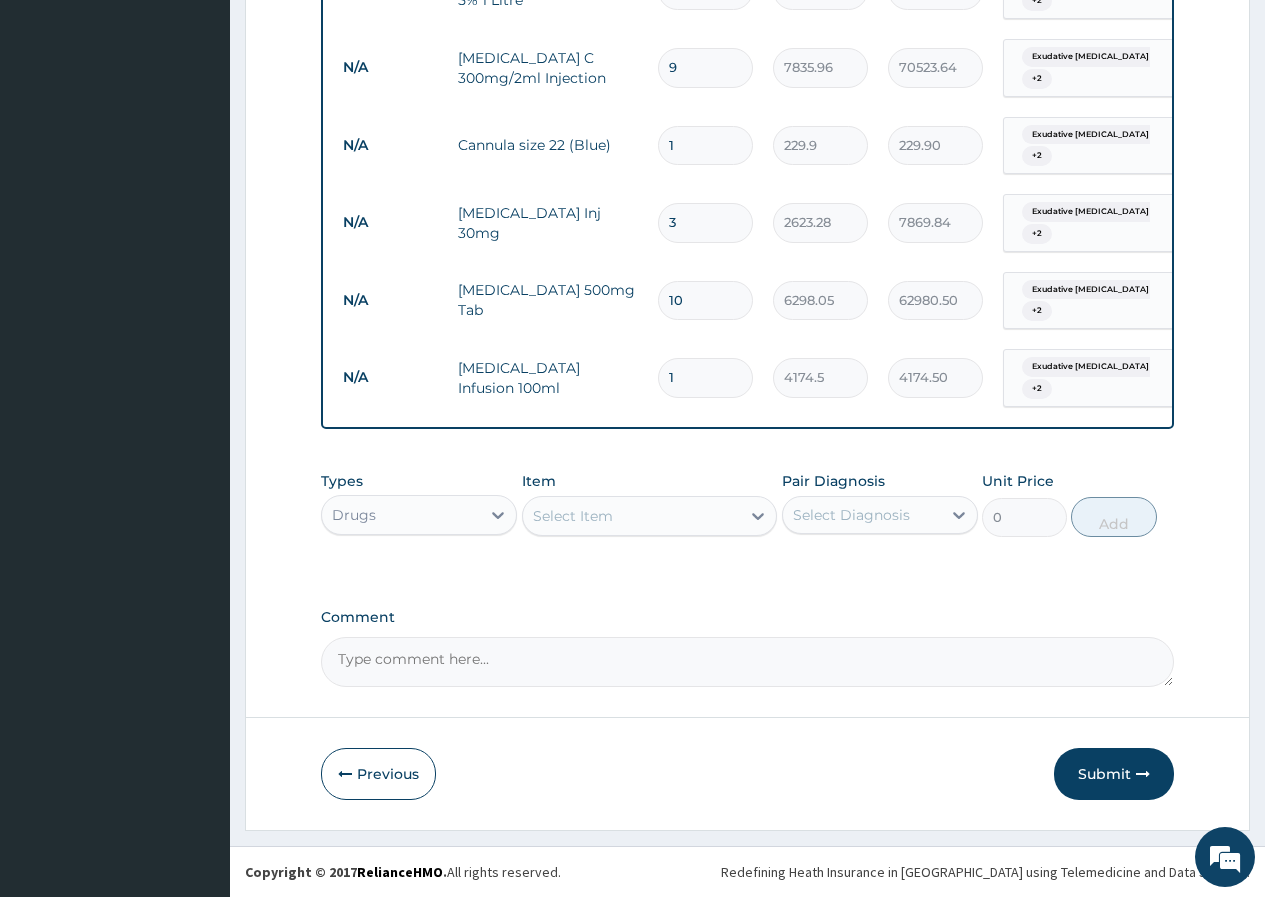 type 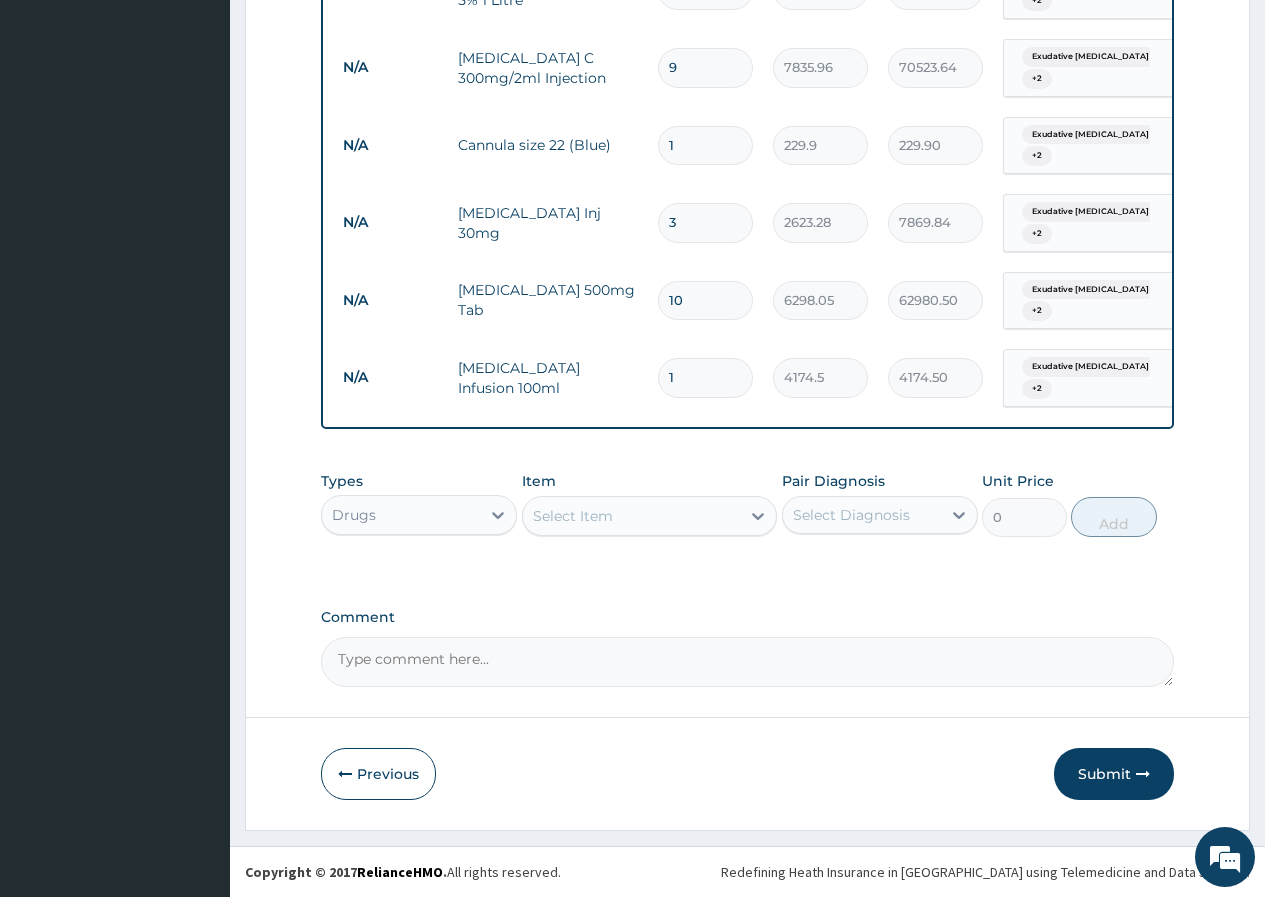 type on "0.00" 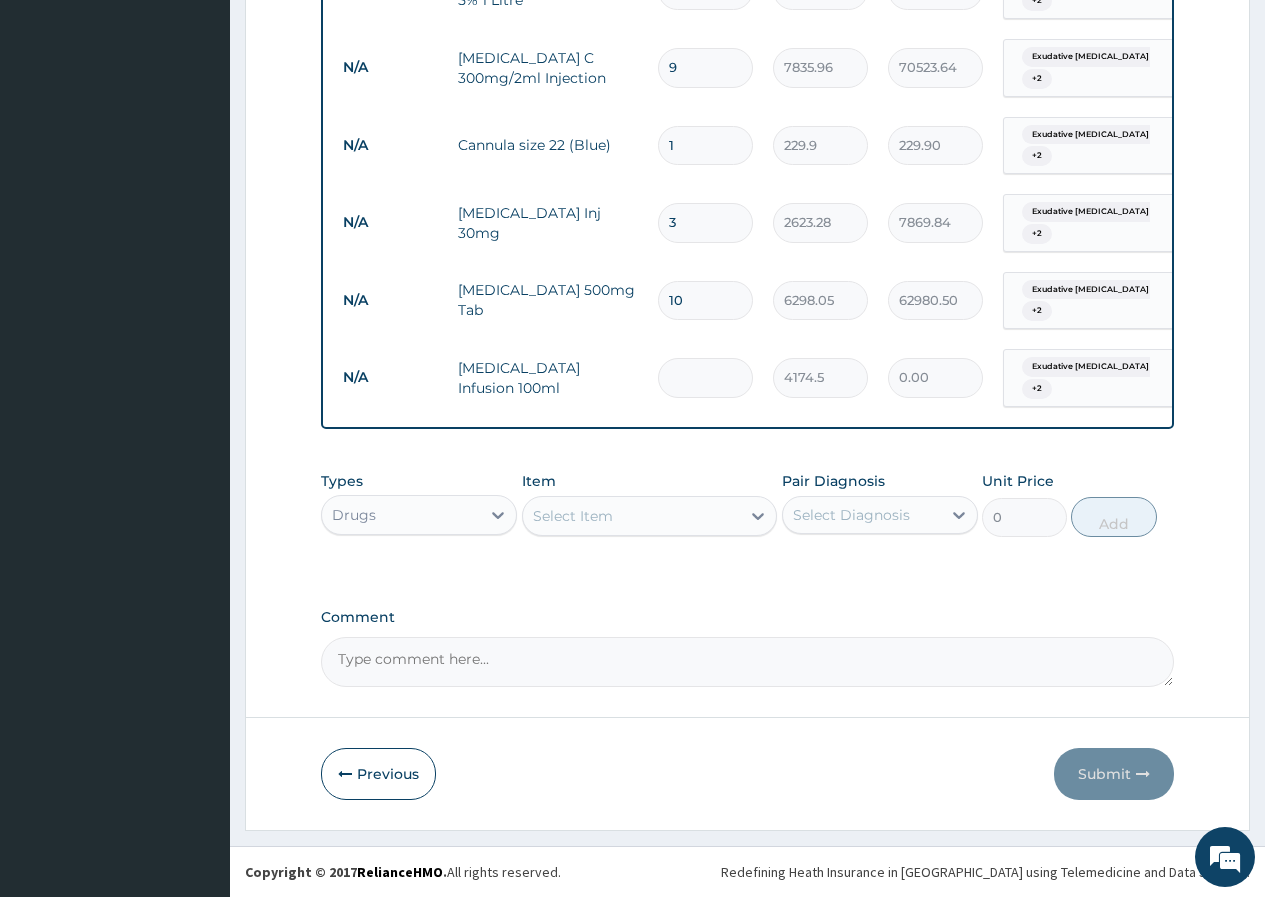 type on "4" 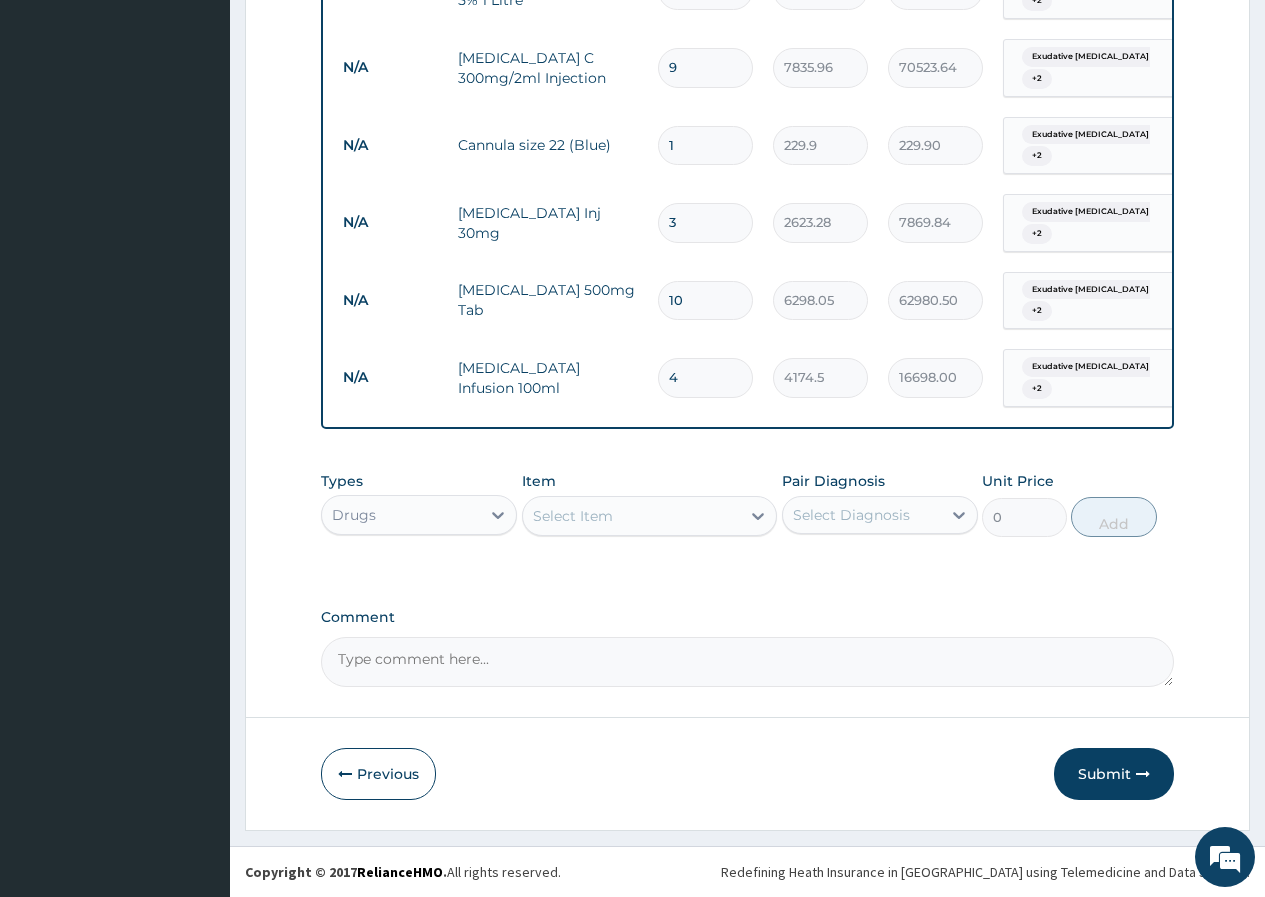 type on "4" 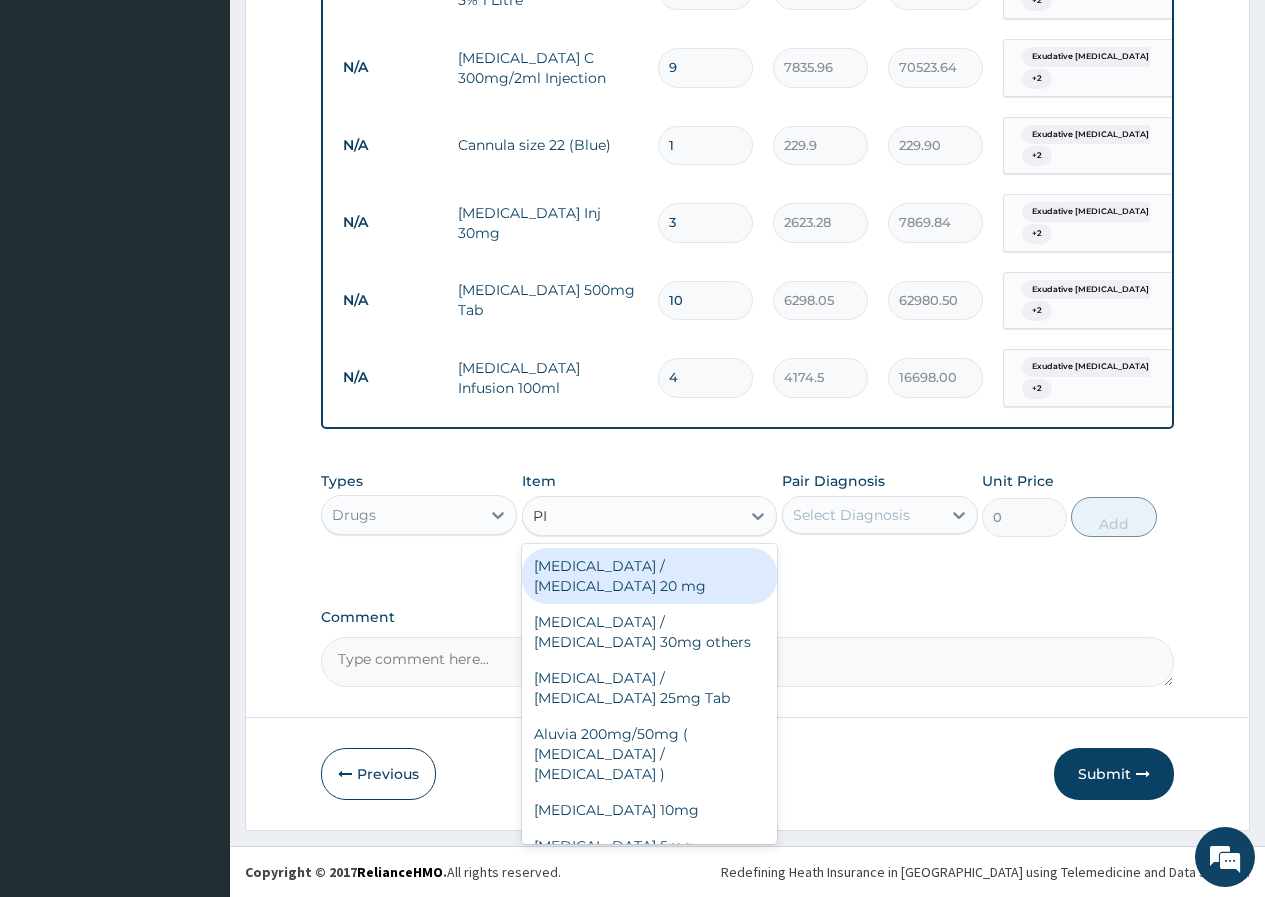 type on "PIP" 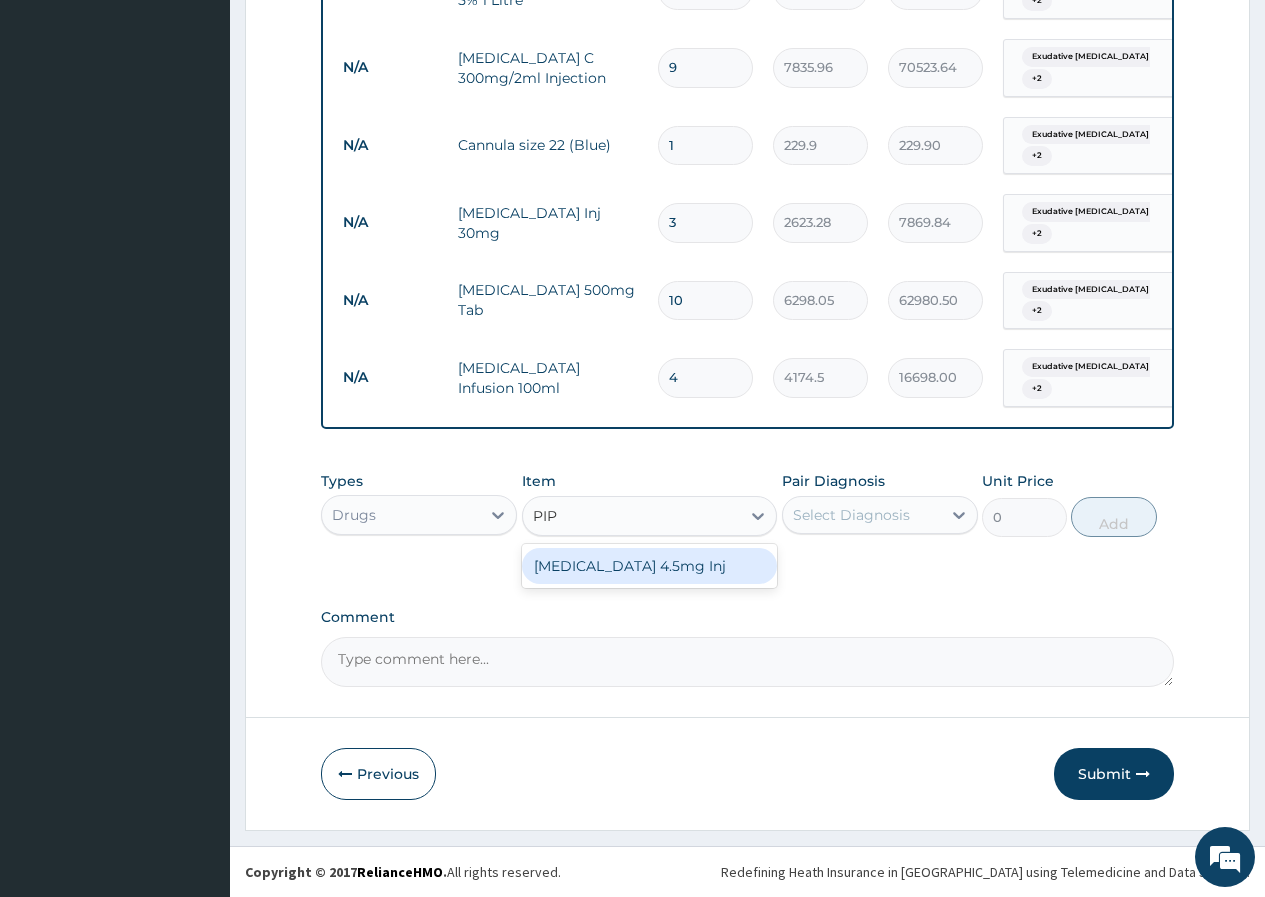 click on "Piperacillin & Tazobactam 4.5mg Inj" at bounding box center (650, 566) 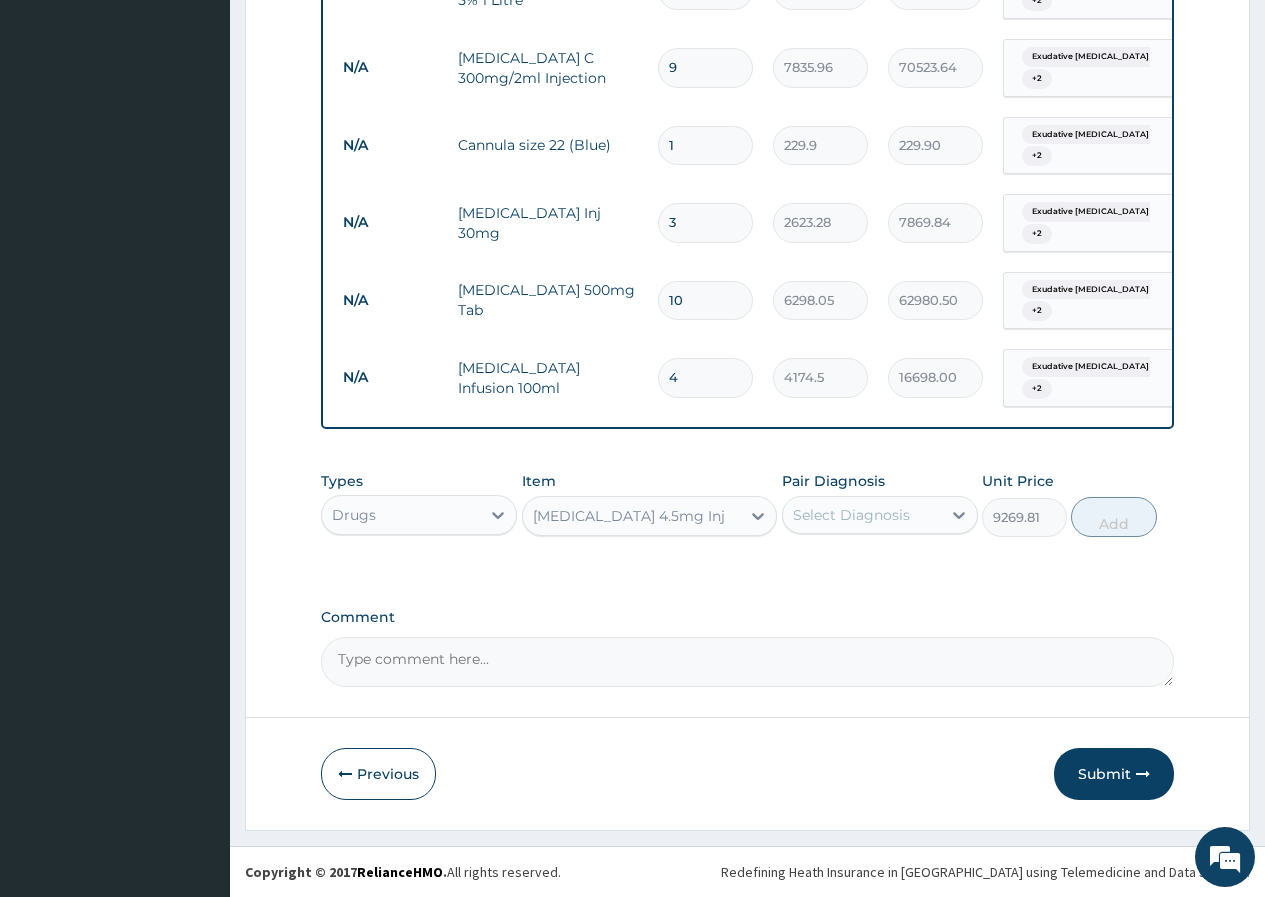 click on "Select Diagnosis" at bounding box center (851, 515) 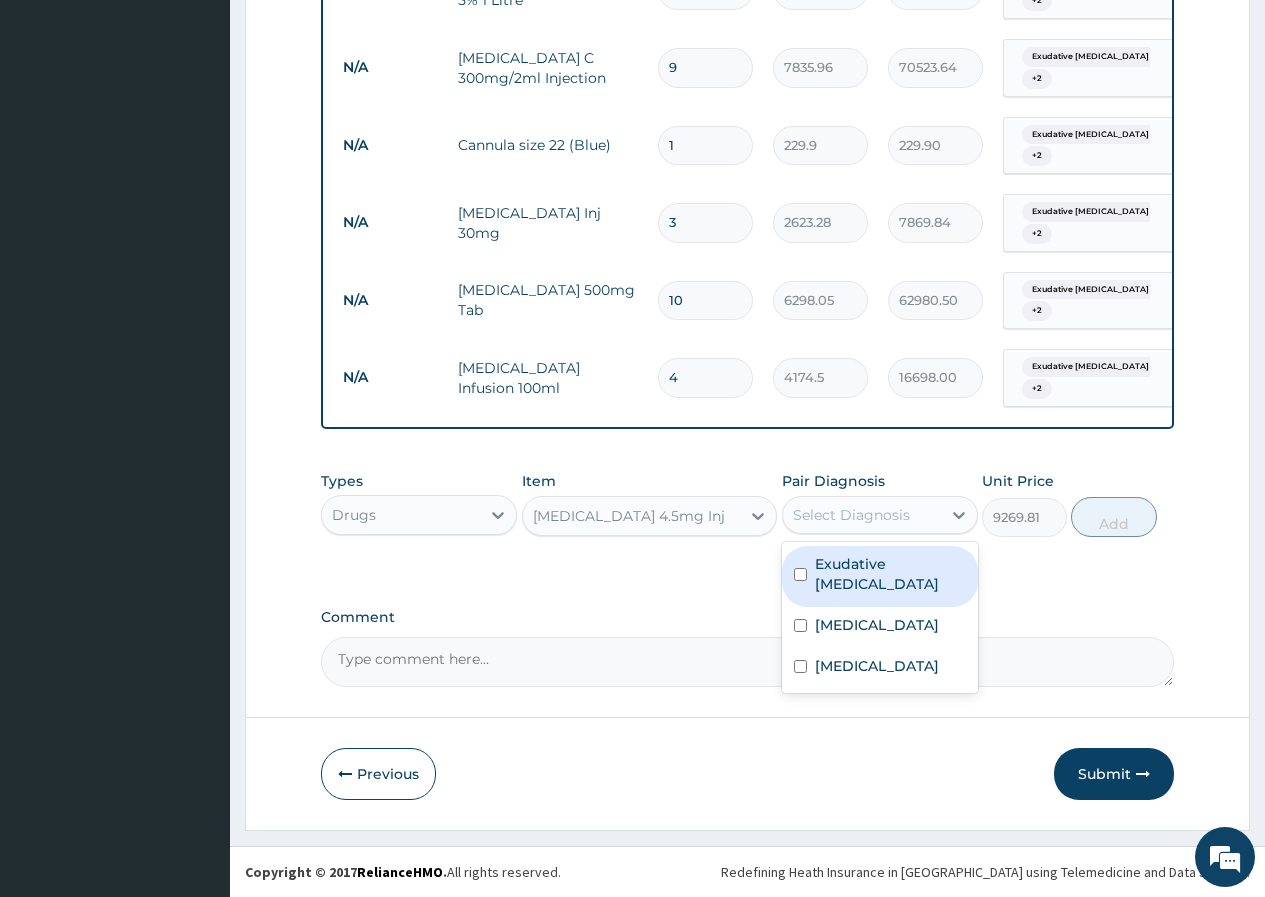 click on "Exudative pharyngitis" at bounding box center (890, 574) 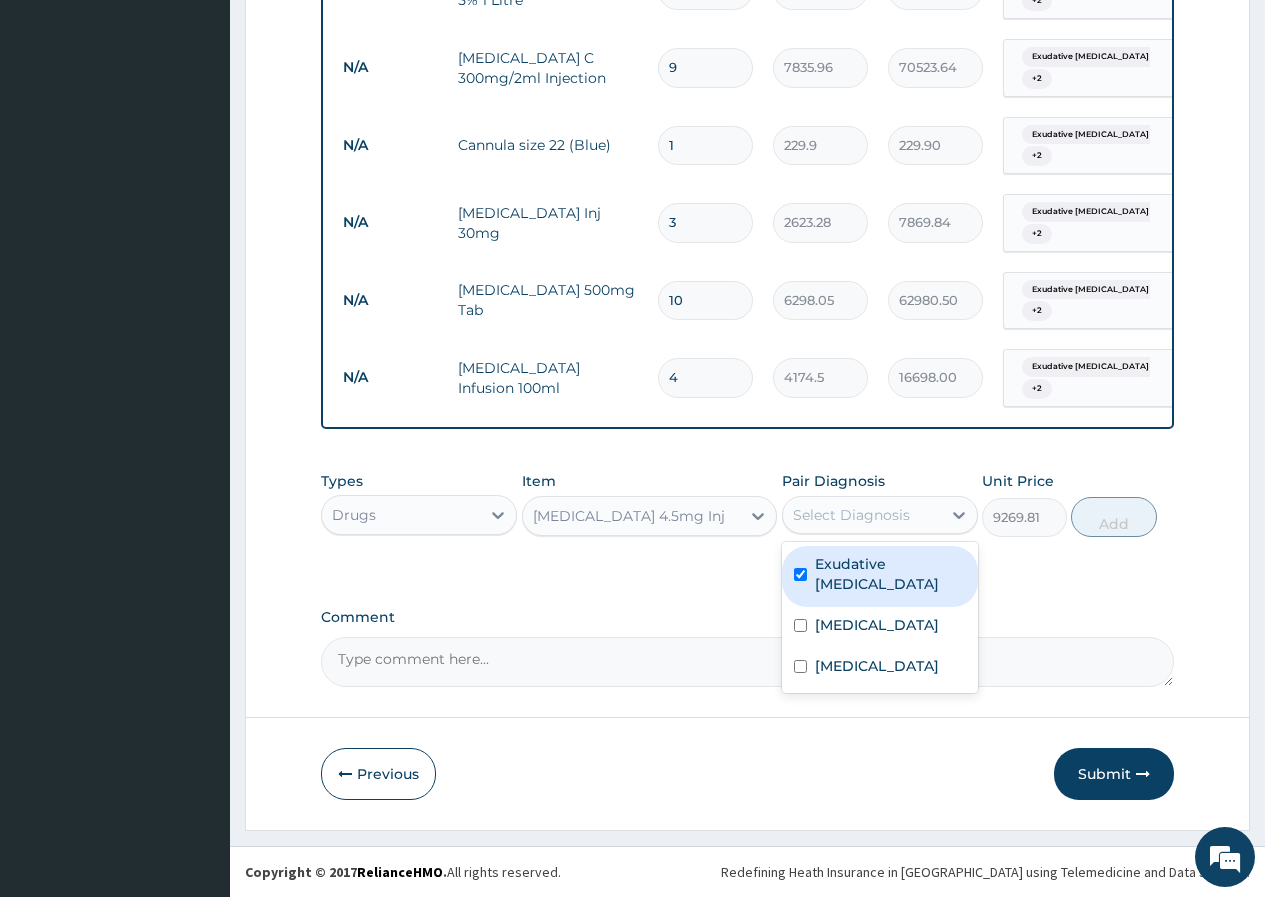 checkbox on "true" 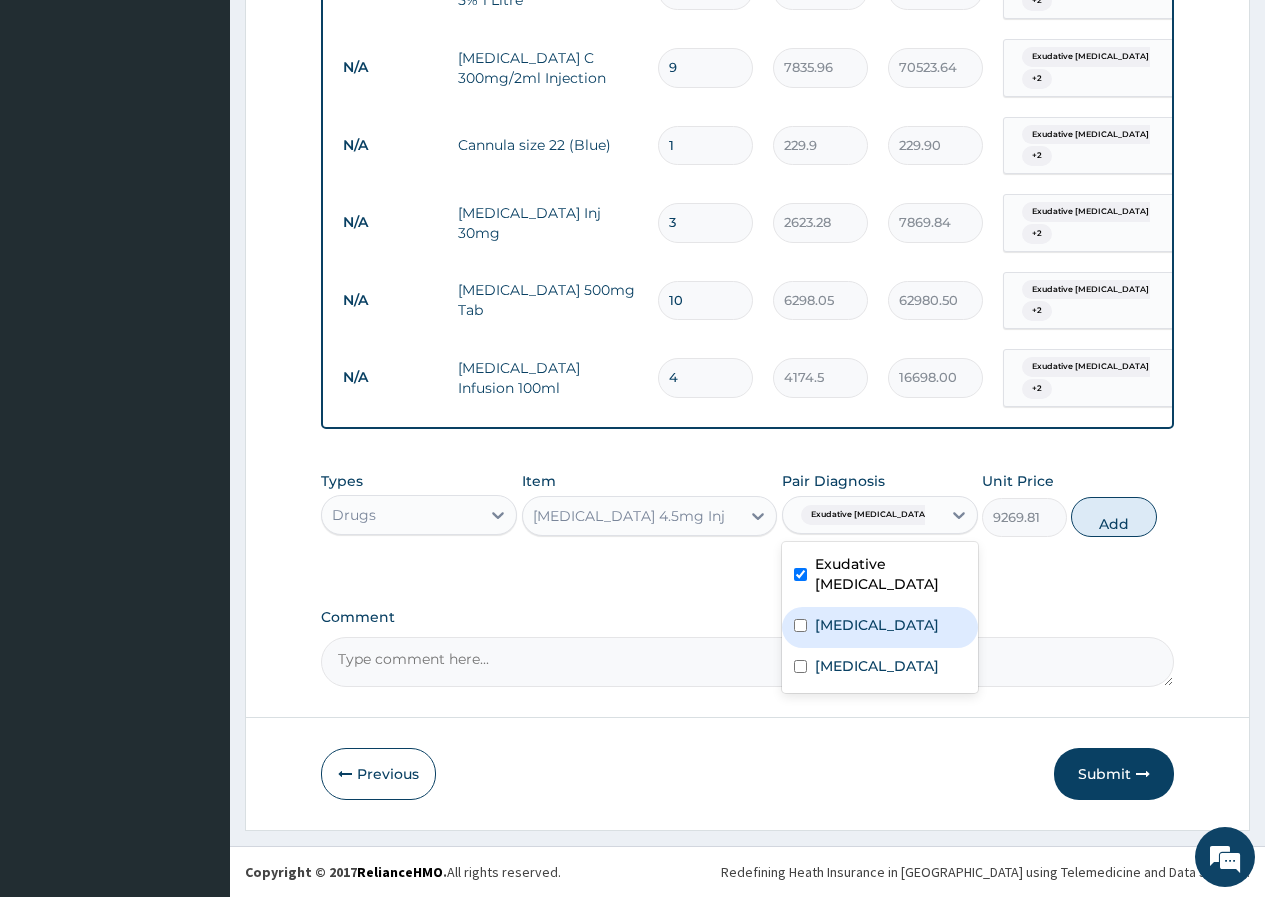 click on "Bacteremia" at bounding box center [880, 627] 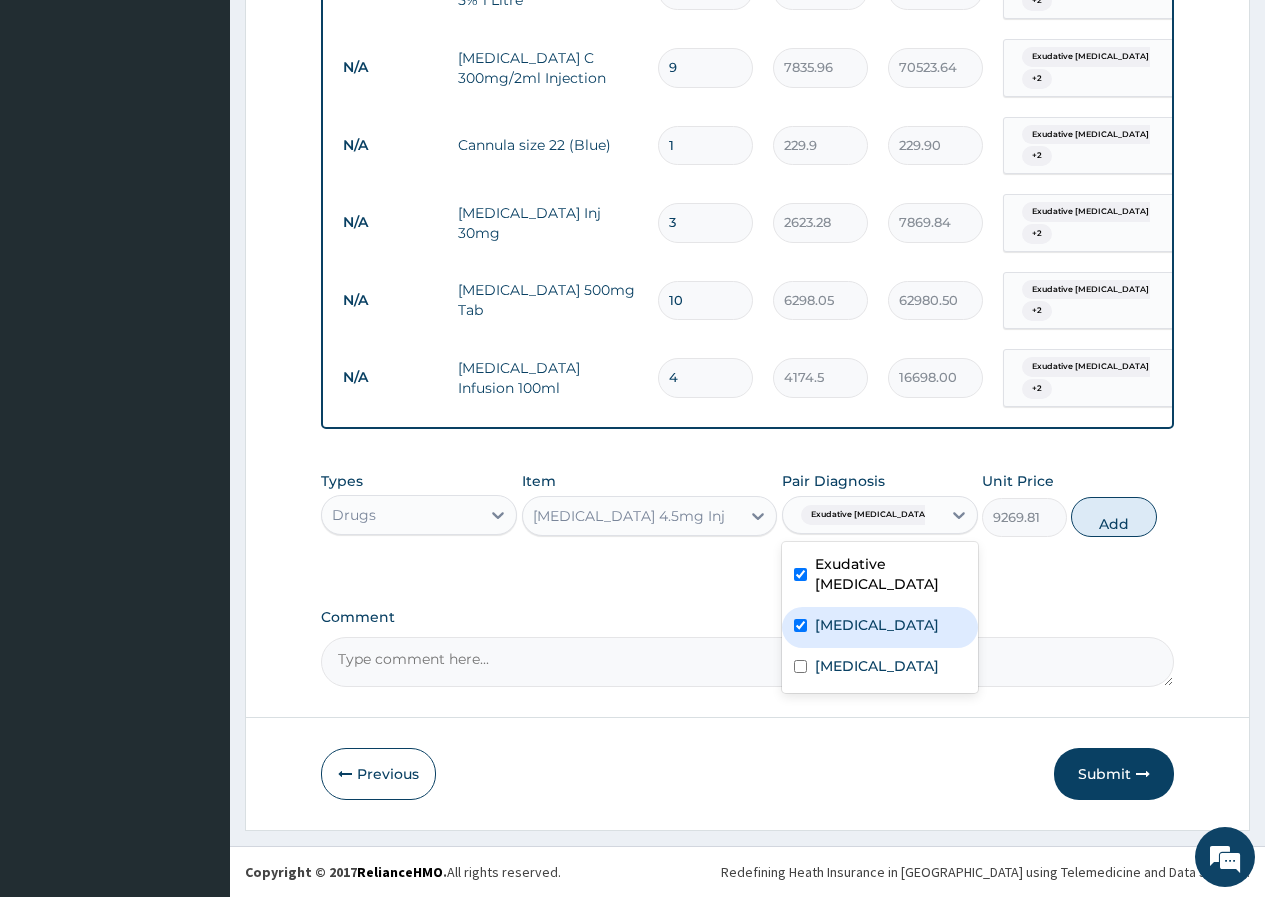checkbox on "true" 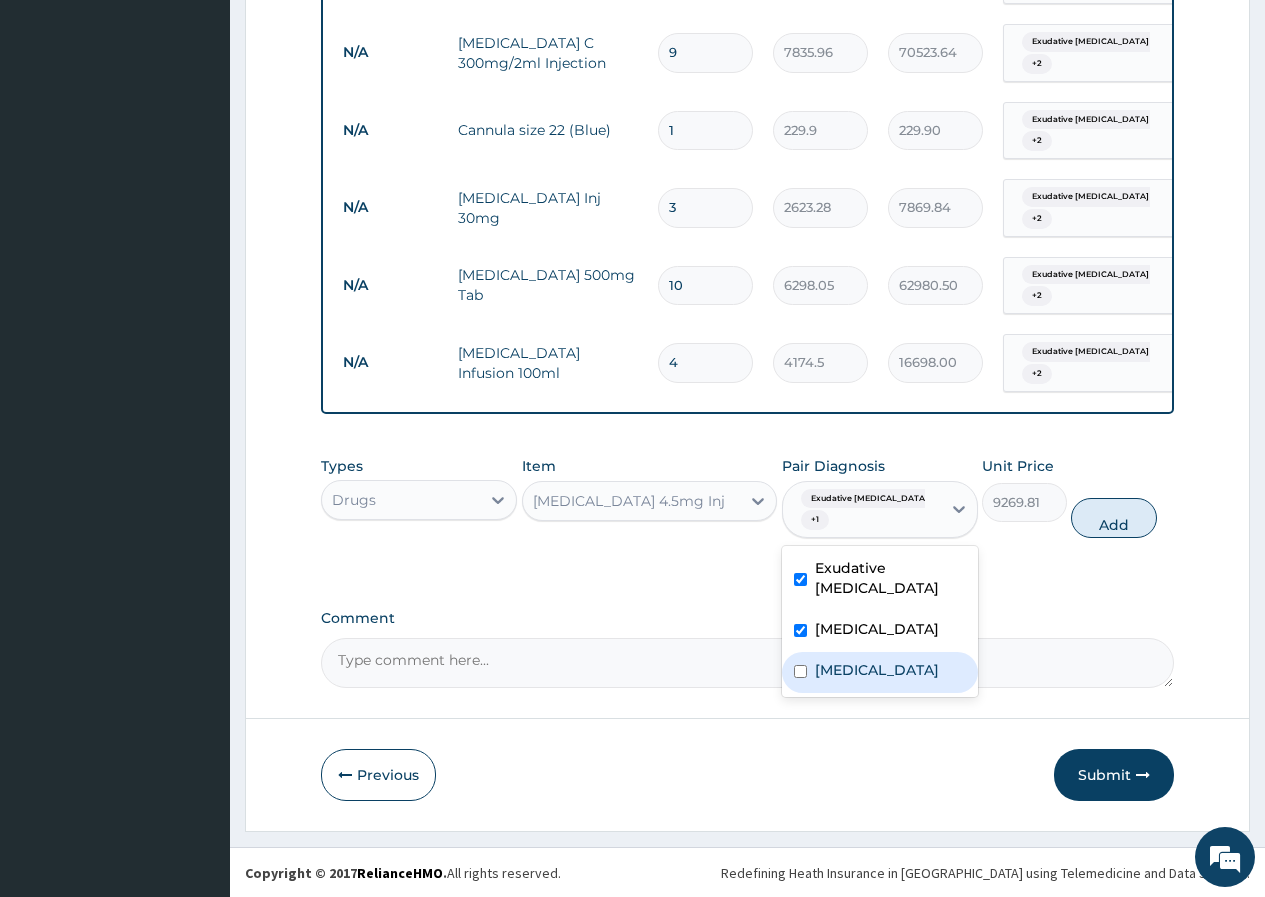 click on "Malaria" at bounding box center (880, 672) 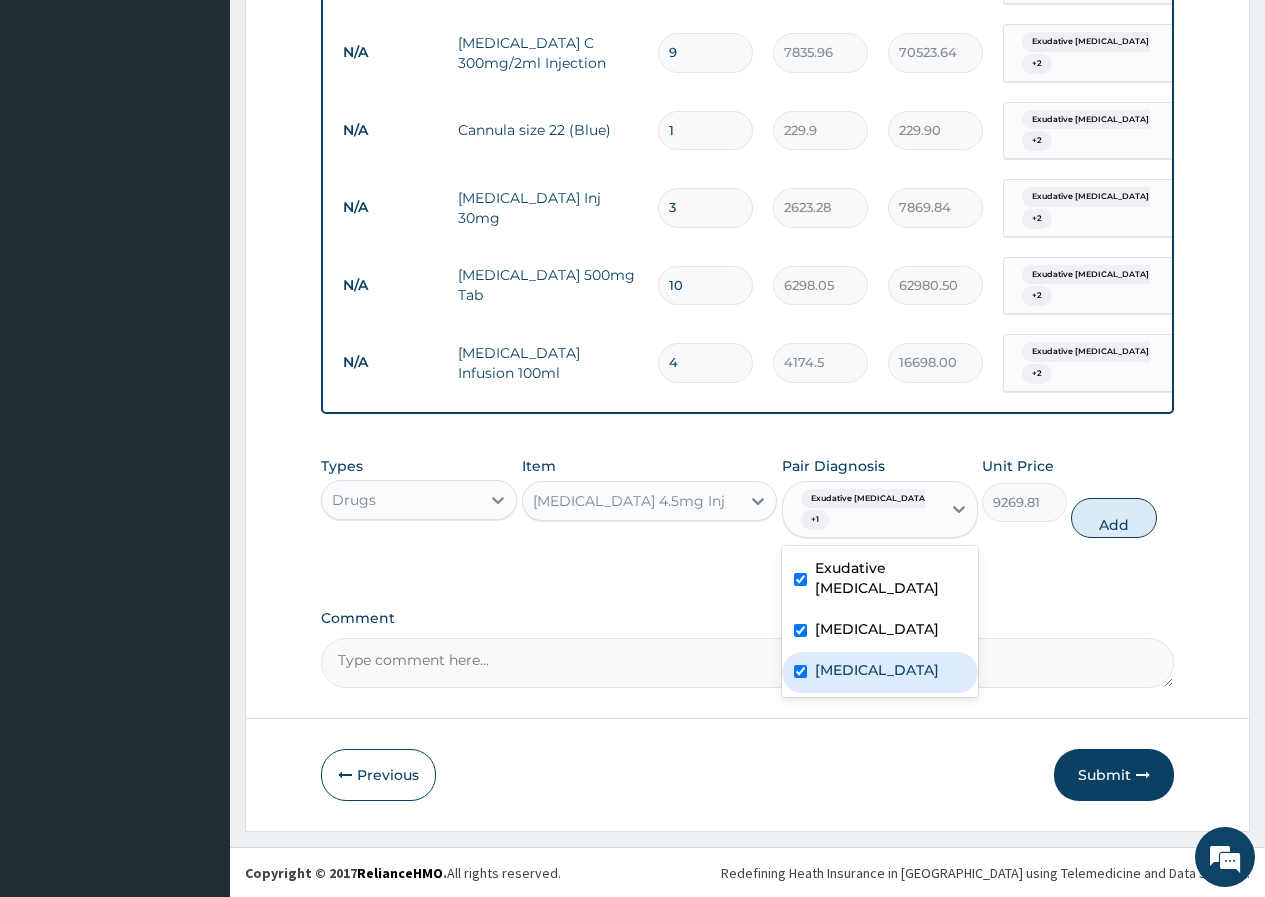 checkbox on "true" 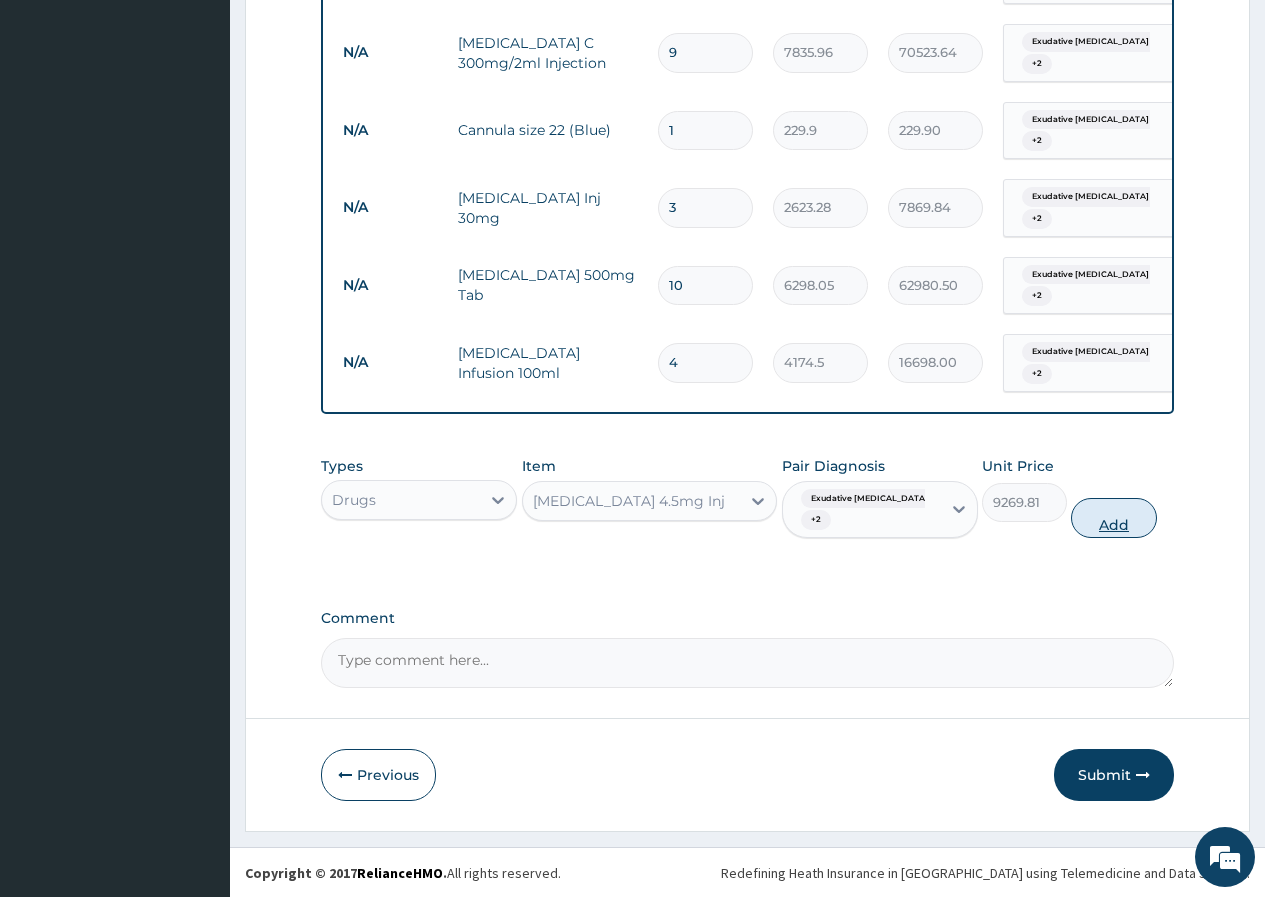 drag, startPoint x: 1127, startPoint y: 555, endPoint x: 1092, endPoint y: 553, distance: 35.057095 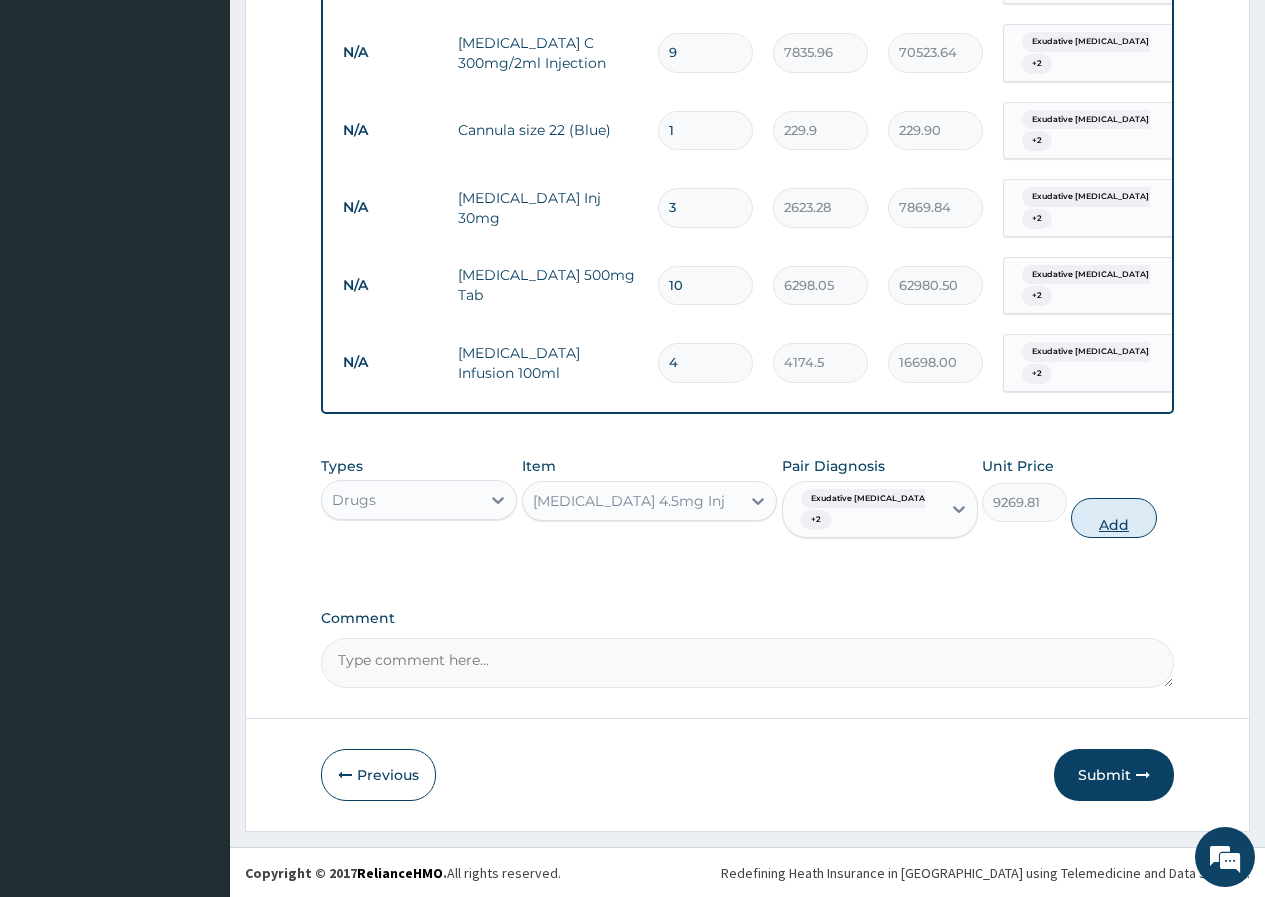 click on "Types Drugs Item Piperacillin & Tazobactam 4.5mg Inj Pair Diagnosis Exudative pharyngitis  + 2 Unit Price 9269.81 Add" at bounding box center [747, 497] 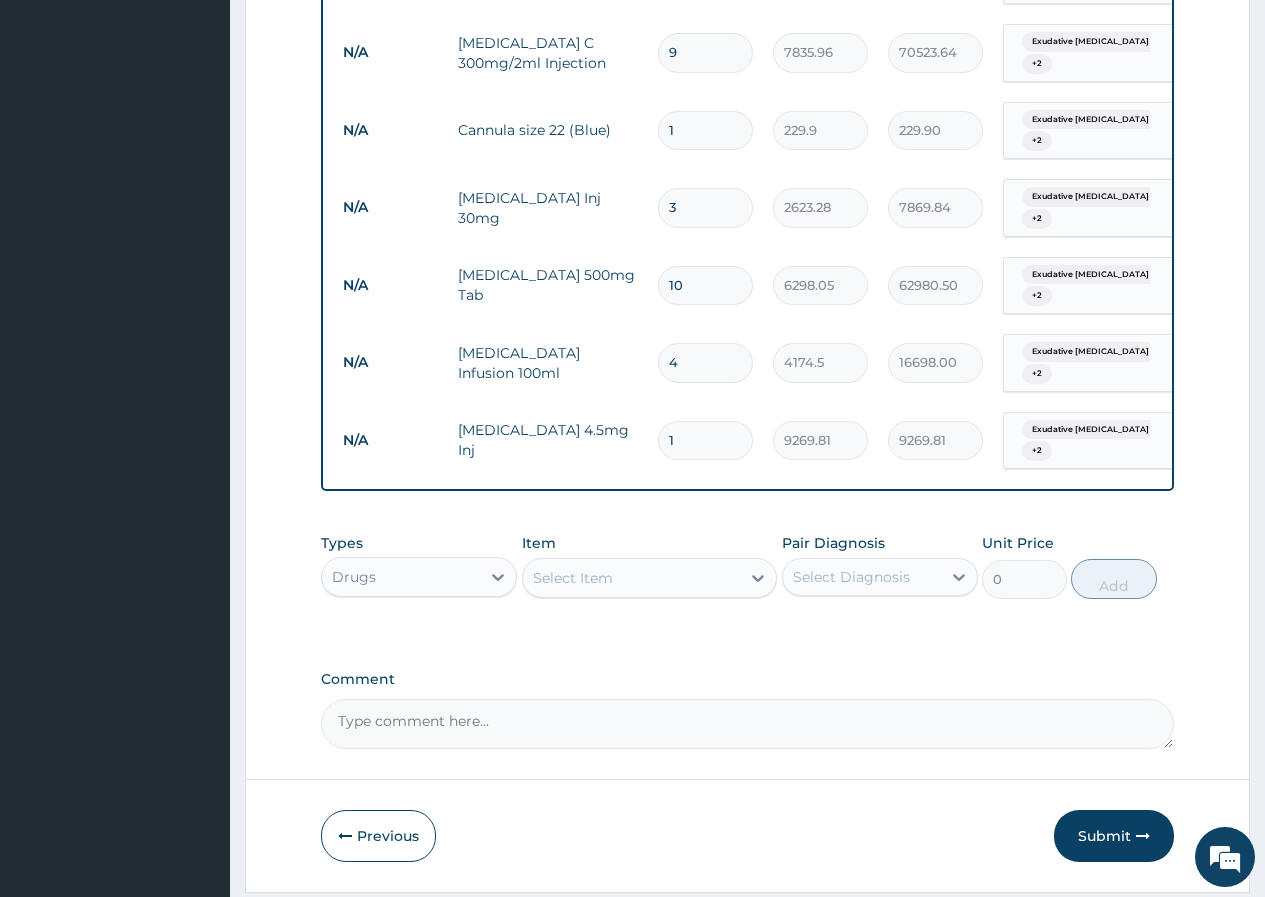 drag, startPoint x: 689, startPoint y: 433, endPoint x: 666, endPoint y: 440, distance: 24.04163 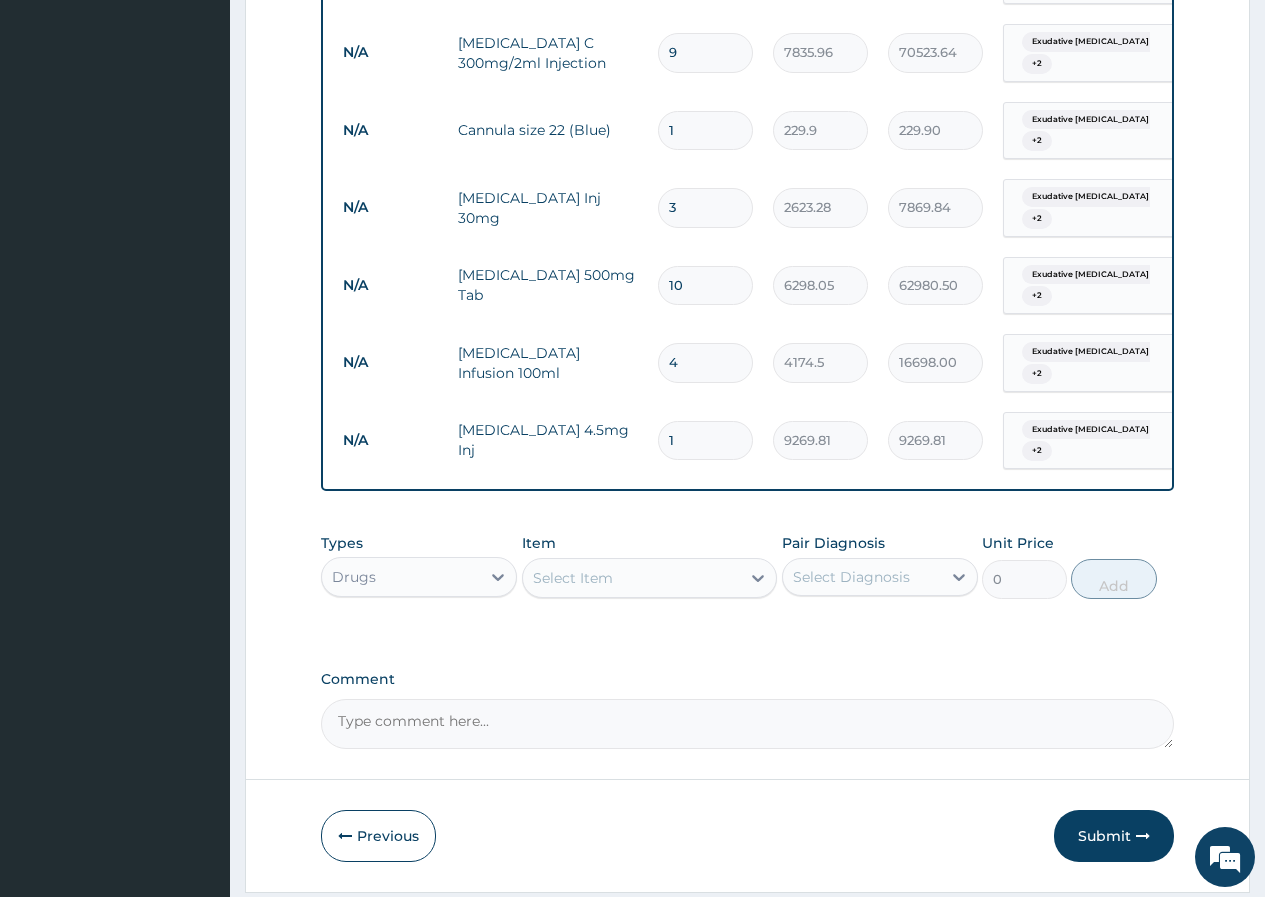 click on "1" at bounding box center [705, 440] 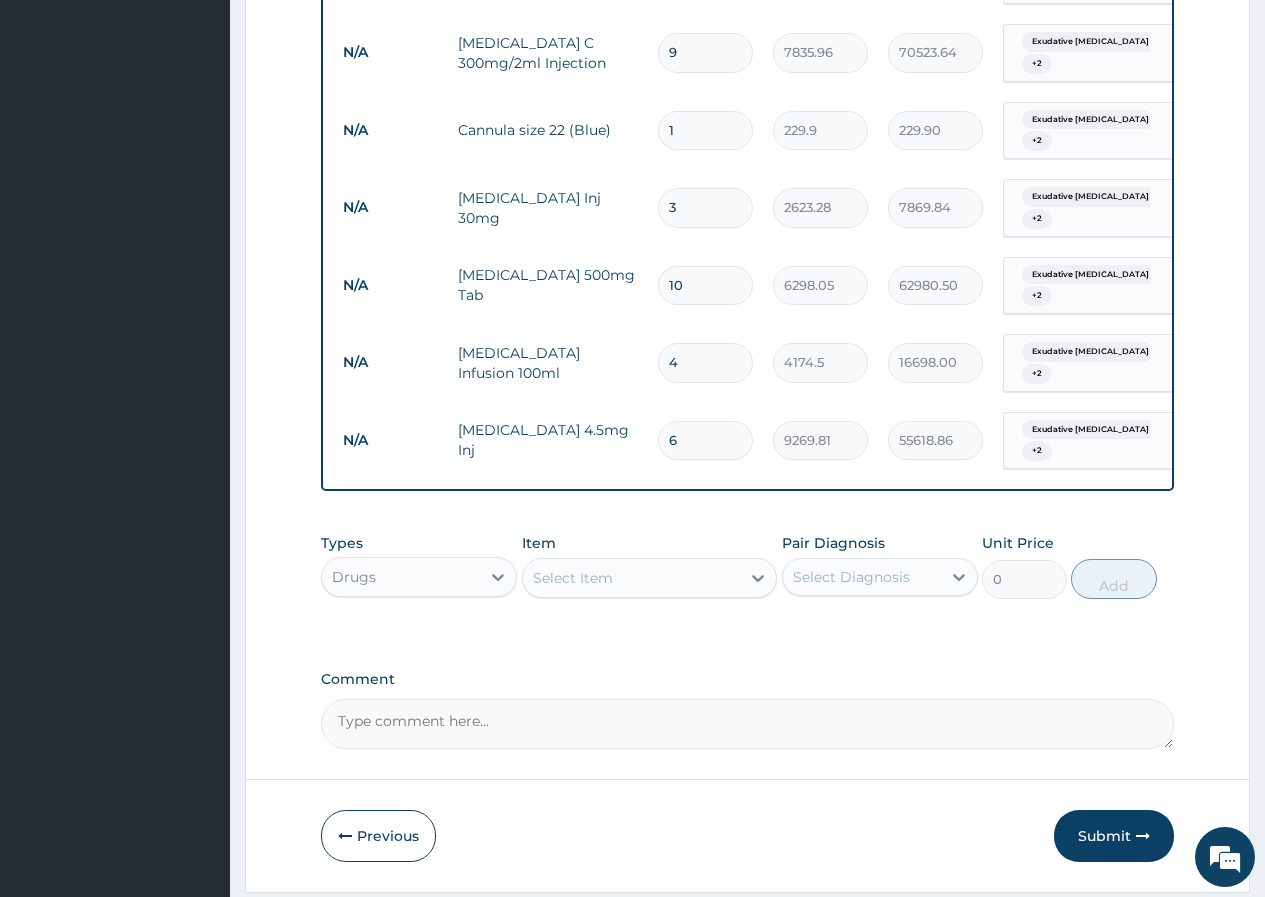 type on "6" 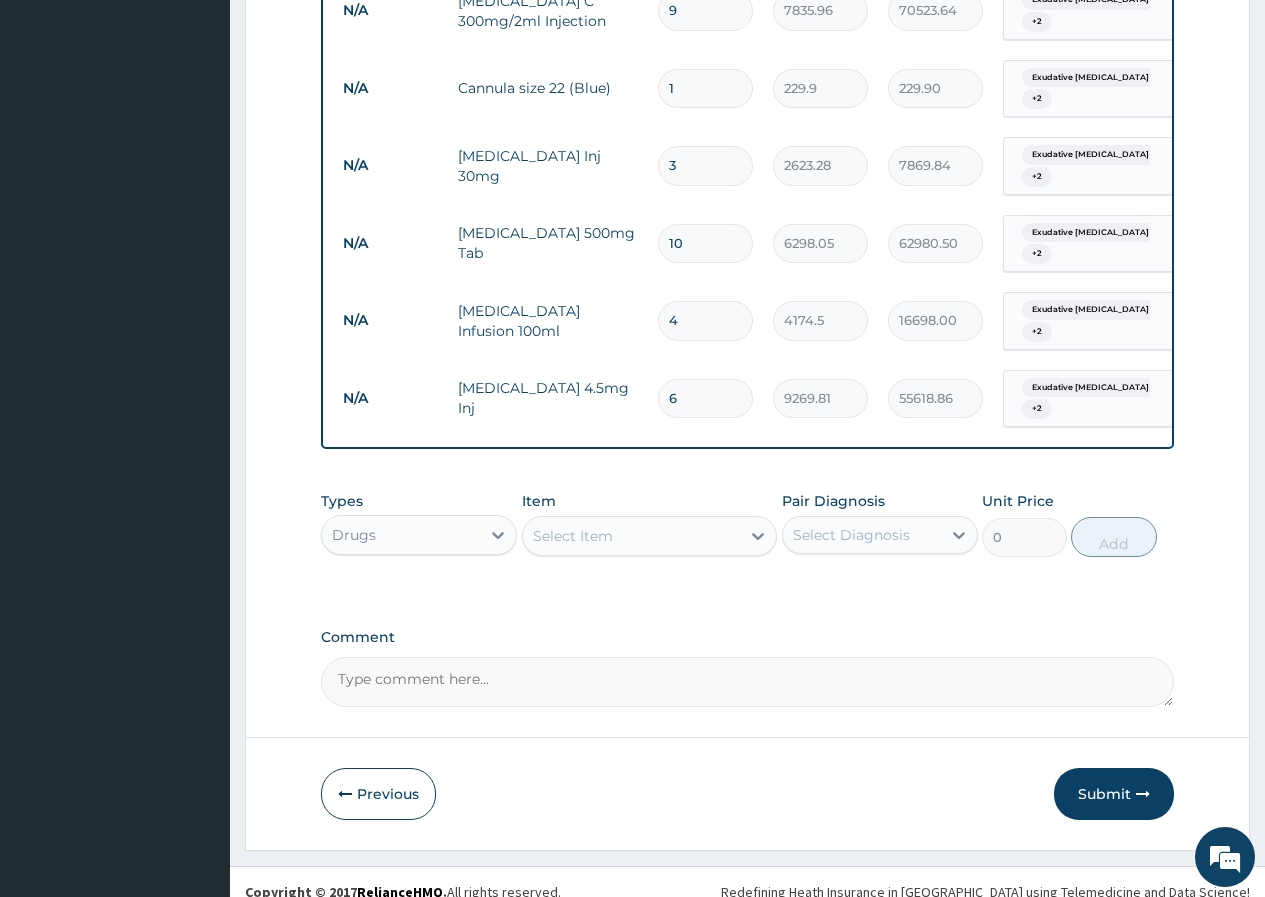 scroll, scrollTop: 1558, scrollLeft: 0, axis: vertical 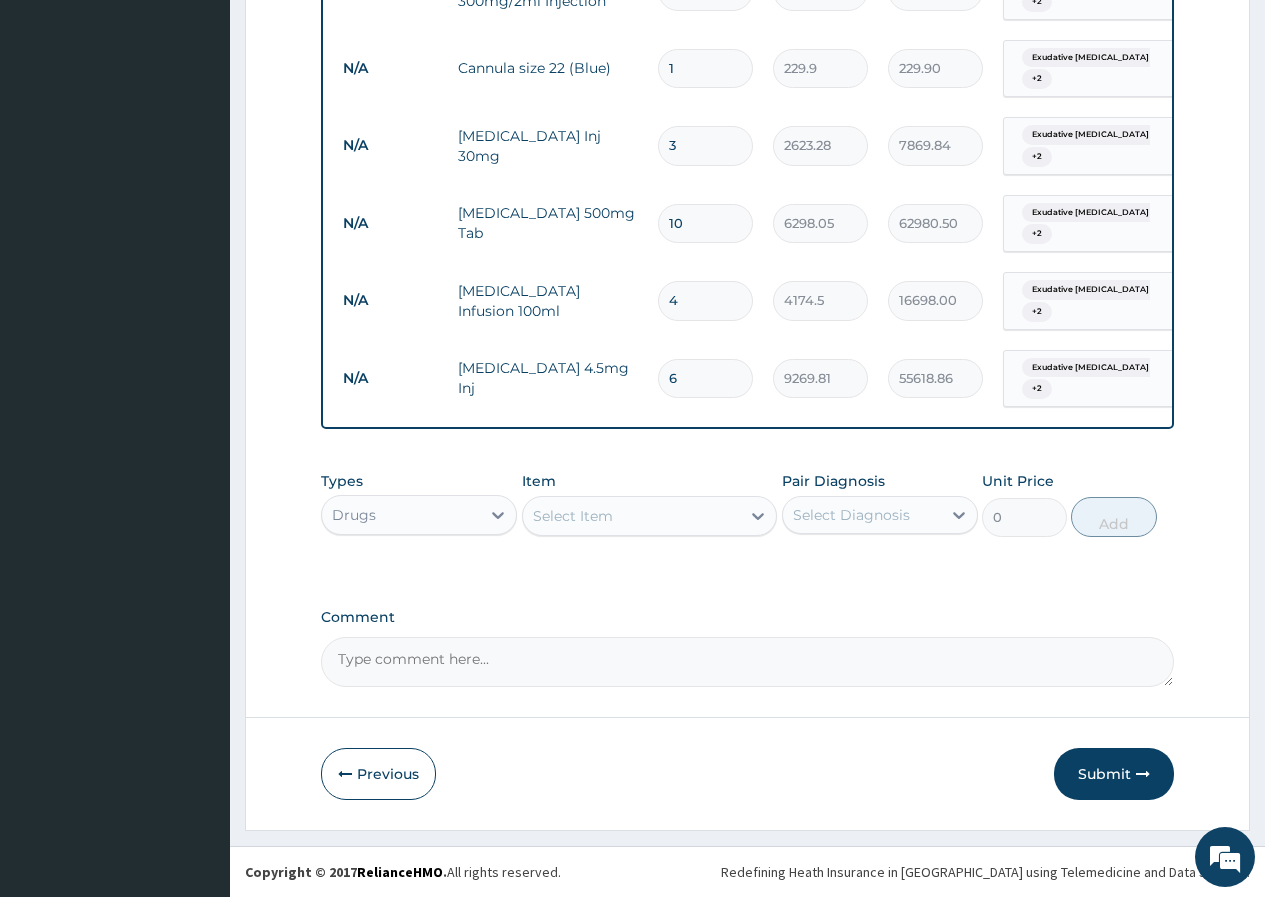 click on "Select Item" at bounding box center [573, 516] 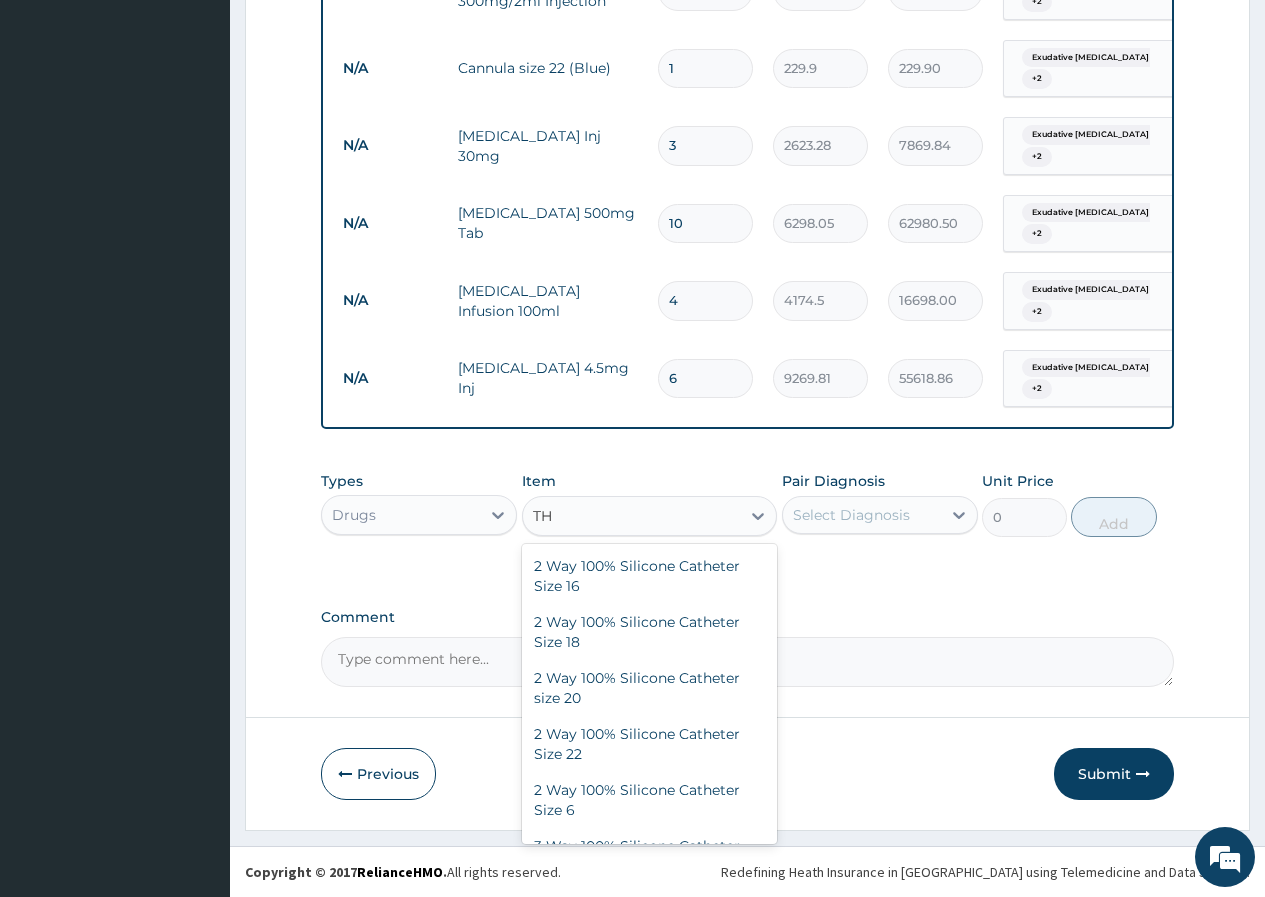 type on "T" 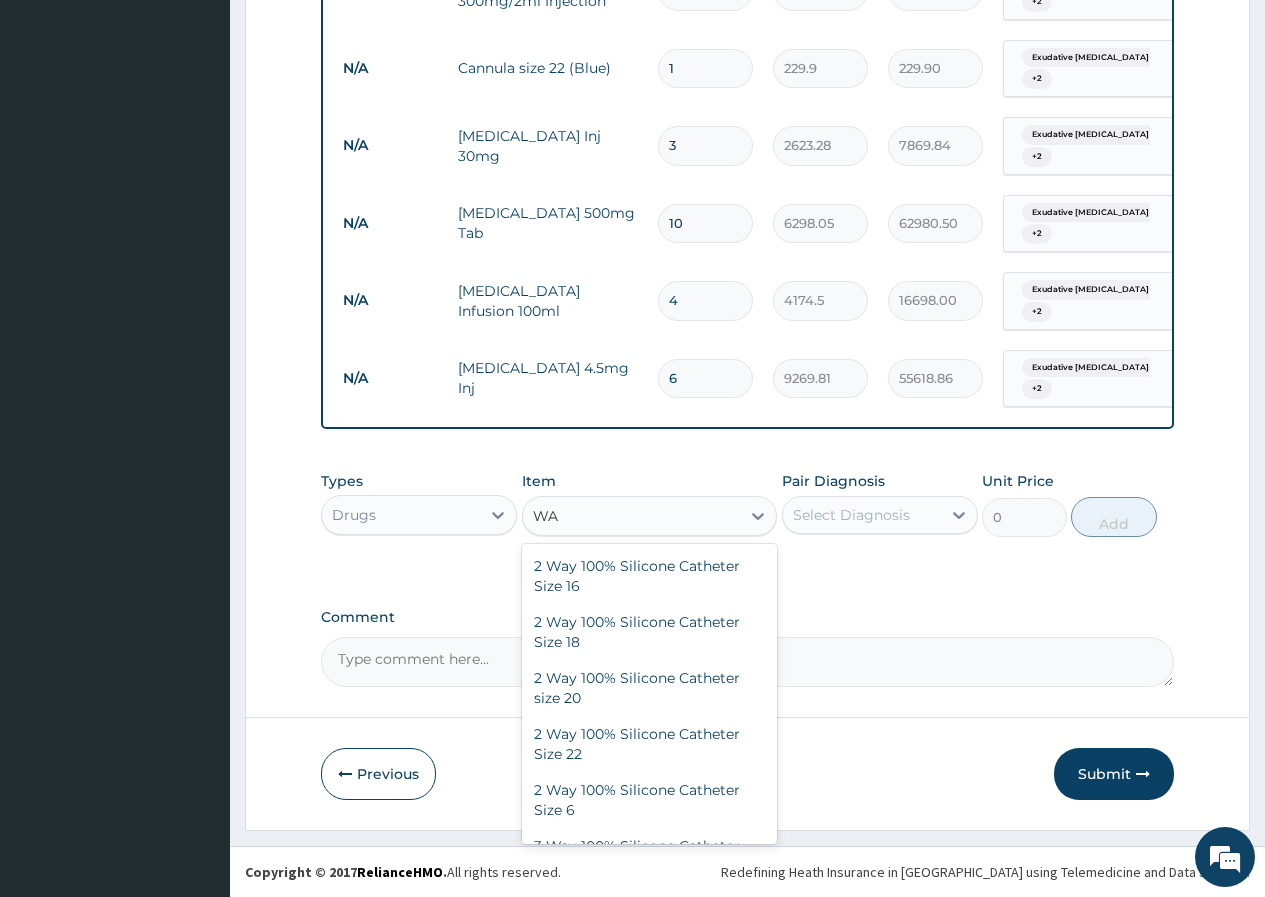 type on "W" 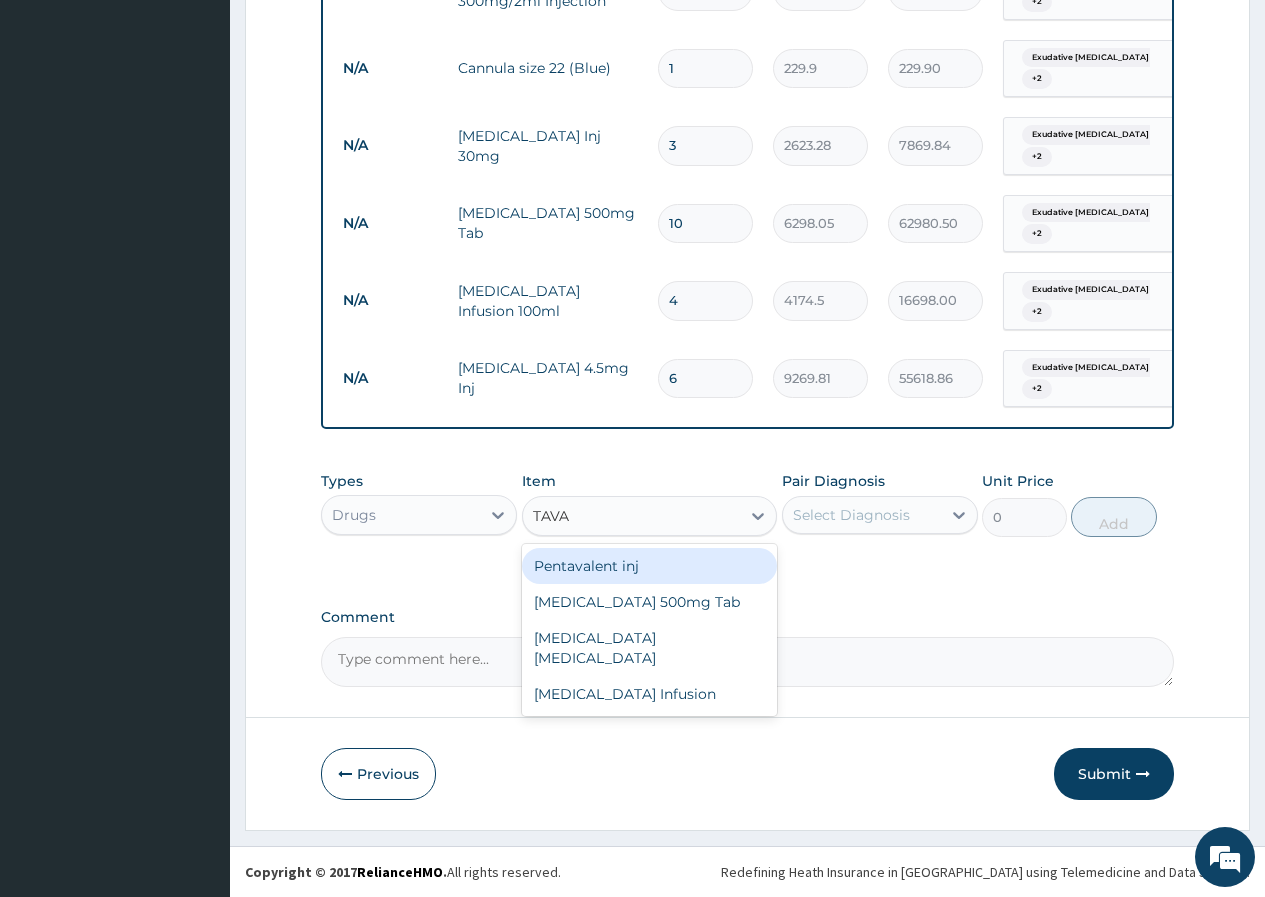 type on "TAVAN" 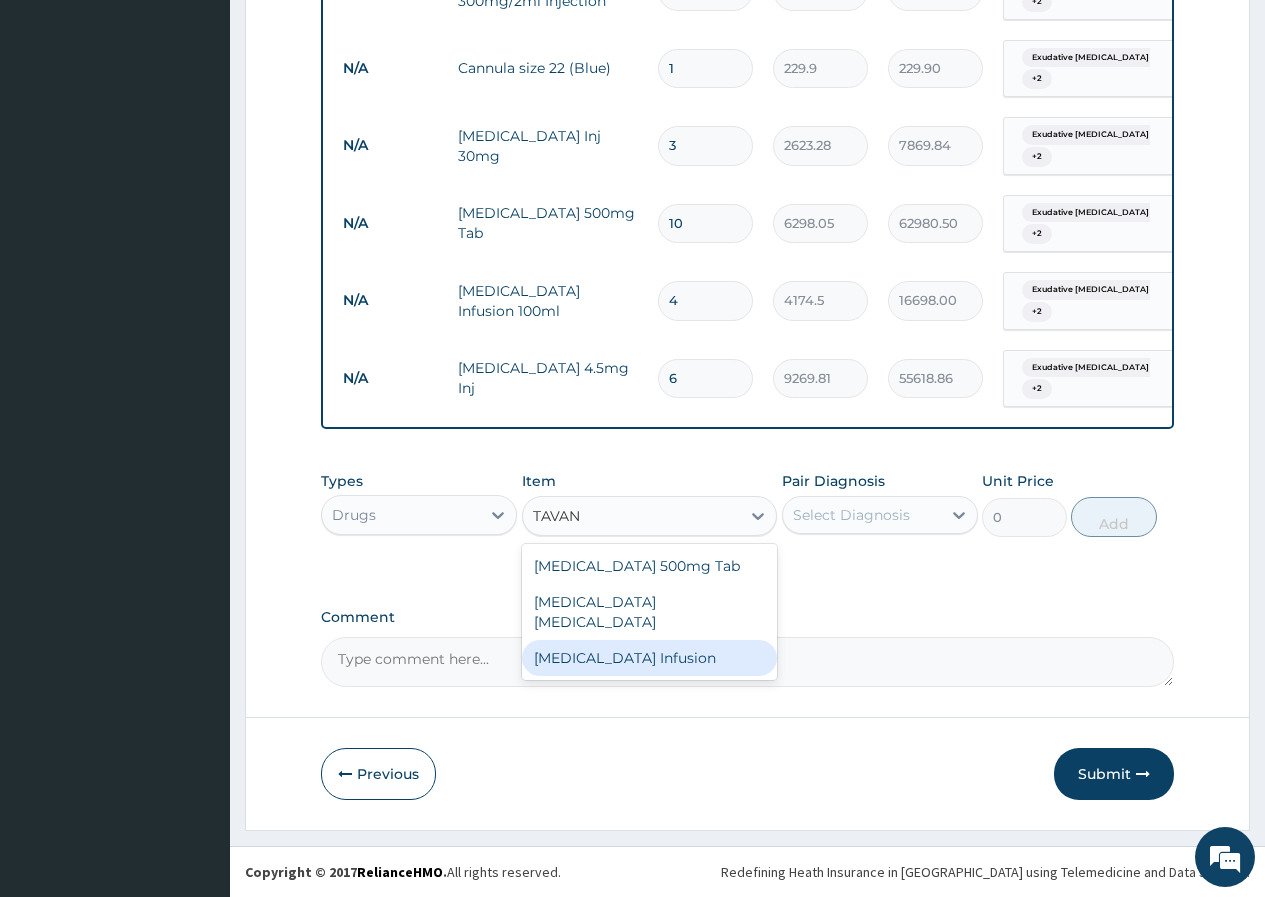 click on "Tavanic Infusion" at bounding box center (650, 658) 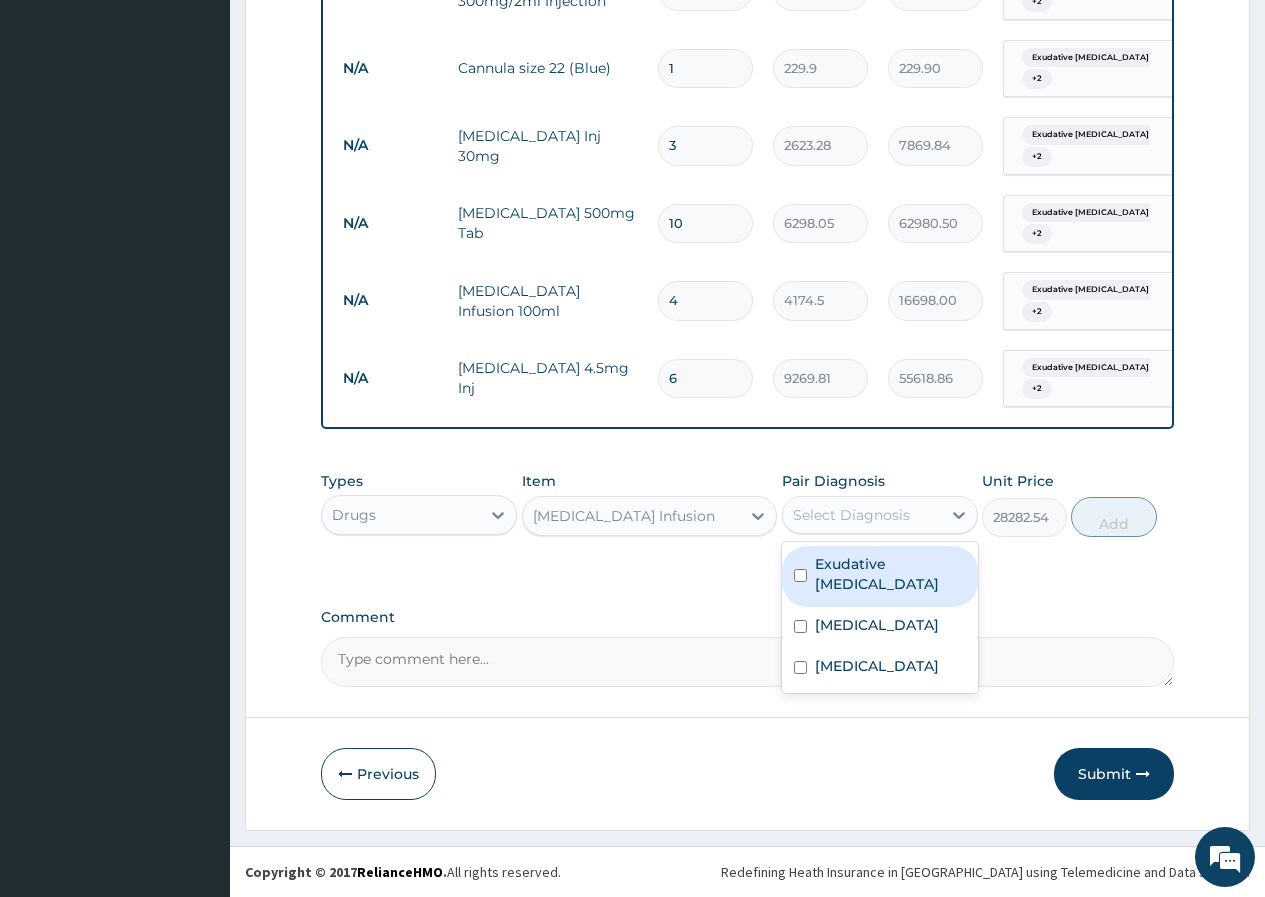 click on "Select Diagnosis" at bounding box center (851, 515) 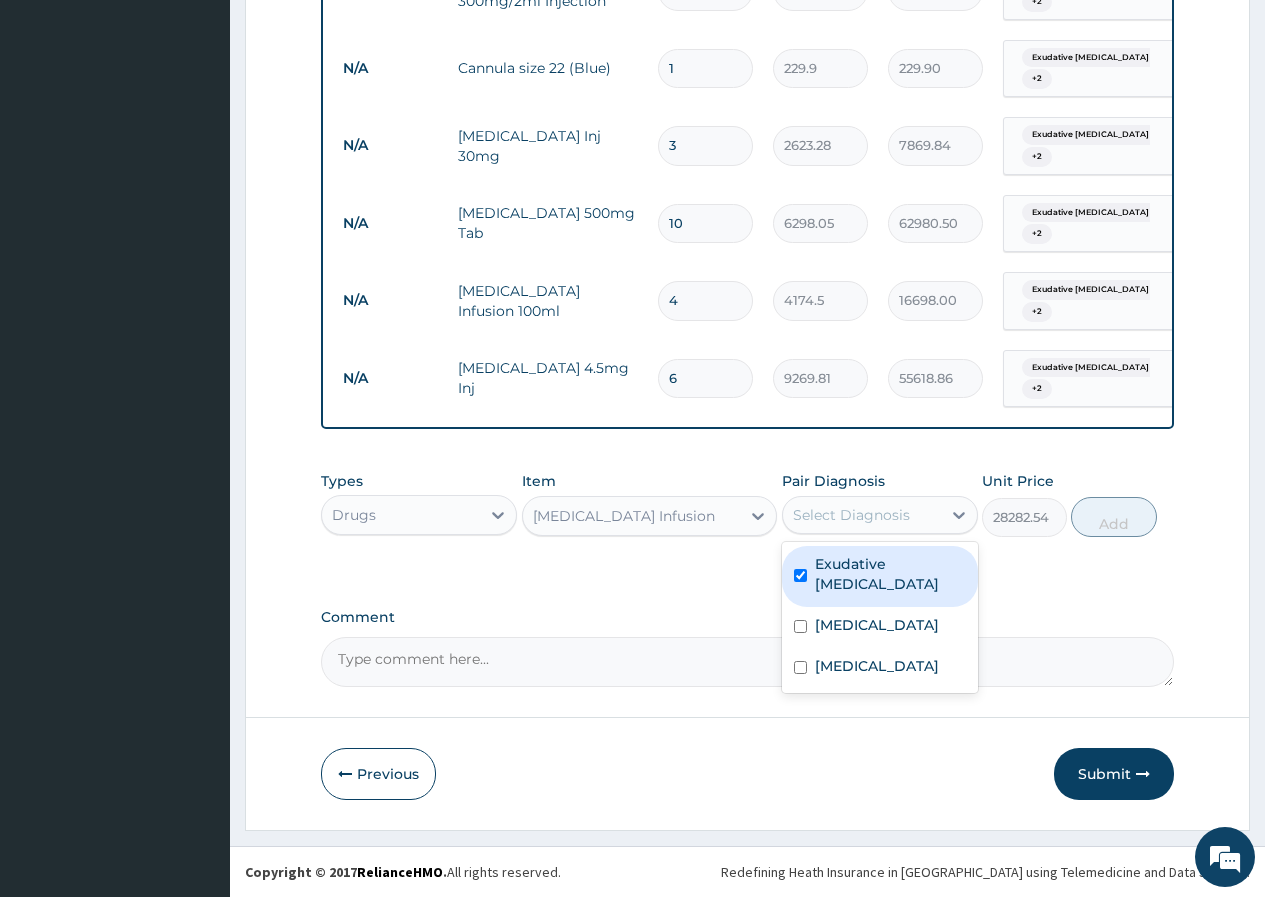 checkbox on "true" 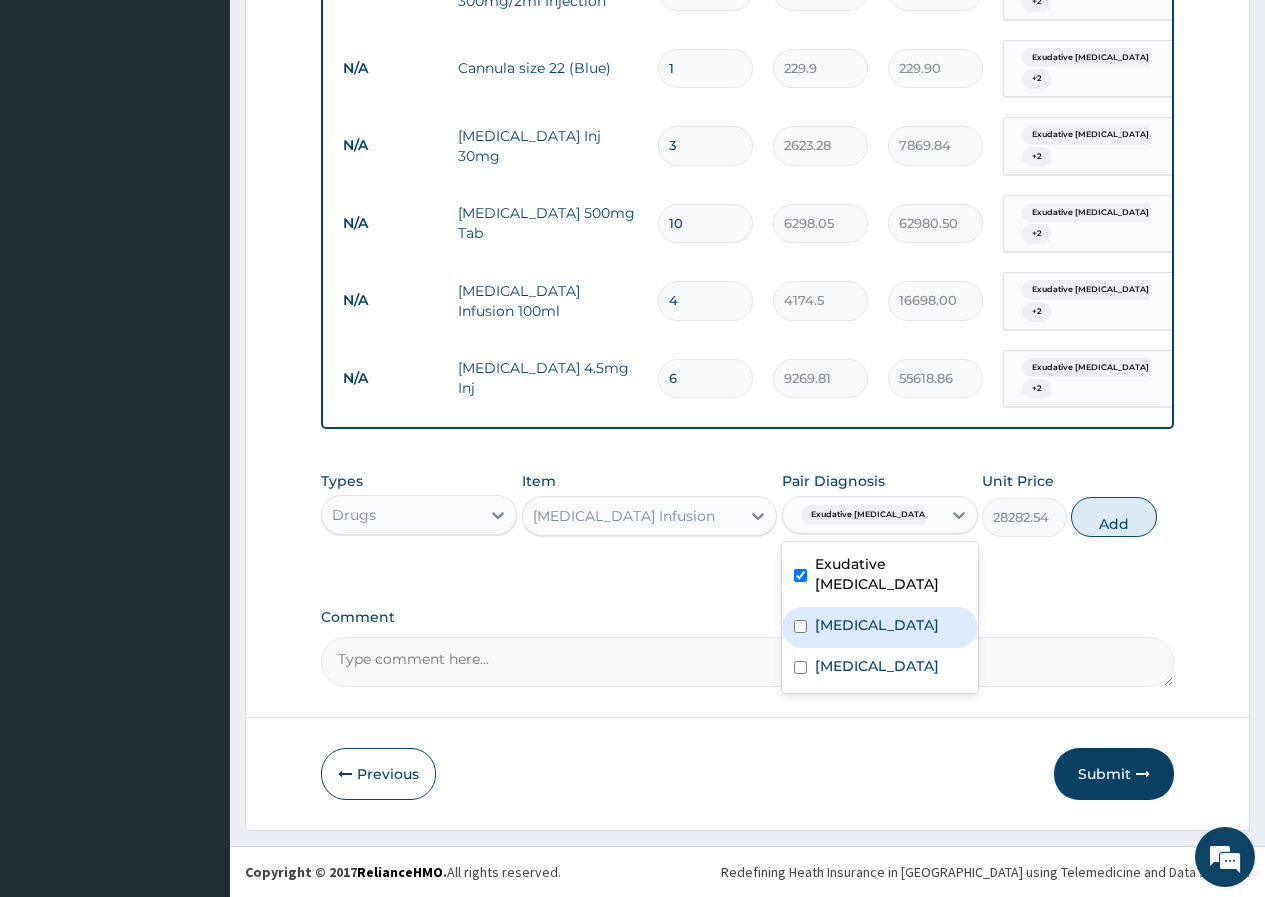 click at bounding box center (800, 626) 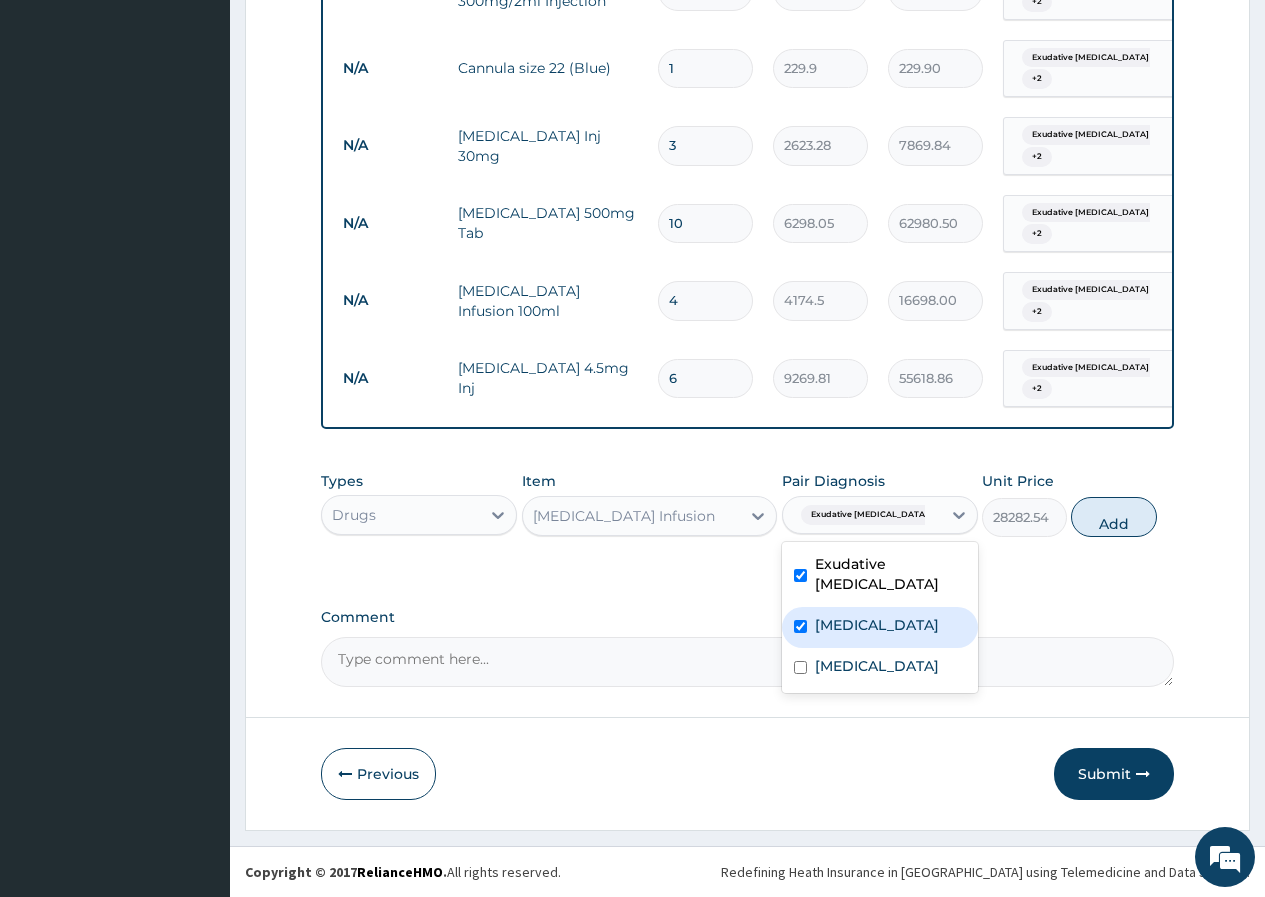 checkbox on "true" 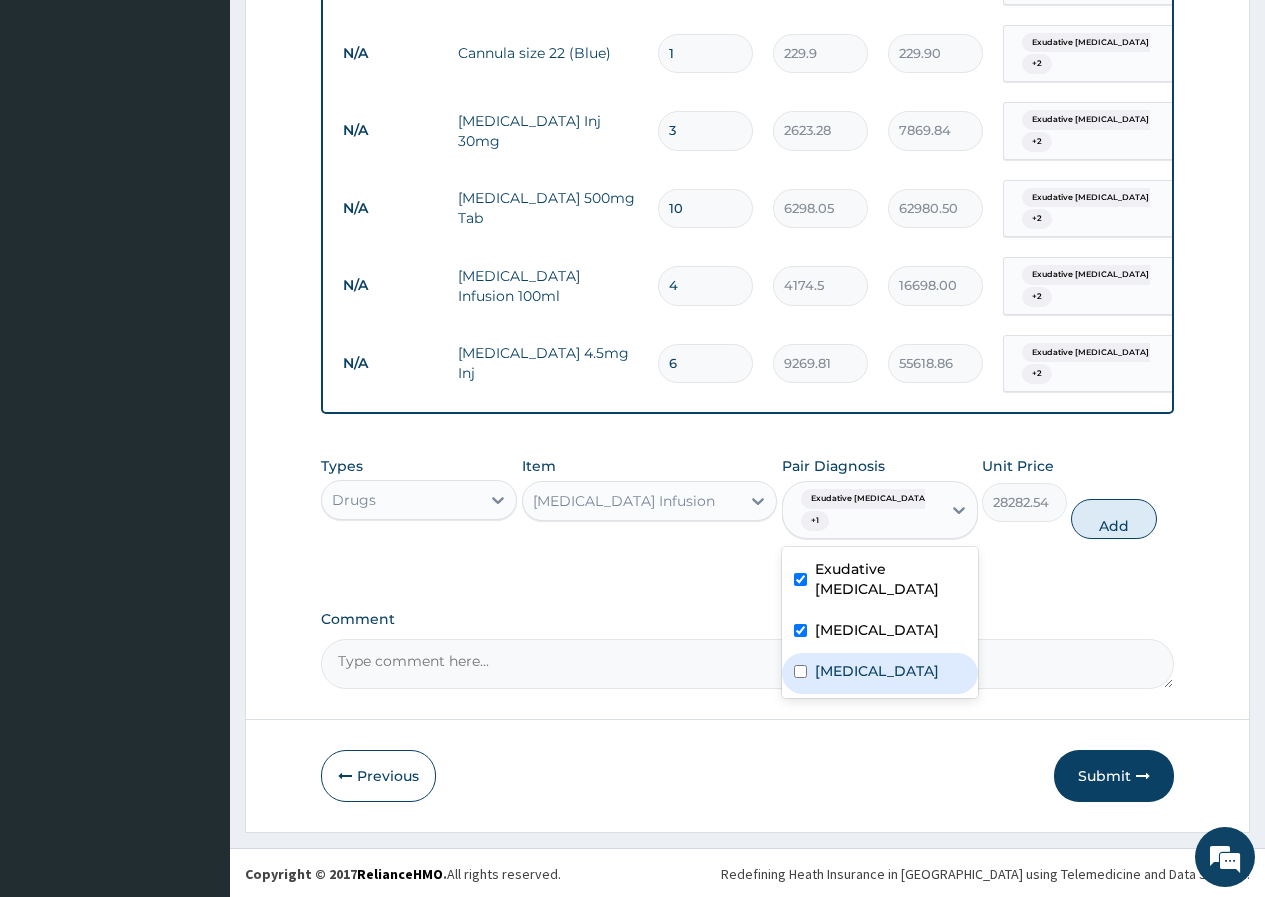 click on "Malaria" at bounding box center [880, 673] 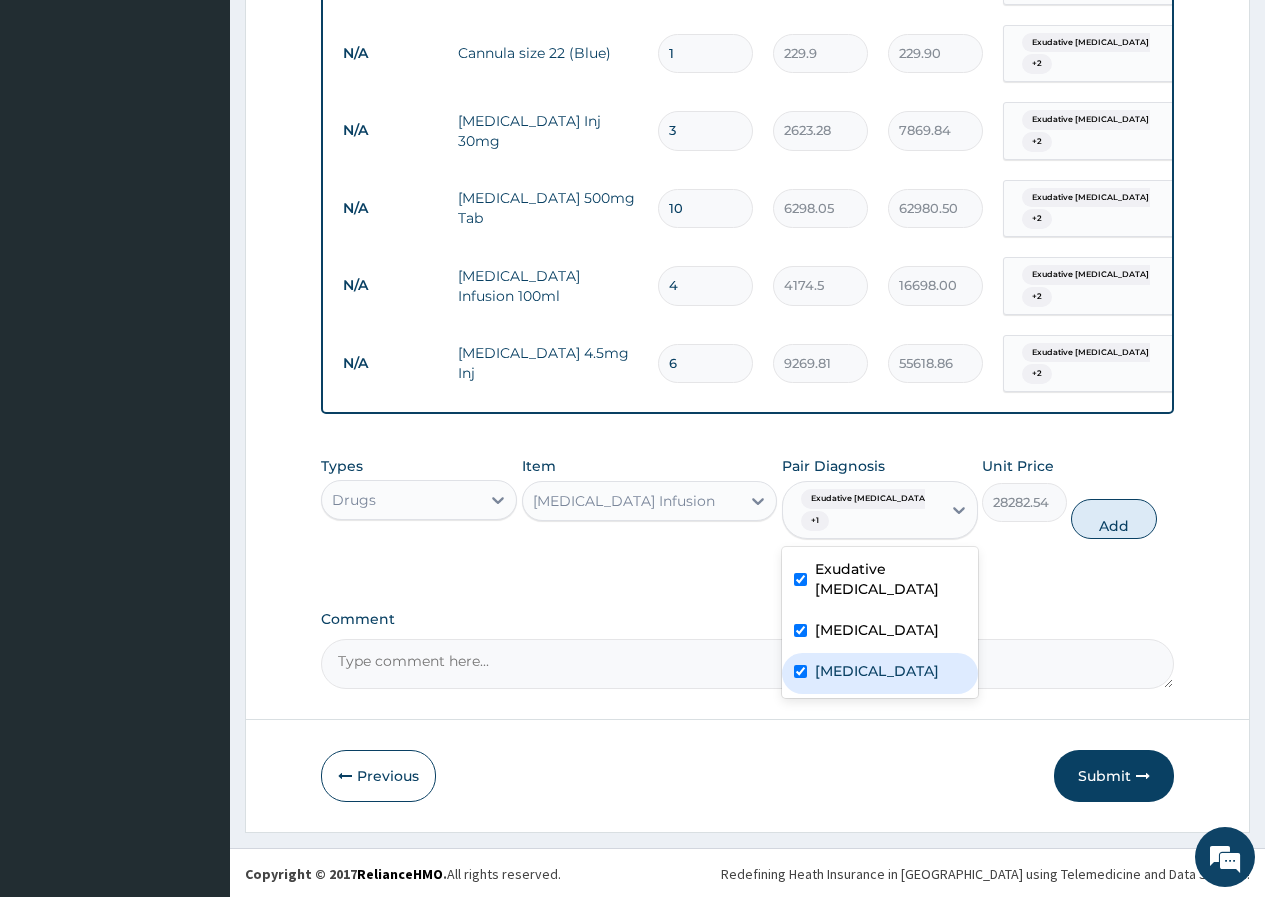 checkbox on "true" 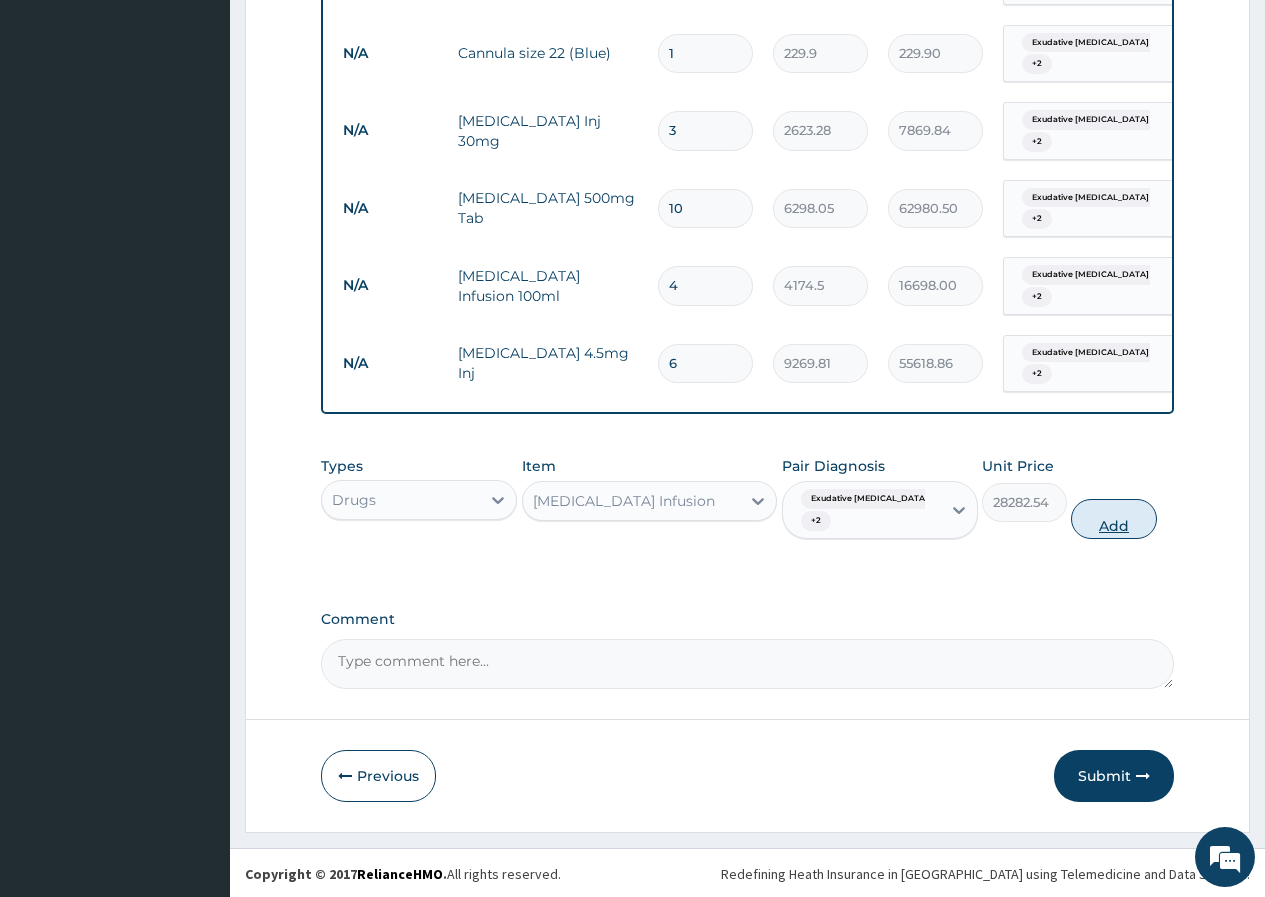 click on "Add" at bounding box center [1113, 519] 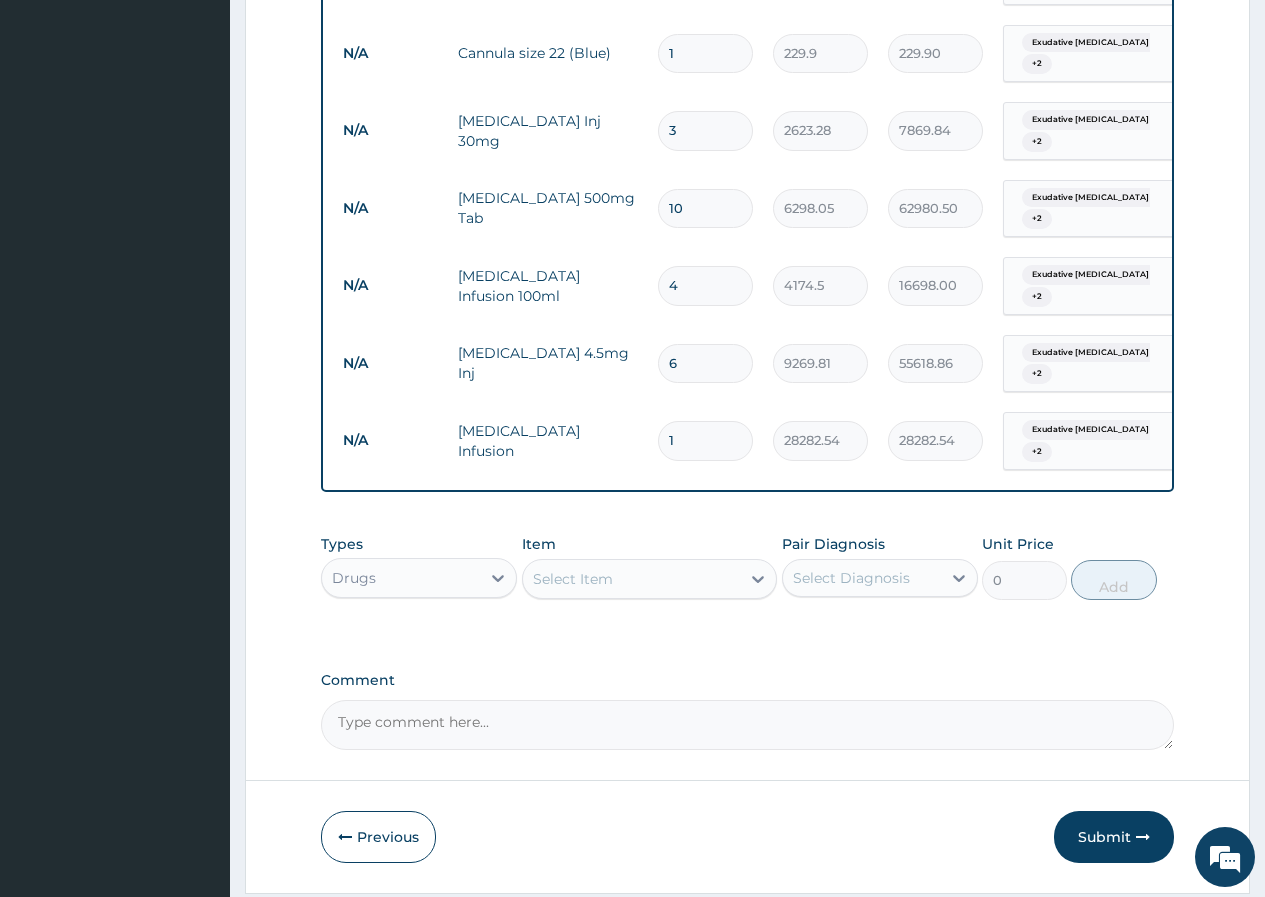 scroll, scrollTop: 1636, scrollLeft: 0, axis: vertical 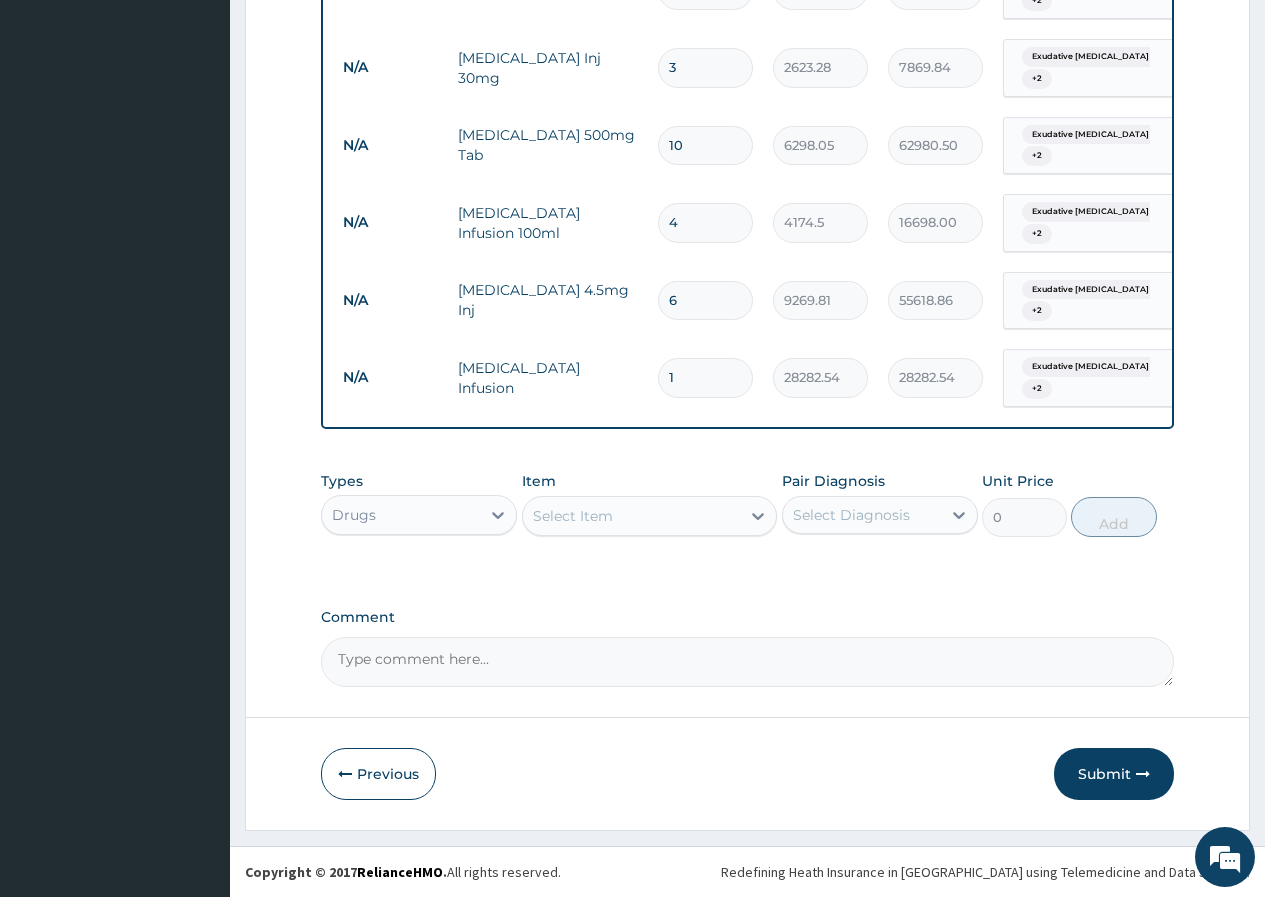 type 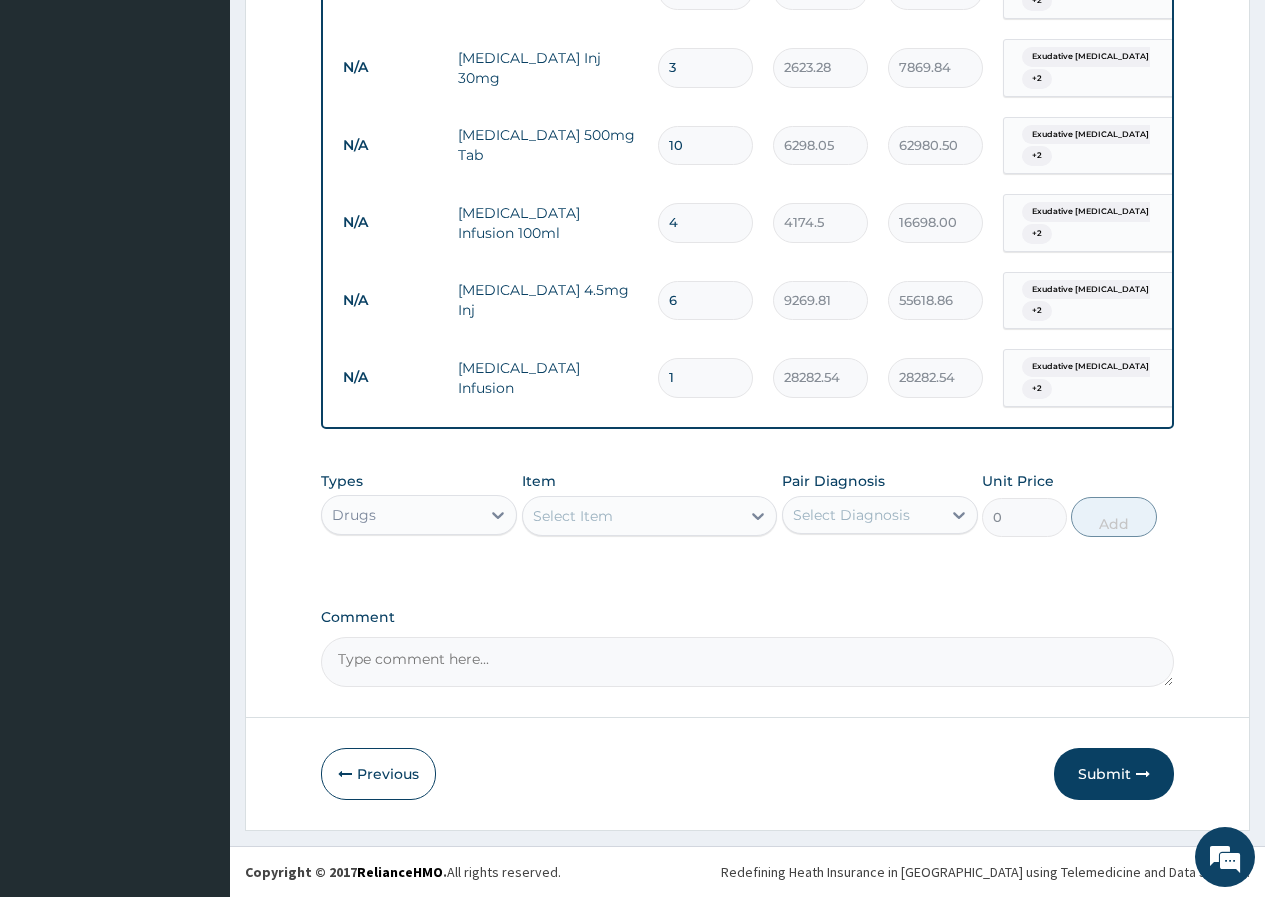 type on "0.00" 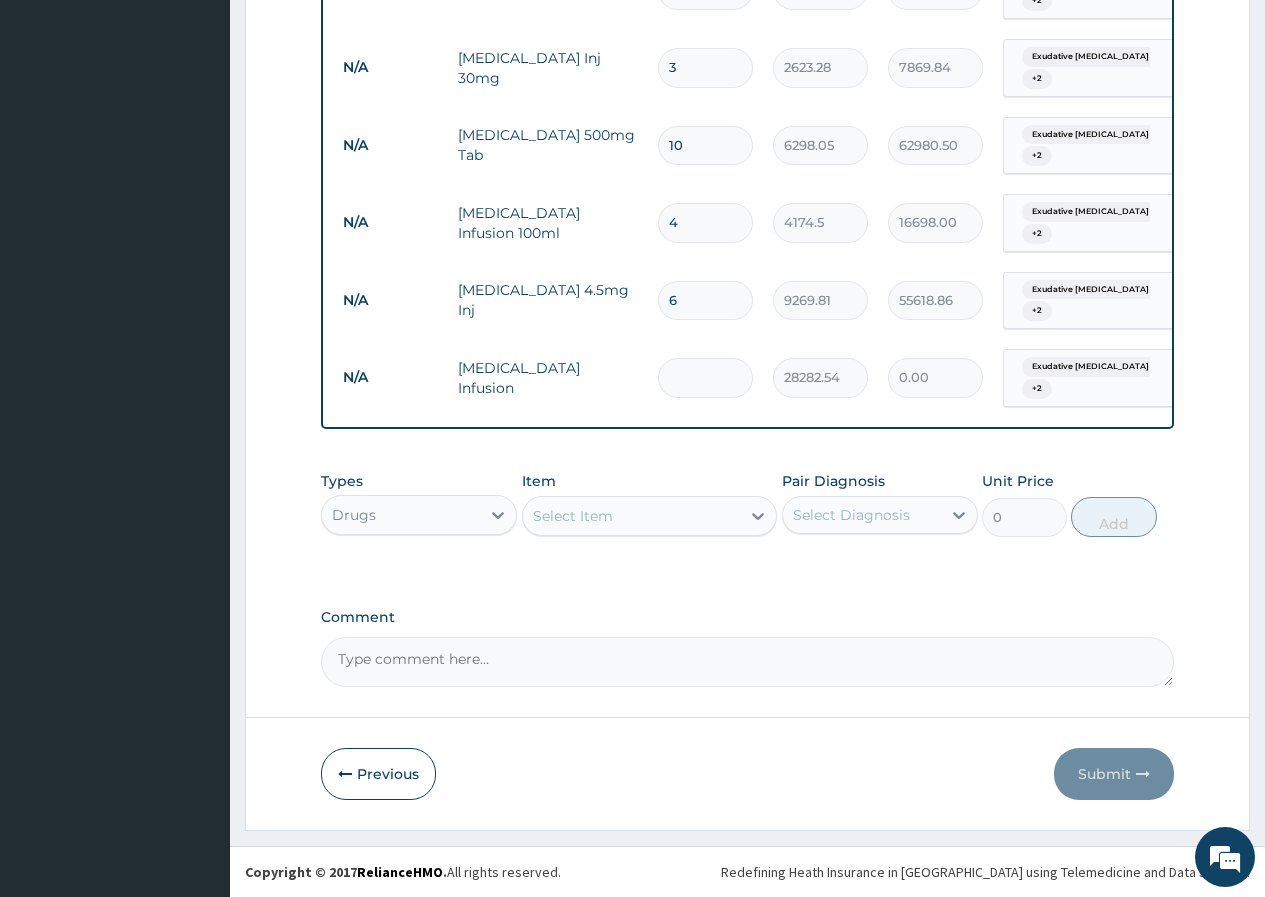 type on "2" 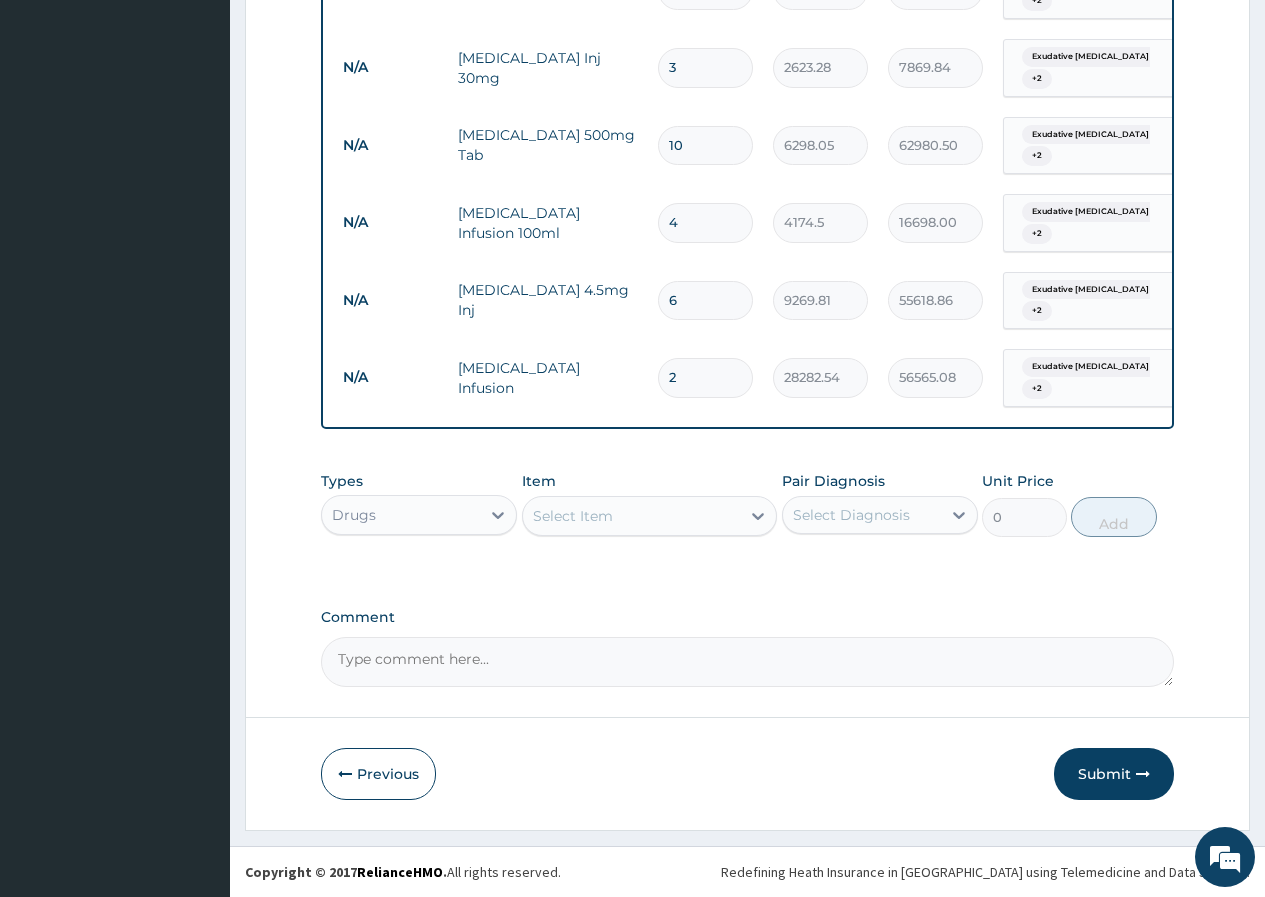 type on "2" 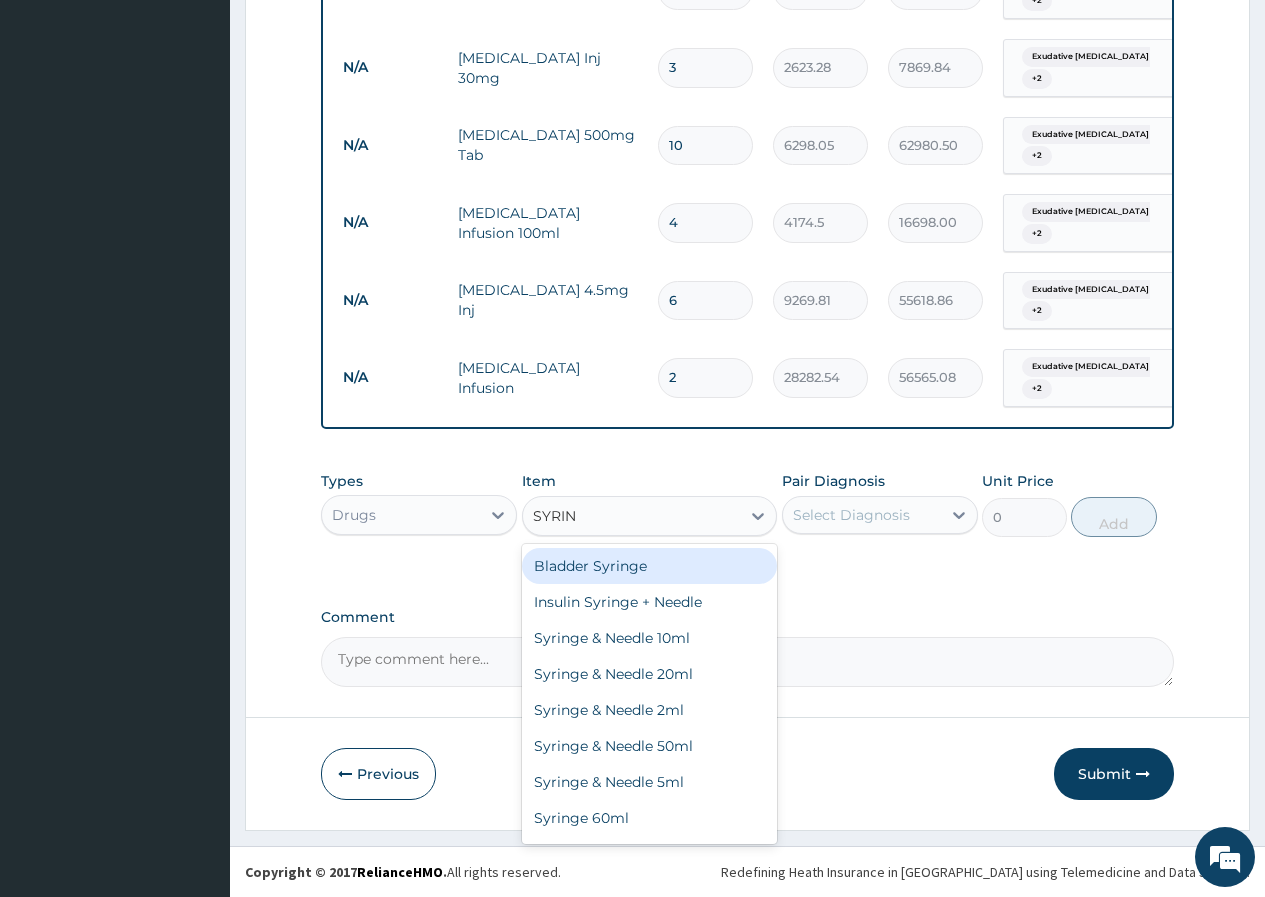 type on "SYRING" 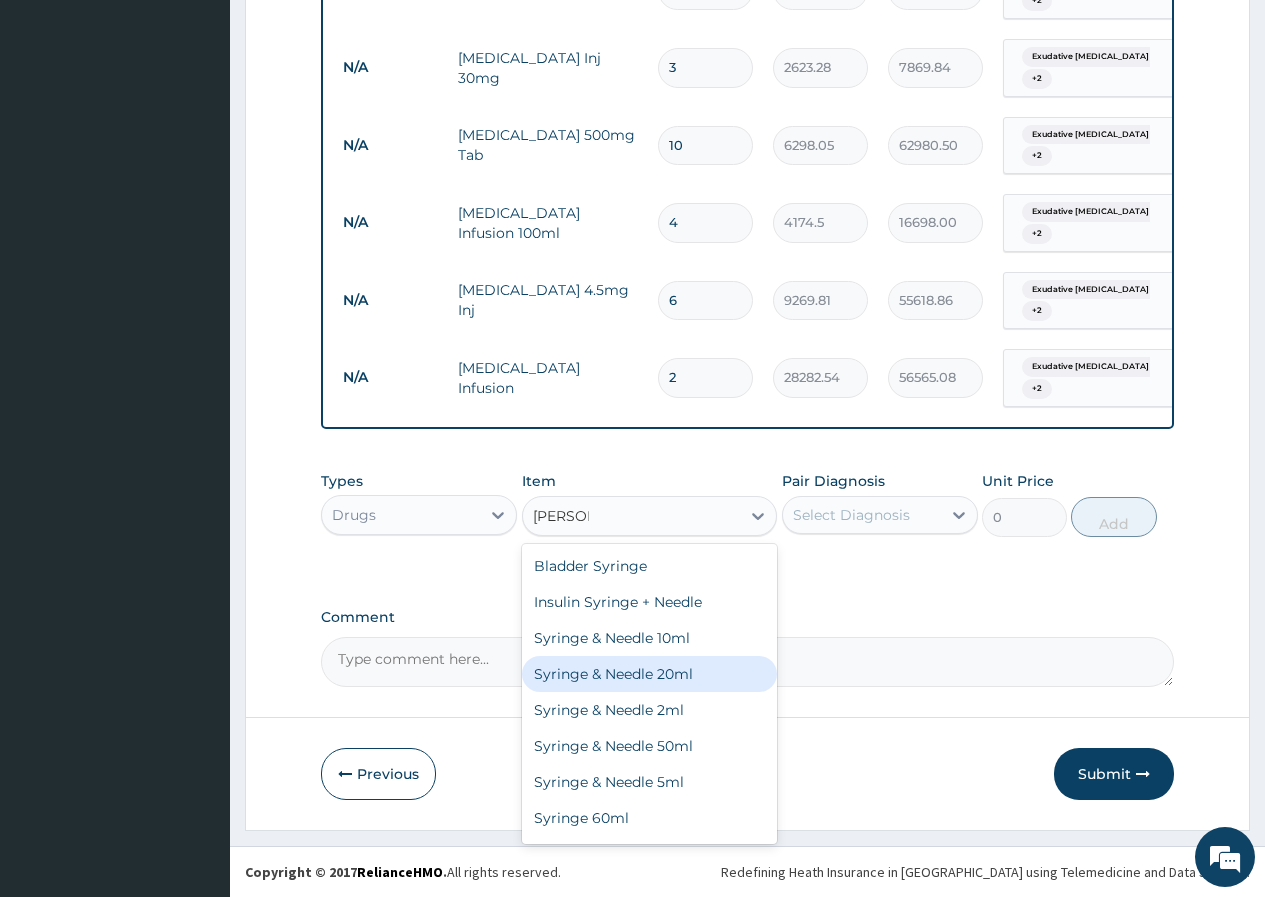 click on "Syringe & Needle 20ml" at bounding box center (650, 674) 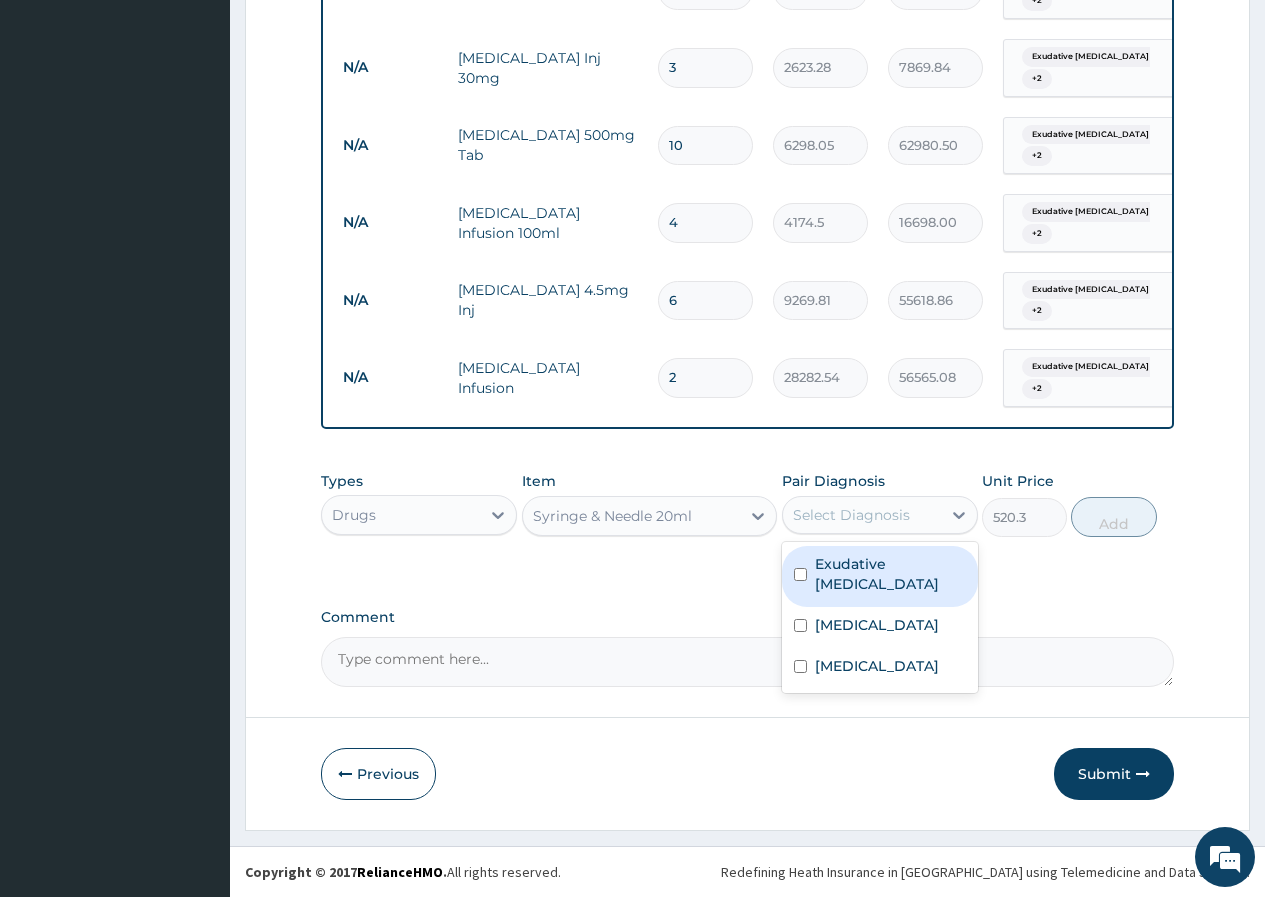 click on "Select Diagnosis" at bounding box center [851, 515] 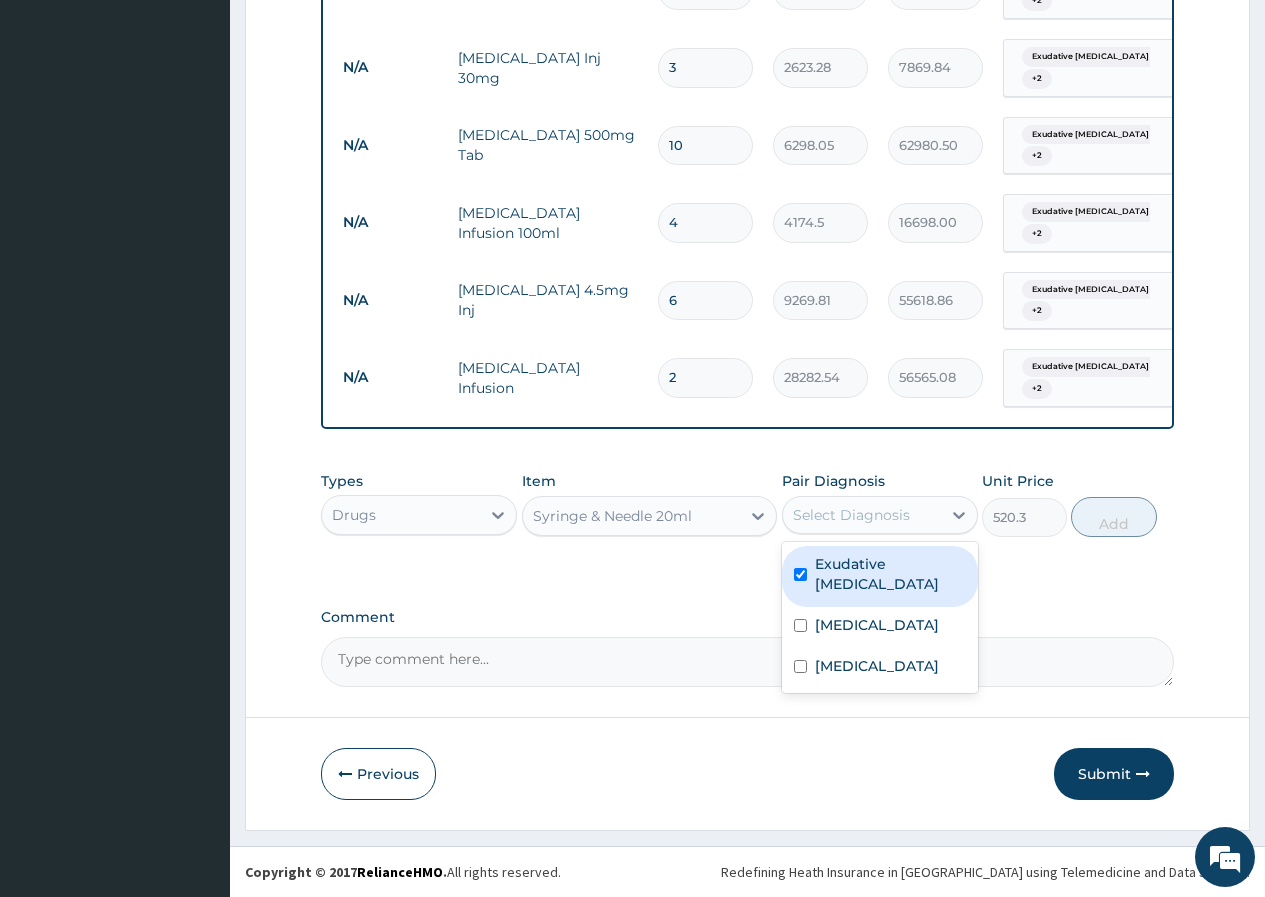 checkbox on "true" 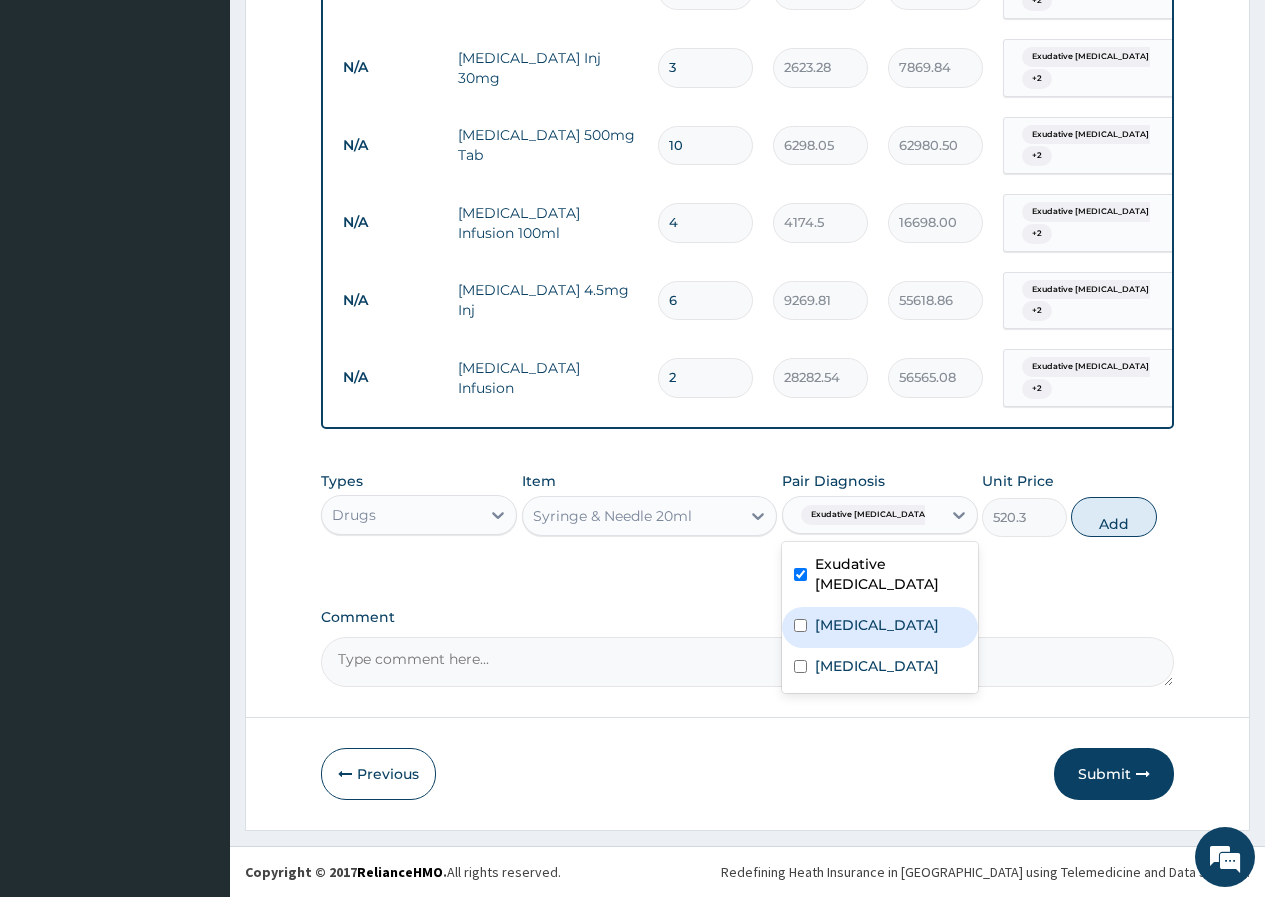 click on "Bacteremia" at bounding box center [877, 625] 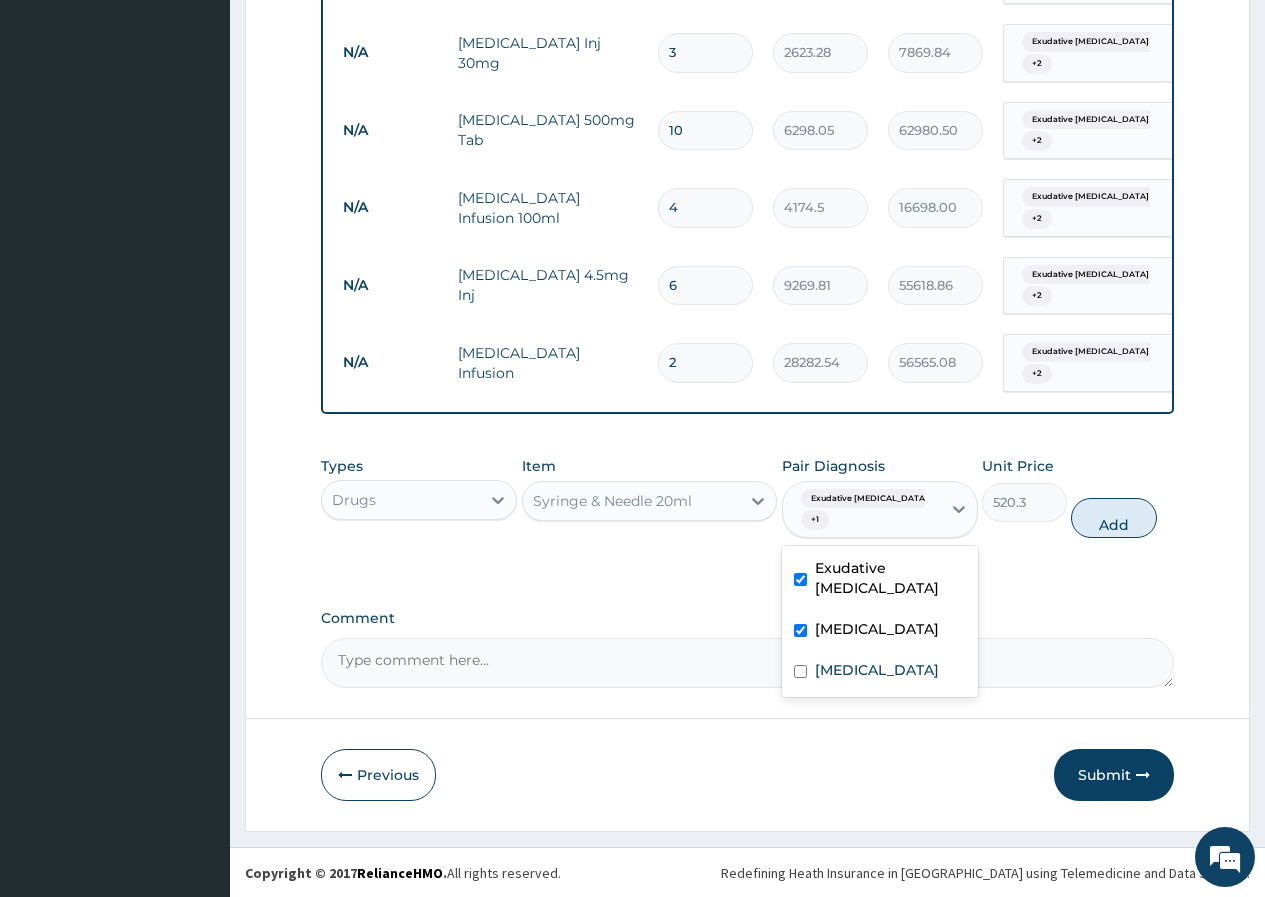 checkbox on "true" 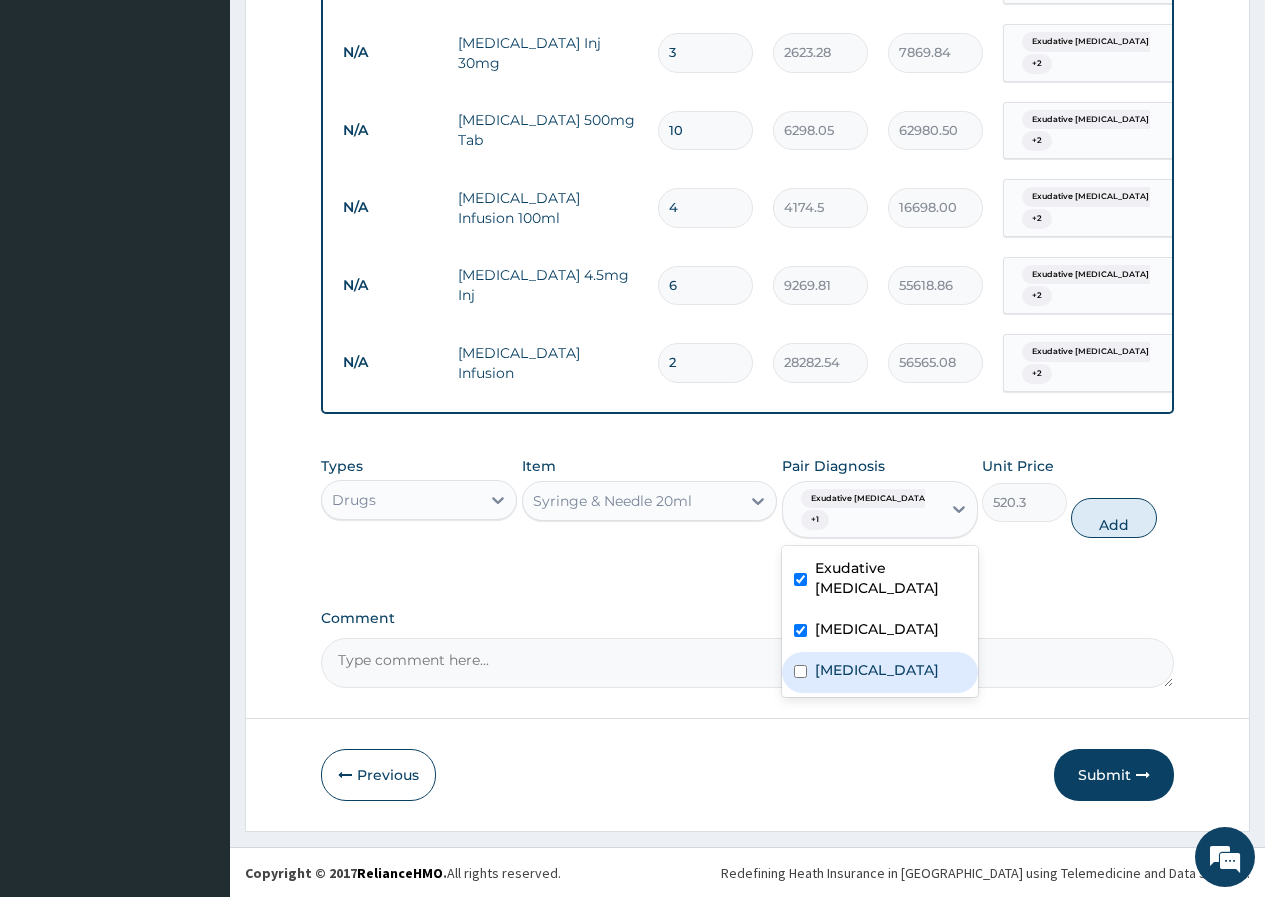 click on "Malaria" at bounding box center (877, 670) 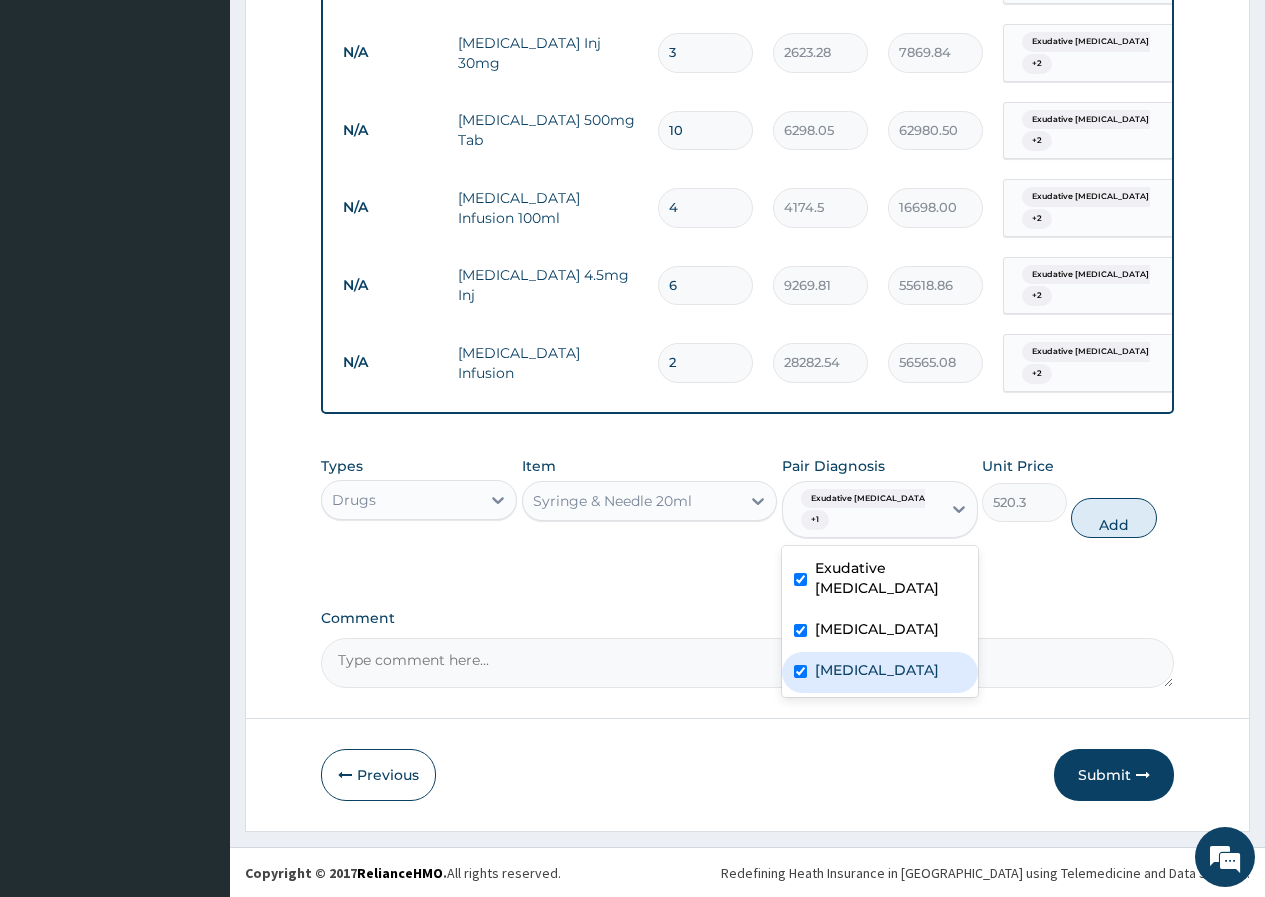 checkbox on "true" 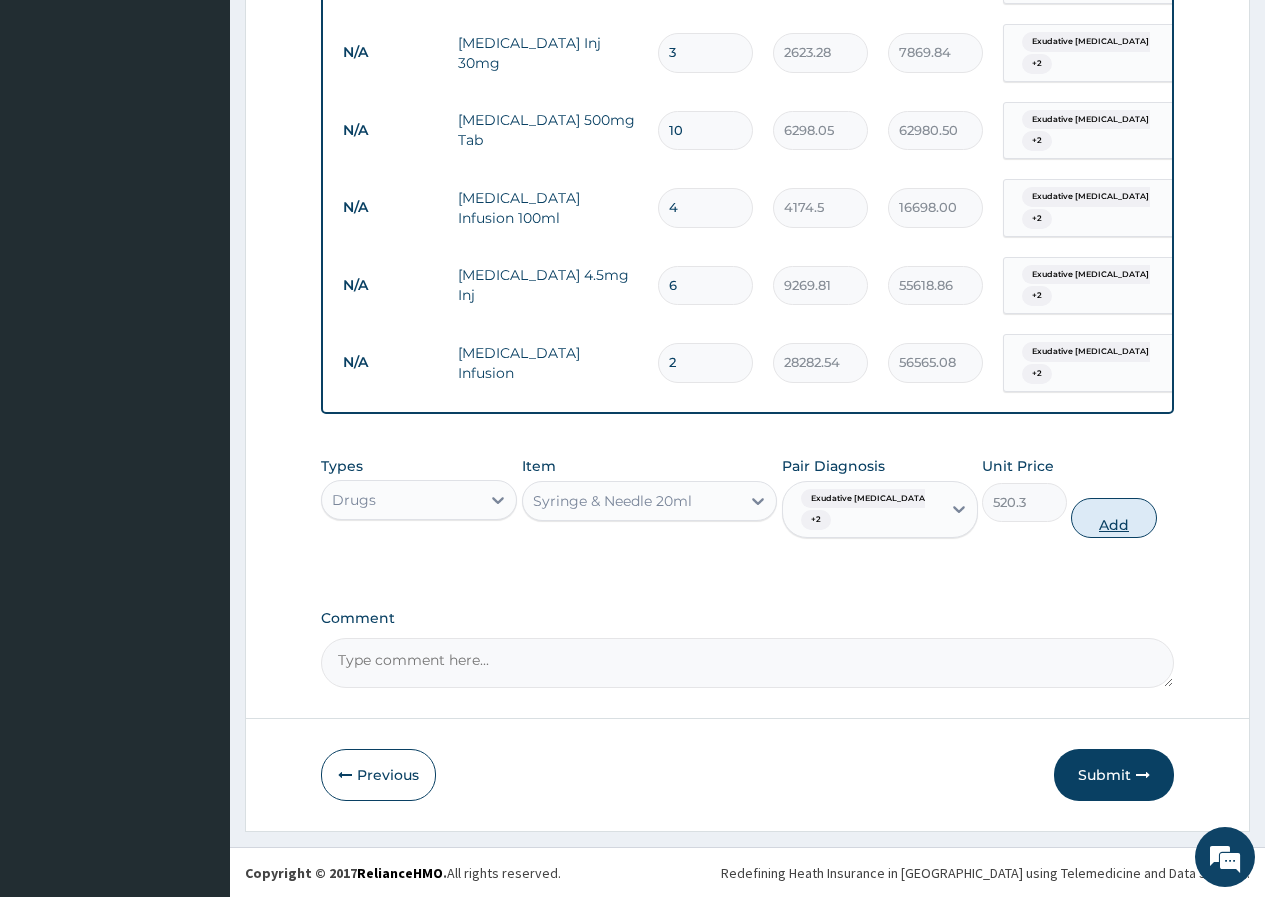 click on "Add" at bounding box center (1113, 518) 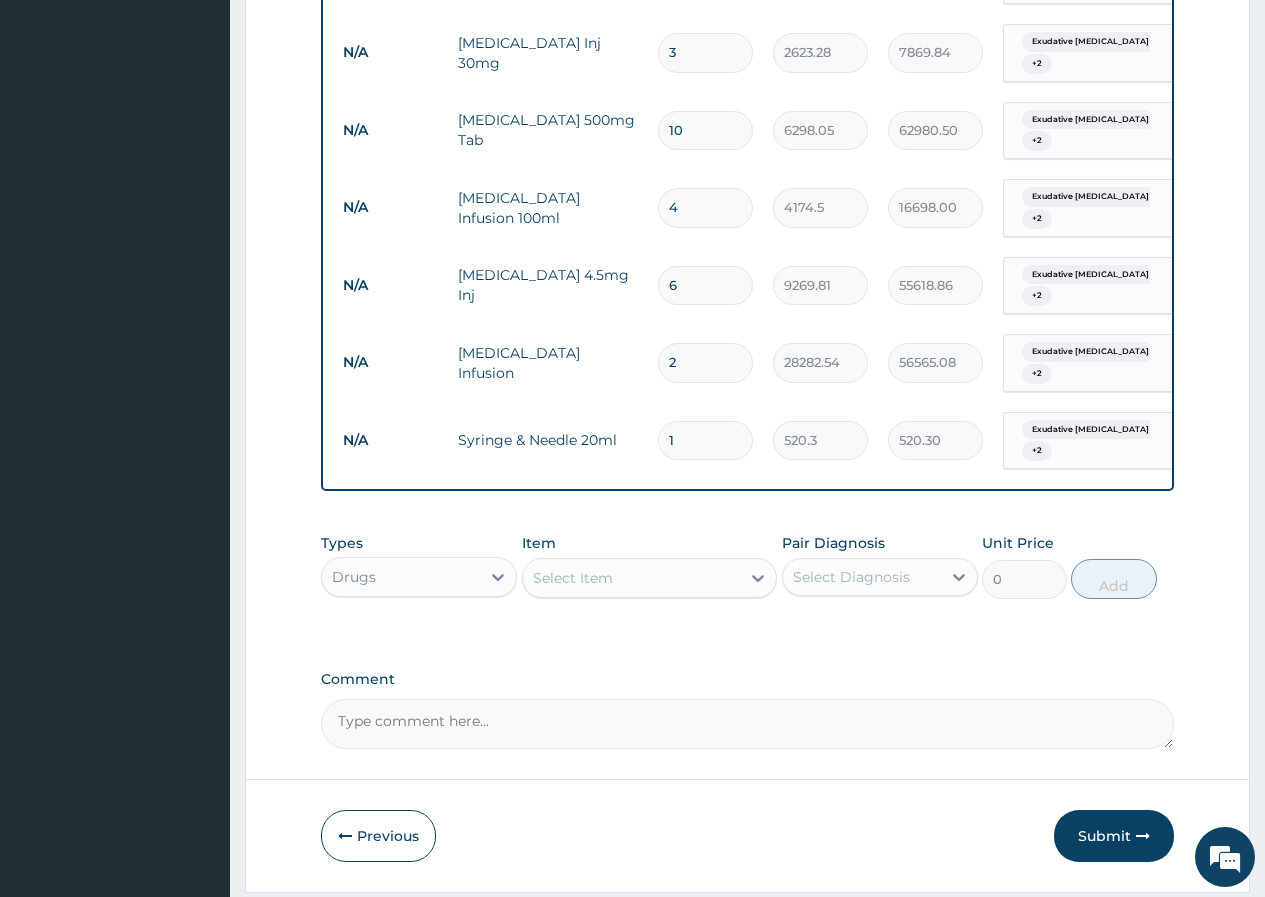scroll, scrollTop: 1713, scrollLeft: 0, axis: vertical 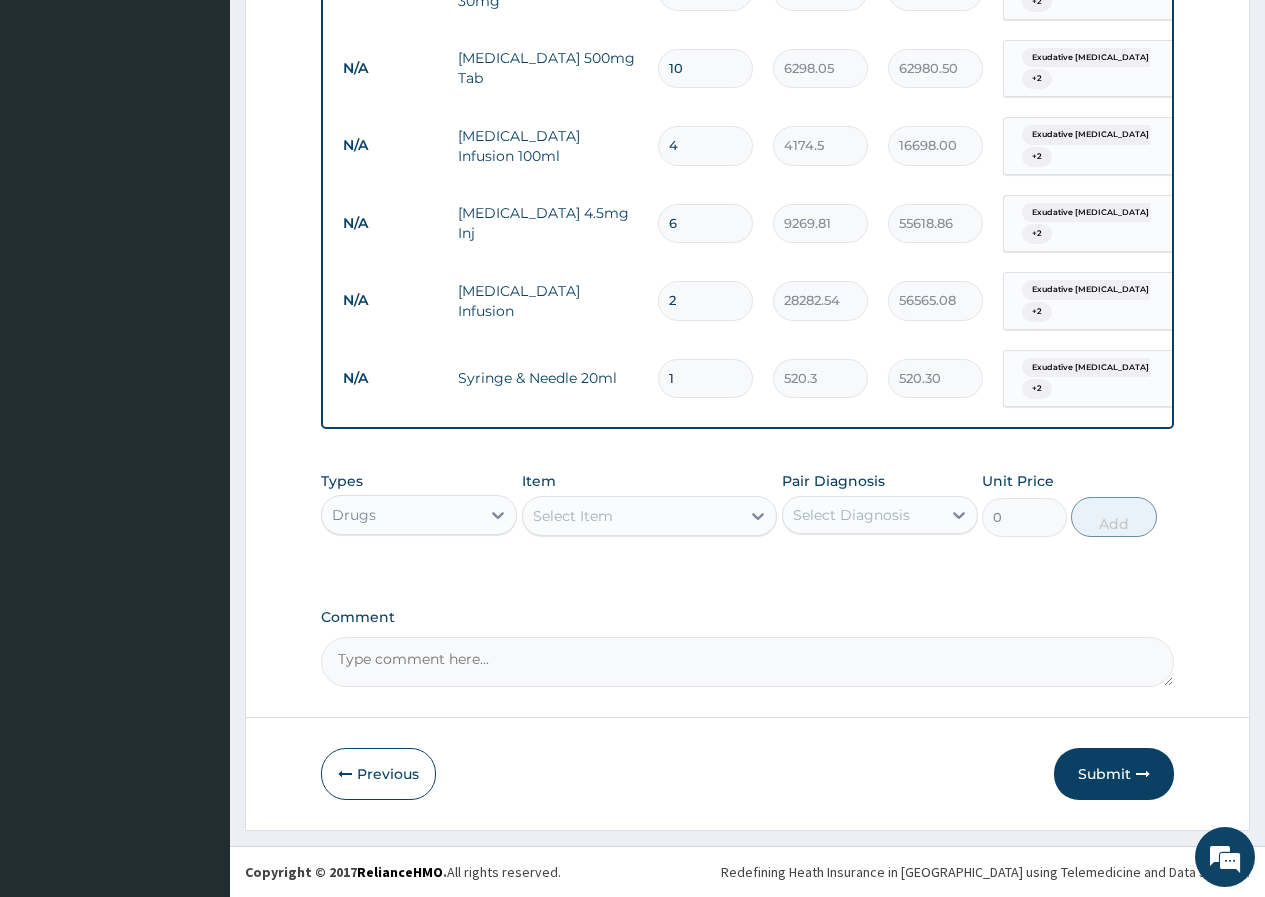 click on "Select Item" at bounding box center (573, 516) 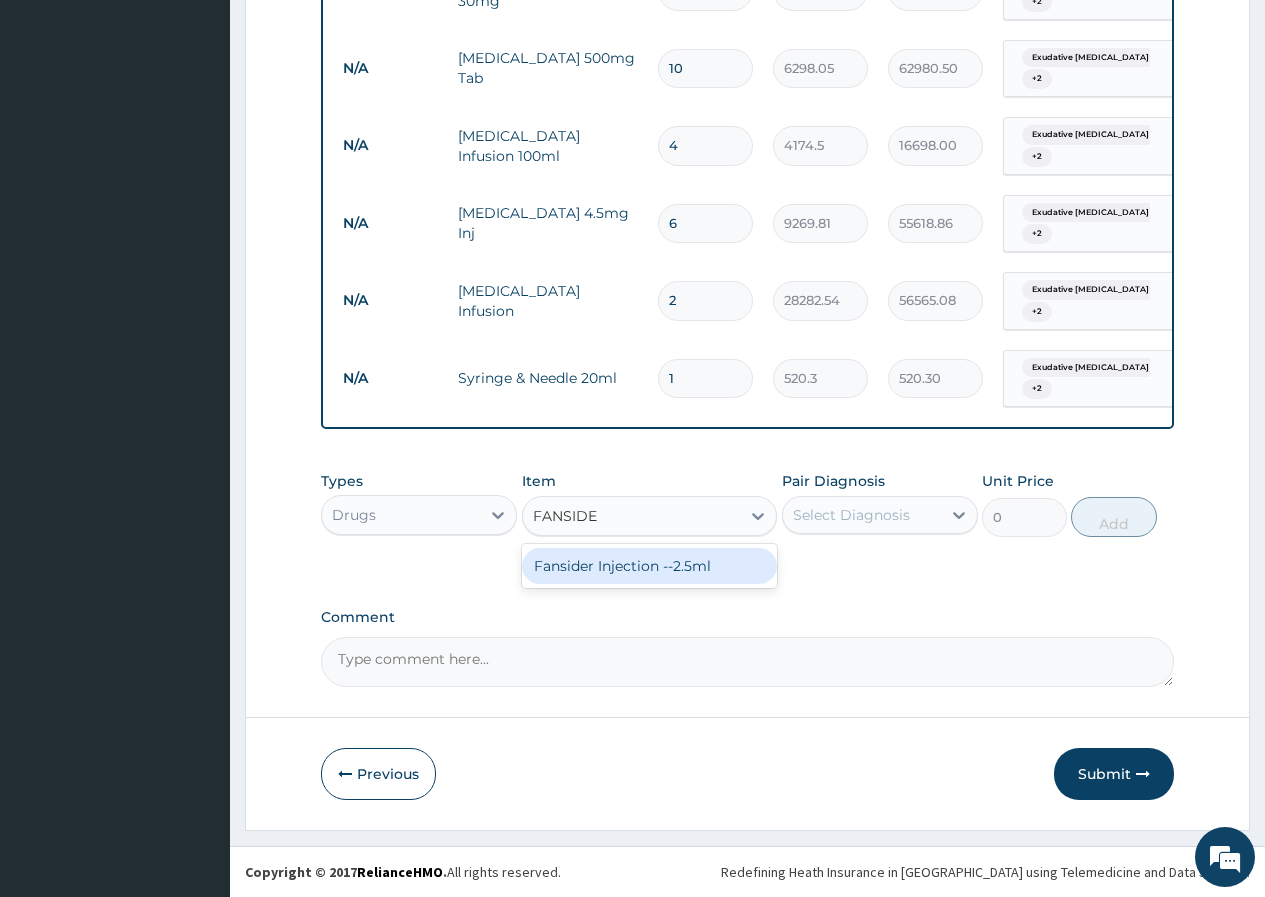 type on "FANSID" 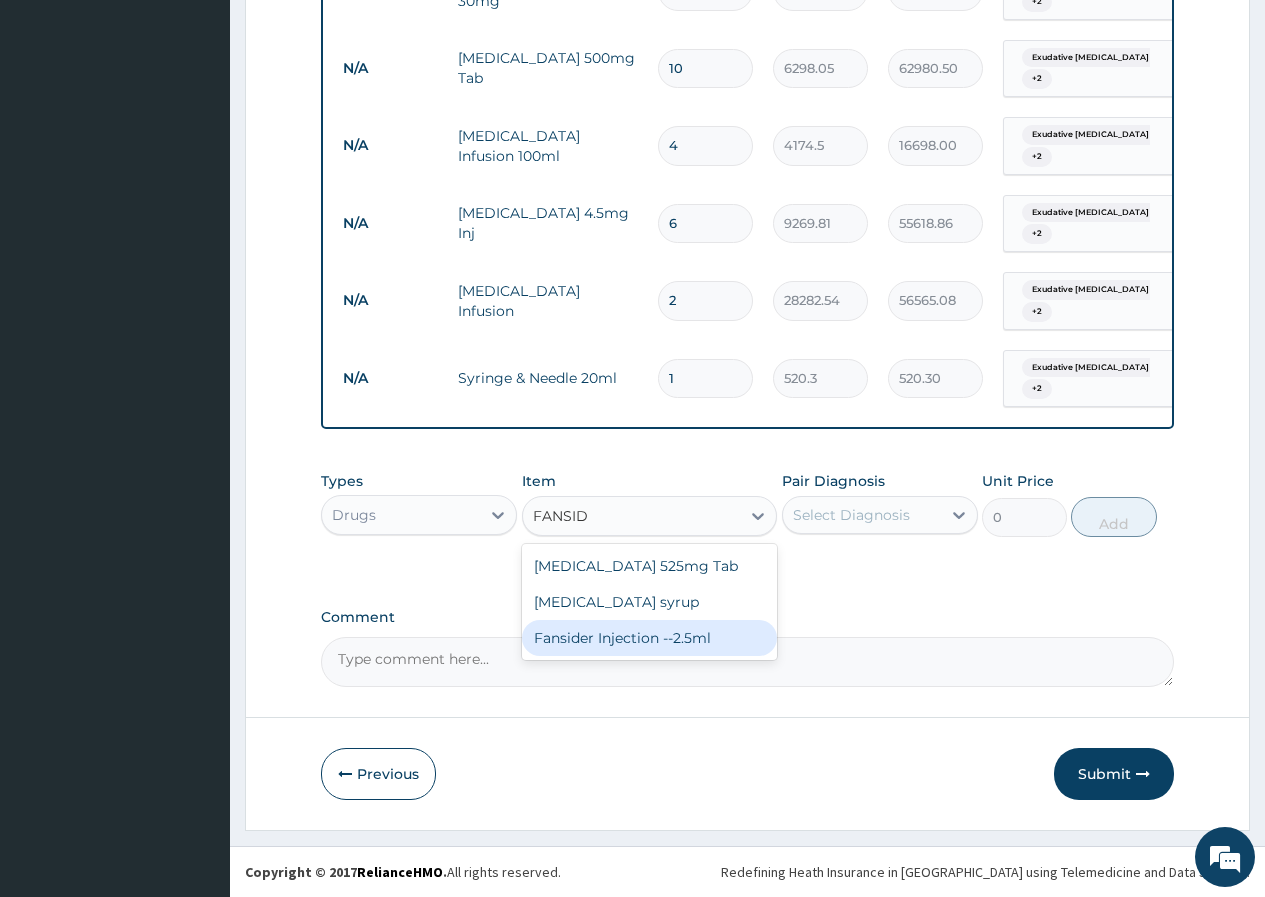 click on "Fansidar 525mg Tab" at bounding box center (650, 566) 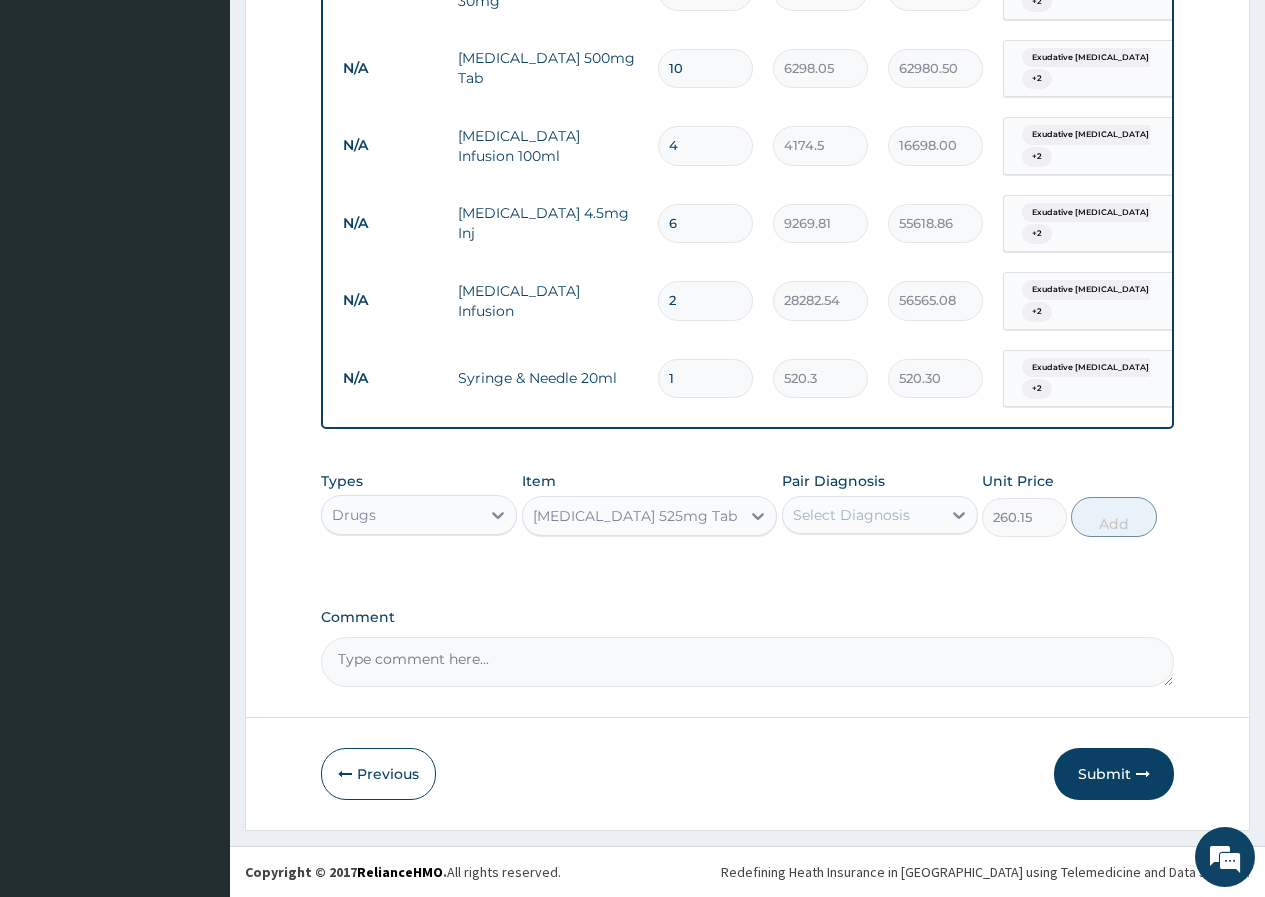 click on "Select Diagnosis" at bounding box center [851, 515] 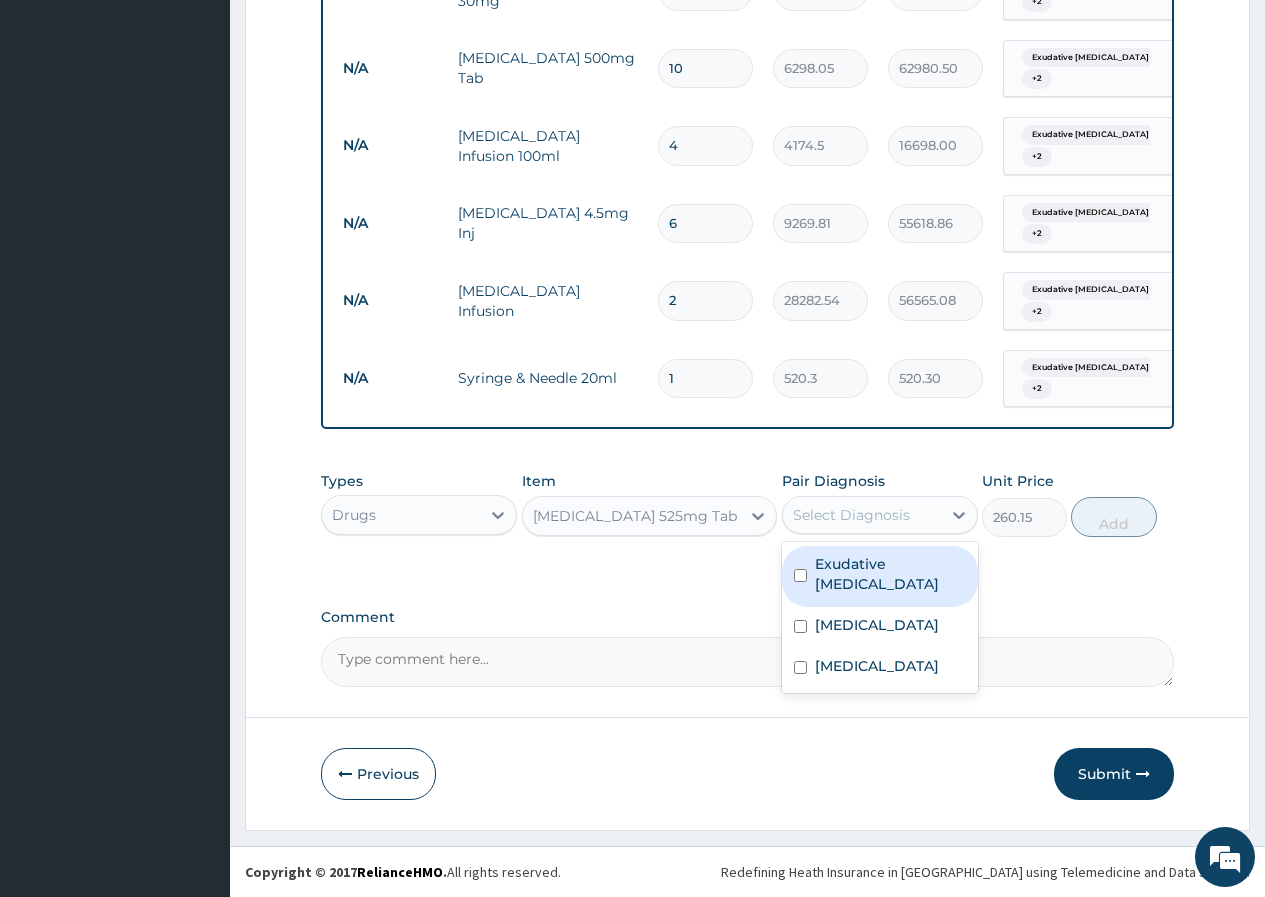 drag, startPoint x: 815, startPoint y: 567, endPoint x: 828, endPoint y: 607, distance: 42.059483 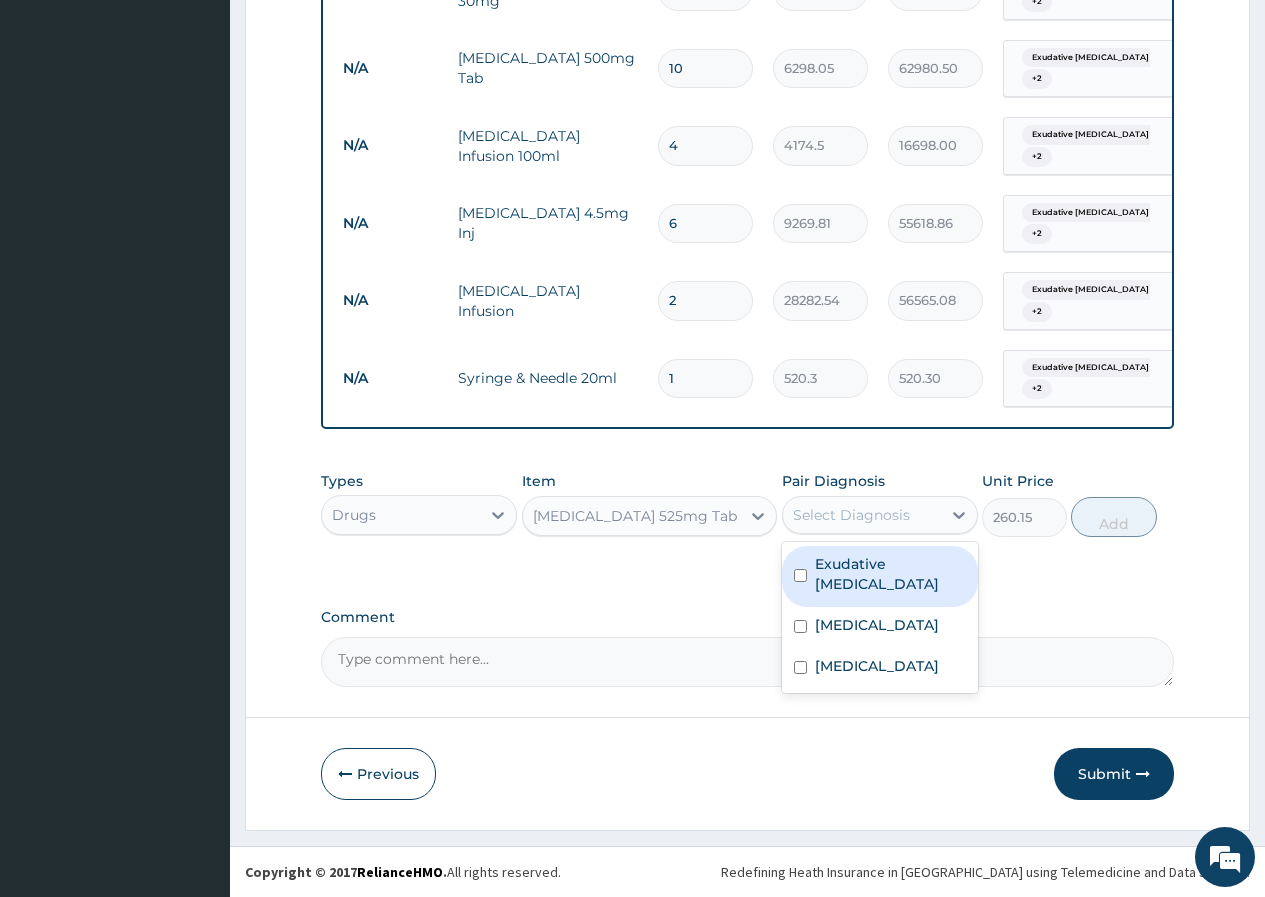 click on "Exudative pharyngitis" at bounding box center [890, 574] 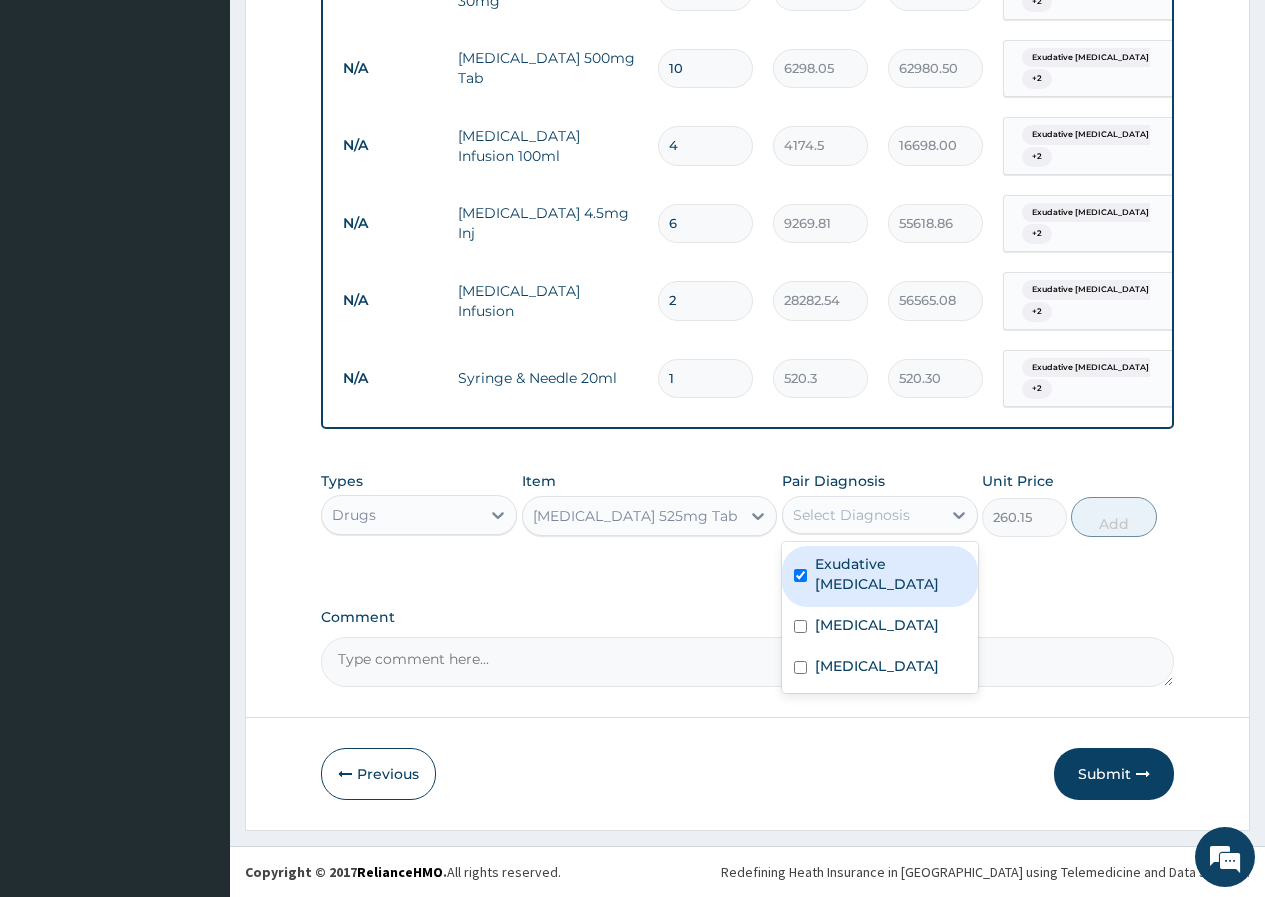 checkbox on "true" 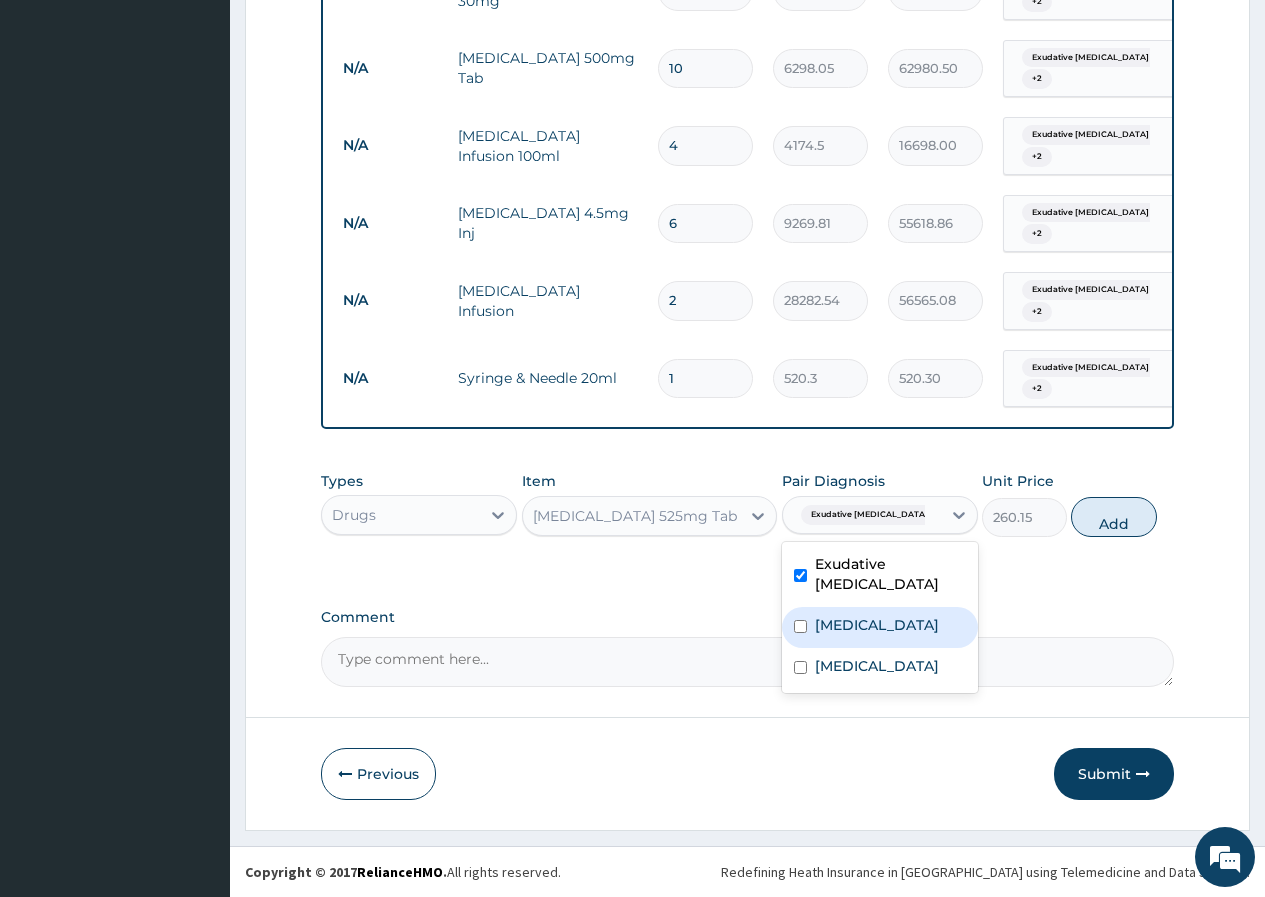 drag, startPoint x: 827, startPoint y: 635, endPoint x: 822, endPoint y: 668, distance: 33.37664 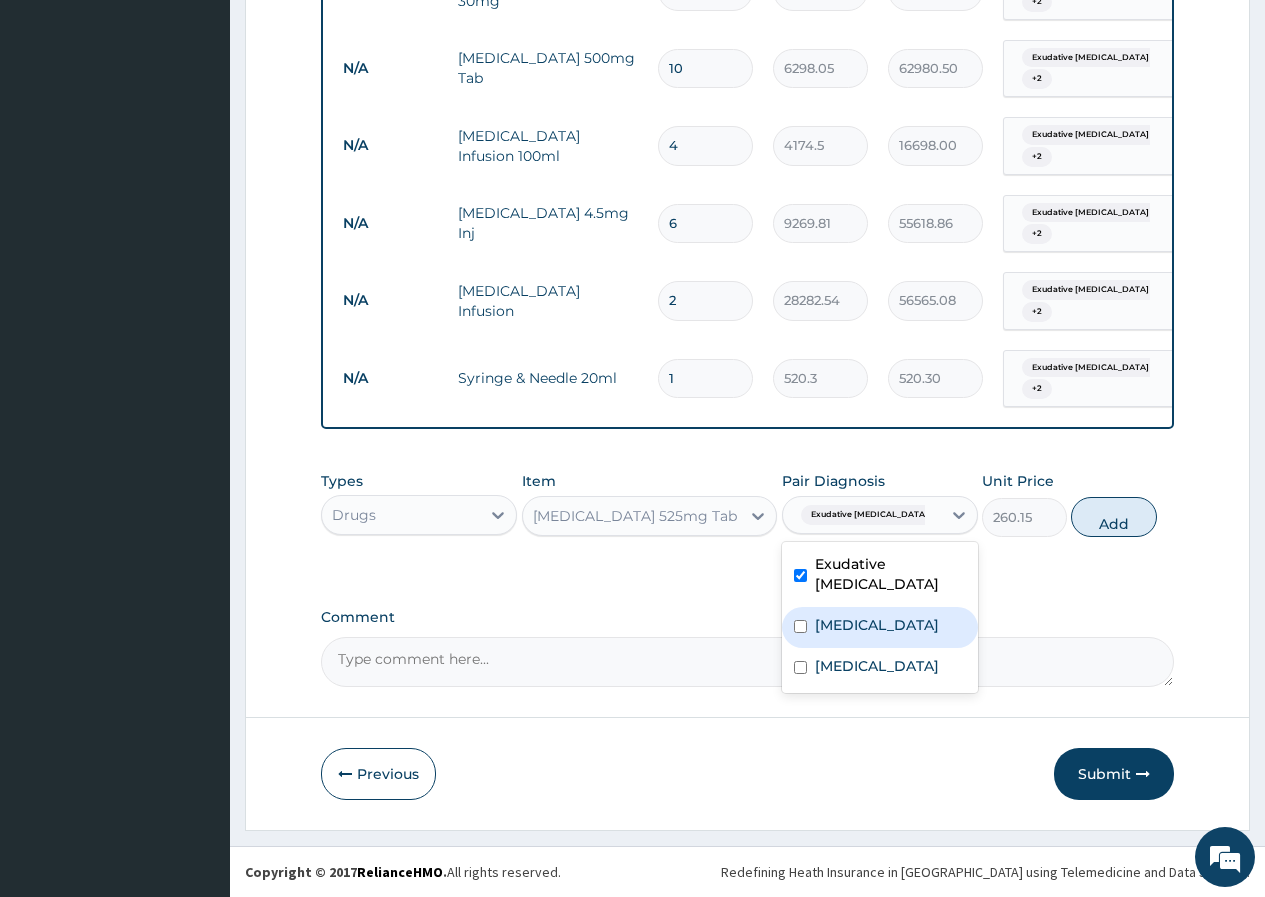 click on "Bacteremia" at bounding box center [880, 627] 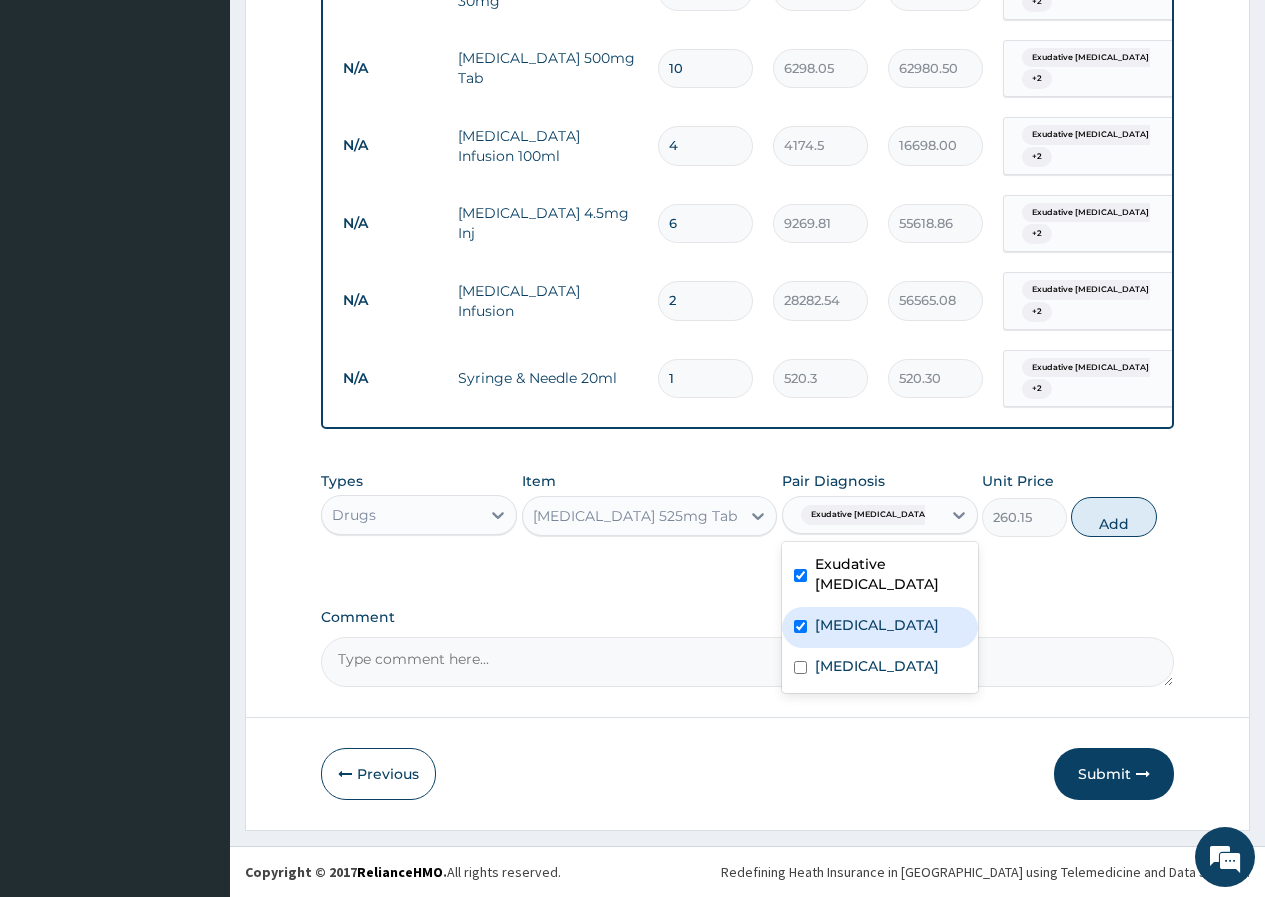 checkbox on "true" 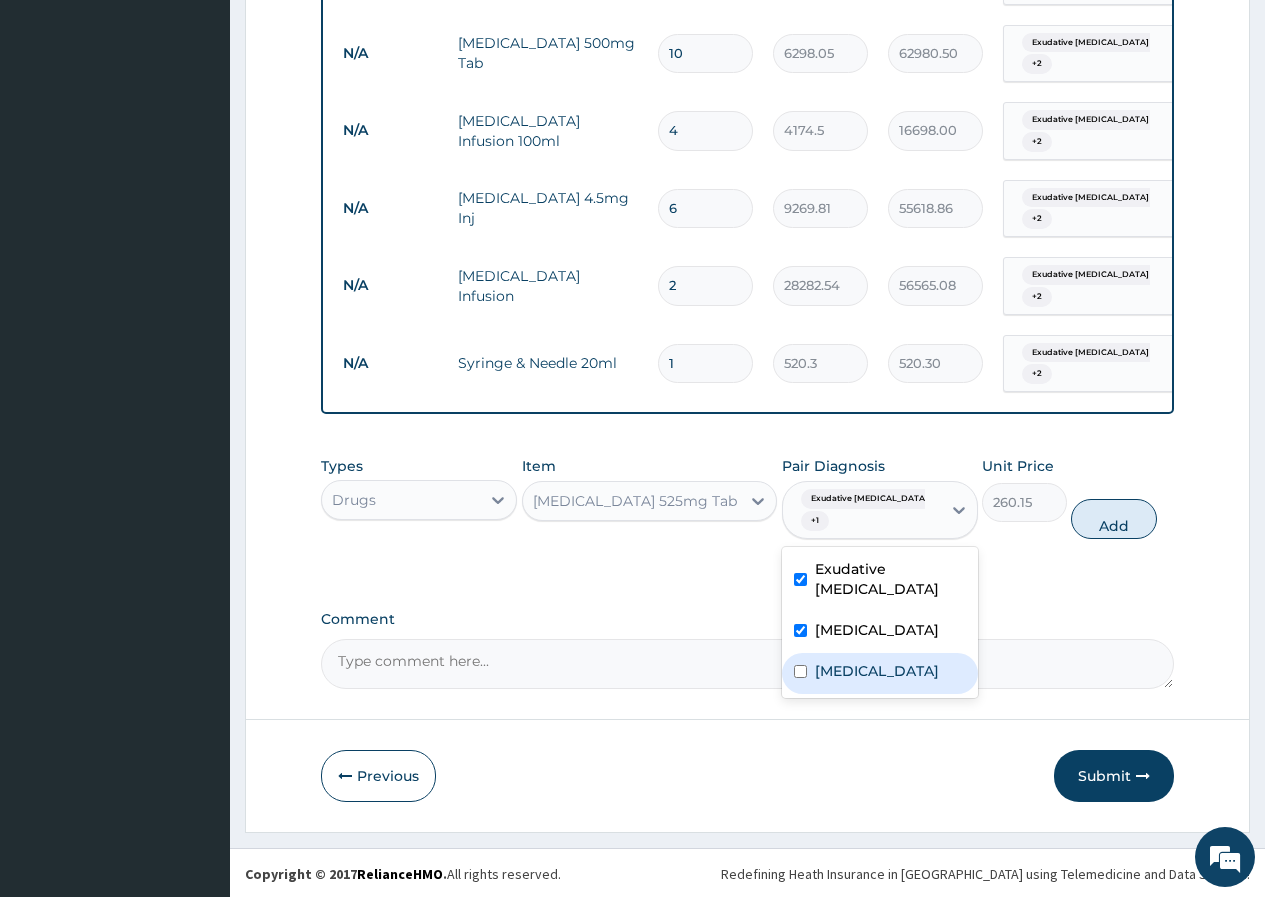 click on "Malaria" at bounding box center (877, 671) 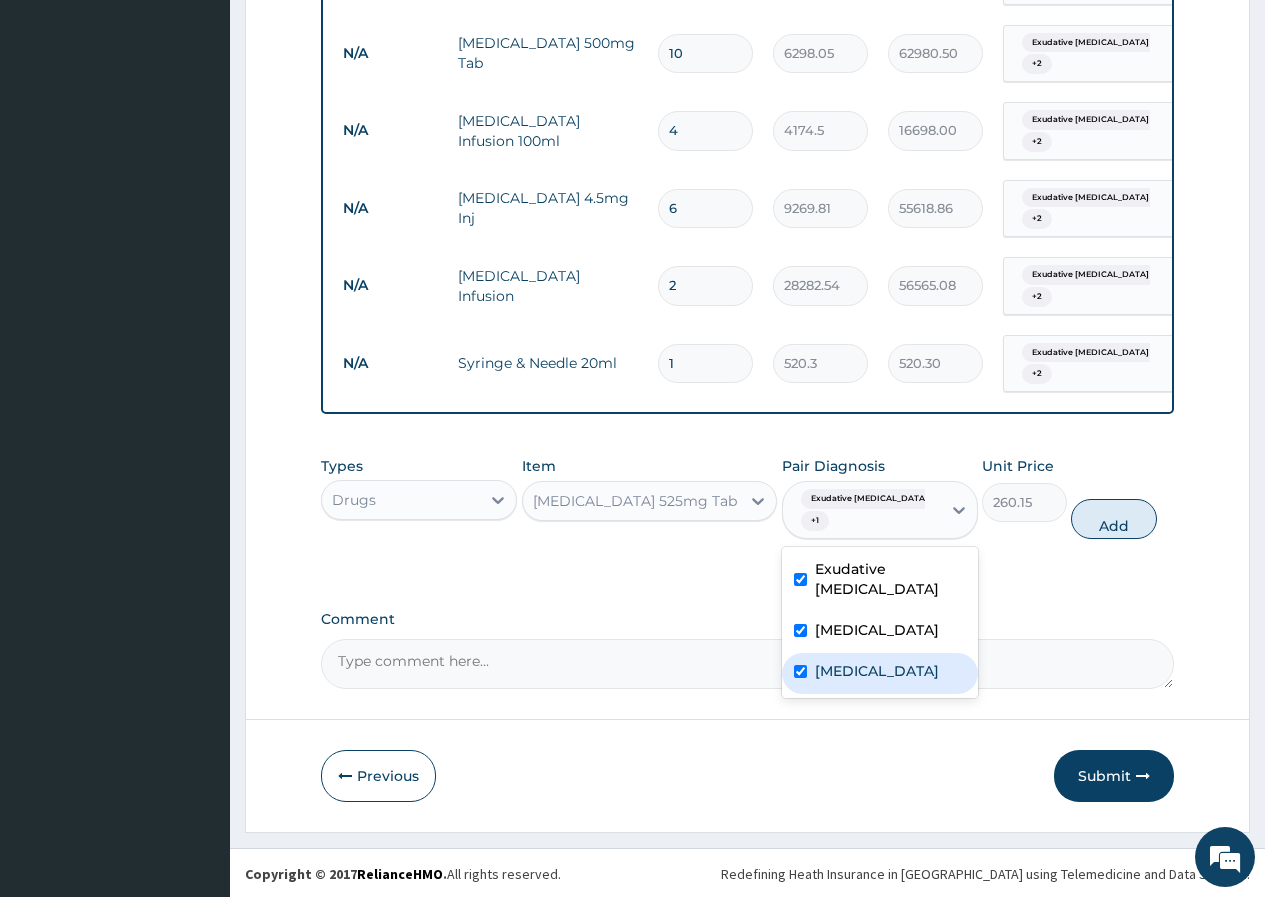 checkbox on "true" 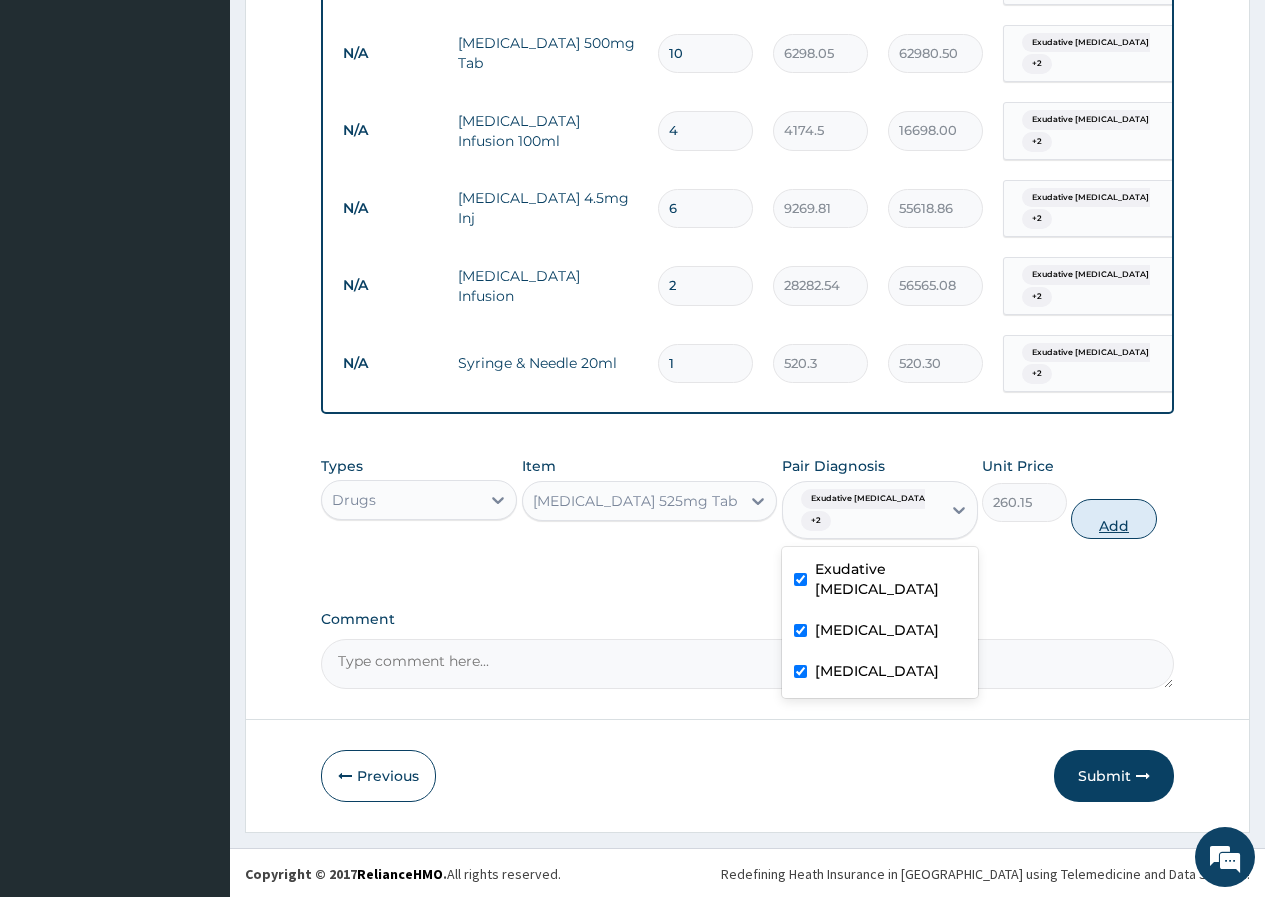 click on "Add" at bounding box center (1113, 519) 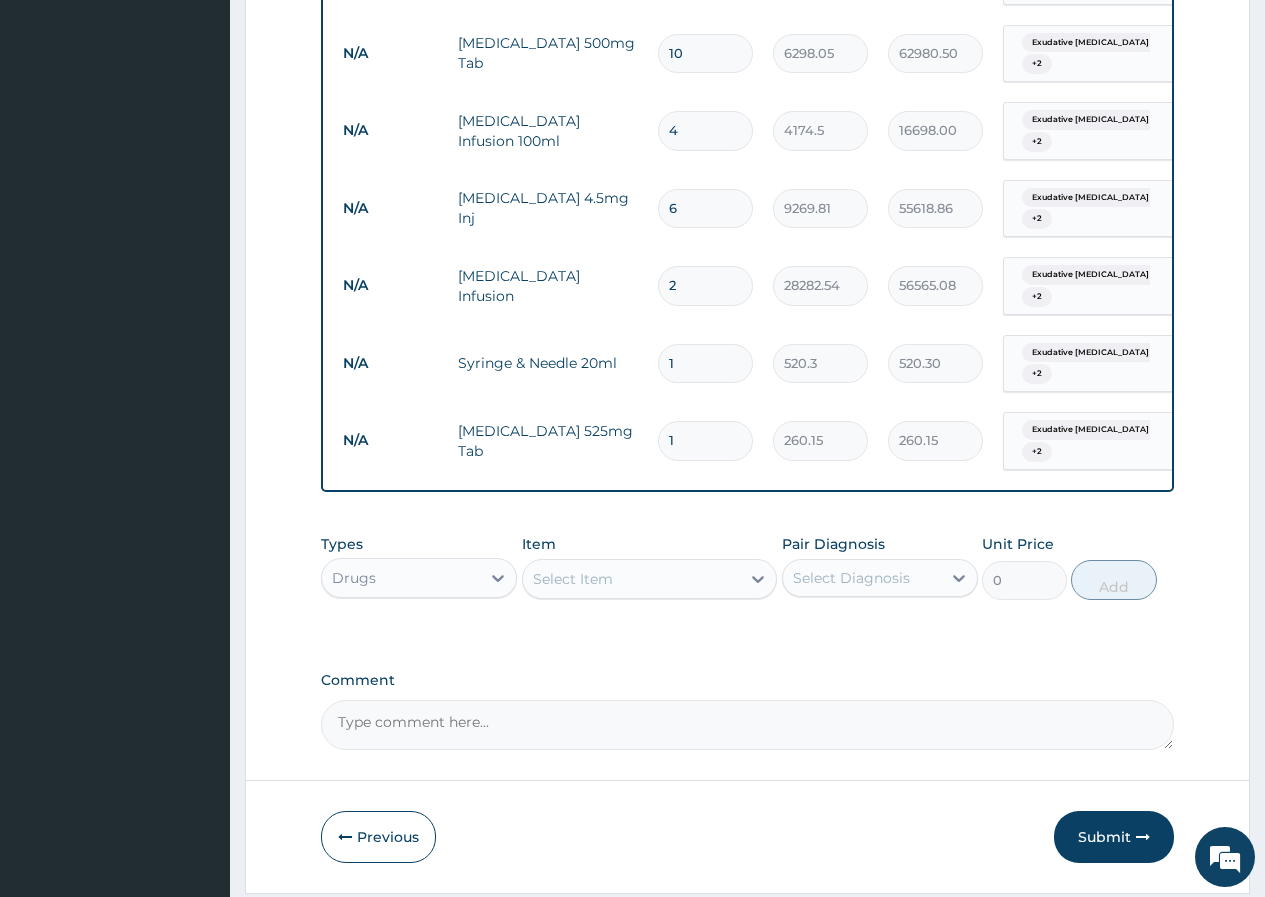 drag, startPoint x: 680, startPoint y: 445, endPoint x: 665, endPoint y: 443, distance: 15.132746 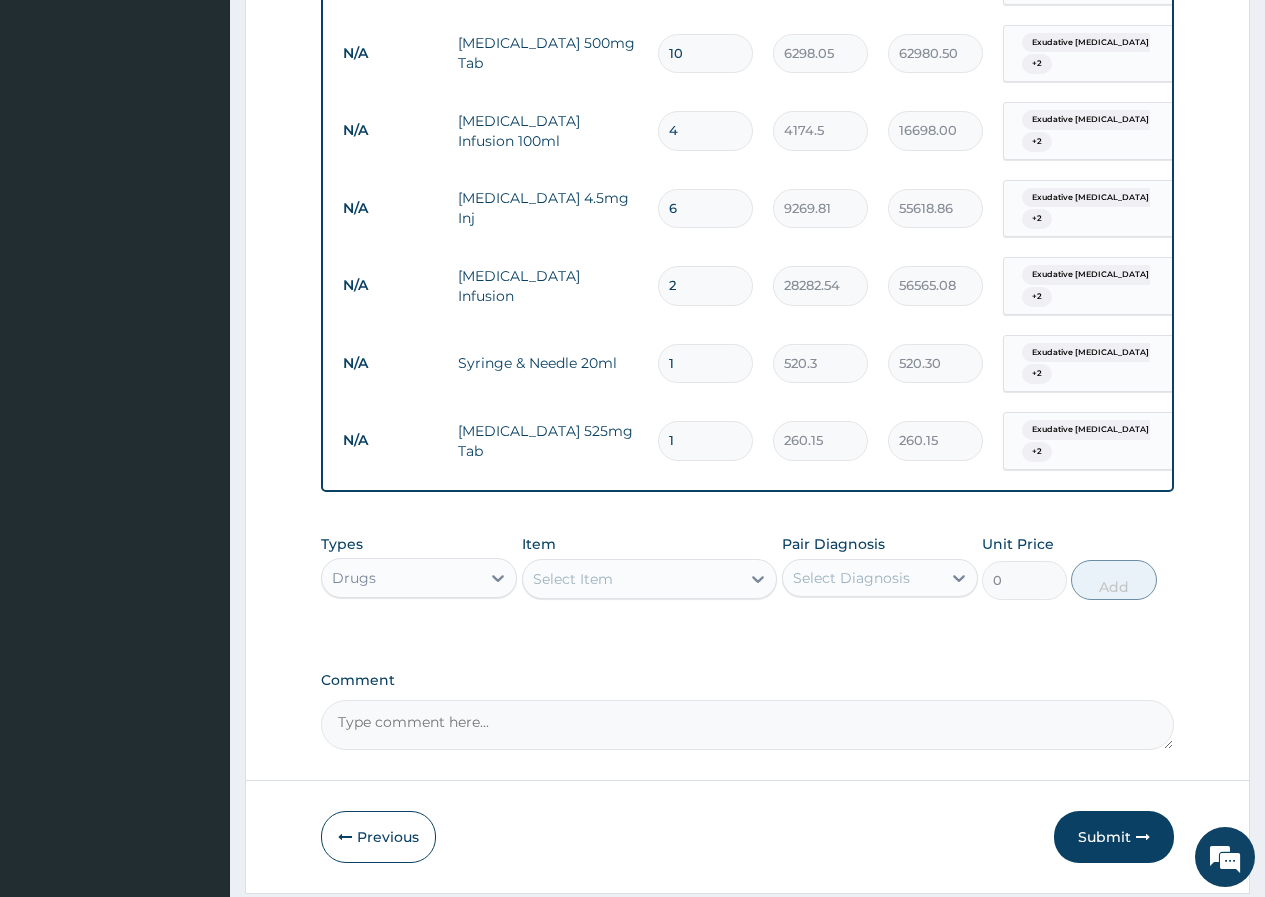click on "1" at bounding box center [705, 440] 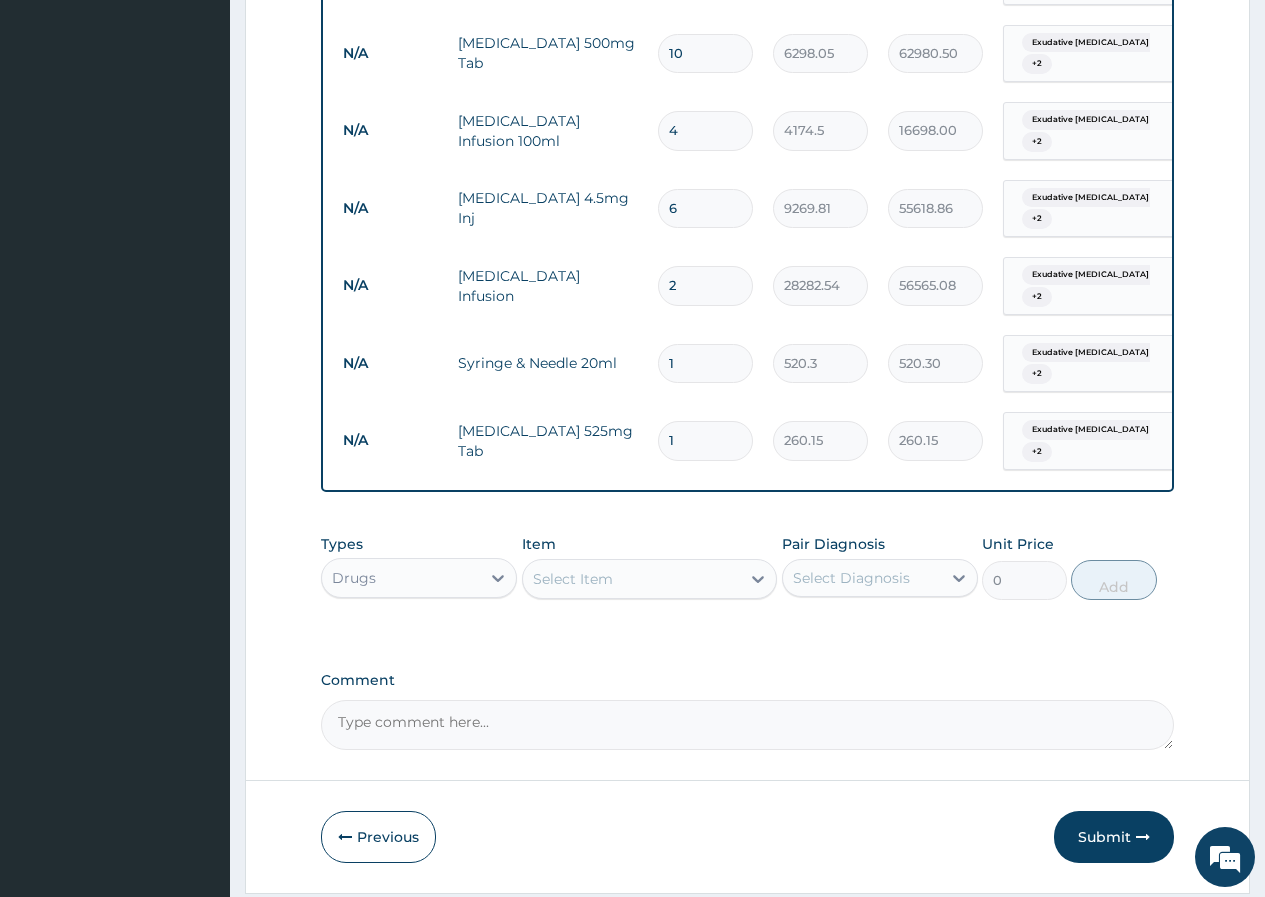 type on "3" 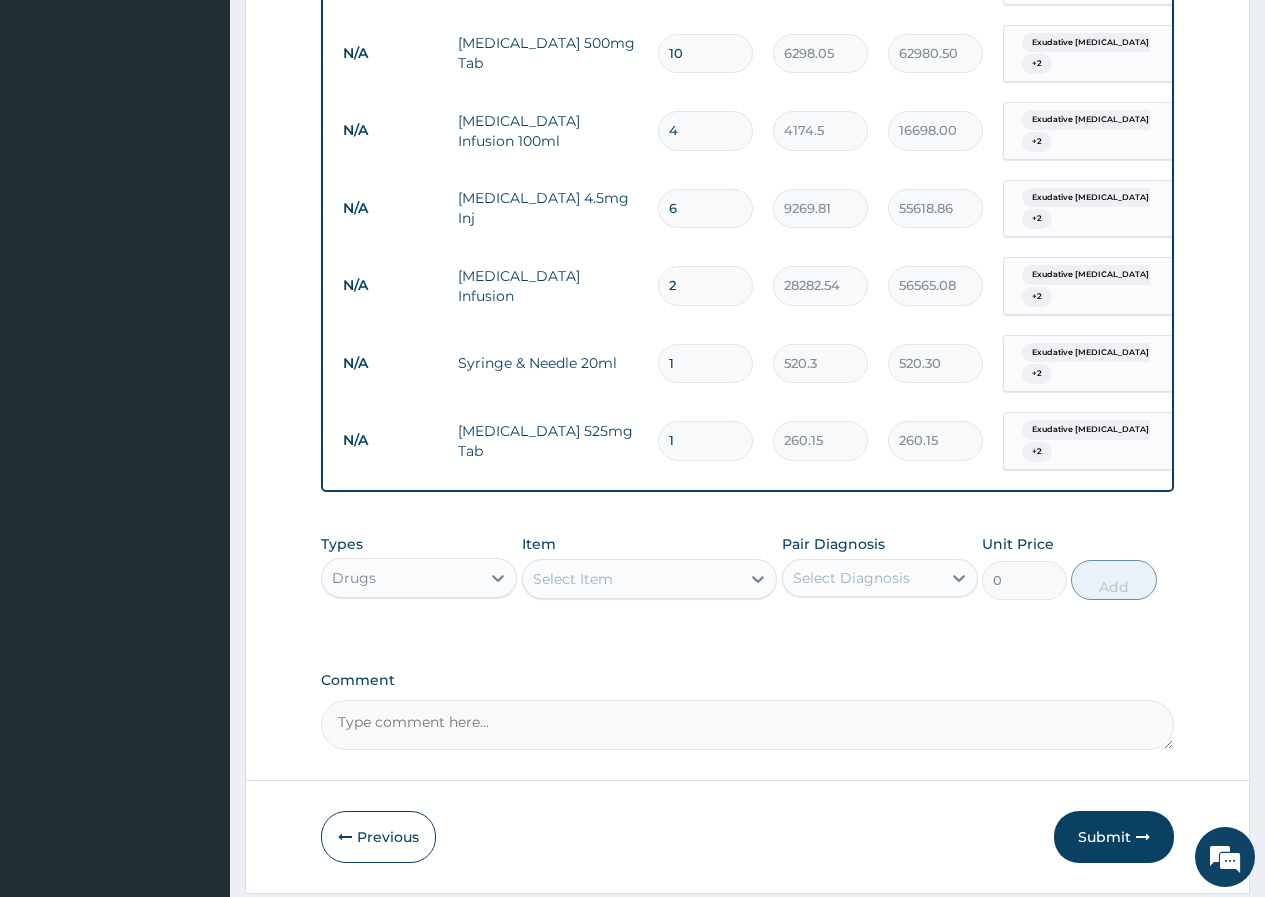 type on "780.45" 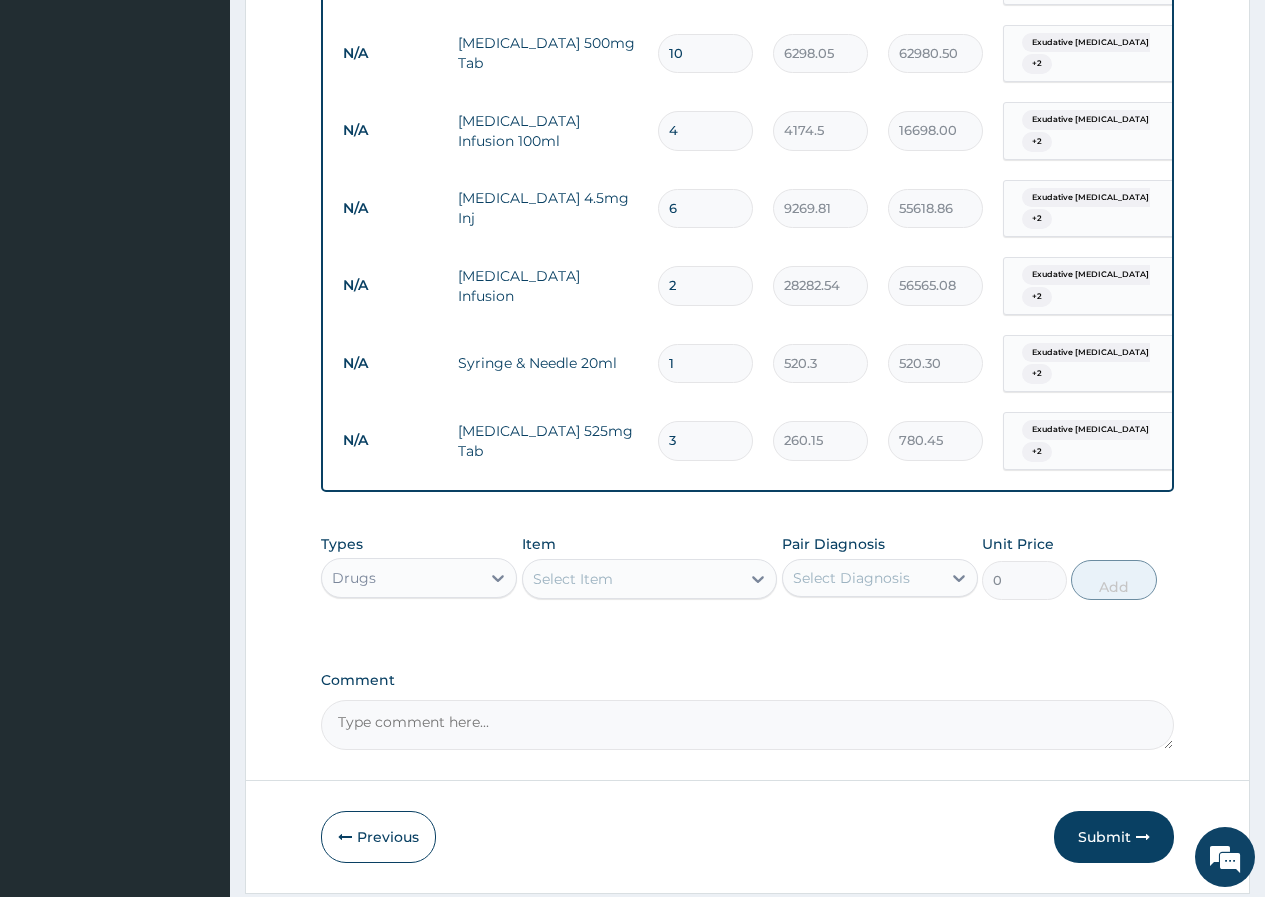 type on "3" 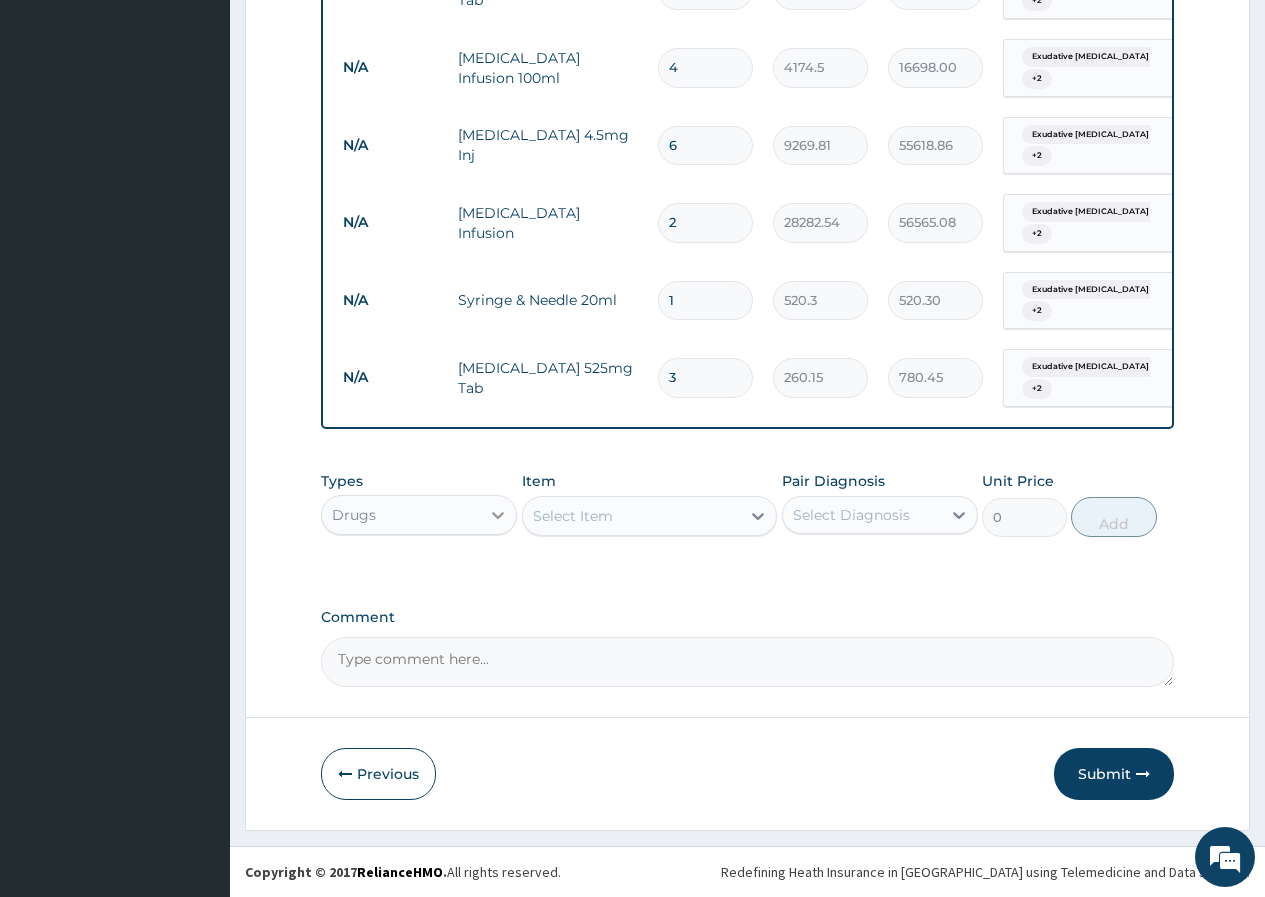 scroll, scrollTop: 1791, scrollLeft: 0, axis: vertical 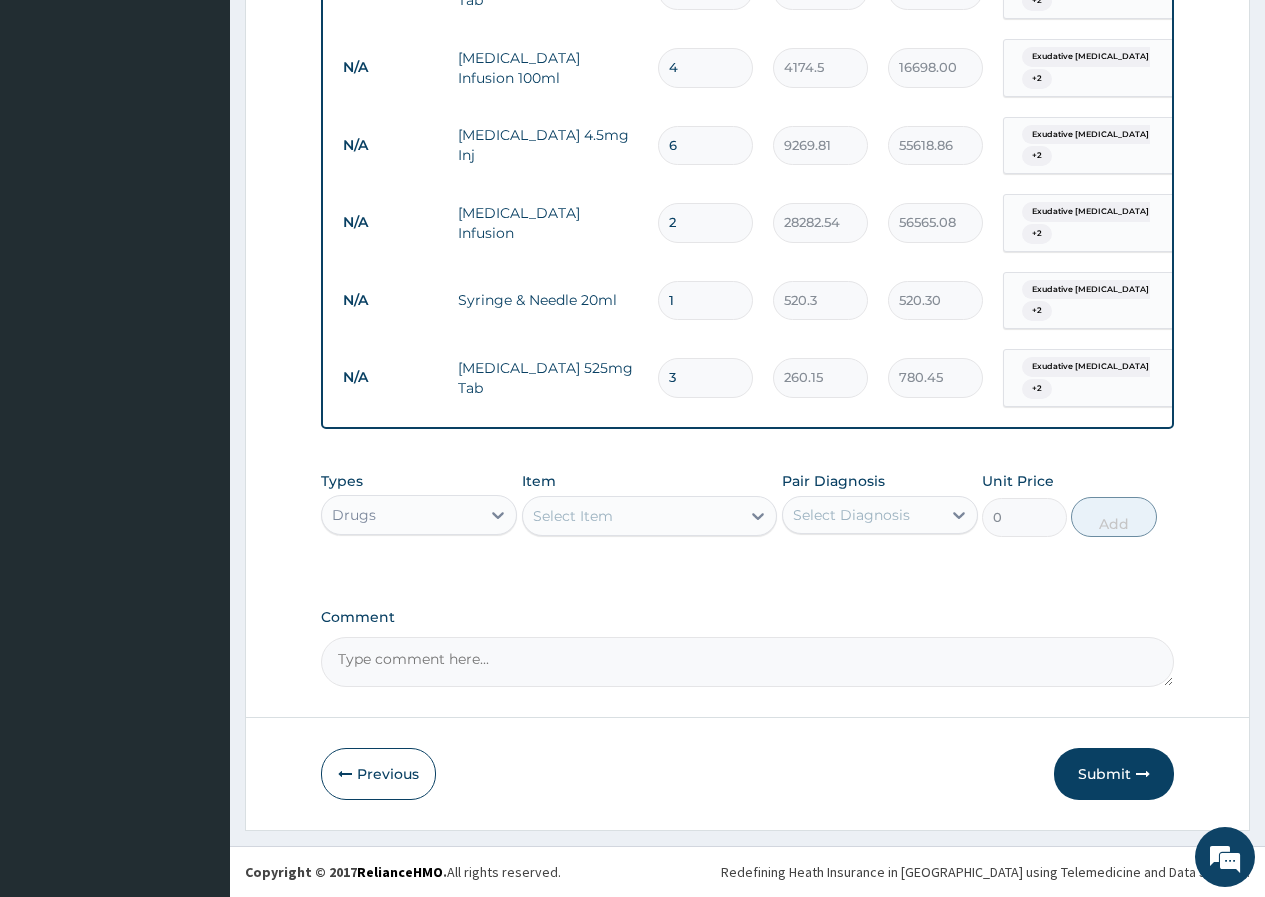 click on "Select Item" at bounding box center [573, 516] 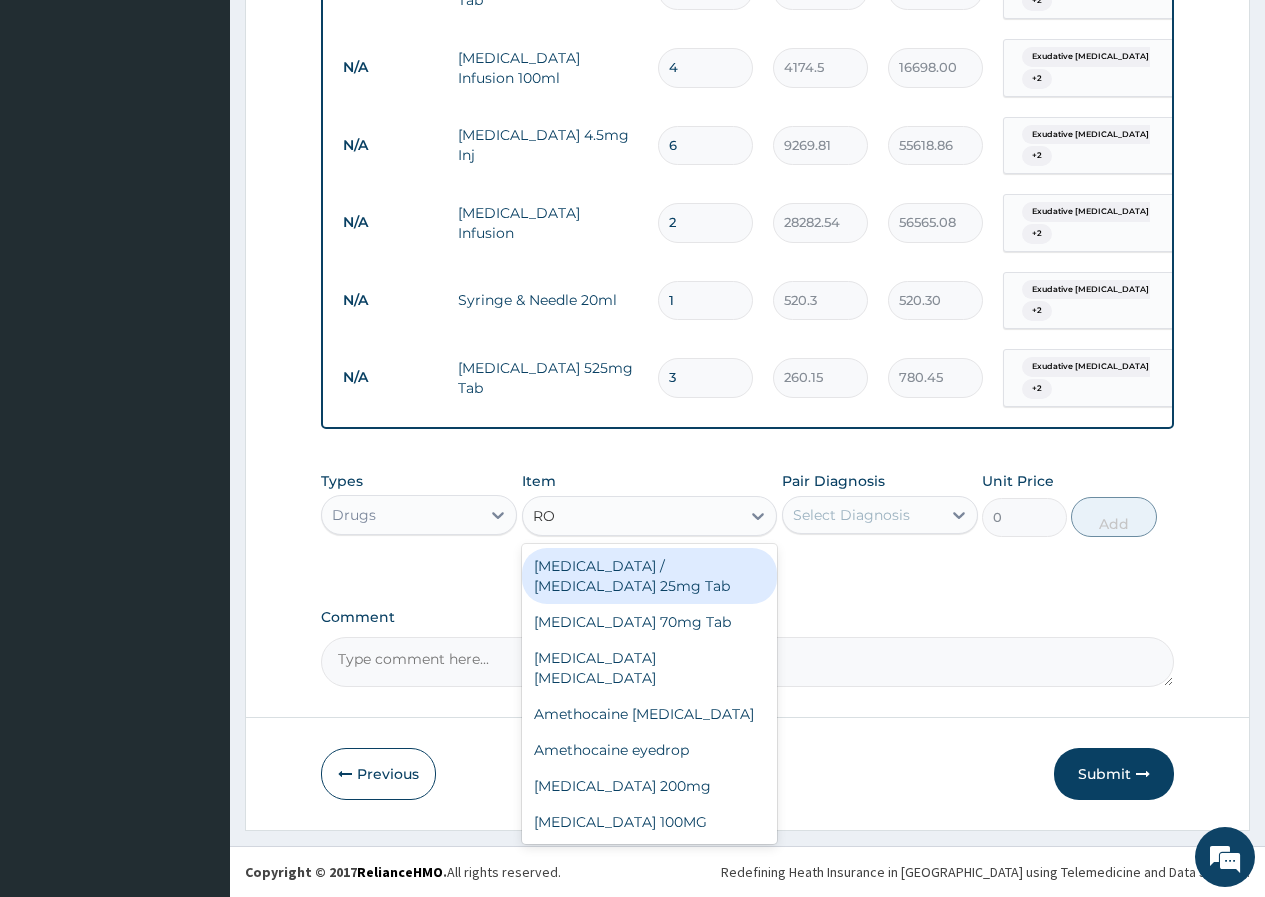 type on "R" 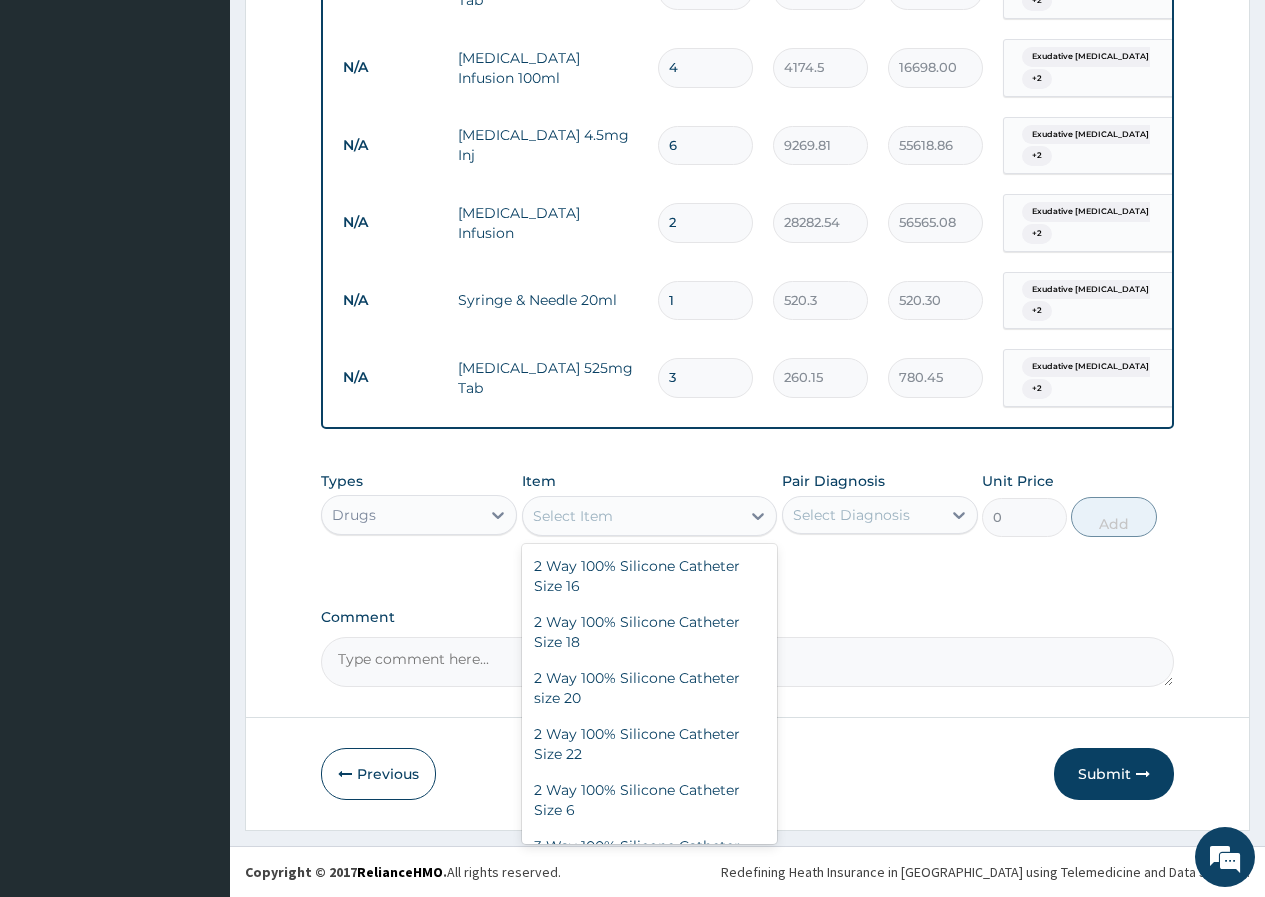 click on "Drugs" at bounding box center (401, 515) 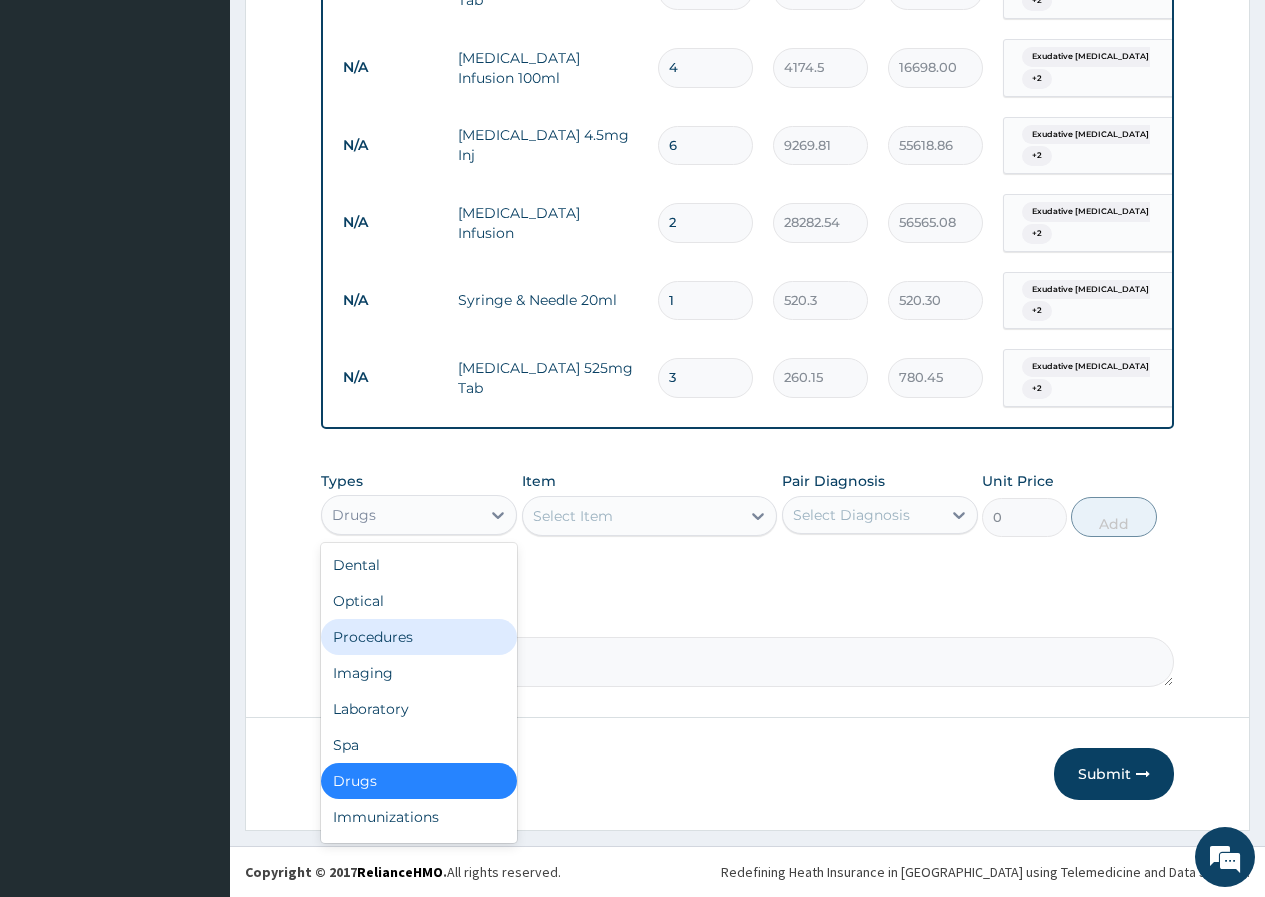click on "Procedures" at bounding box center [419, 637] 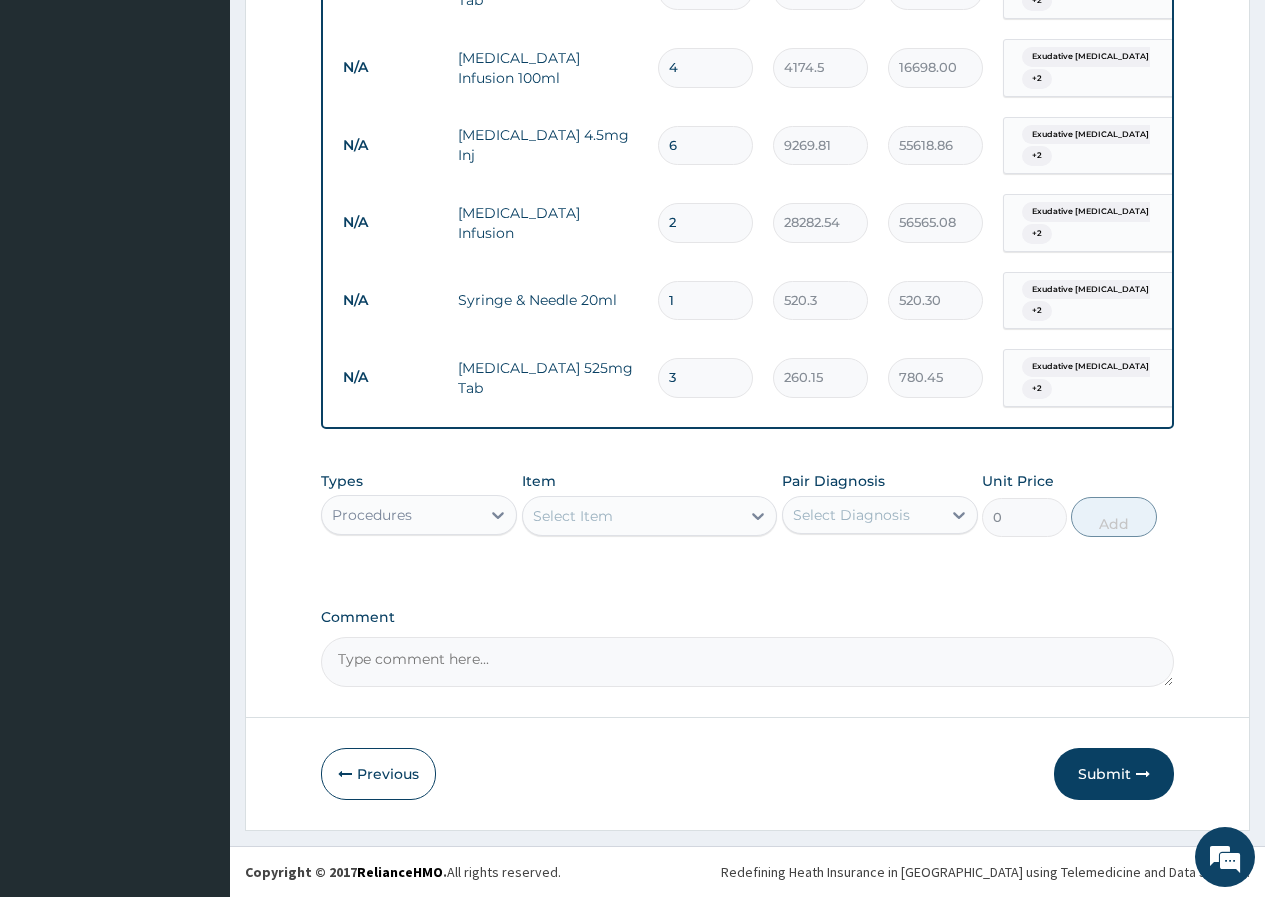 click on "Select Item" at bounding box center (573, 516) 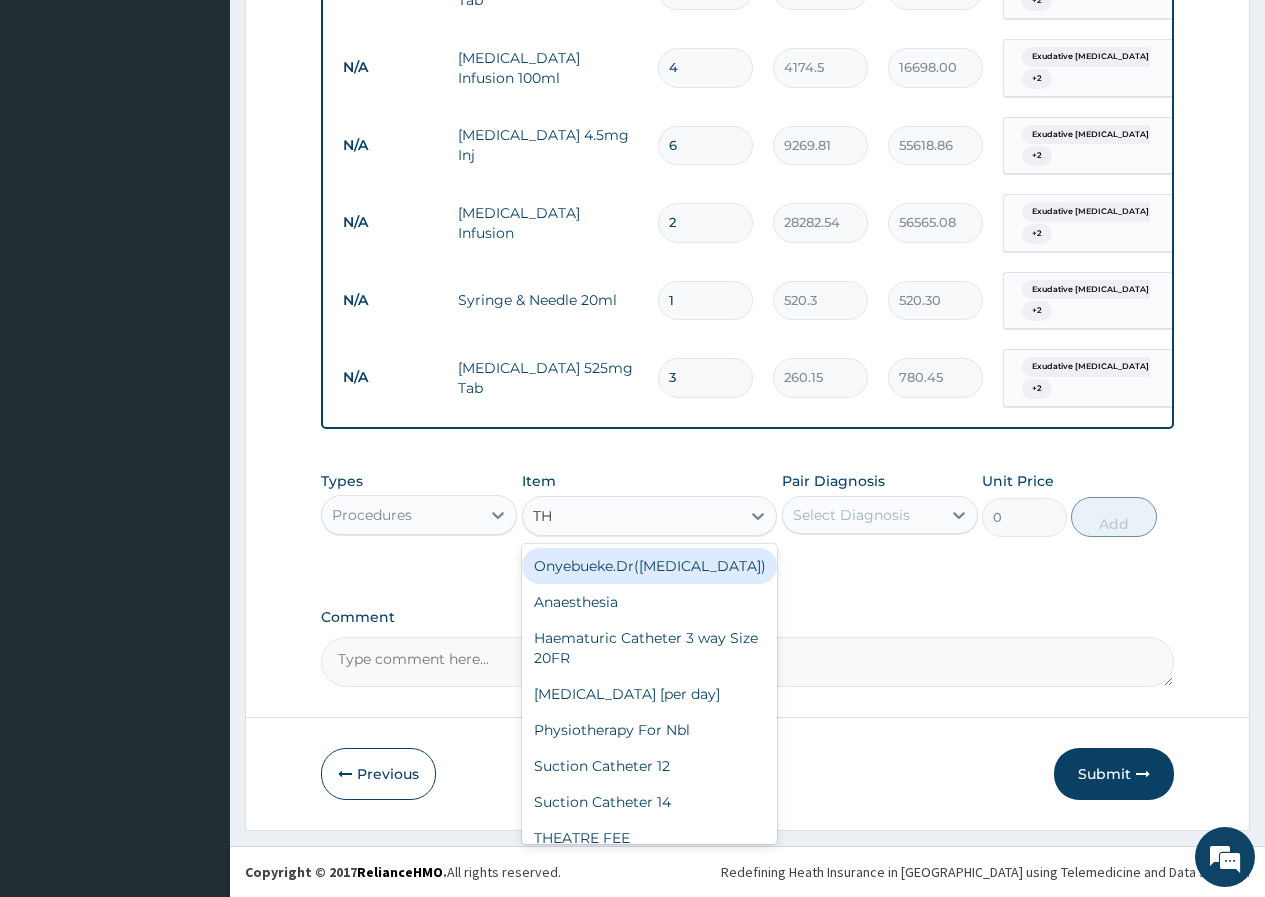 type on "T" 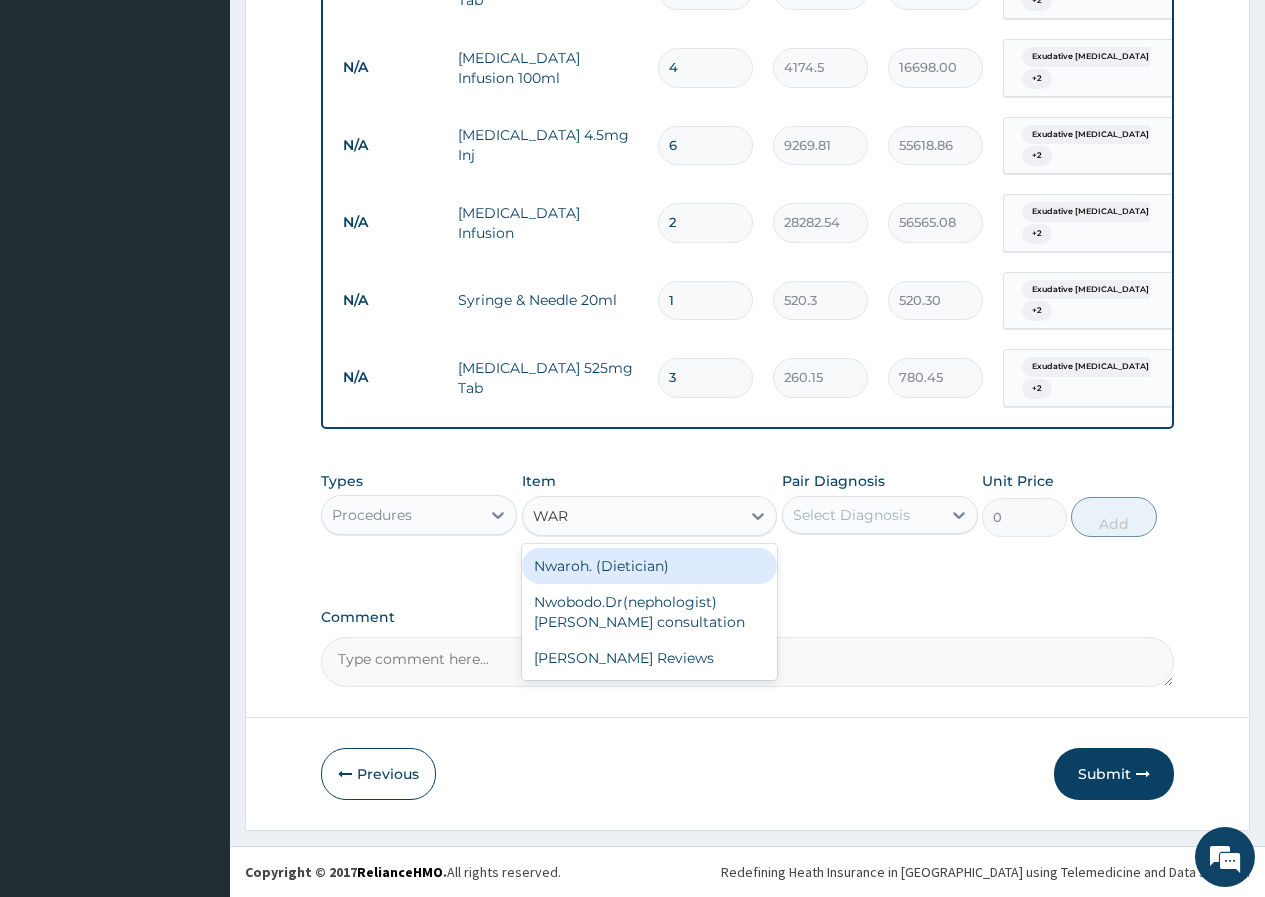 type on "WARD" 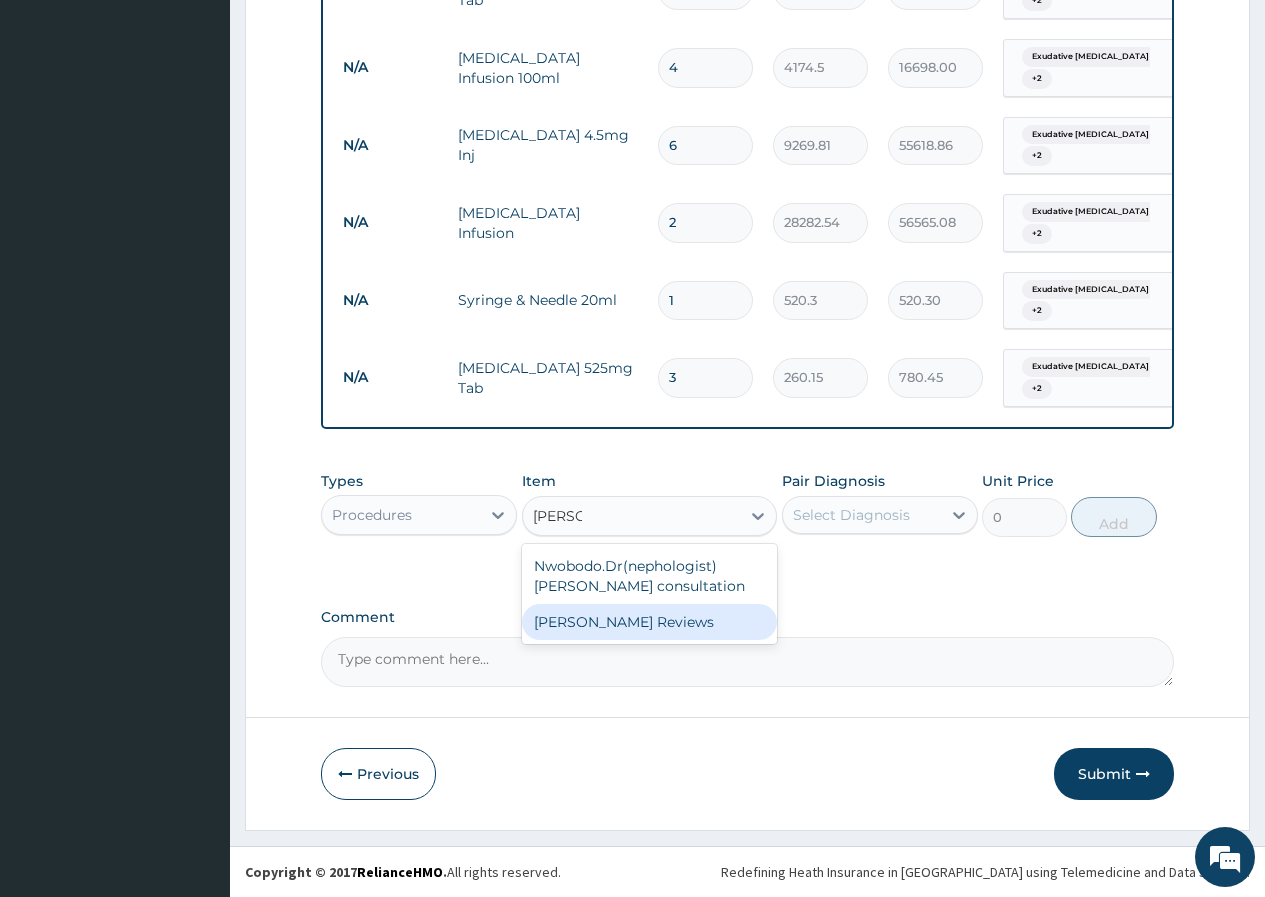 click on "Ward Reviews" at bounding box center (650, 622) 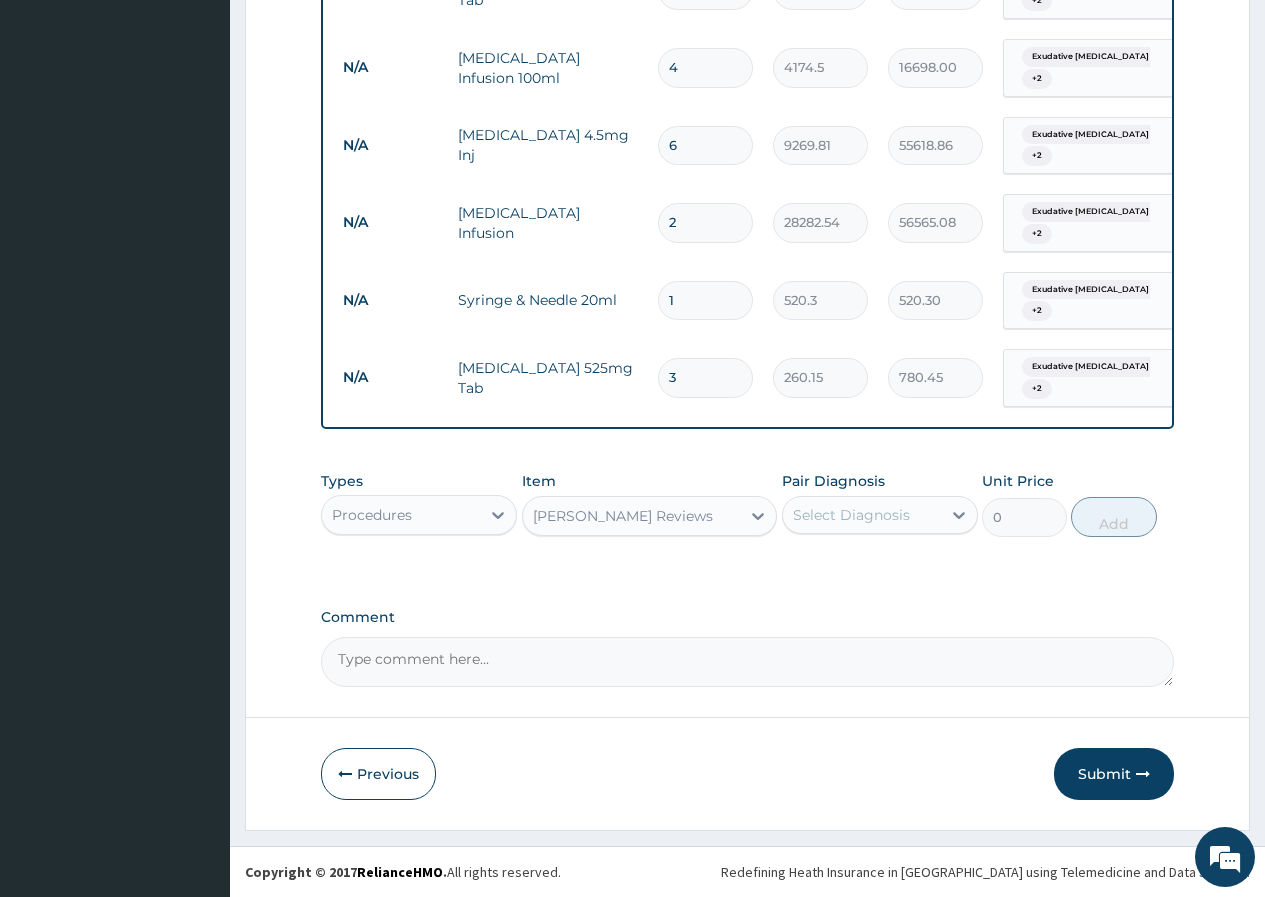 type 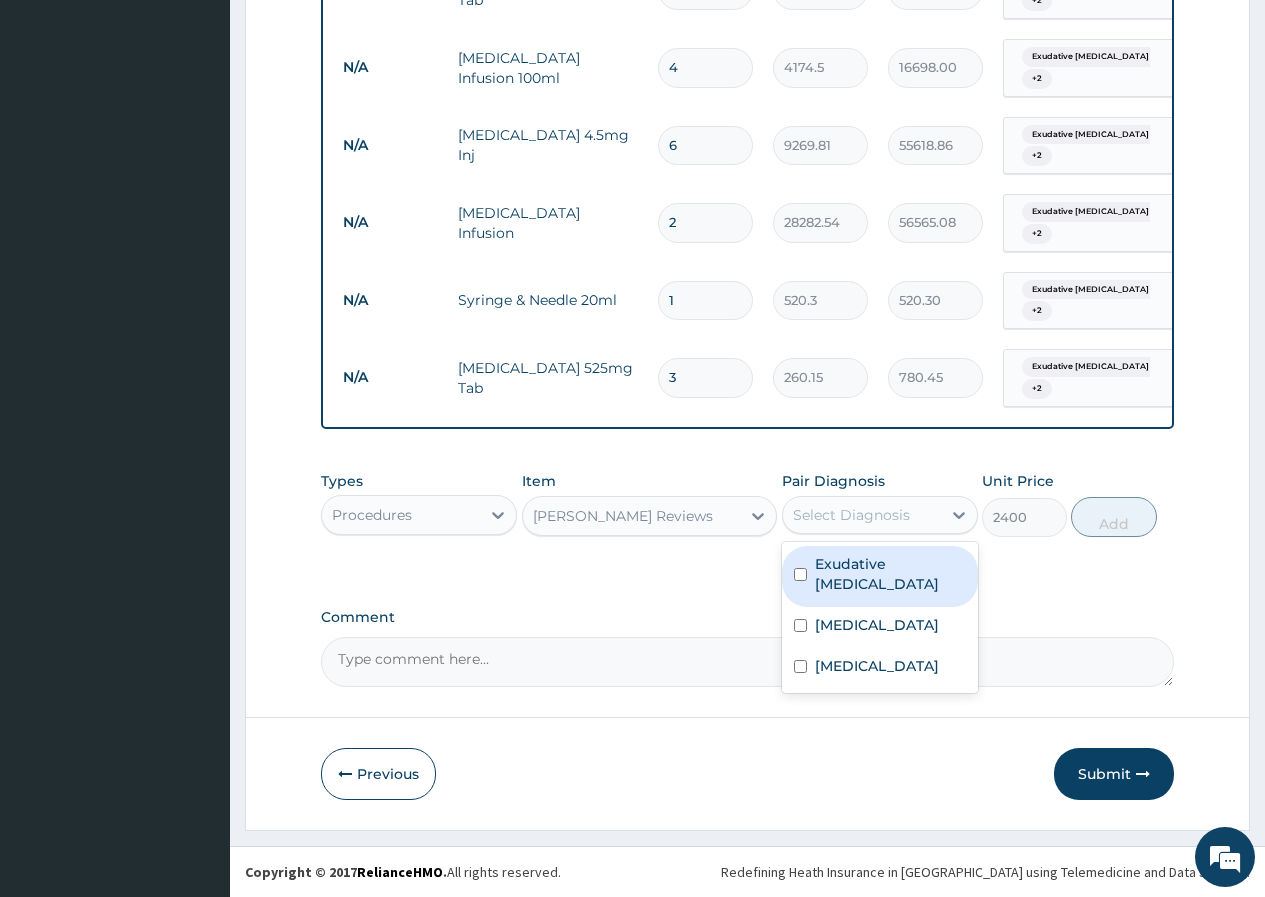 click on "Select Diagnosis" at bounding box center (851, 515) 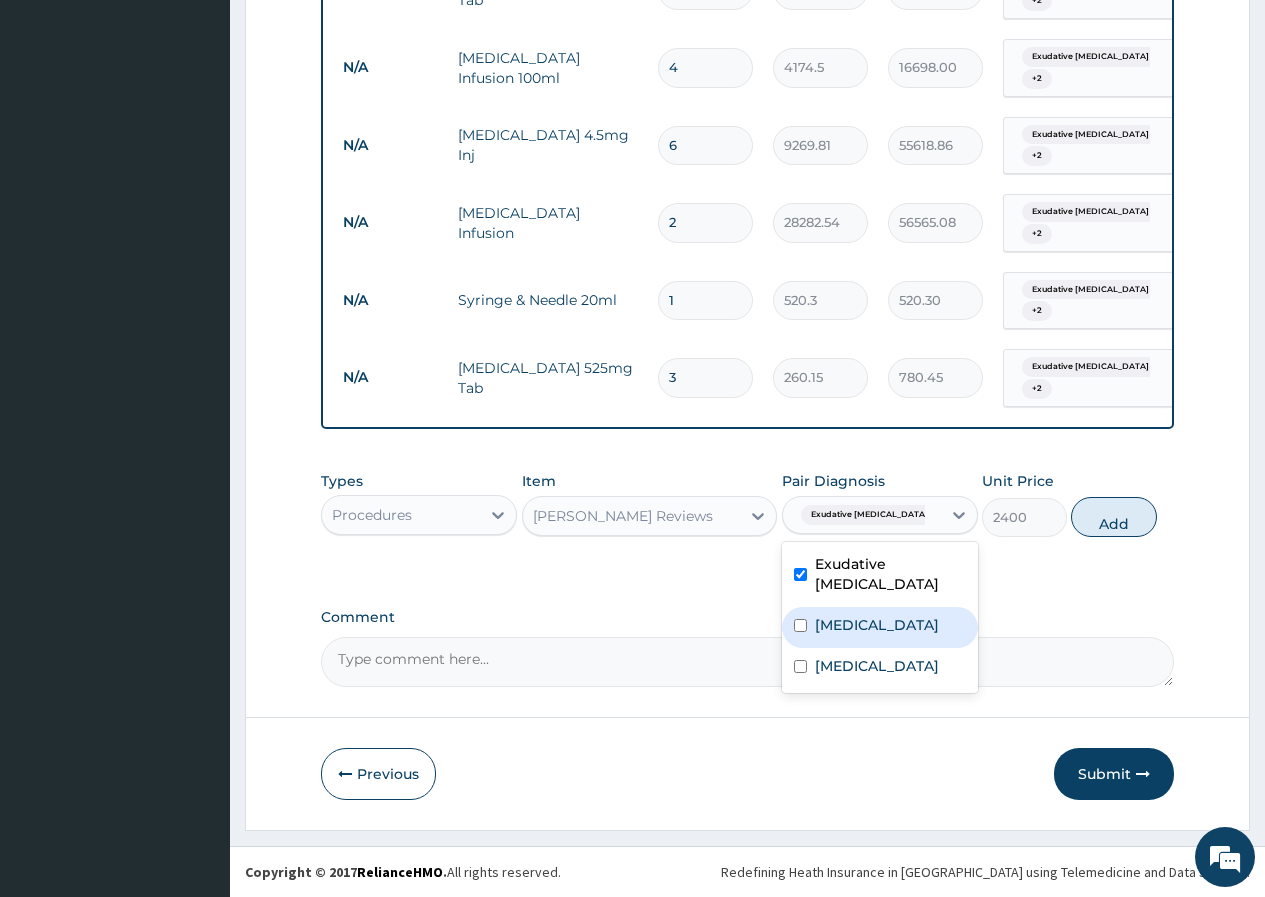 click on "Bacteremia" at bounding box center [877, 625] 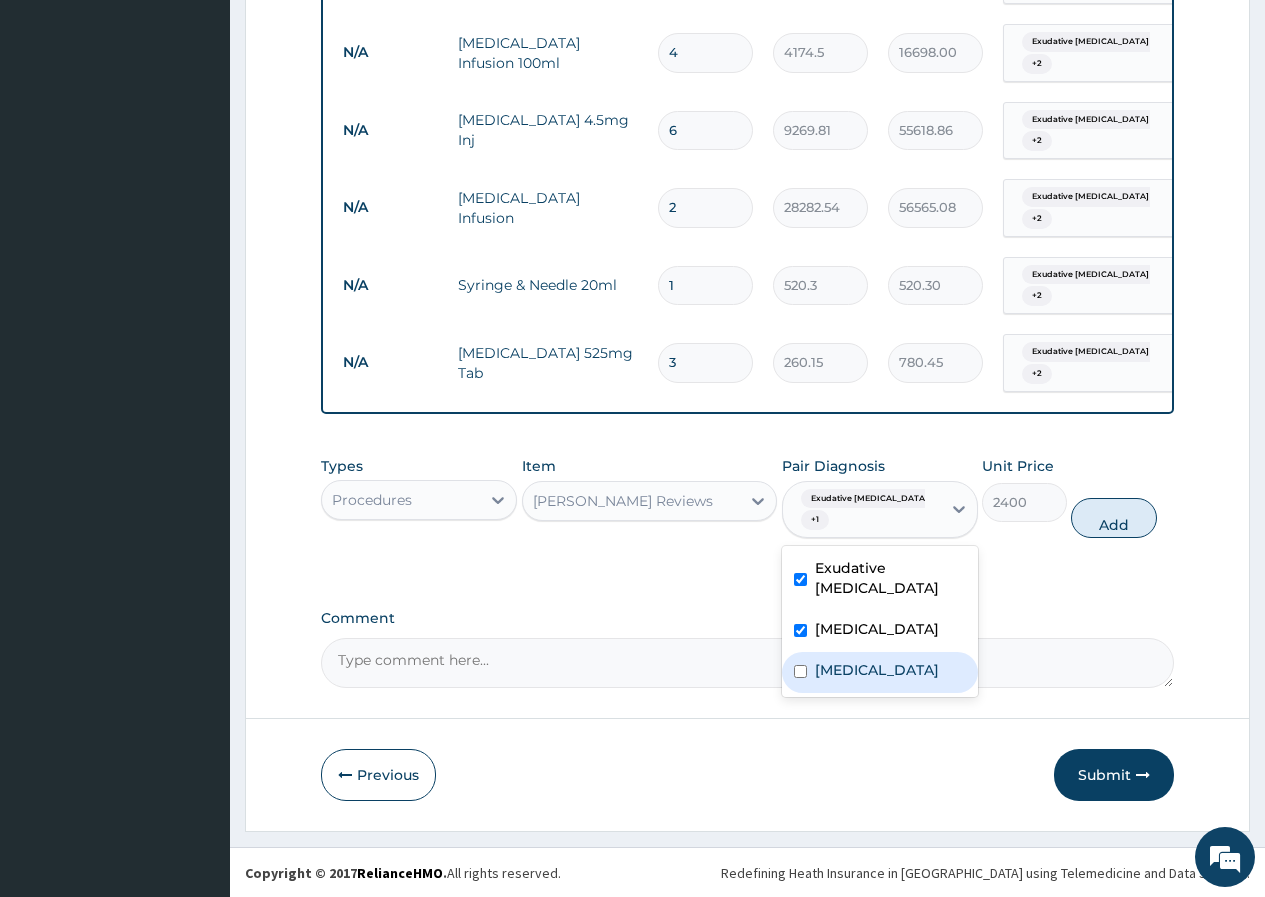 click on "Malaria" at bounding box center (877, 670) 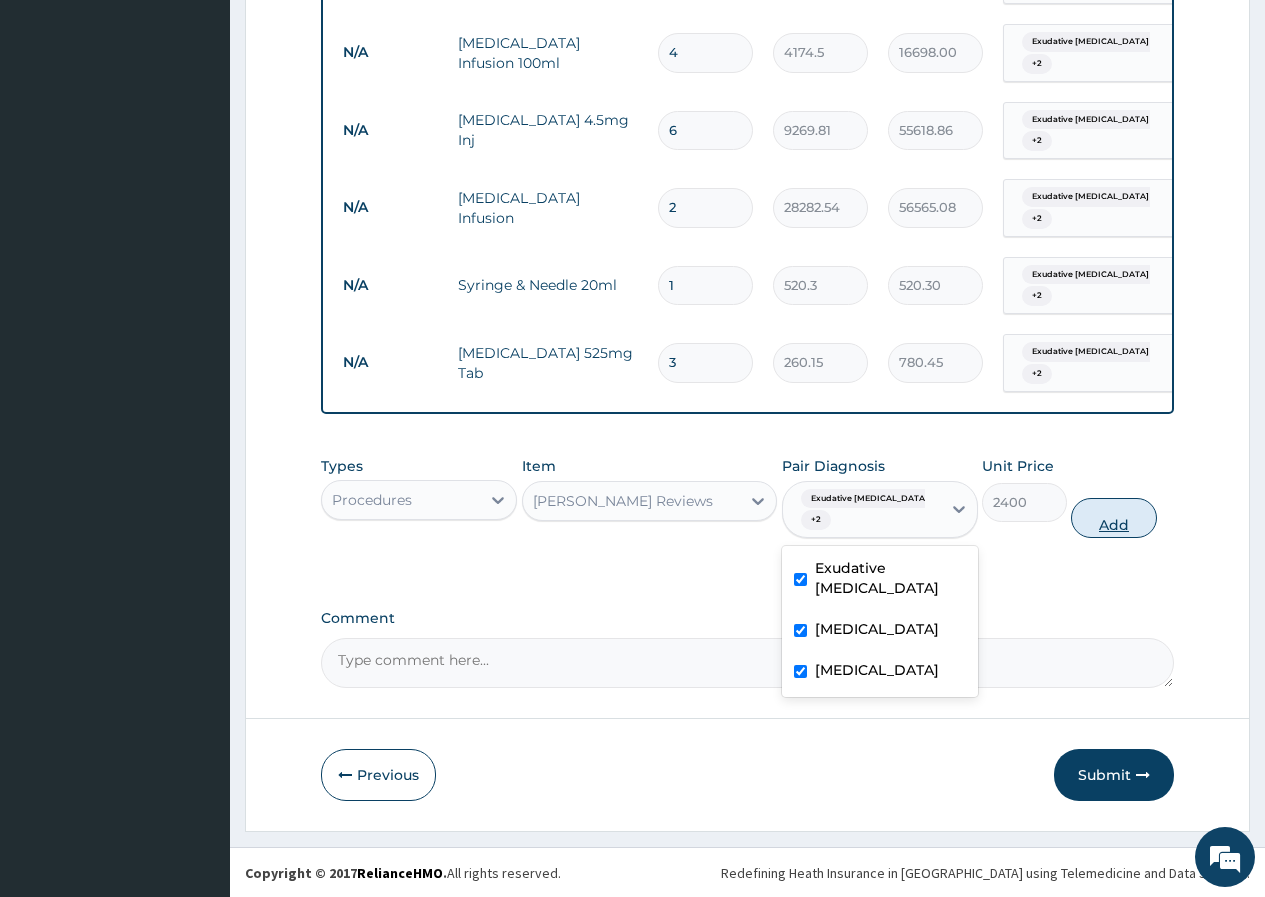 click on "Add" at bounding box center [1113, 518] 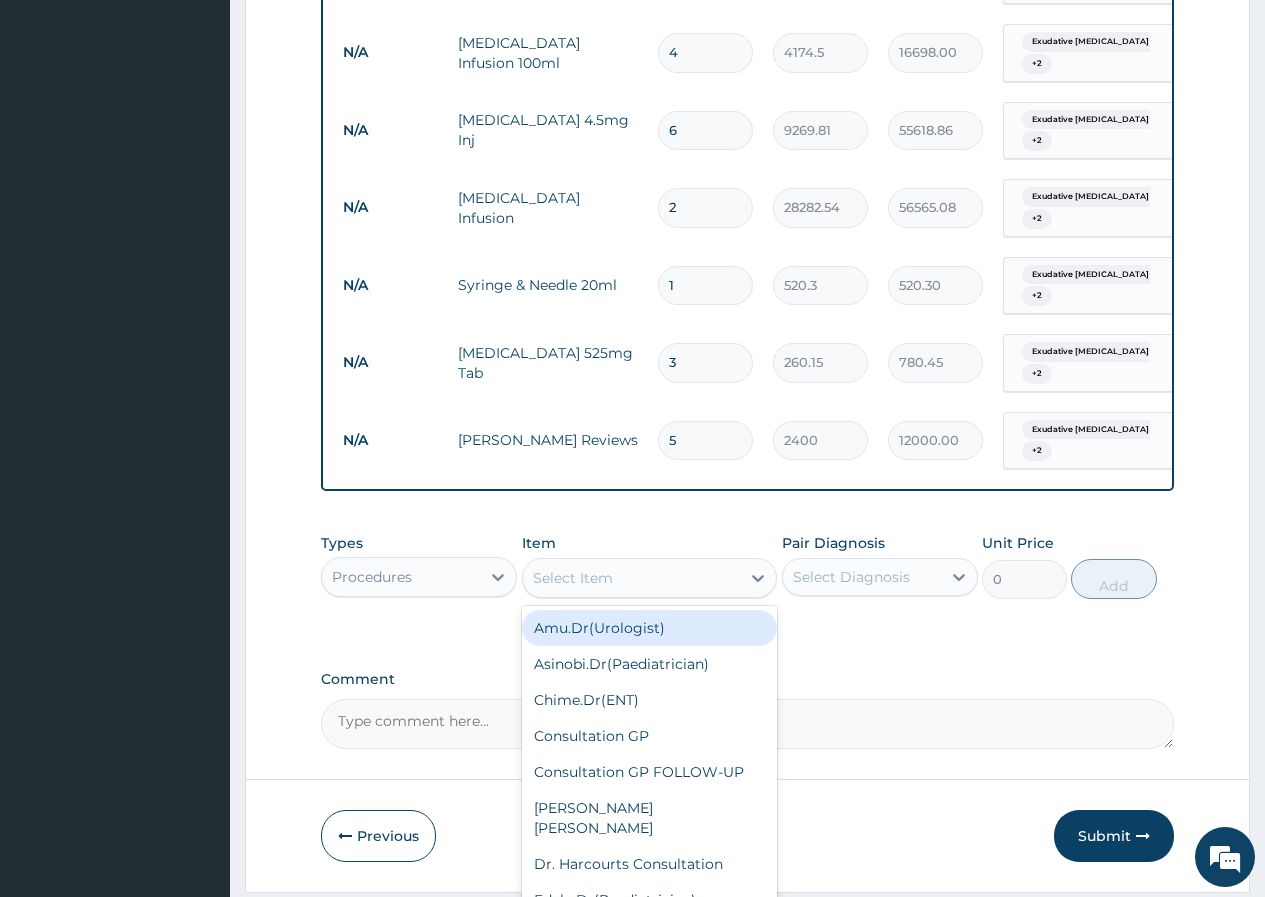 click on "Select Item" at bounding box center [632, 578] 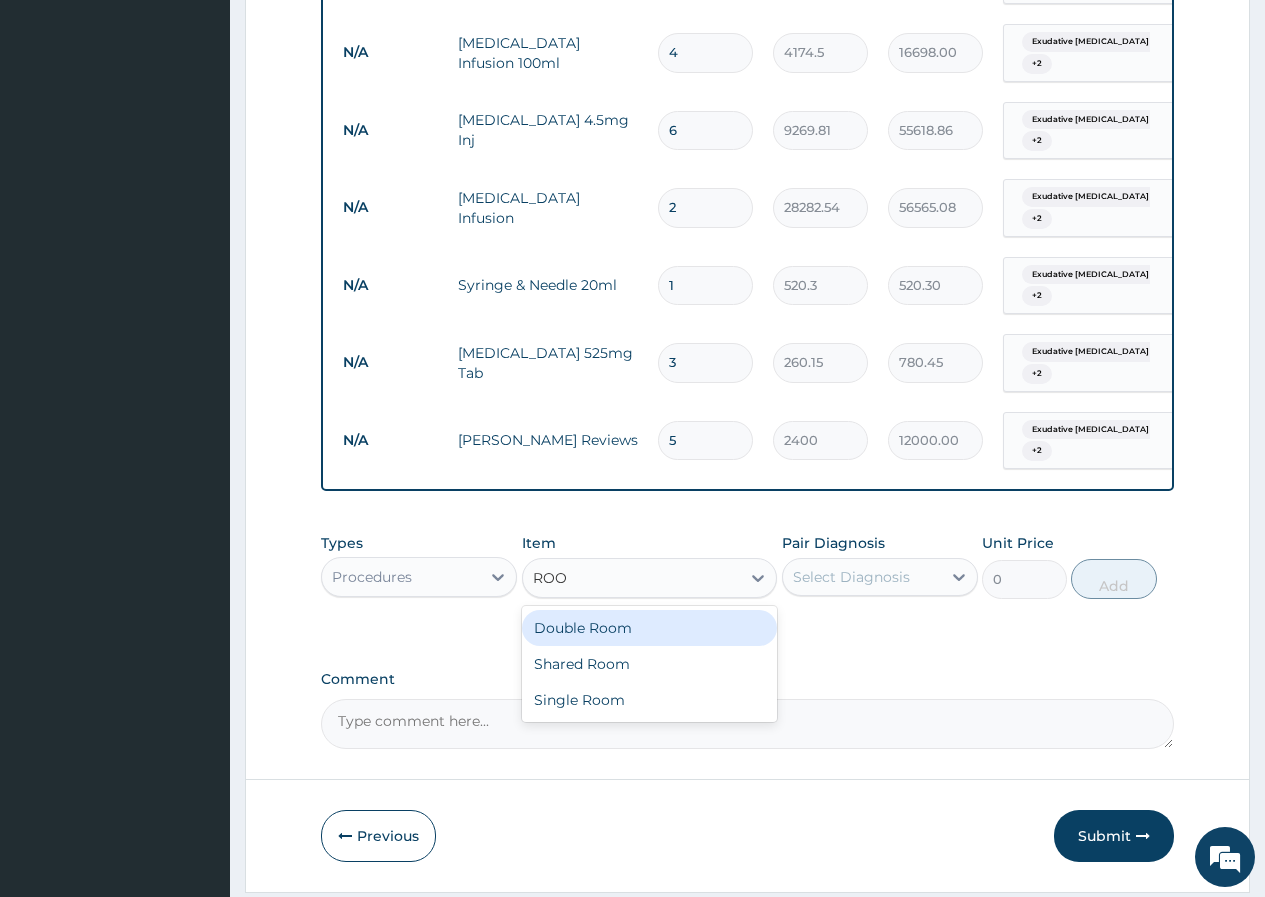 click on "Double Room" at bounding box center [650, 628] 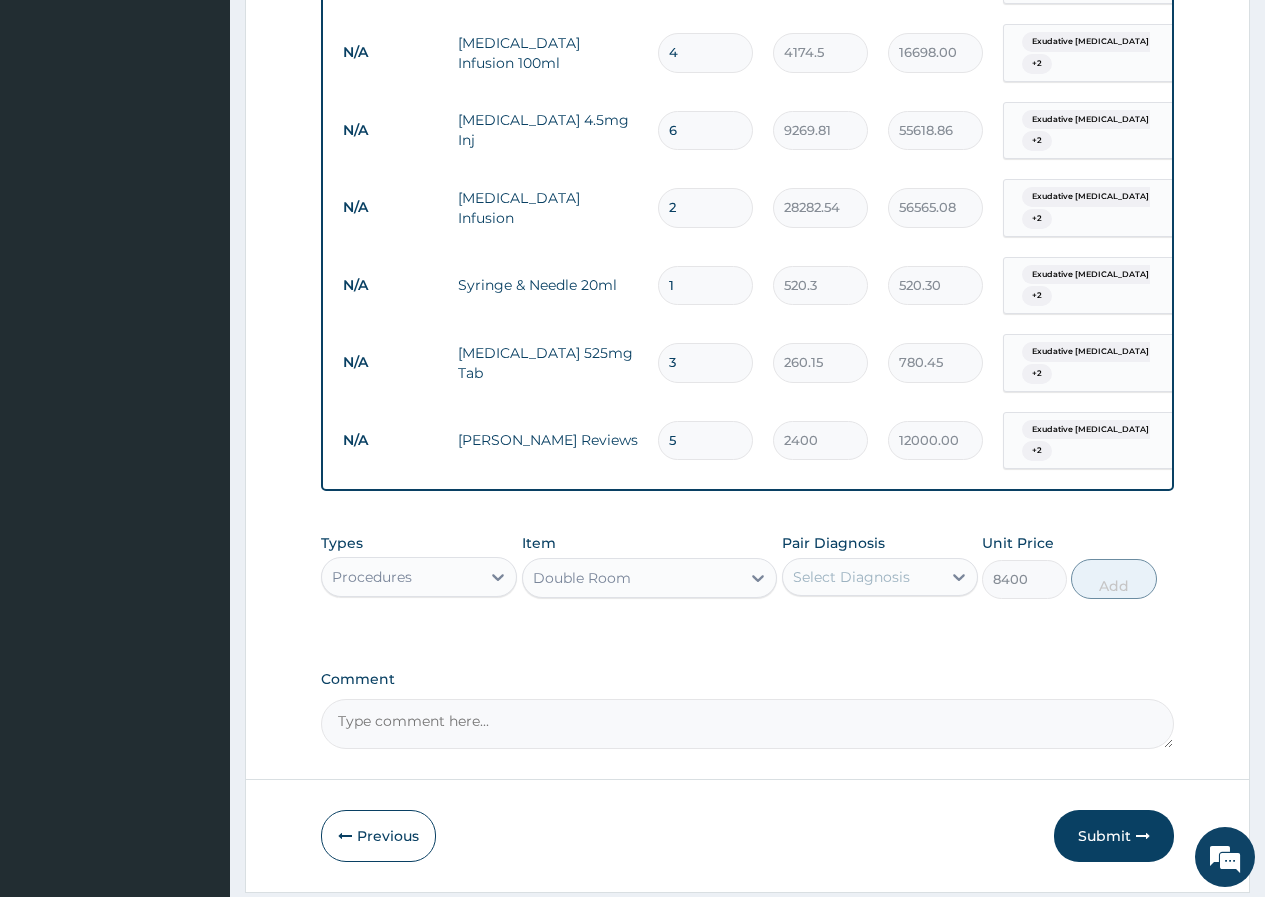 click on "Select Diagnosis" at bounding box center (851, 577) 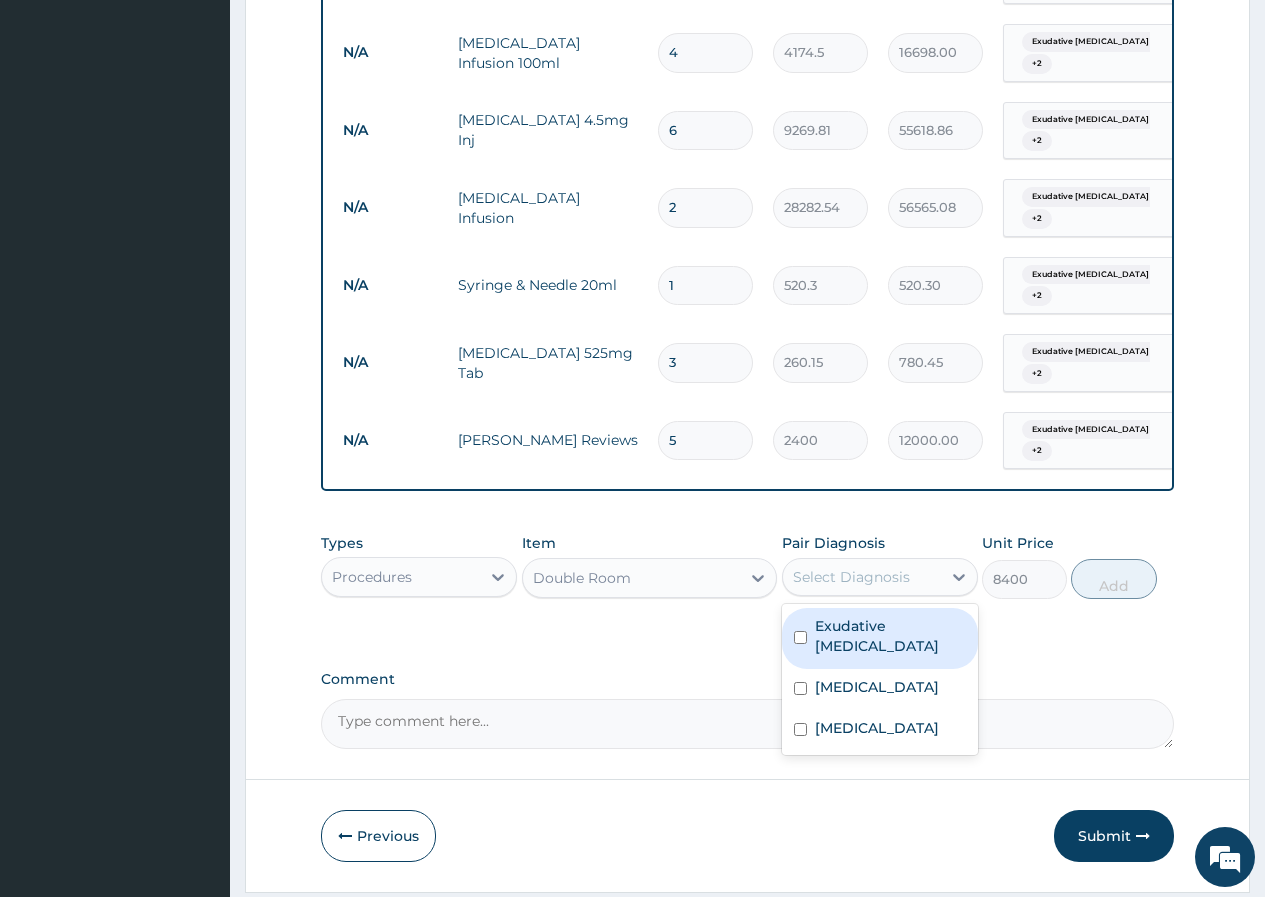 drag, startPoint x: 797, startPoint y: 653, endPoint x: 797, endPoint y: 692, distance: 39 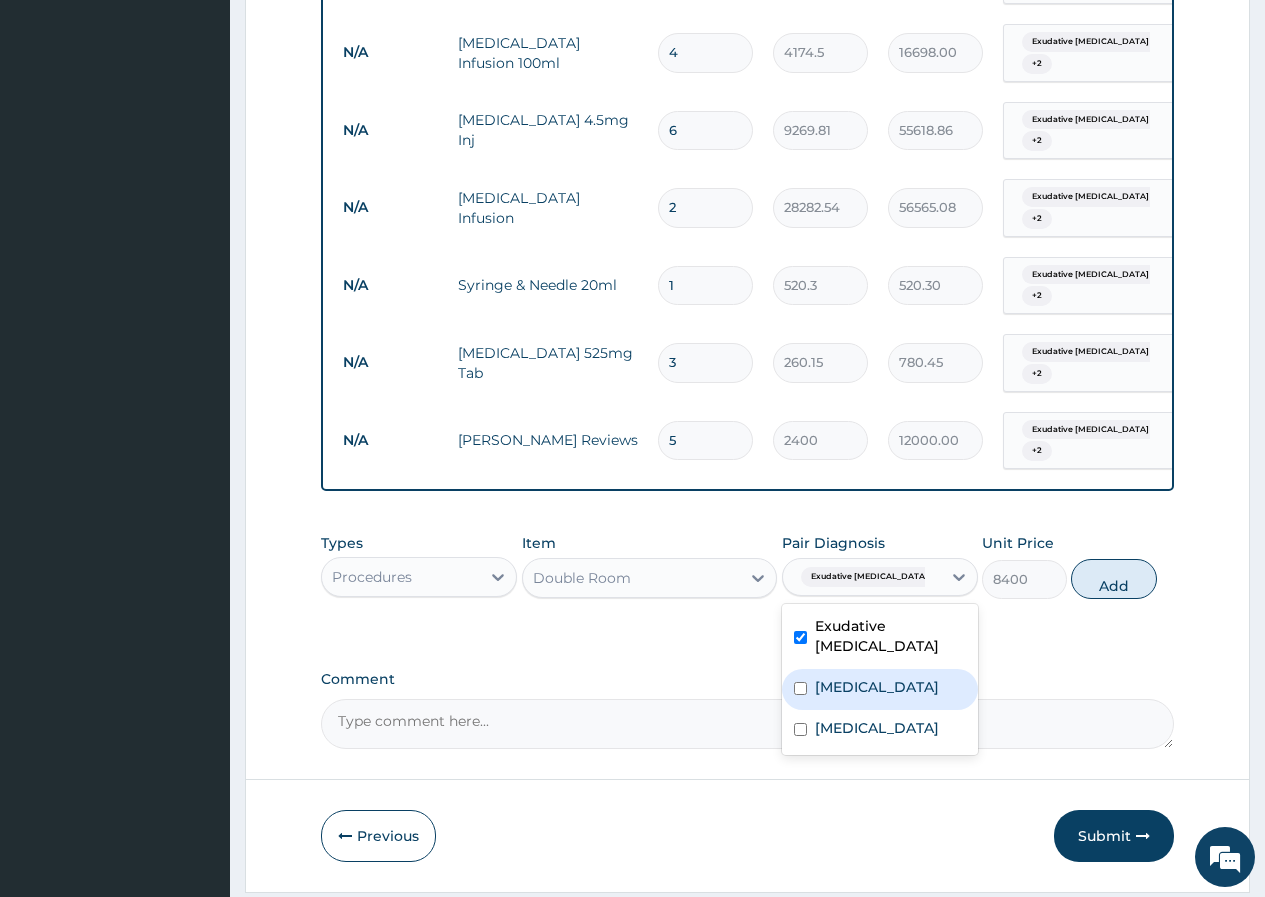 click at bounding box center [800, 688] 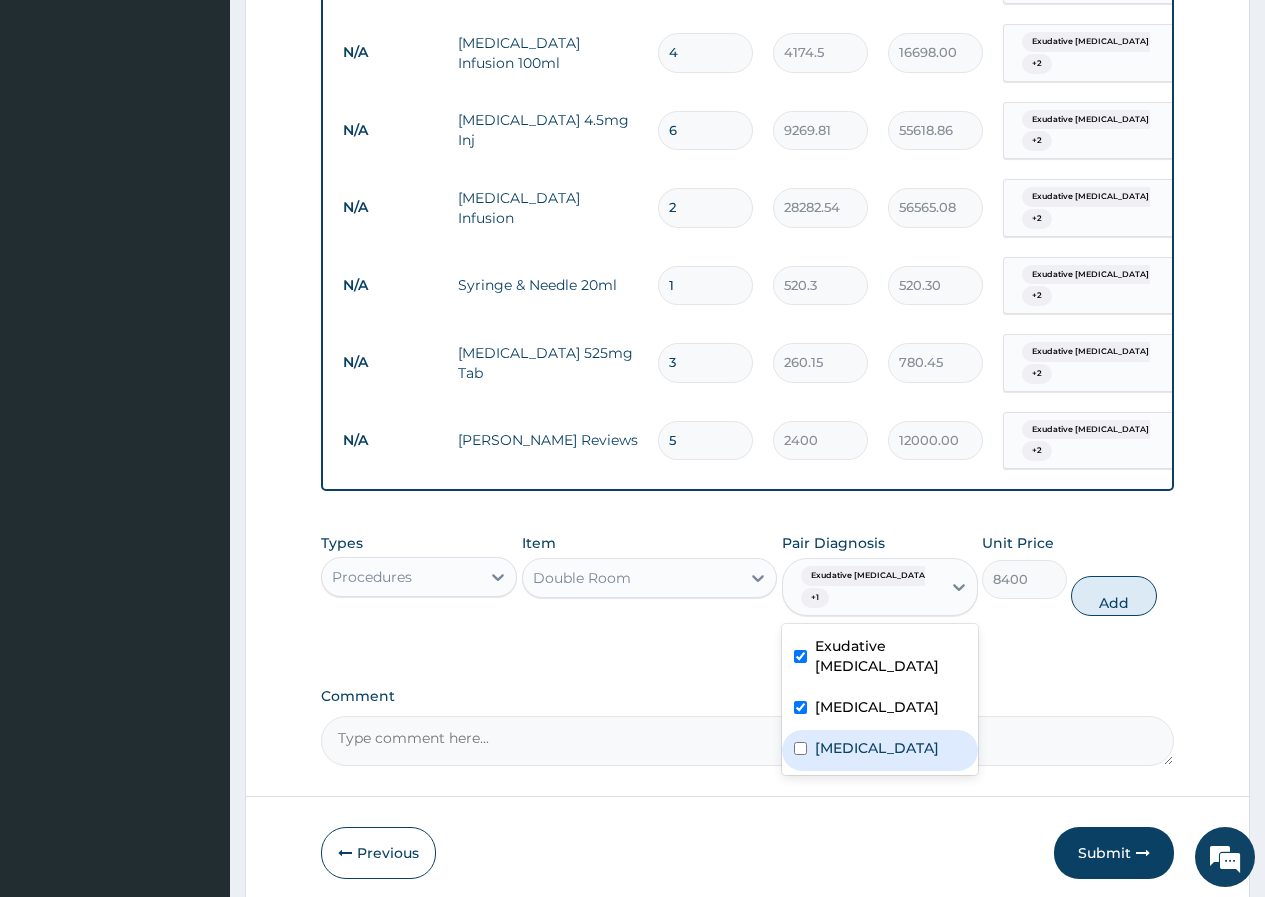 click at bounding box center [800, 748] 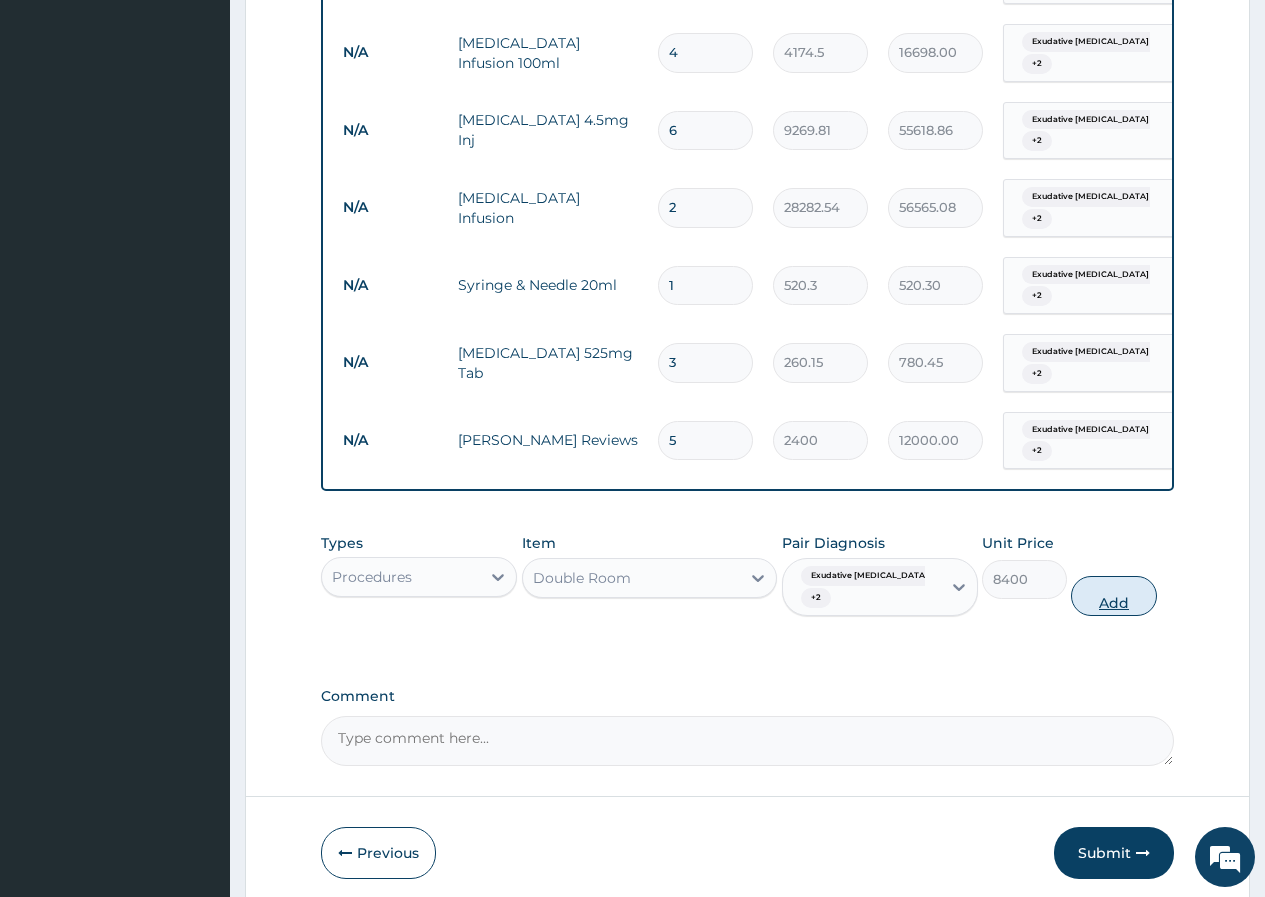 click on "Add" at bounding box center (1113, 596) 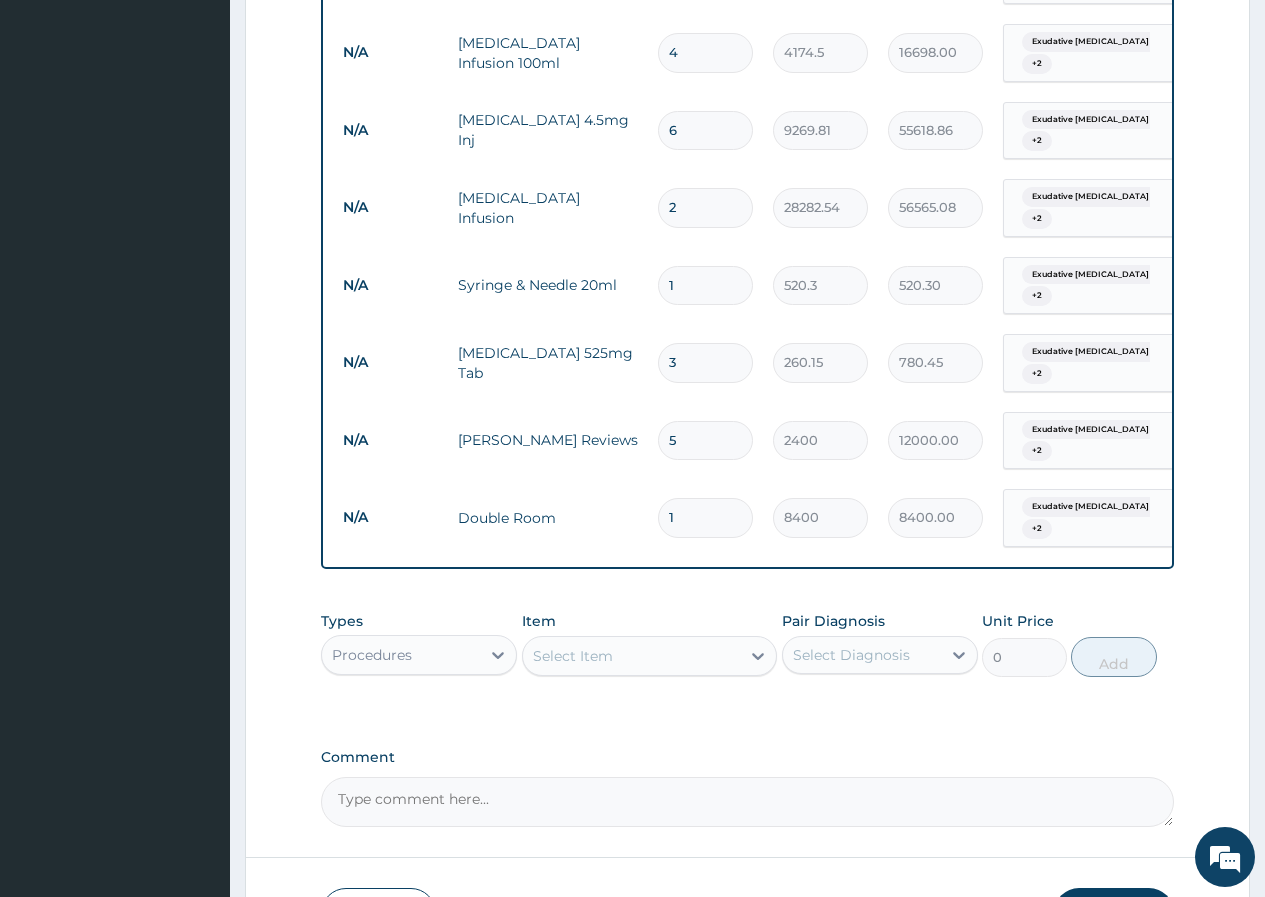 scroll, scrollTop: 1891, scrollLeft: 0, axis: vertical 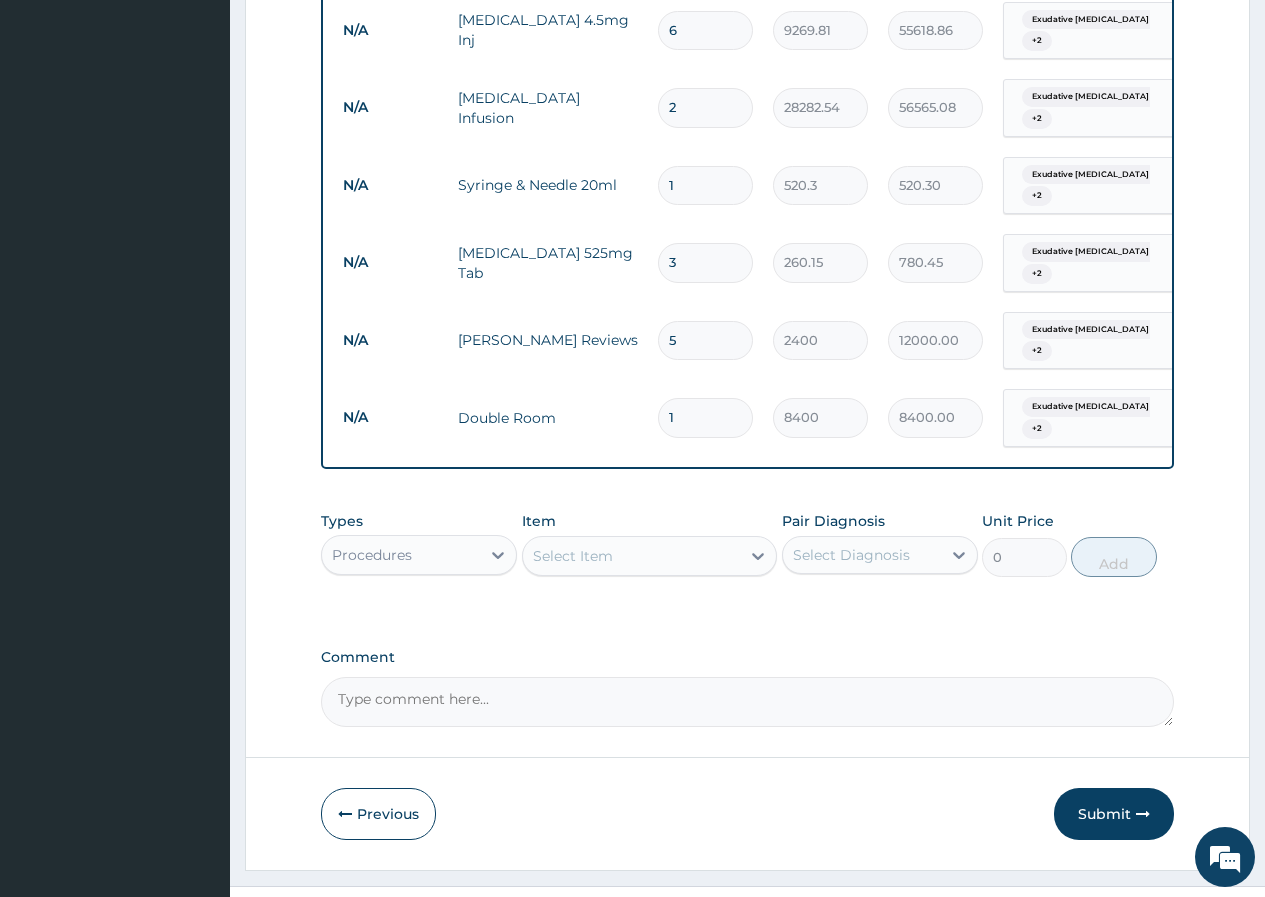drag, startPoint x: 681, startPoint y: 418, endPoint x: 668, endPoint y: 419, distance: 13.038404 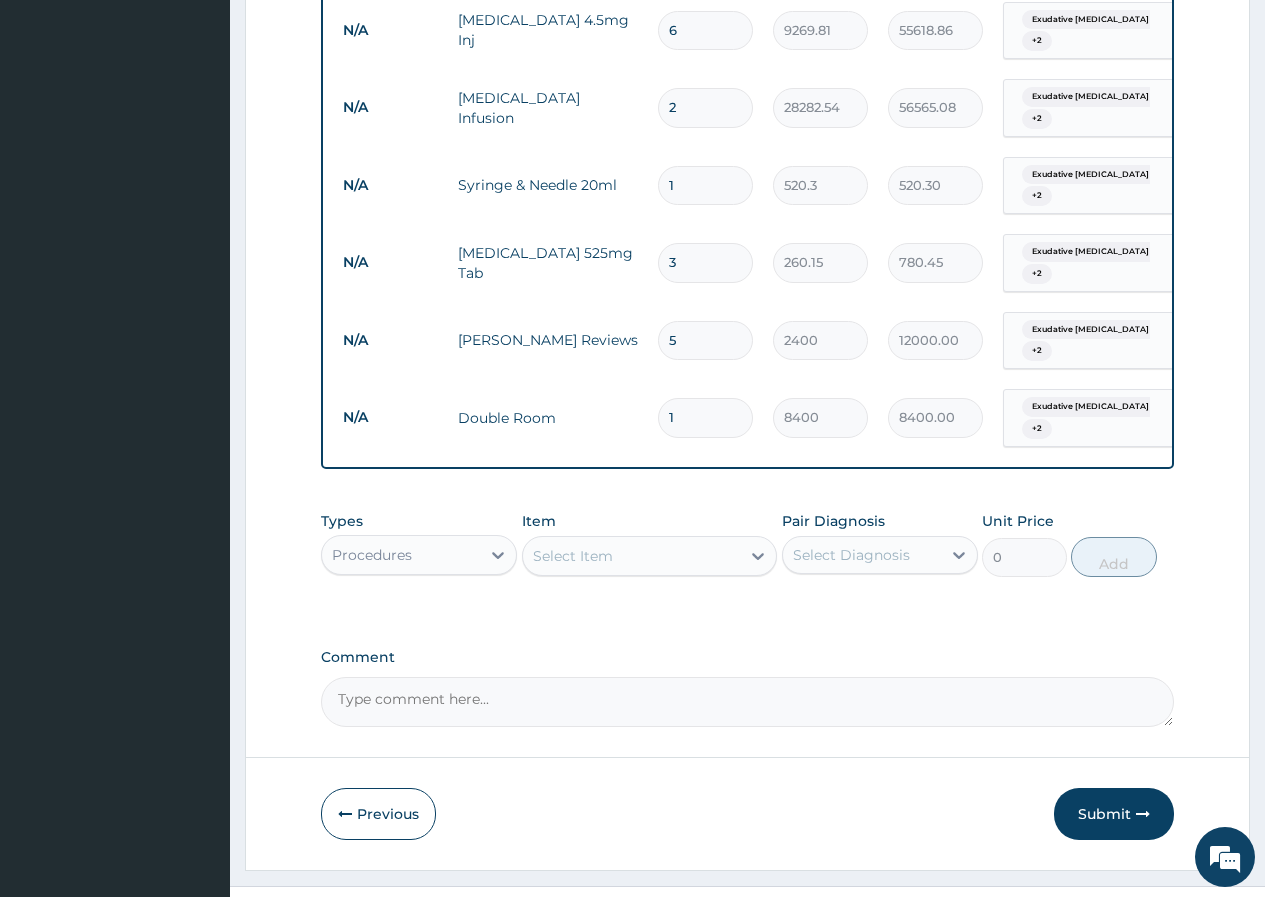 click on "1" at bounding box center (705, 417) 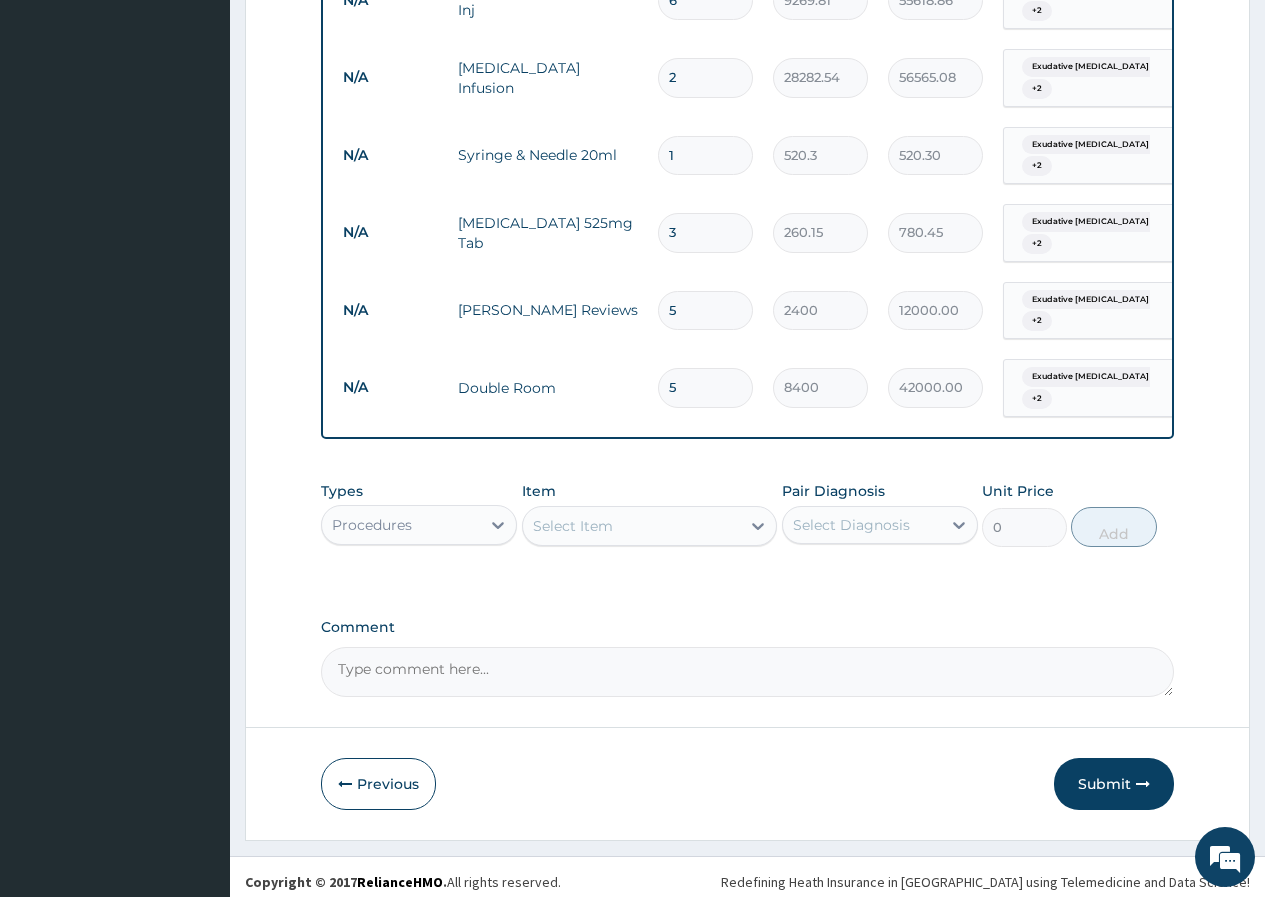 scroll, scrollTop: 1946, scrollLeft: 0, axis: vertical 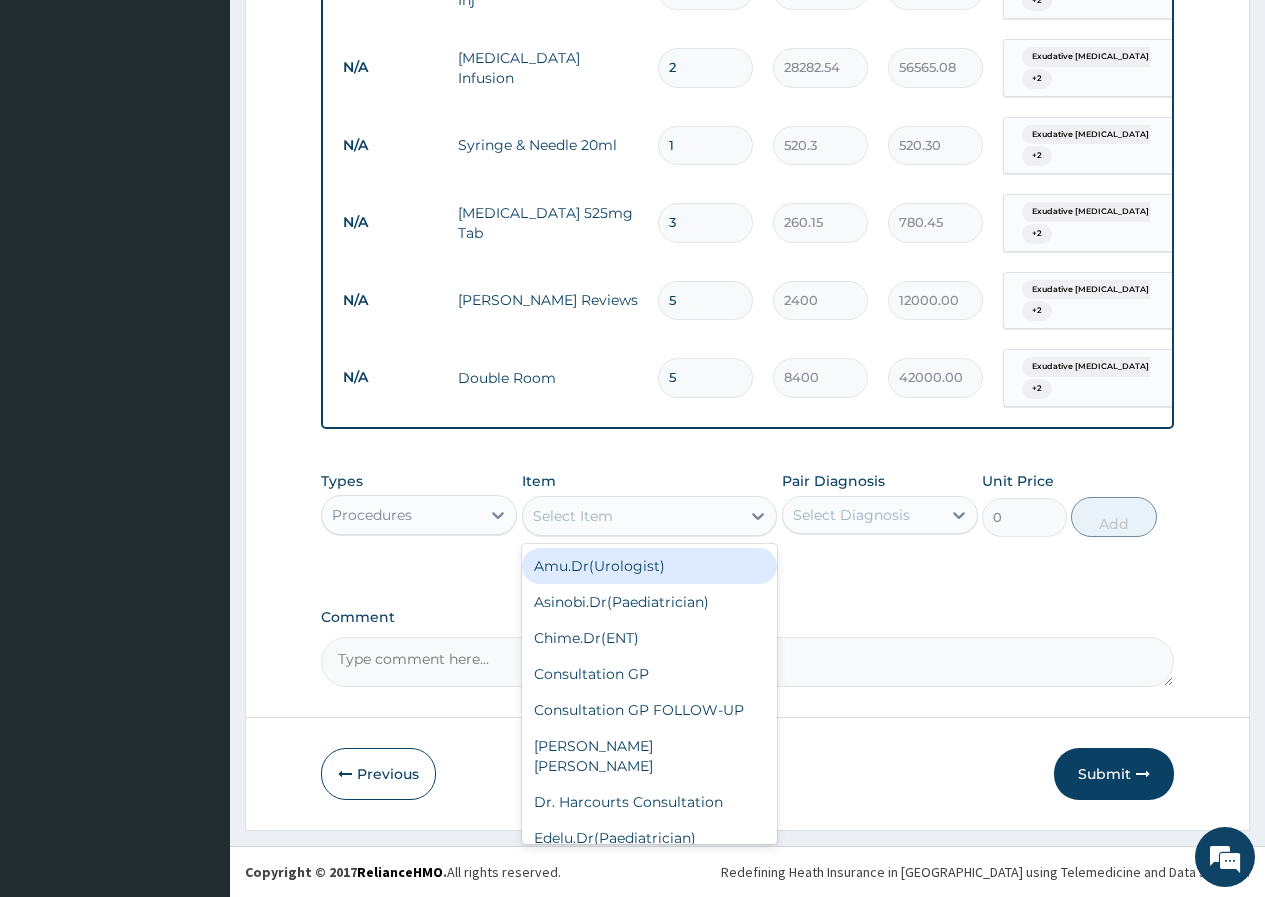 click on "Select Item" at bounding box center (632, 516) 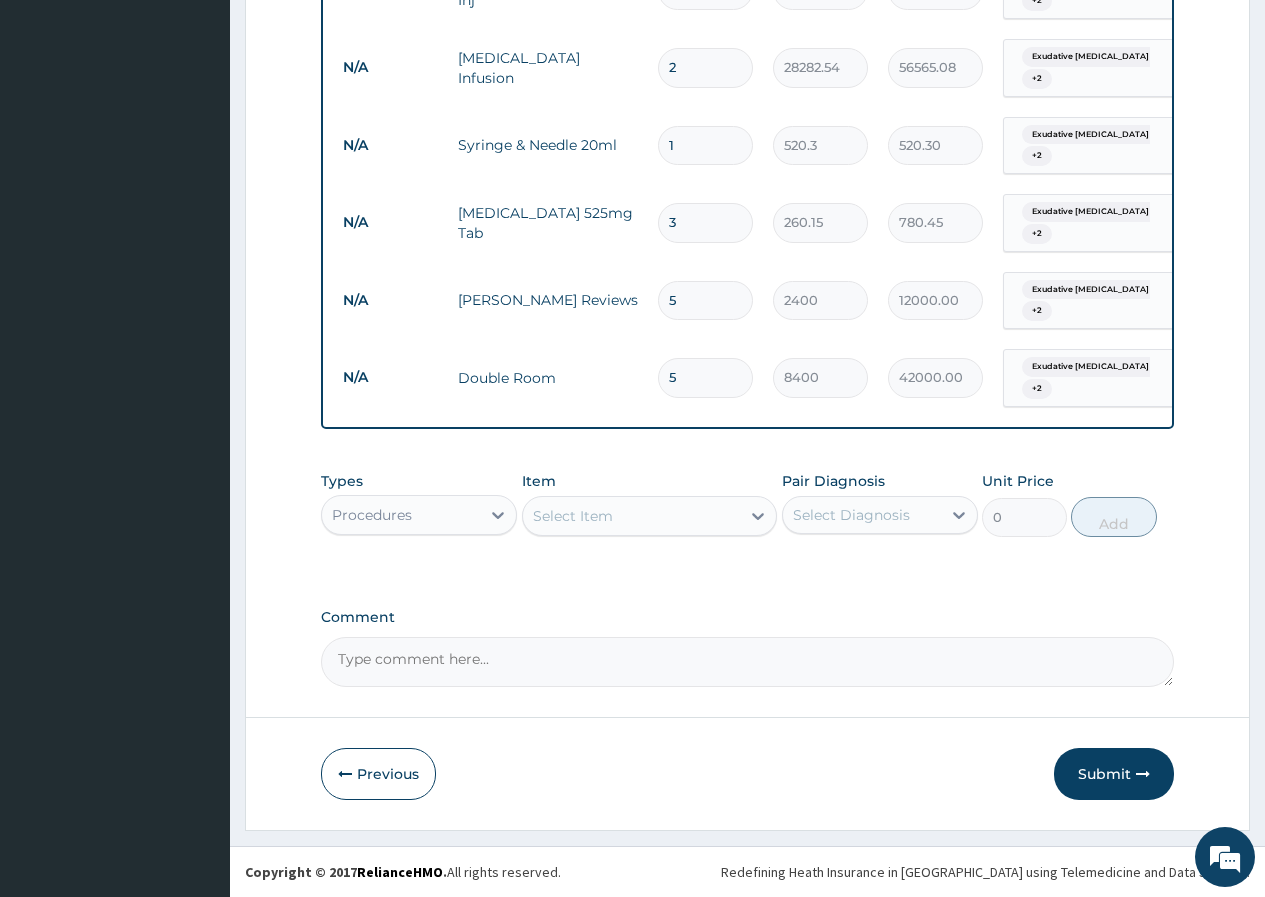click on "Item Select Item" at bounding box center (650, 504) 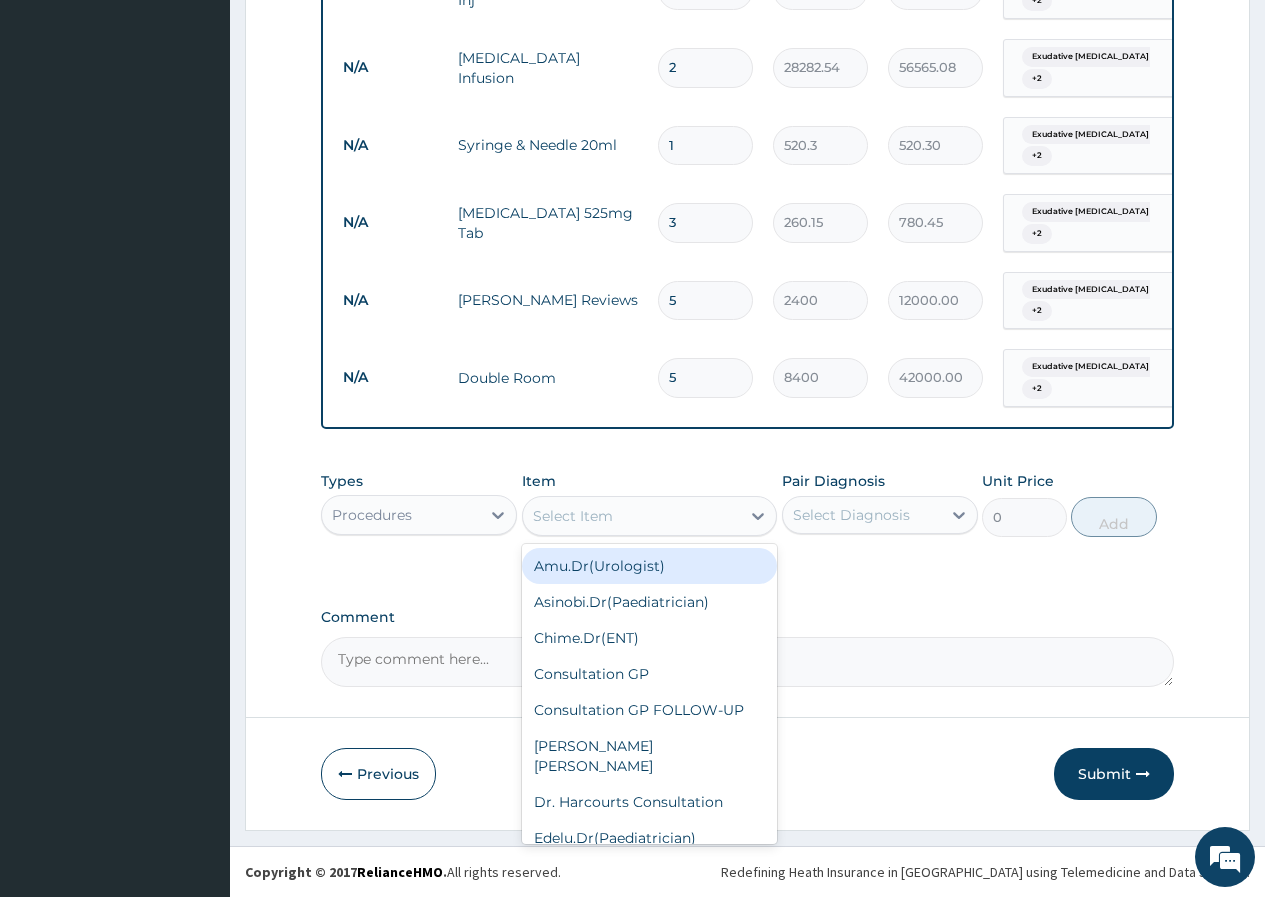 click on "Select Item" at bounding box center [573, 516] 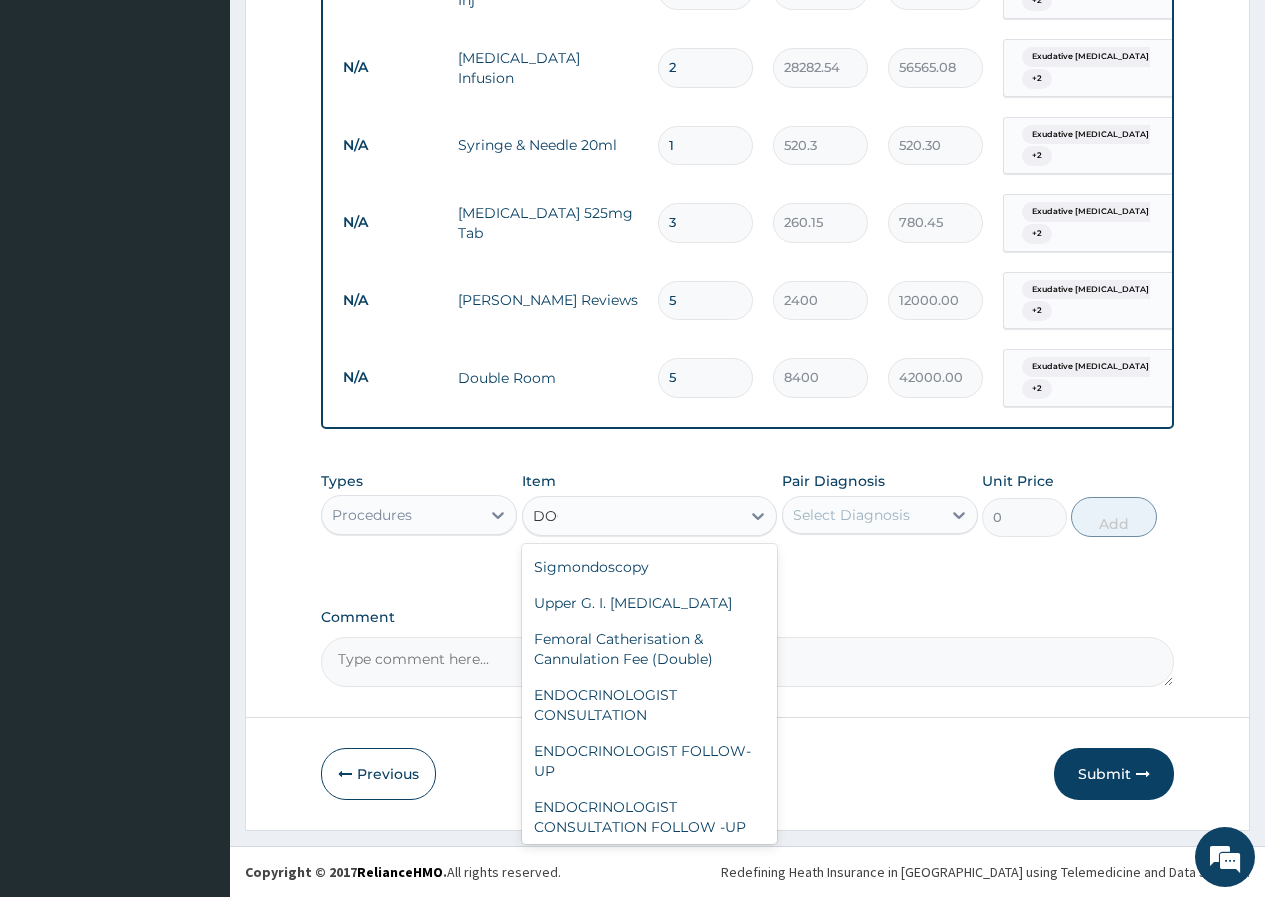 scroll, scrollTop: 0, scrollLeft: 0, axis: both 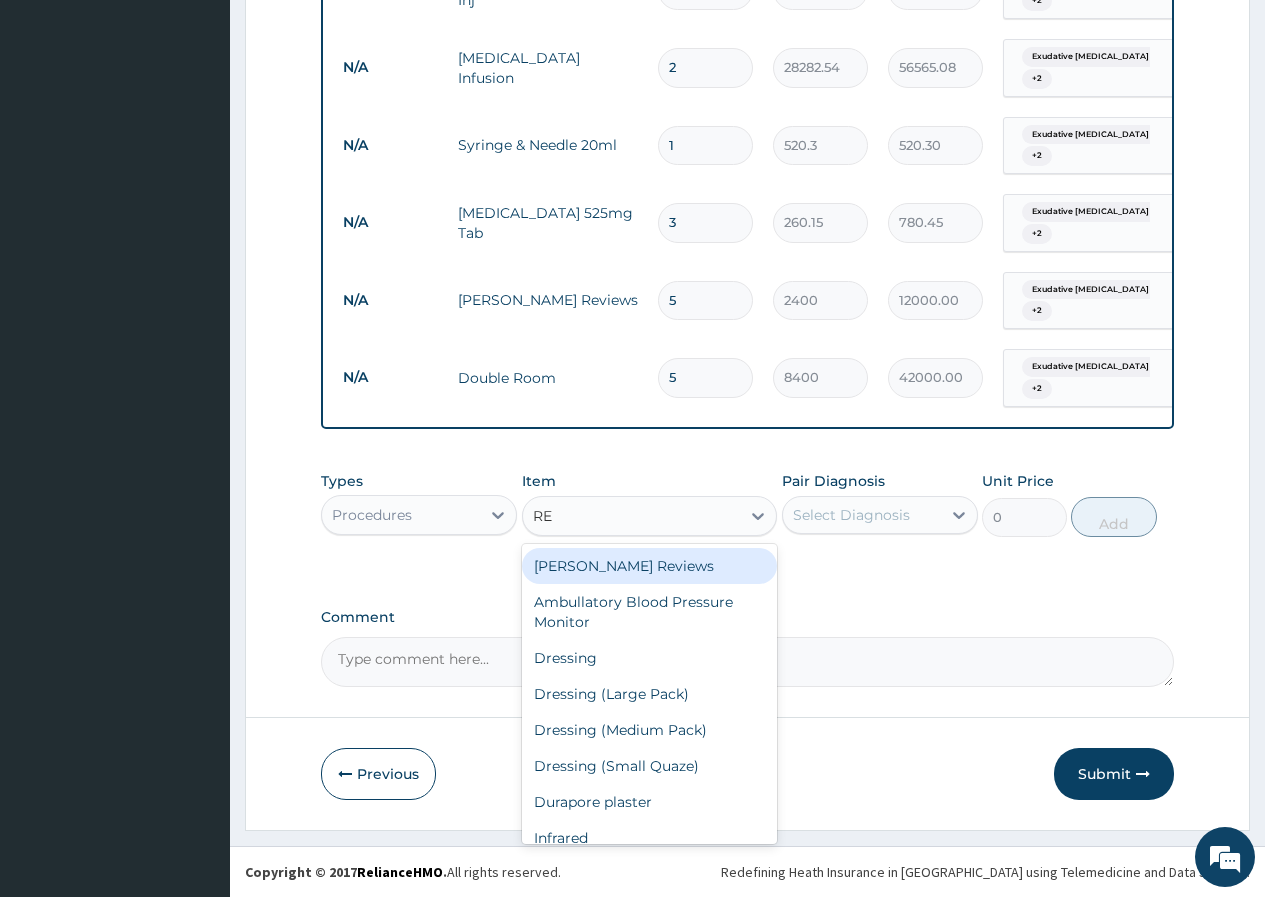 click on "Ward Reviews" at bounding box center (650, 566) 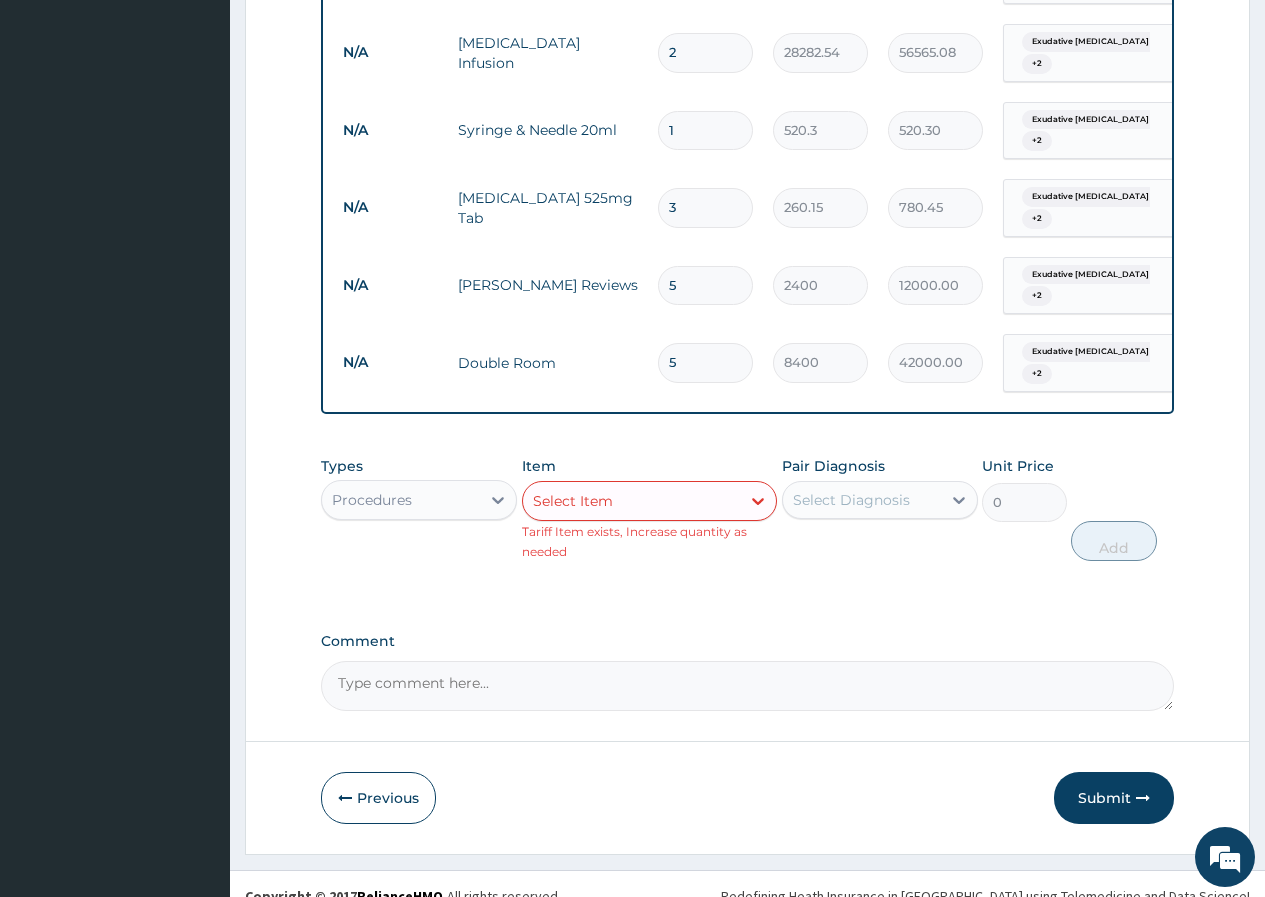 click on "Select Item" at bounding box center (573, 501) 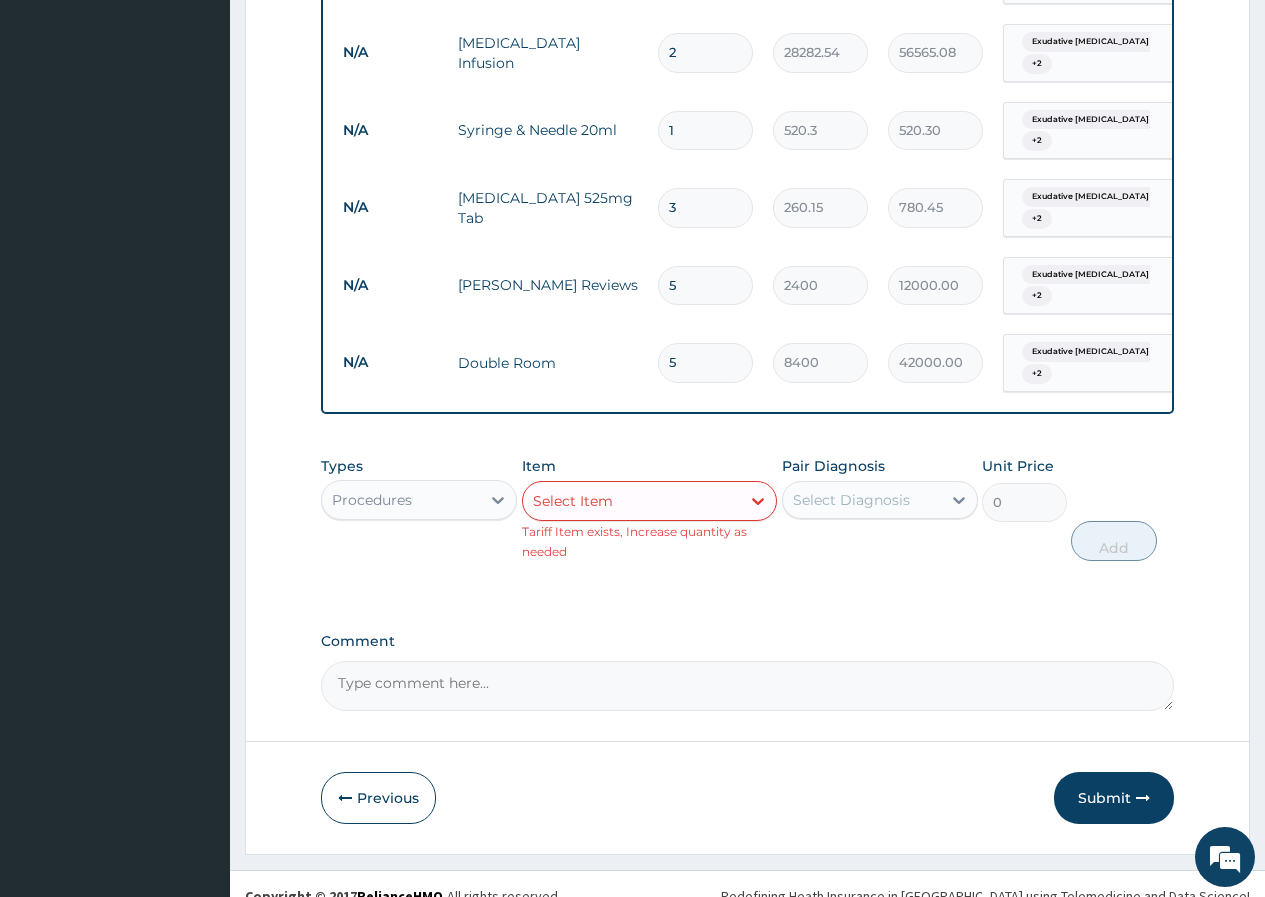 click on "Select Item" at bounding box center (573, 501) 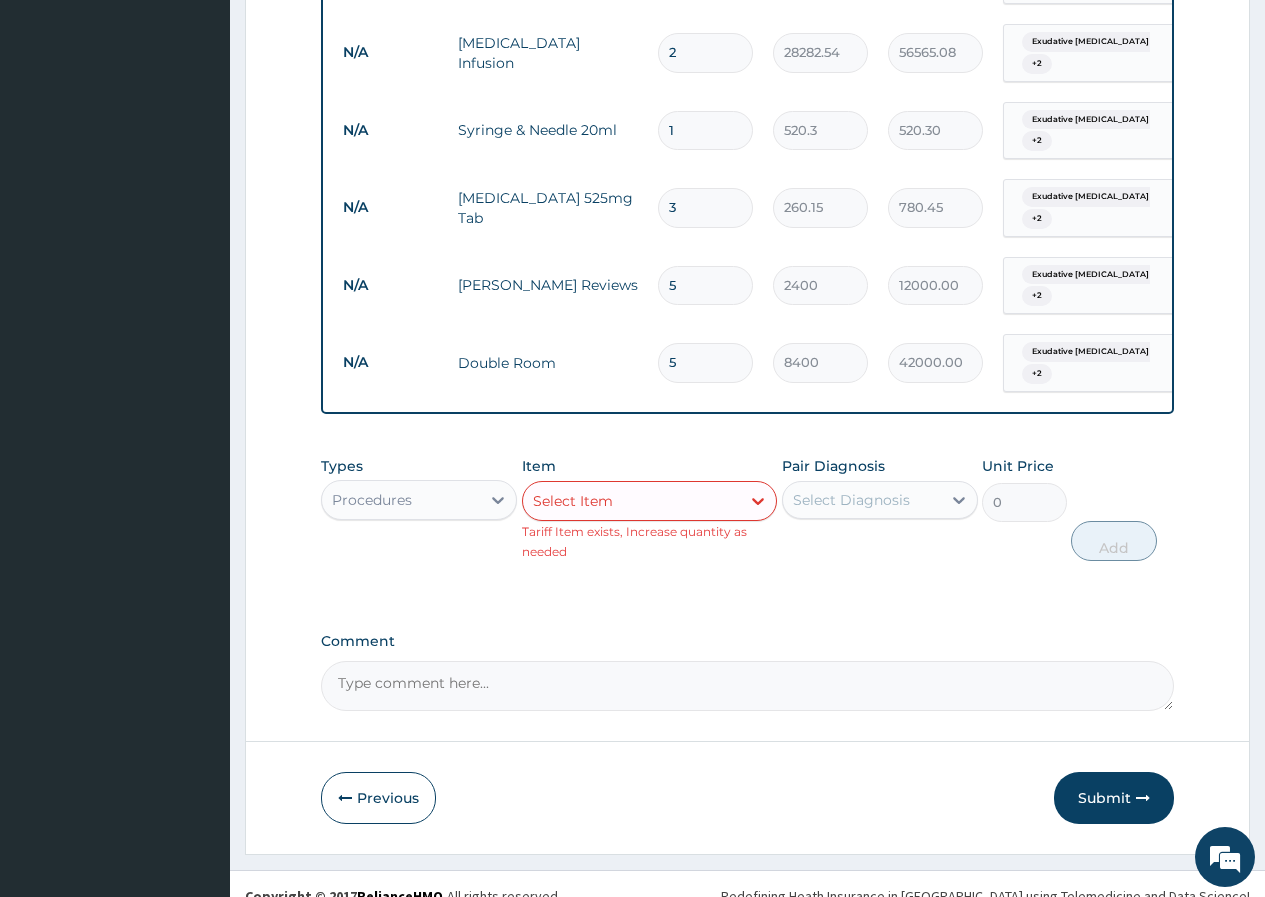 click on "Select Item" at bounding box center [632, 501] 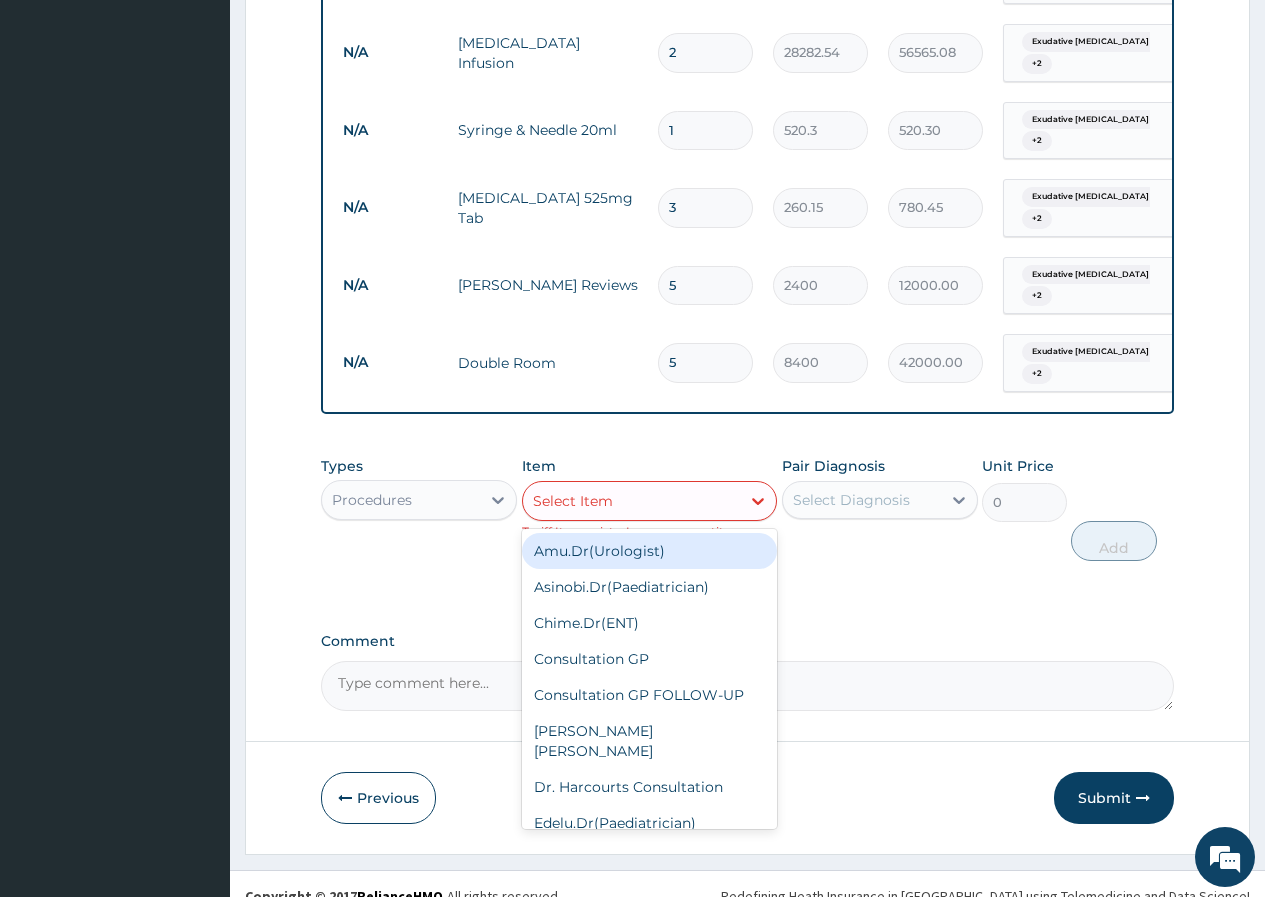 click on "Select Item" at bounding box center [573, 501] 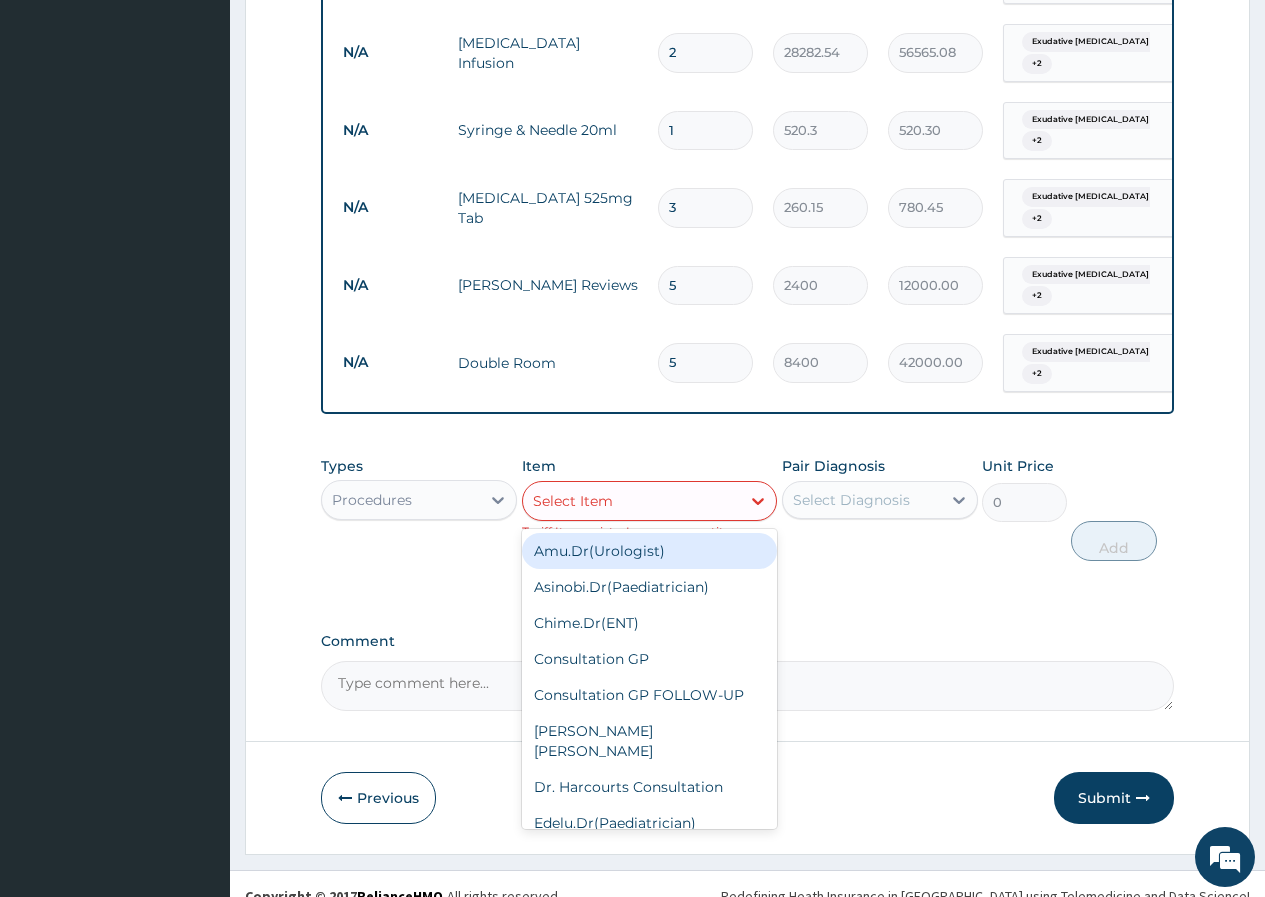 click on "Select Item" at bounding box center [573, 501] 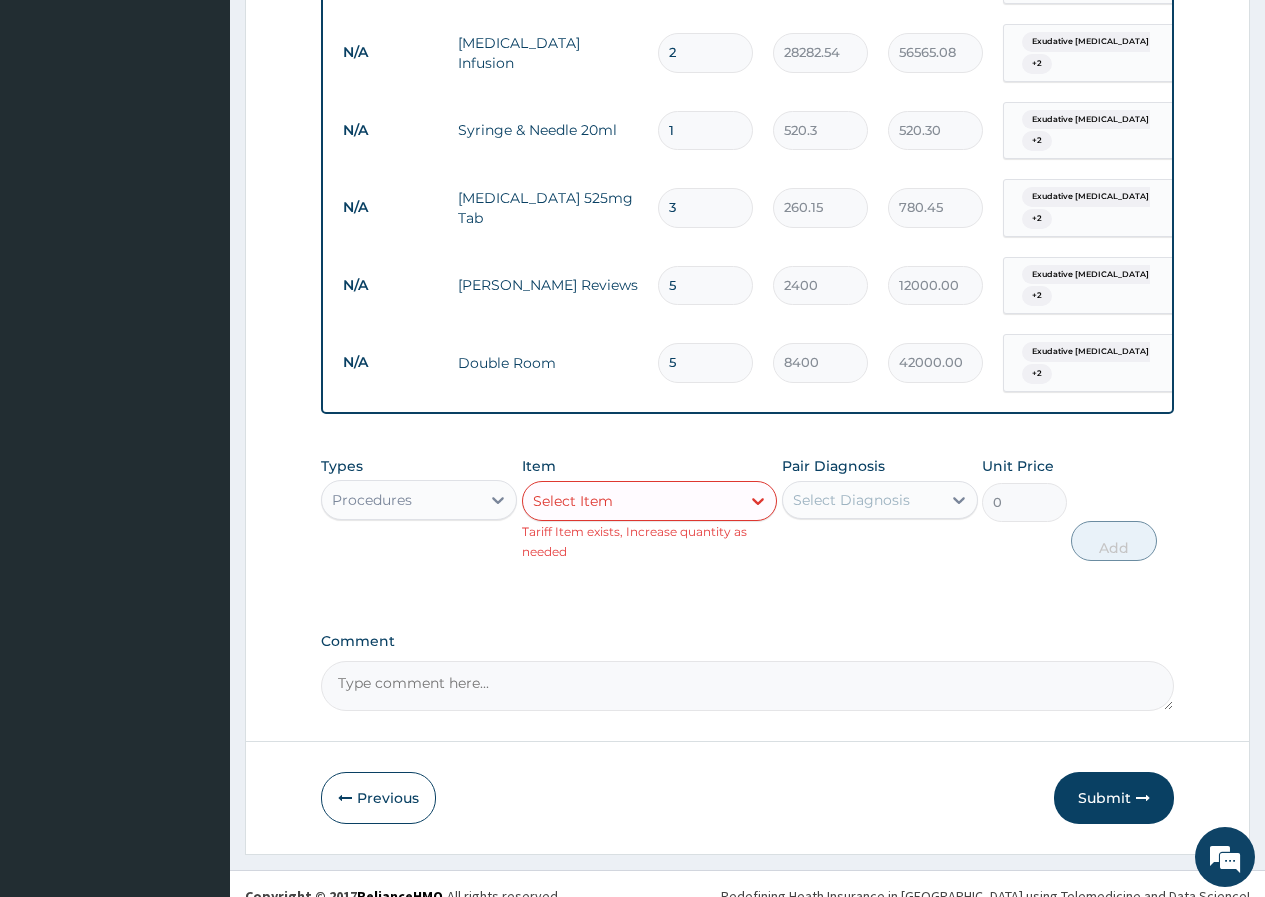 click on "Select Item" at bounding box center (573, 501) 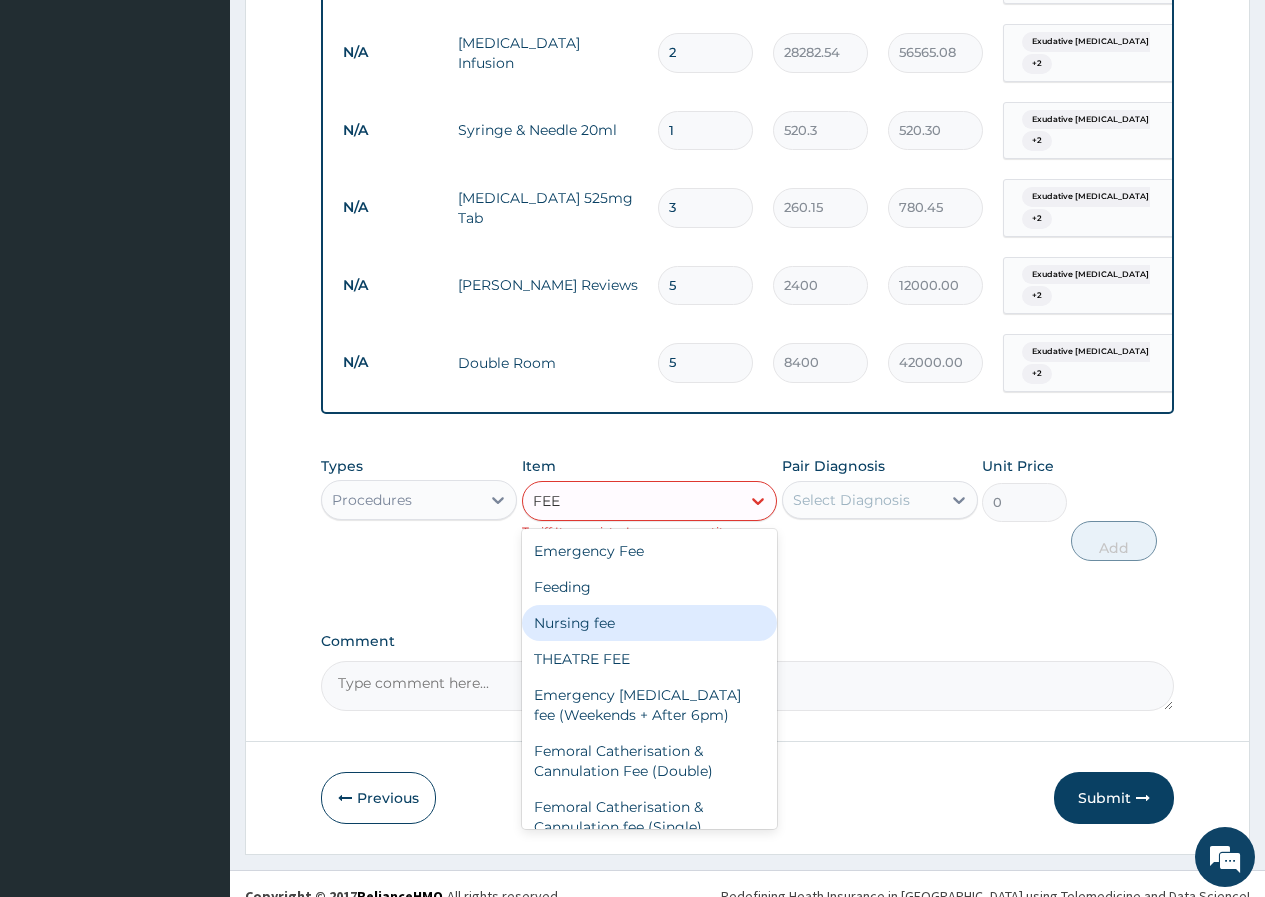 click on "Nursing fee" at bounding box center (650, 623) 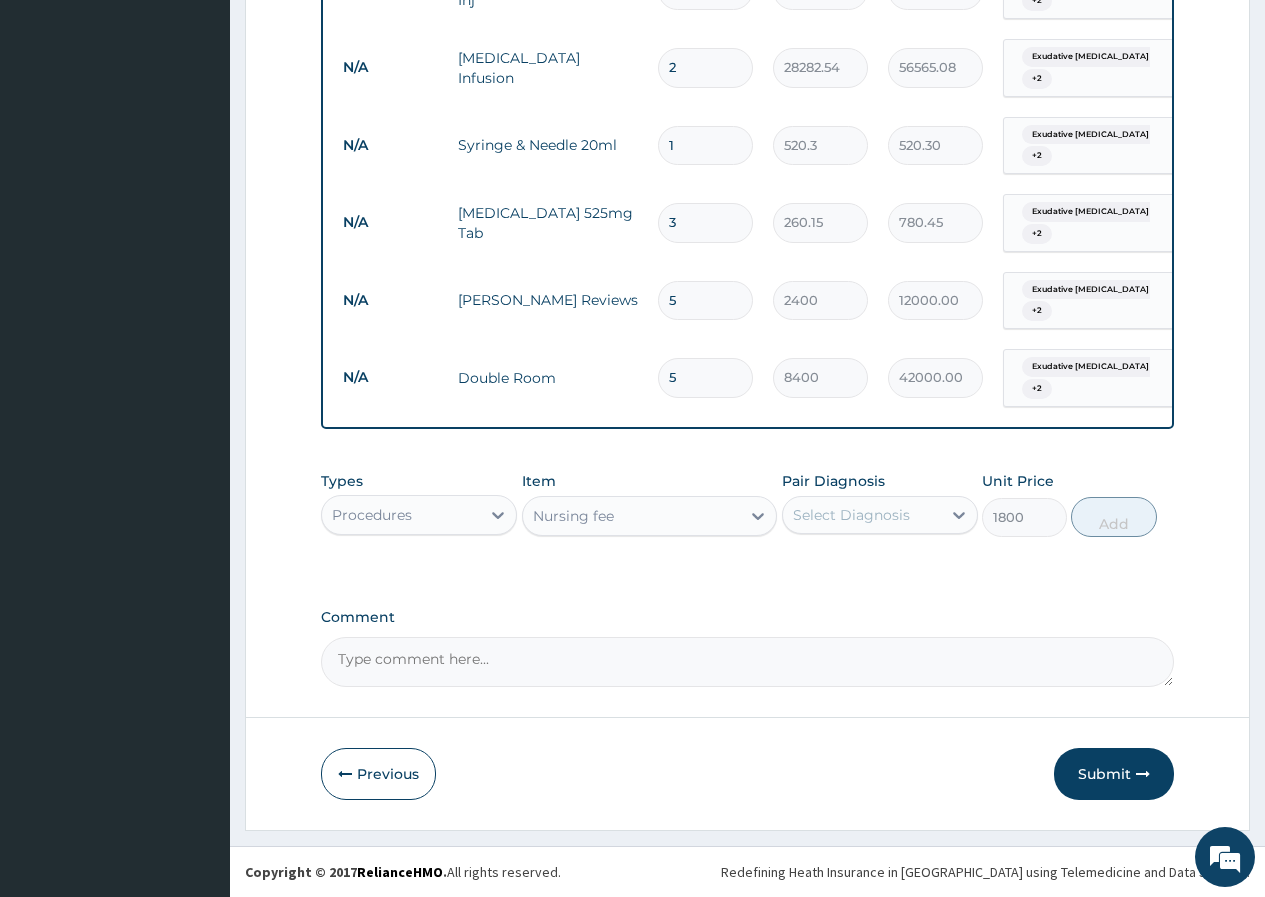 click on "Select Diagnosis" at bounding box center [851, 515] 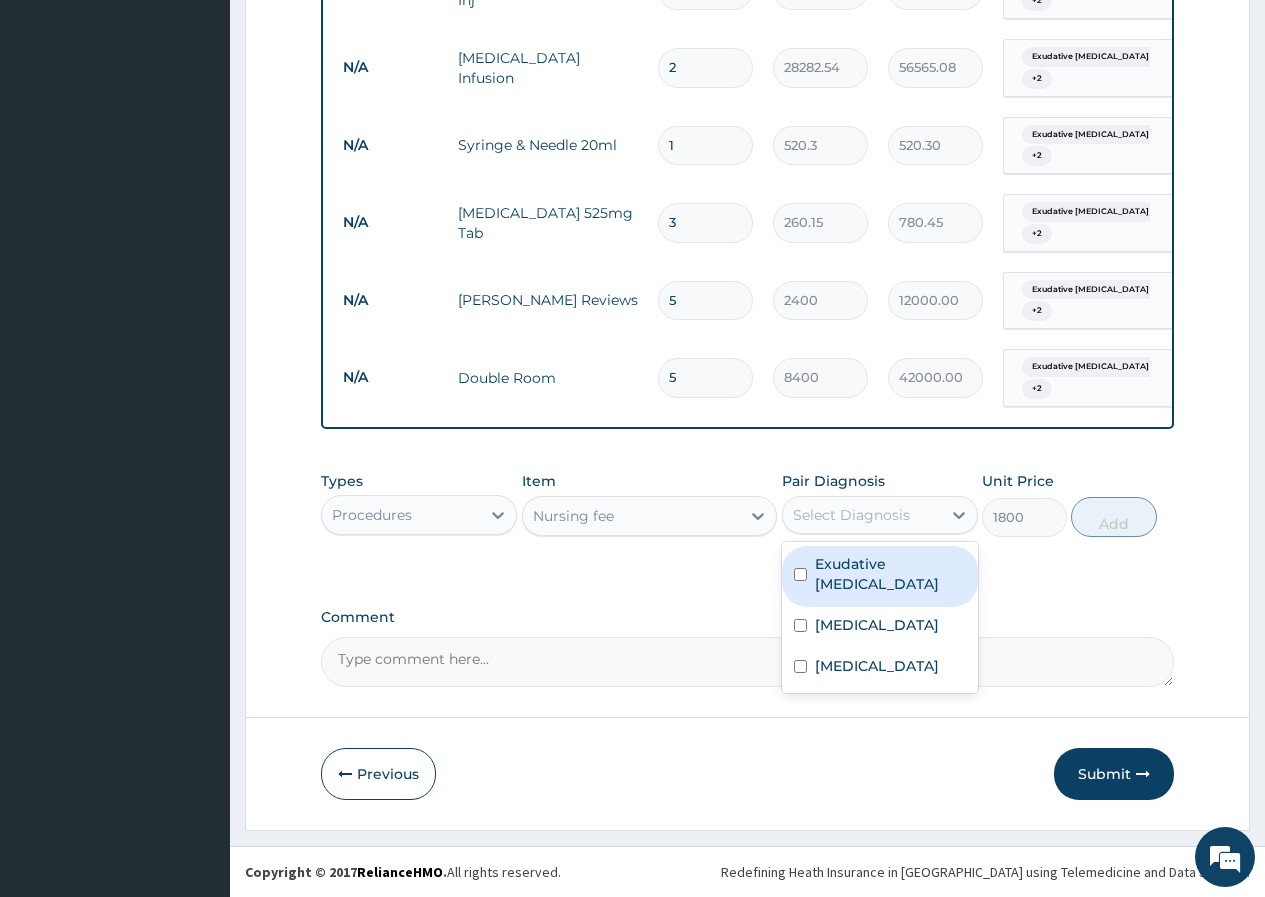 click on "Exudative pharyngitis" at bounding box center [880, 576] 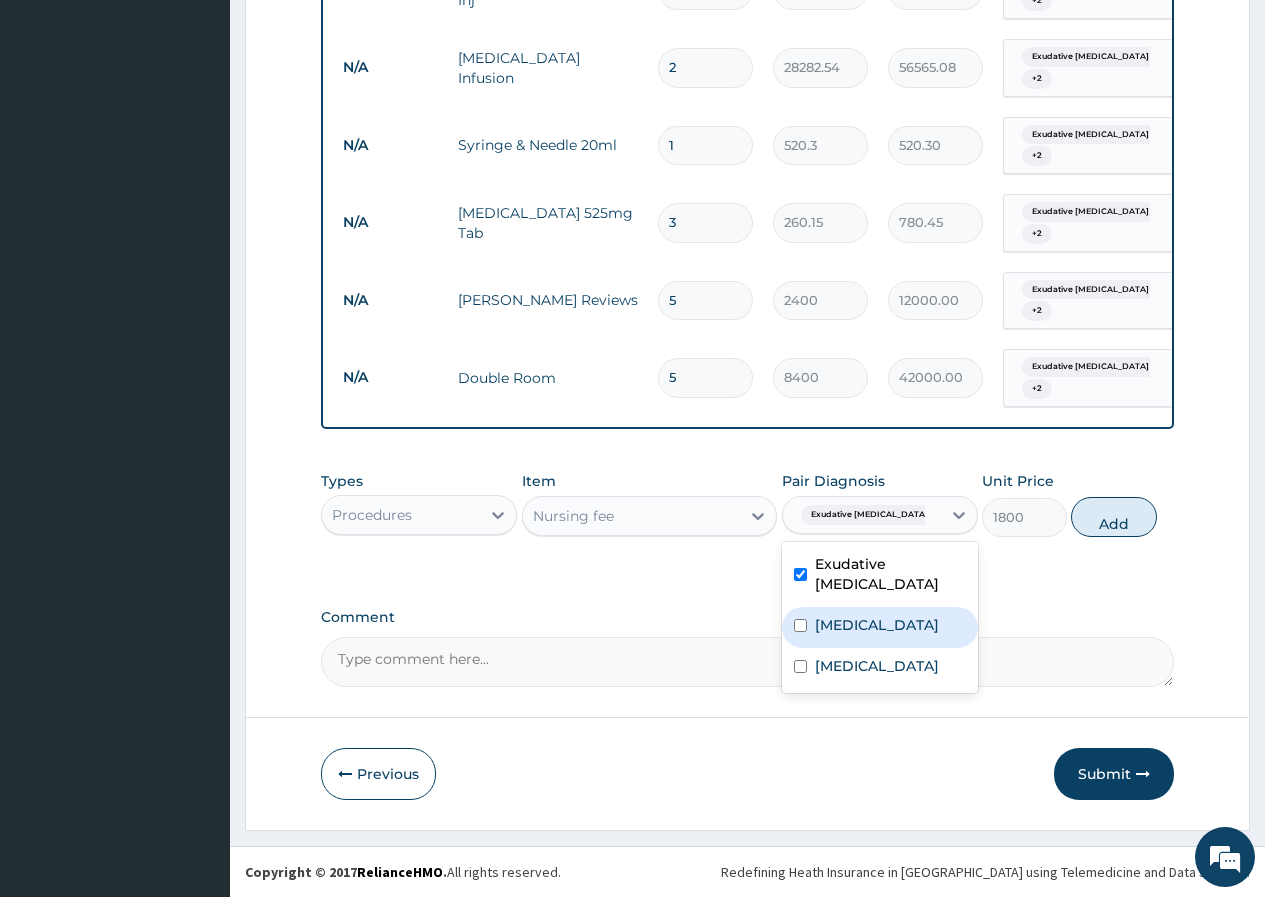 click on "Bacteremia" at bounding box center [877, 625] 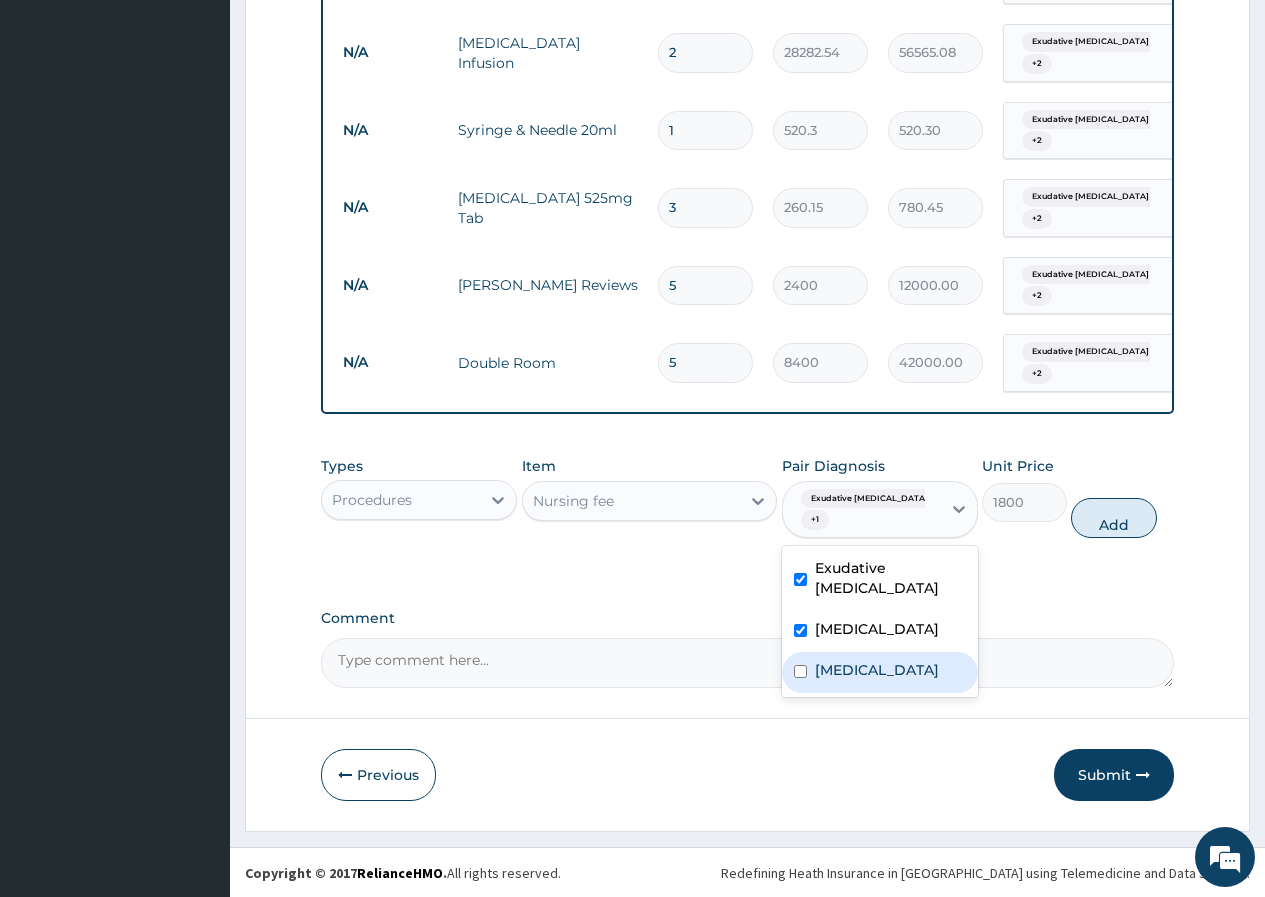 click on "Malaria" at bounding box center [880, 672] 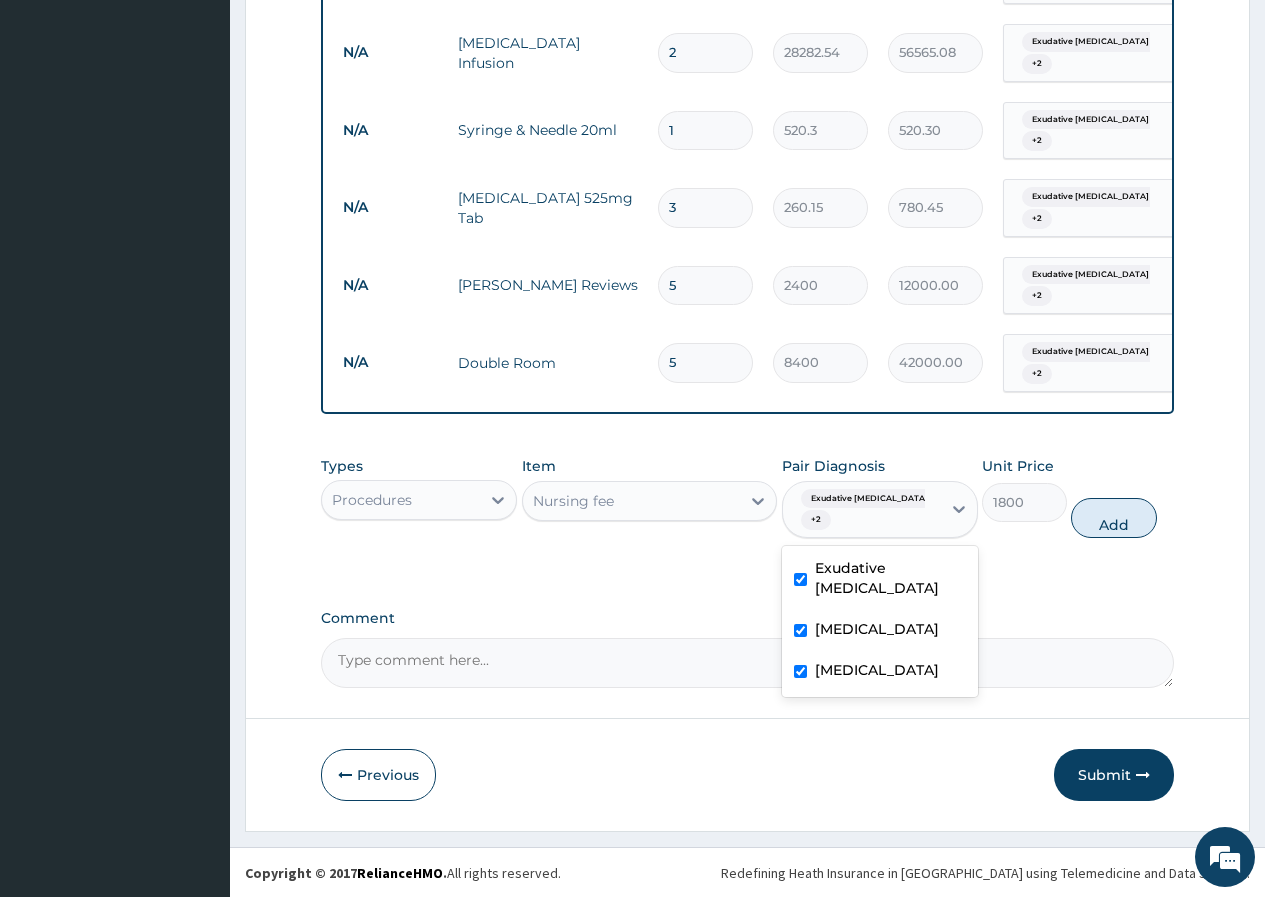 click on "Add" at bounding box center (1113, 518) 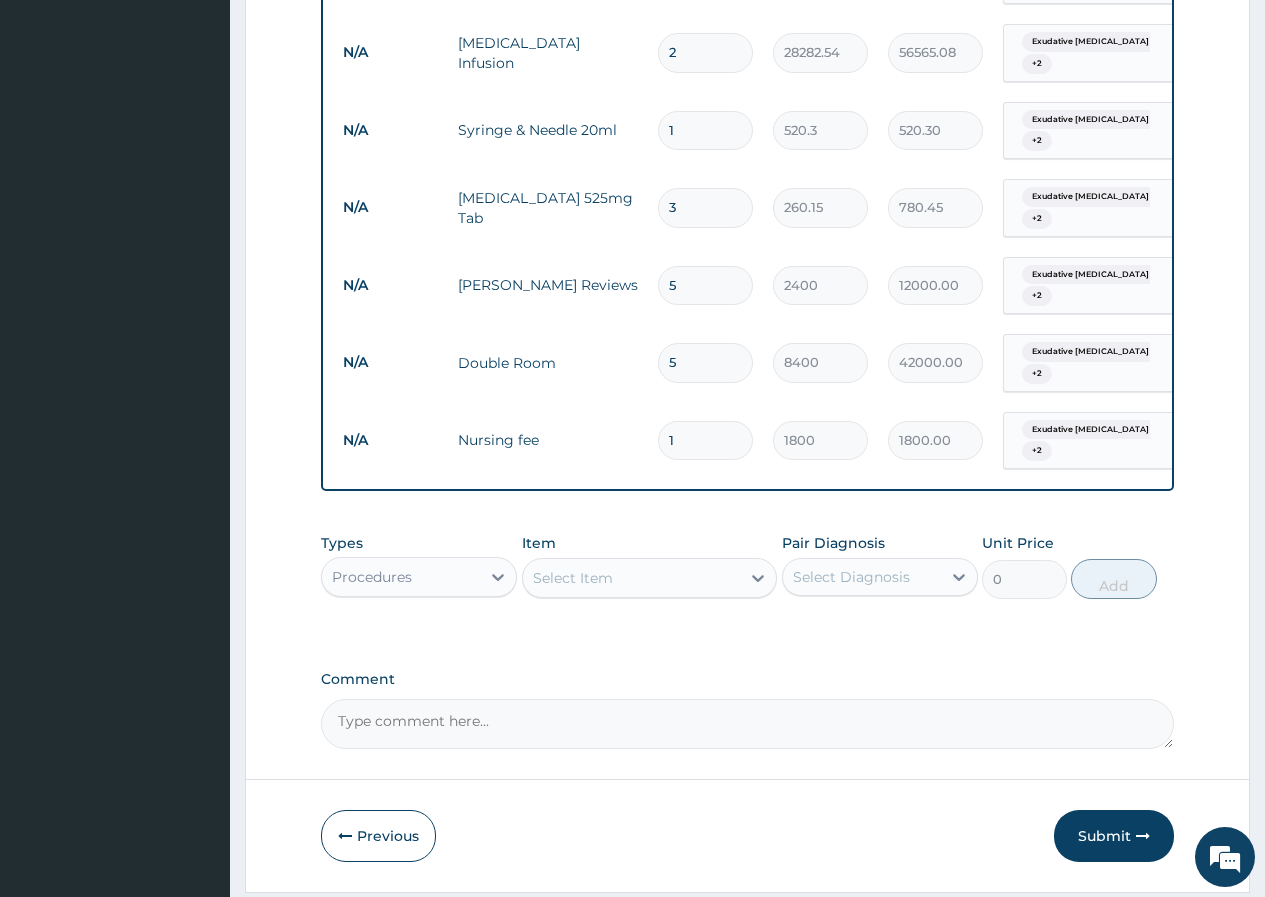 click on "1" at bounding box center (705, 440) 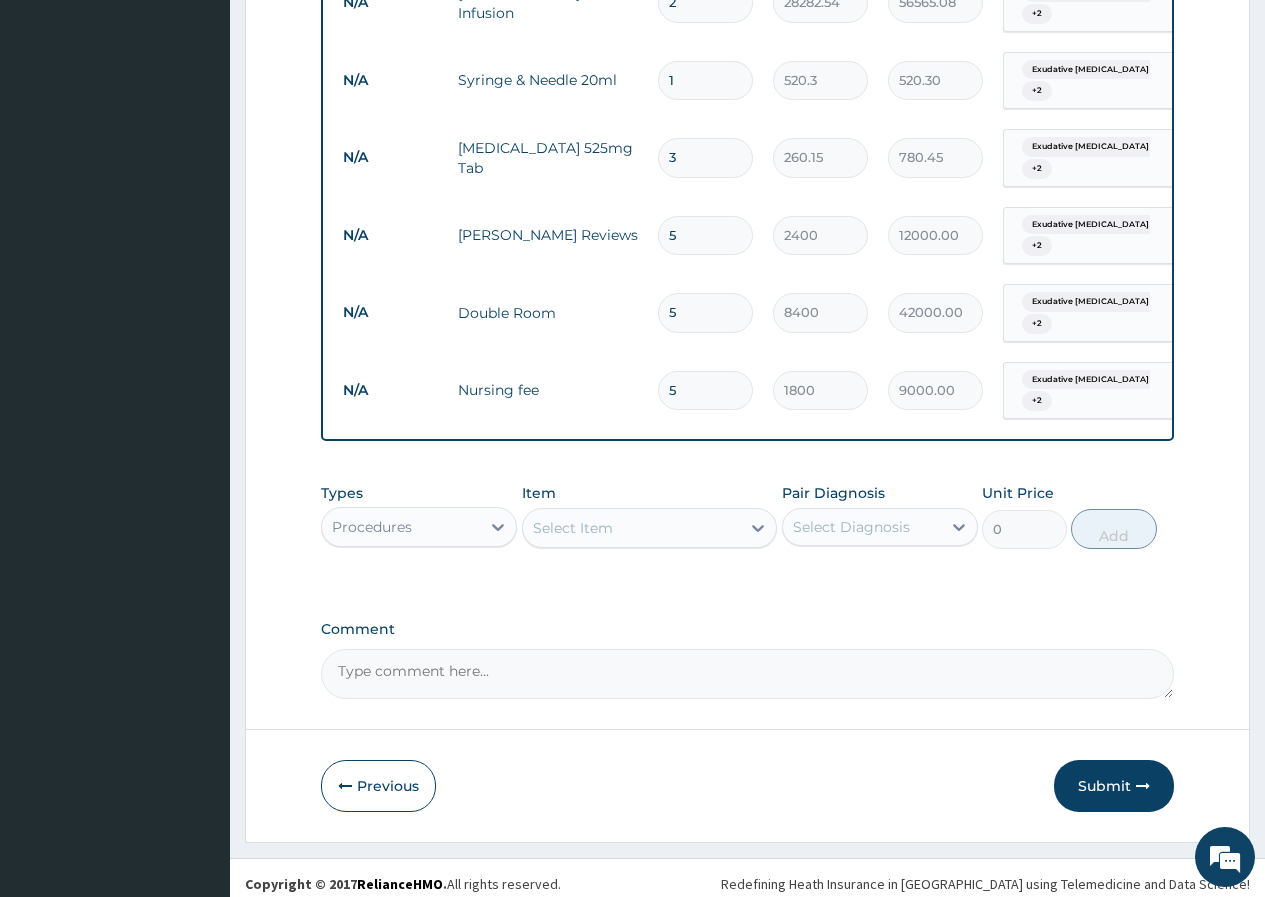 scroll, scrollTop: 2023, scrollLeft: 0, axis: vertical 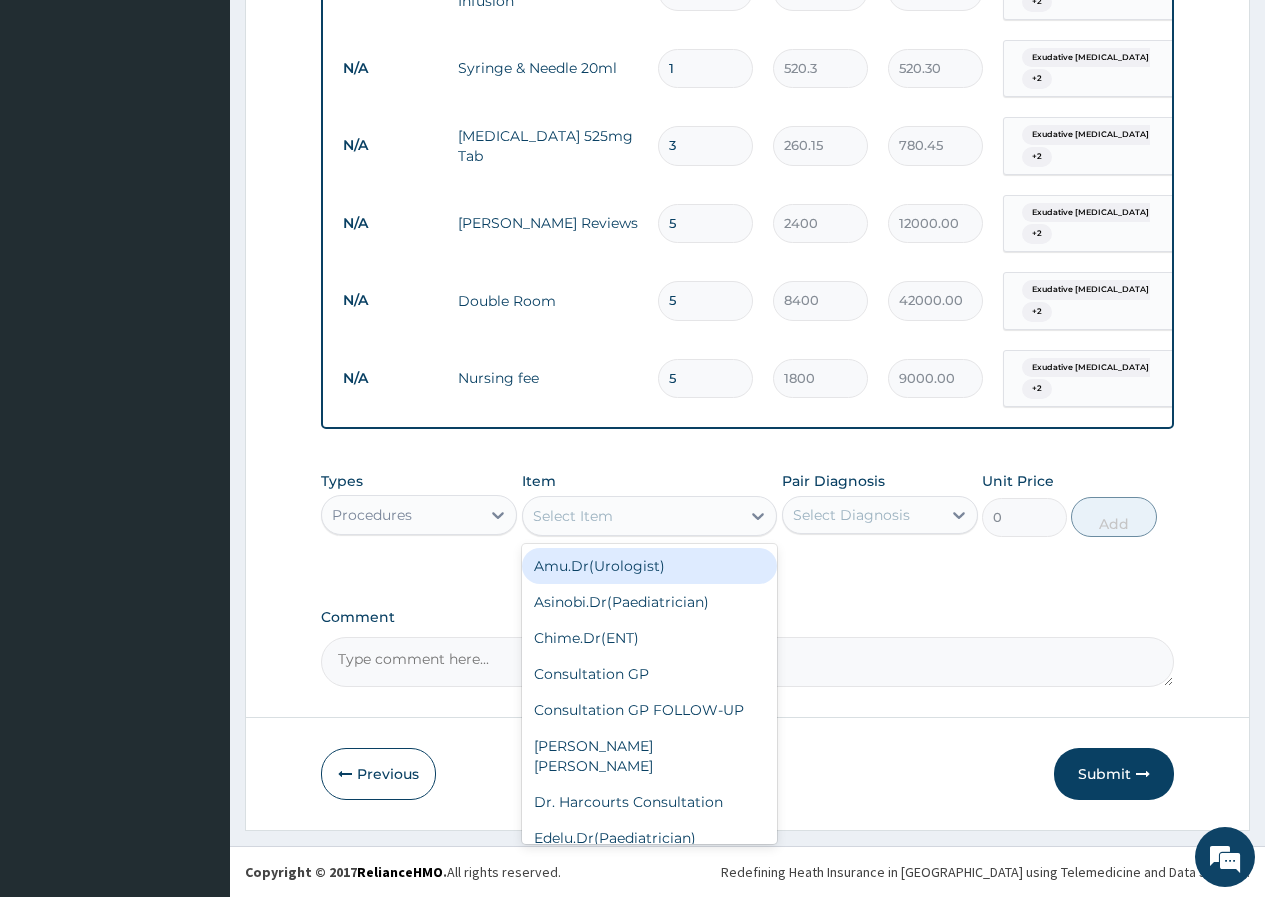 click on "Select Item" at bounding box center (650, 516) 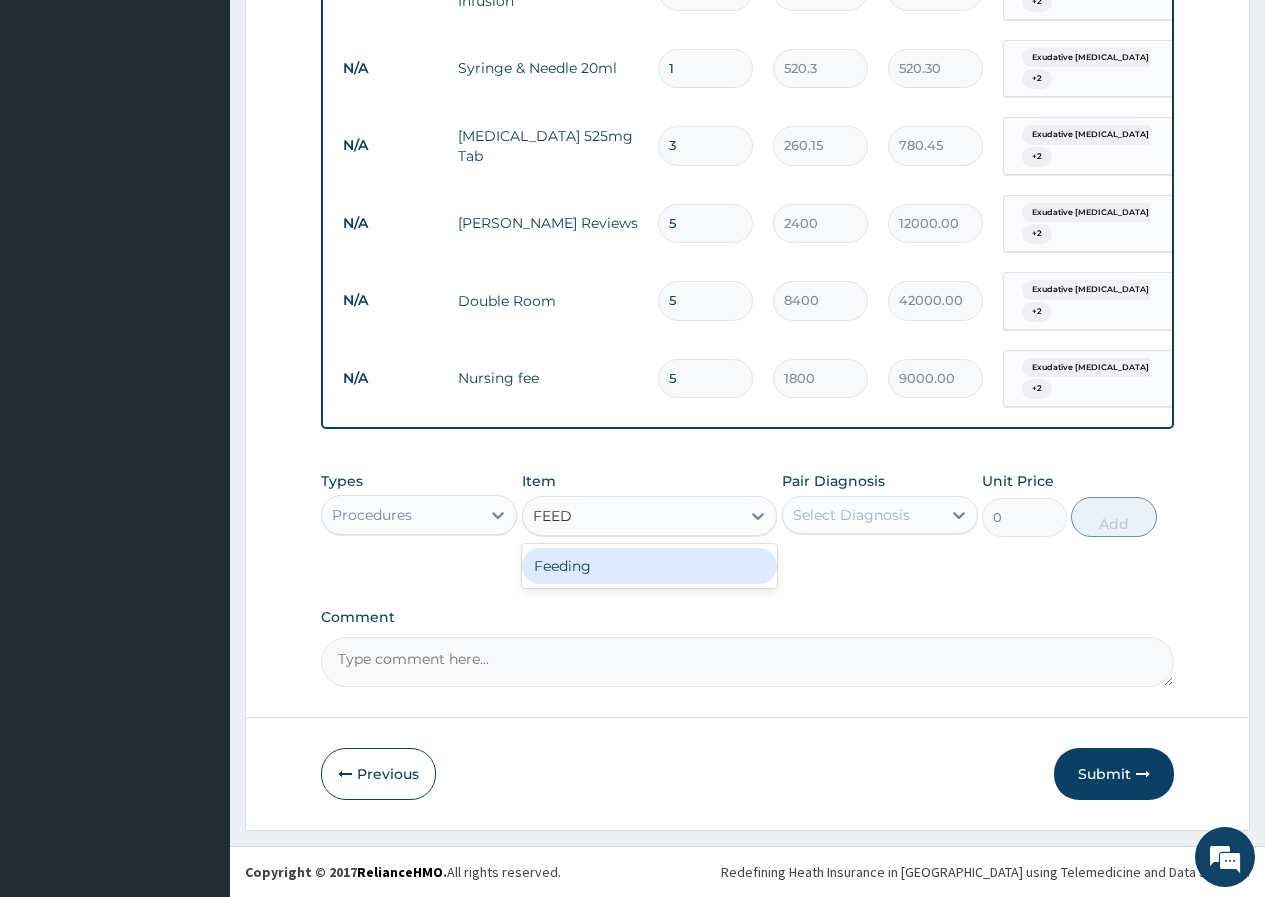 click on "Feeding" at bounding box center (650, 566) 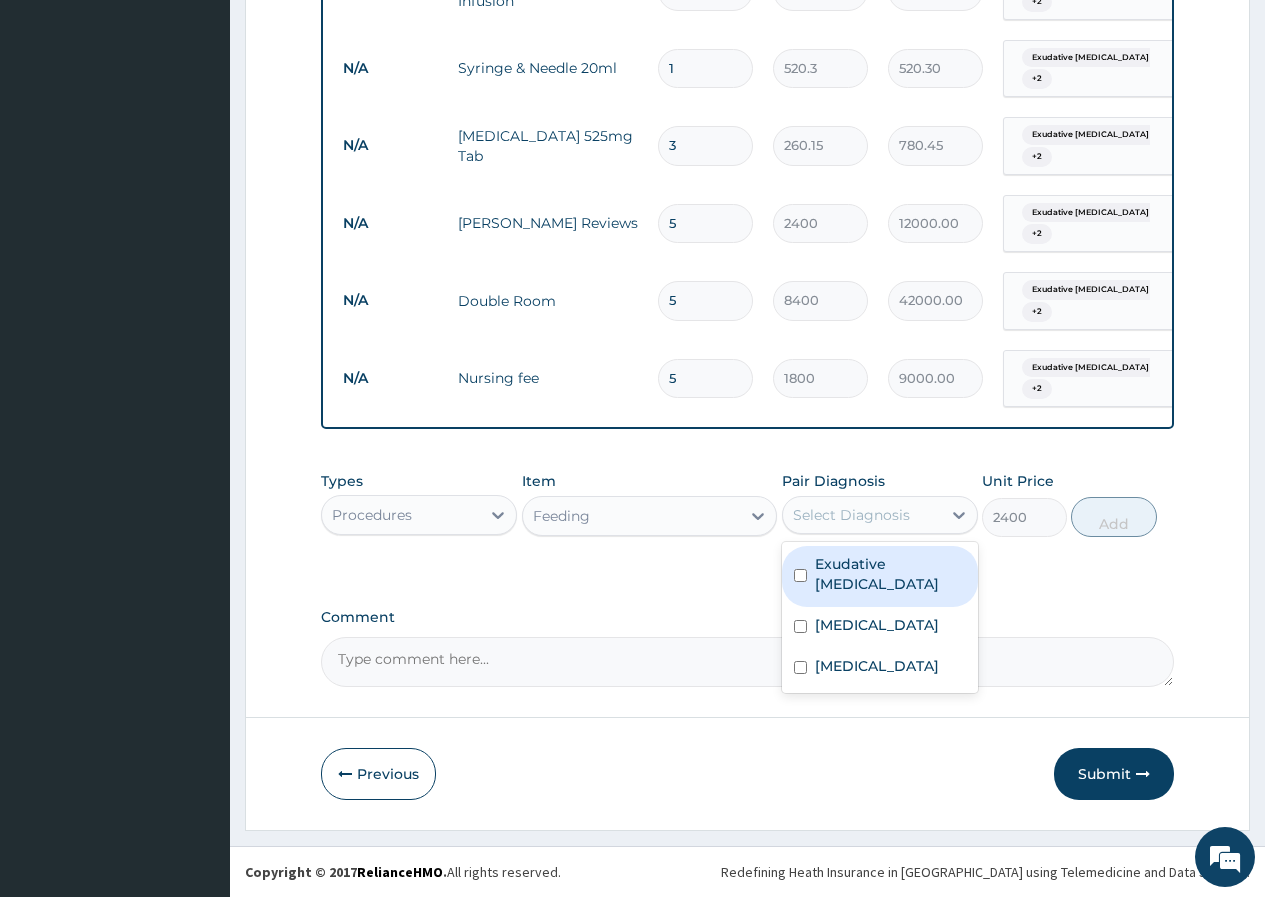 click on "Select Diagnosis" at bounding box center (851, 515) 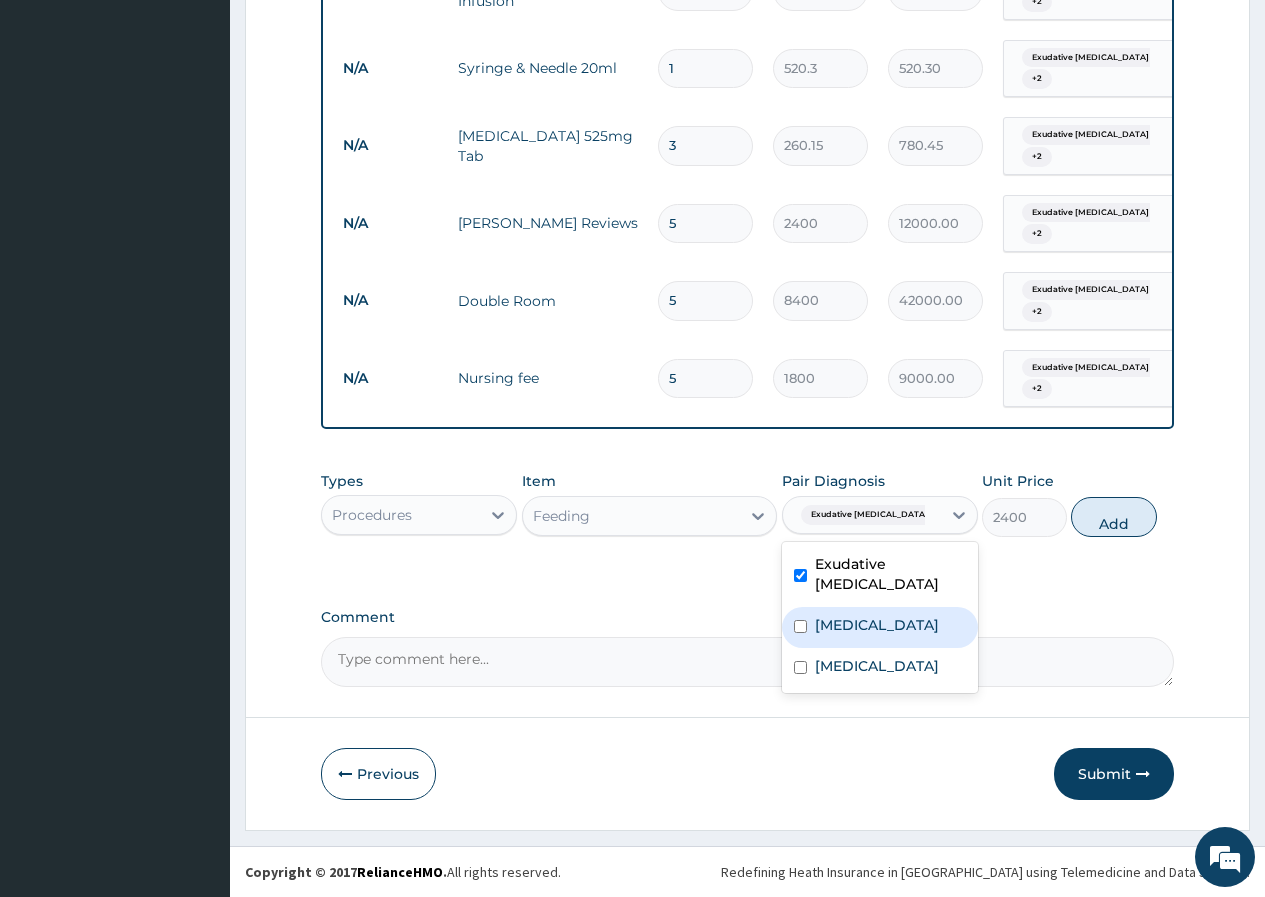 click on "Bacteremia" at bounding box center (877, 625) 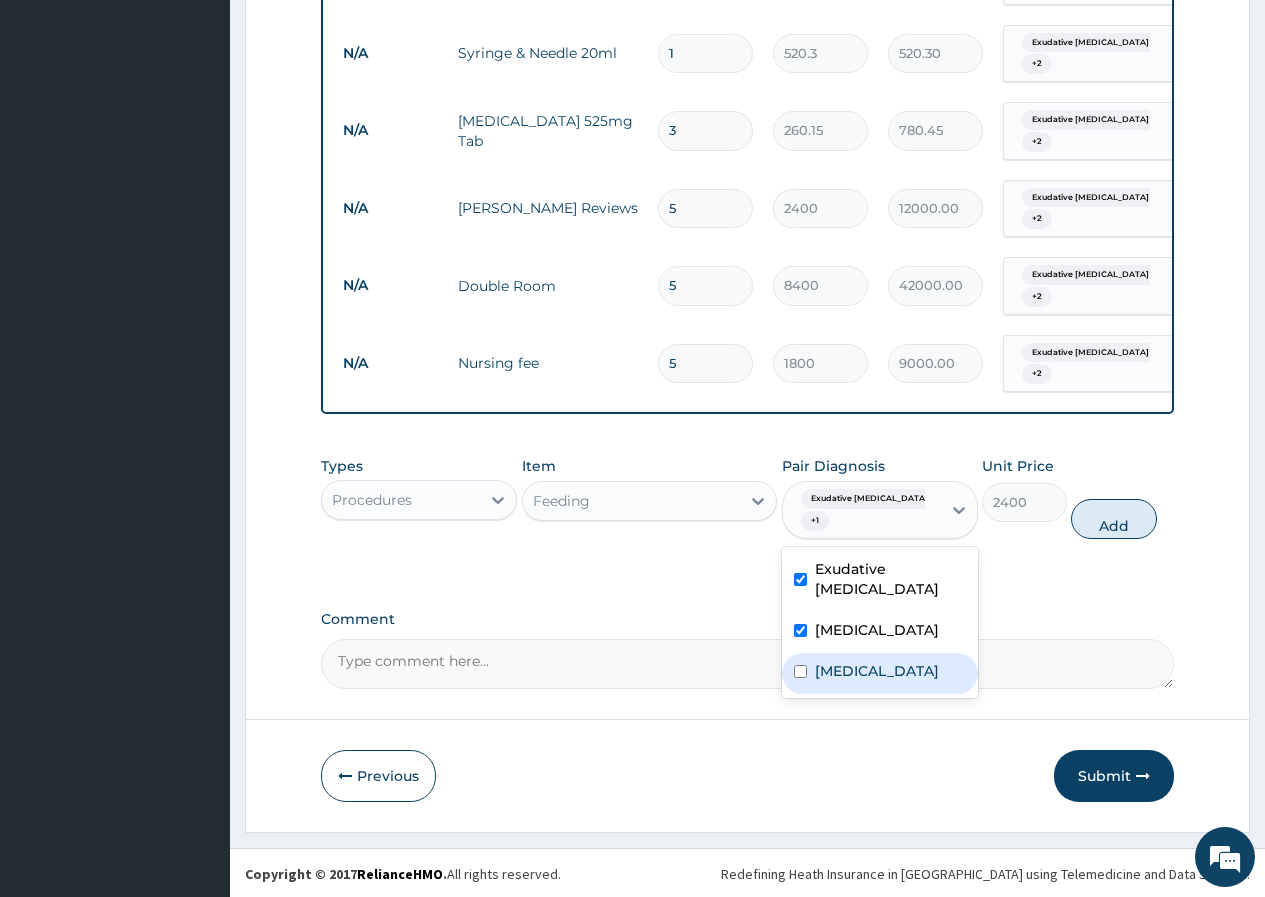 click on "Malaria" at bounding box center [880, 673] 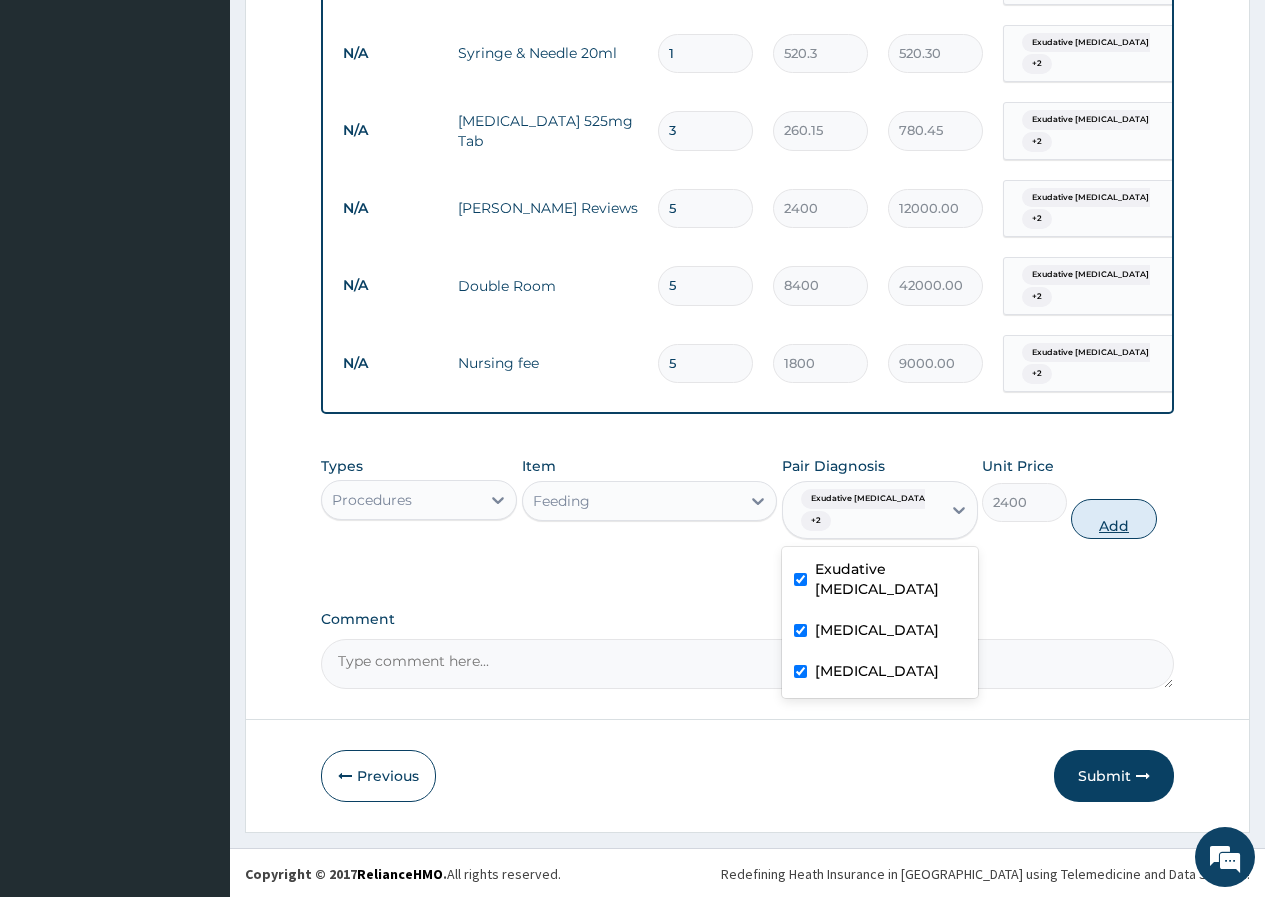 click on "Add" at bounding box center (1113, 519) 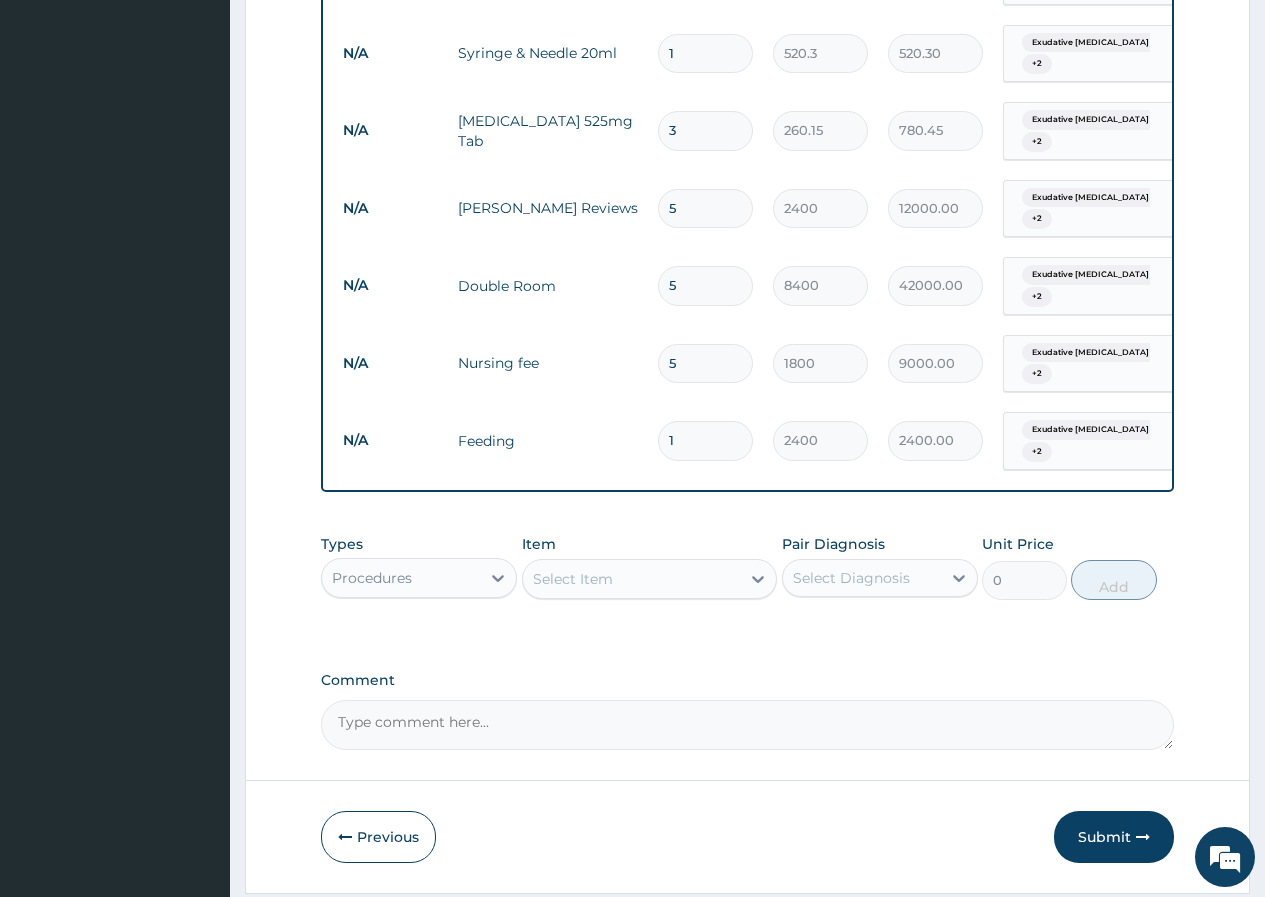 click on "1" at bounding box center [705, 440] 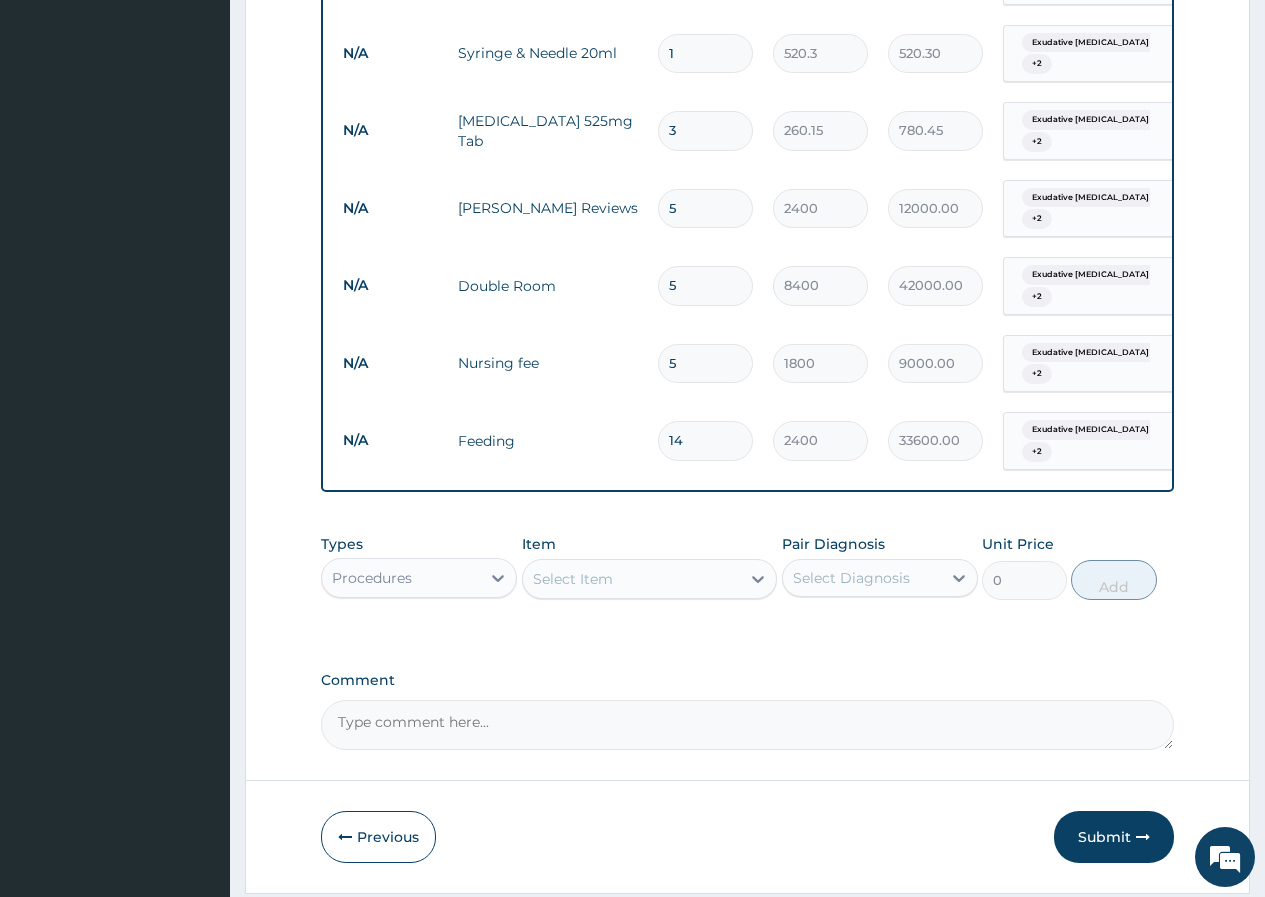 click on "14" at bounding box center (705, 440) 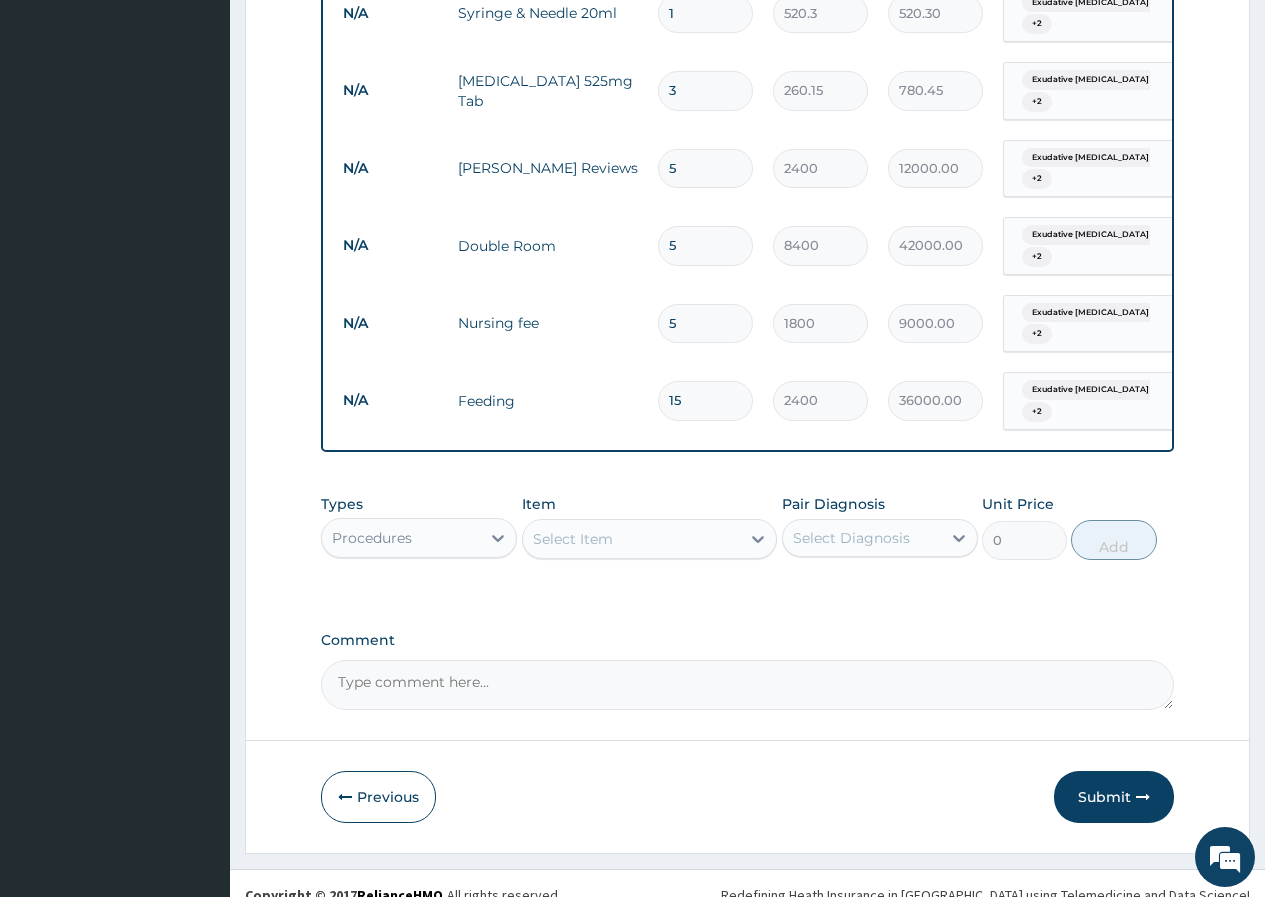 scroll, scrollTop: 2101, scrollLeft: 0, axis: vertical 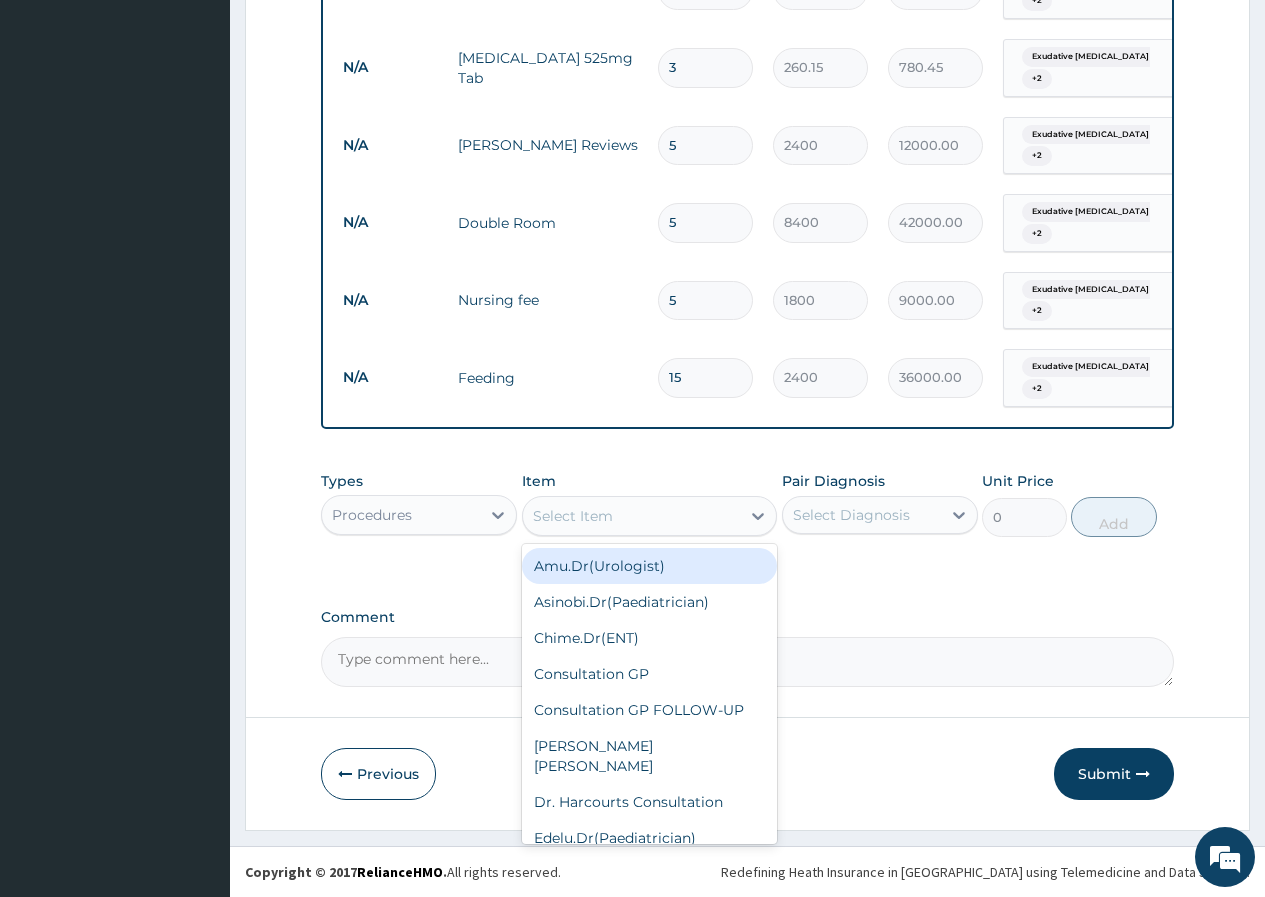 click on "Select Item" at bounding box center (573, 516) 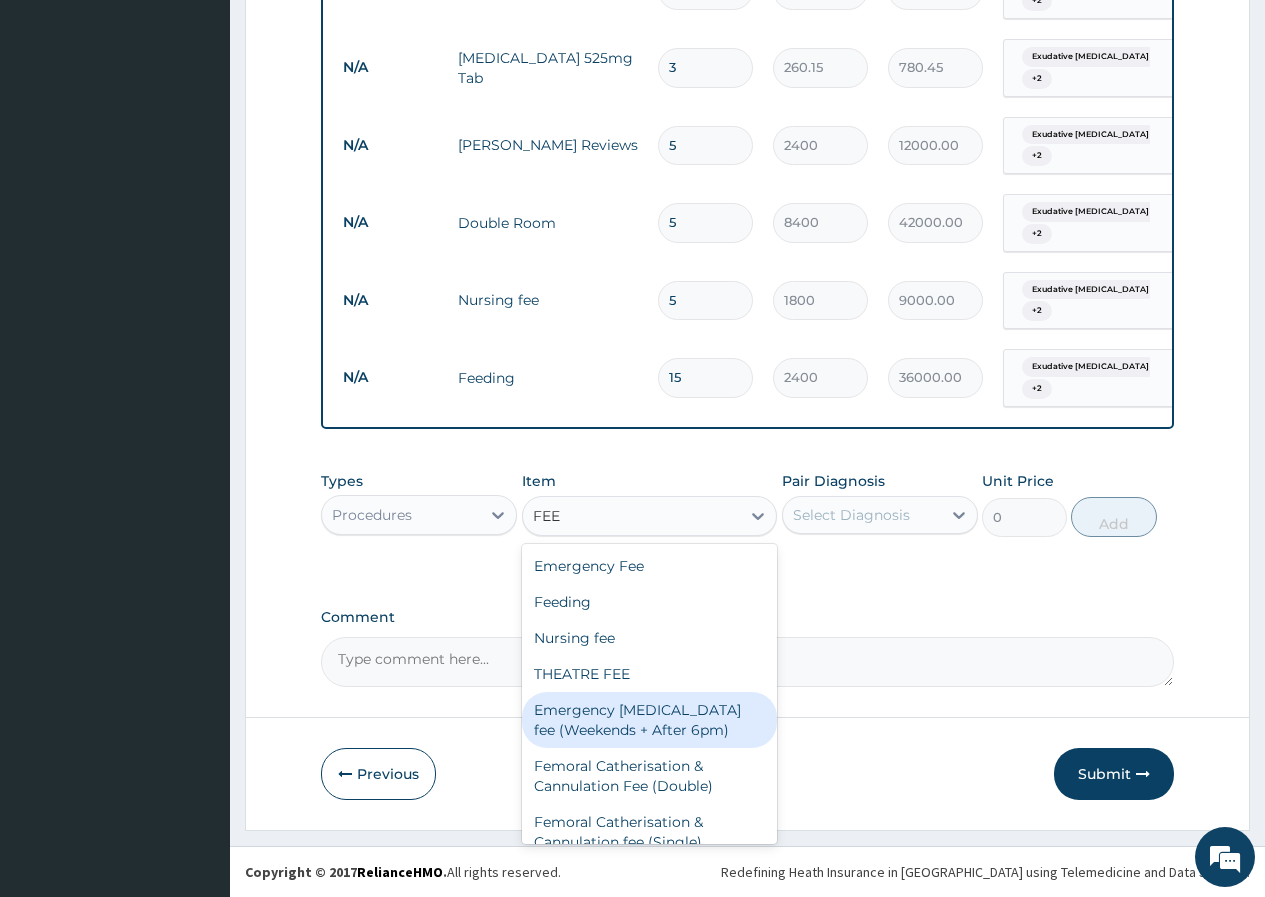 scroll, scrollTop: 76, scrollLeft: 0, axis: vertical 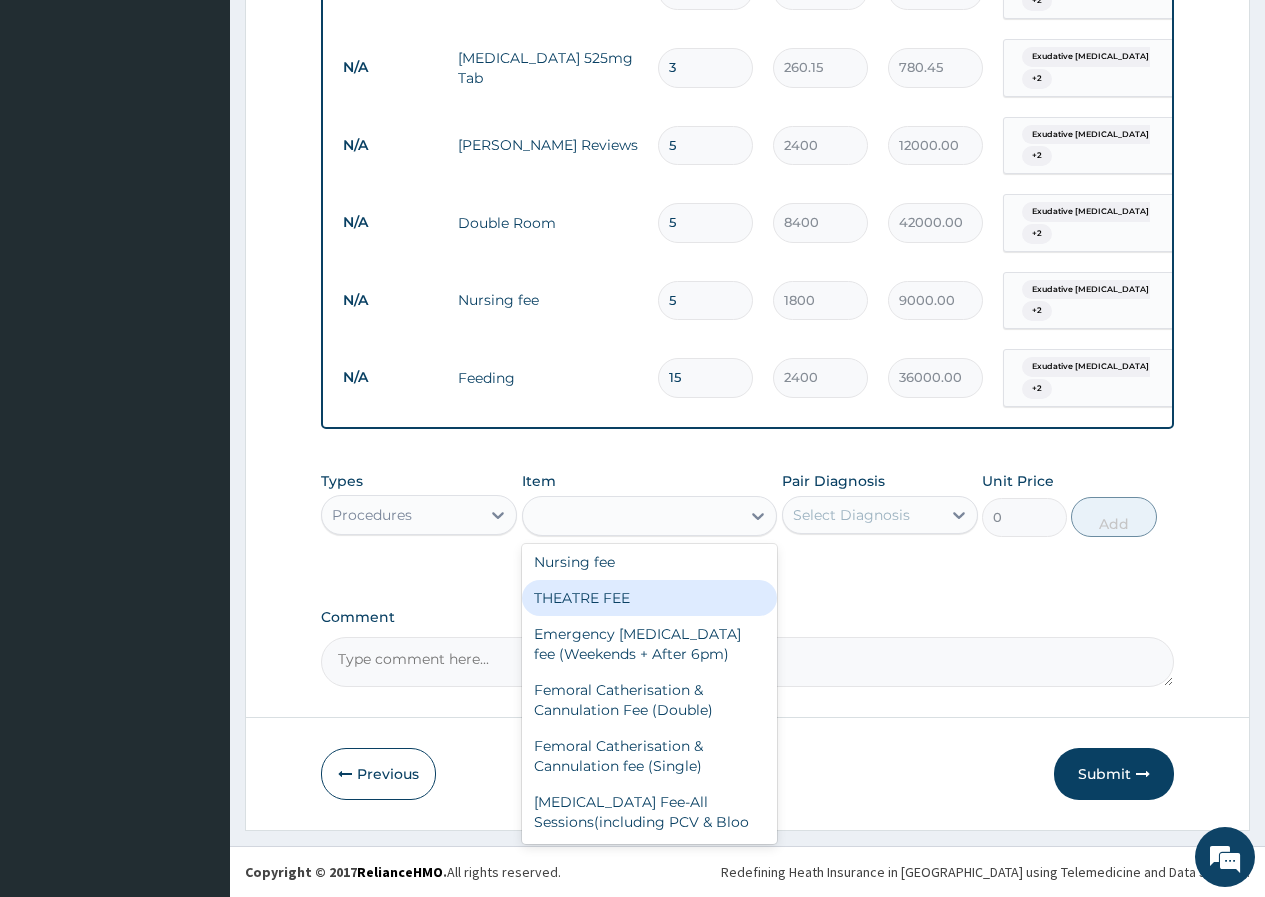 click on "Comment" at bounding box center (747, 617) 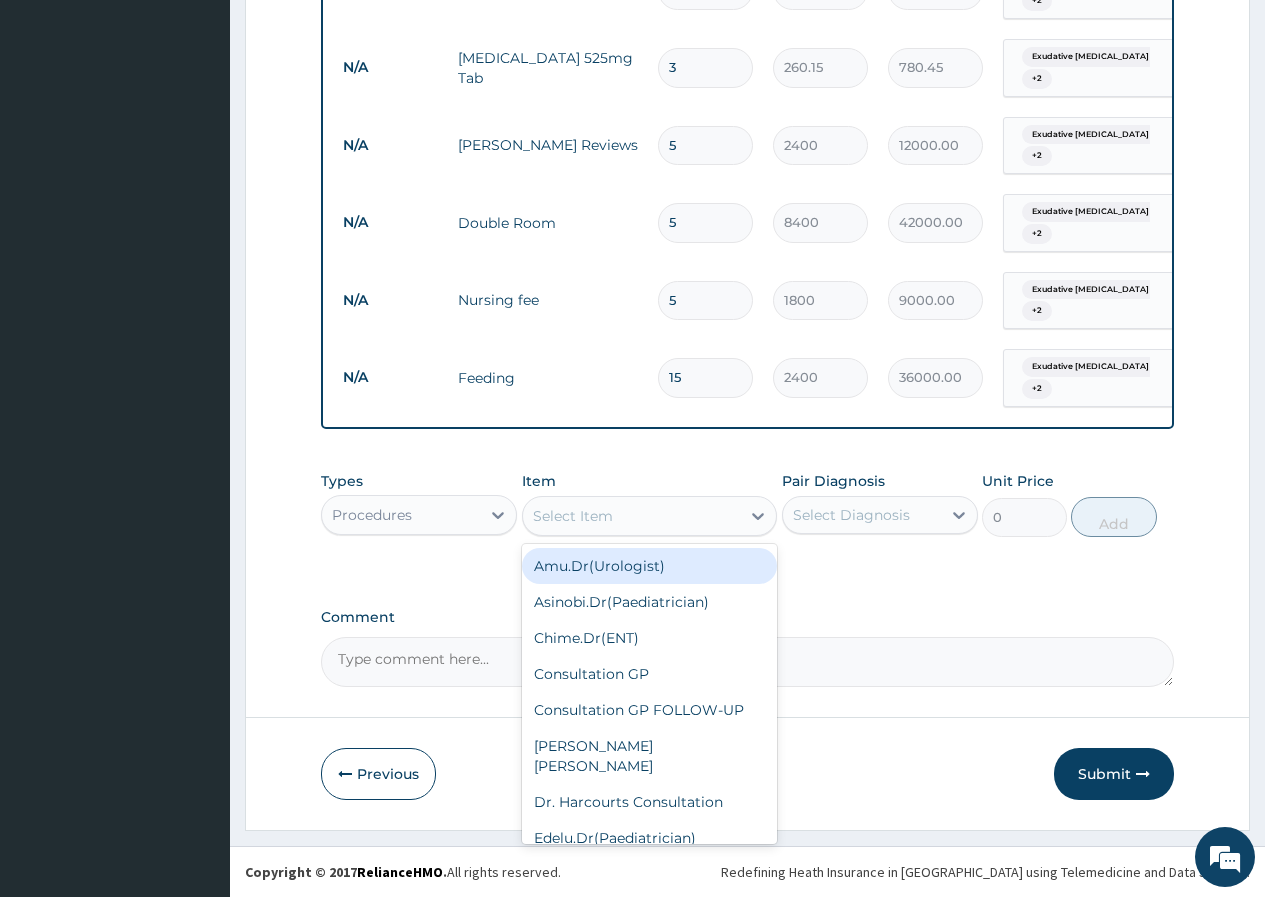 drag, startPoint x: 621, startPoint y: 530, endPoint x: 611, endPoint y: 518, distance: 15.6205 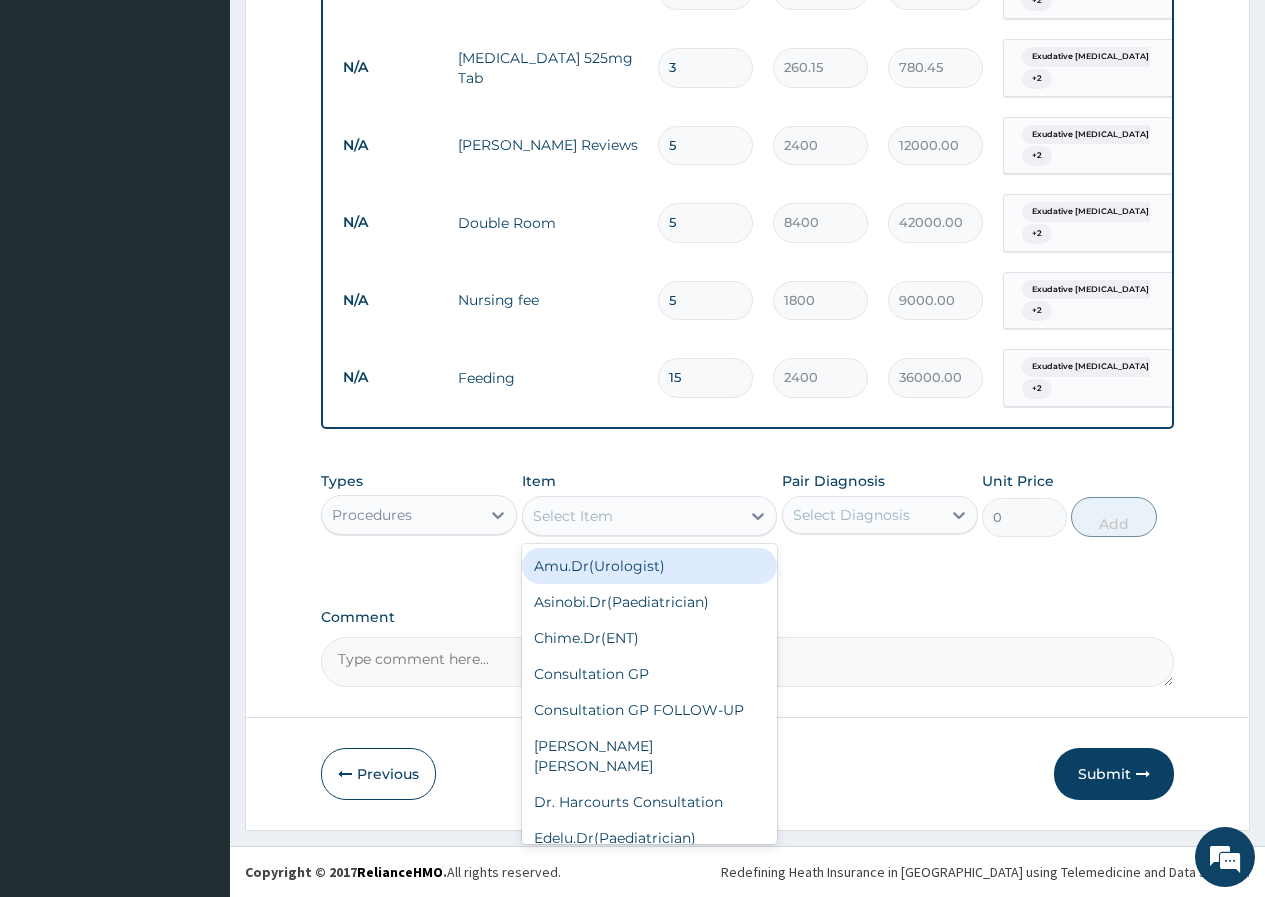 click on "Select Item" at bounding box center (632, 516) 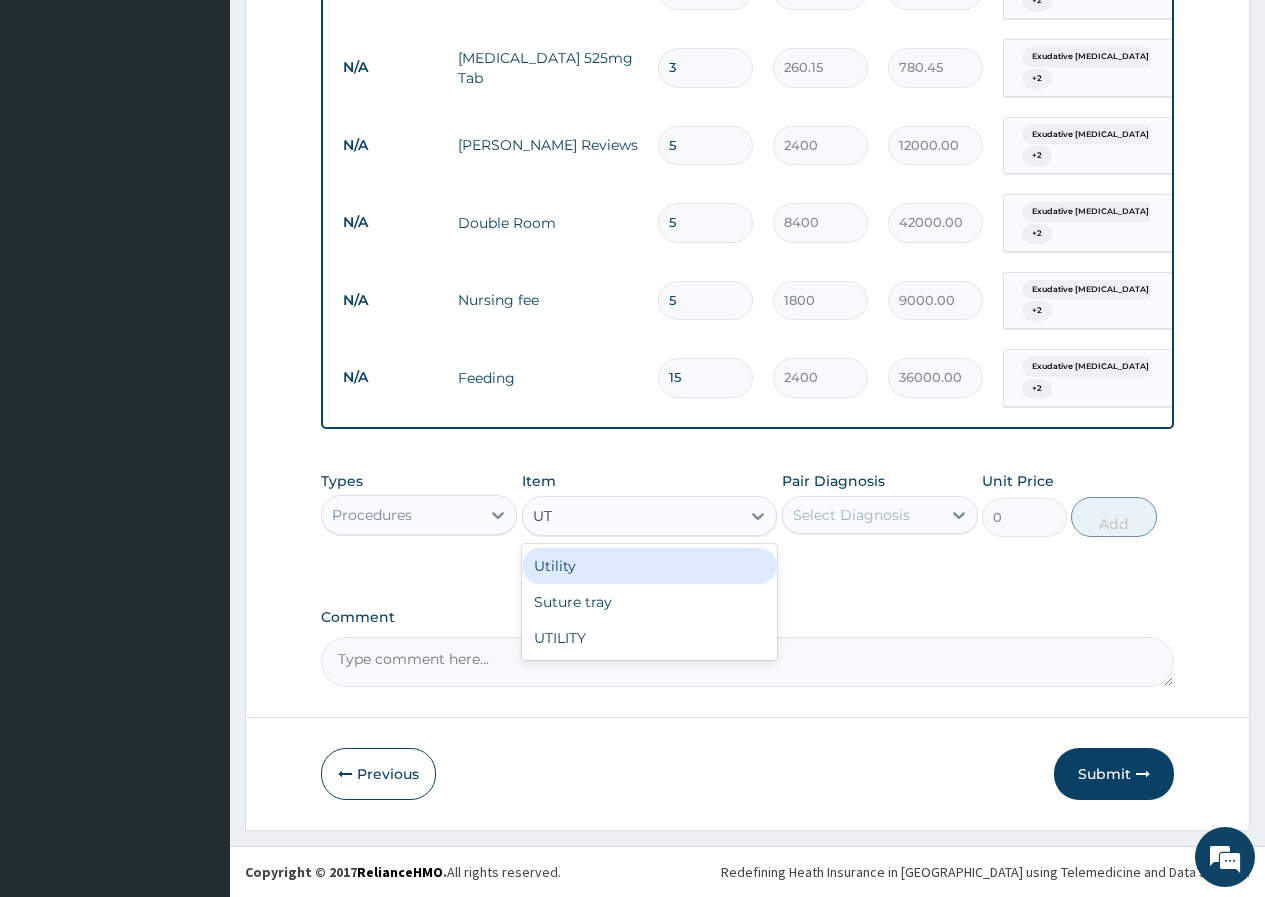 click on "Utility" at bounding box center (650, 566) 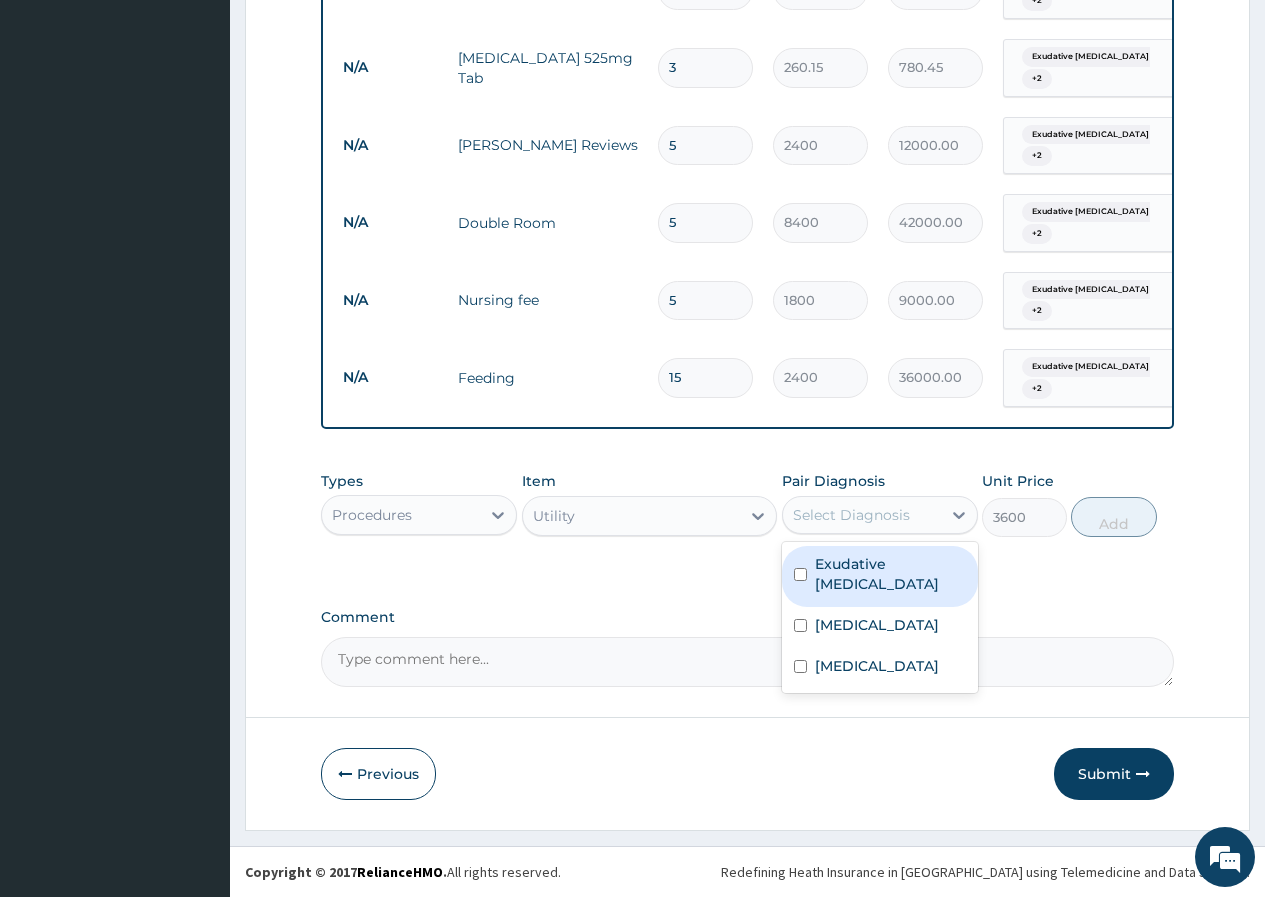 click on "Select Diagnosis" at bounding box center (851, 515) 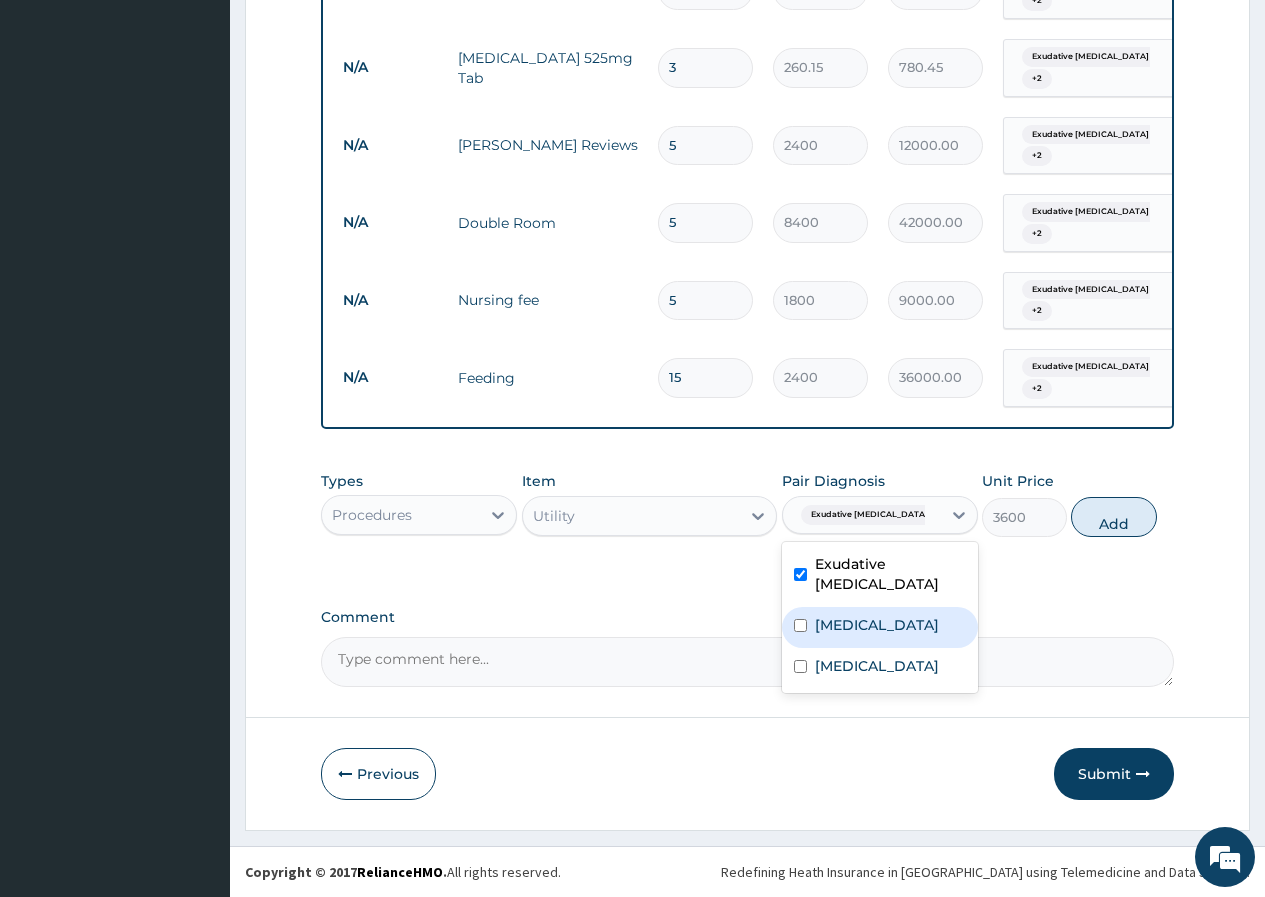 drag, startPoint x: 839, startPoint y: 628, endPoint x: 836, endPoint y: 651, distance: 23.194826 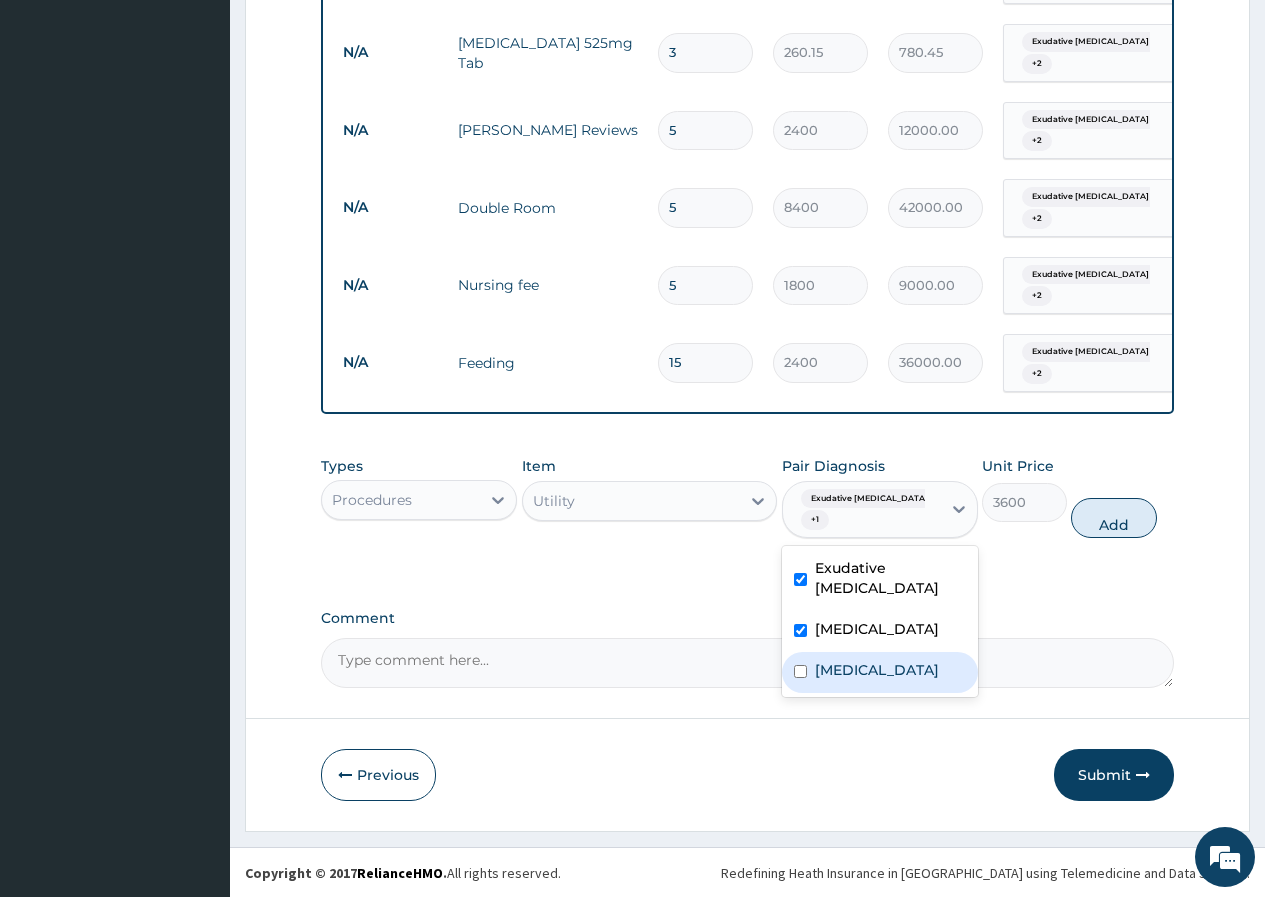 click on "Malaria" at bounding box center [877, 670] 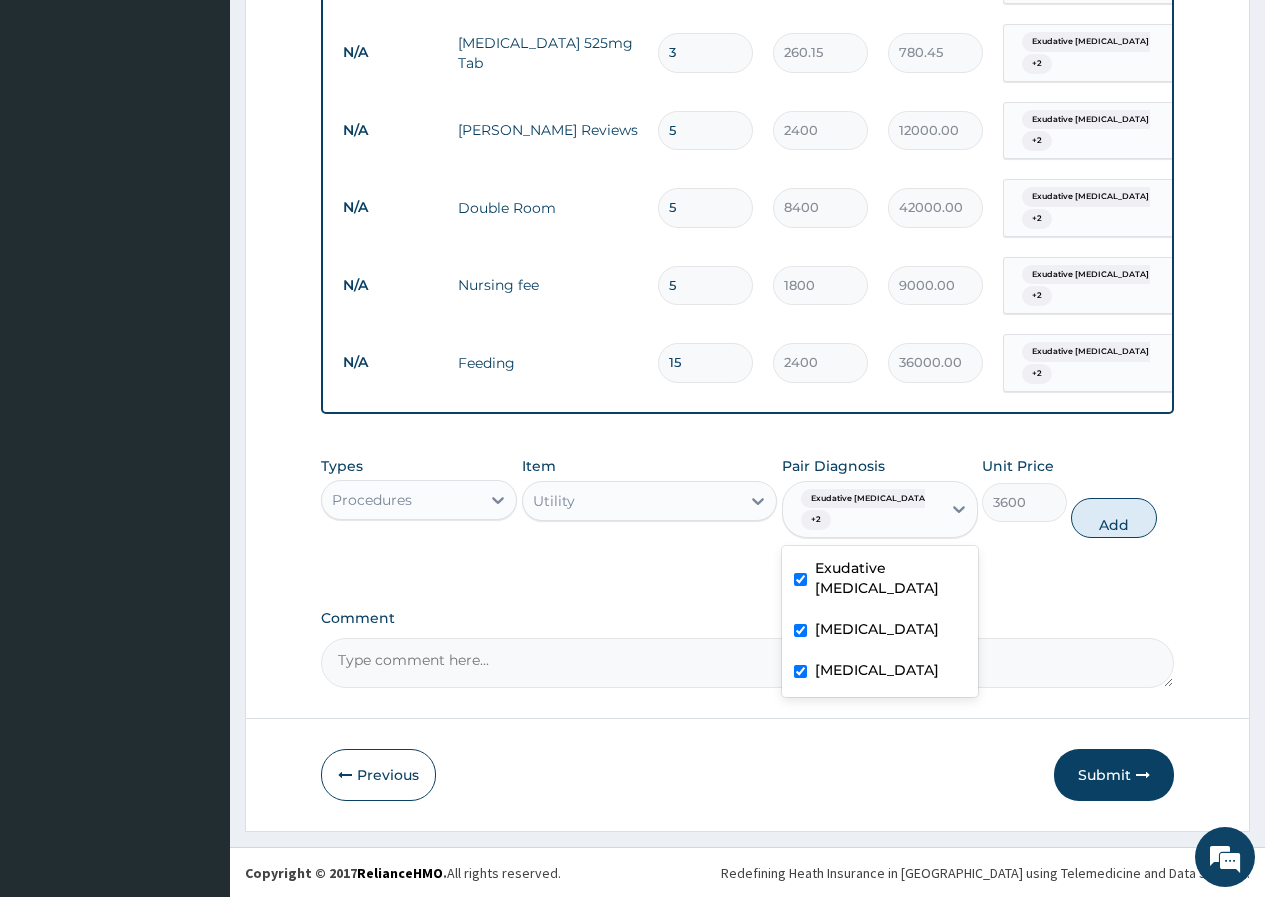 click on "Add" at bounding box center (1113, 518) 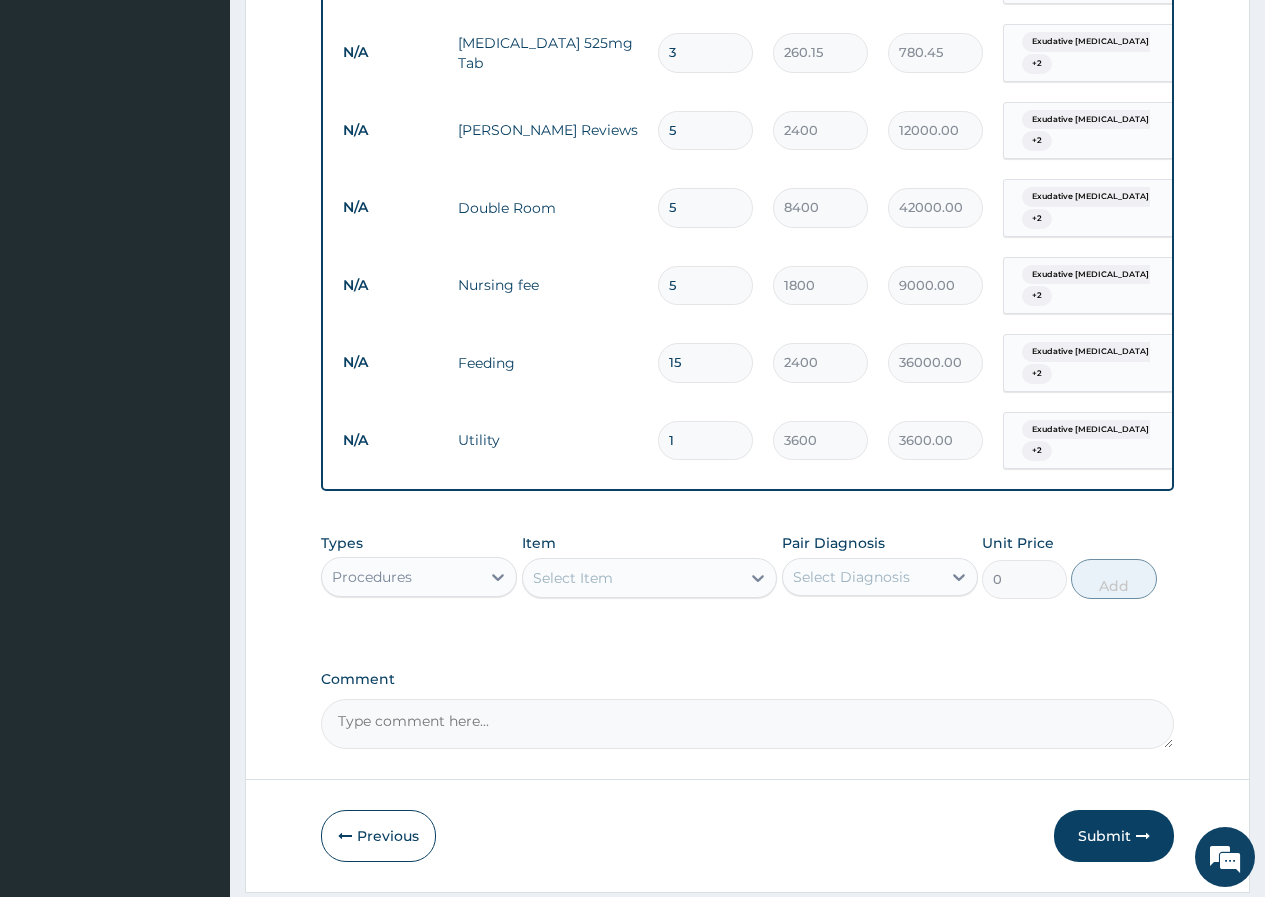 drag, startPoint x: 695, startPoint y: 445, endPoint x: 666, endPoint y: 445, distance: 29 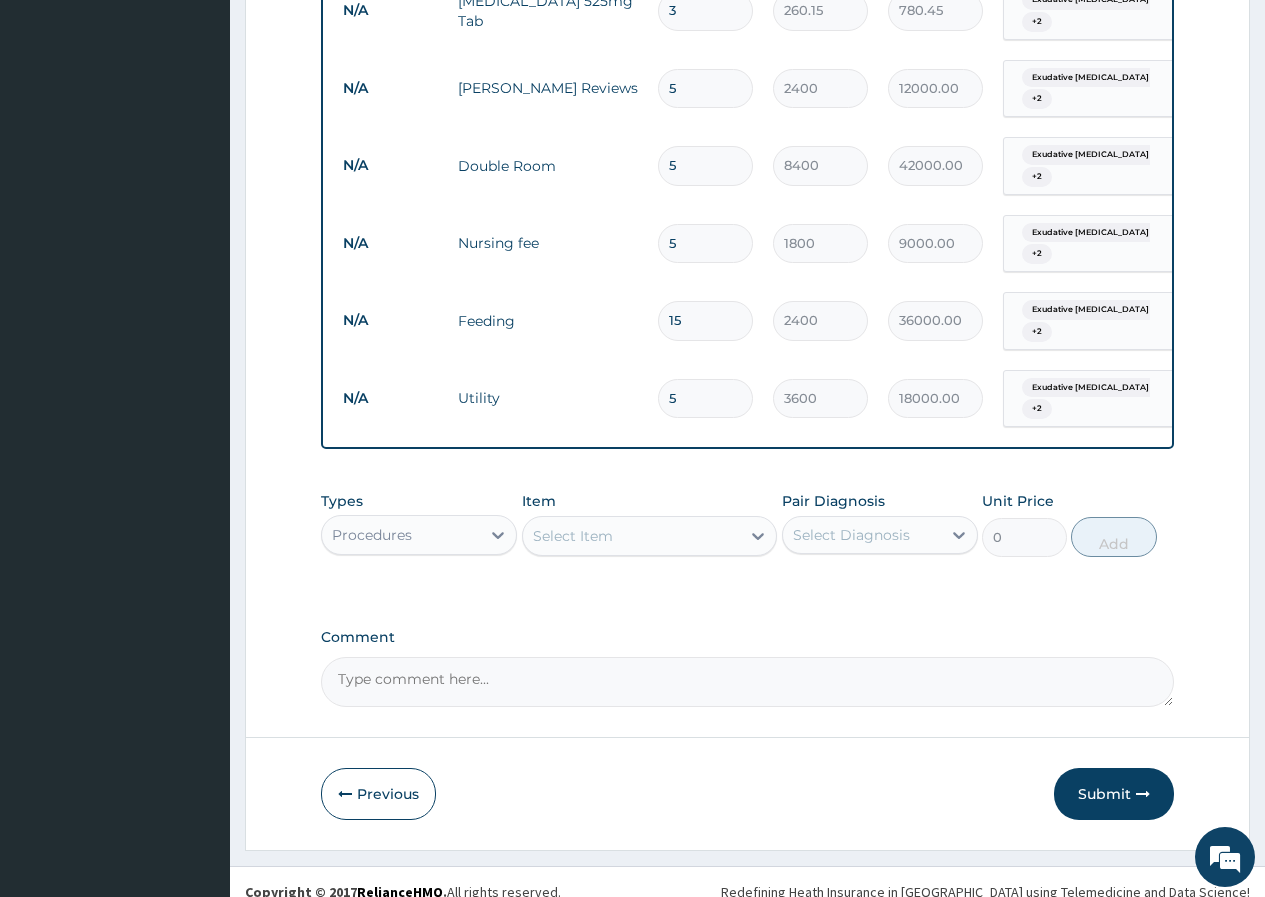 scroll, scrollTop: 2178, scrollLeft: 0, axis: vertical 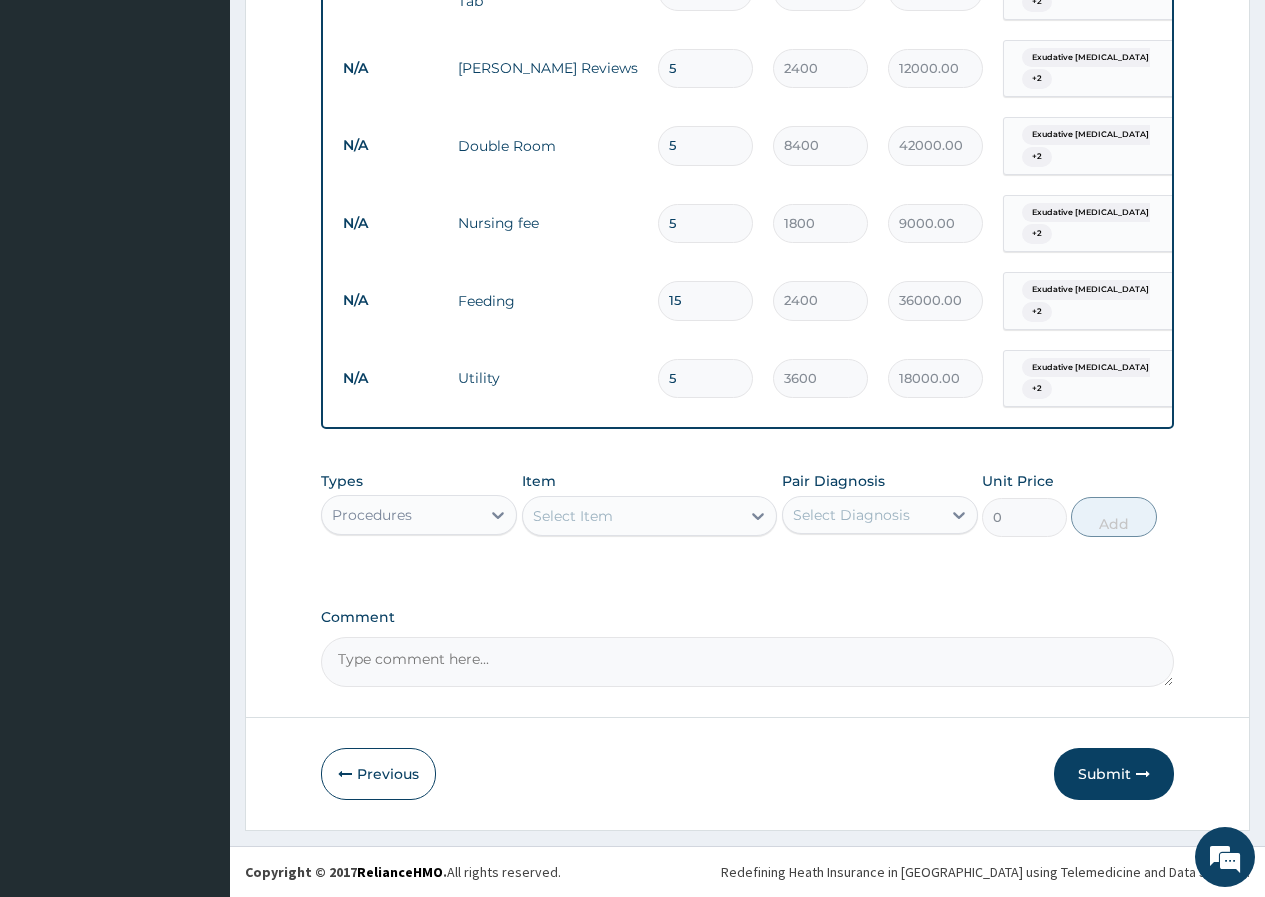 click on "Select Item" at bounding box center (650, 516) 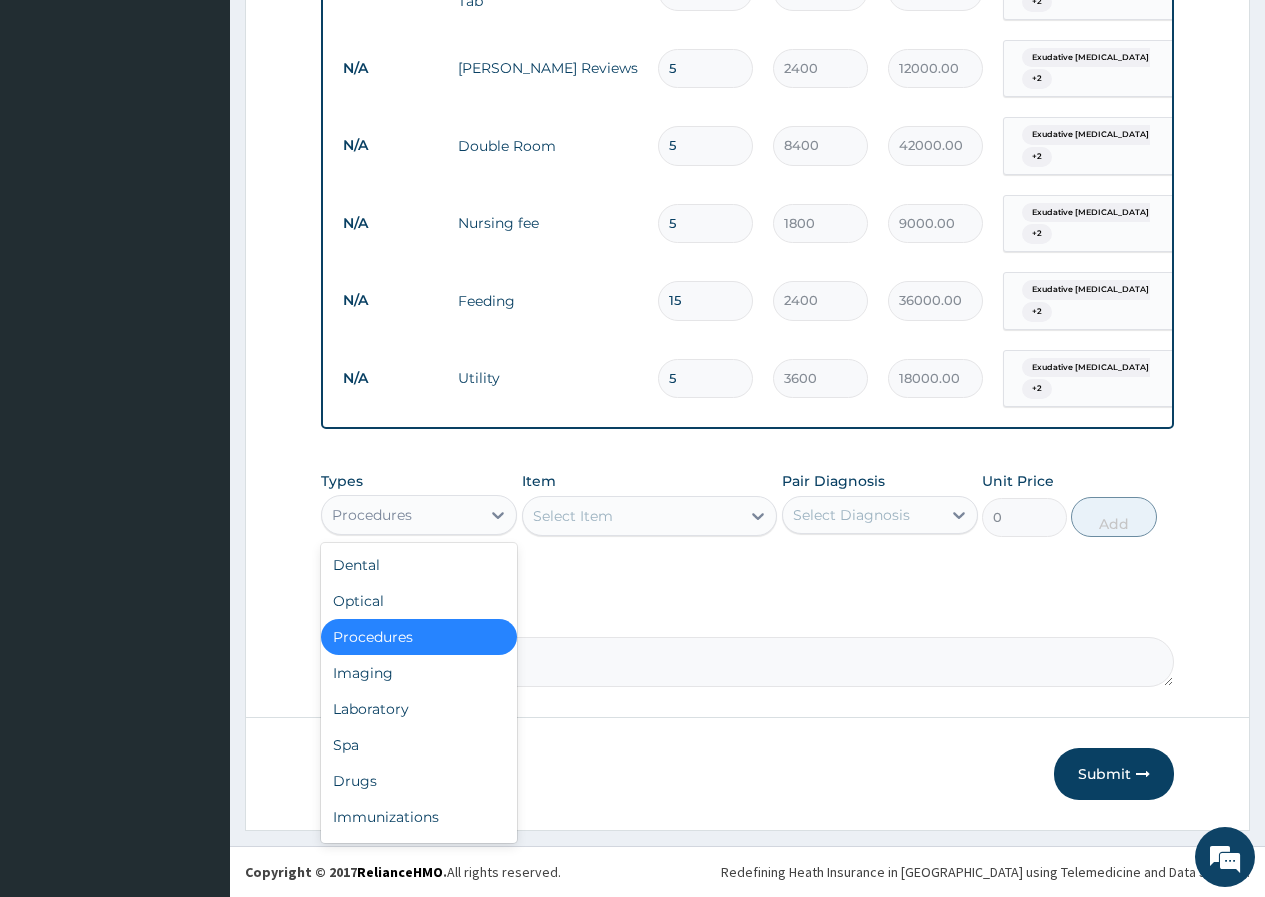 click on "Procedures" at bounding box center (401, 515) 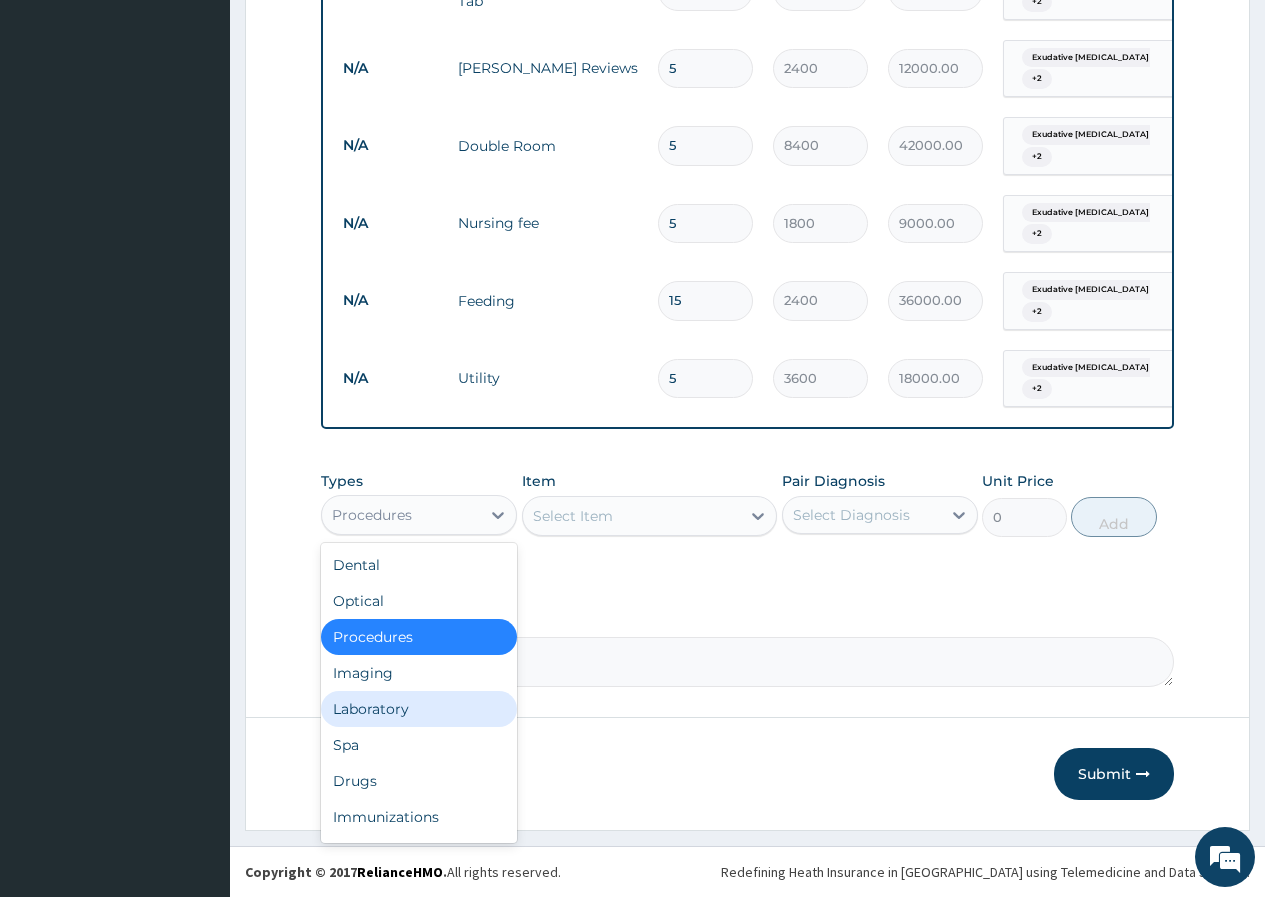 click on "Laboratory" at bounding box center [419, 709] 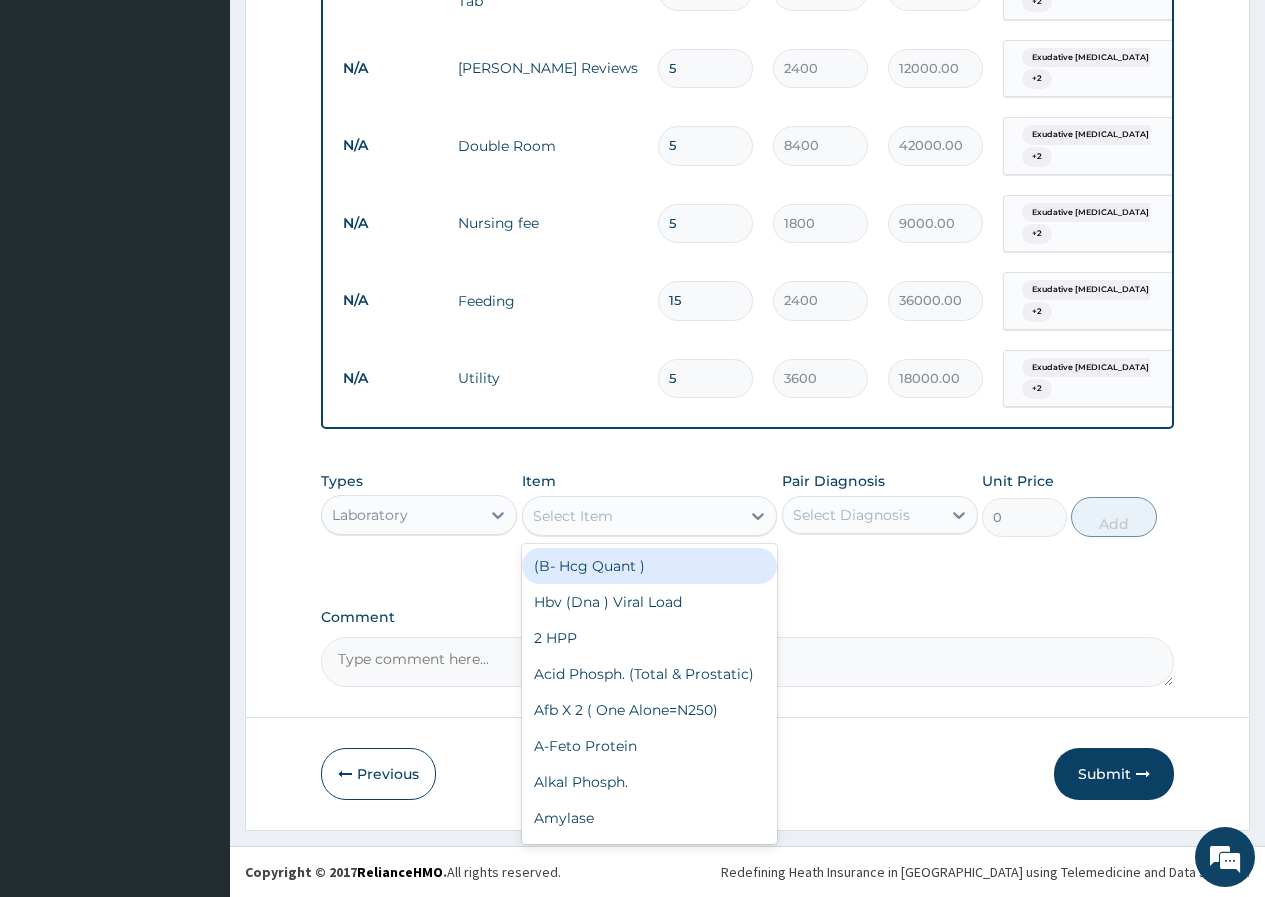 click on "Select Item" at bounding box center (632, 516) 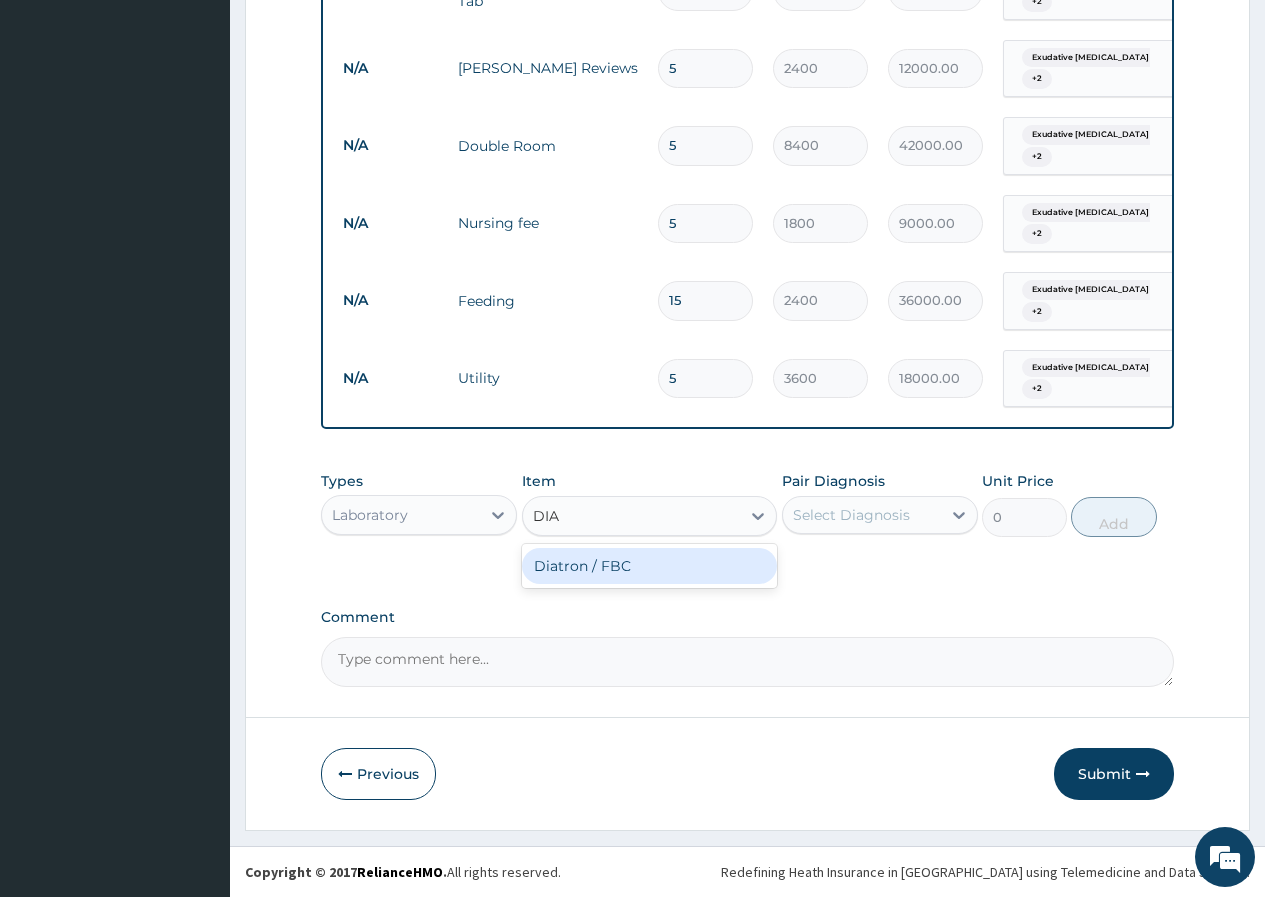 click on "Diatron / FBC" at bounding box center (650, 566) 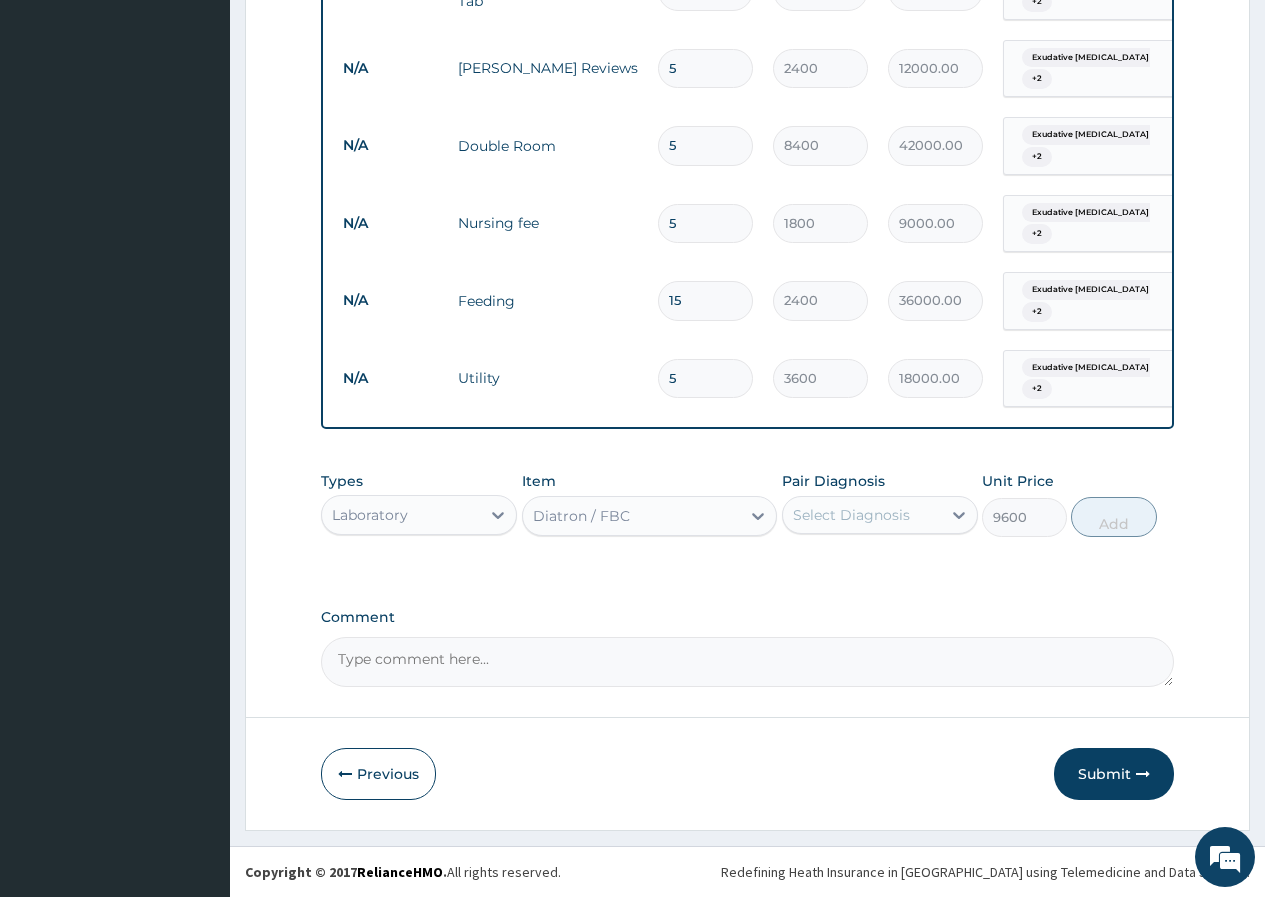 click on "Select Diagnosis" at bounding box center (851, 515) 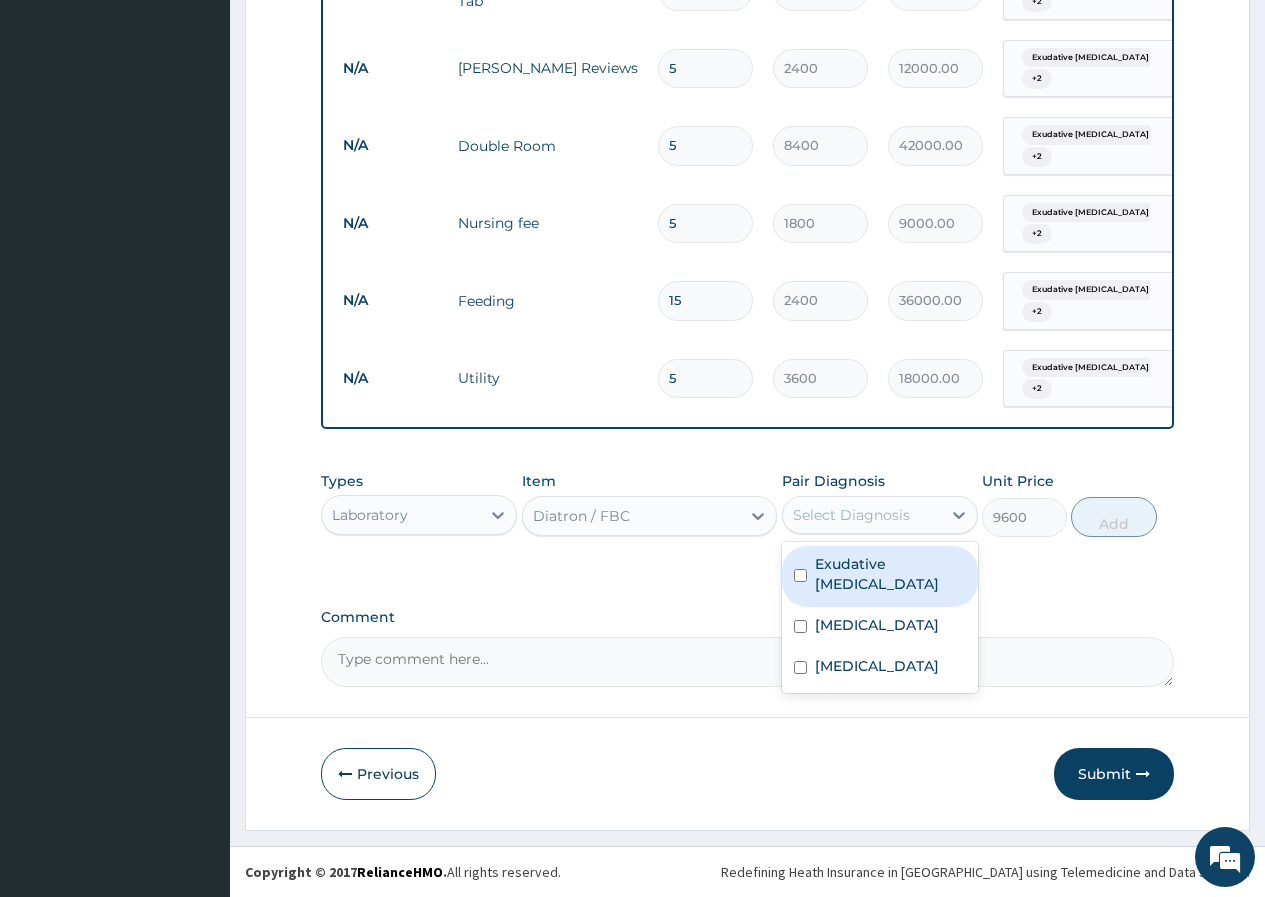 click on "Exudative pharyngitis" at bounding box center (890, 574) 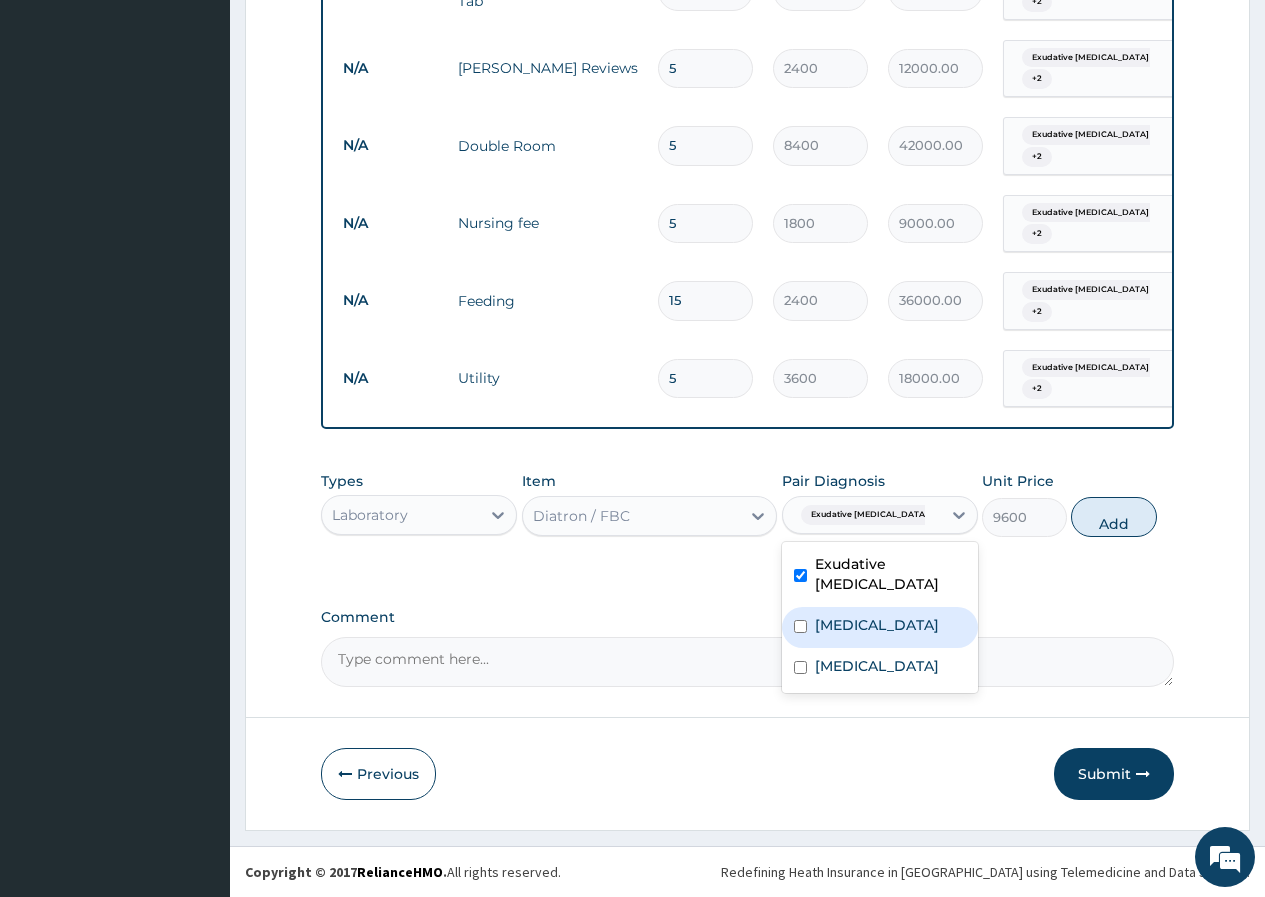 click on "Bacteremia" at bounding box center (880, 627) 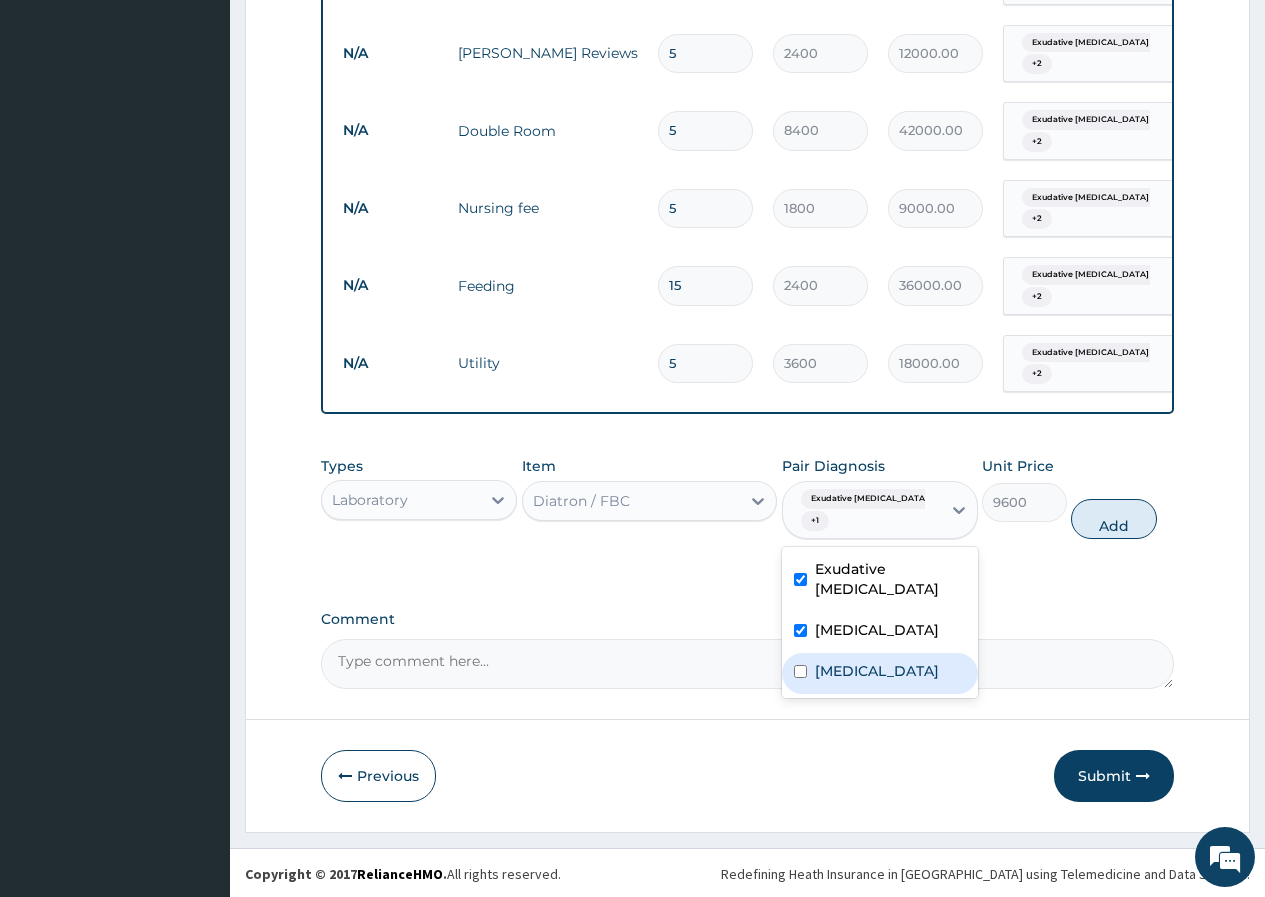 click on "Malaria" at bounding box center (880, 673) 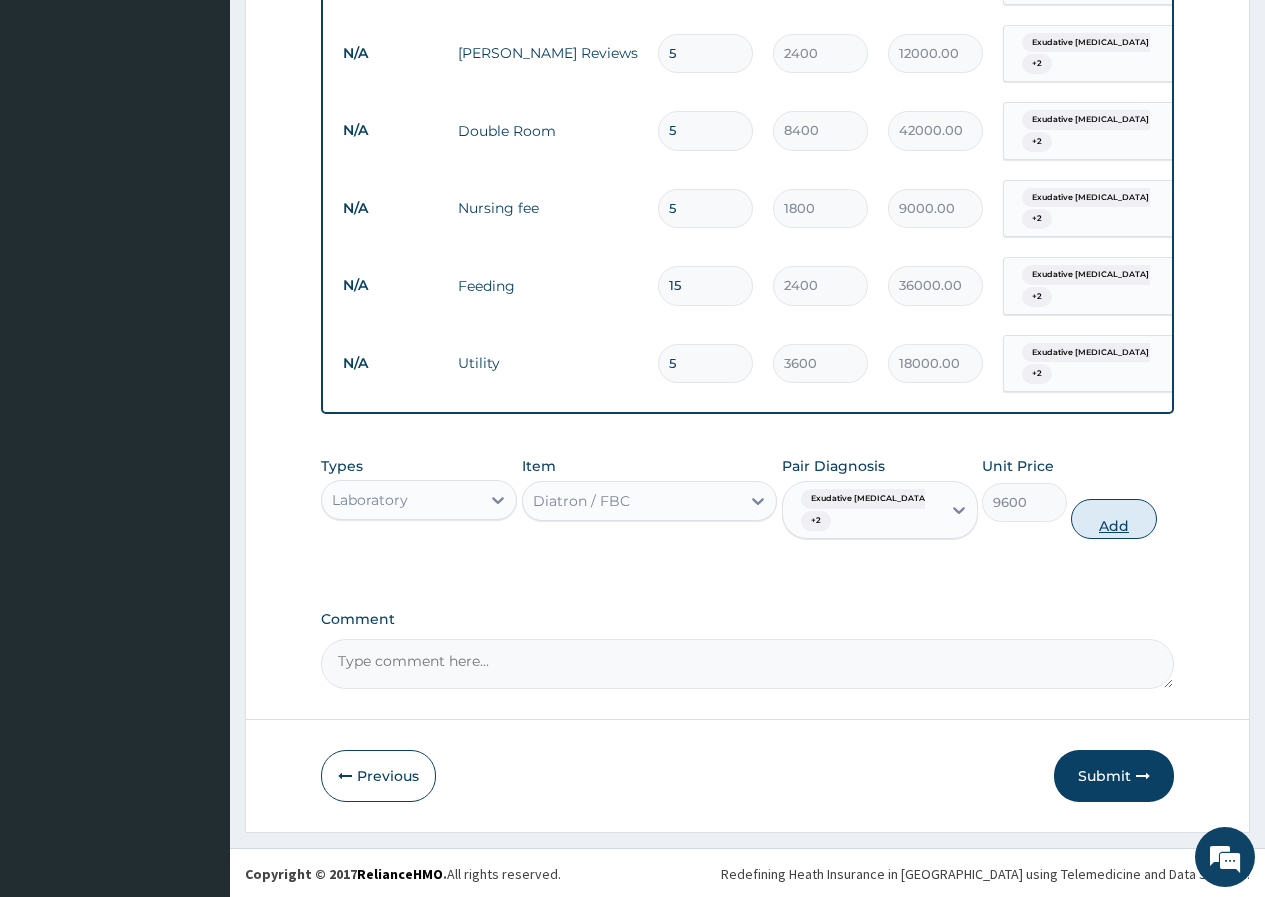 click on "Add" at bounding box center (1113, 519) 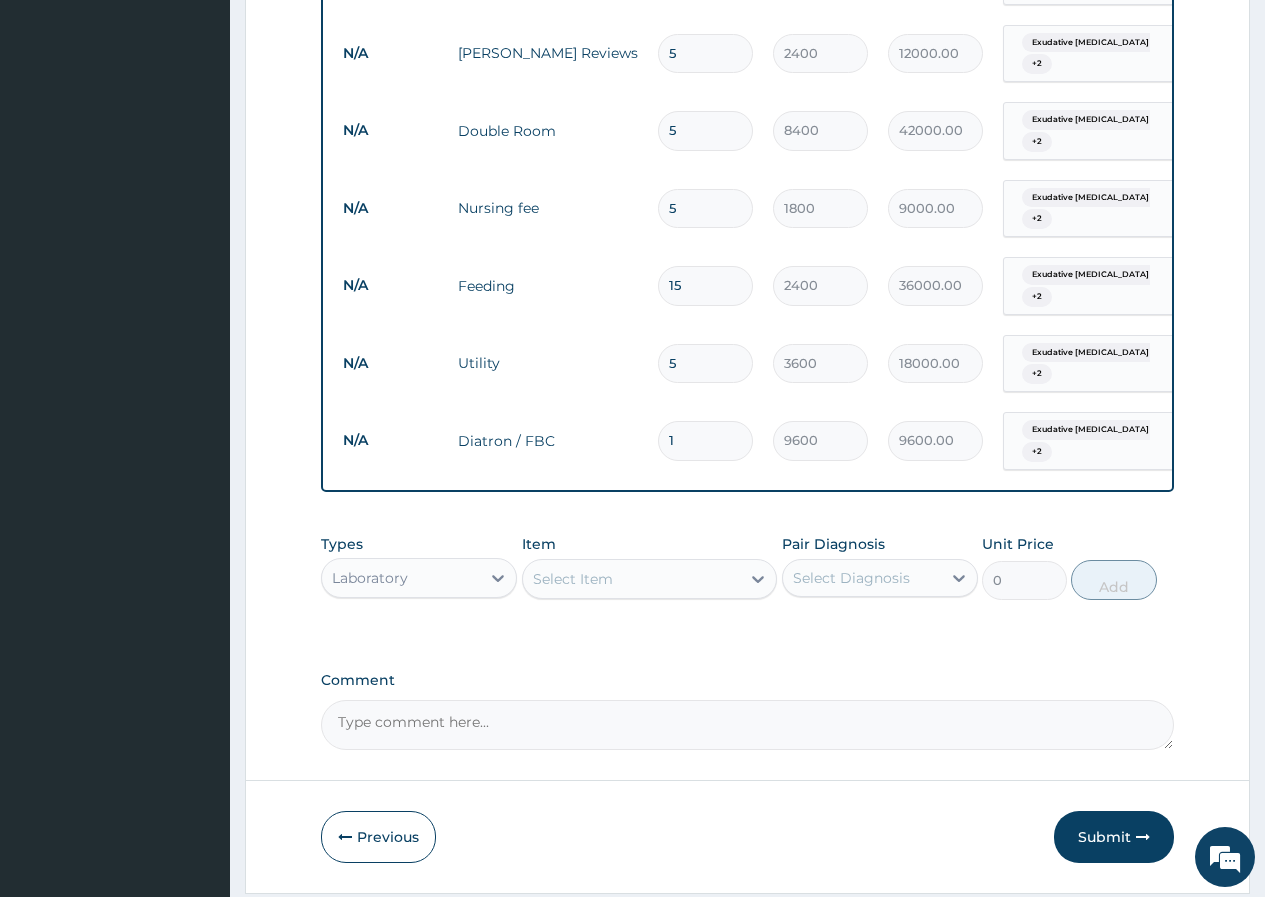 click on "Select Item" at bounding box center [573, 579] 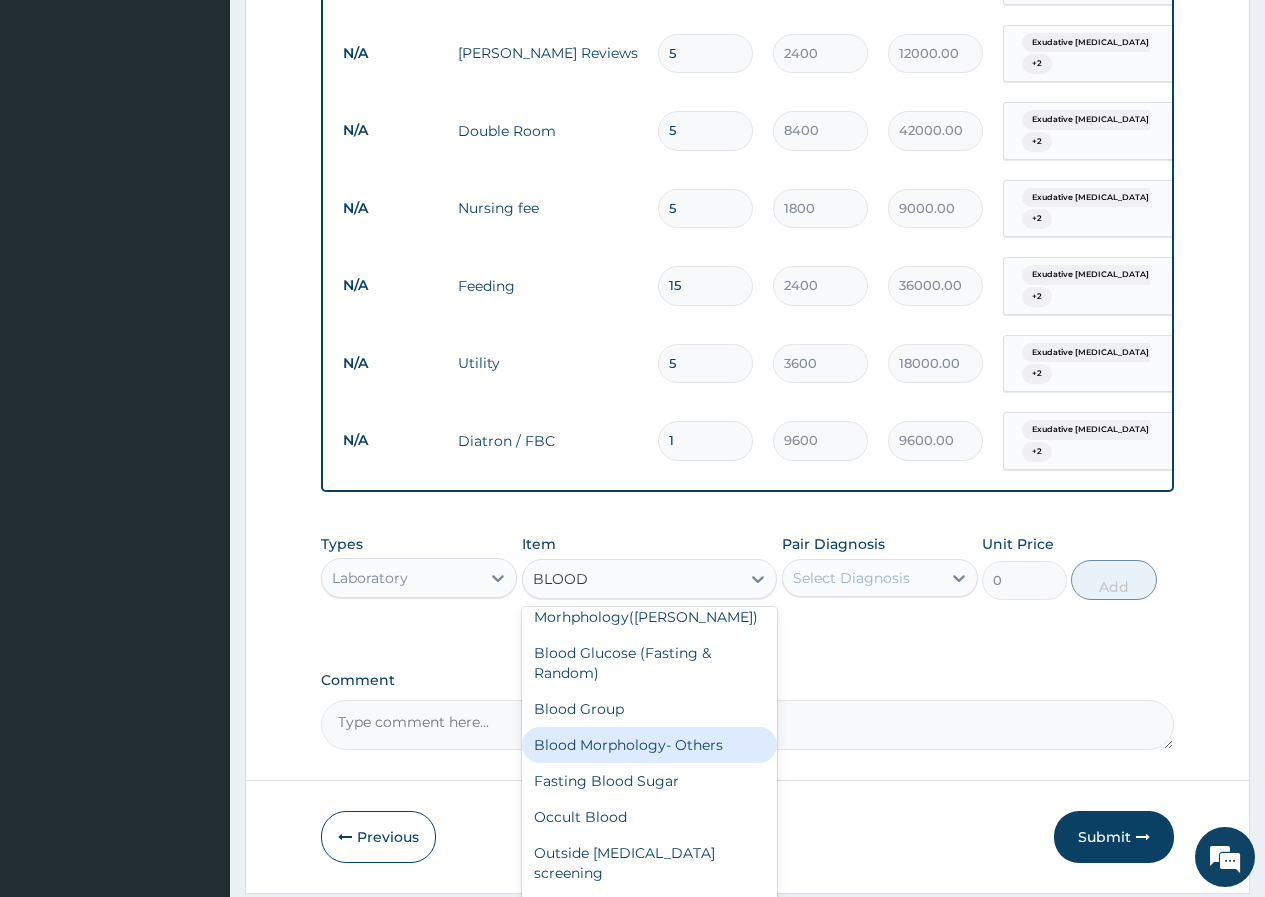 scroll, scrollTop: 276, scrollLeft: 0, axis: vertical 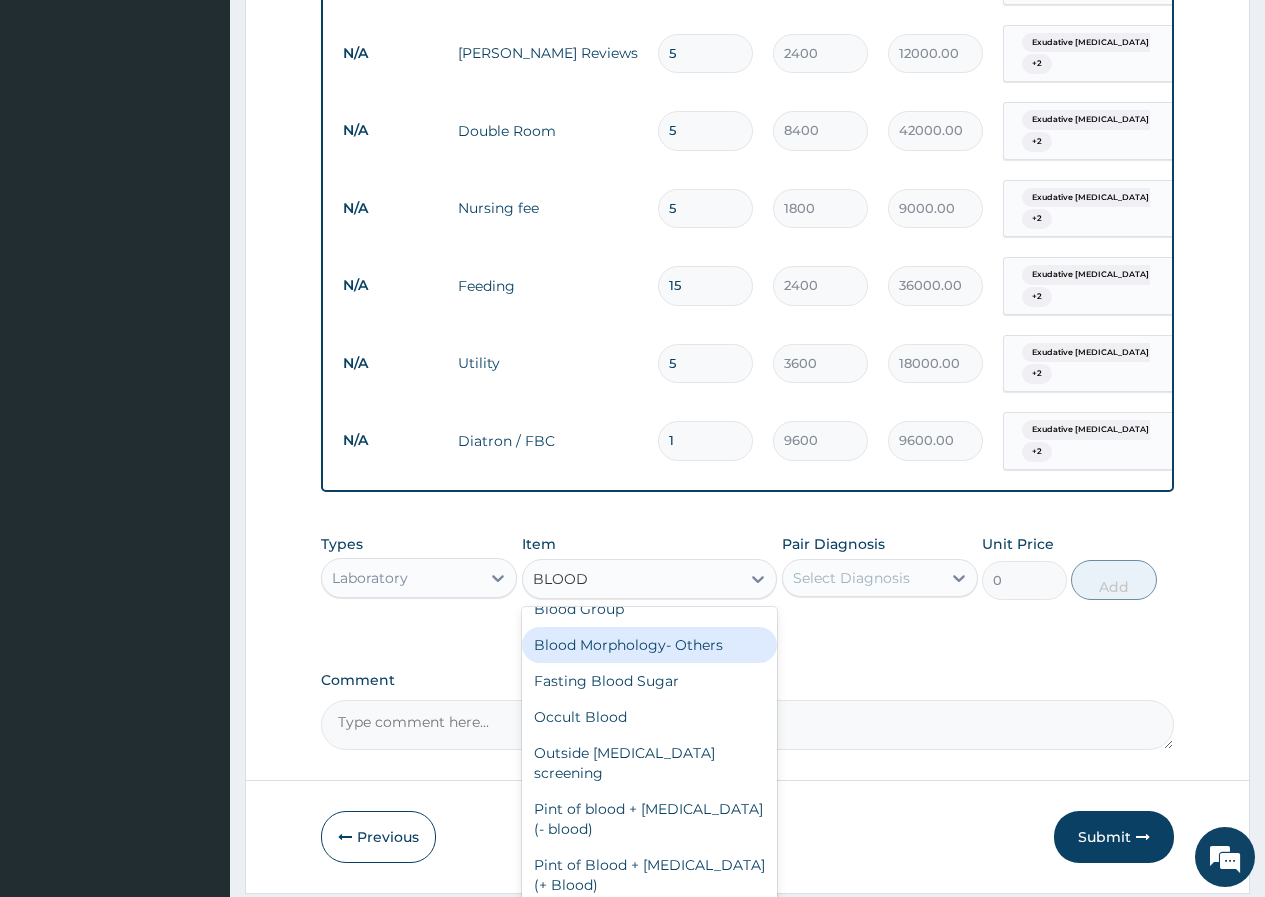 click on "Blood Morphology- Others" at bounding box center (650, 645) 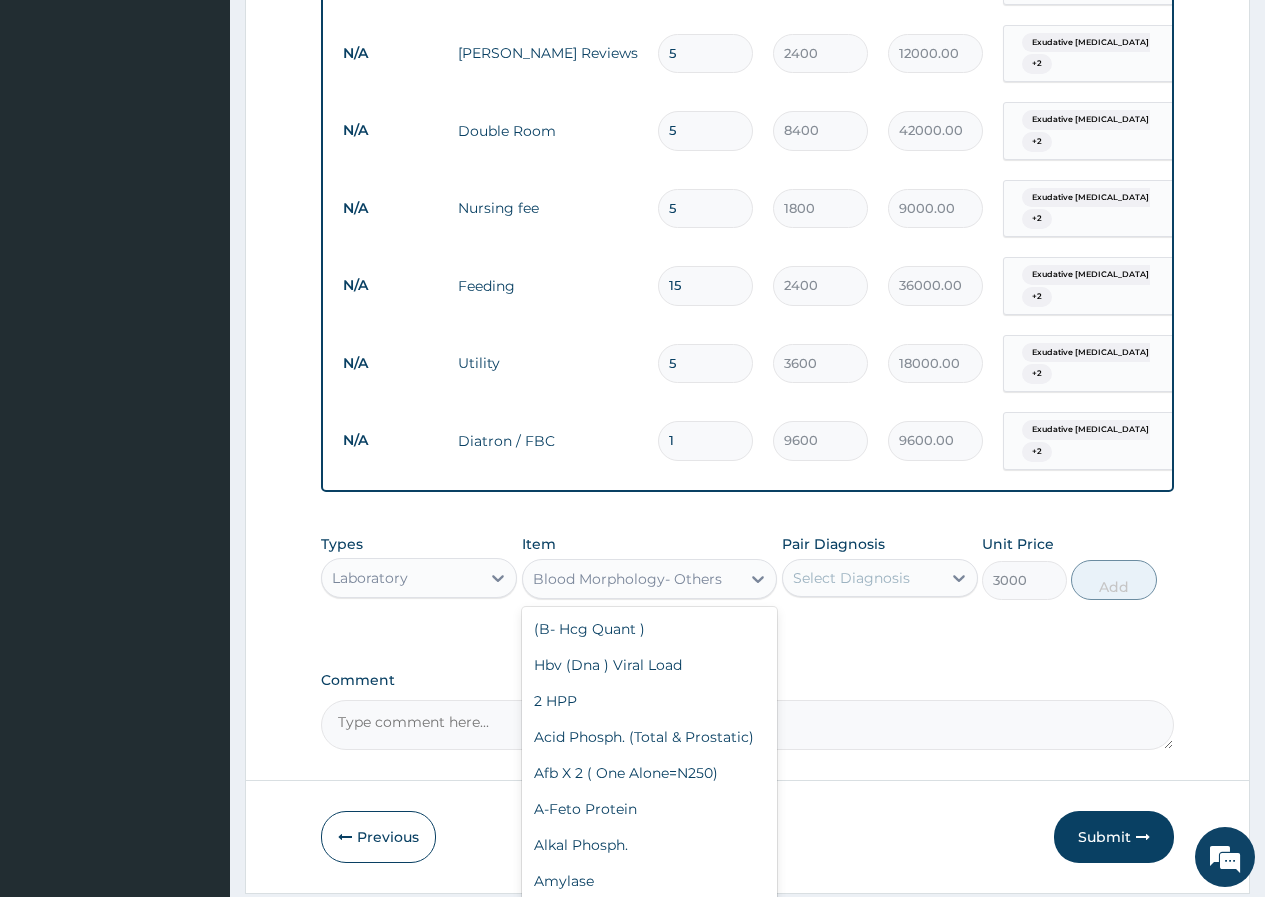 click on "Blood Morphology- Others" at bounding box center [632, 579] 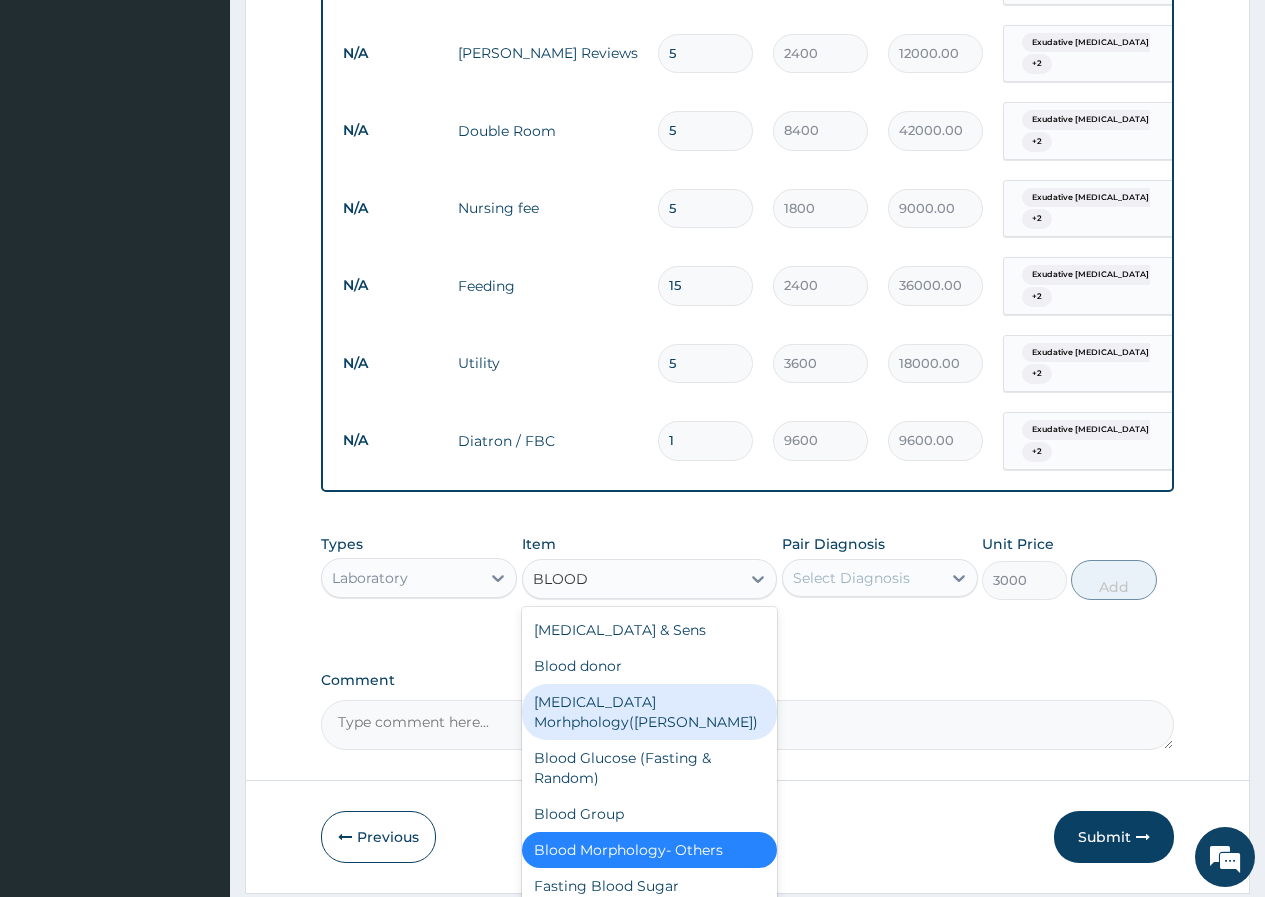 scroll, scrollTop: 100, scrollLeft: 0, axis: vertical 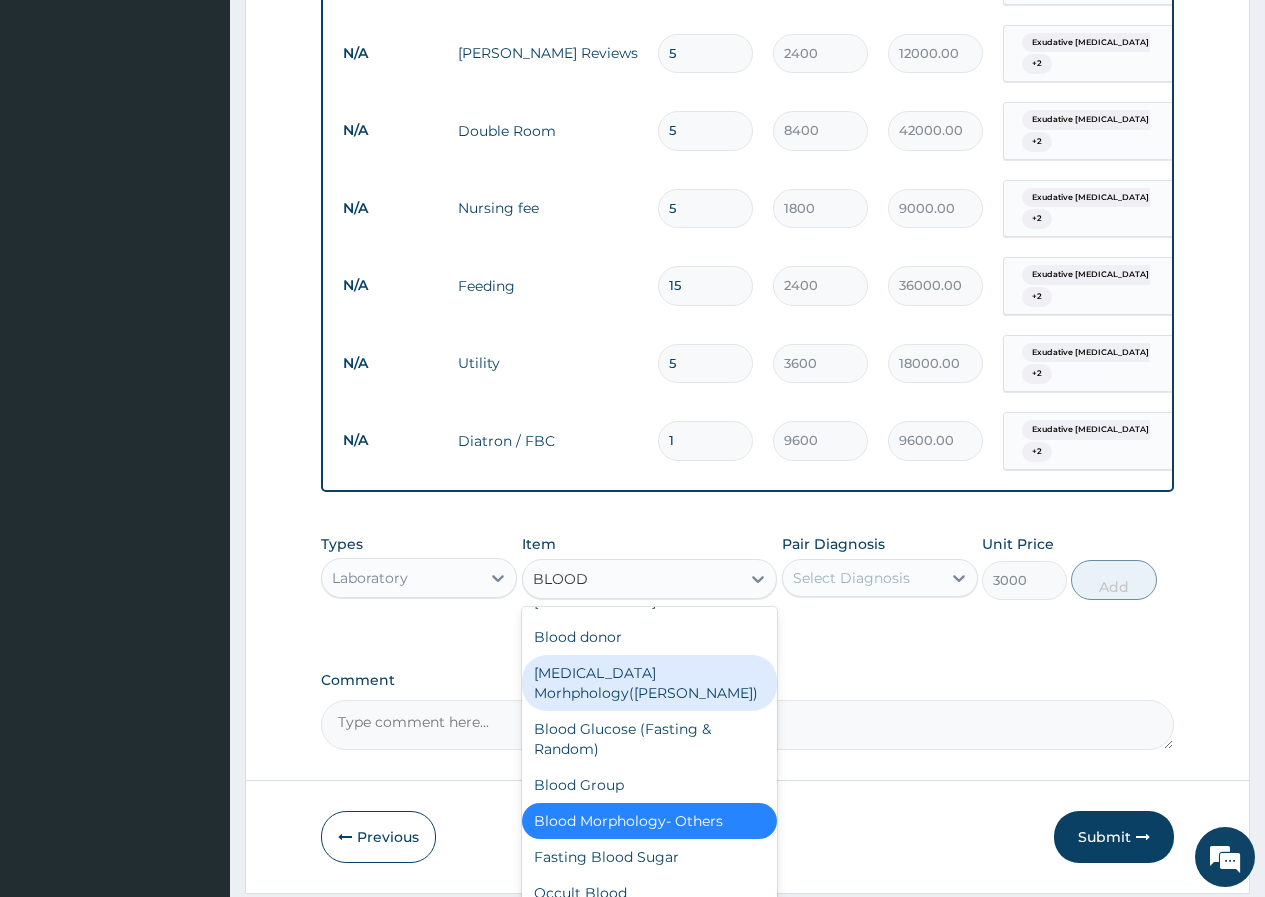 click on "Blood Film Morhphology(Dr Madu)" at bounding box center (650, 683) 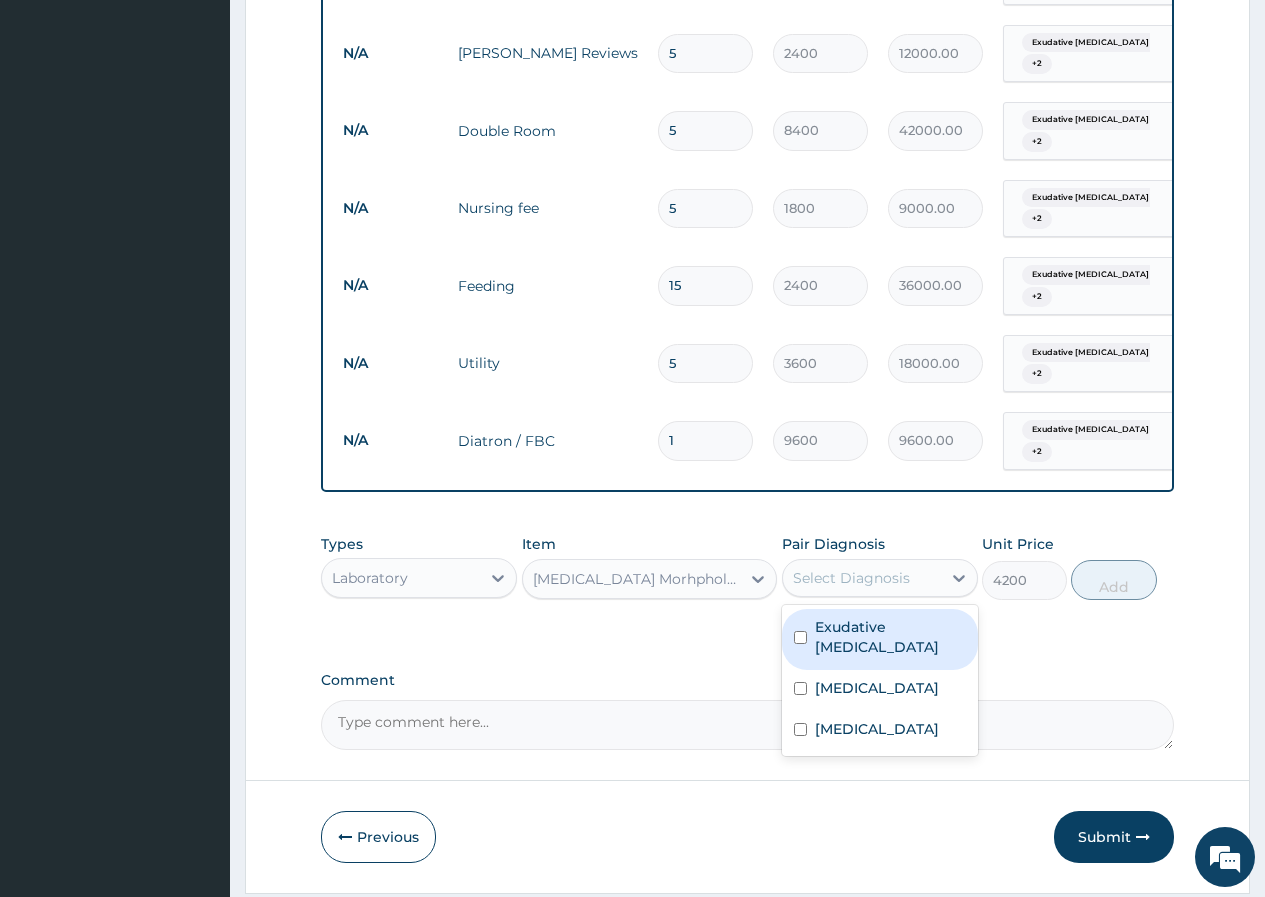 click on "Select Diagnosis" at bounding box center (851, 578) 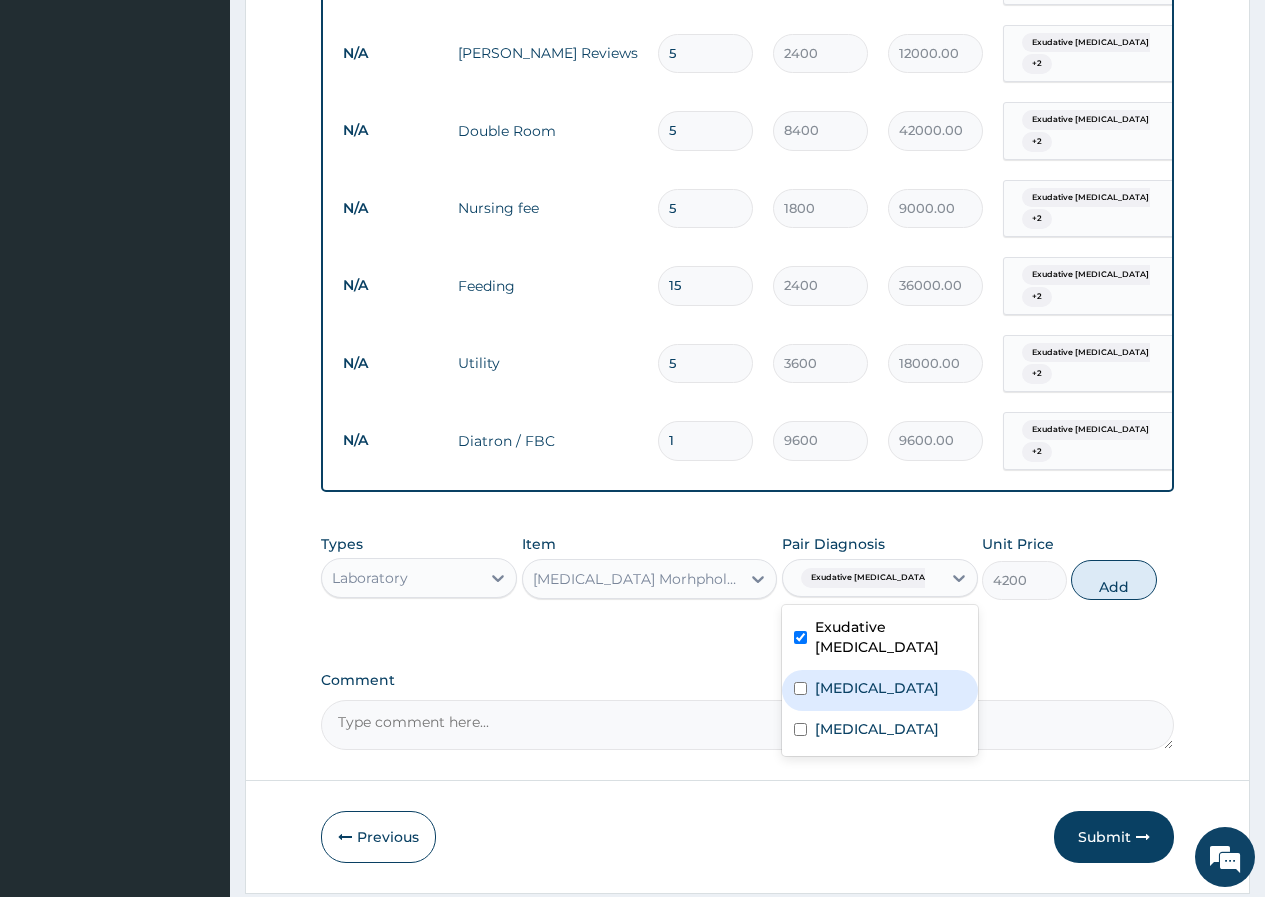 click on "Bacteremia" at bounding box center (877, 688) 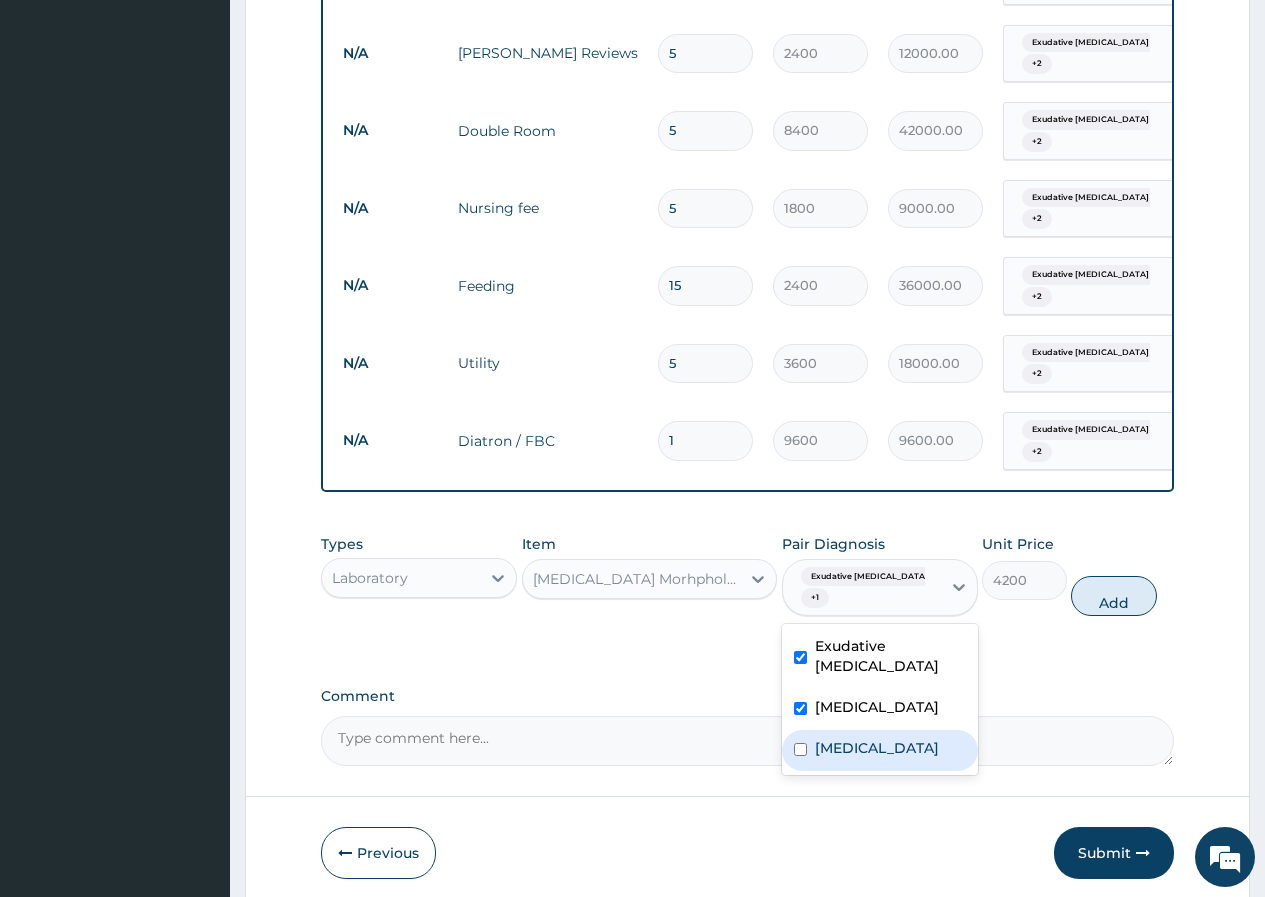 click on "Malaria" at bounding box center [880, 750] 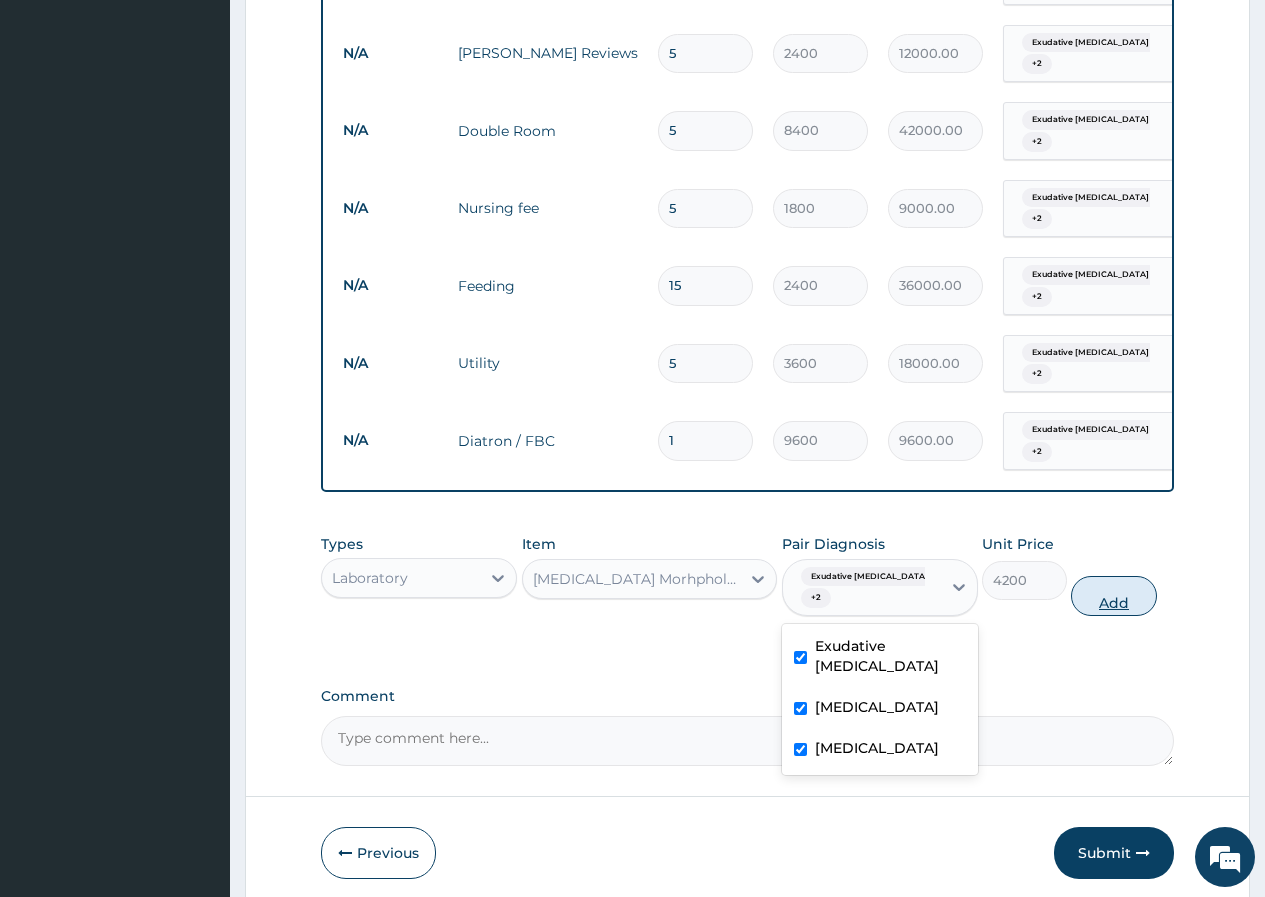 click on "Add" at bounding box center [1113, 596] 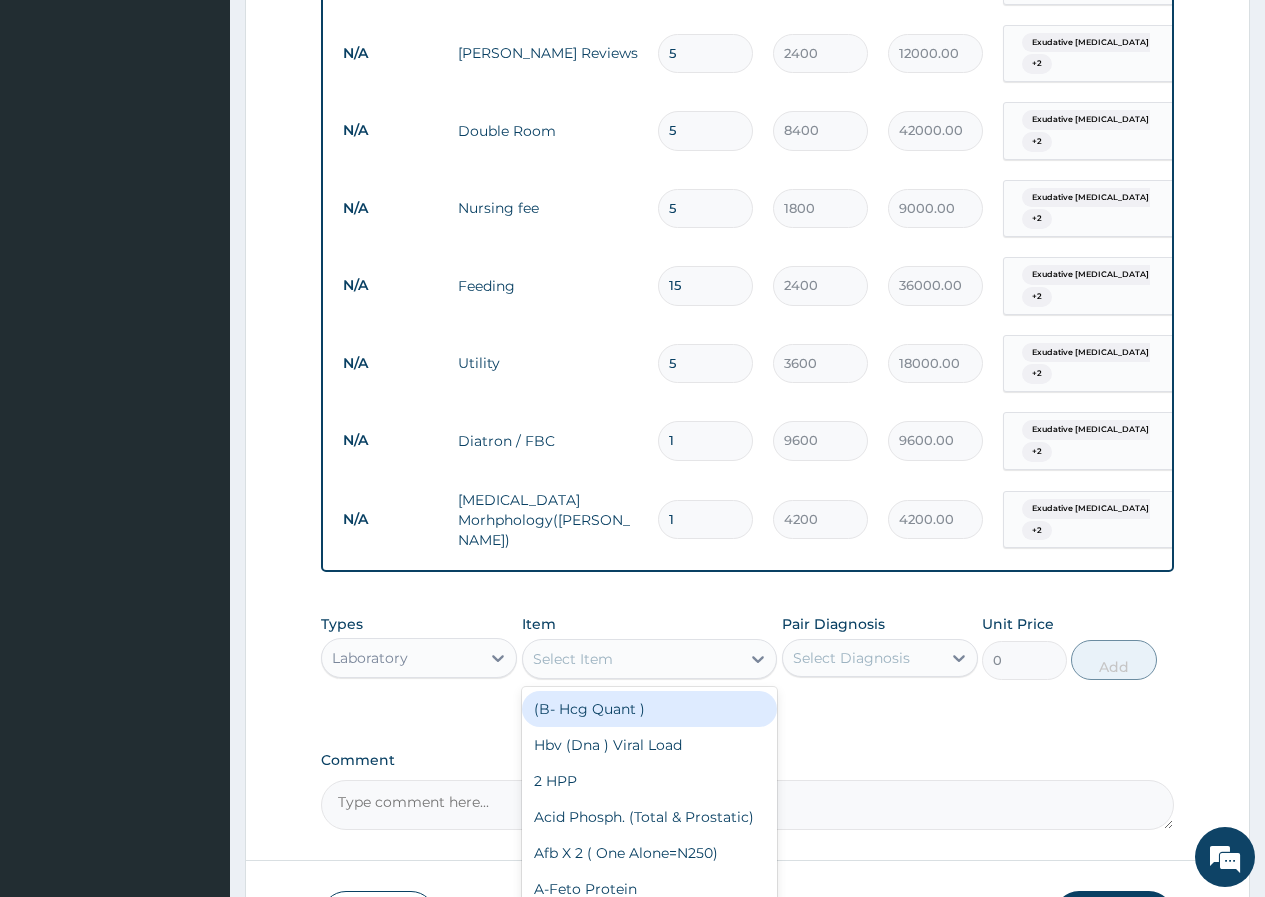 click on "Select Item" at bounding box center [573, 659] 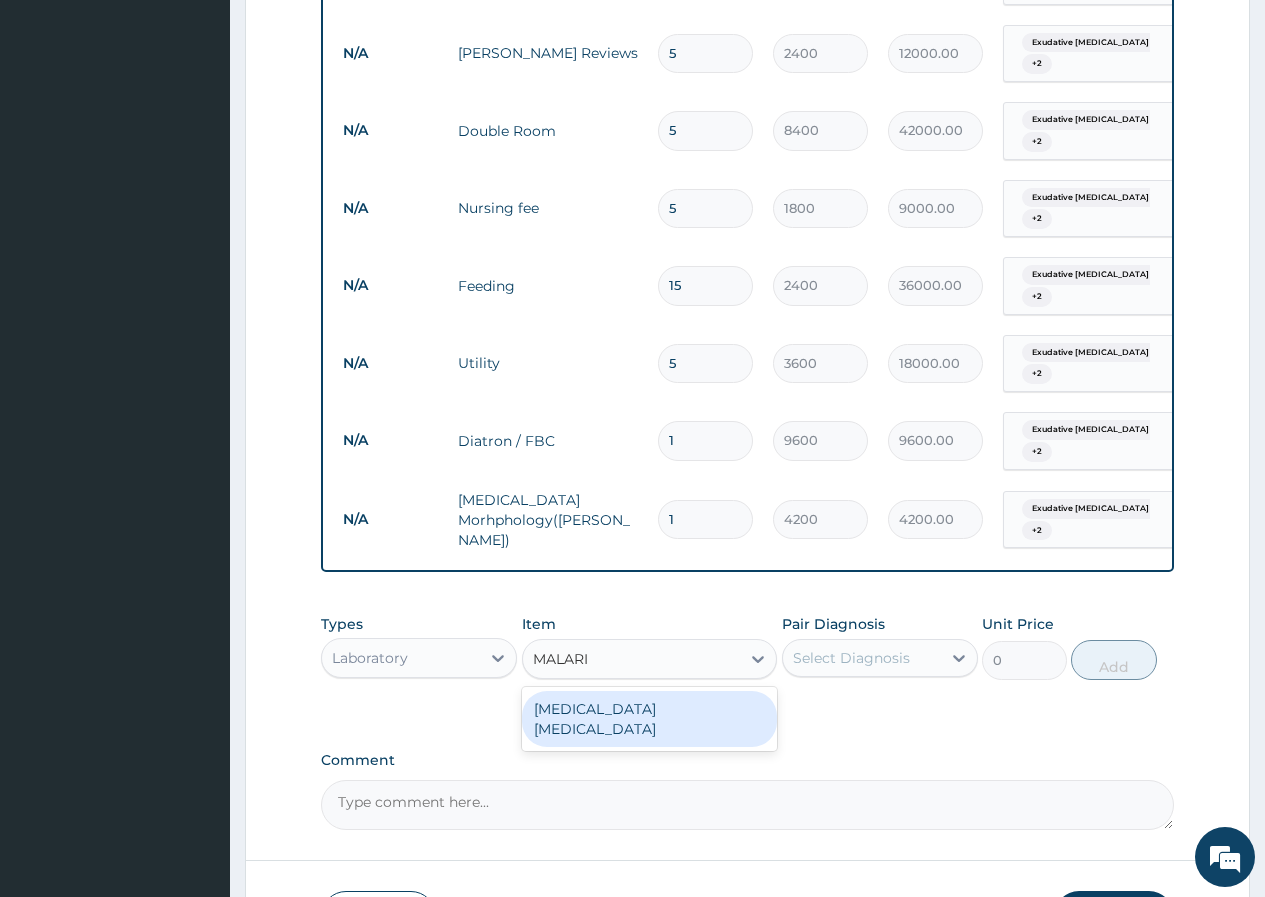click on "Malaria Parasite" at bounding box center [650, 719] 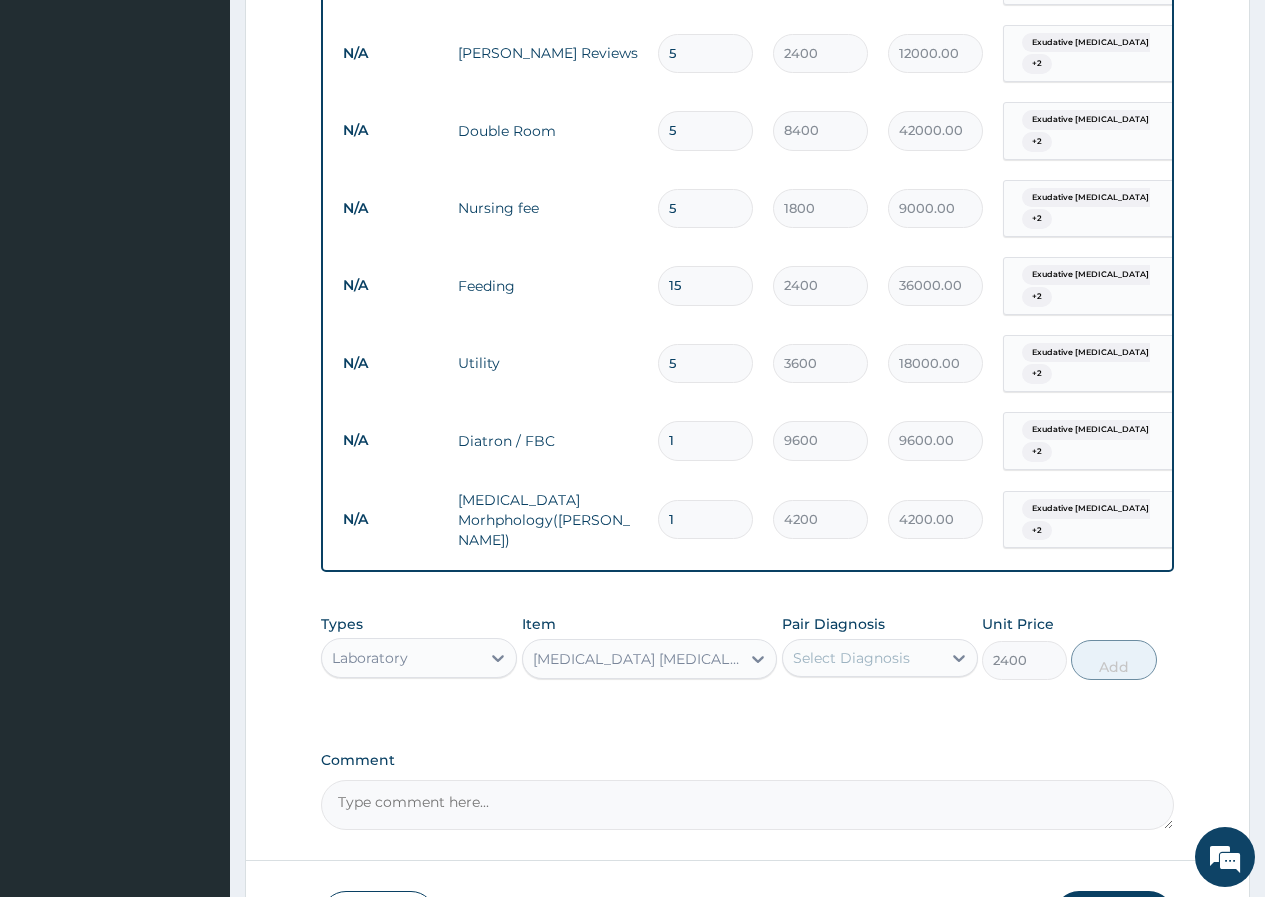 drag, startPoint x: 878, startPoint y: 649, endPoint x: 873, endPoint y: 681, distance: 32.38827 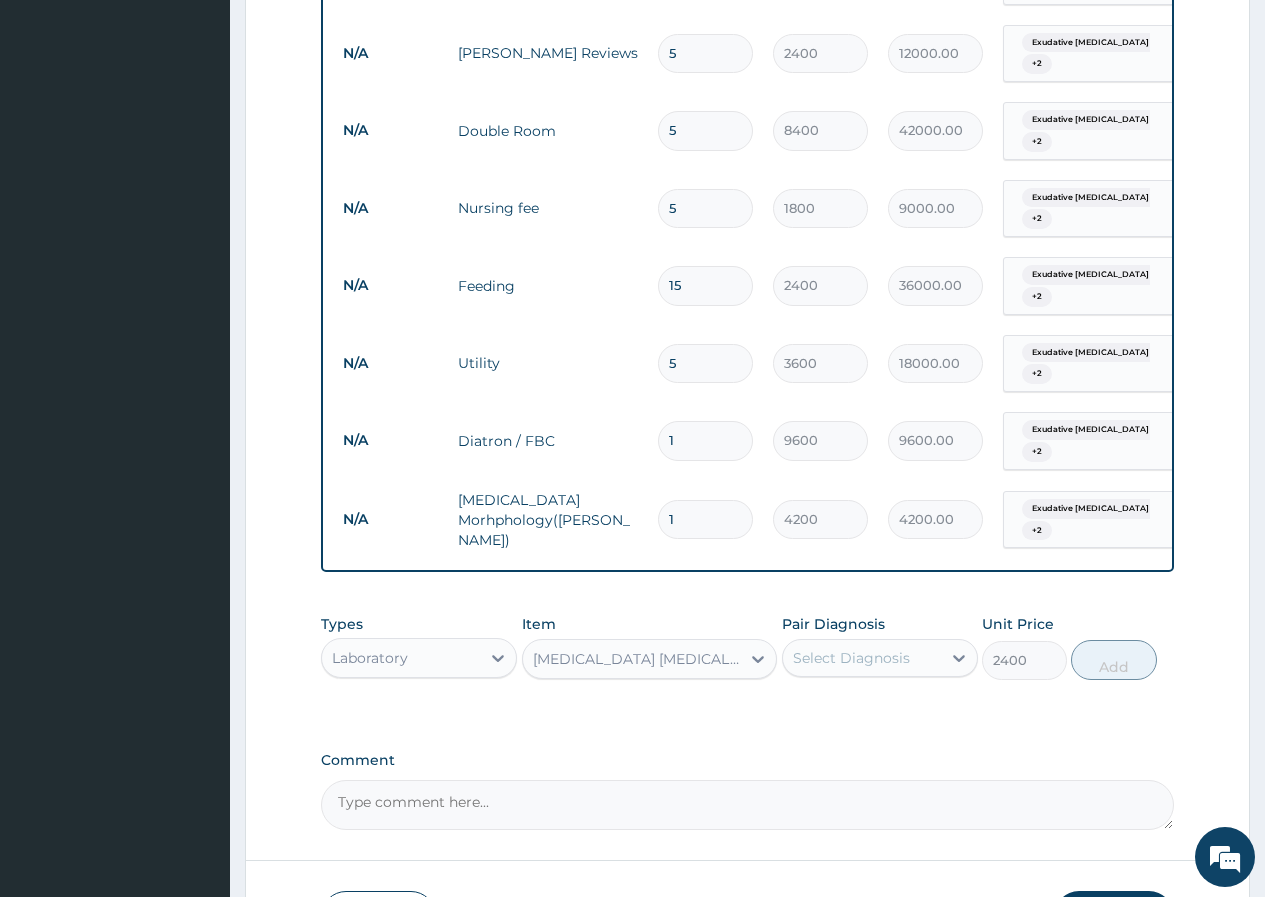 click on "Select Diagnosis" at bounding box center [862, 658] 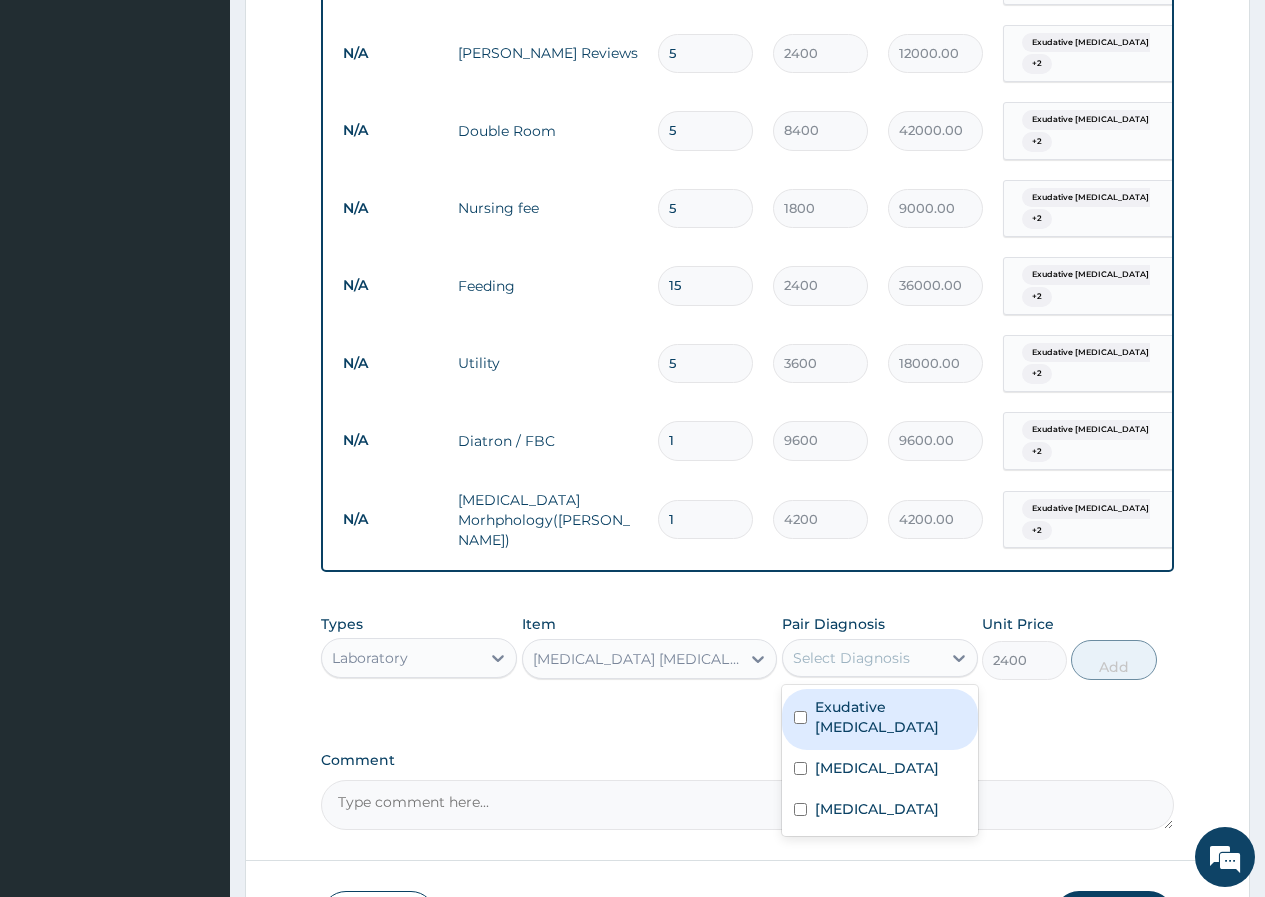click on "Exudative pharyngitis" at bounding box center [890, 717] 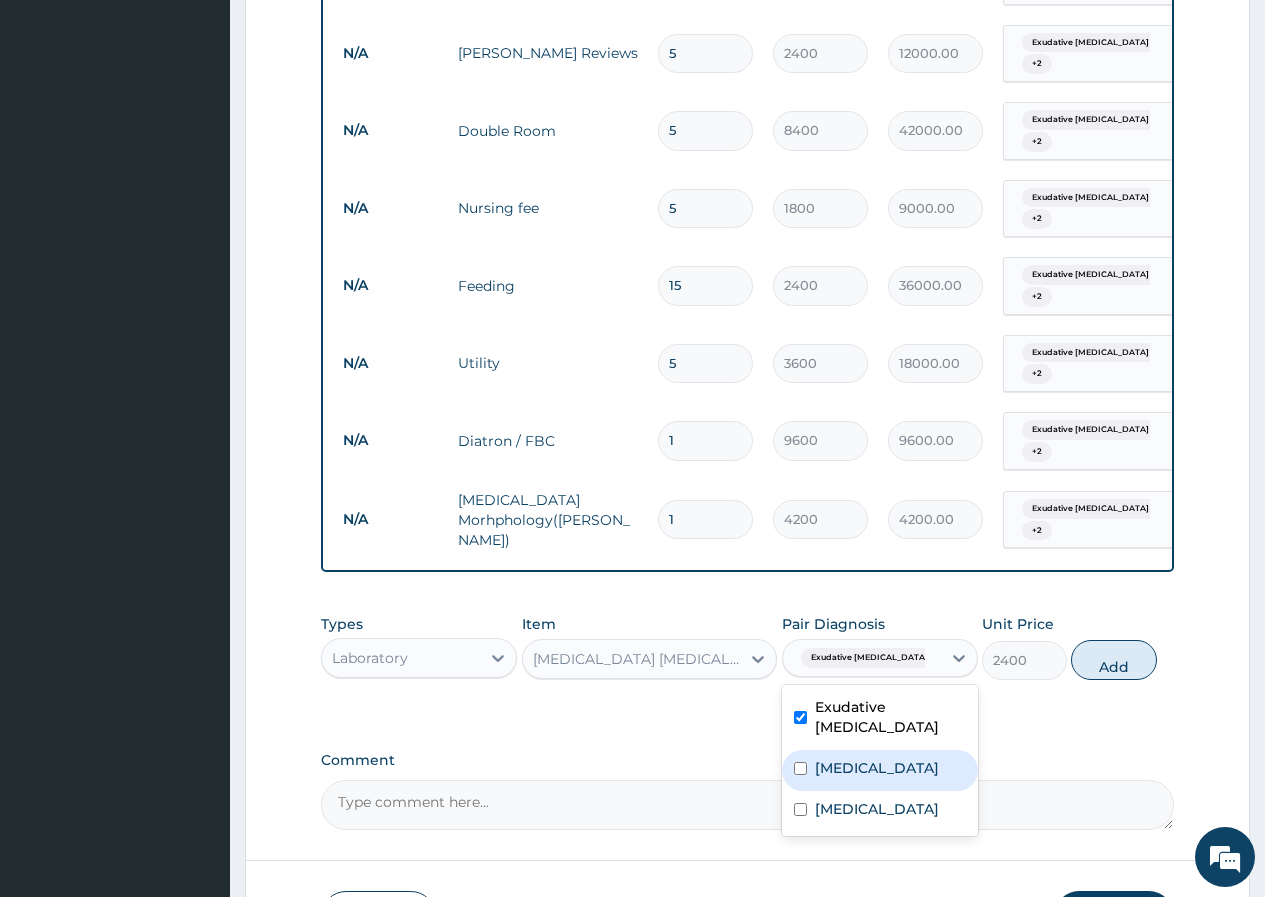 click on "Bacteremia" at bounding box center (877, 768) 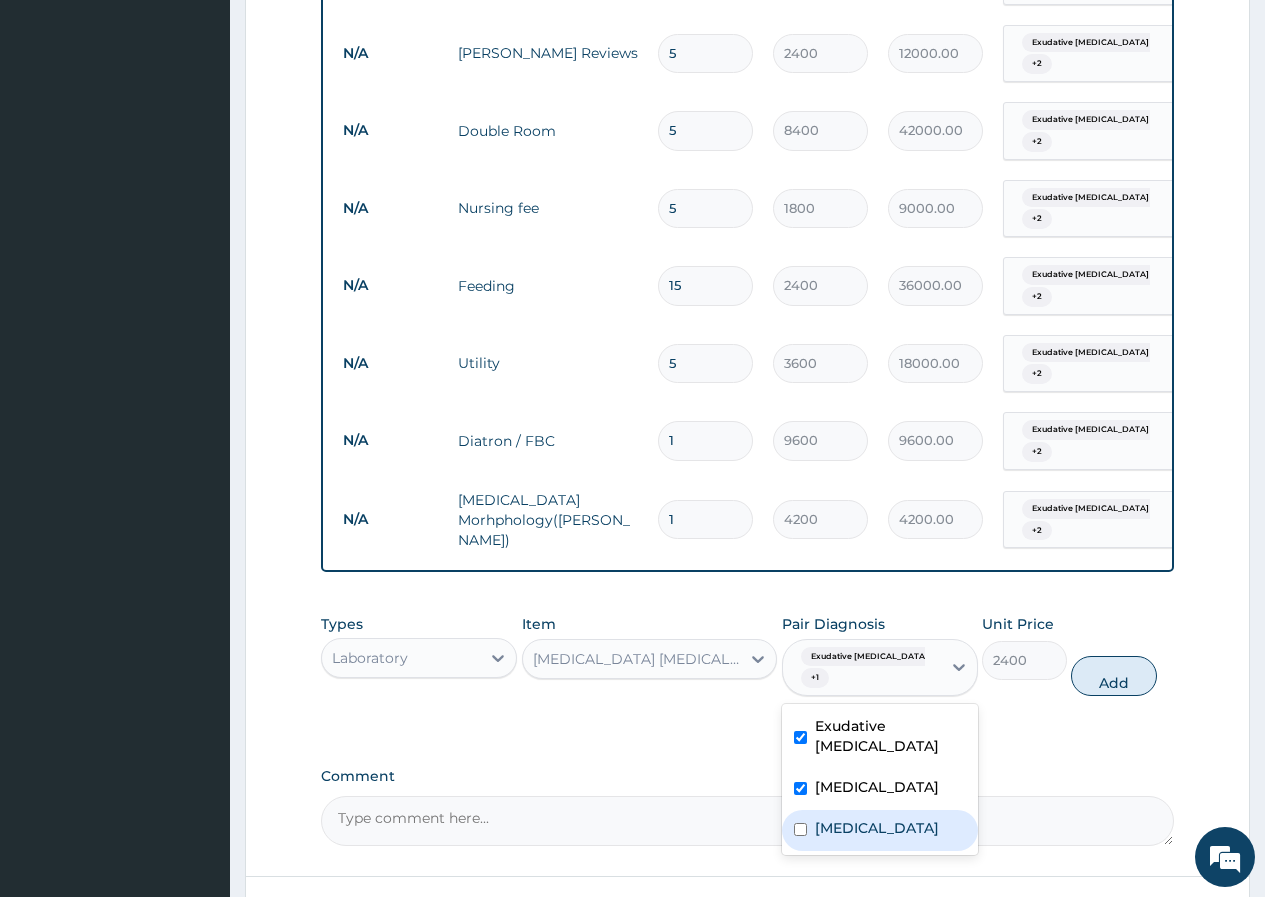 click on "Malaria" at bounding box center [880, 830] 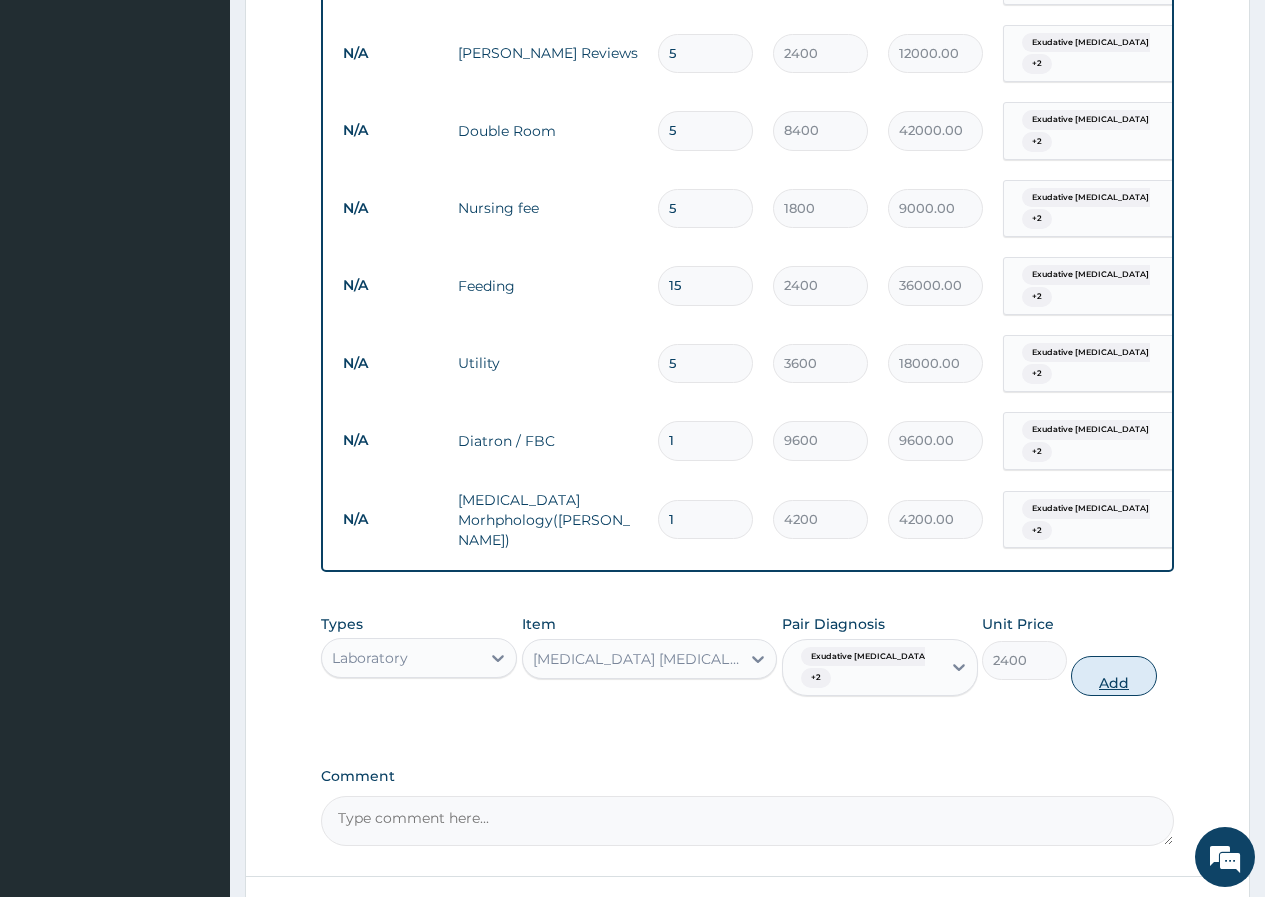 click on "Add" at bounding box center (1113, 676) 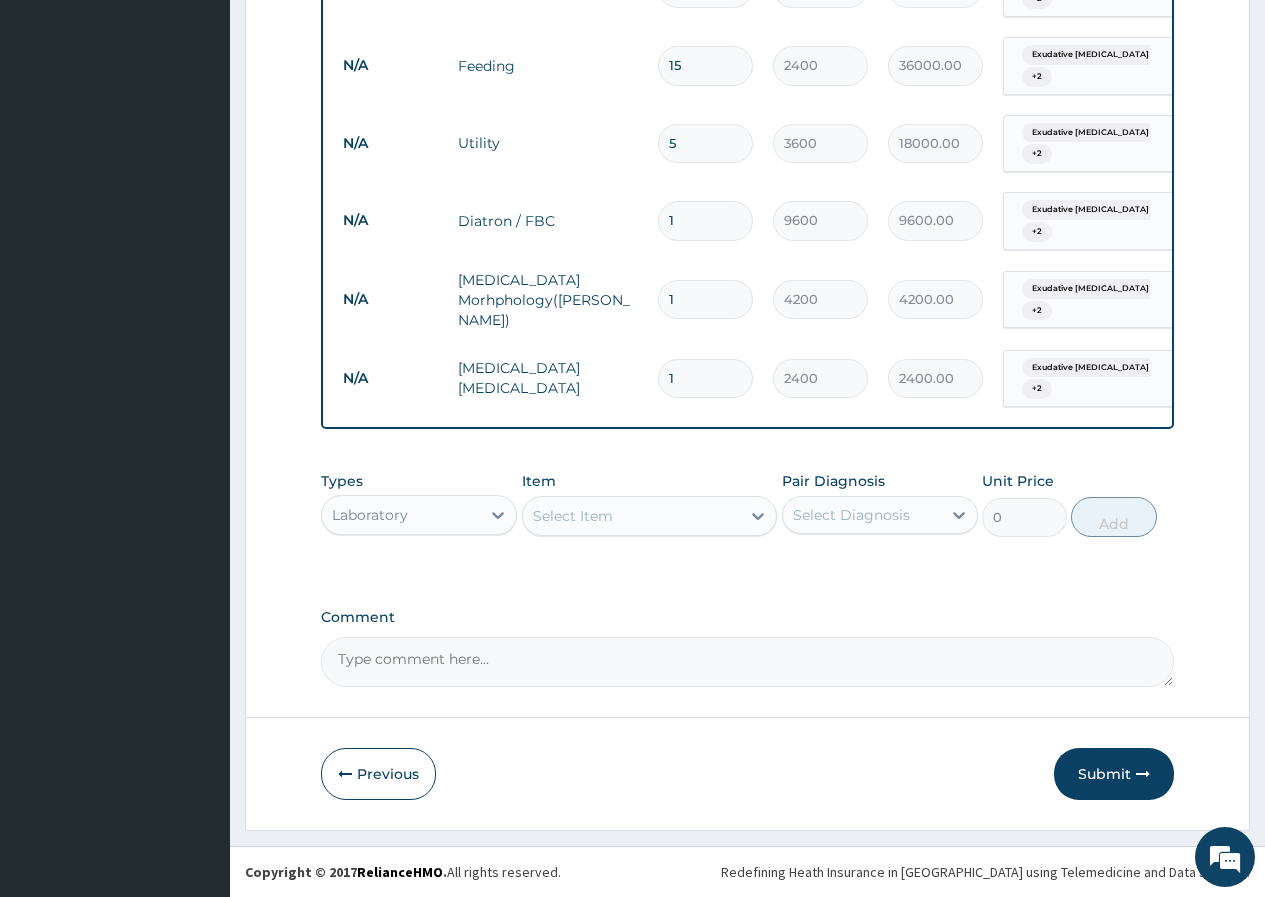 scroll, scrollTop: 2411, scrollLeft: 0, axis: vertical 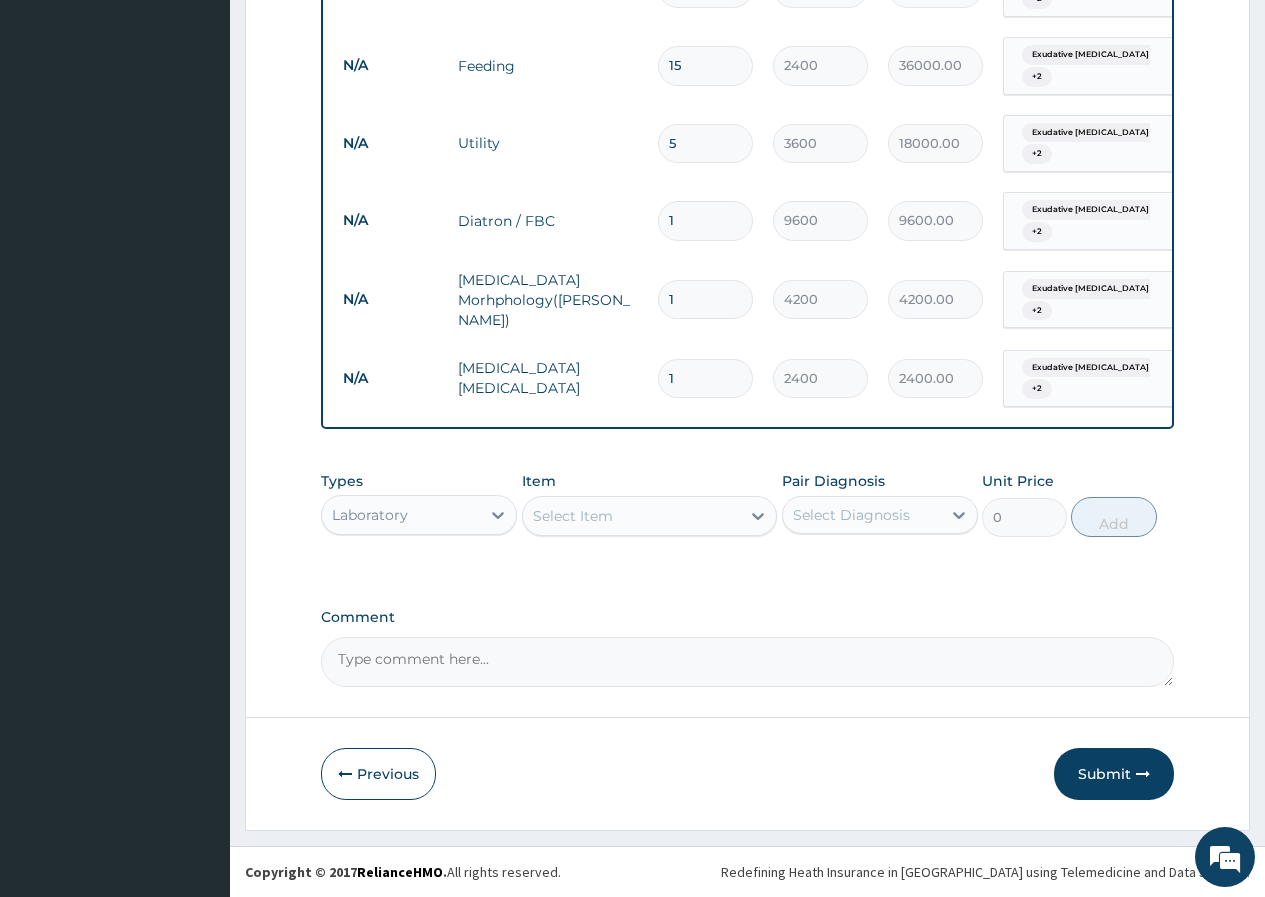 click on "Select Item" at bounding box center (632, 516) 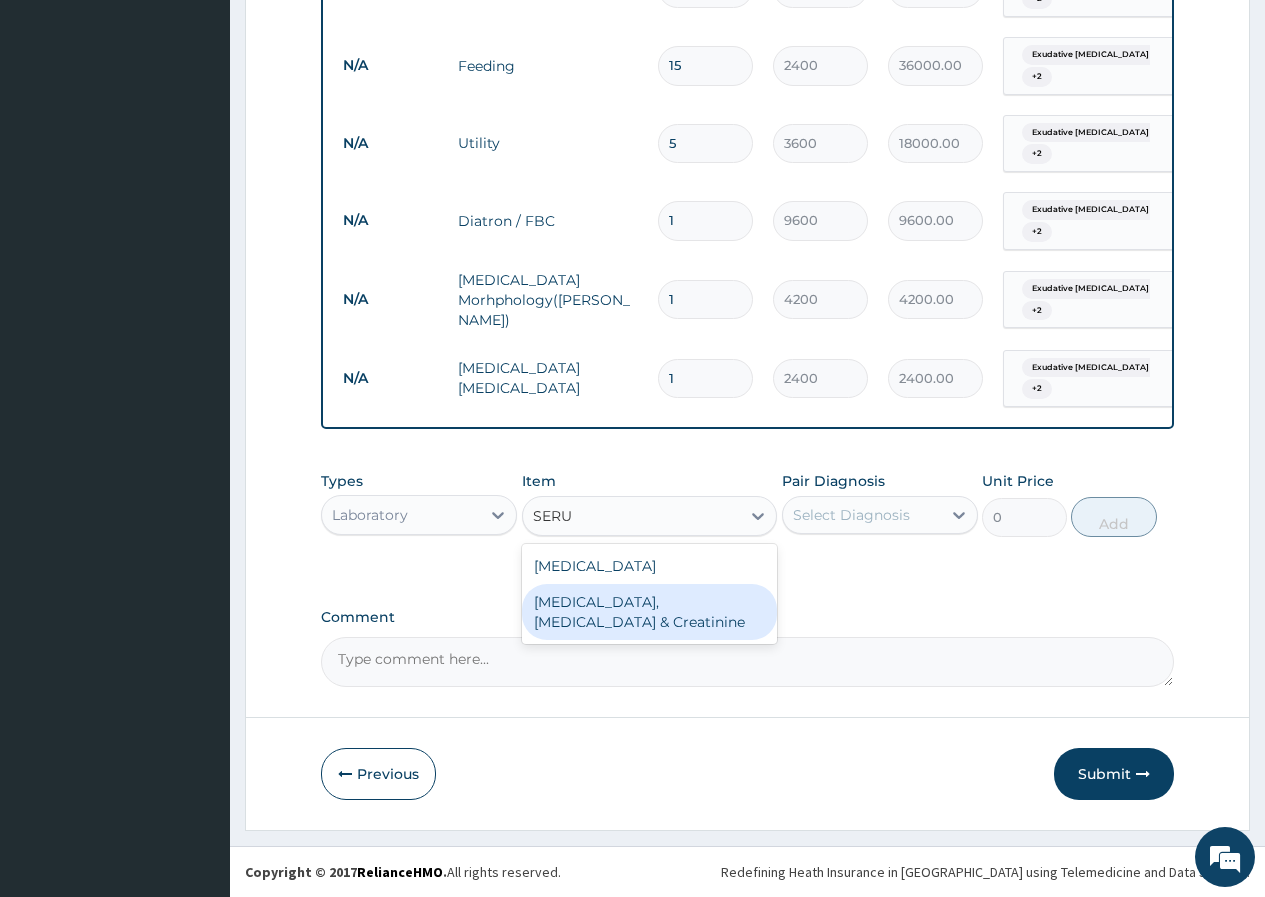 click on "Serum Electrolytes,Urea & Creatinine" at bounding box center [650, 612] 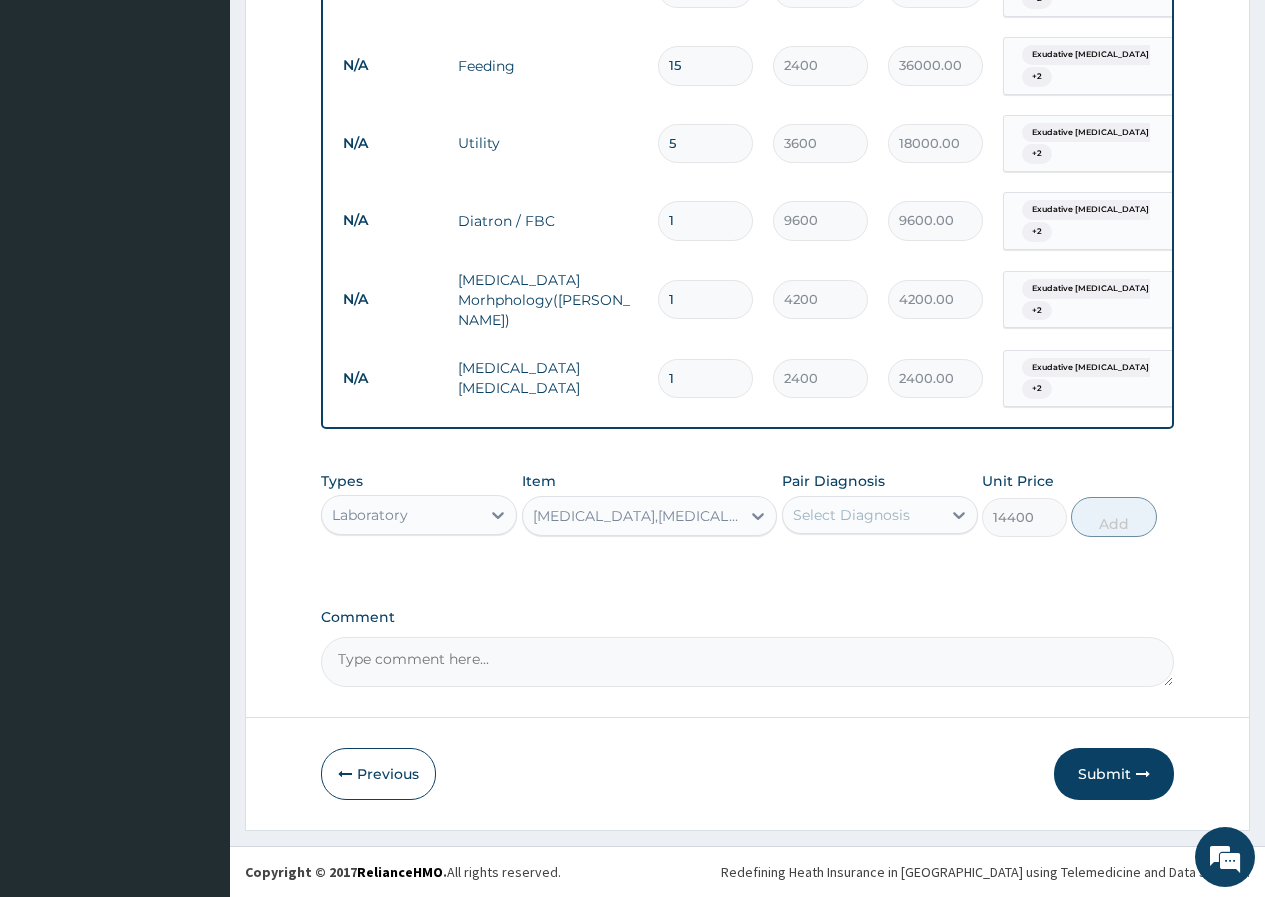 click on "Select Diagnosis" at bounding box center (851, 515) 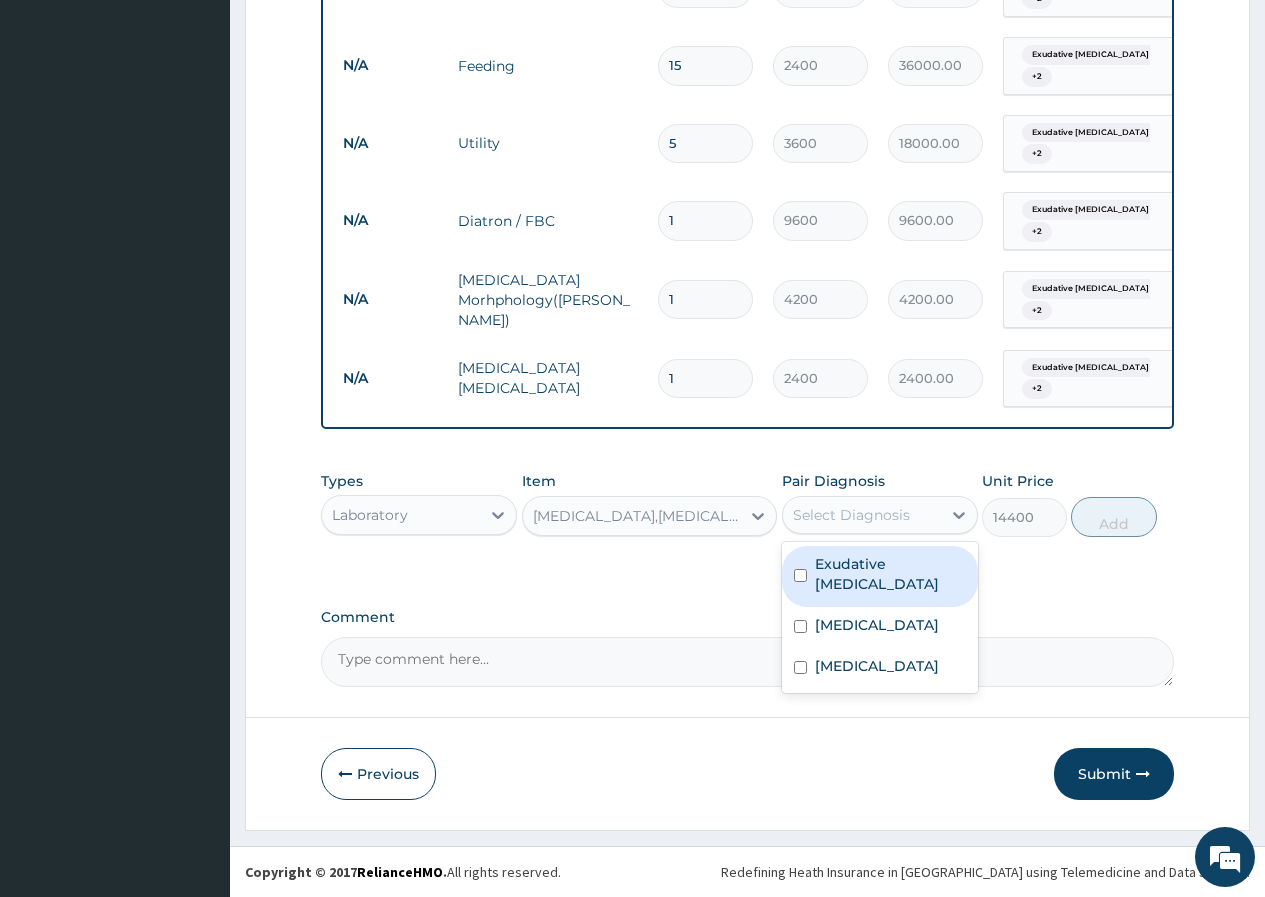 click on "Exudative pharyngitis" at bounding box center (880, 576) 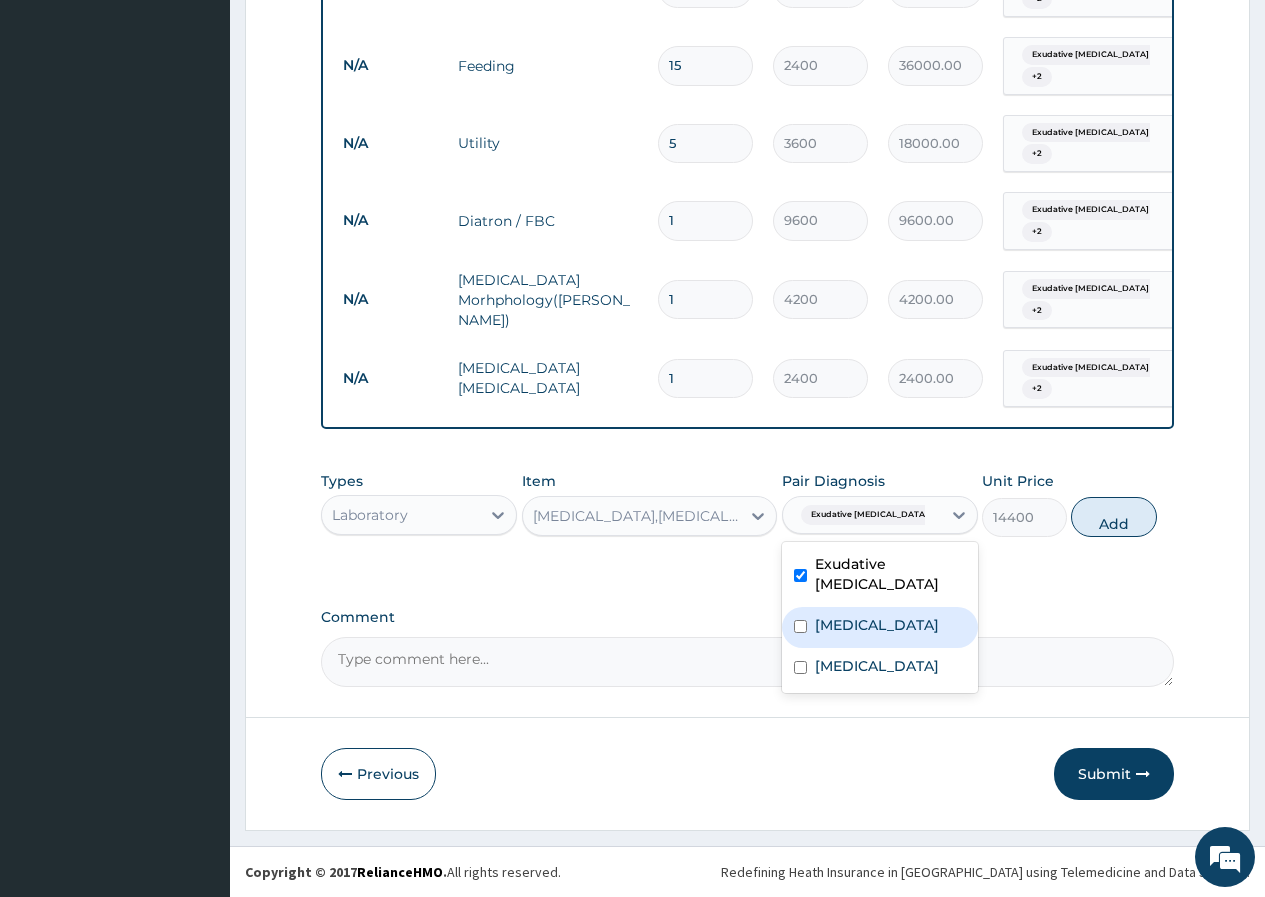 click on "Bacteremia" at bounding box center [880, 627] 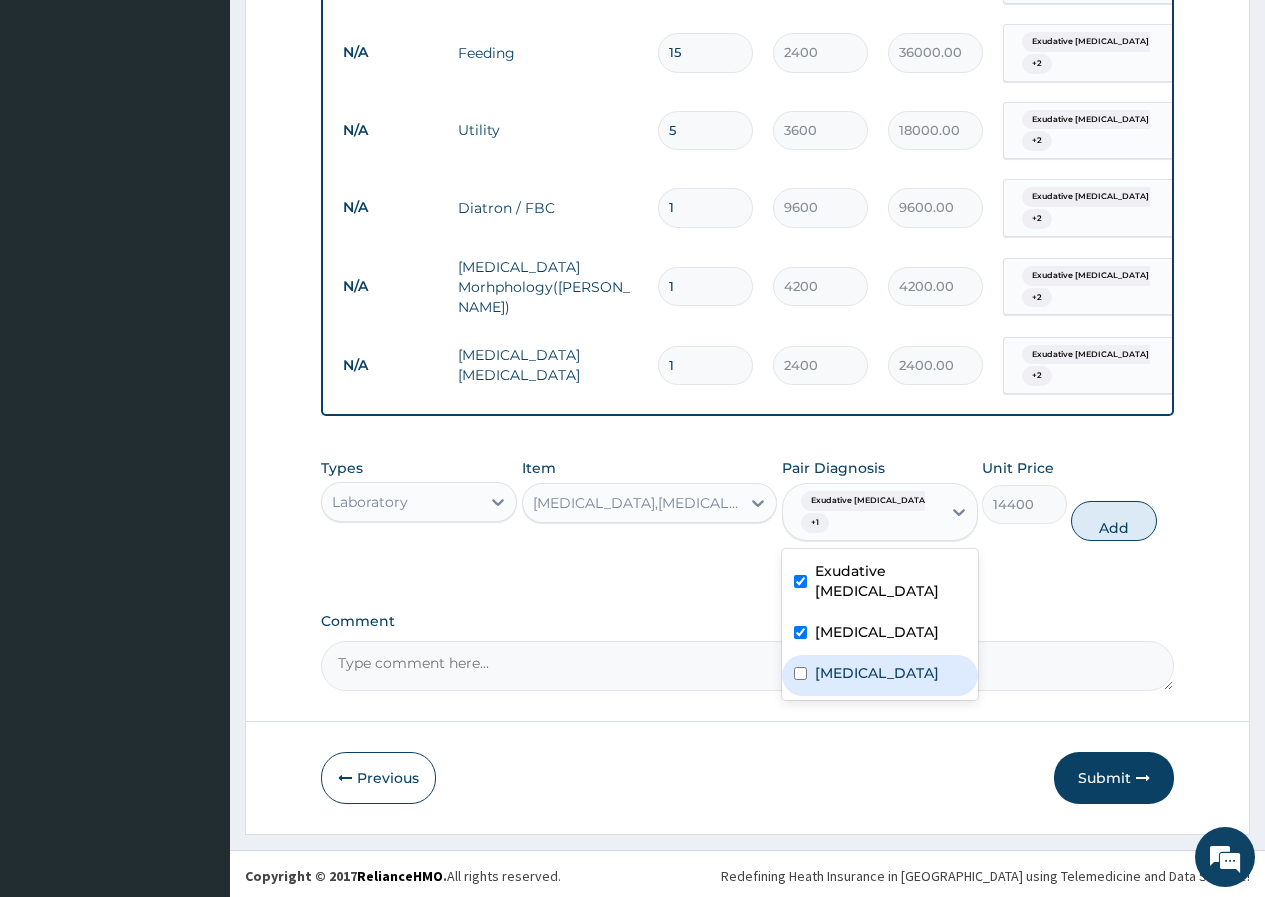 click at bounding box center [800, 673] 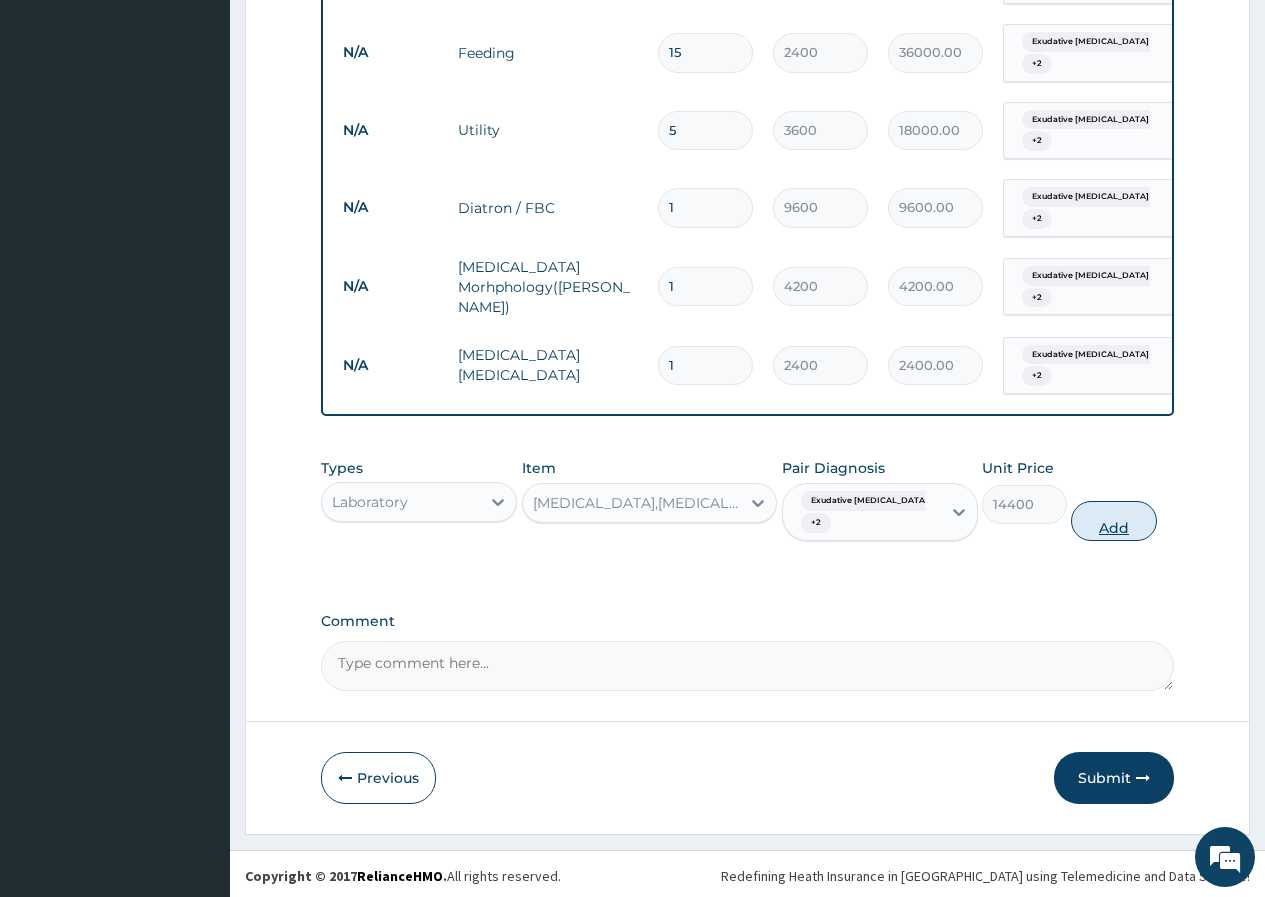 click on "Add" at bounding box center [1113, 521] 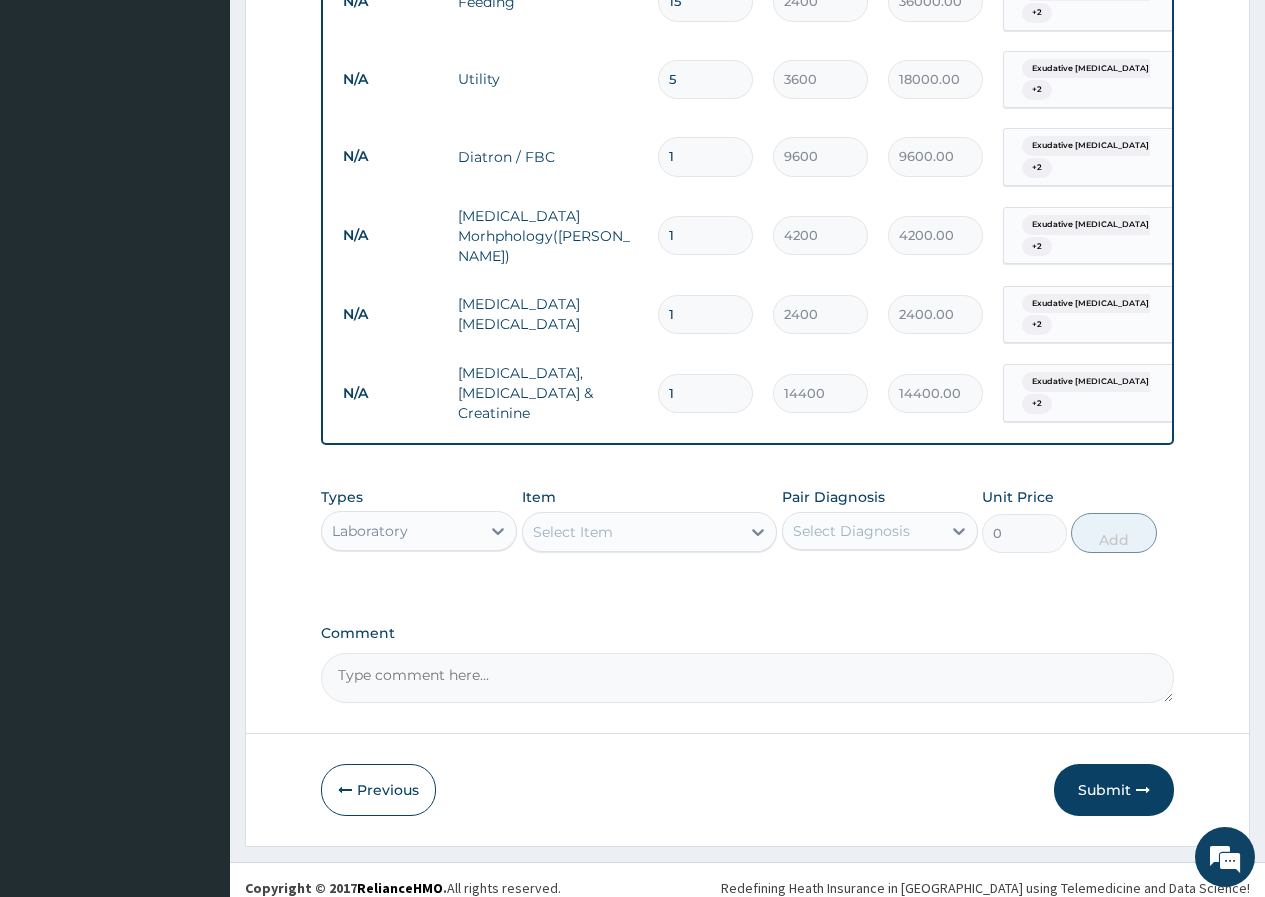 scroll, scrollTop: 2488, scrollLeft: 0, axis: vertical 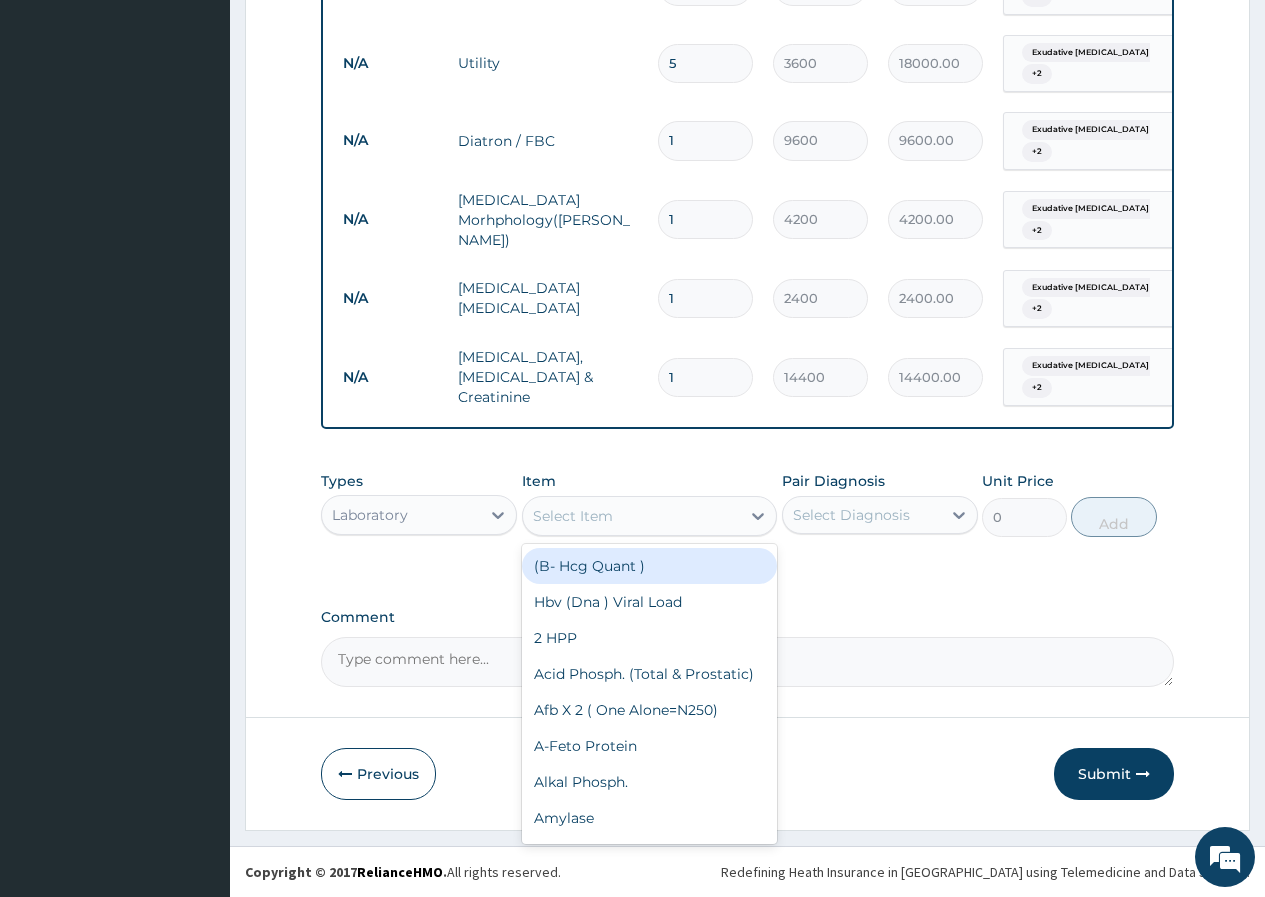 click on "Select Item" at bounding box center [573, 516] 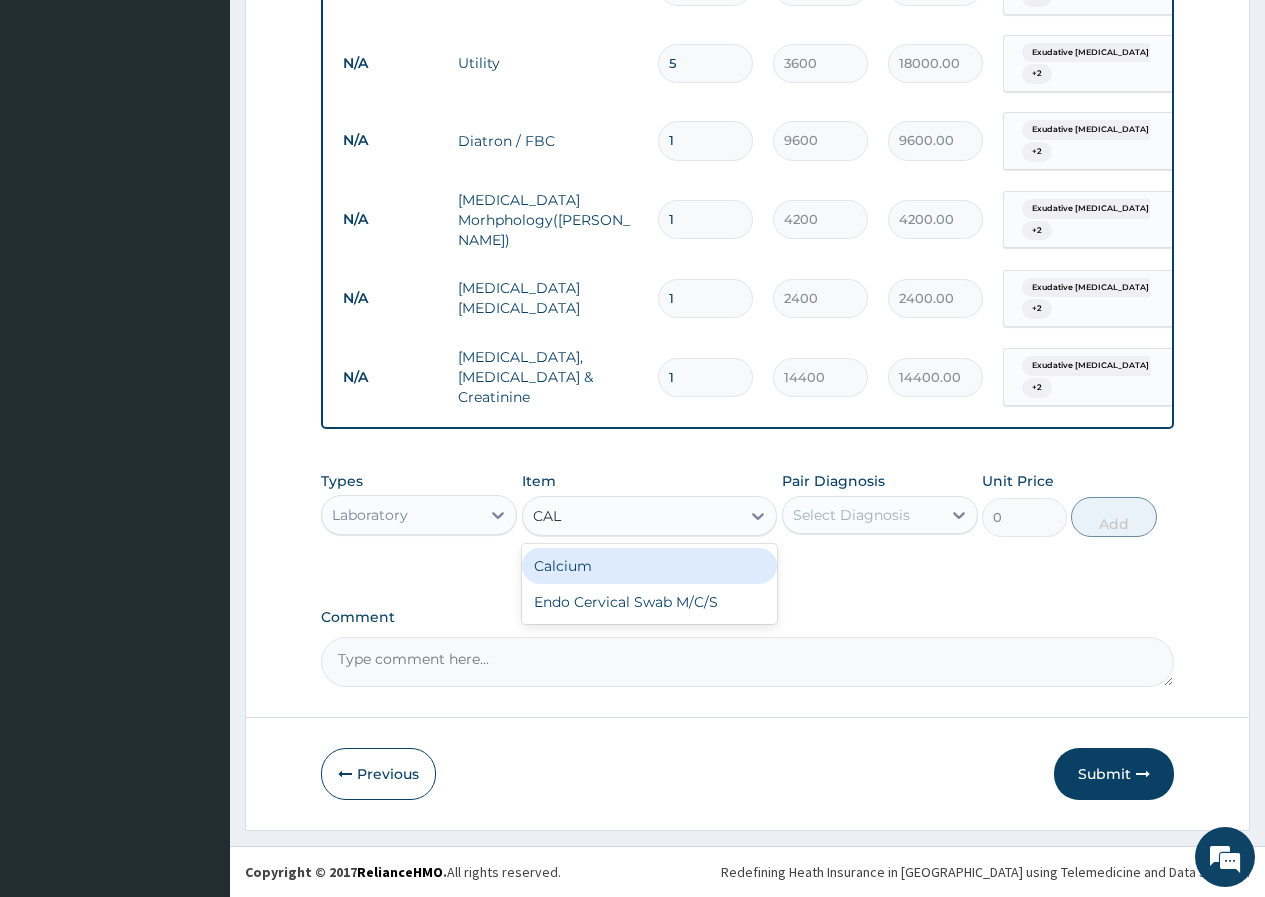 click on "Calcium" at bounding box center (650, 566) 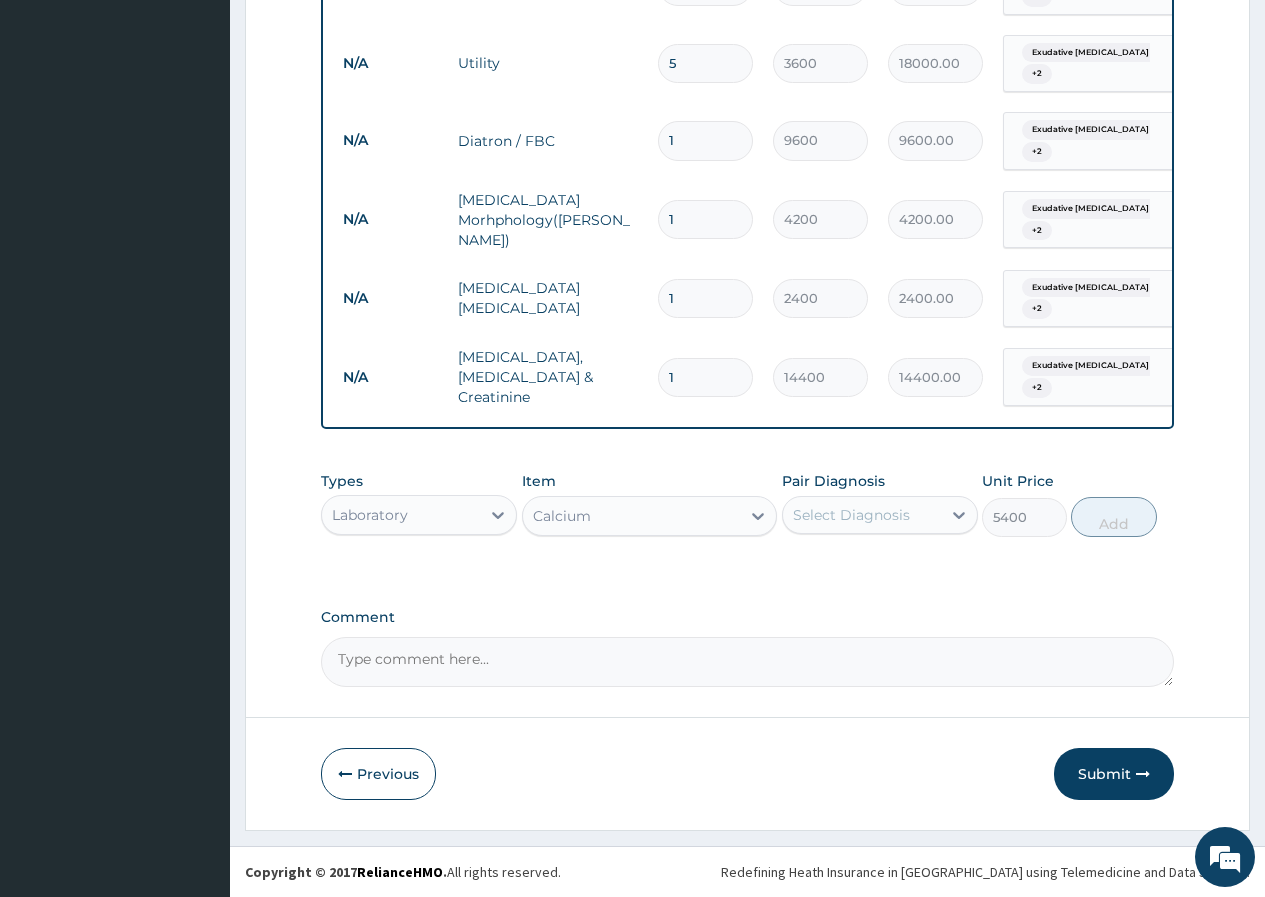click on "Select Diagnosis" at bounding box center (880, 515) 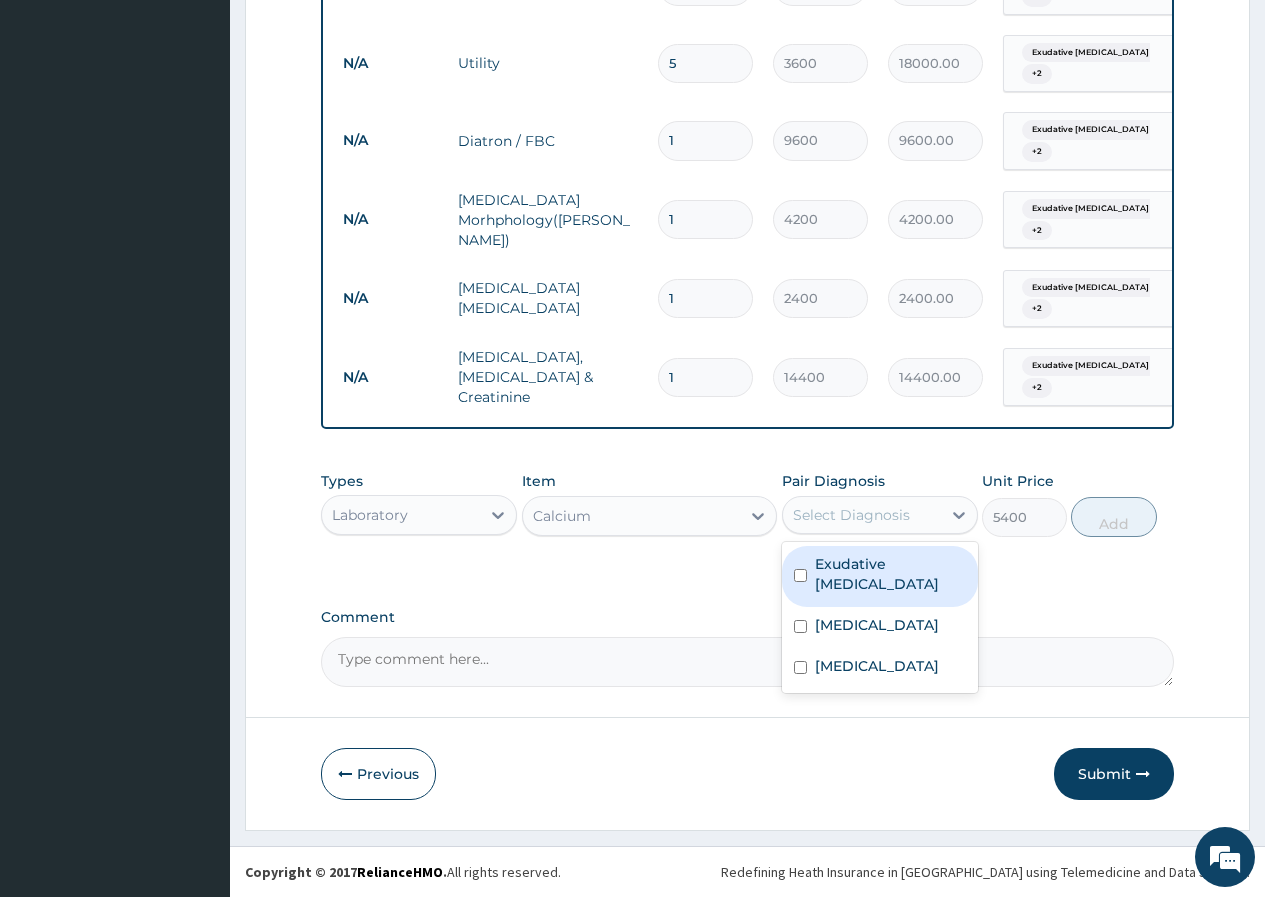 drag, startPoint x: 817, startPoint y: 575, endPoint x: 813, endPoint y: 605, distance: 30.265491 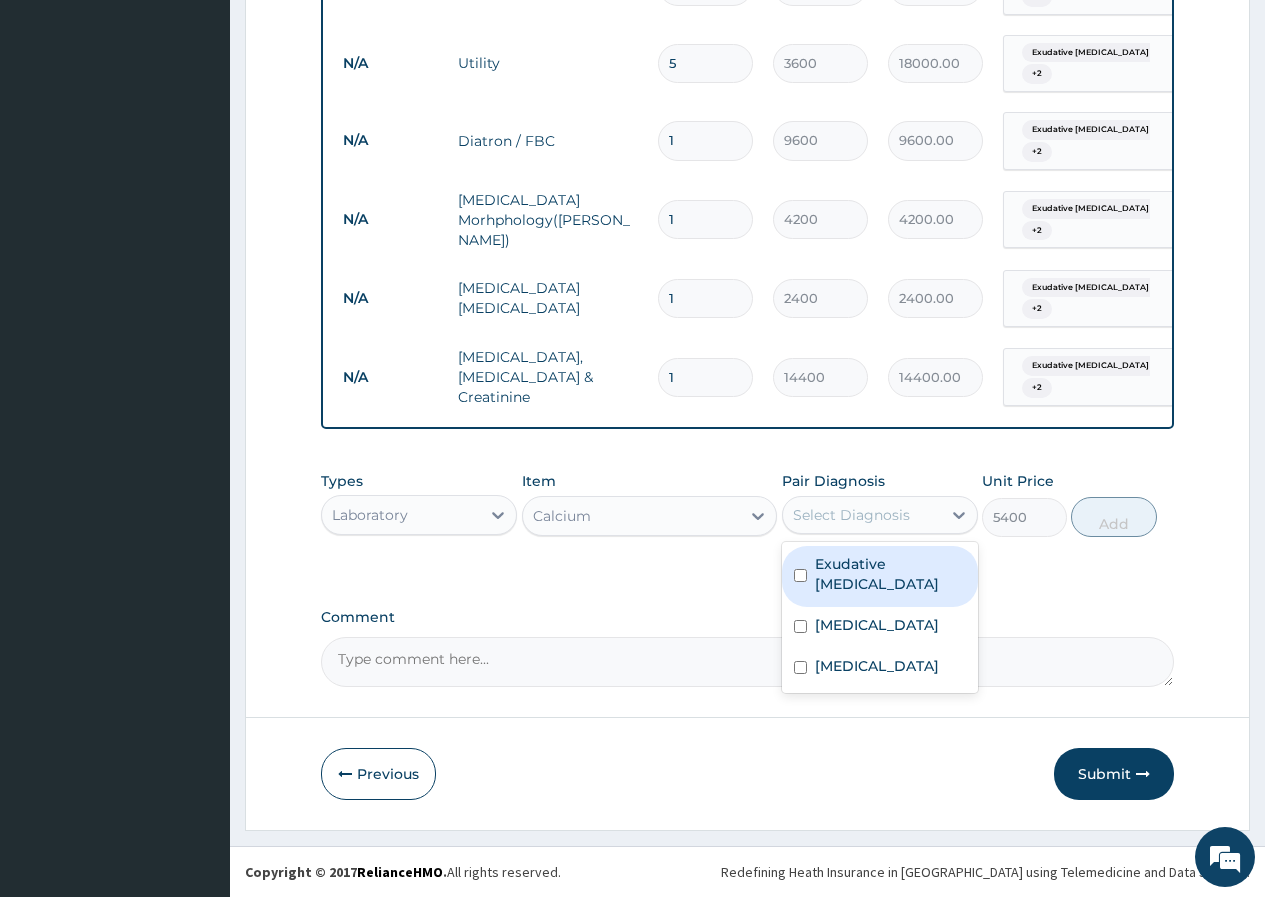click on "Exudative pharyngitis" at bounding box center [890, 574] 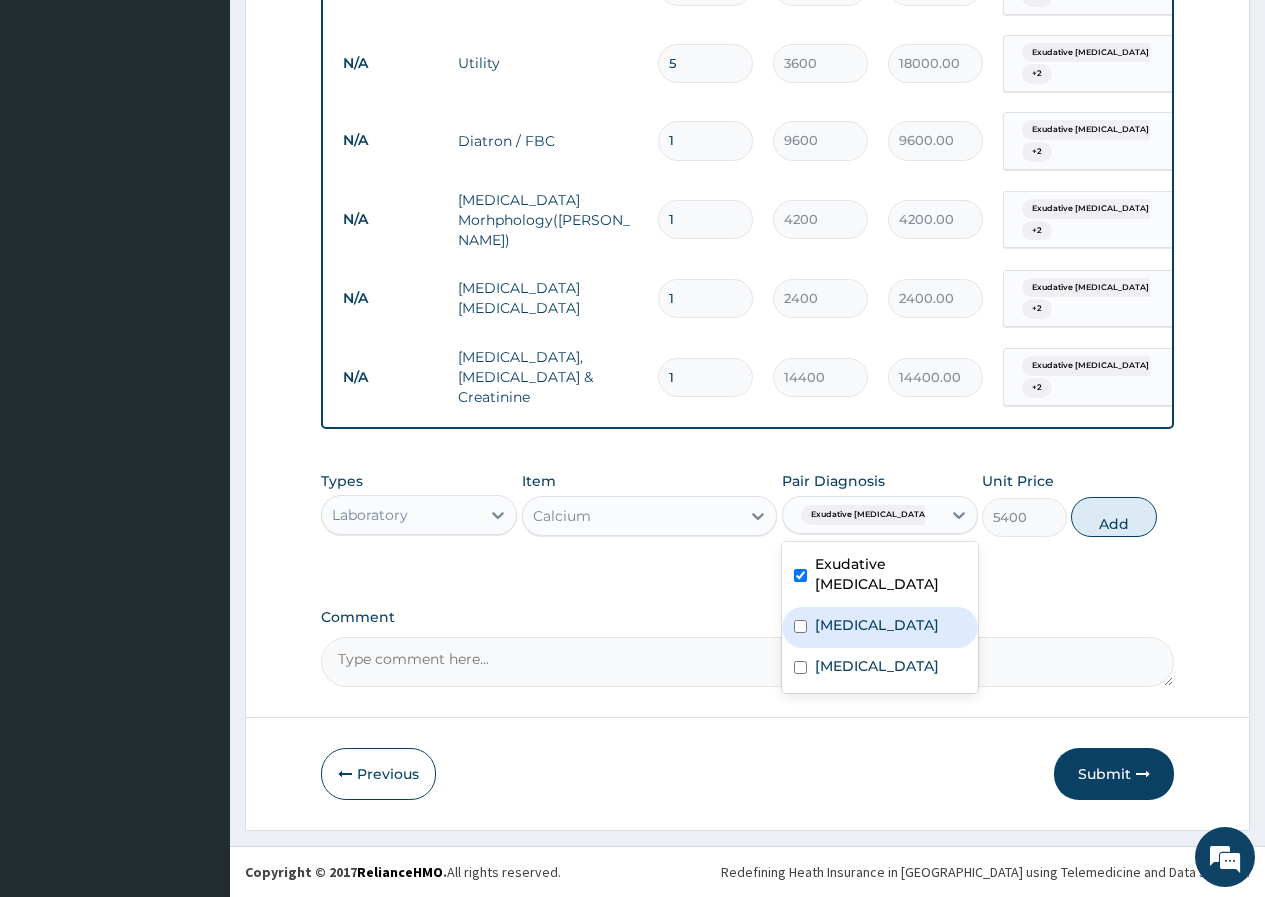 click at bounding box center [800, 626] 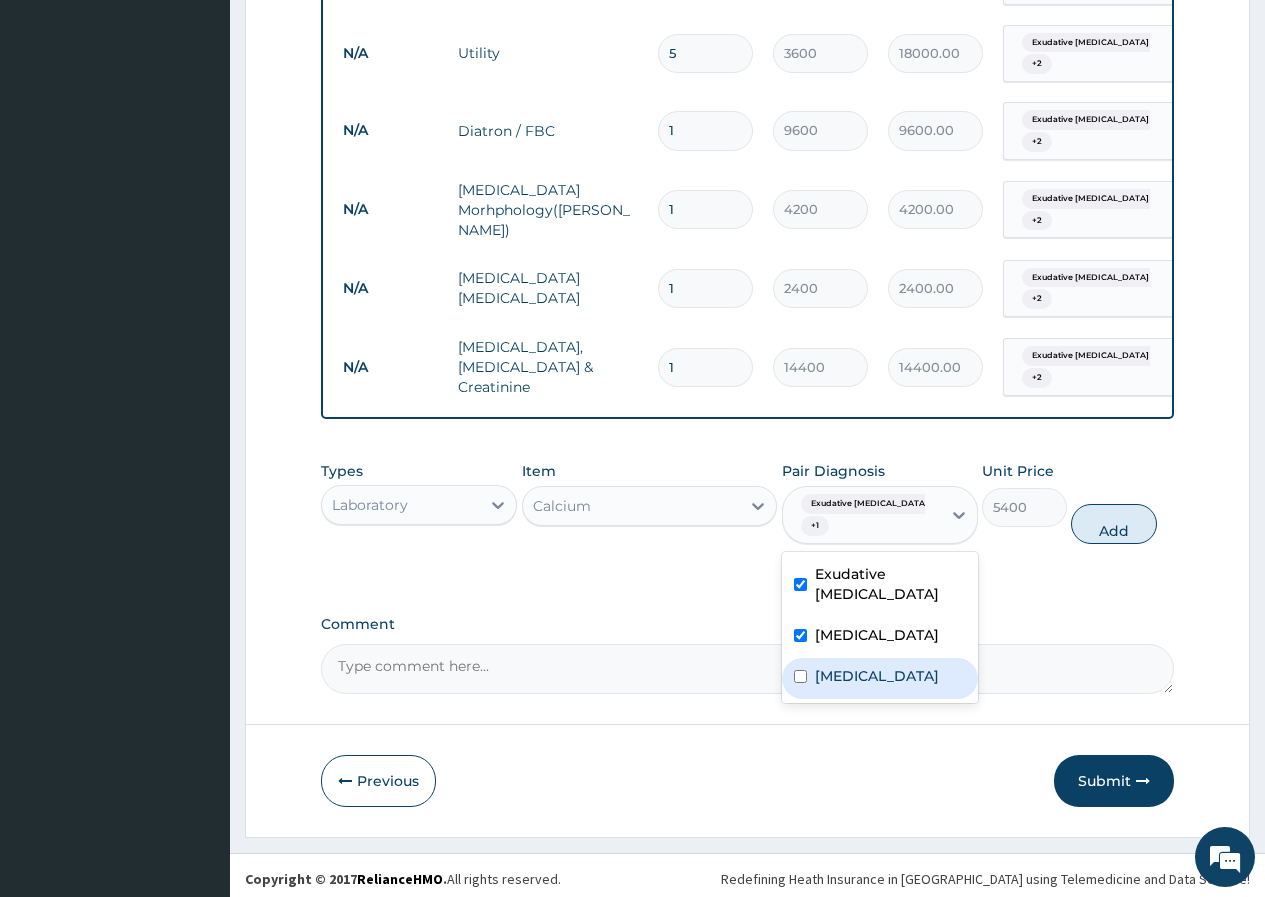 click at bounding box center [800, 676] 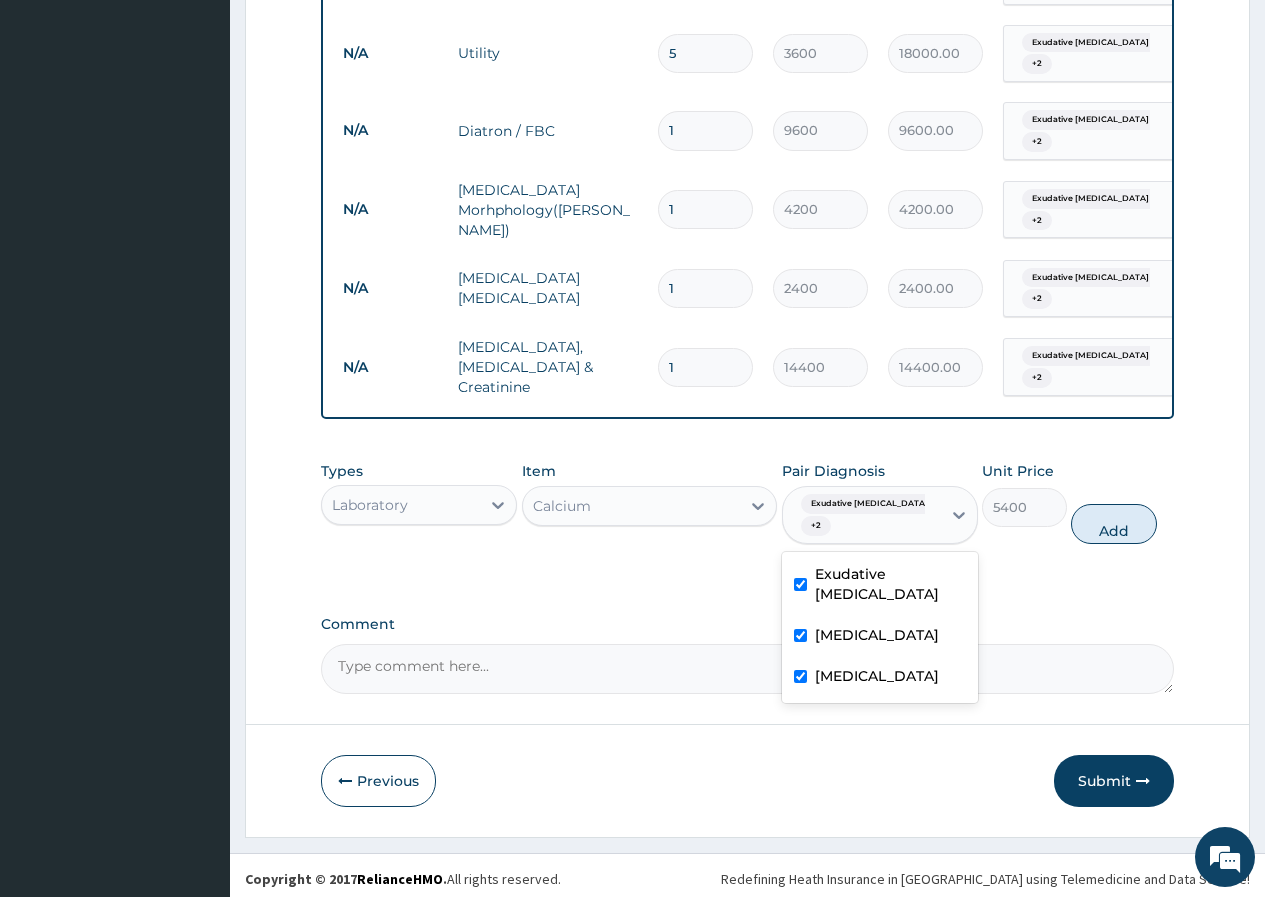 click on "Types Laboratory Item Calcium Pair Diagnosis option Malaria, selected. option Exudative pharyngitis selected, 1 of 3. 3 results available. Use Up and Down to choose options, press Enter to select the currently focused option, press Escape to exit the menu, press Tab to select the option and exit the menu. Exudative pharyngitis  + 2 Exudative pharyngitis Bacteremia Malaria Unit Price 5400 Add" at bounding box center [747, 502] 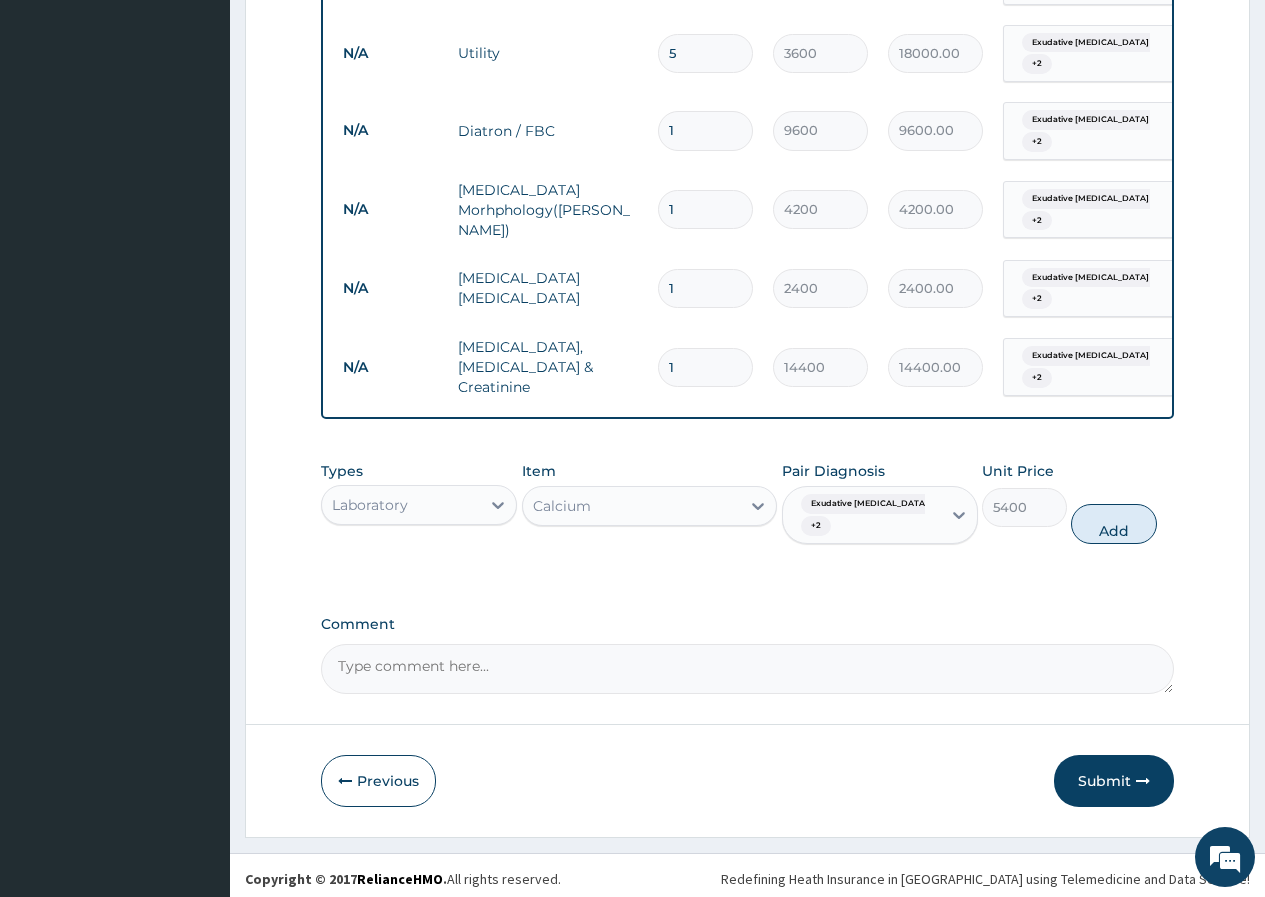 click on "Add" at bounding box center (1113, 524) 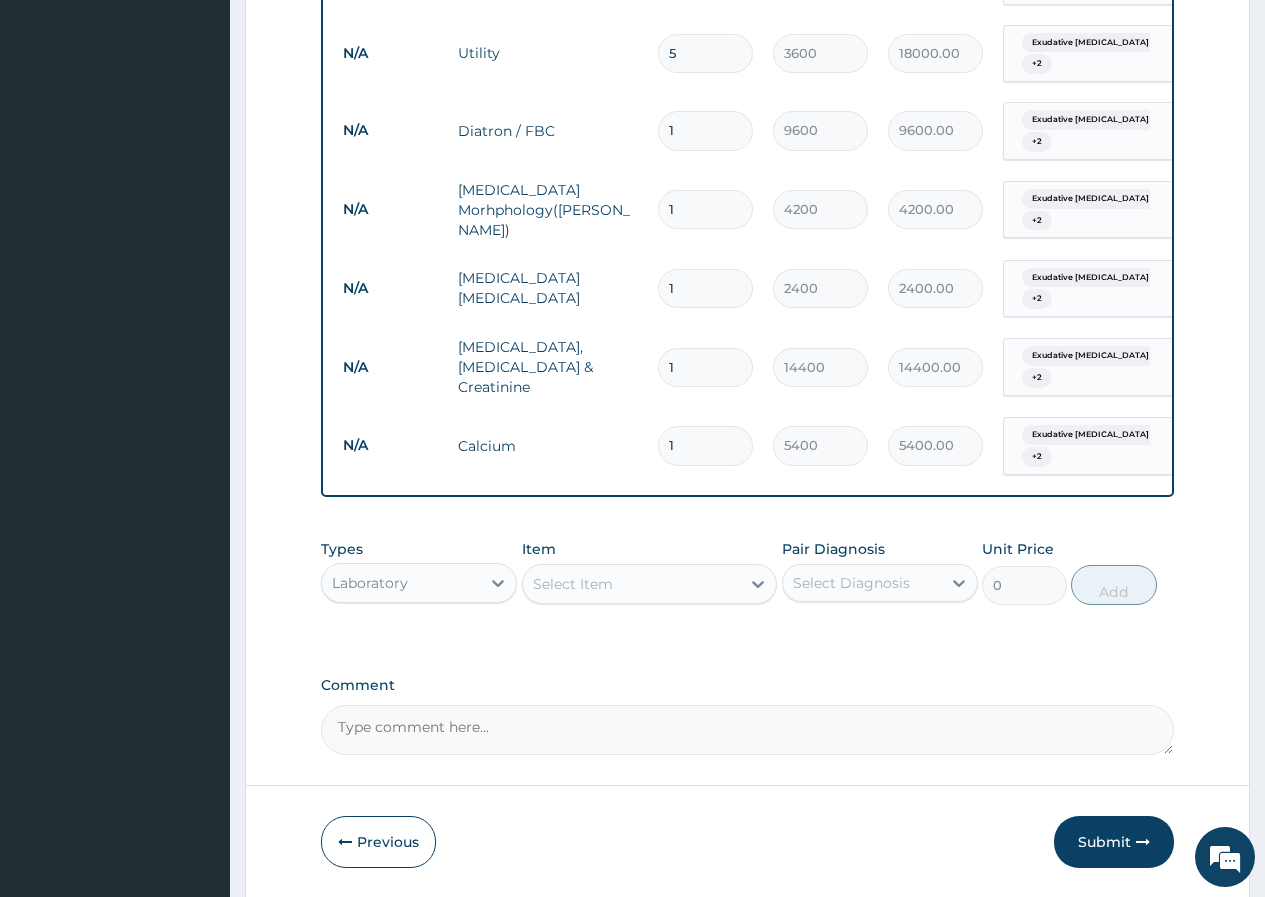 click on "Select Item" at bounding box center (632, 584) 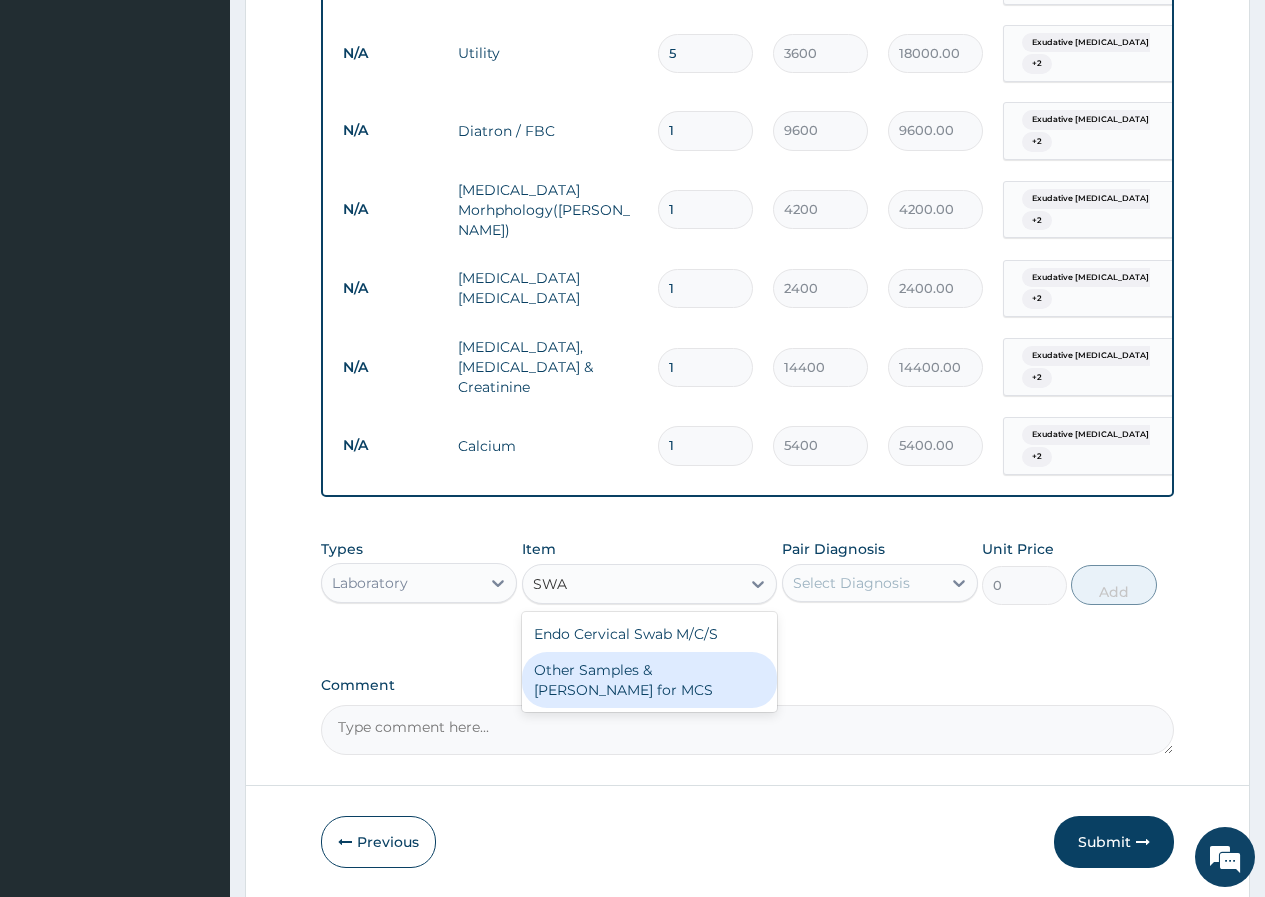 click on "Other Samples & Swabs for MCS" at bounding box center (650, 680) 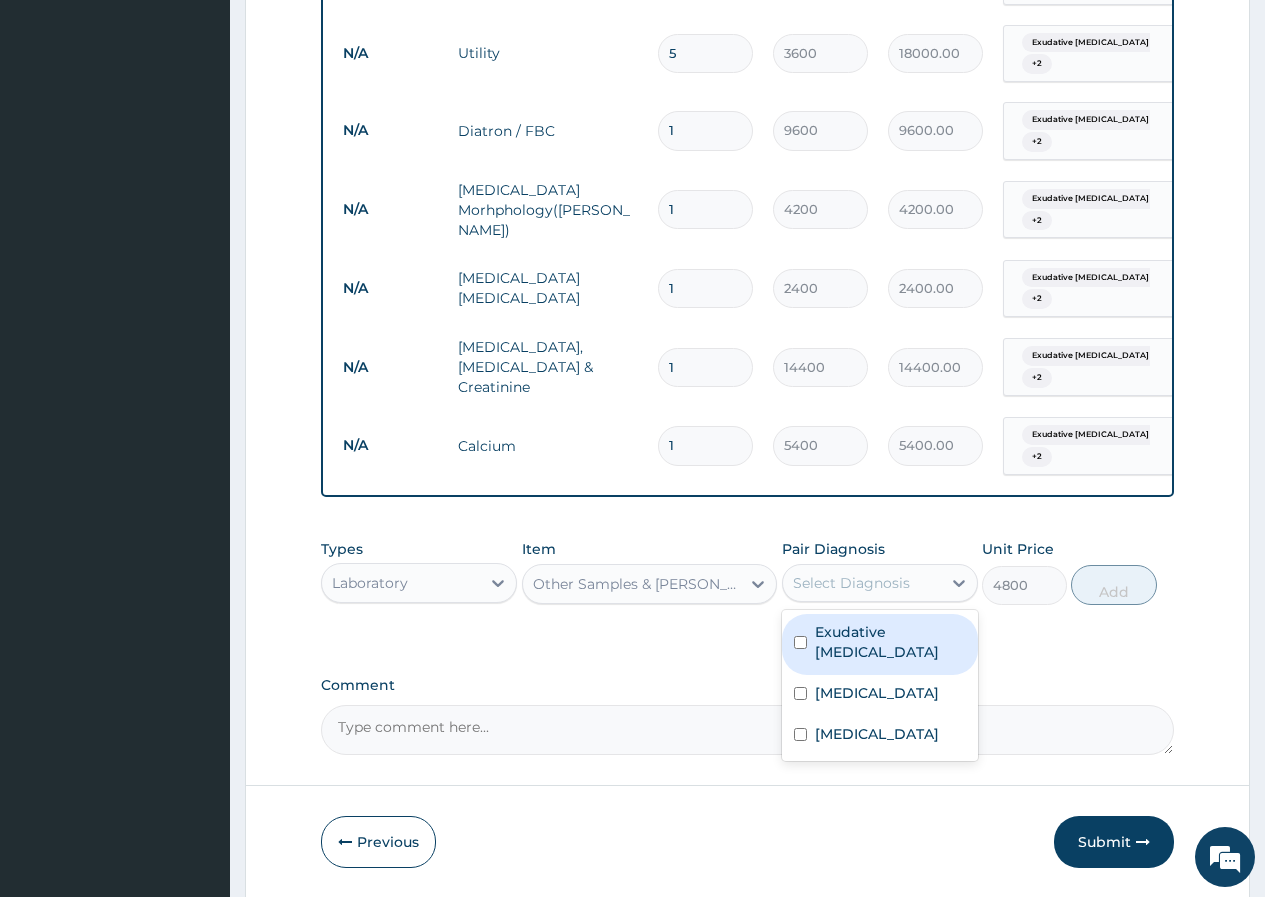 click on "Select Diagnosis" at bounding box center [851, 583] 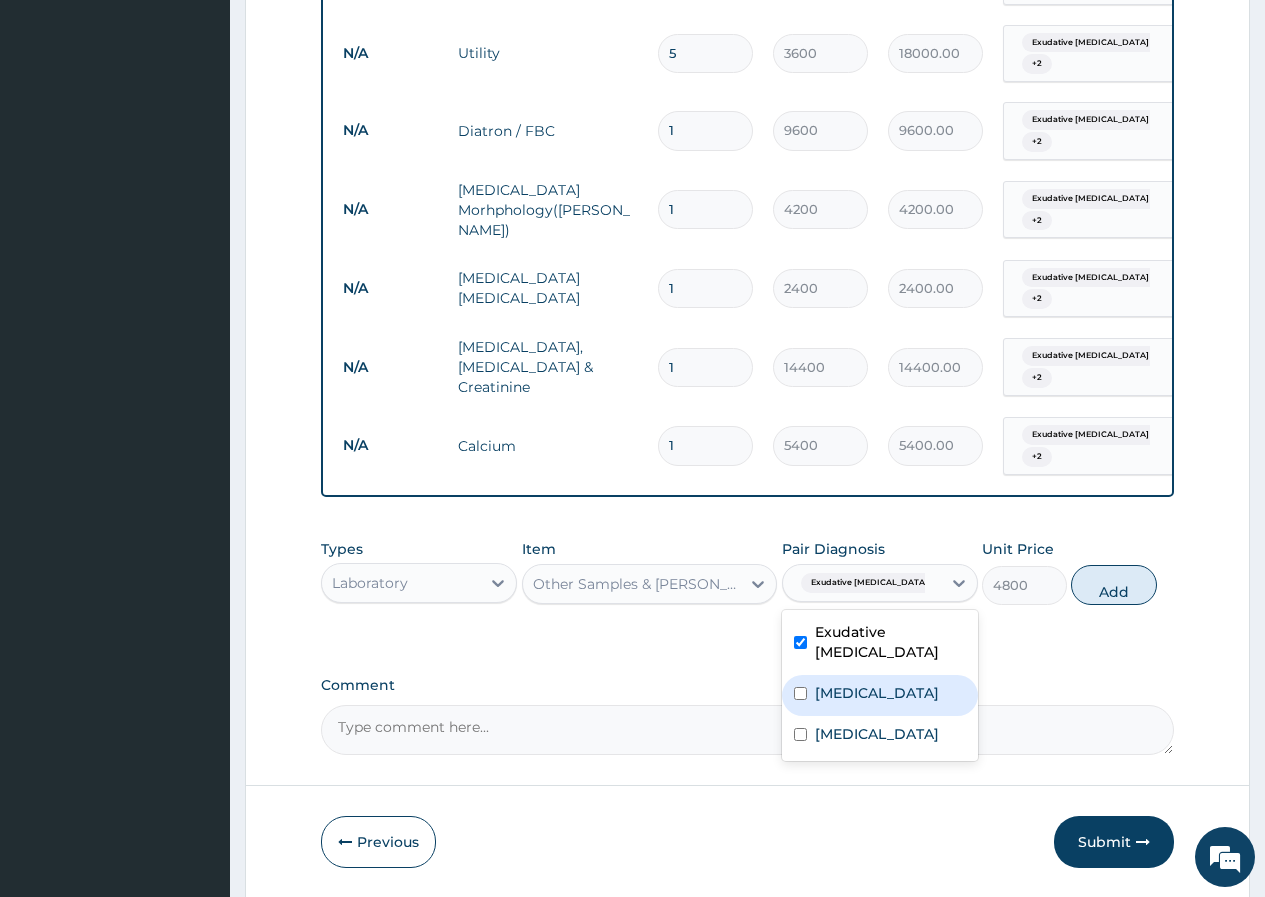 click on "Bacteremia" at bounding box center (877, 693) 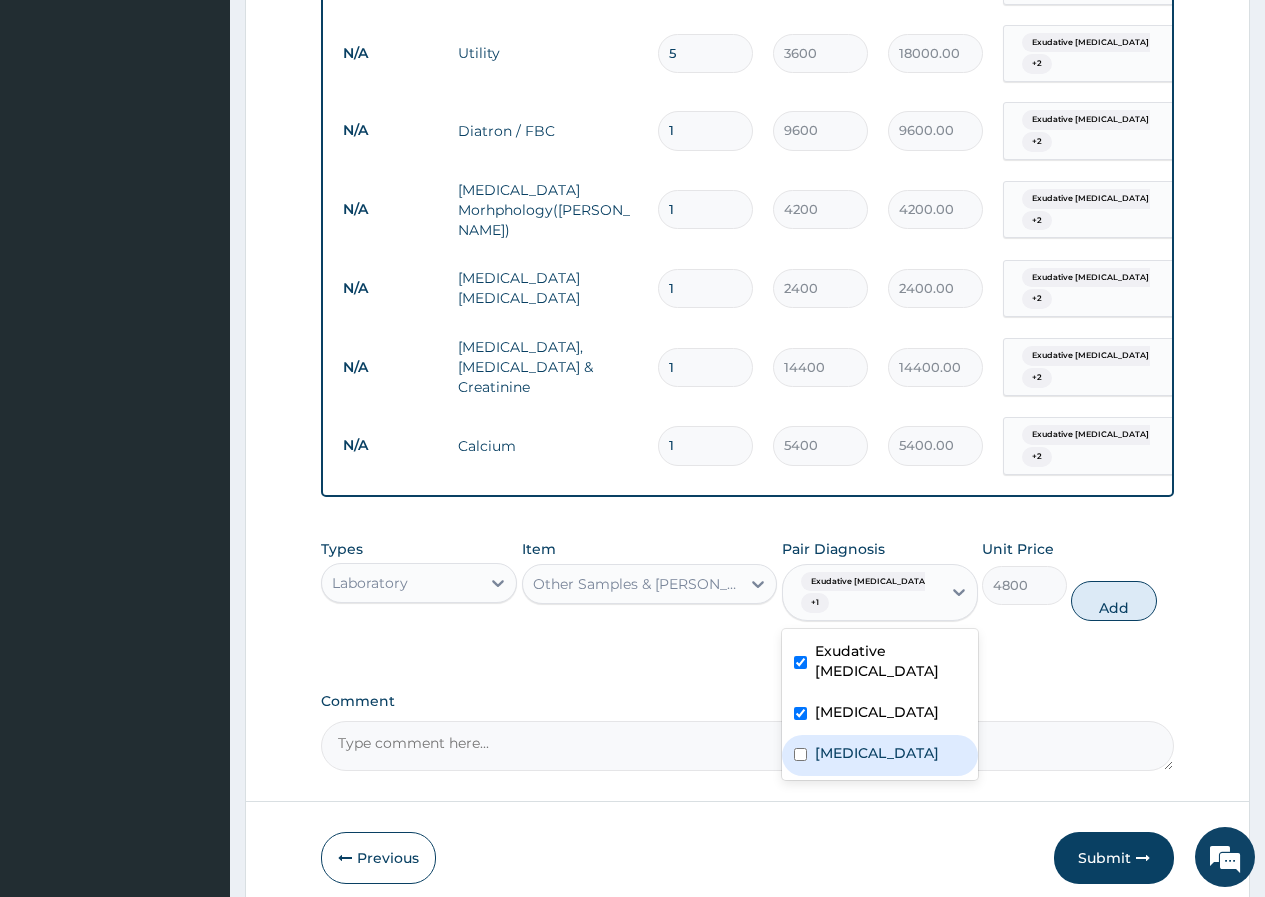 click at bounding box center (800, 754) 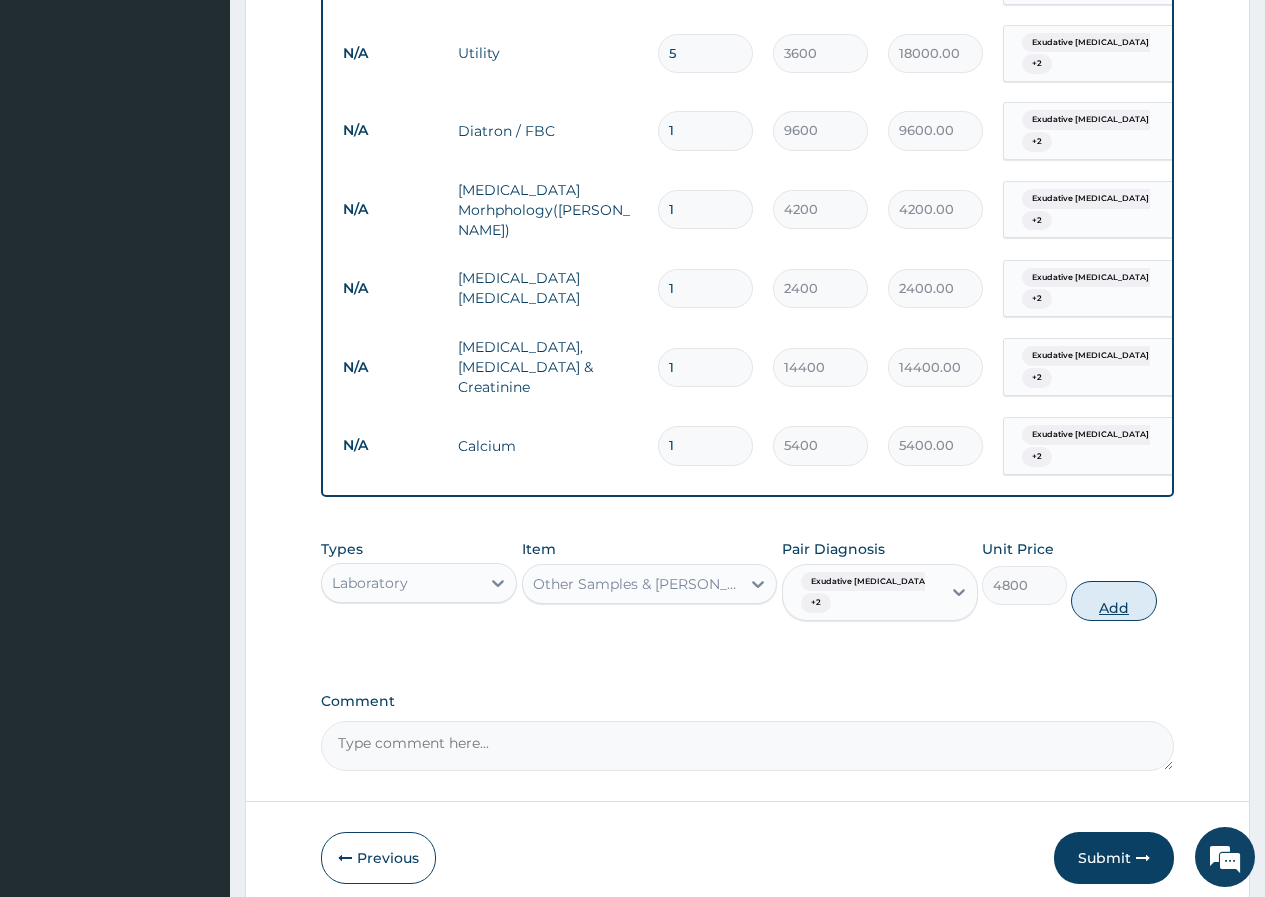 click on "Add" at bounding box center [1113, 601] 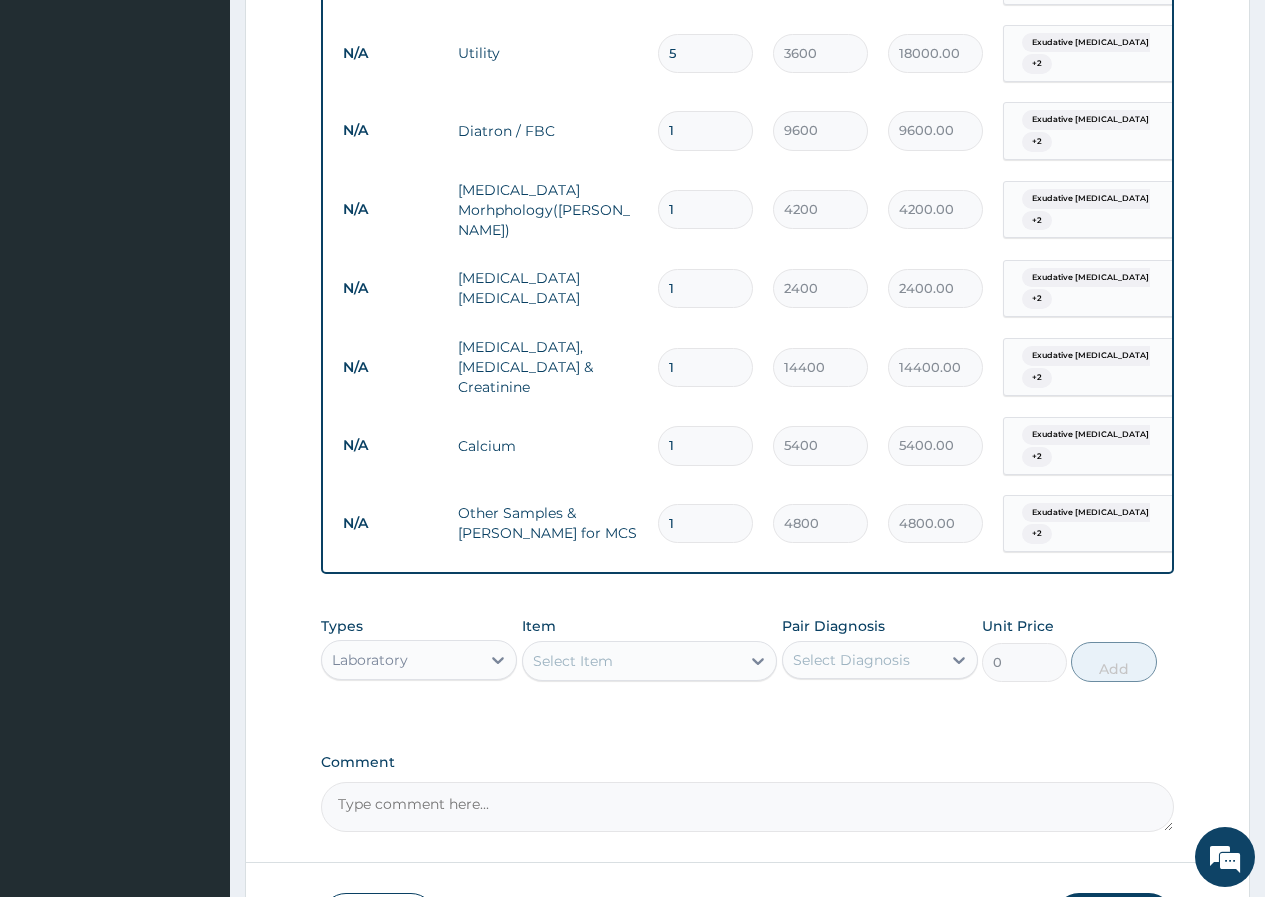 scroll, scrollTop: 2588, scrollLeft: 0, axis: vertical 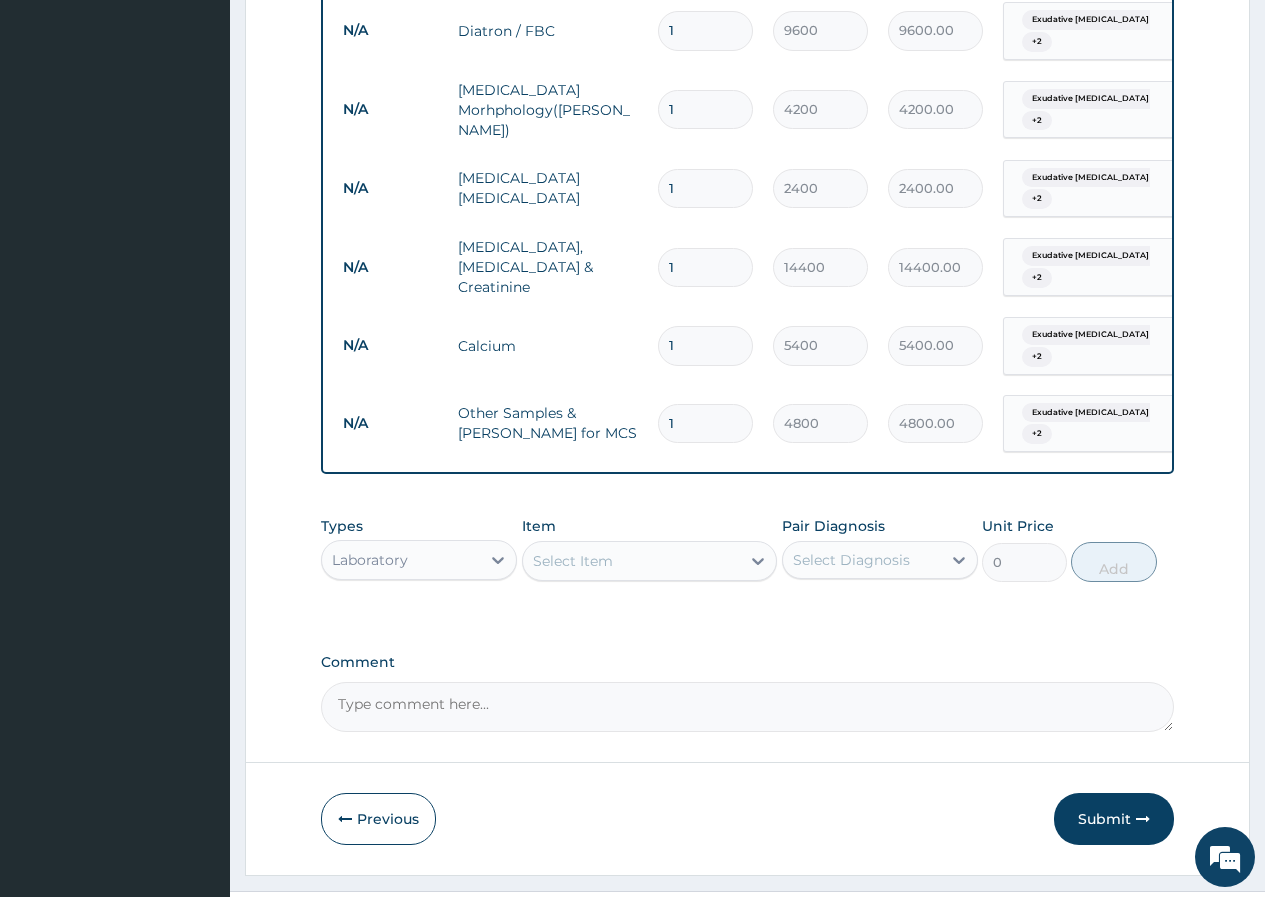 click on "Select Item" at bounding box center [573, 561] 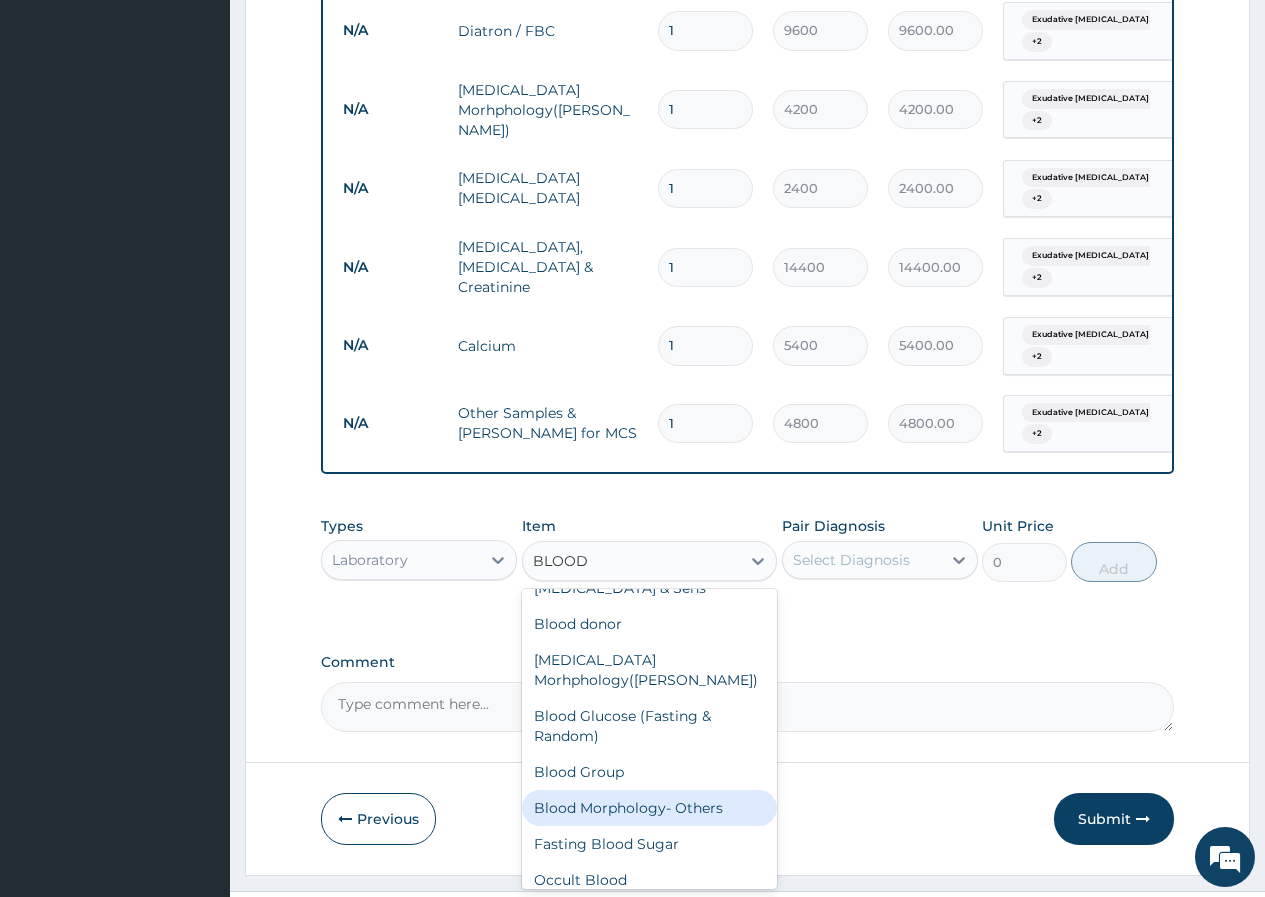scroll, scrollTop: 0, scrollLeft: 0, axis: both 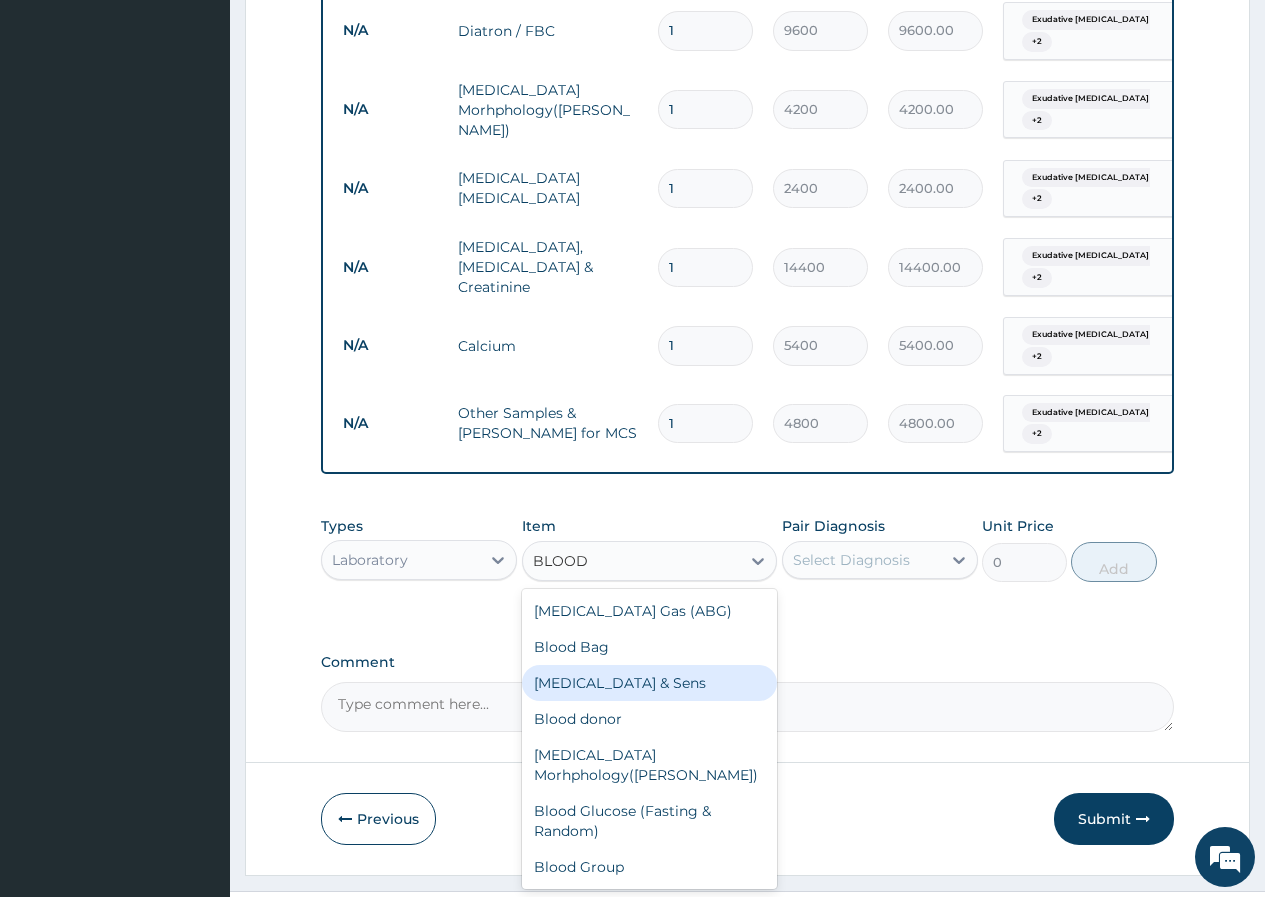 click on "Blood Culture & Sens" at bounding box center (650, 683) 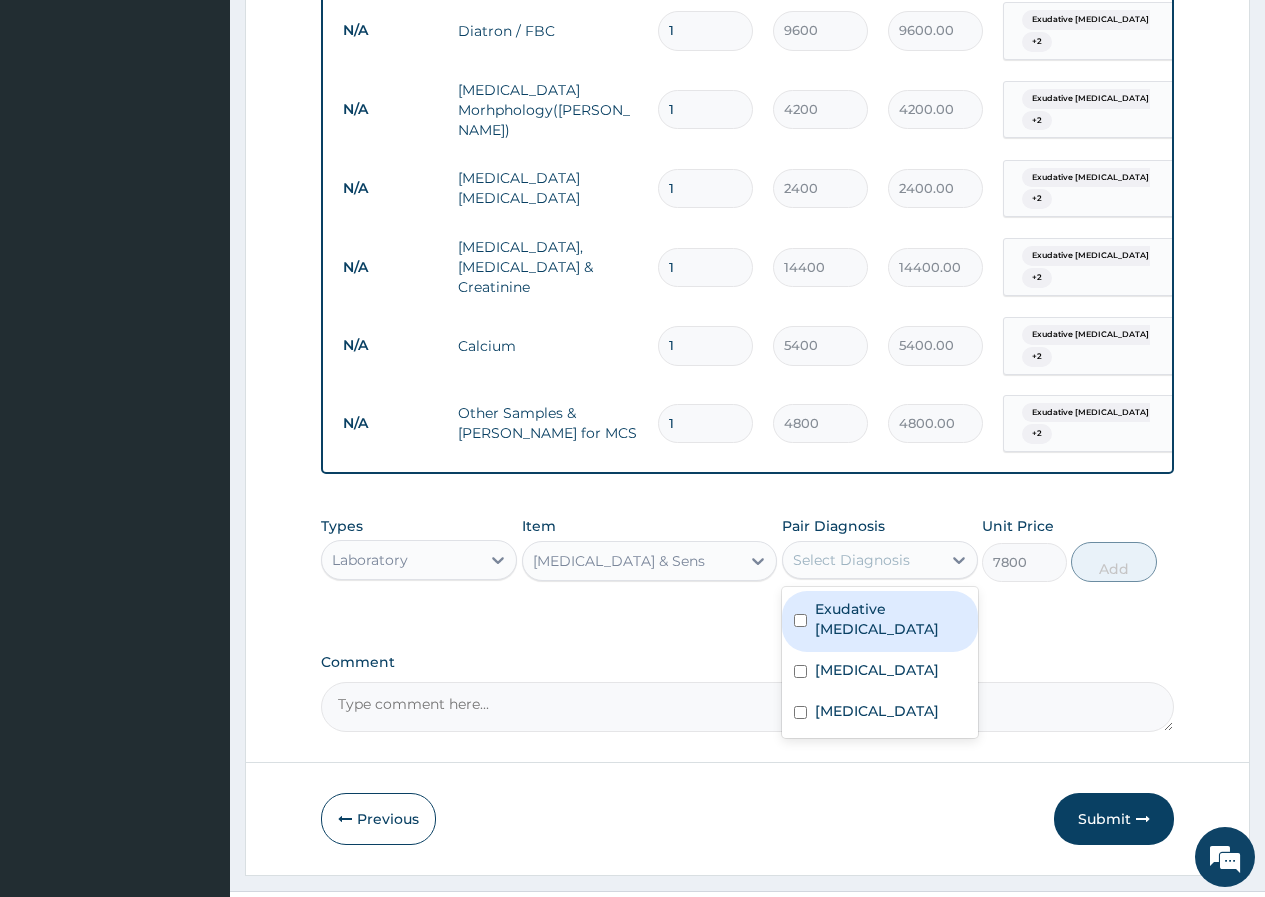 click on "Select Diagnosis" at bounding box center [851, 560] 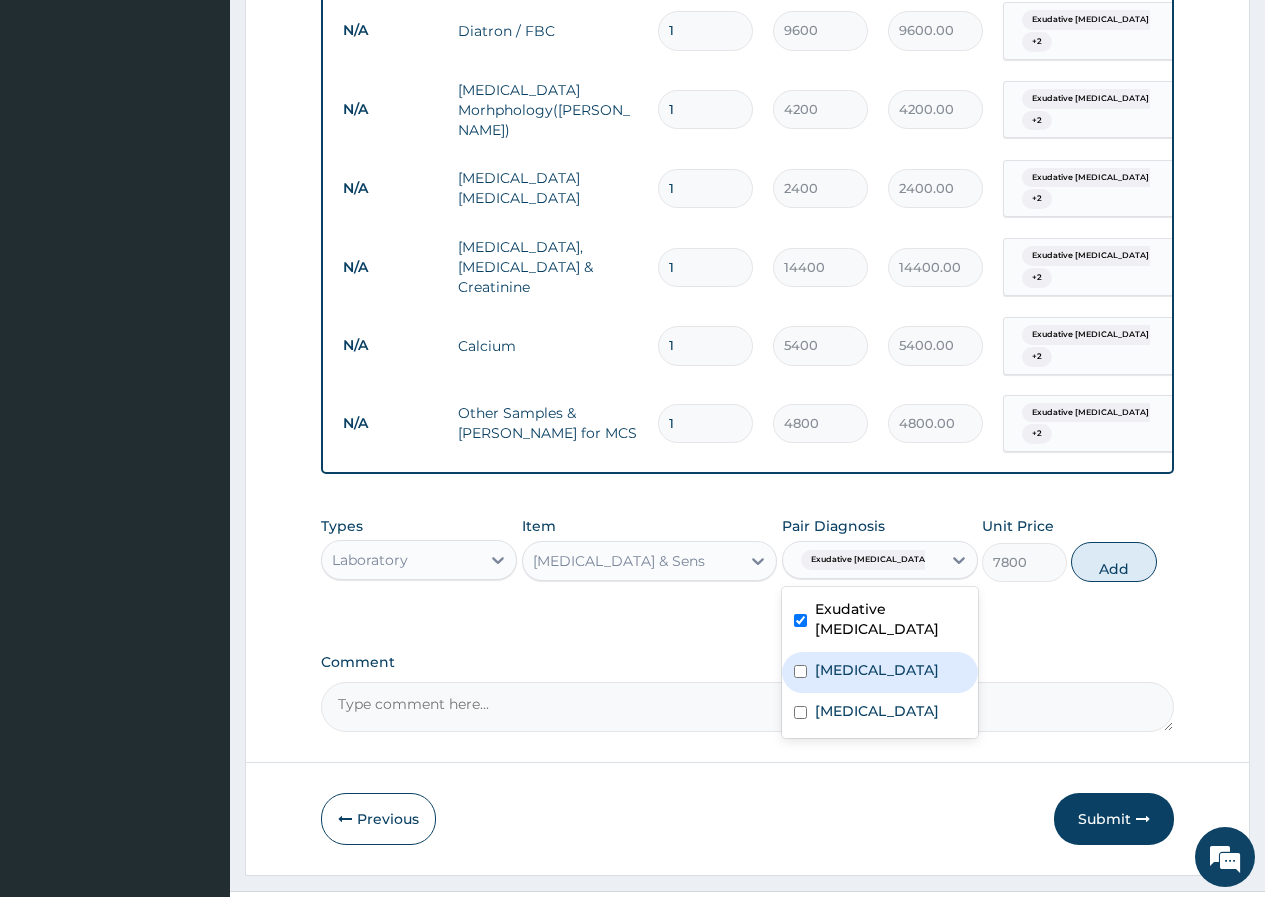 click on "Bacteremia" at bounding box center [877, 670] 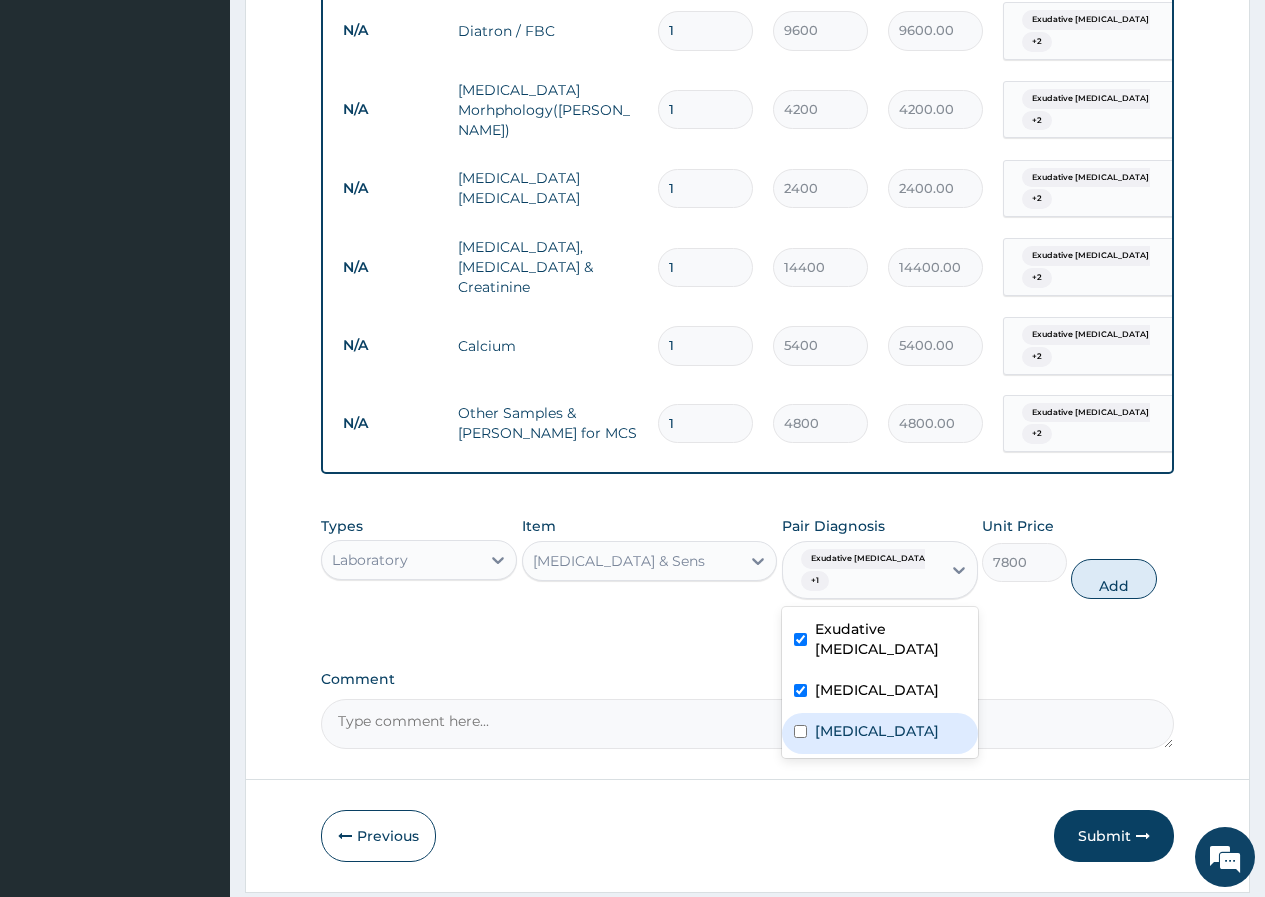 click on "Malaria" at bounding box center (880, 733) 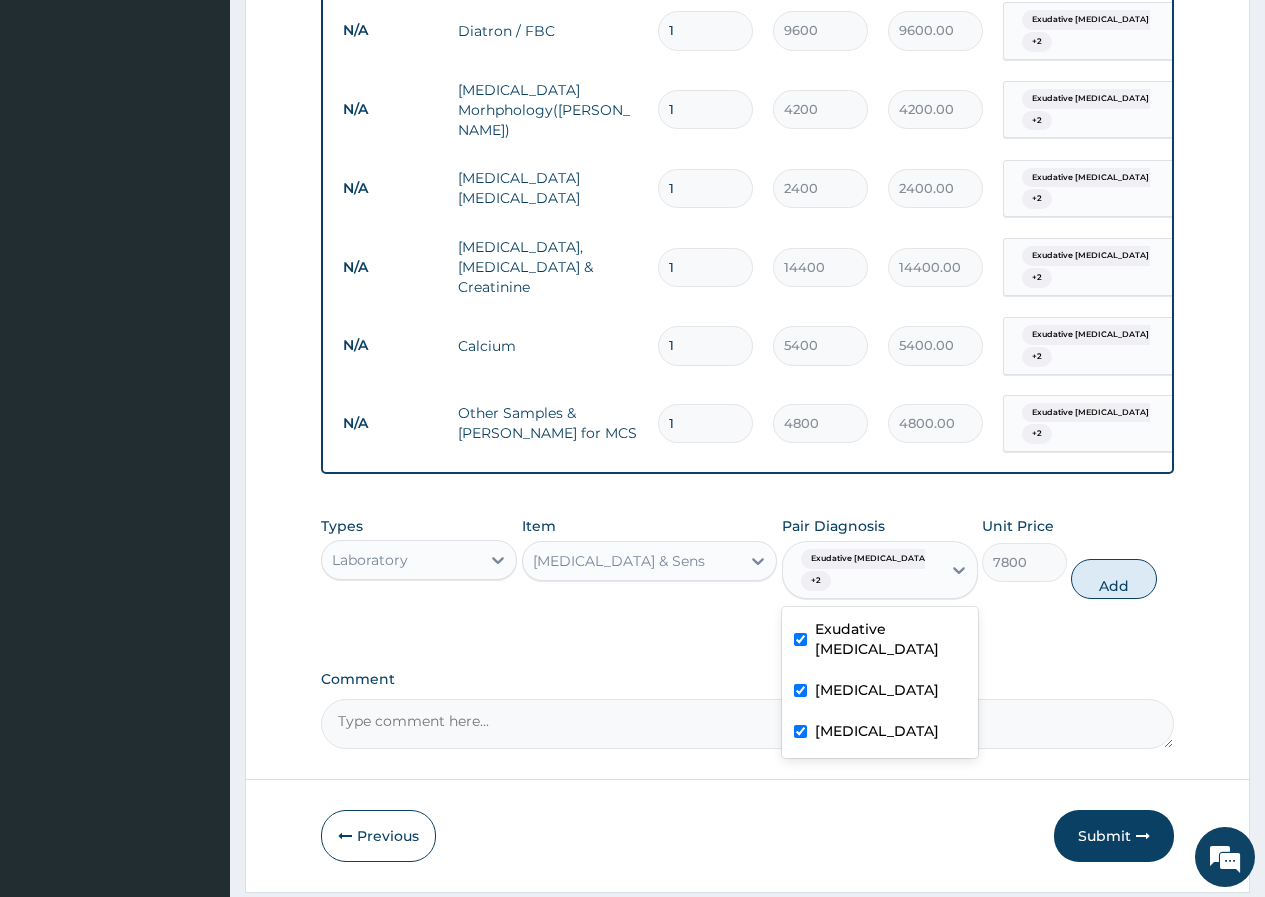 click on "Add" at bounding box center [1113, 579] 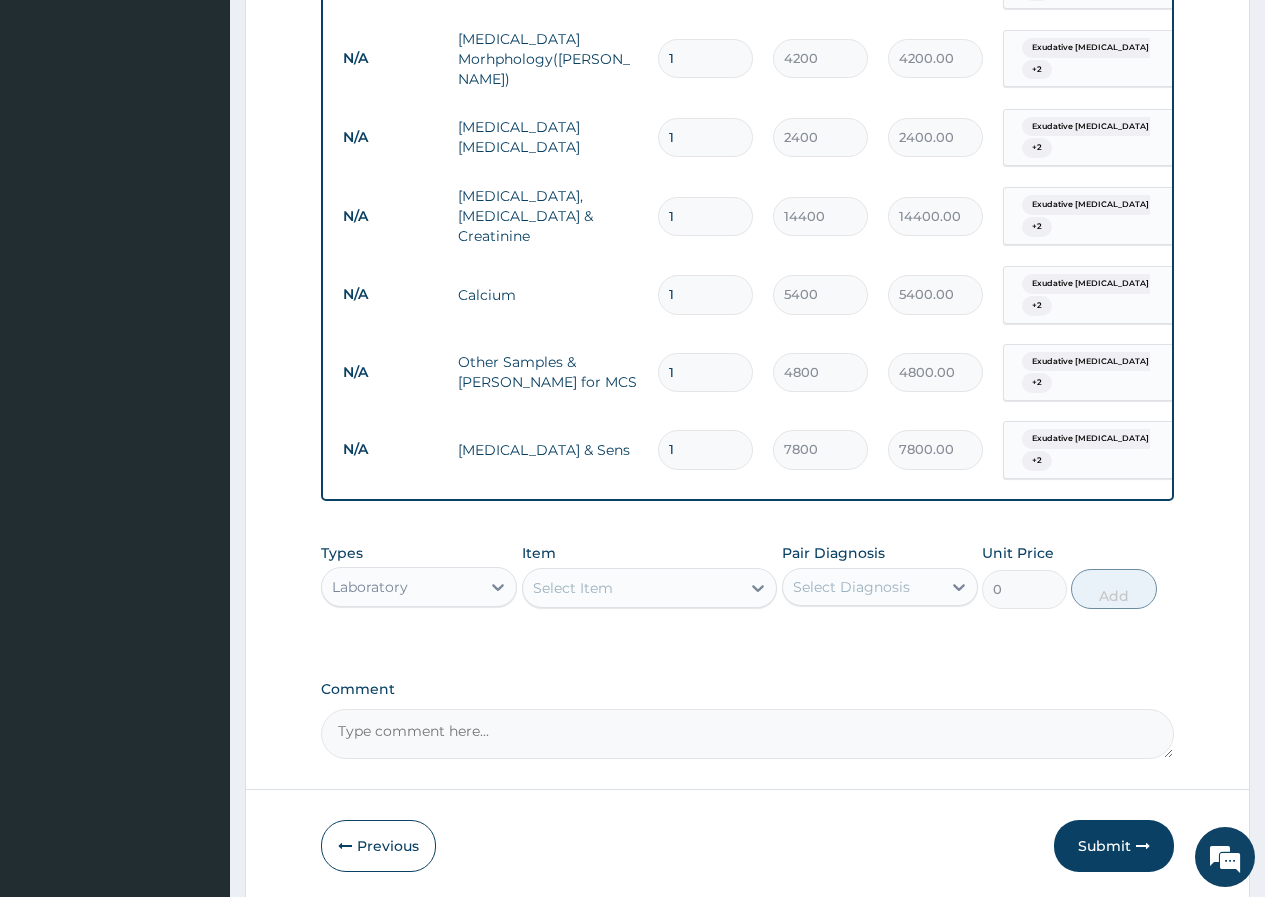 scroll, scrollTop: 2721, scrollLeft: 0, axis: vertical 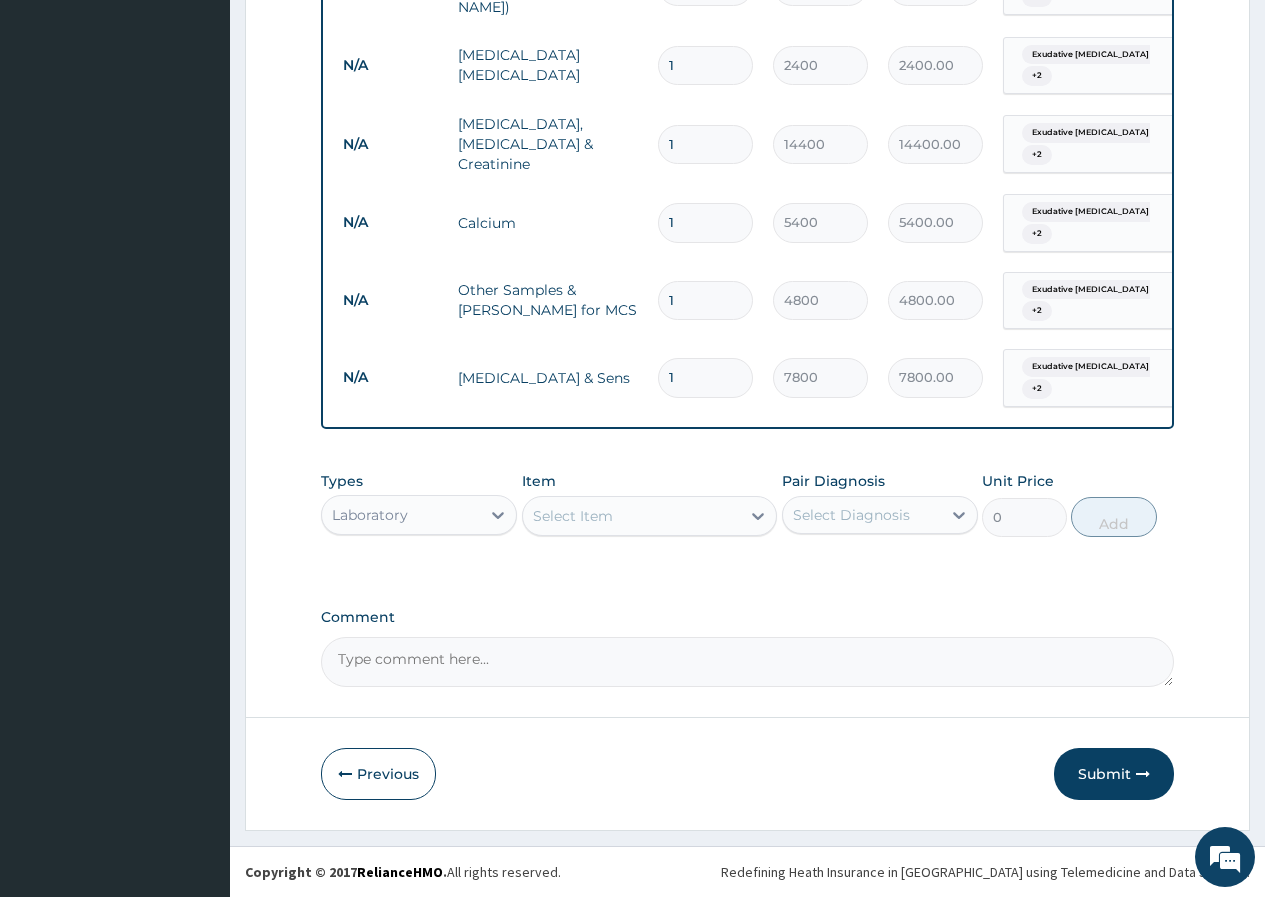 click on "Select Item" at bounding box center (632, 516) 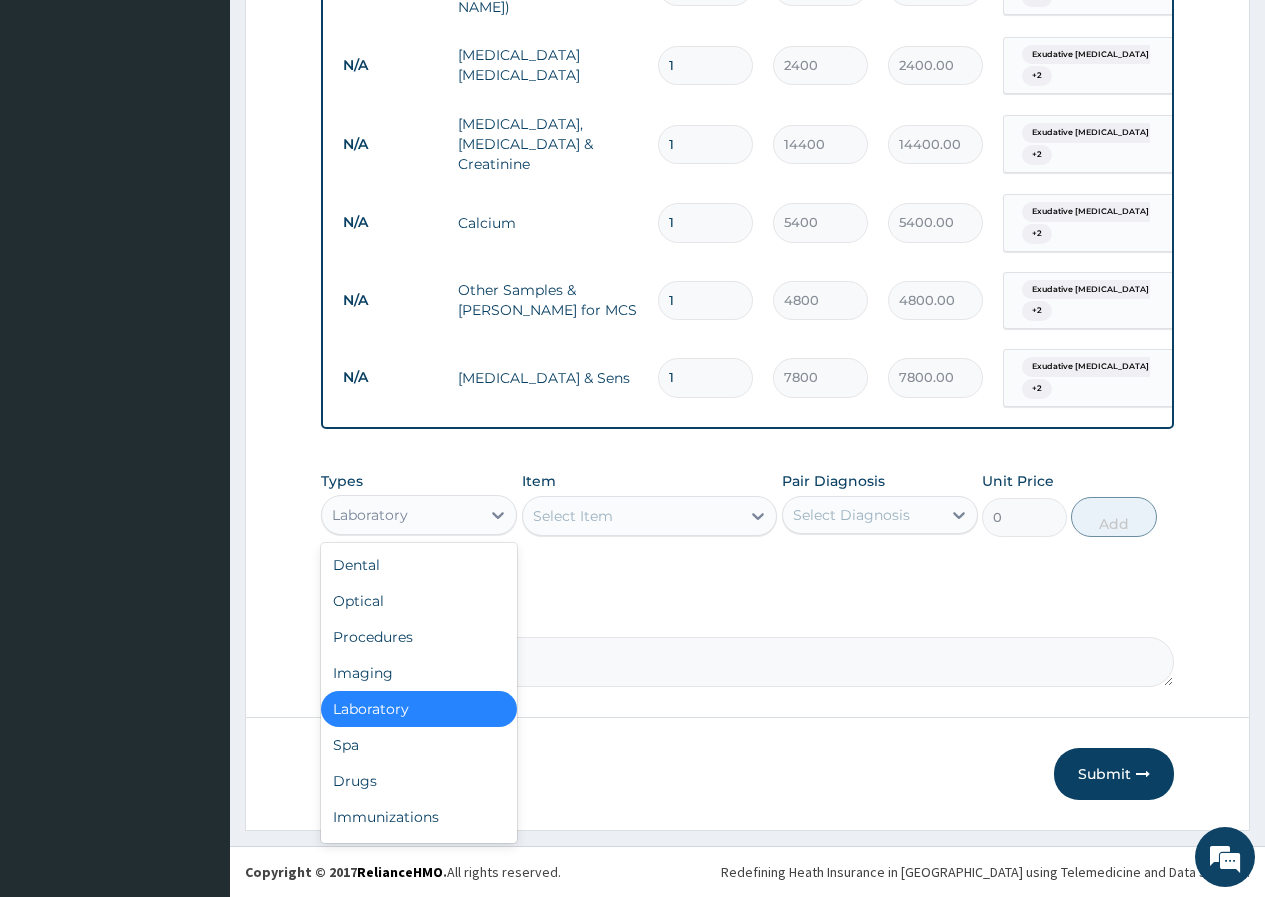 click on "Laboratory" at bounding box center (370, 515) 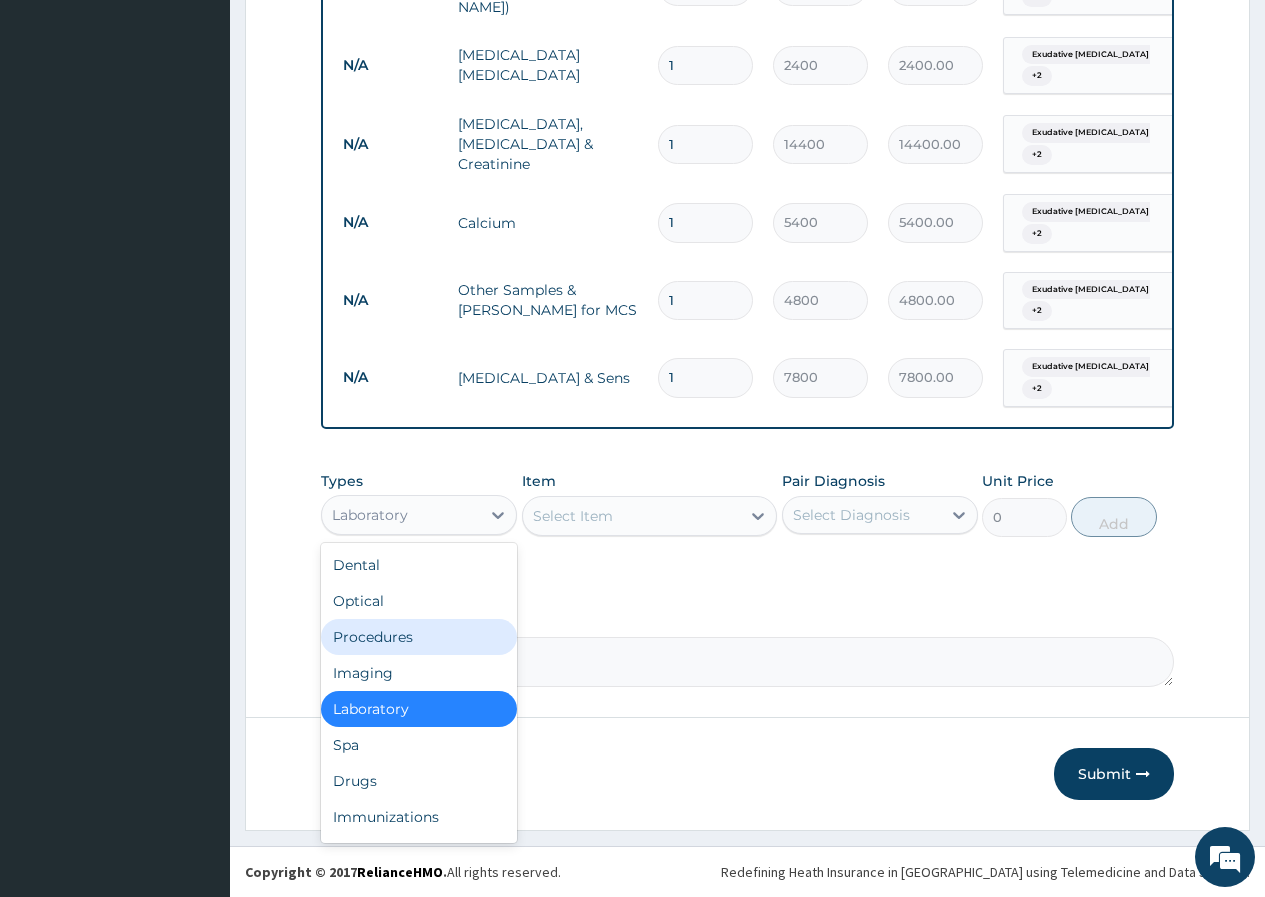click on "Procedures" at bounding box center (419, 637) 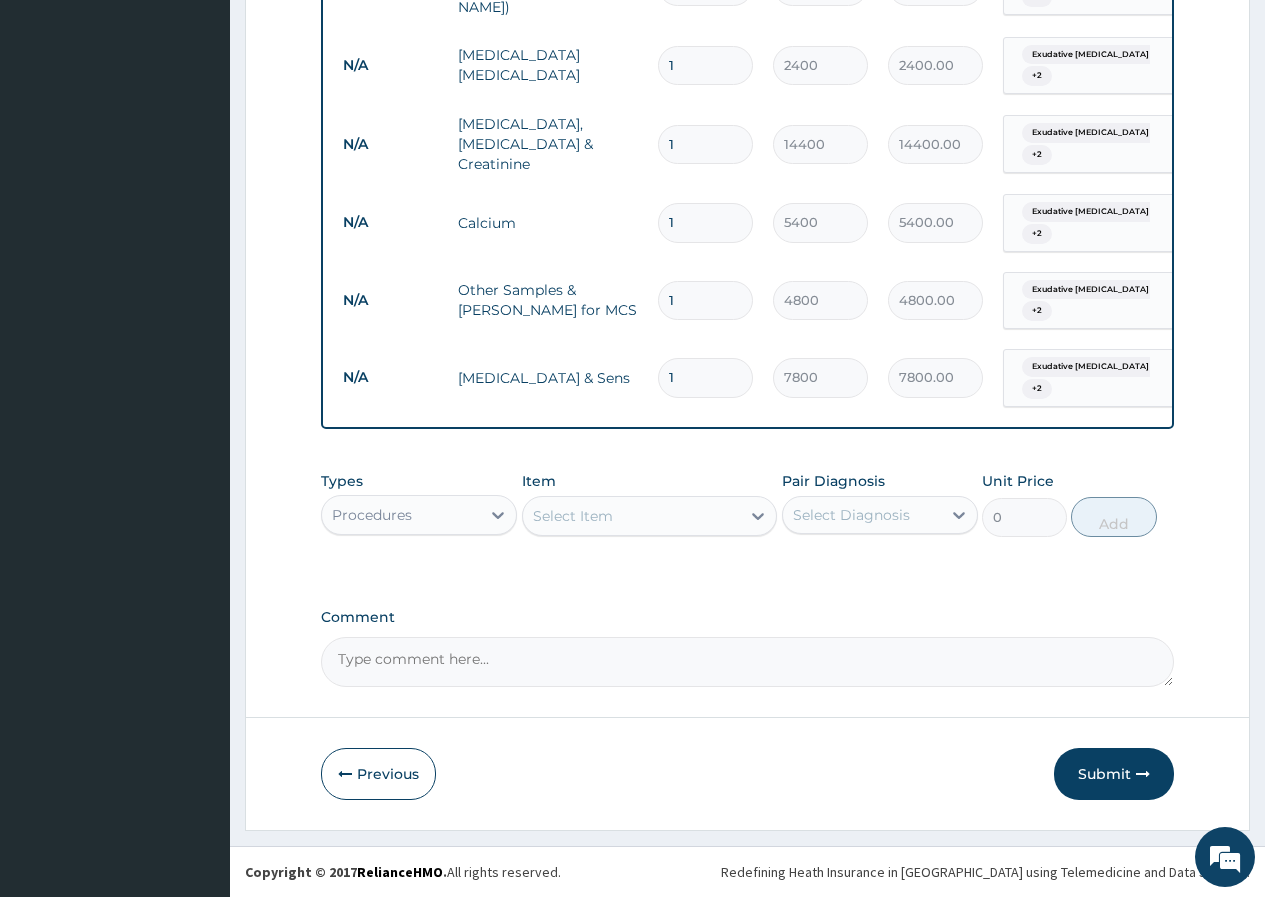 click on "Select Item" at bounding box center [573, 516] 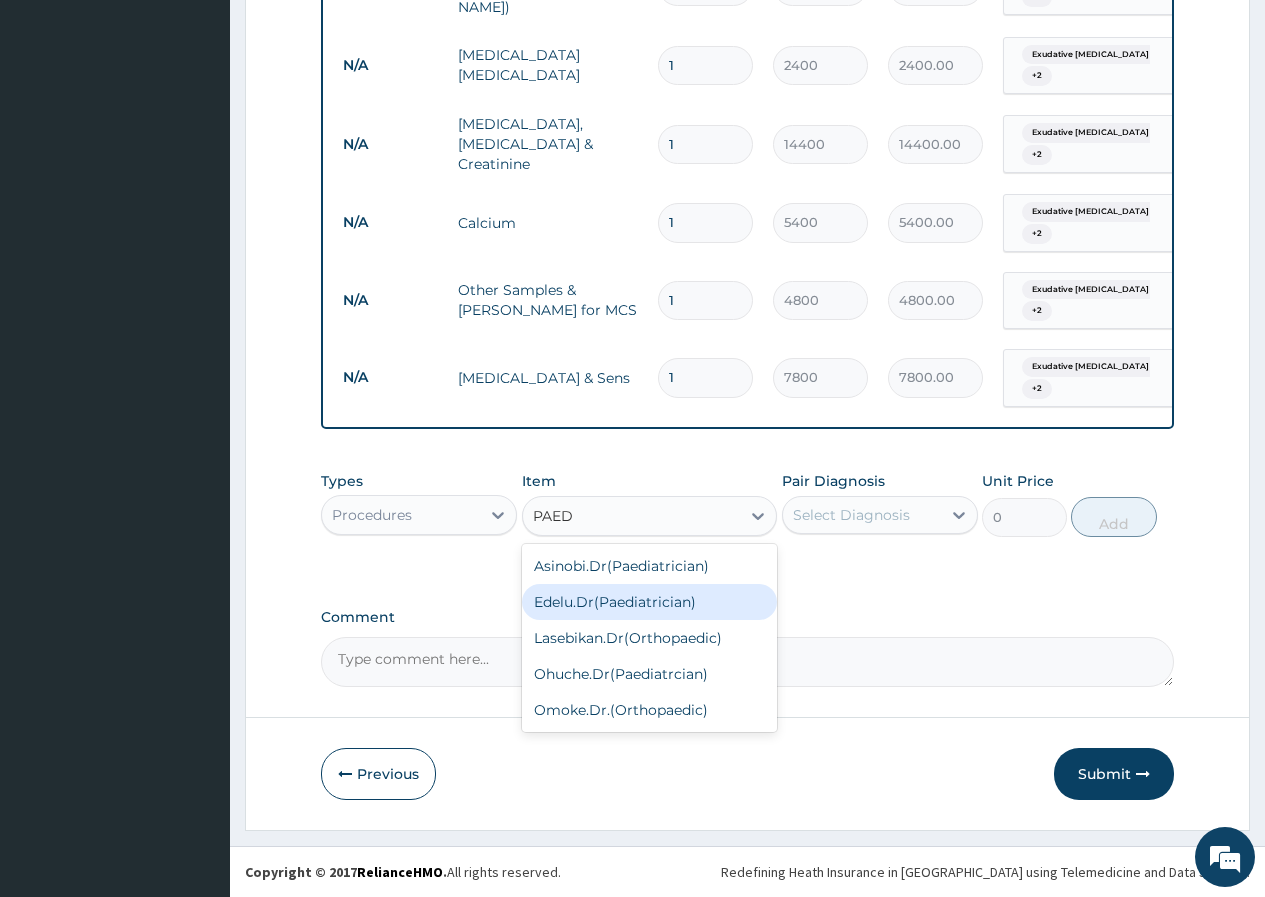 drag, startPoint x: 583, startPoint y: 599, endPoint x: 637, endPoint y: 616, distance: 56.61272 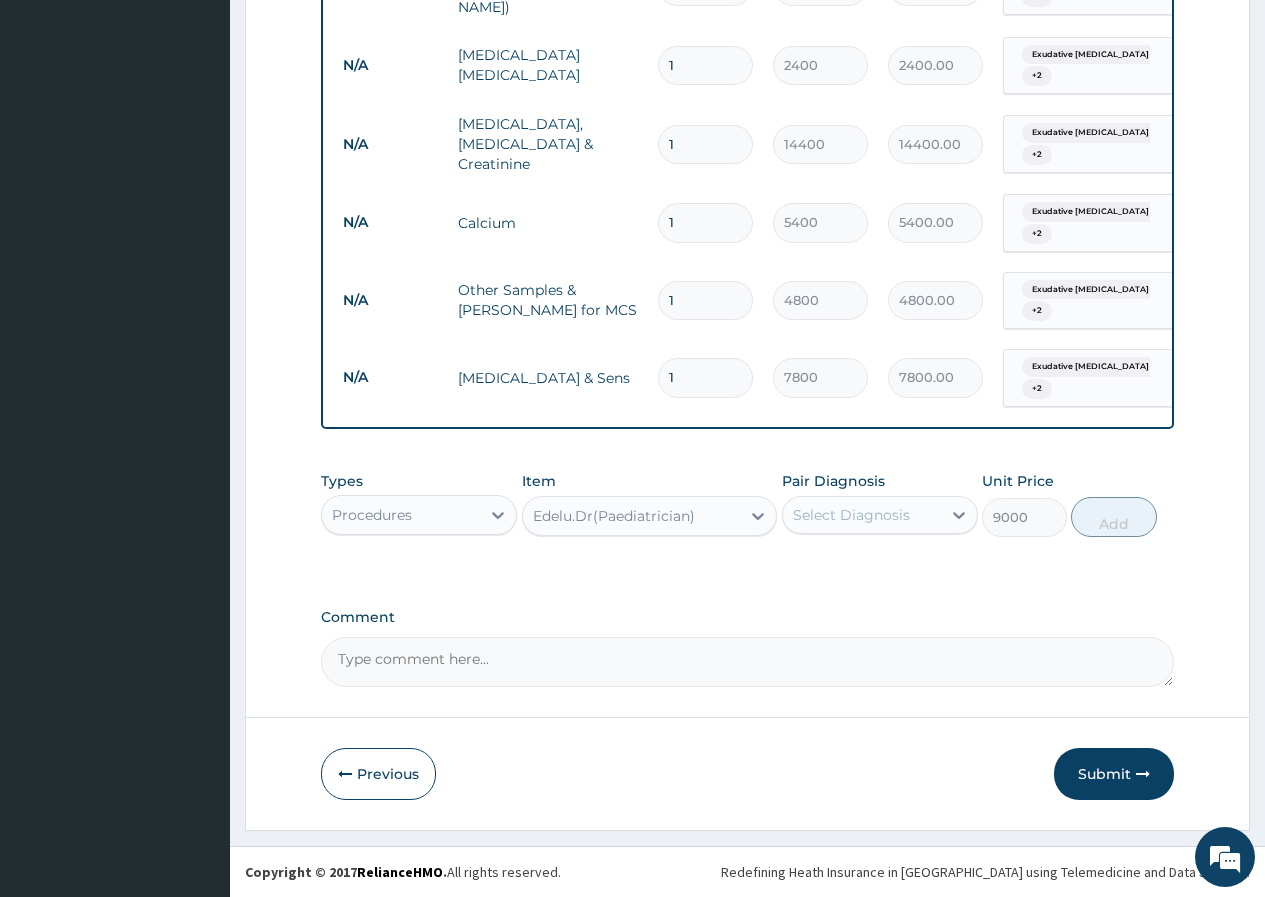 click on "Select Diagnosis" at bounding box center (851, 515) 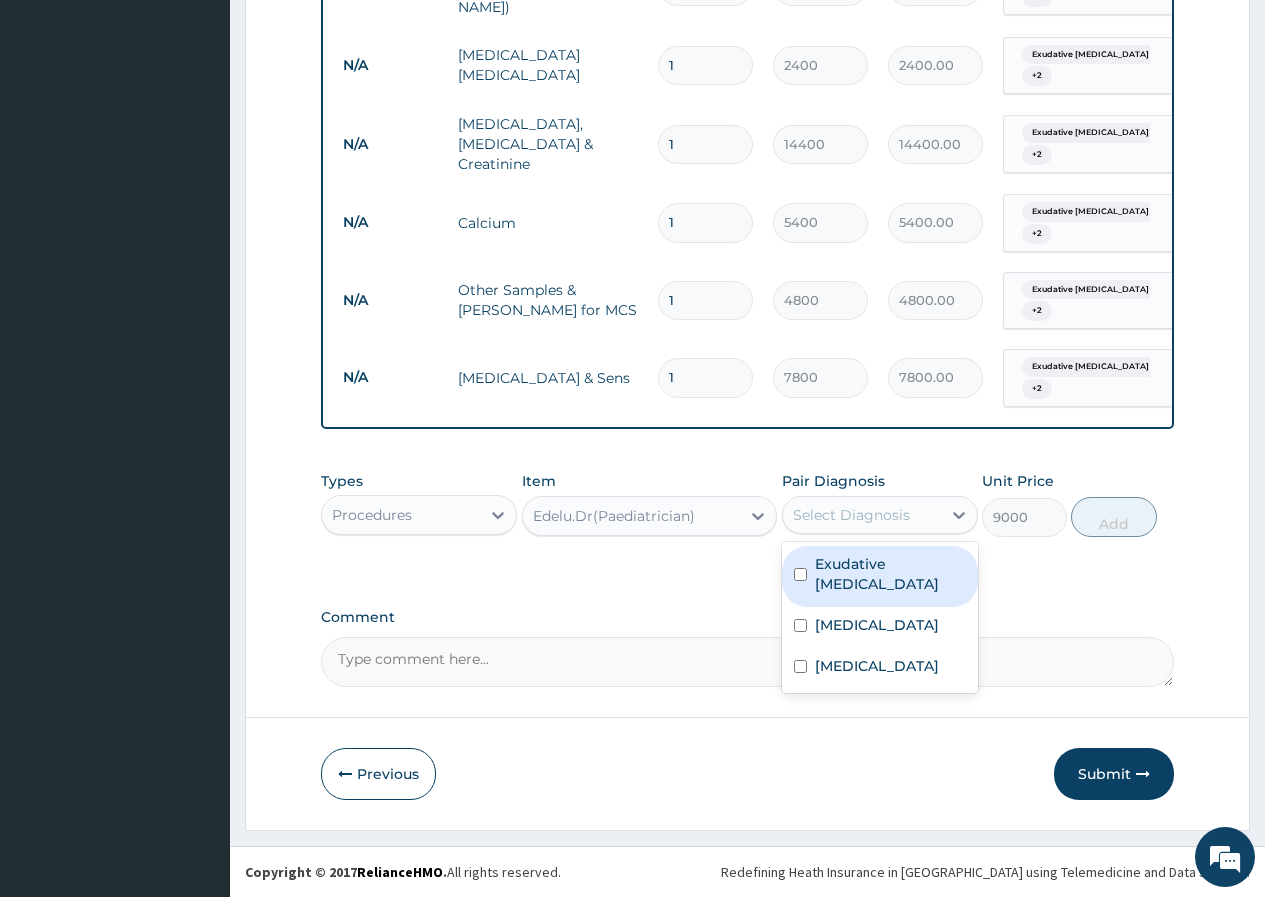 click on "Exudative pharyngitis" at bounding box center (890, 574) 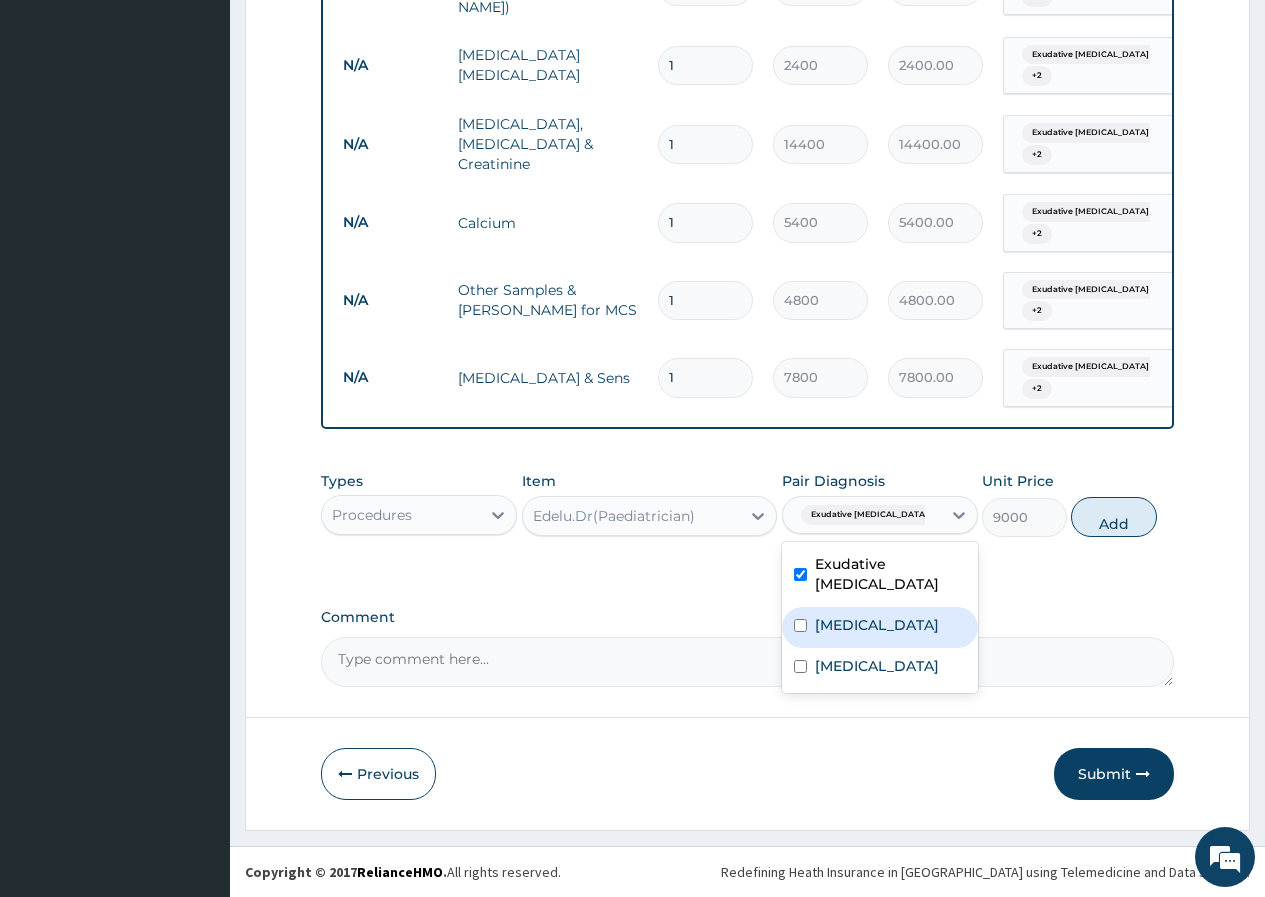 click on "Bacteremia" at bounding box center [877, 625] 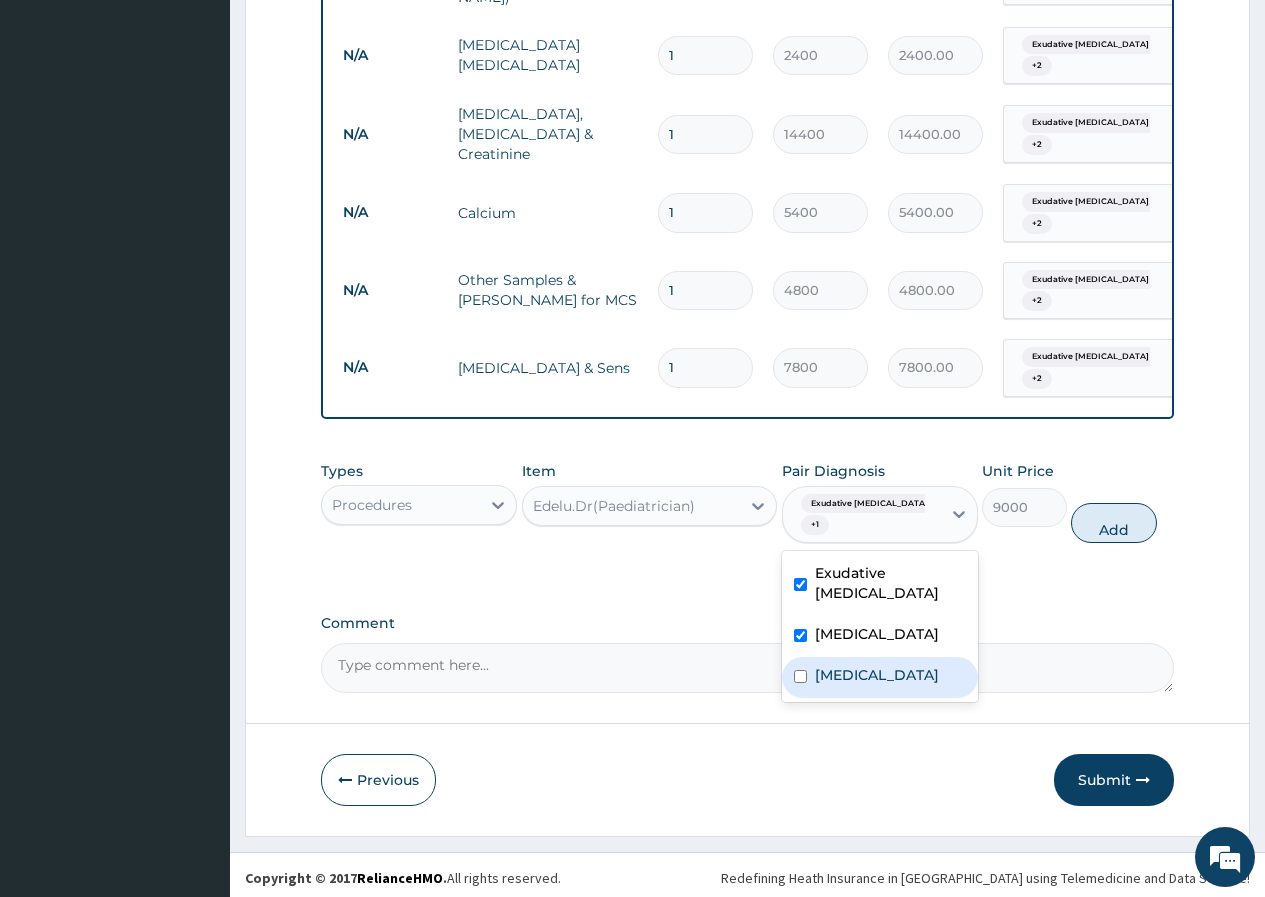 click on "Malaria" at bounding box center [877, 675] 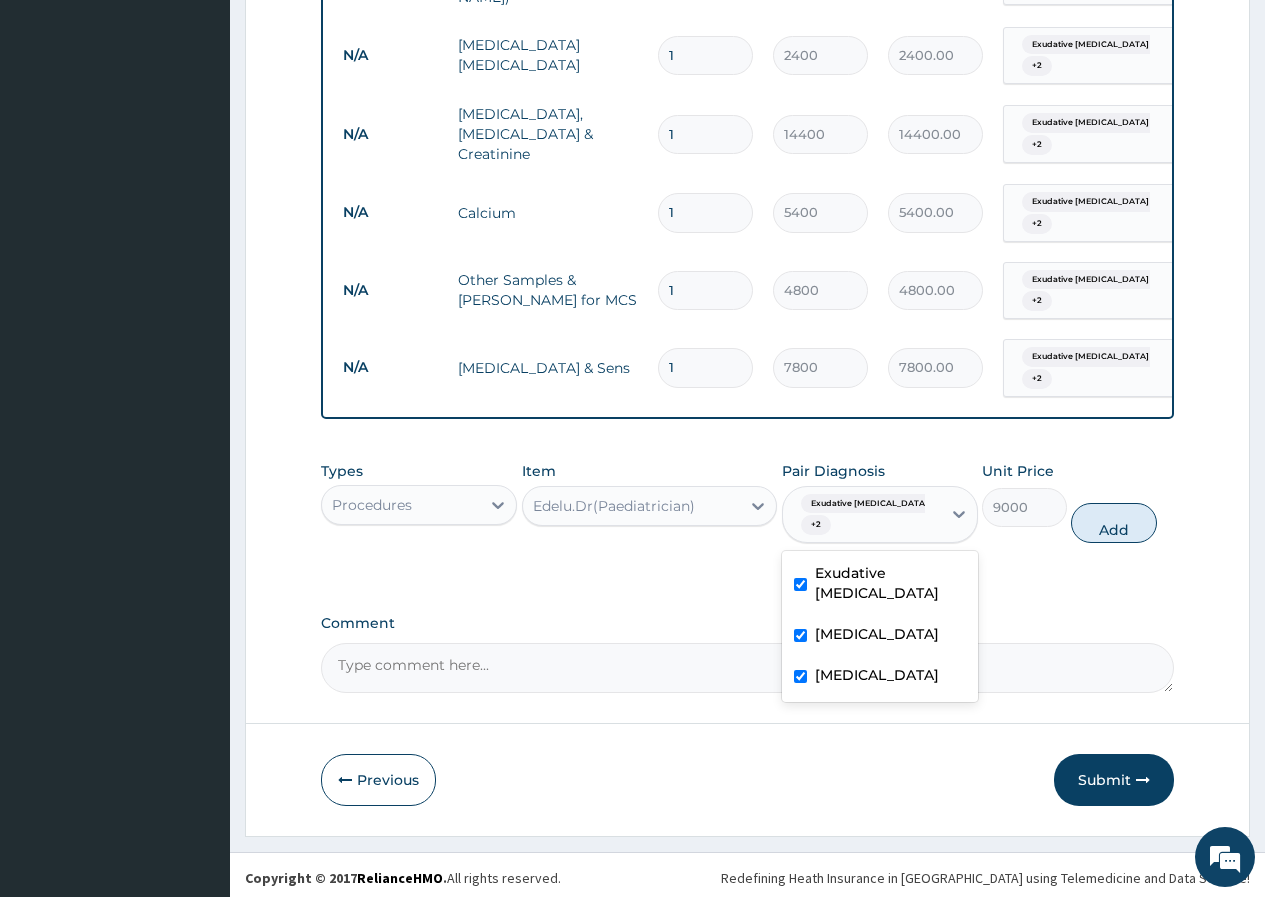 click on "Add" at bounding box center (1113, 523) 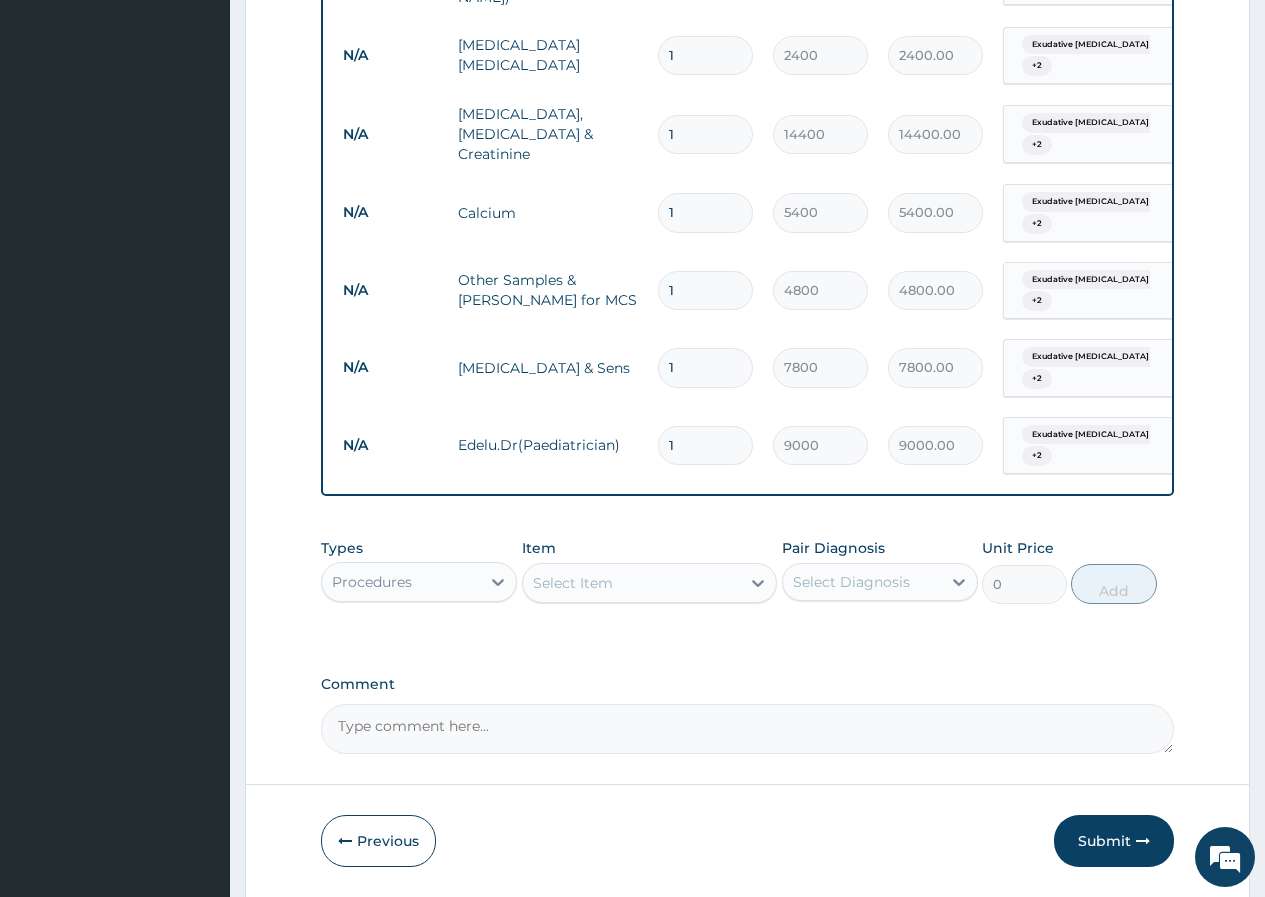 drag, startPoint x: 675, startPoint y: 433, endPoint x: 653, endPoint y: 441, distance: 23.409399 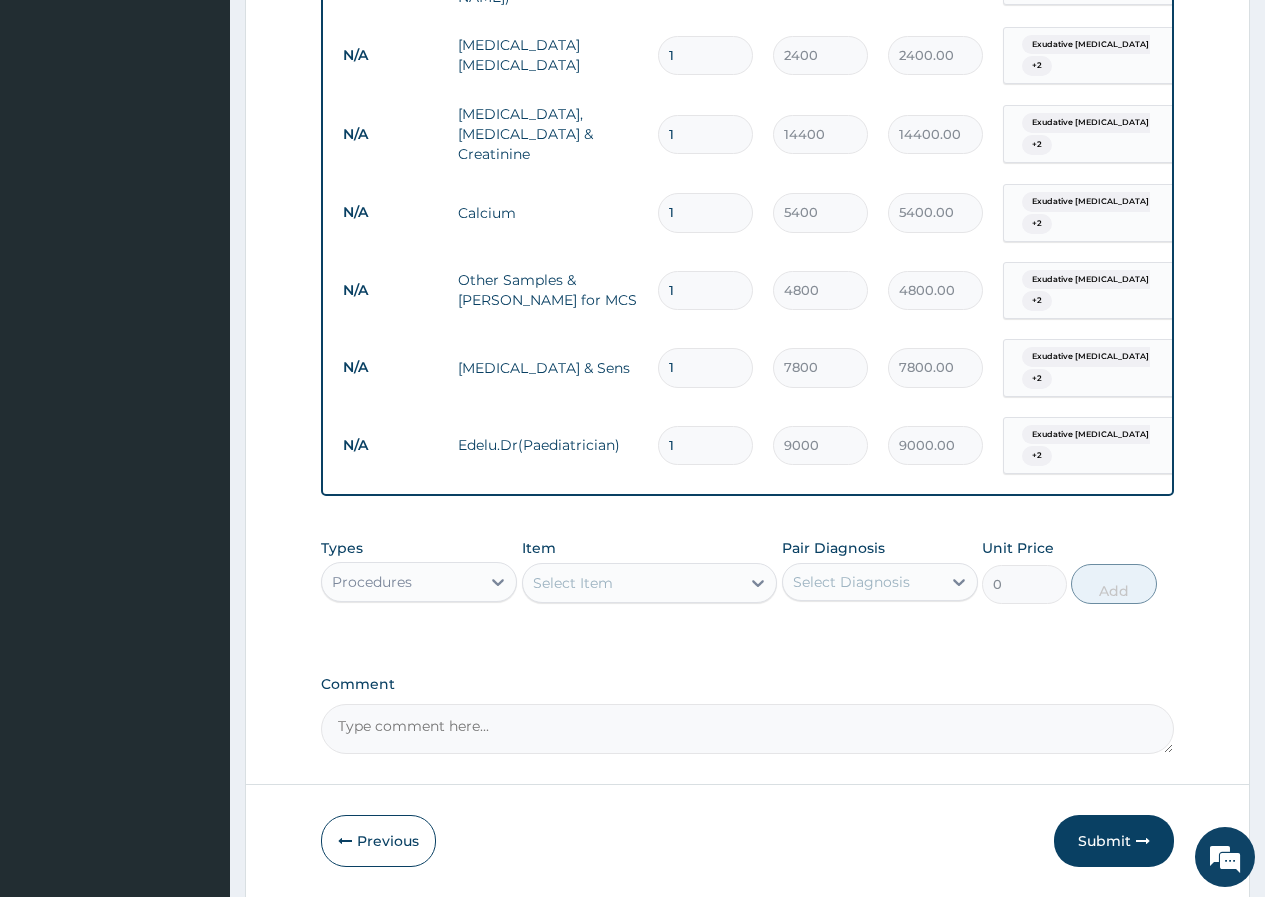 click on "1" at bounding box center [705, 445] 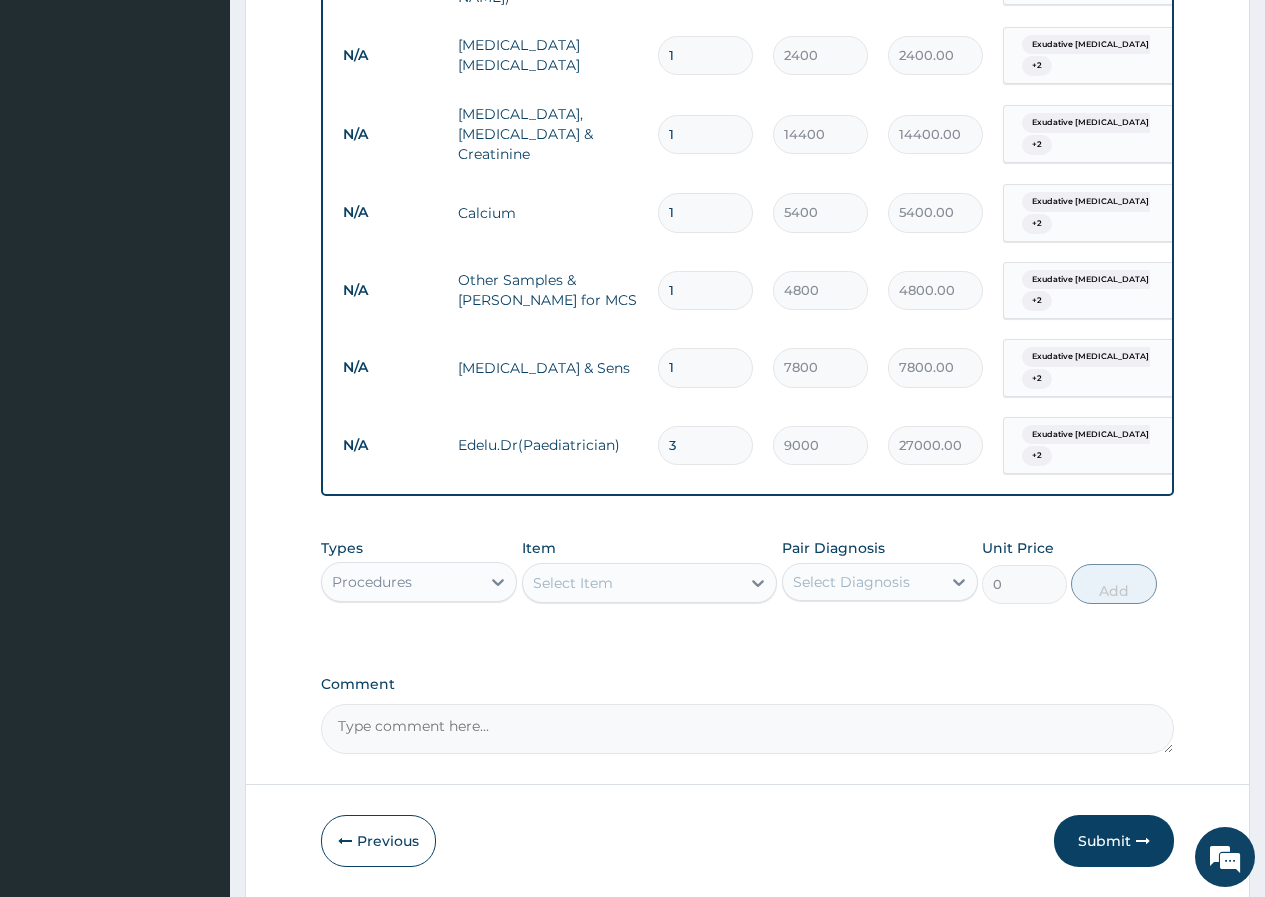 click on "3" at bounding box center (705, 445) 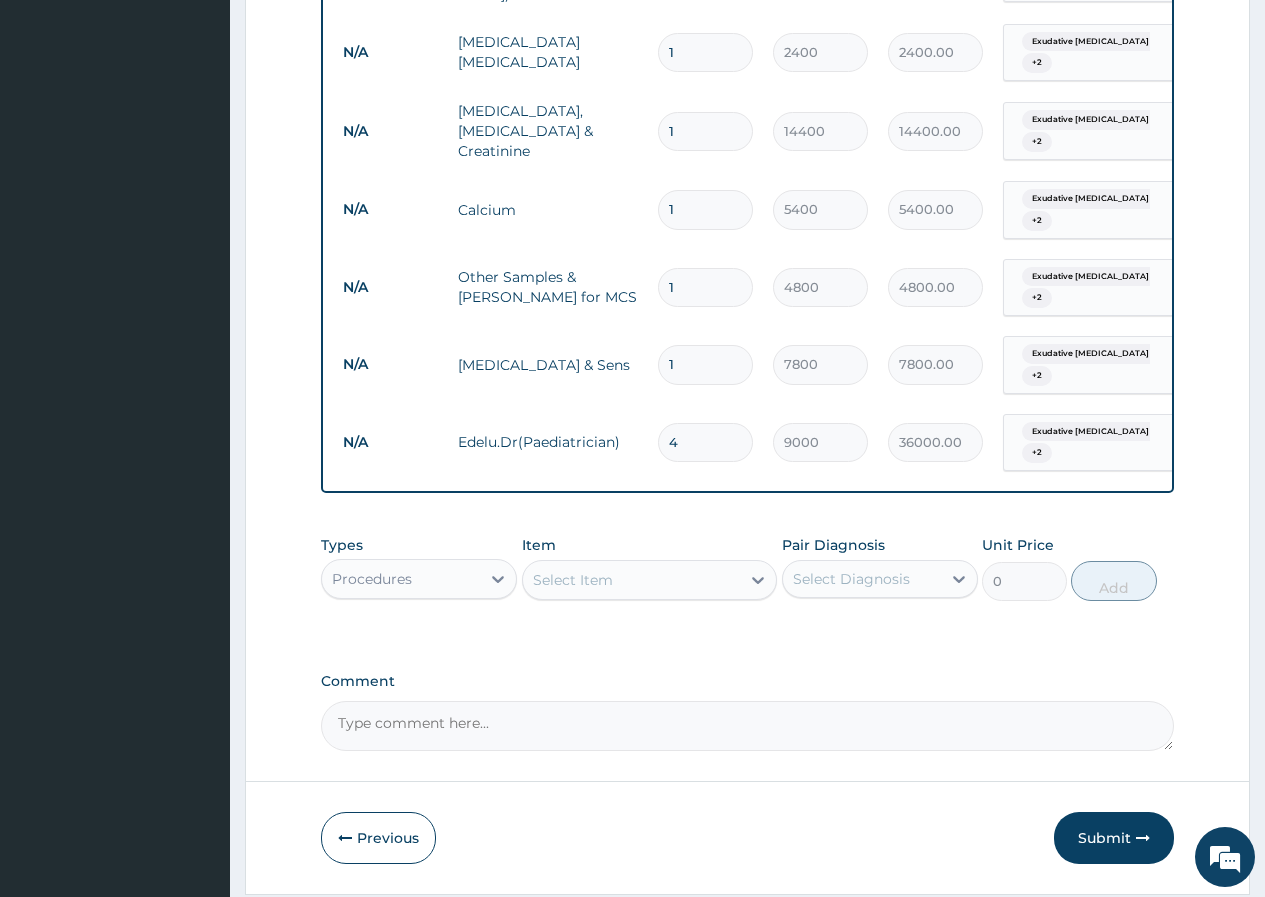 scroll, scrollTop: 2798, scrollLeft: 0, axis: vertical 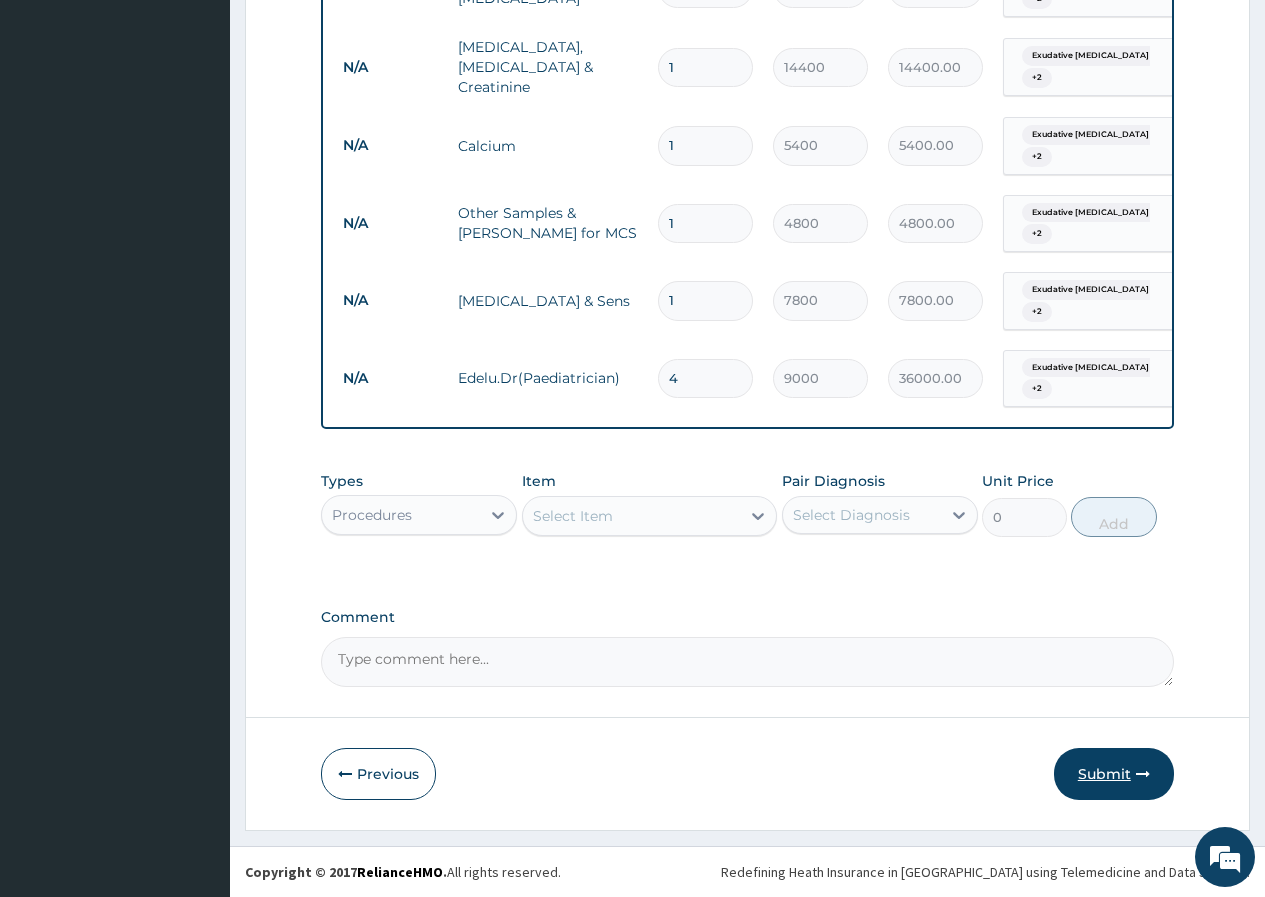 click on "Submit" at bounding box center (1114, 774) 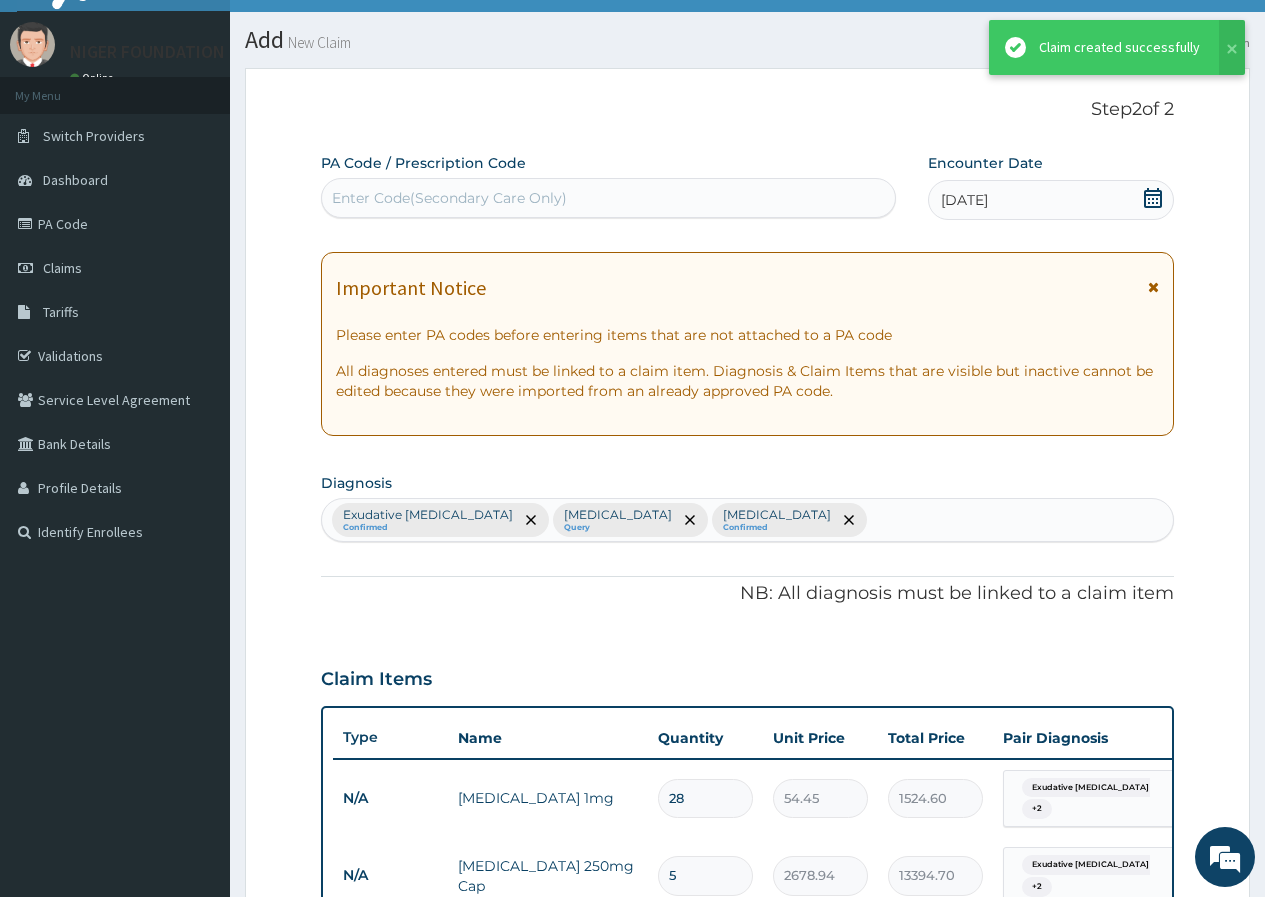 scroll, scrollTop: 2798, scrollLeft: 0, axis: vertical 